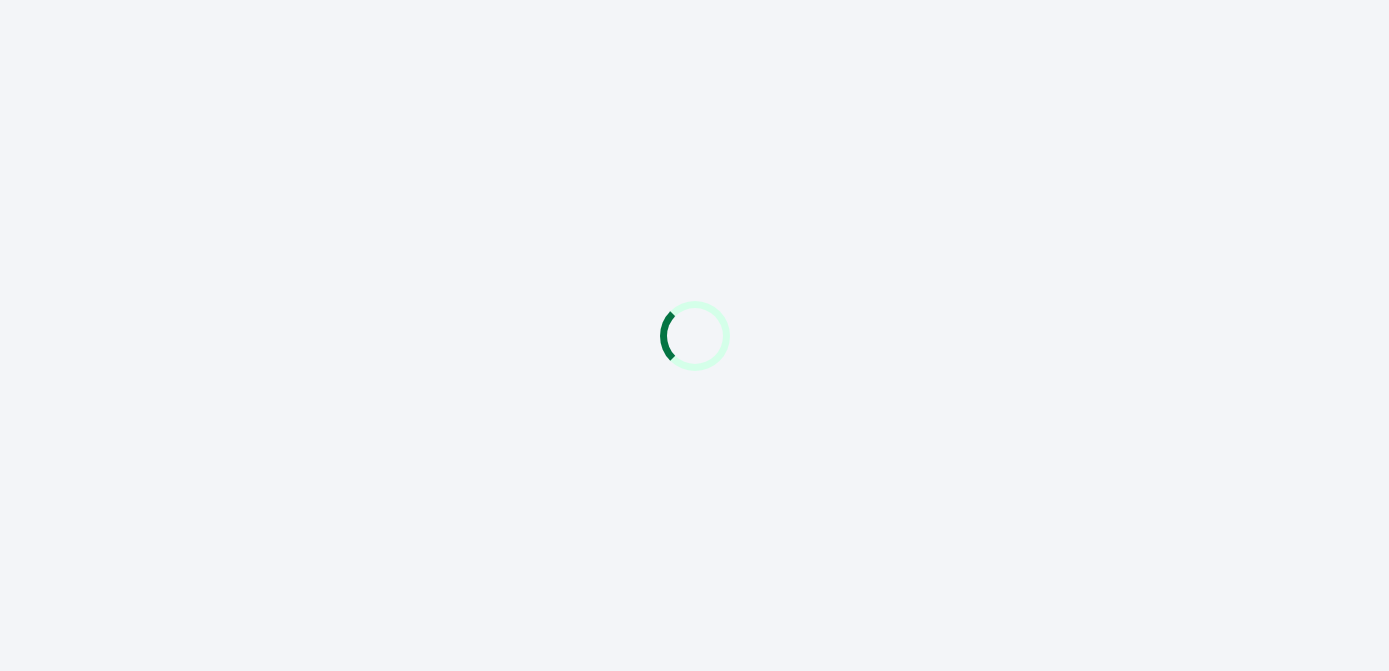 scroll, scrollTop: 0, scrollLeft: 0, axis: both 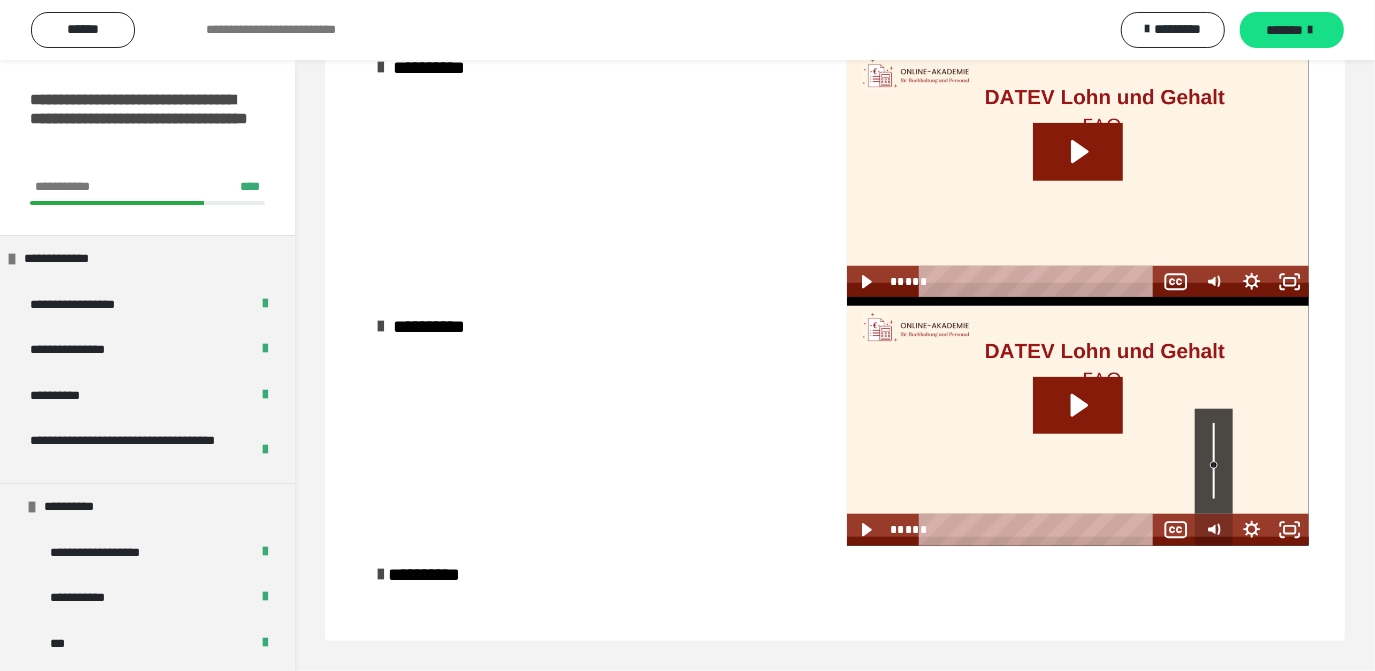 click 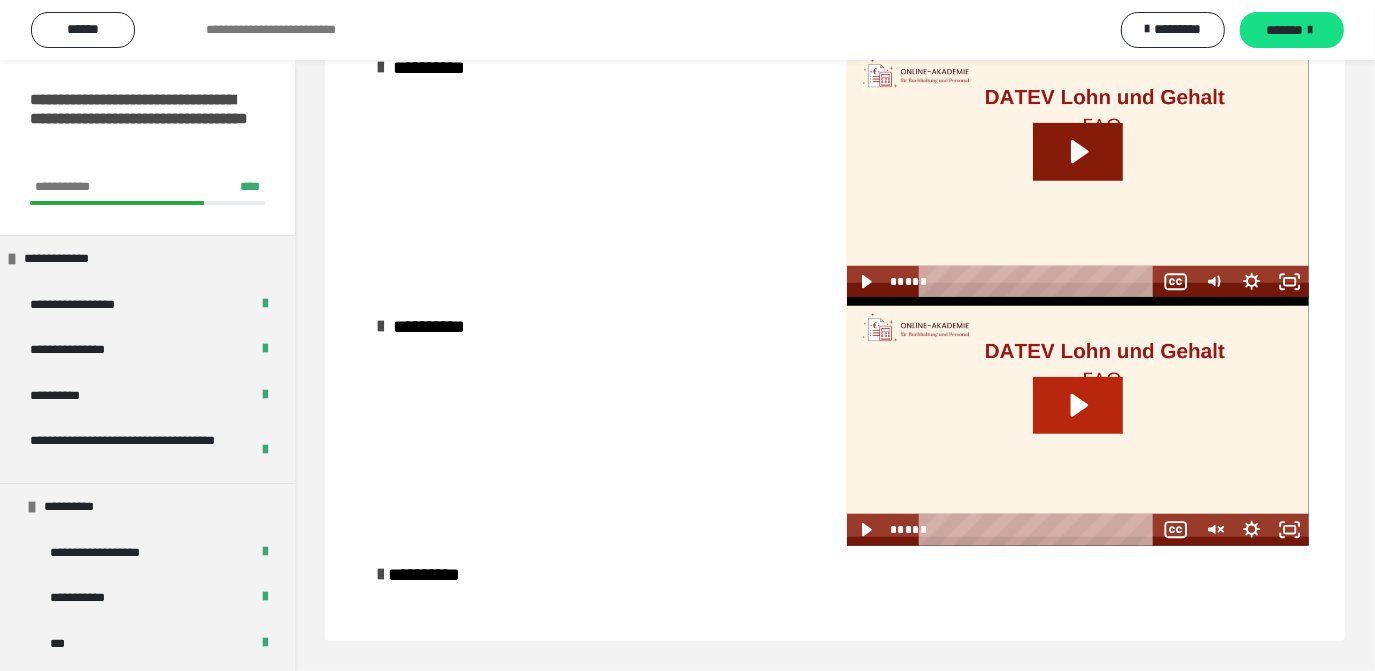 click 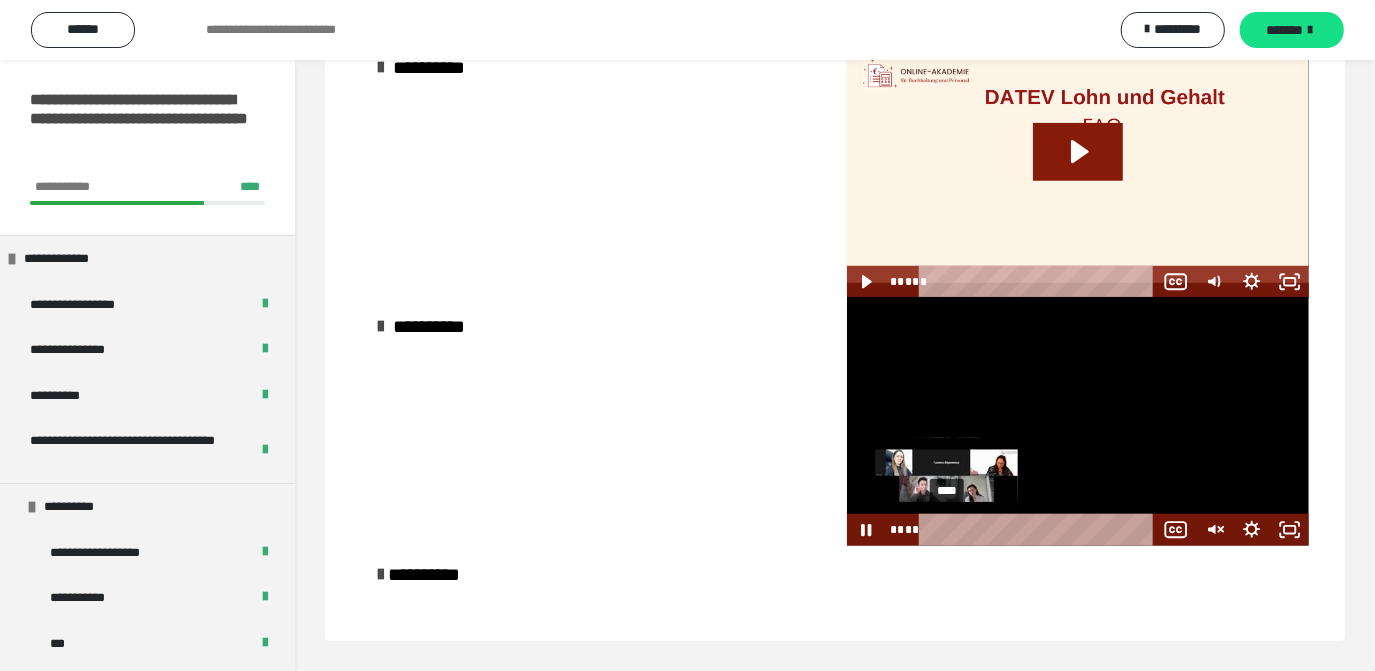 click on "****" at bounding box center (1040, 530) 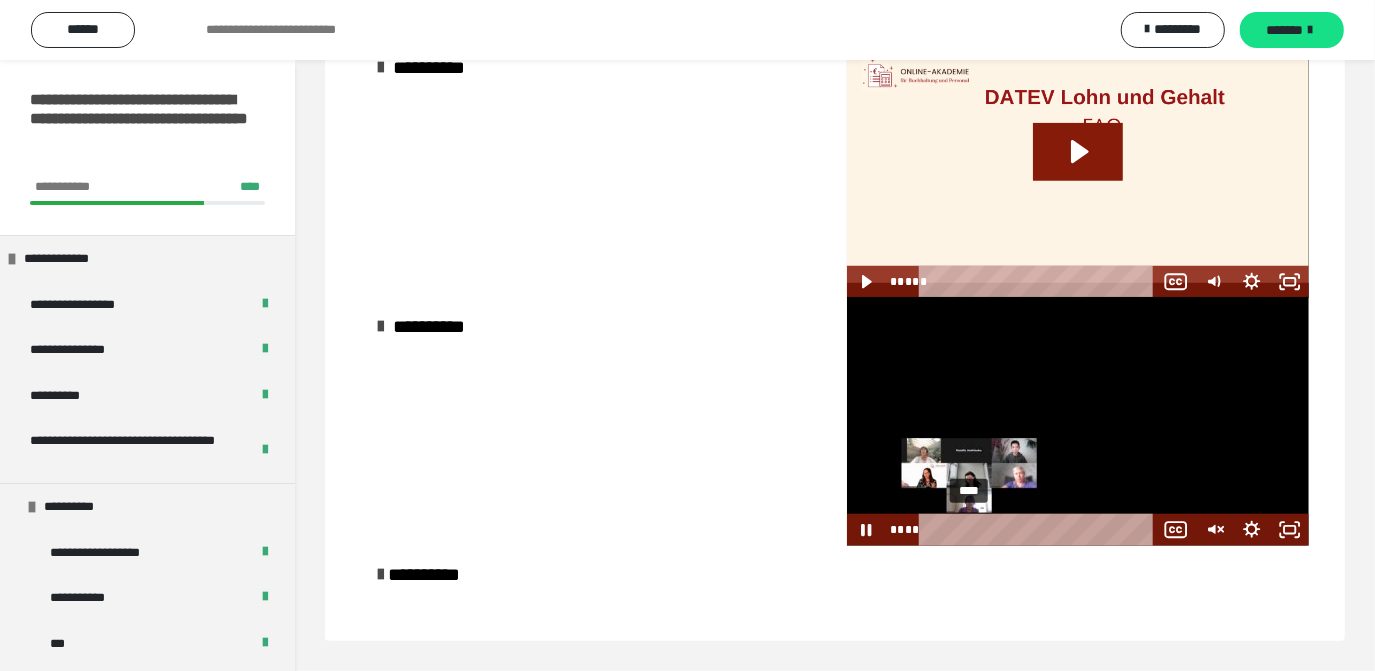 click on "****" at bounding box center (1040, 530) 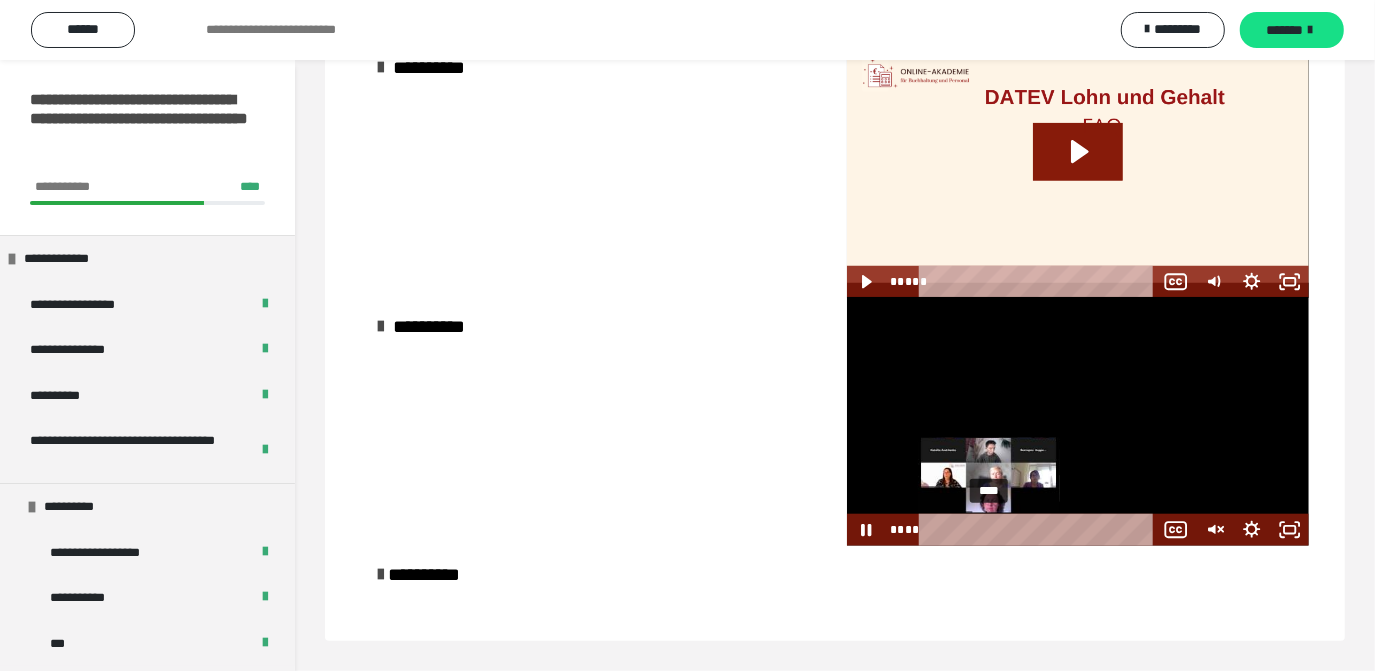 click on "****" at bounding box center [1040, 530] 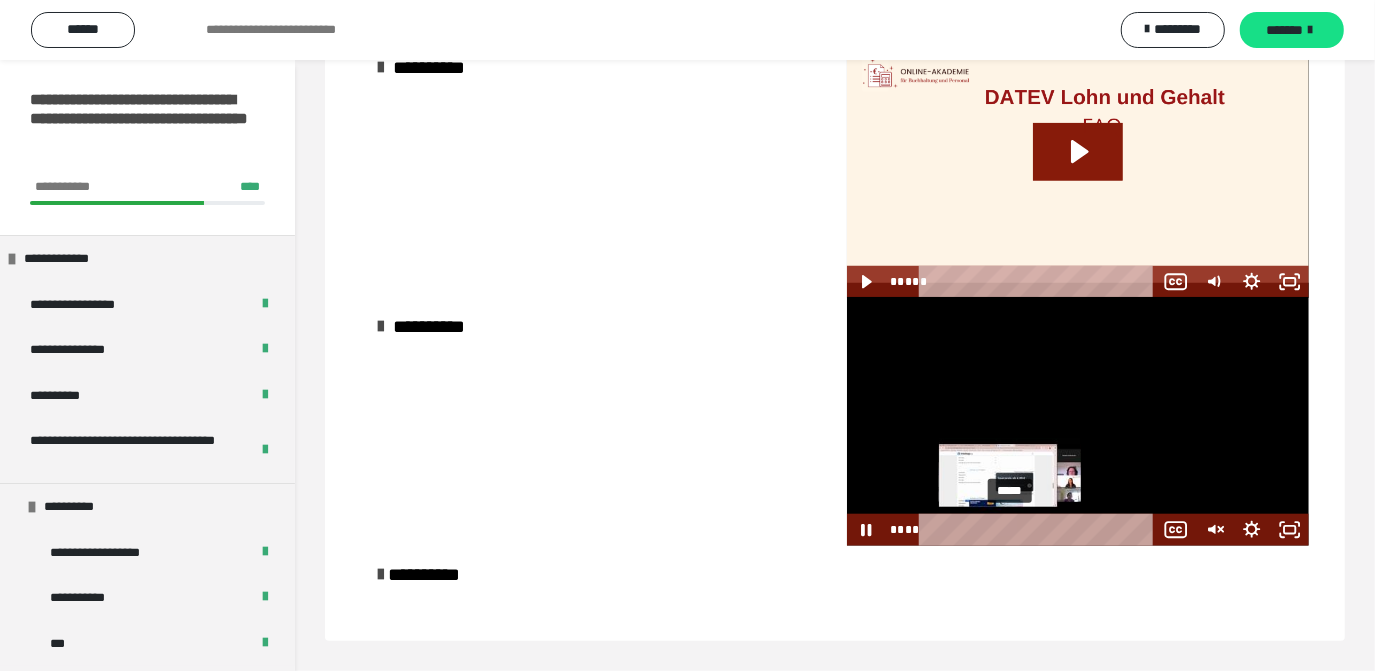 click on "*****" at bounding box center (1040, 530) 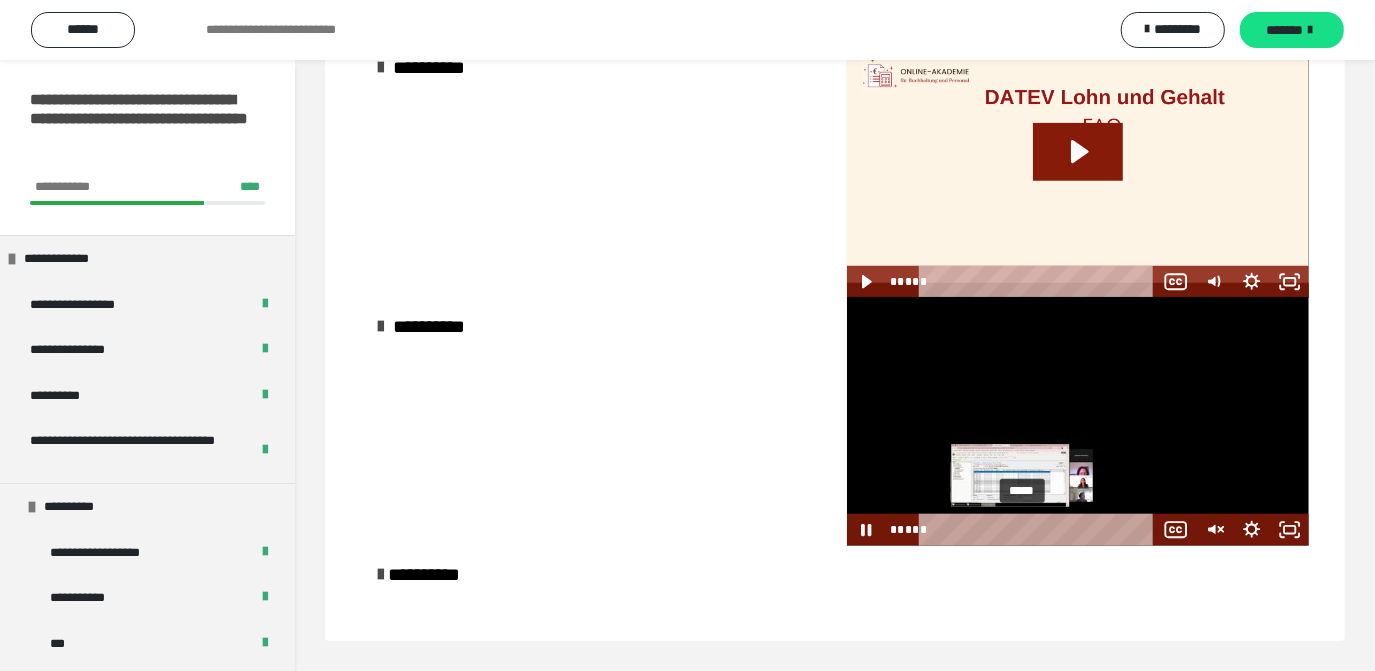 click on "*****" at bounding box center [1040, 530] 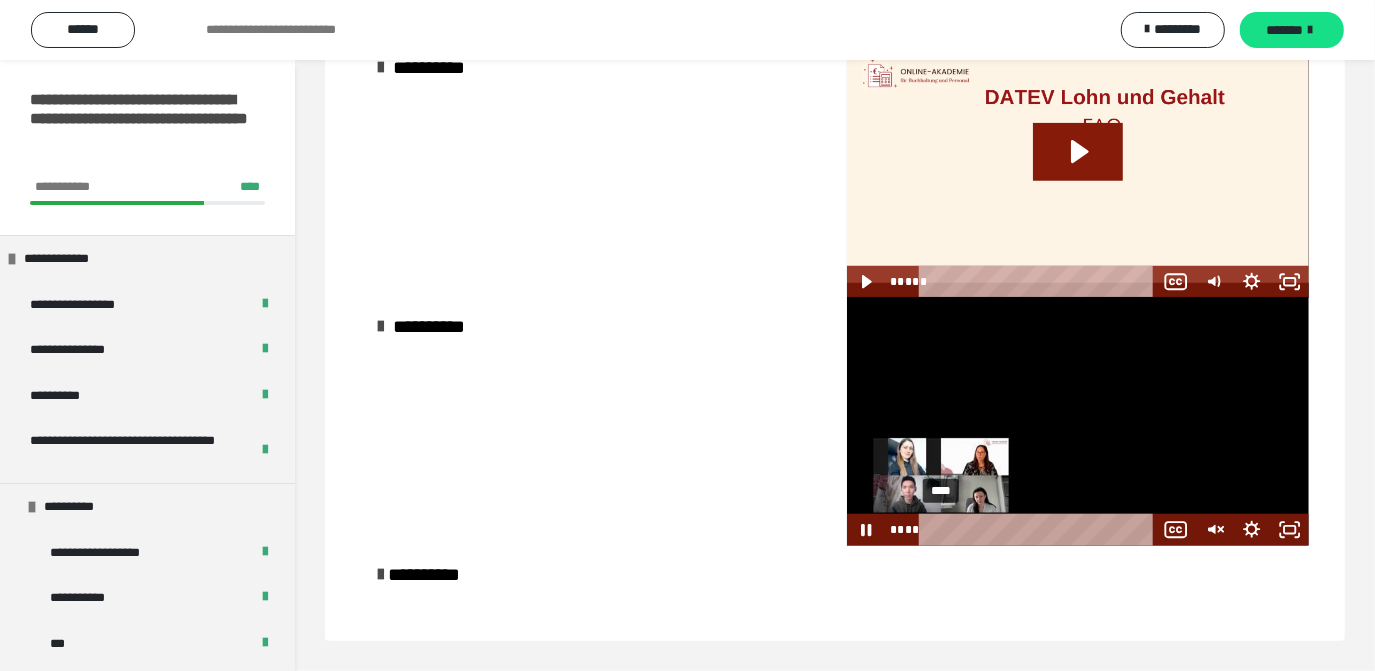 click on "****" at bounding box center (1040, 530) 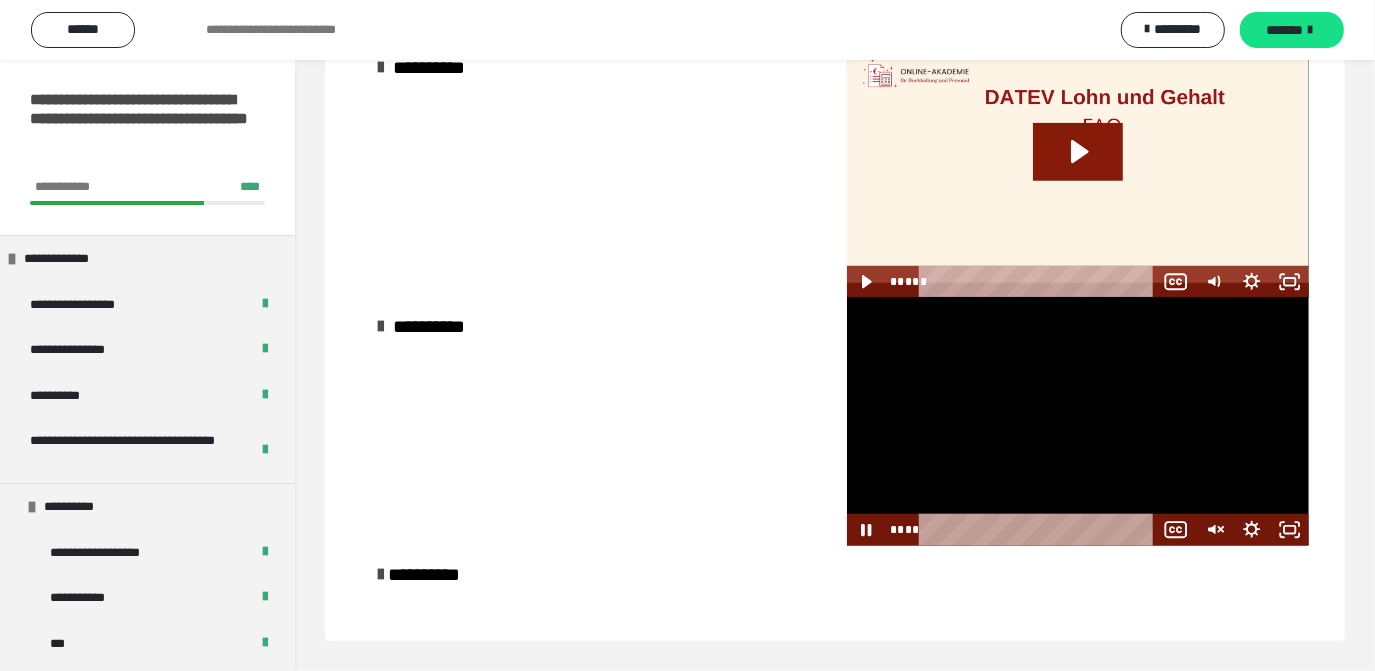 click at bounding box center [1078, 421] 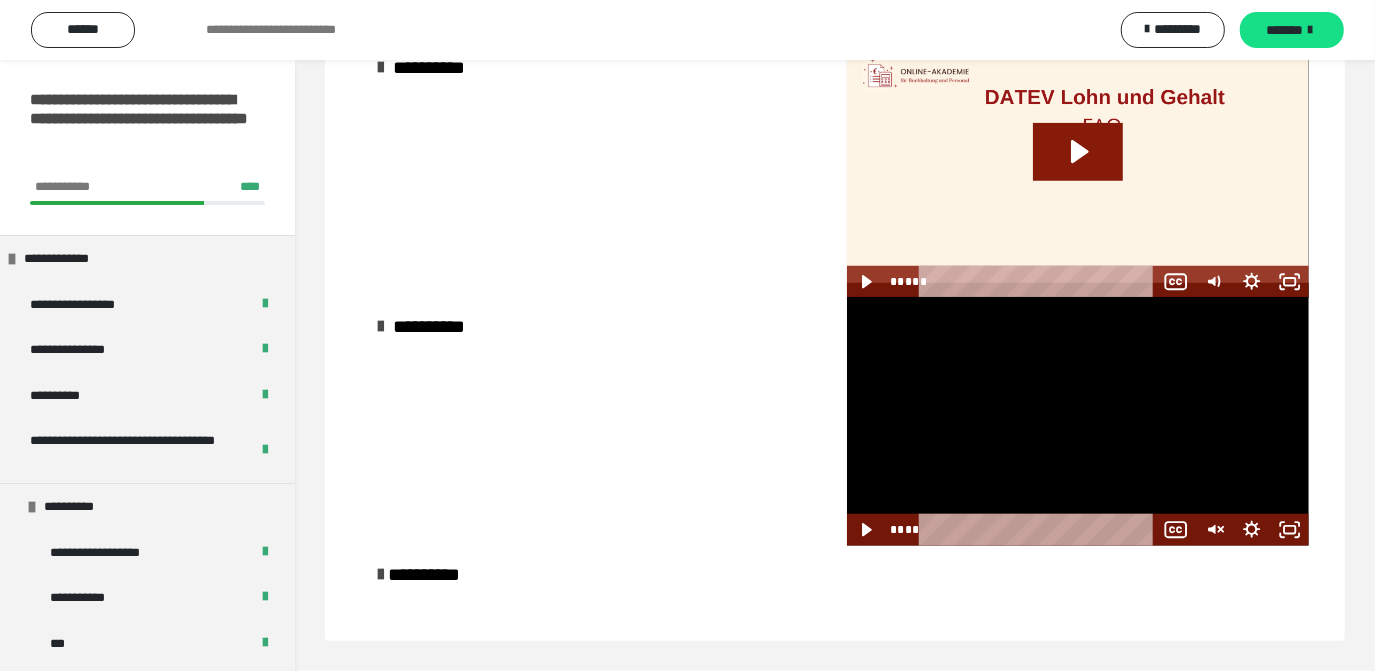 click at bounding box center [1078, 421] 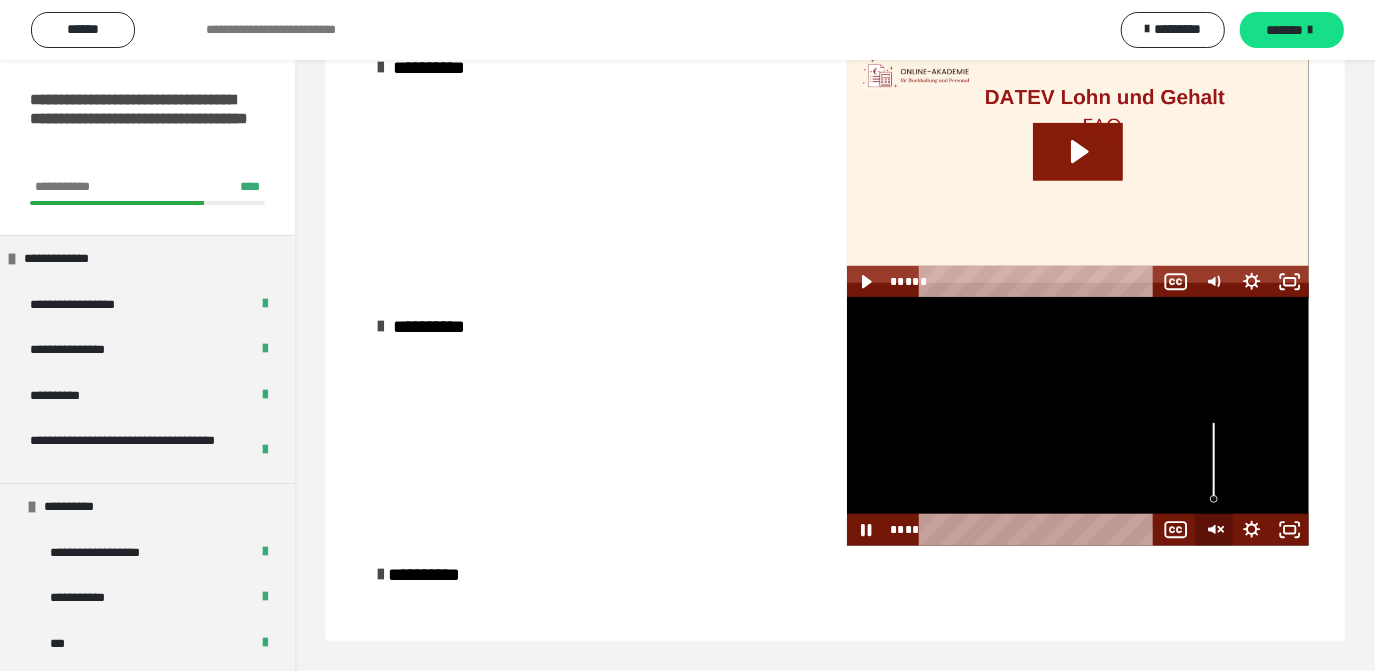 click 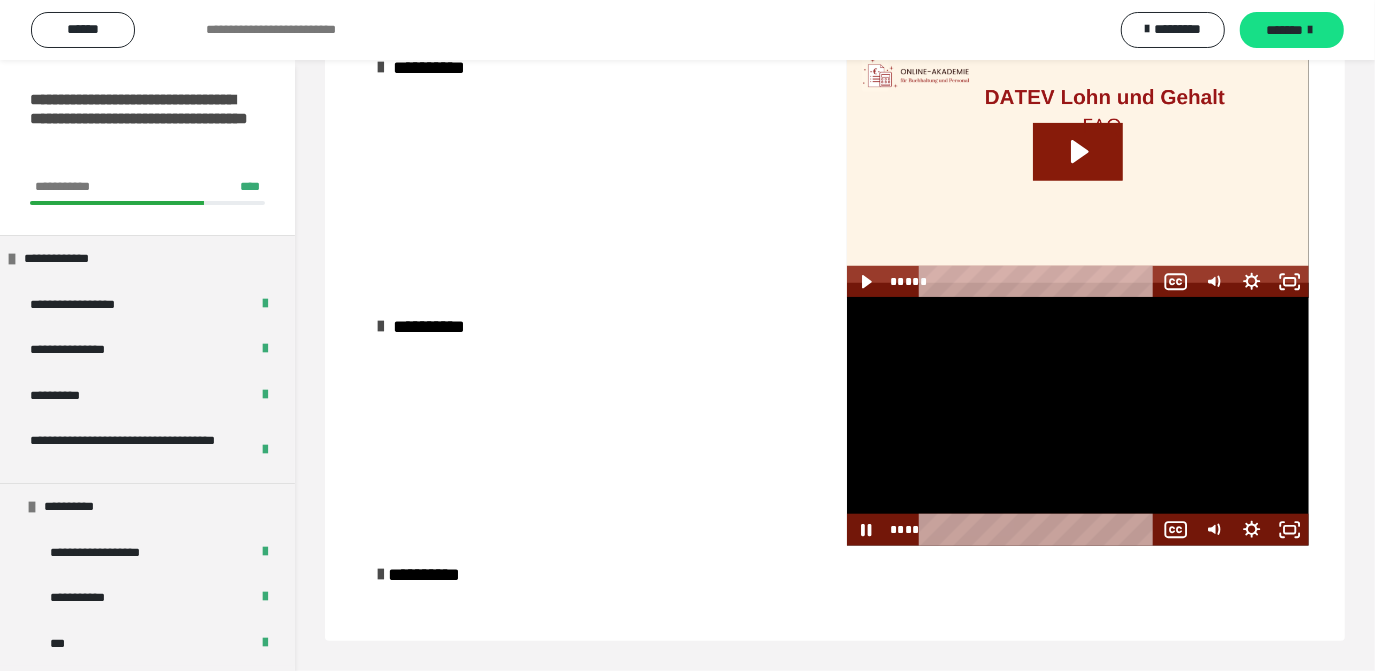 drag, startPoint x: 942, startPoint y: 528, endPoint x: 917, endPoint y: 532, distance: 25.317978 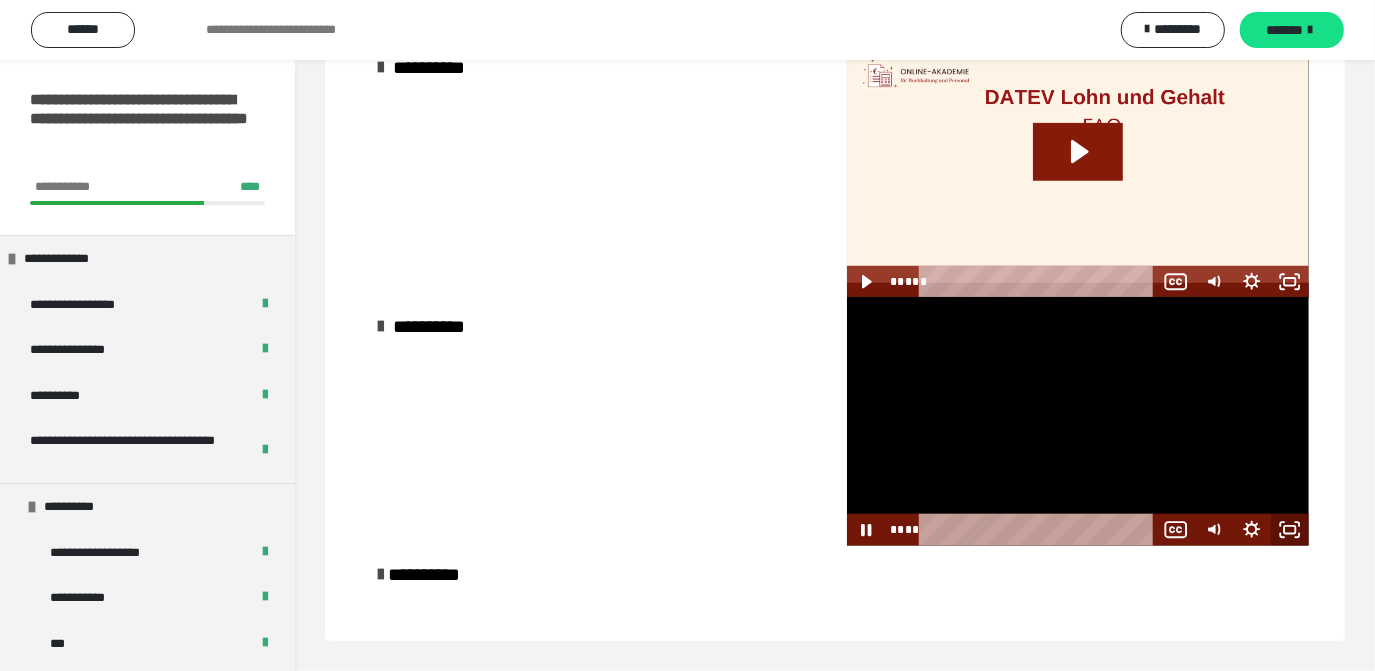 click 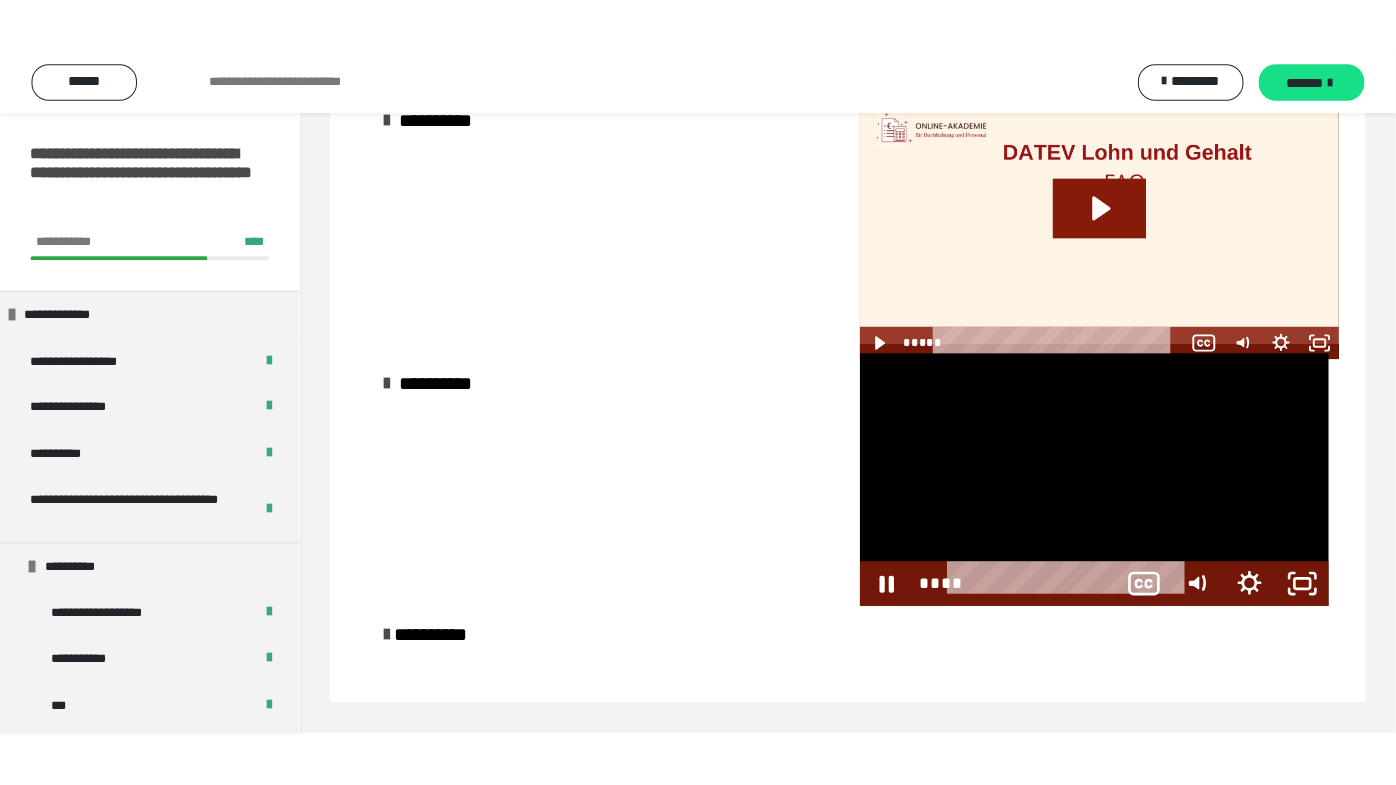 scroll, scrollTop: 957, scrollLeft: 0, axis: vertical 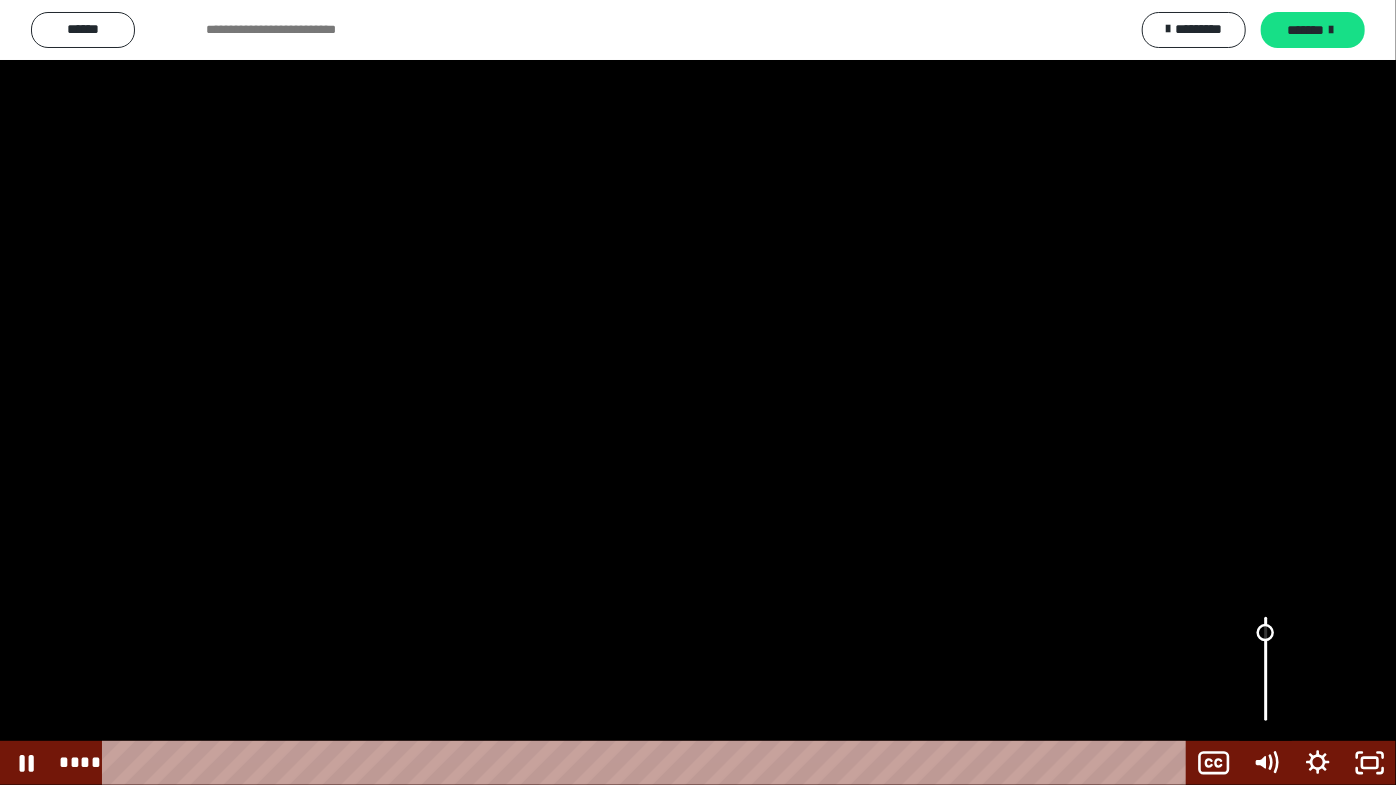 drag, startPoint x: 1267, startPoint y: 676, endPoint x: 1266, endPoint y: 633, distance: 43.011627 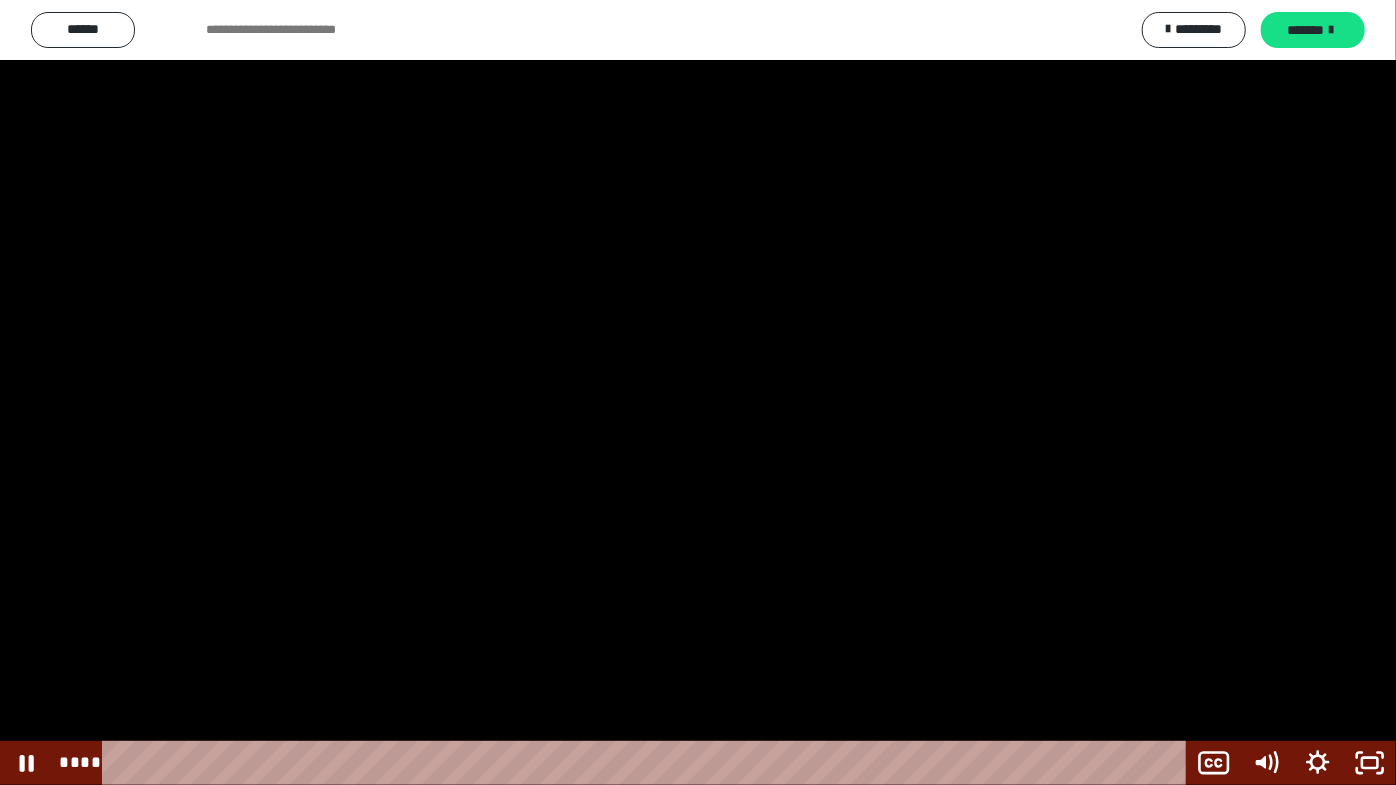 type 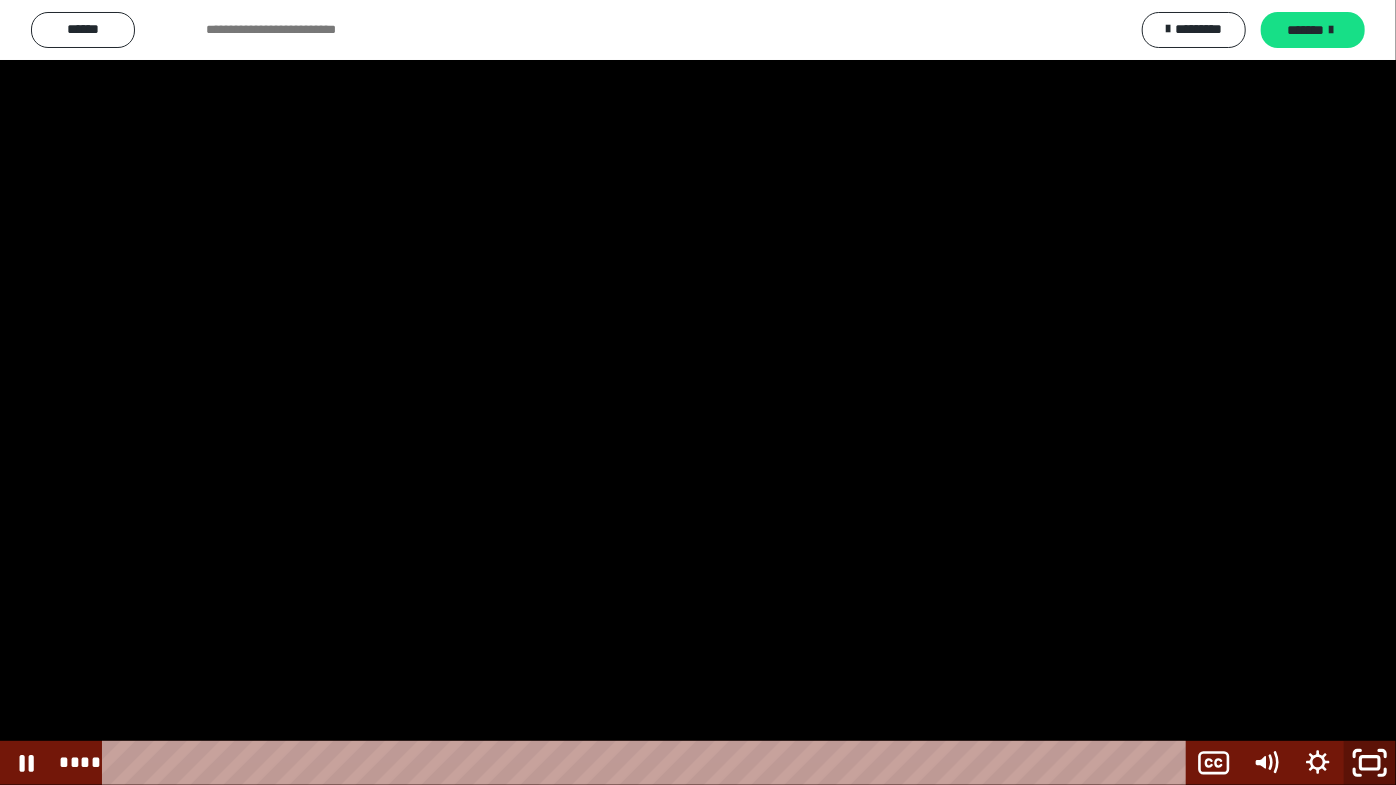 click 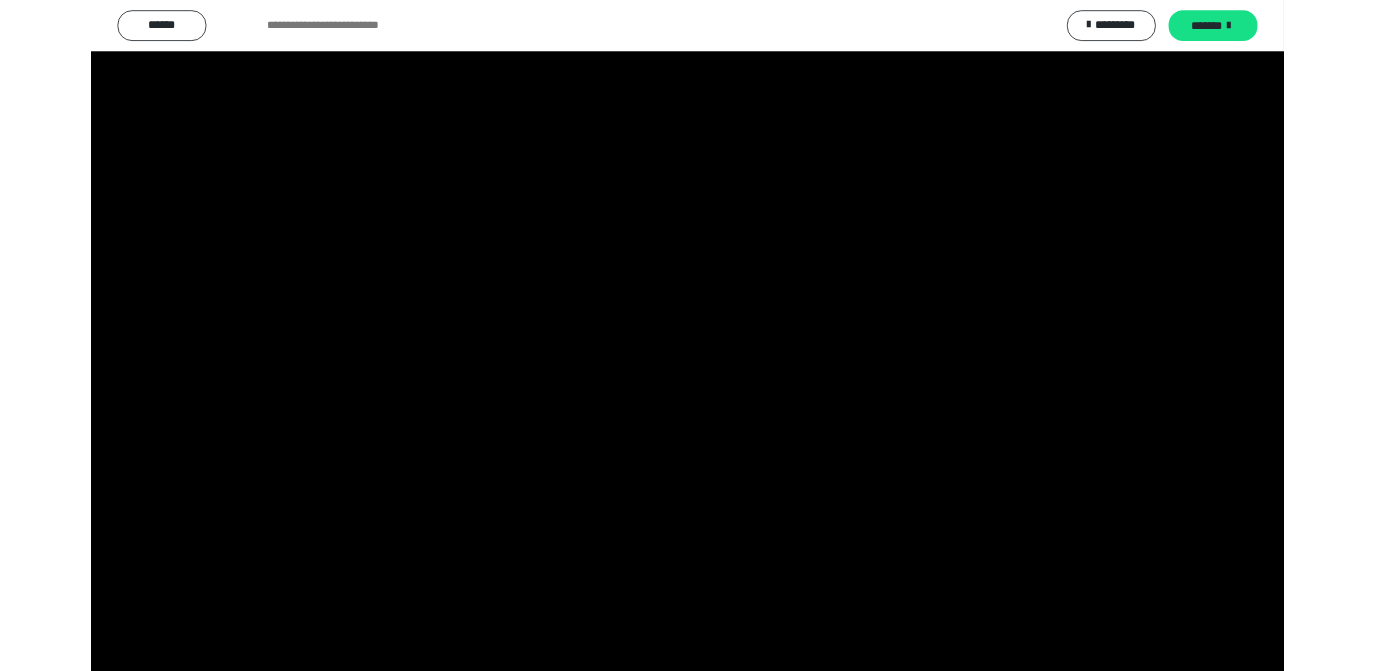 scroll, scrollTop: 929, scrollLeft: 0, axis: vertical 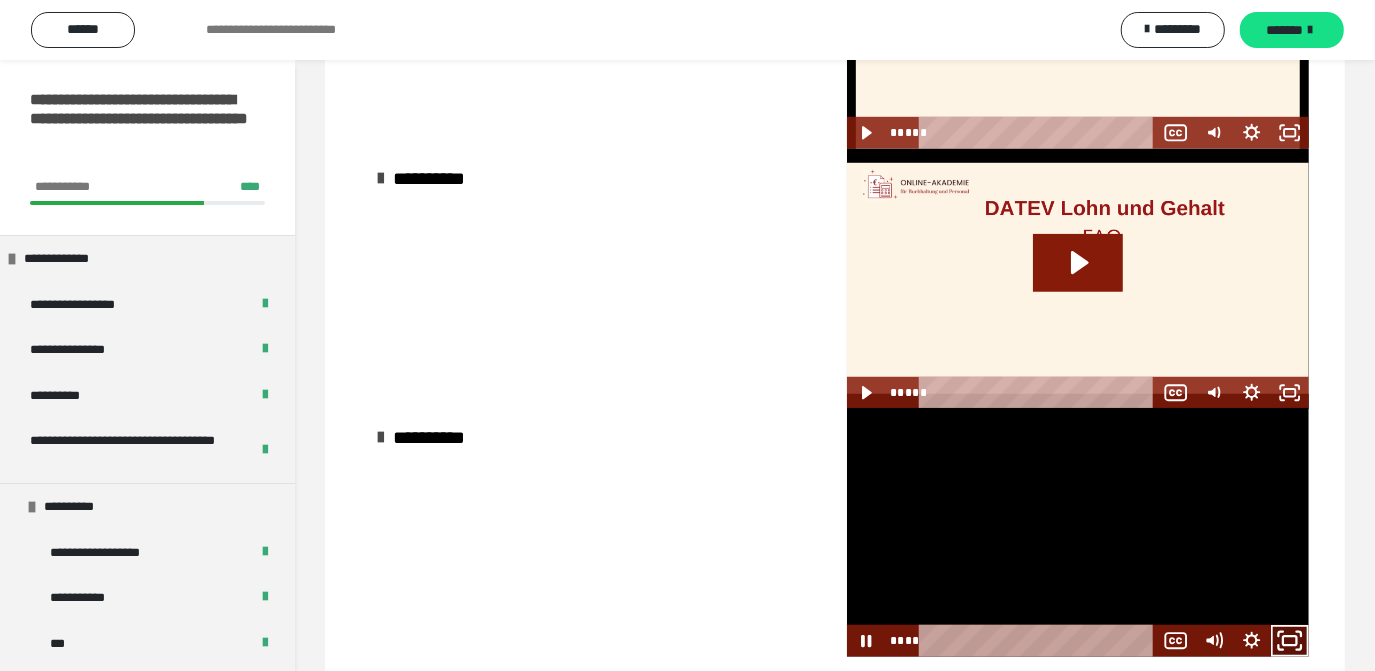 click 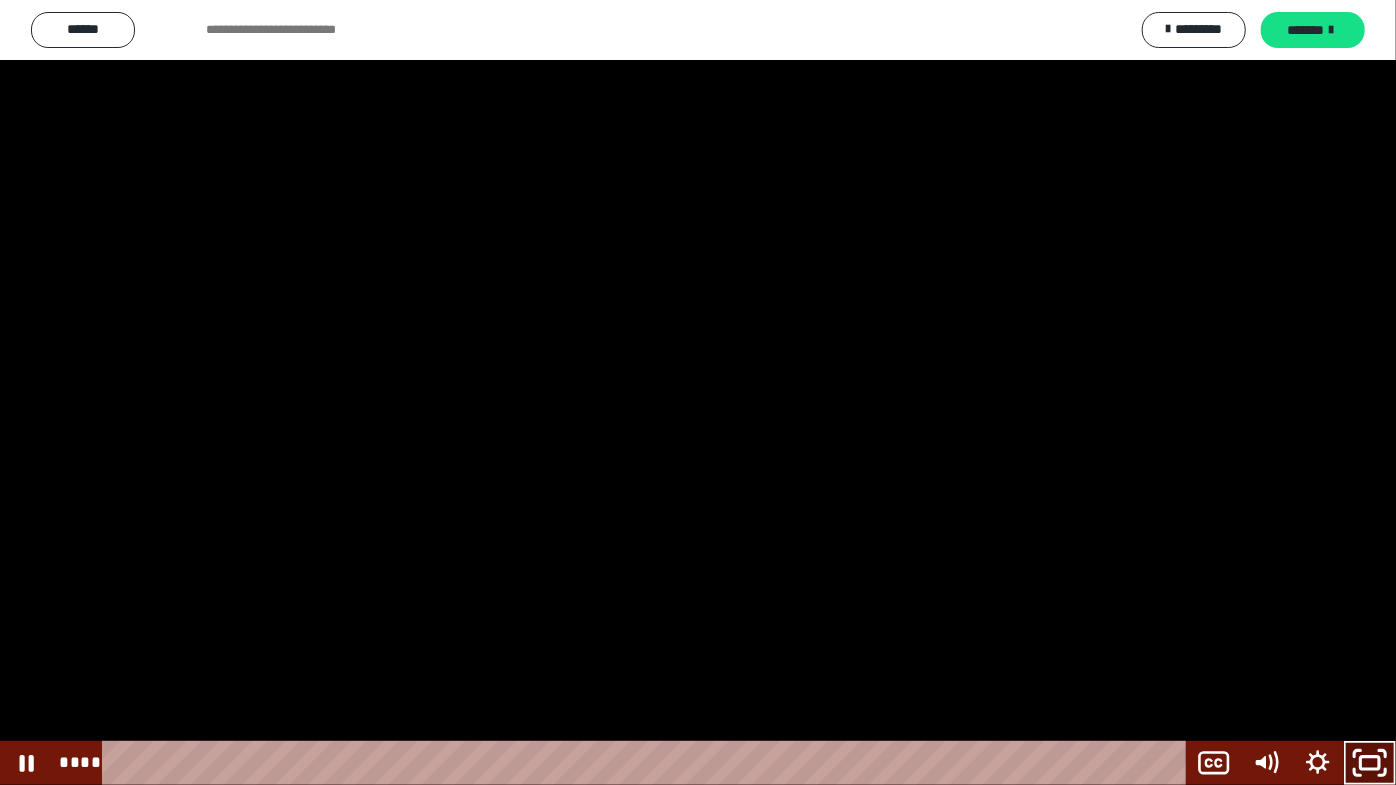click 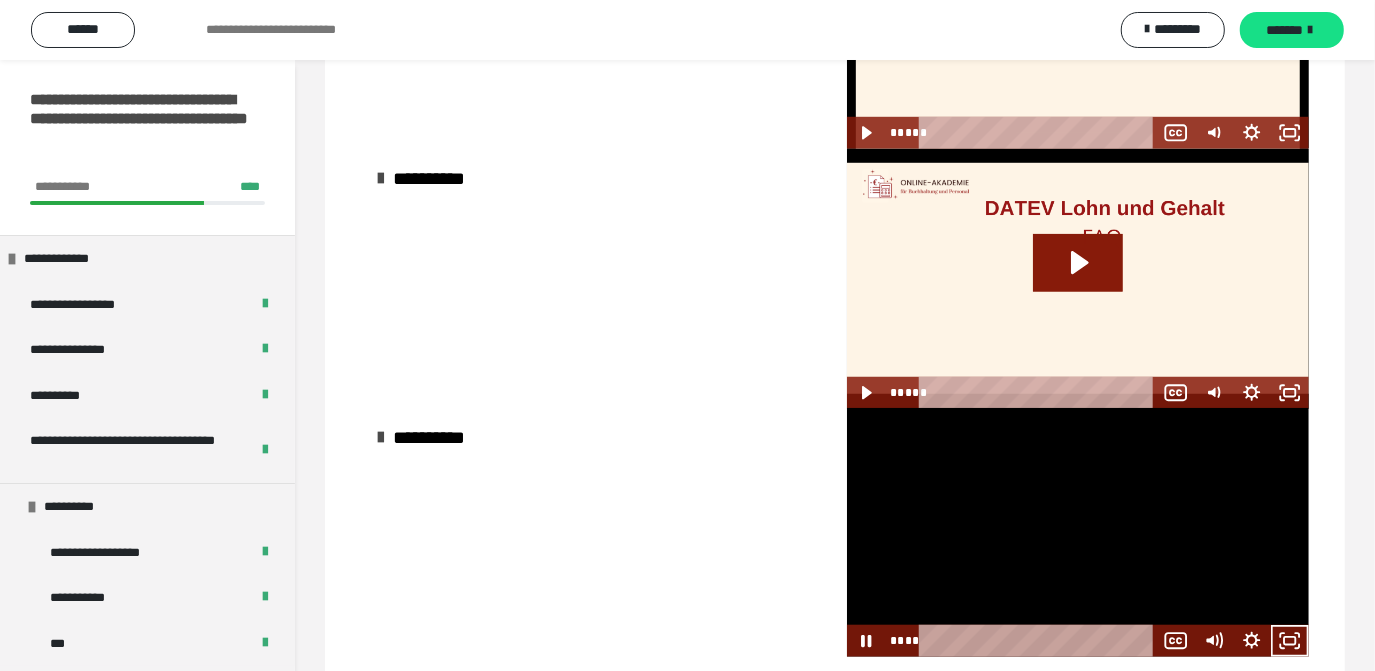 click at bounding box center [1078, 532] 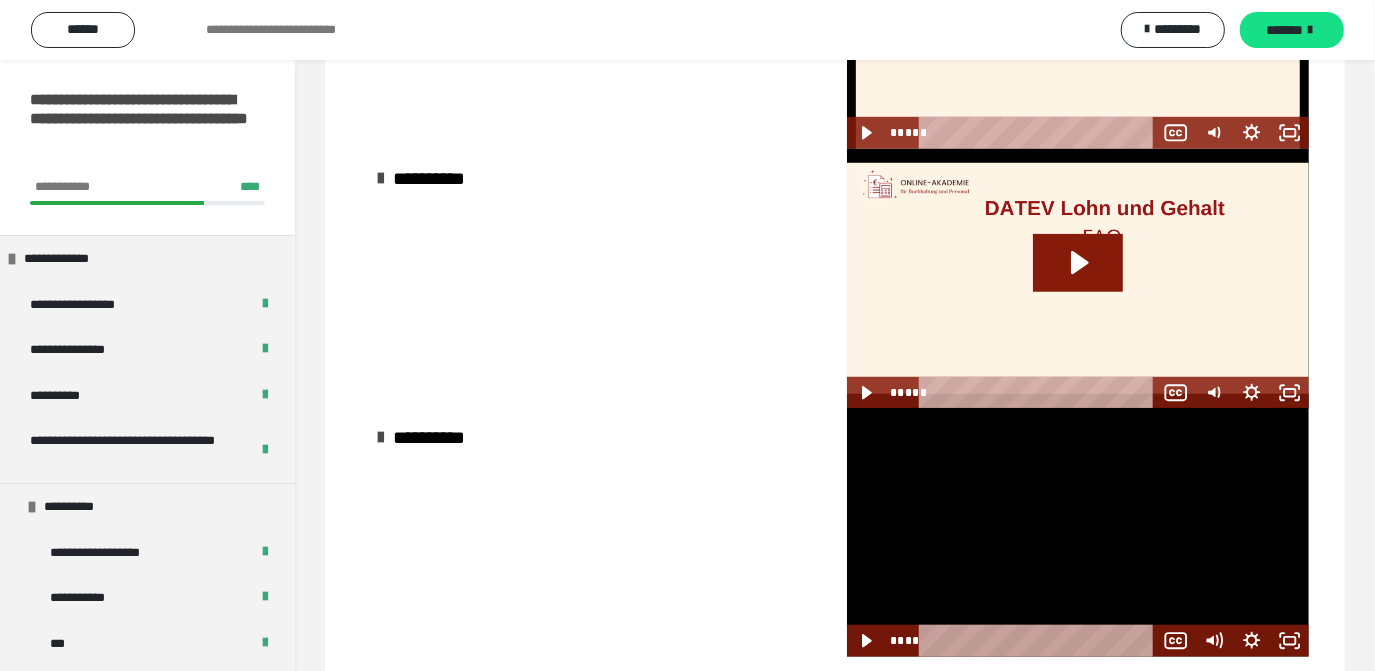 click at bounding box center (1078, 532) 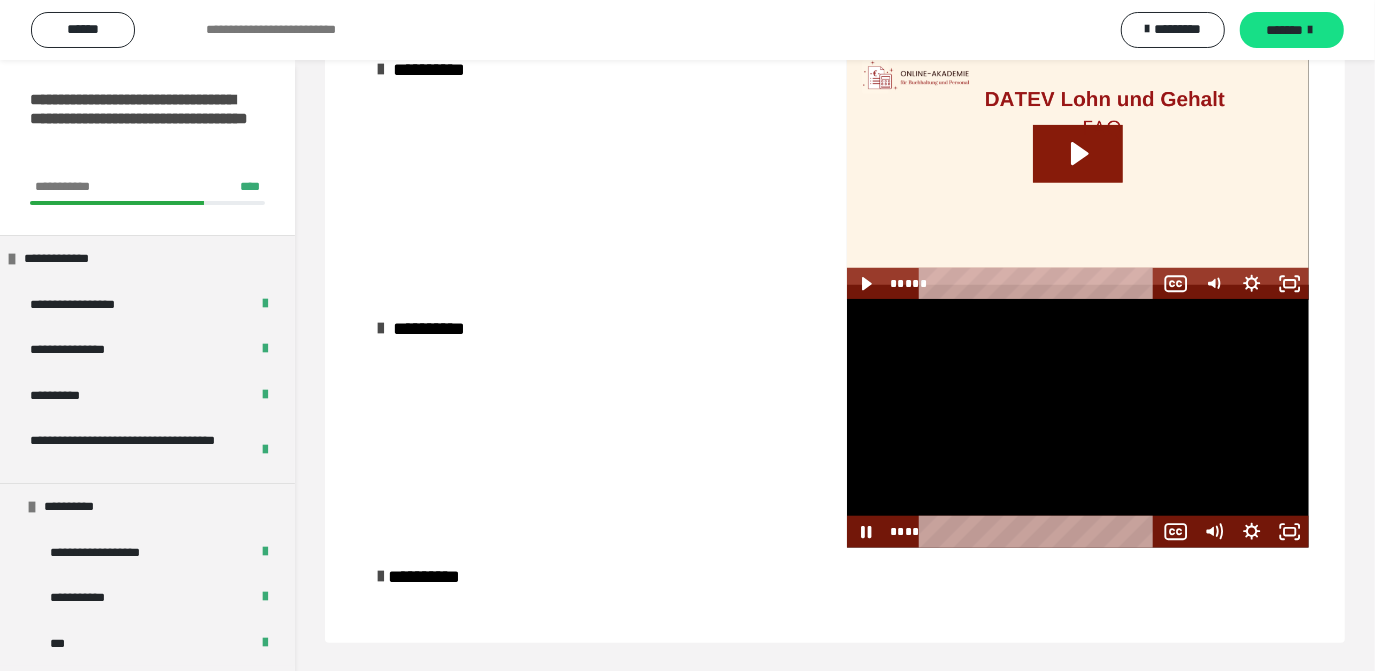 scroll, scrollTop: 1040, scrollLeft: 0, axis: vertical 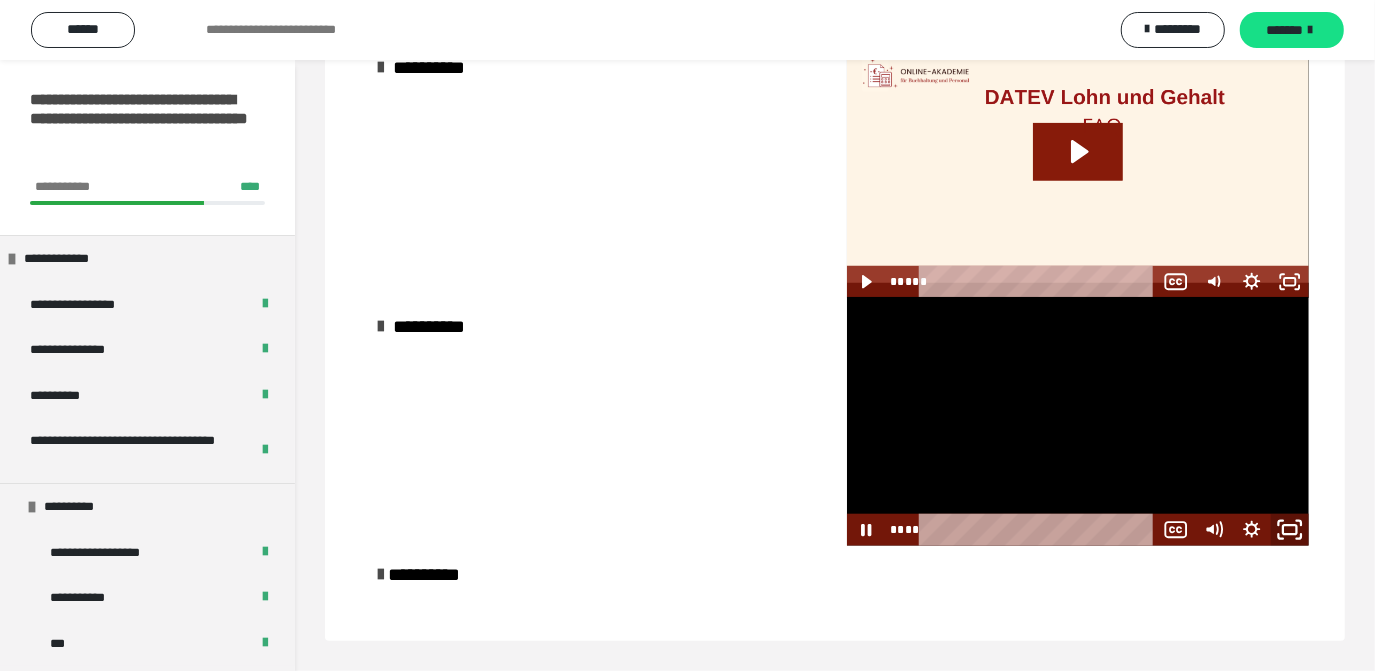 click 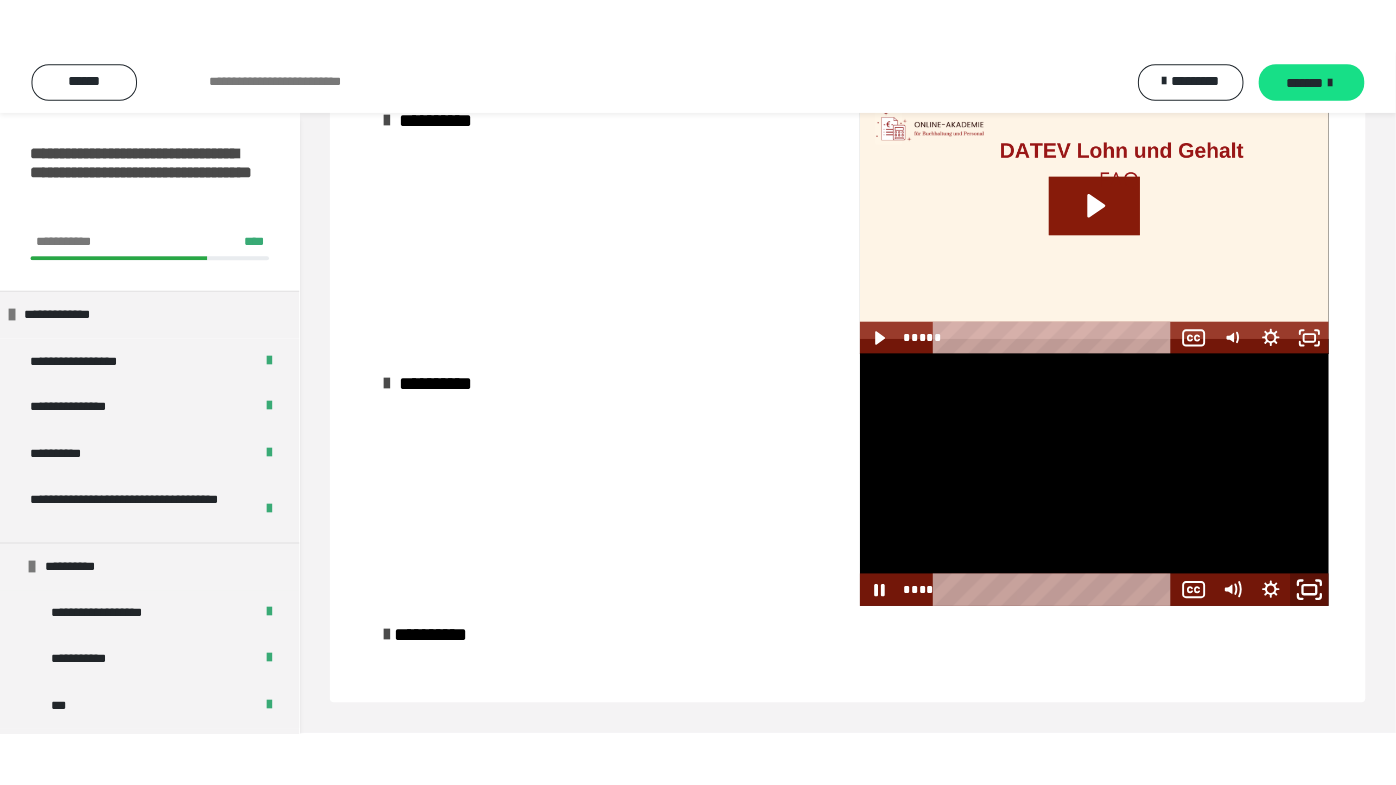 scroll, scrollTop: 957, scrollLeft: 0, axis: vertical 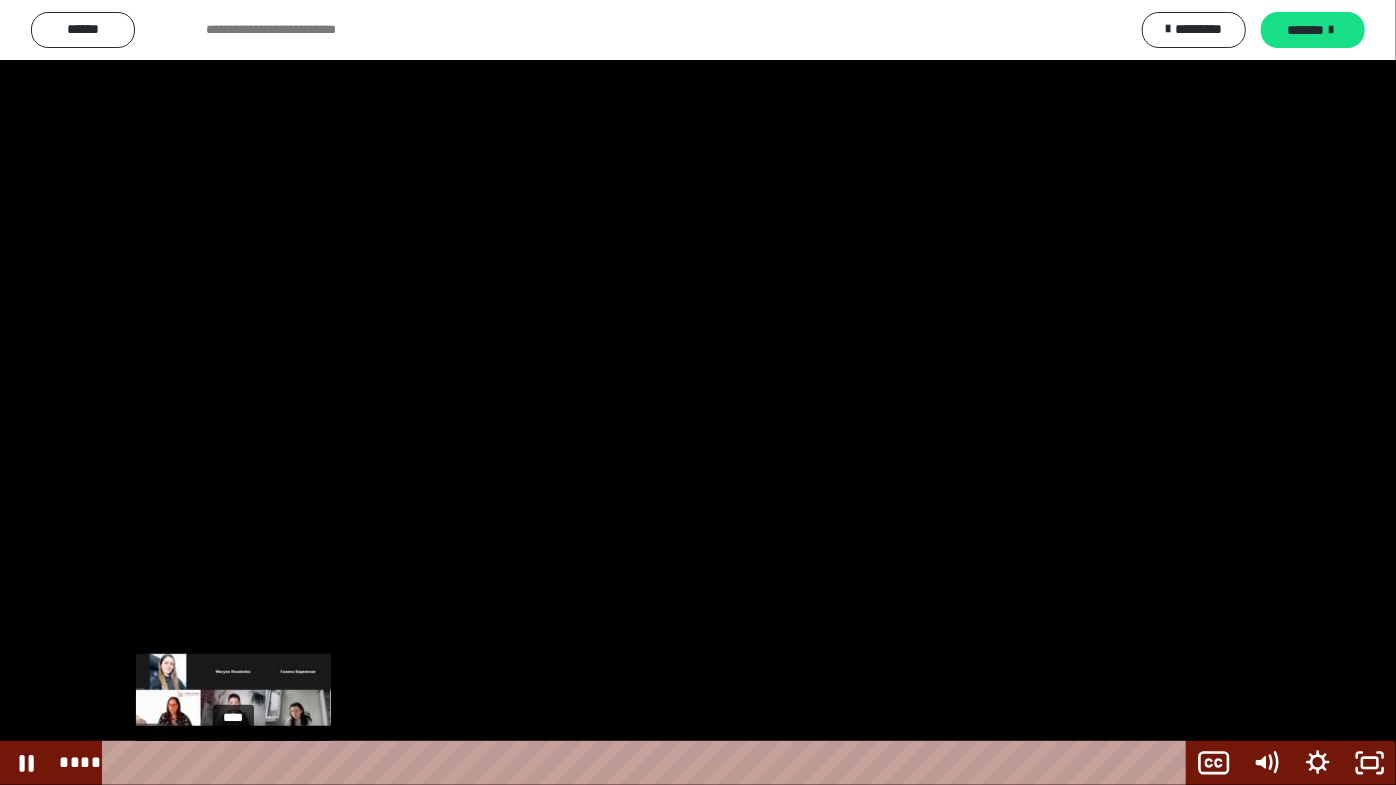click on "****" at bounding box center [649, 763] 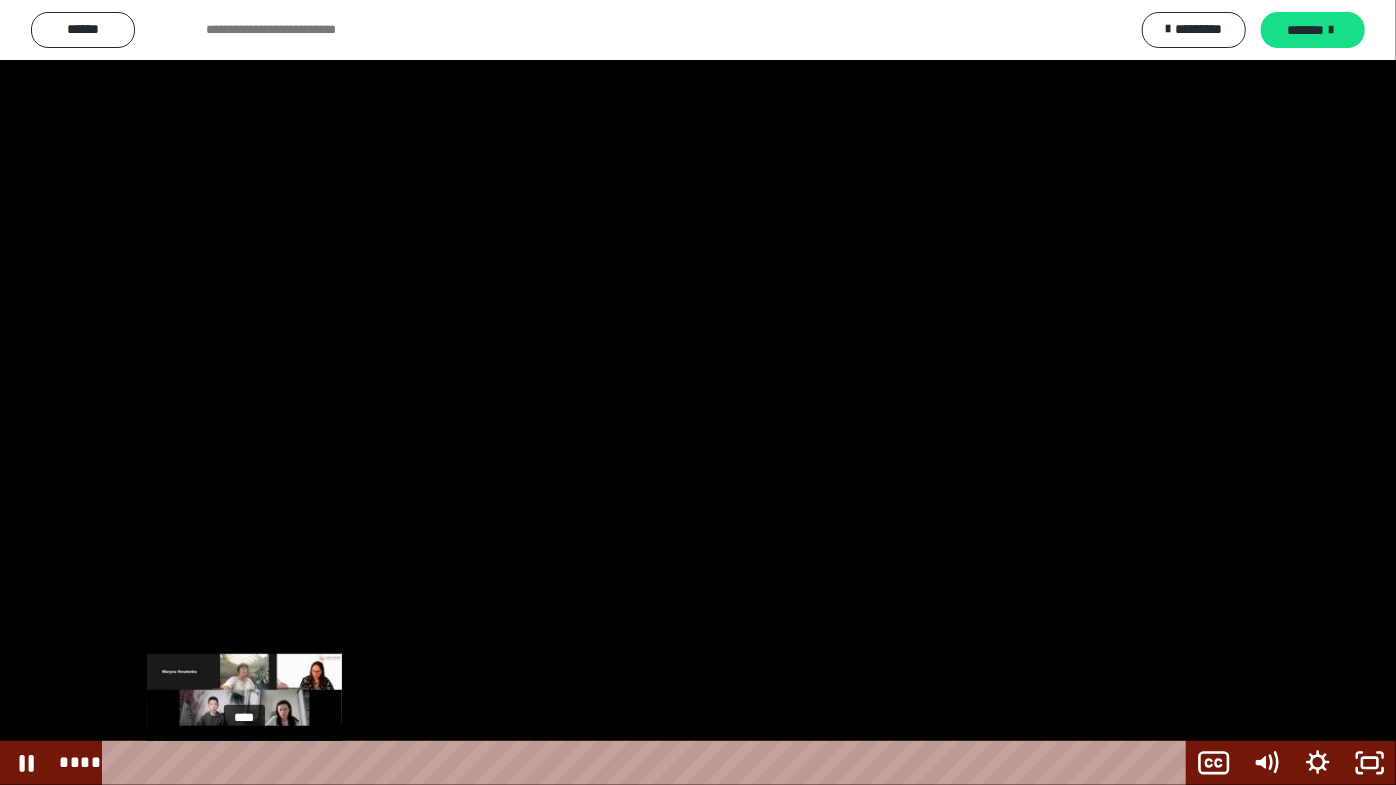 click on "****" at bounding box center [649, 763] 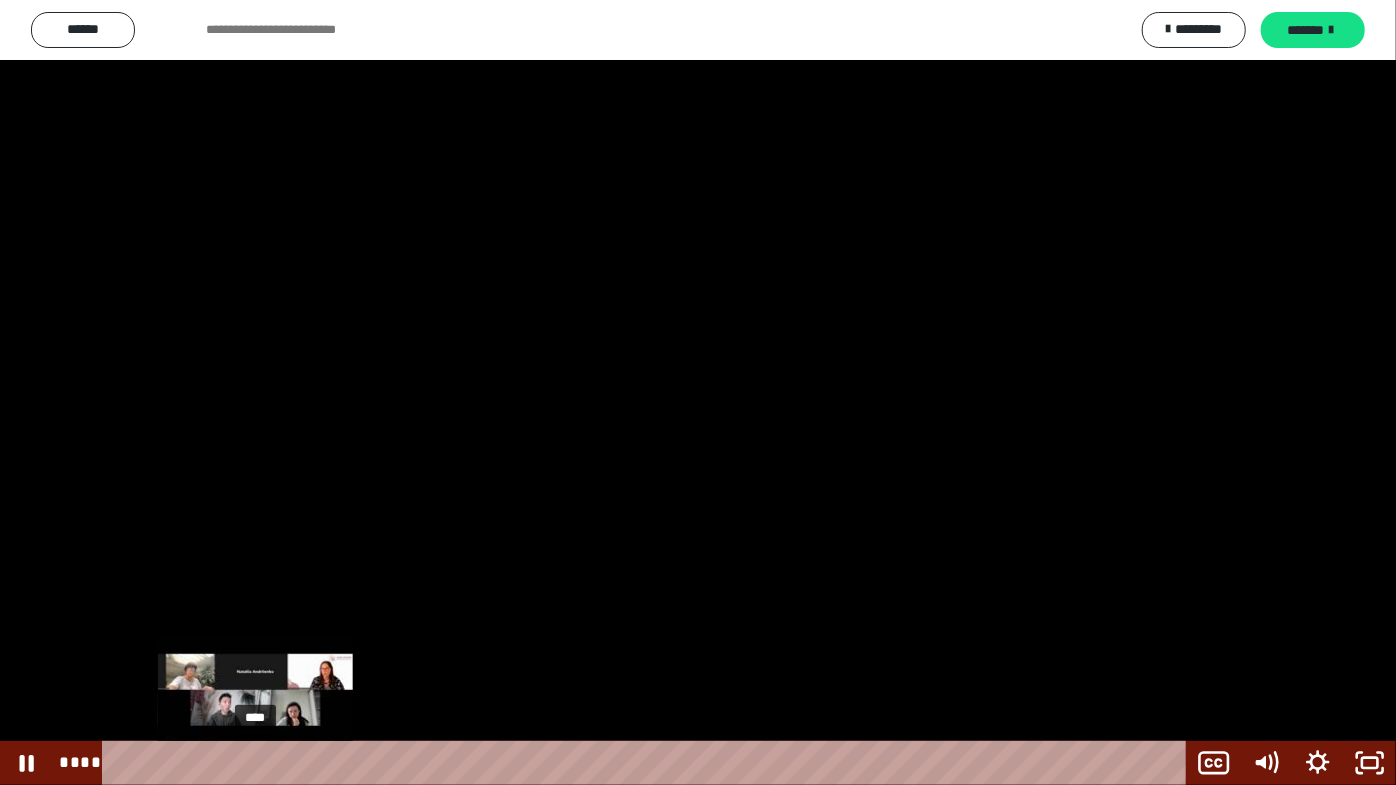 click on "****" at bounding box center (649, 763) 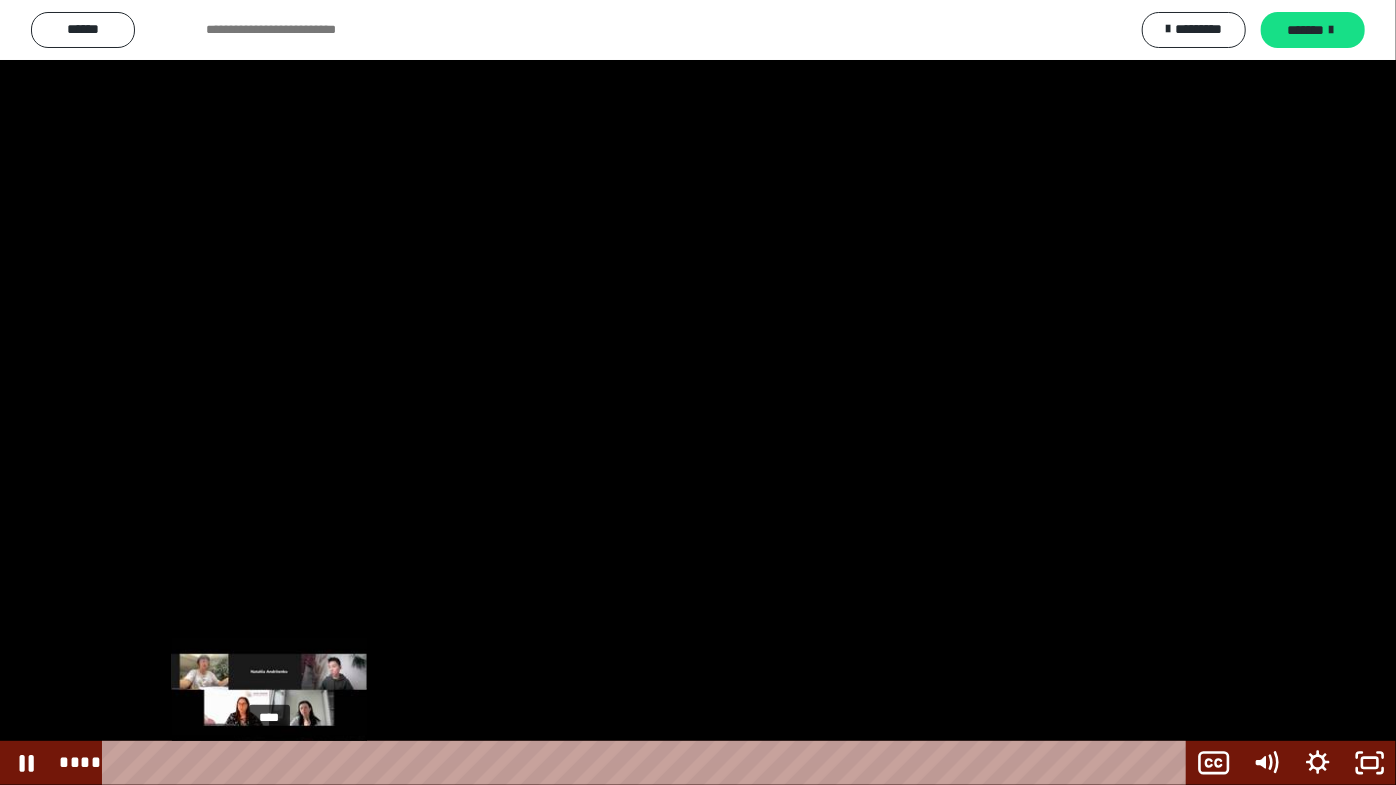 click on "****" at bounding box center [649, 763] 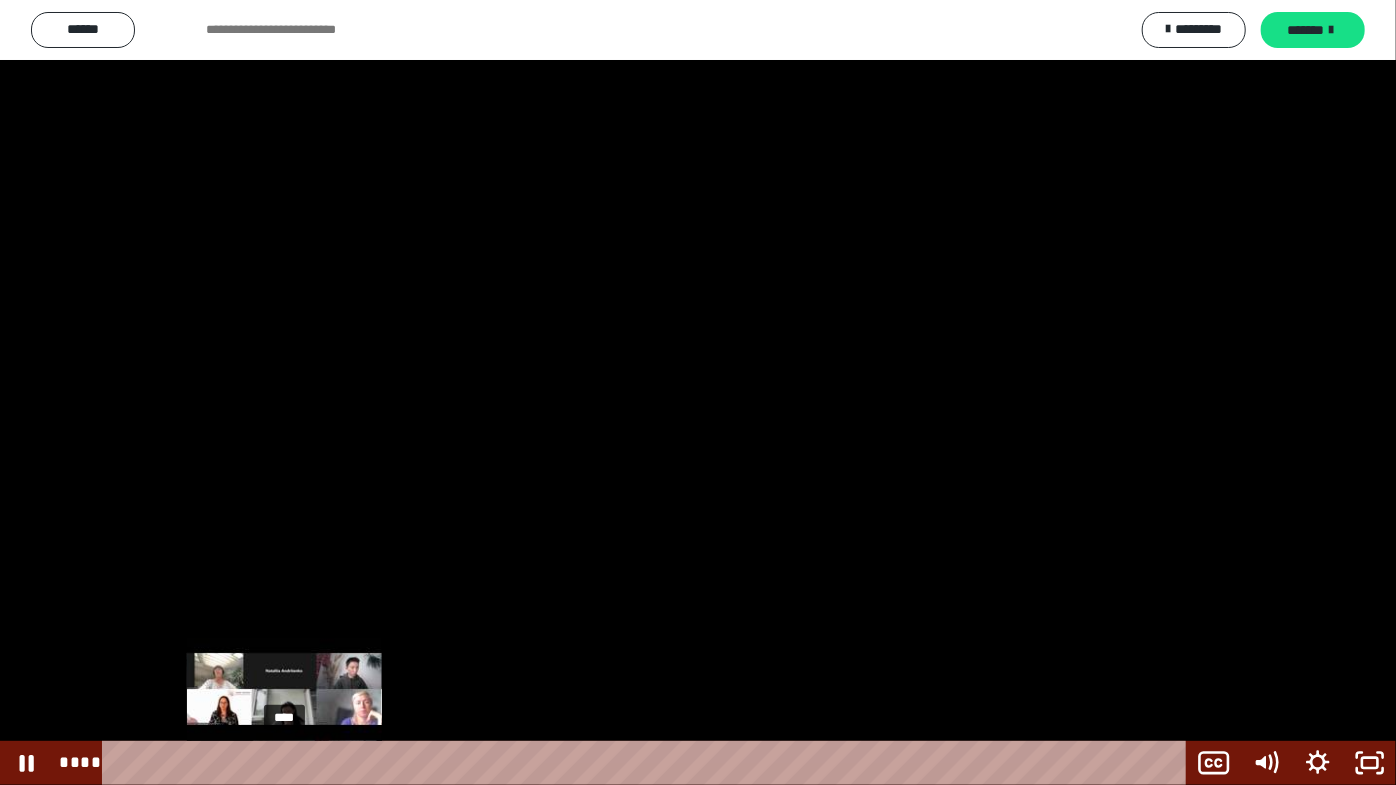 click on "****" at bounding box center (649, 763) 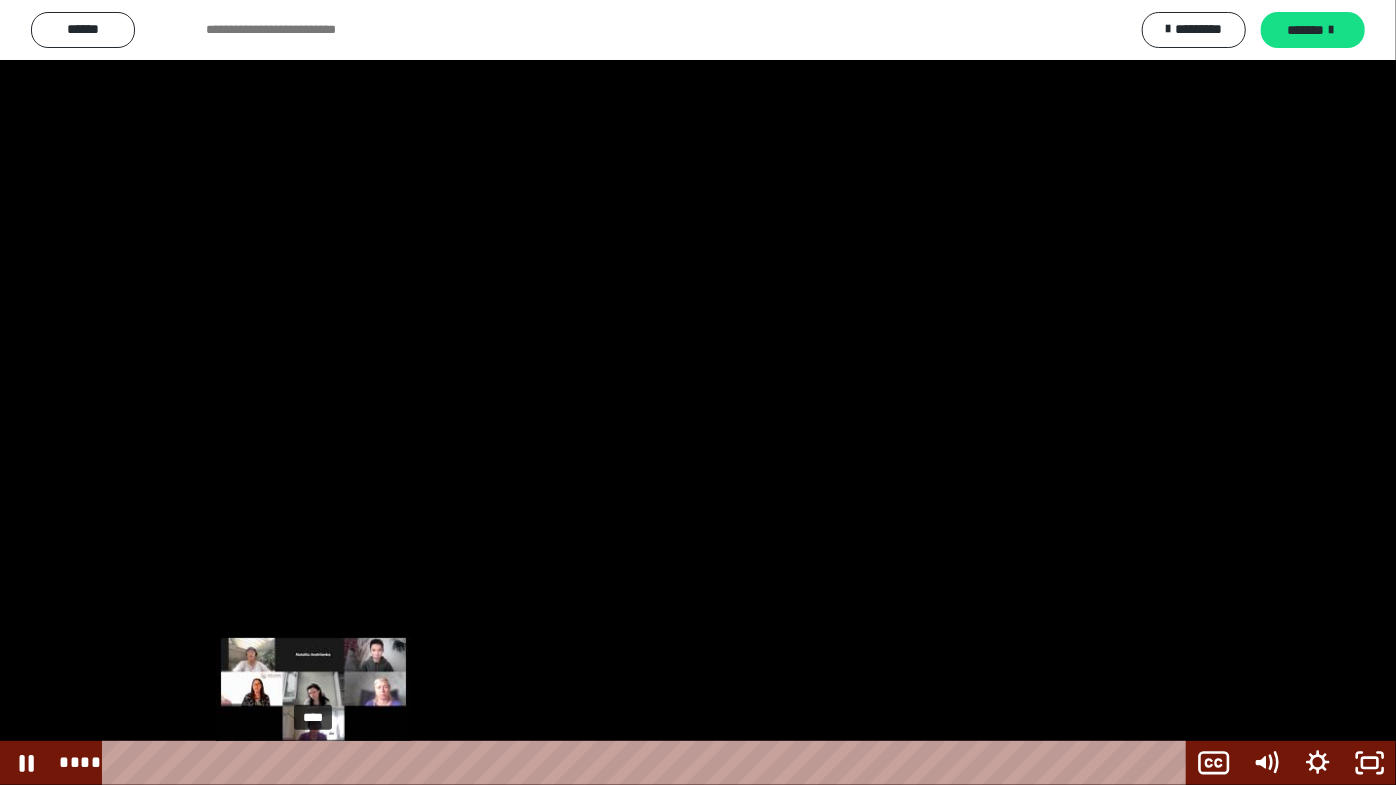 click on "****" at bounding box center (649, 763) 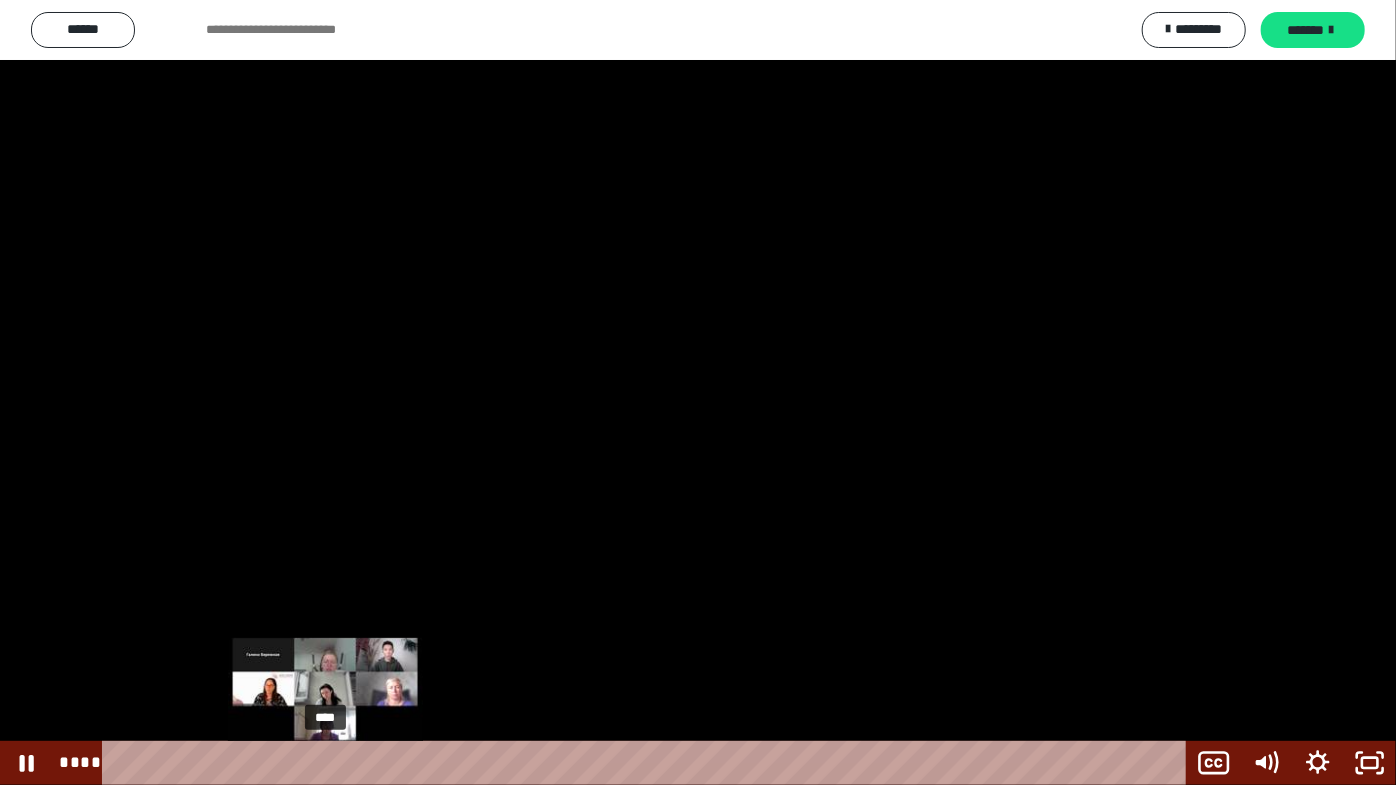 click on "****" at bounding box center [649, 763] 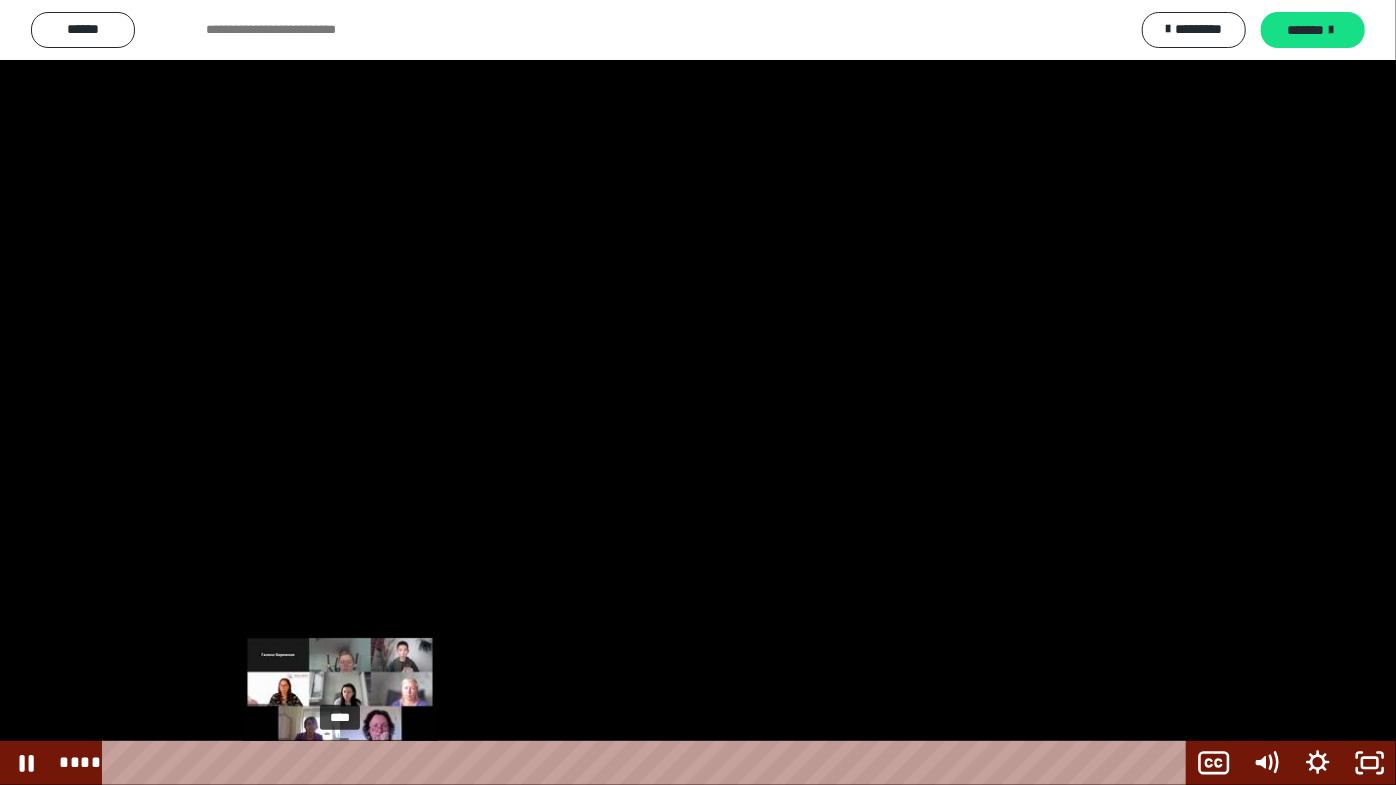 click on "****" at bounding box center (649, 763) 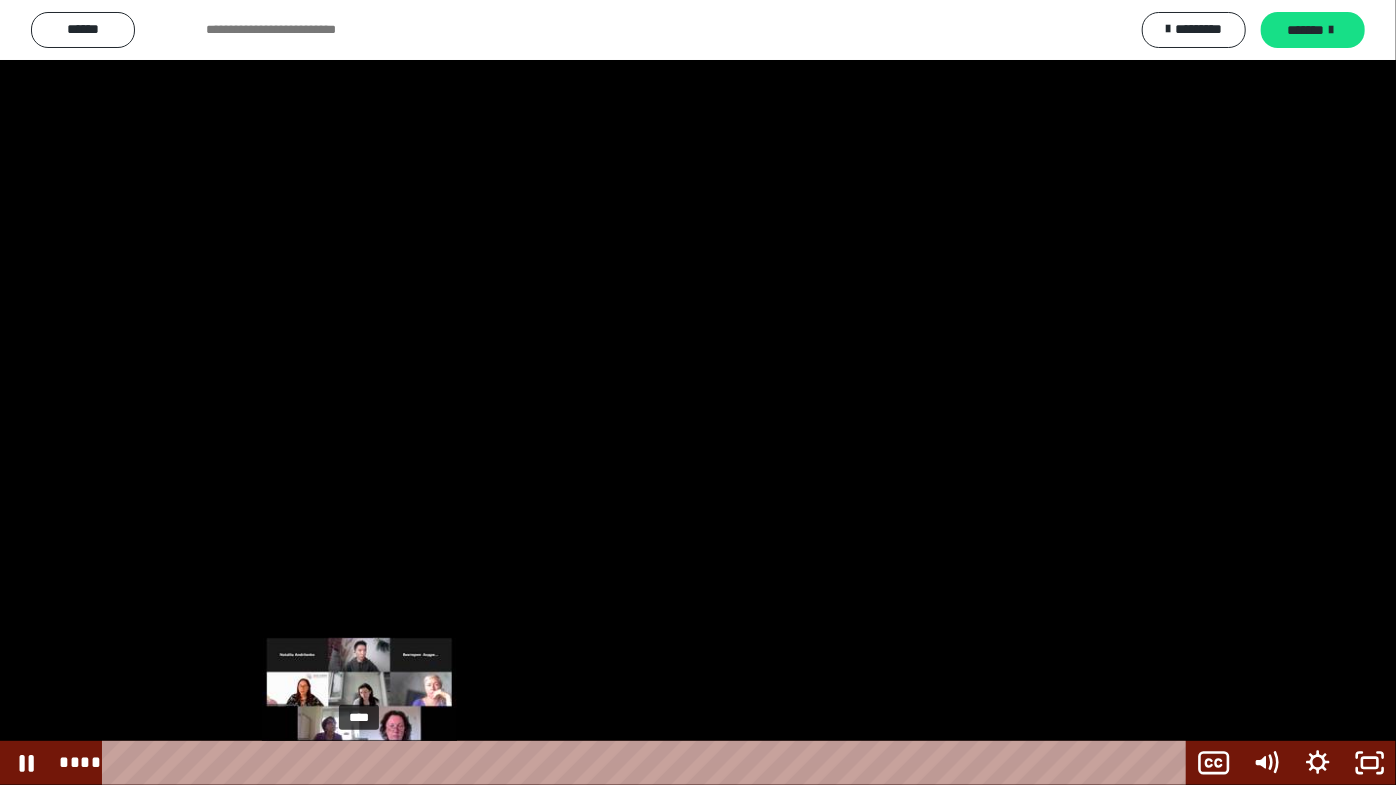 click on "****" at bounding box center (649, 763) 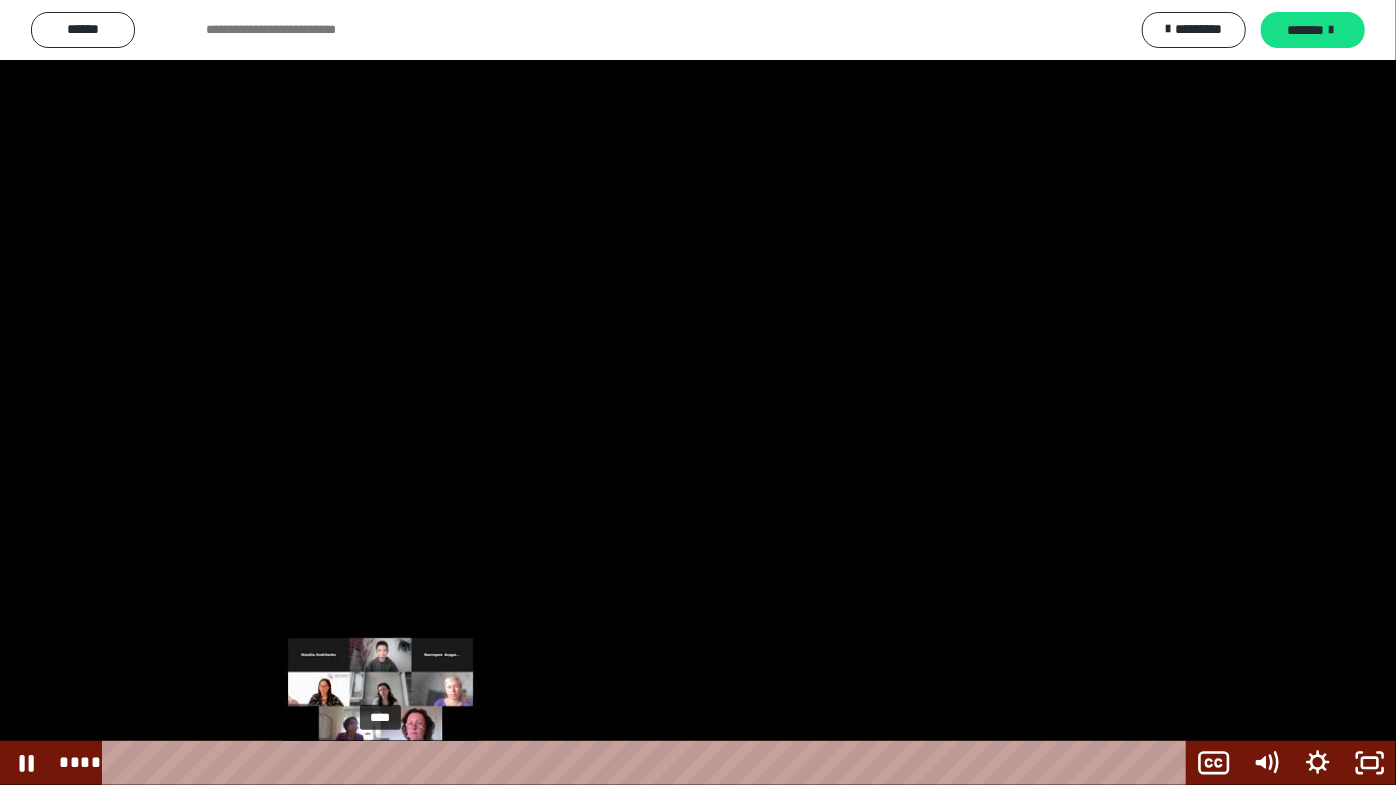 click on "****" at bounding box center [649, 763] 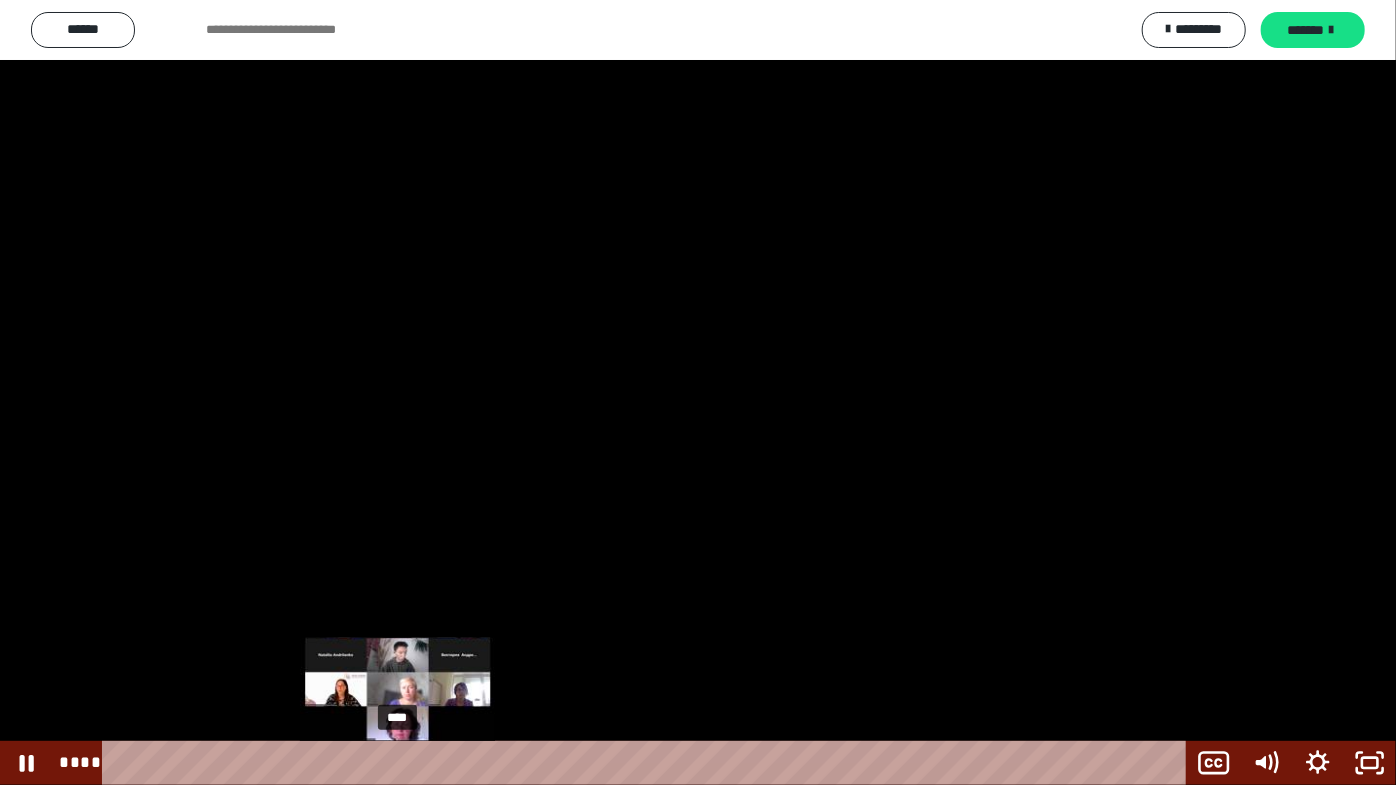 click on "****" at bounding box center (649, 763) 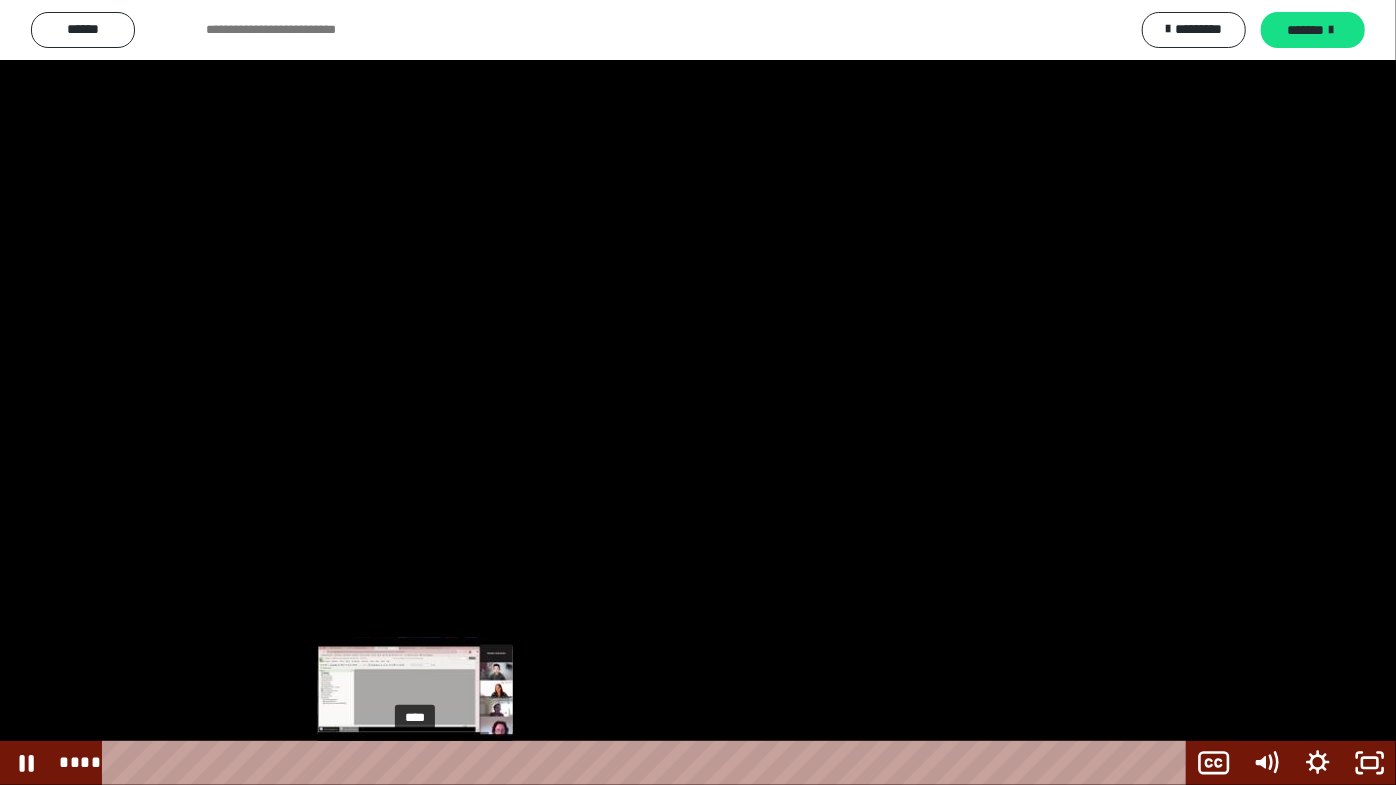 click on "****" at bounding box center [649, 763] 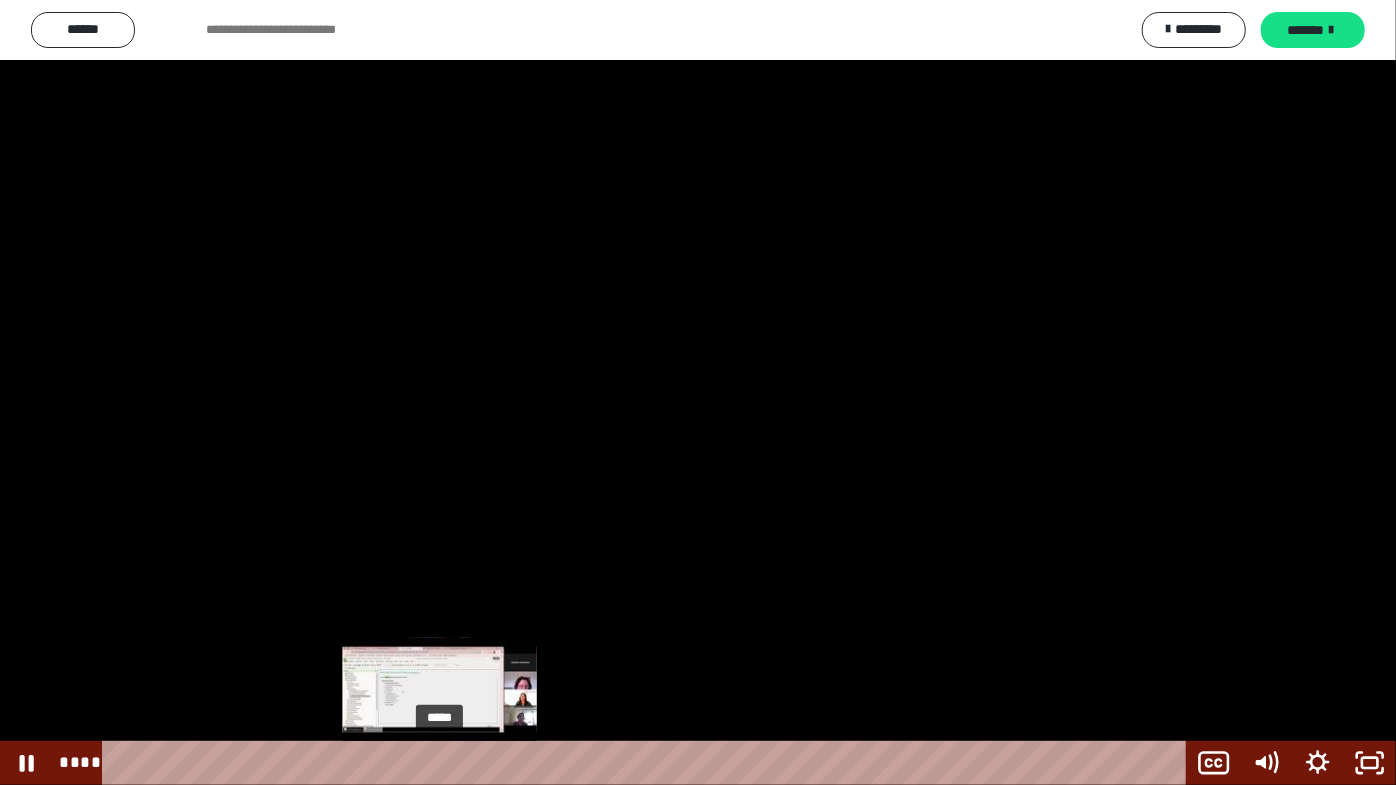 click on "*****" at bounding box center (649, 763) 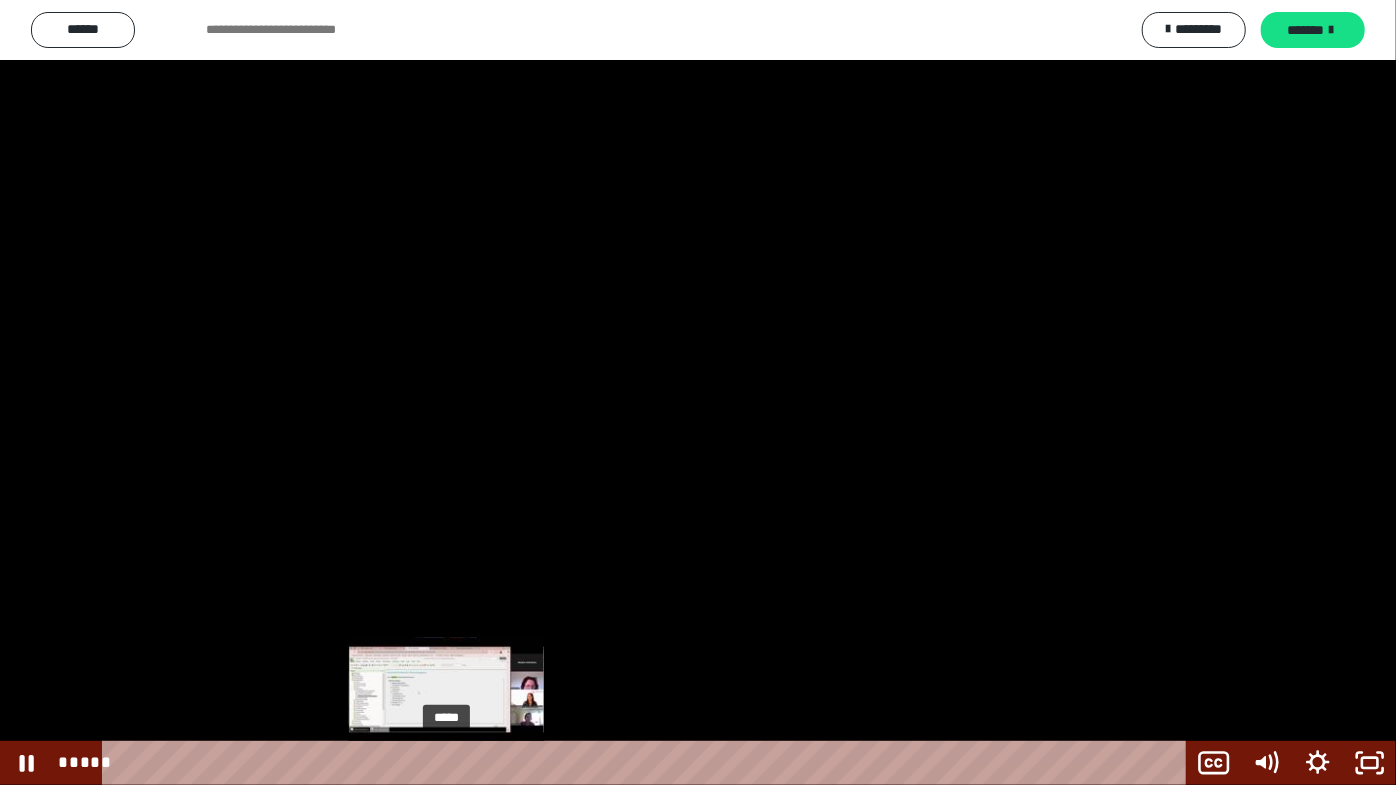 click on "*****" at bounding box center [649, 763] 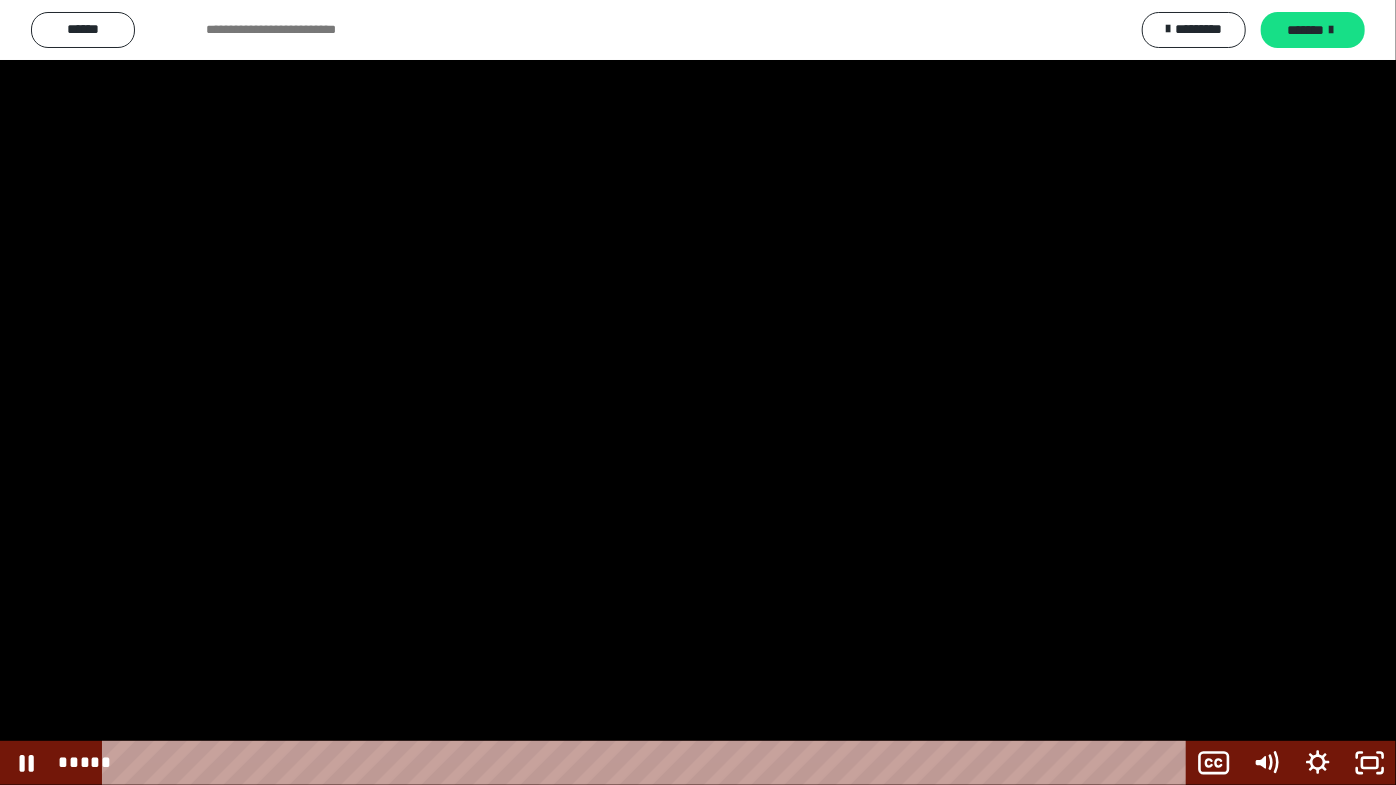 click at bounding box center [698, 392] 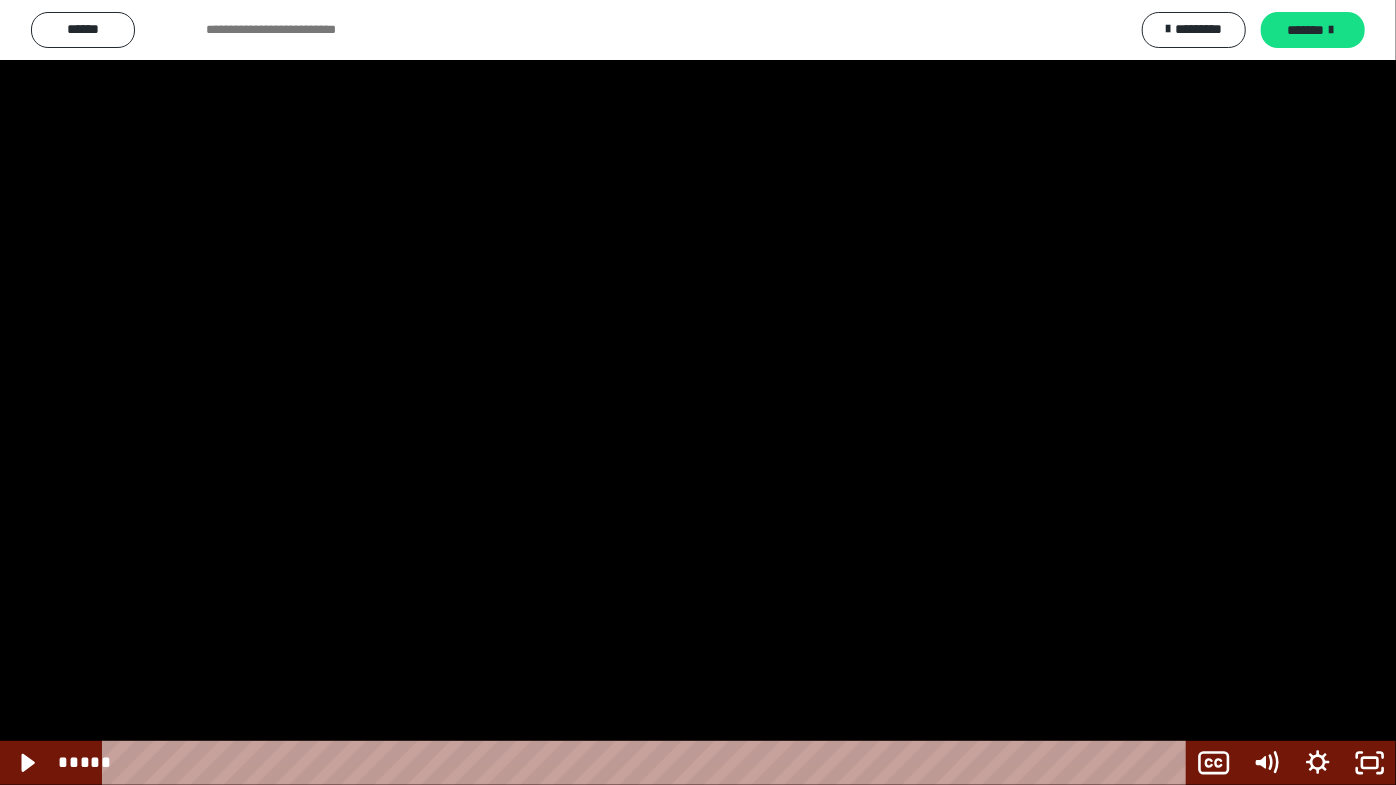 click at bounding box center [698, 392] 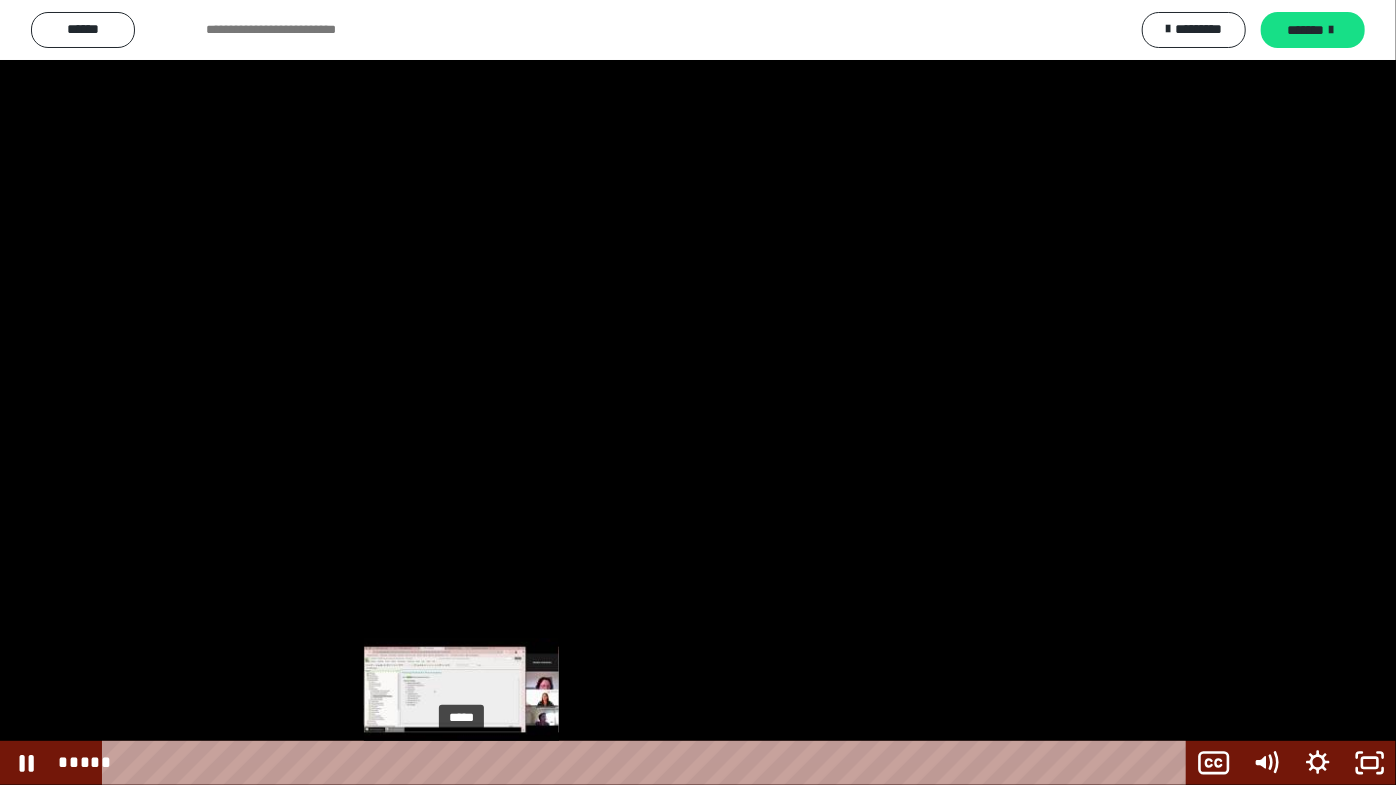 click on "*****" at bounding box center (649, 763) 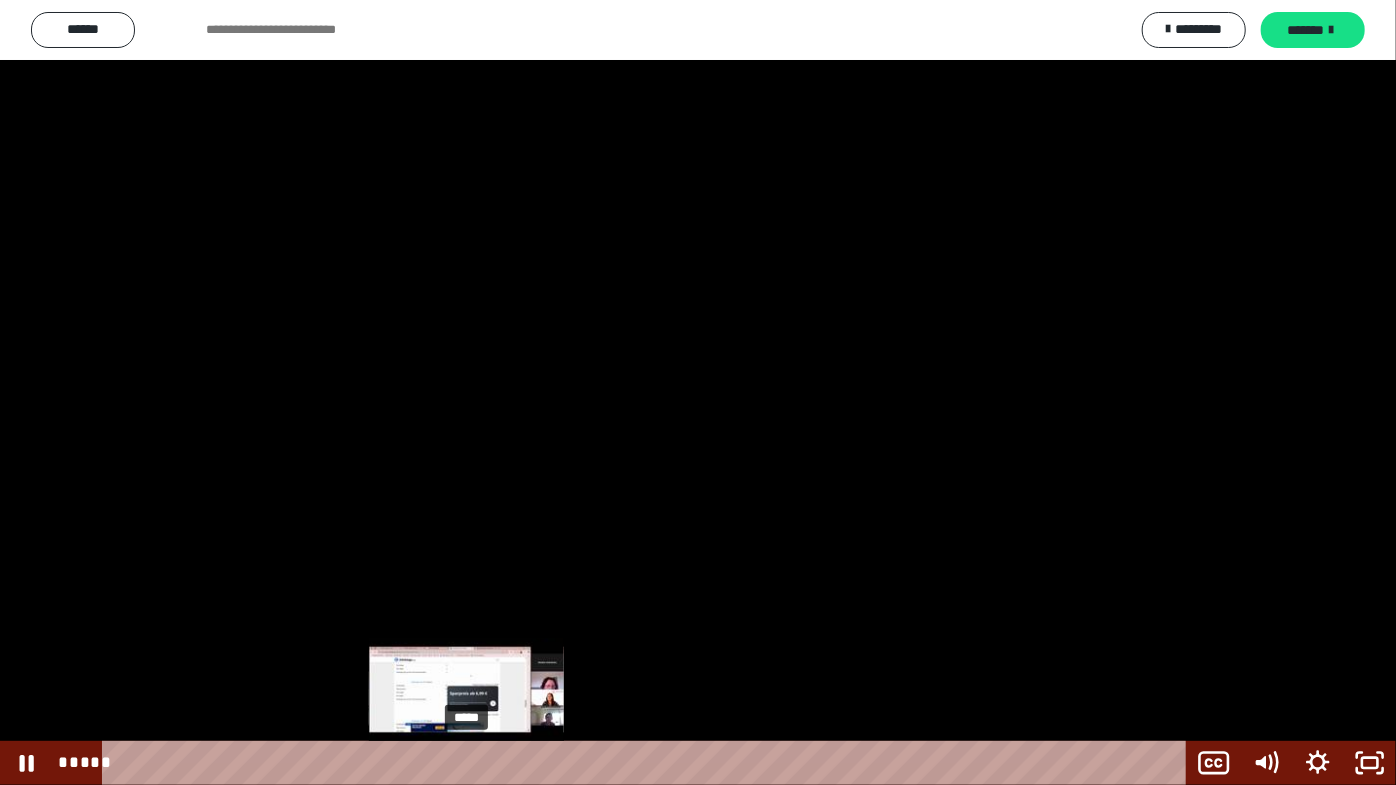 click on "*****" at bounding box center (649, 763) 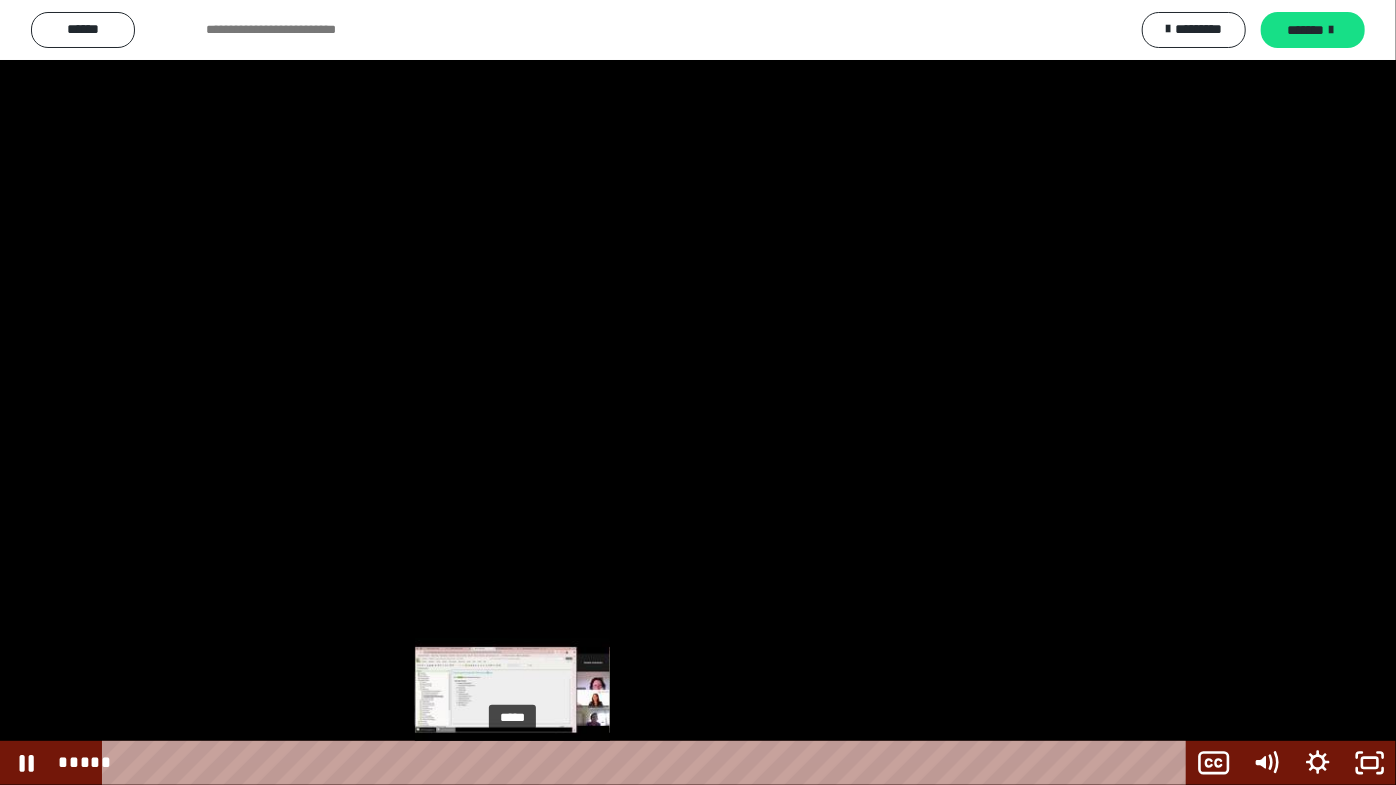 click on "*****" at bounding box center (649, 763) 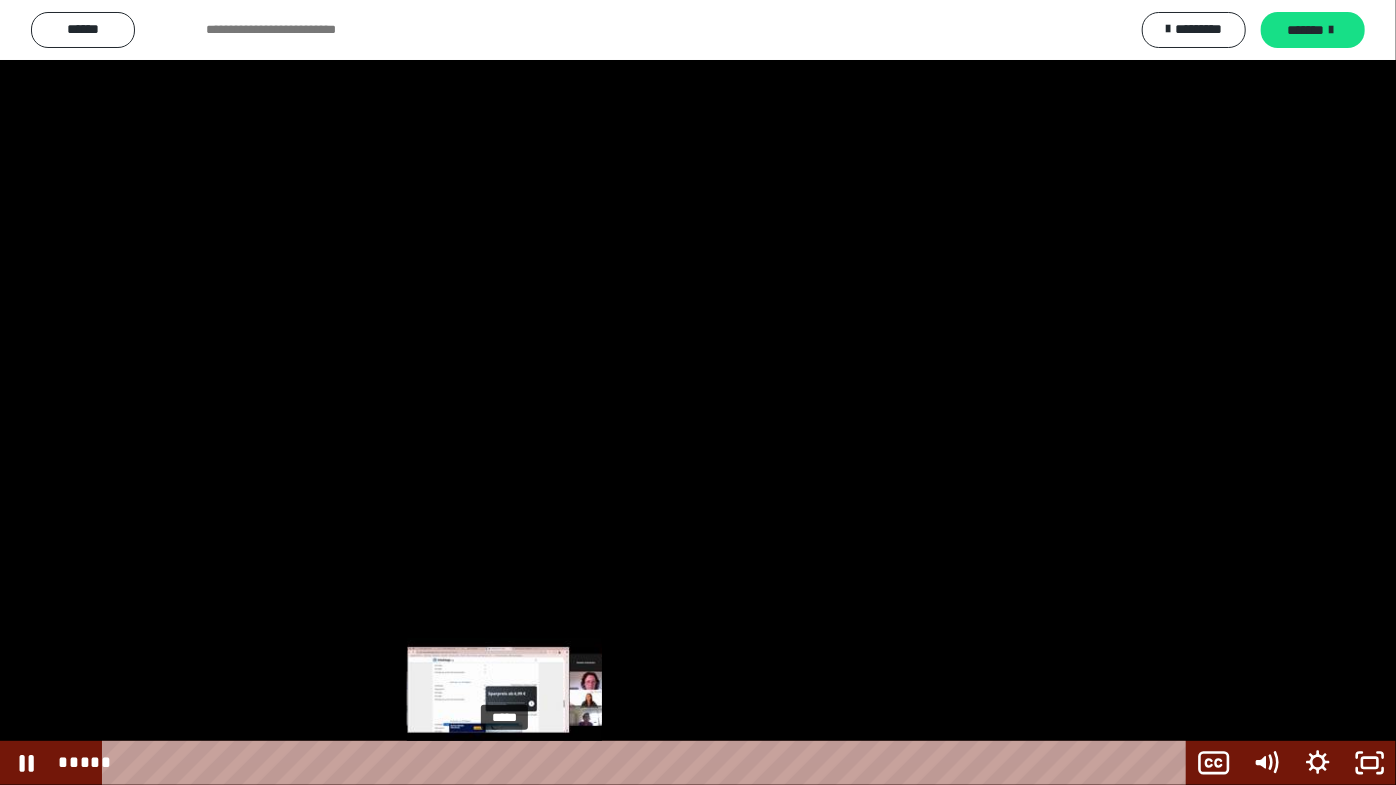 click at bounding box center [504, 763] 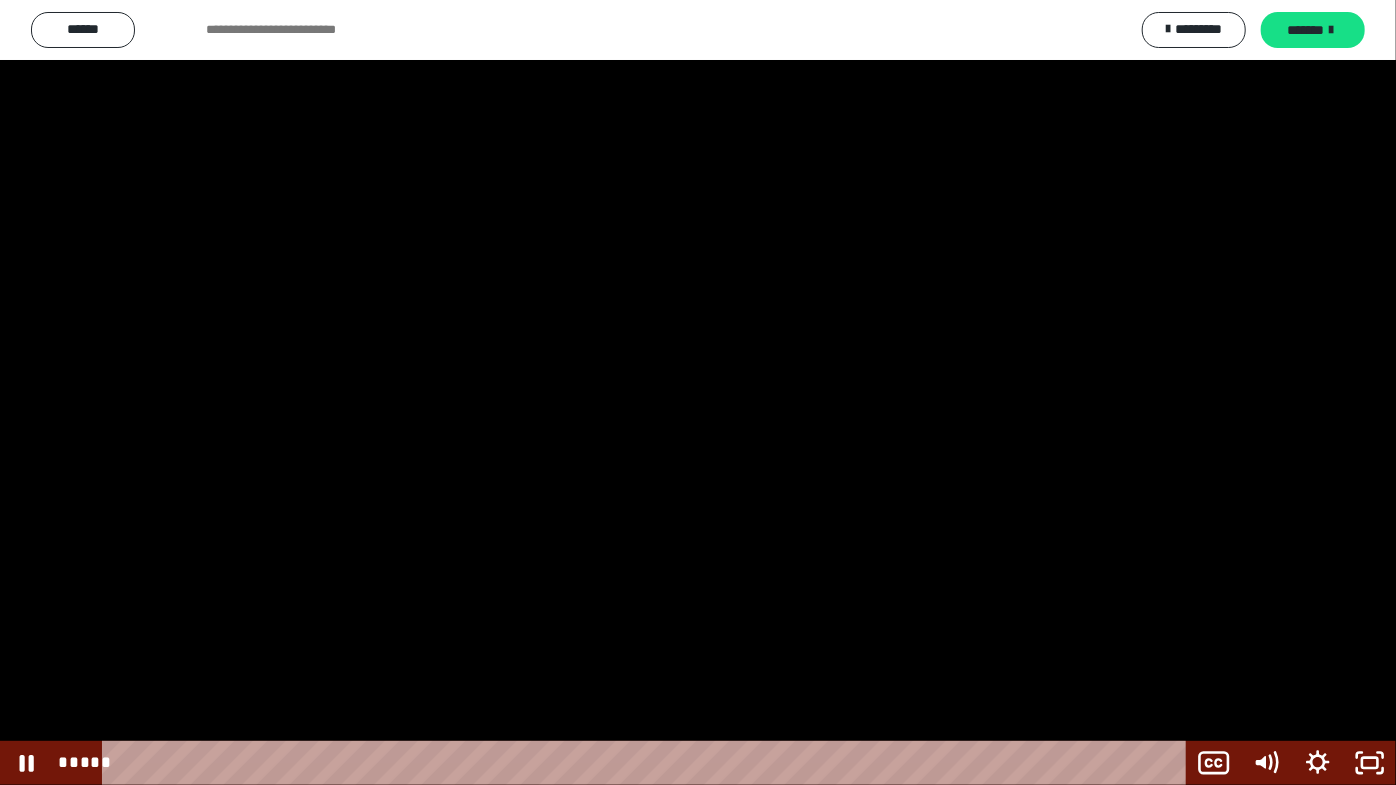 click at bounding box center [698, 392] 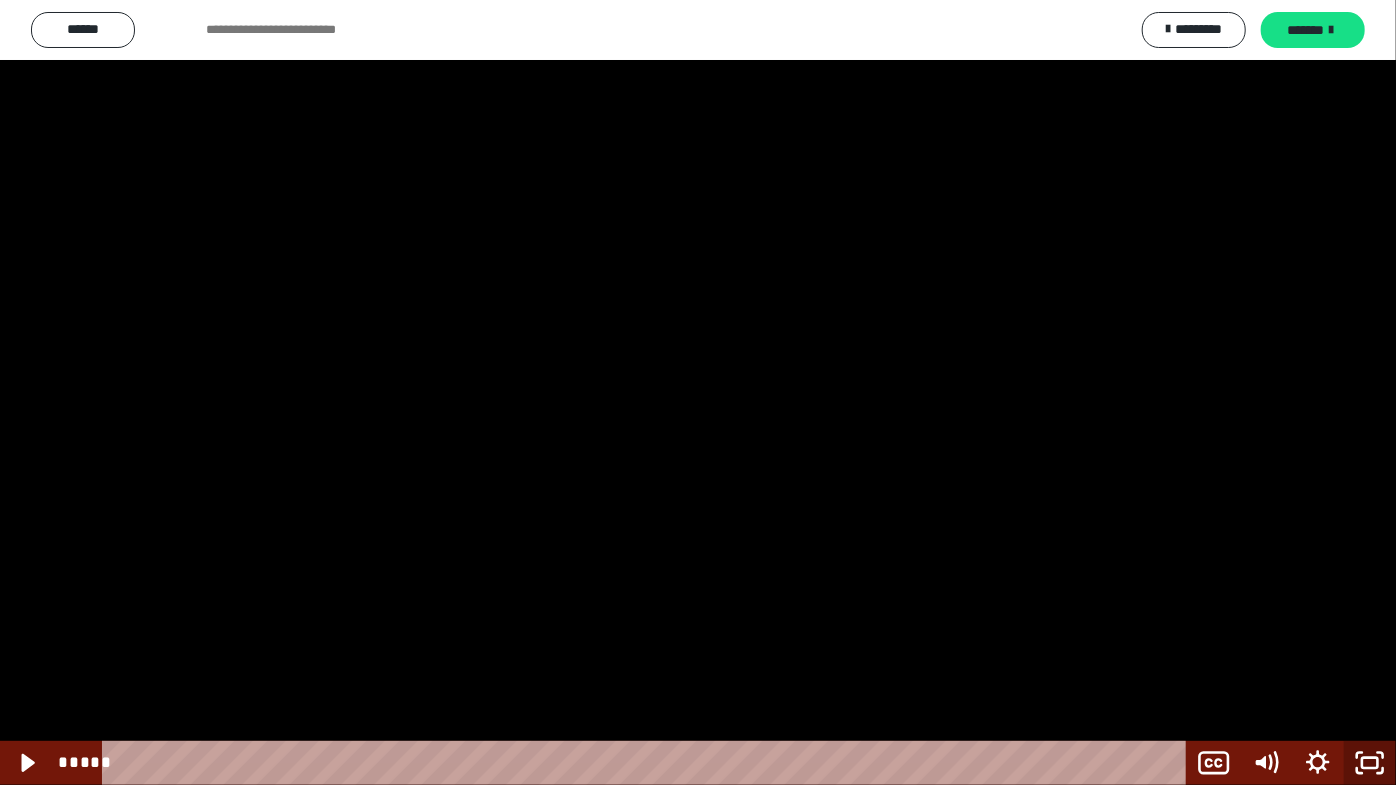 click 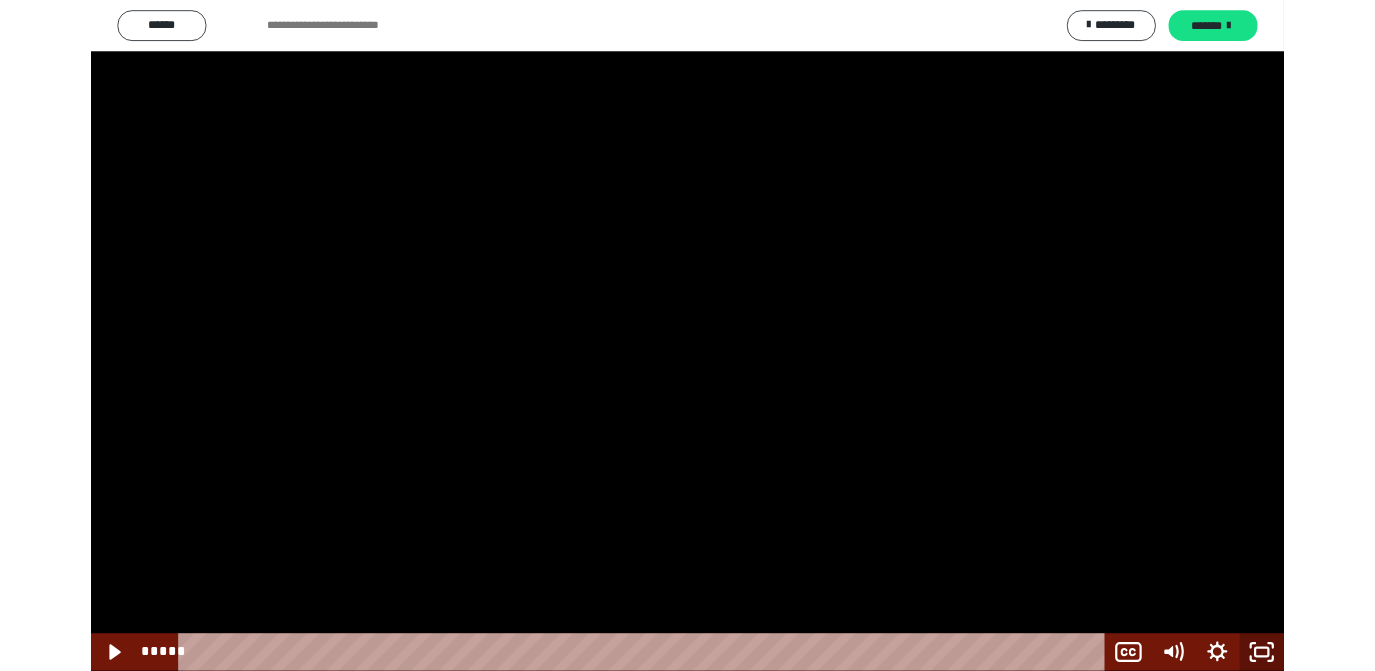 scroll, scrollTop: 929, scrollLeft: 0, axis: vertical 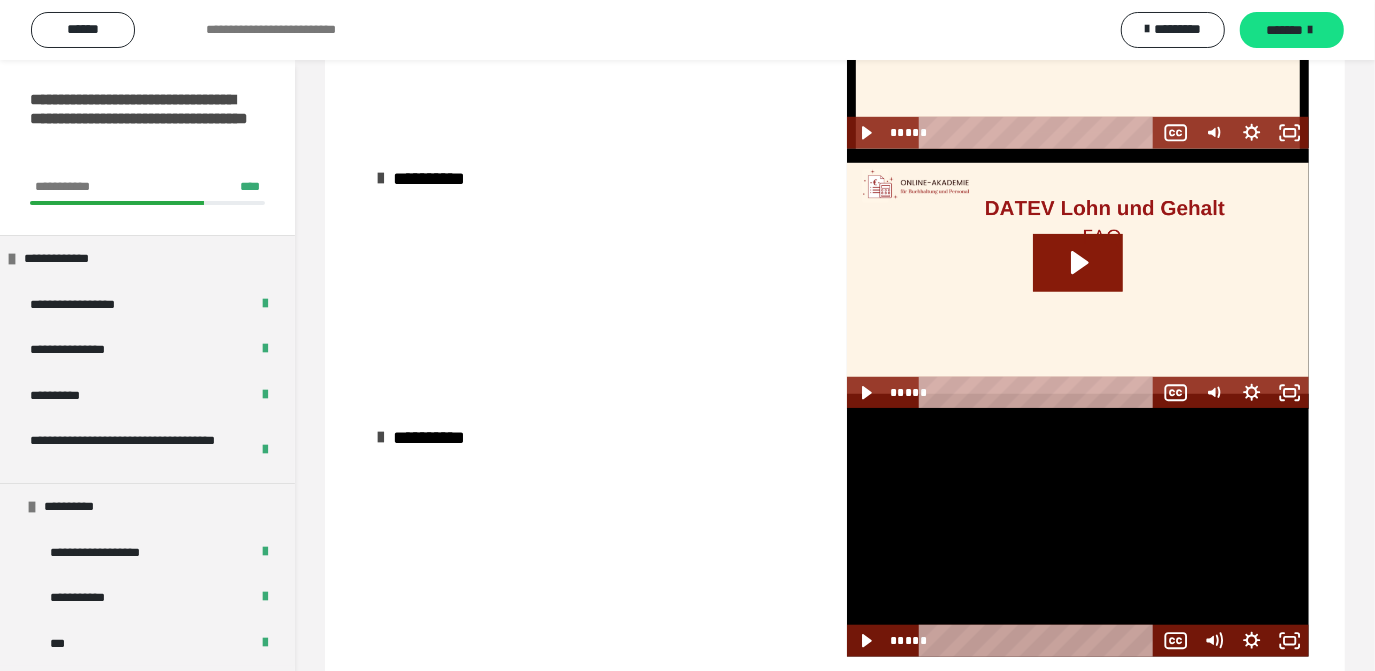 click at bounding box center [1078, 532] 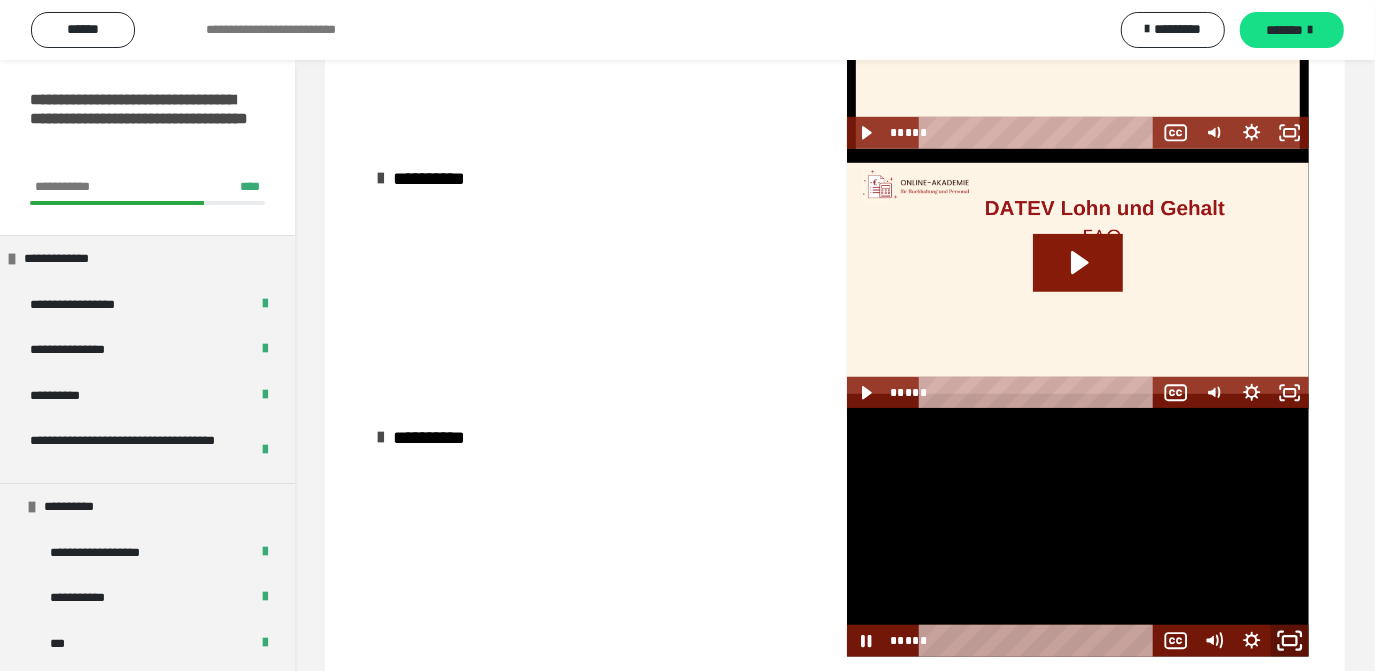 click 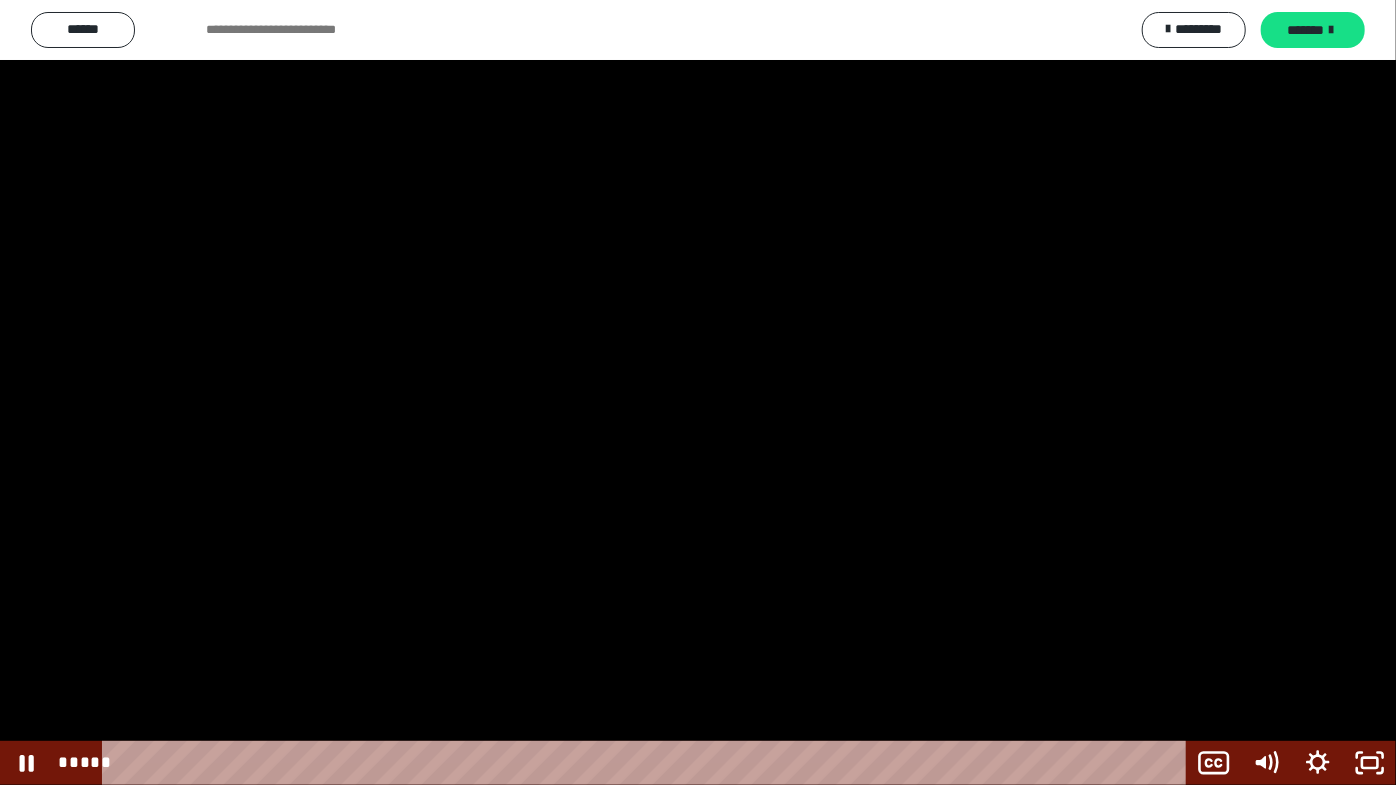 click at bounding box center [698, 392] 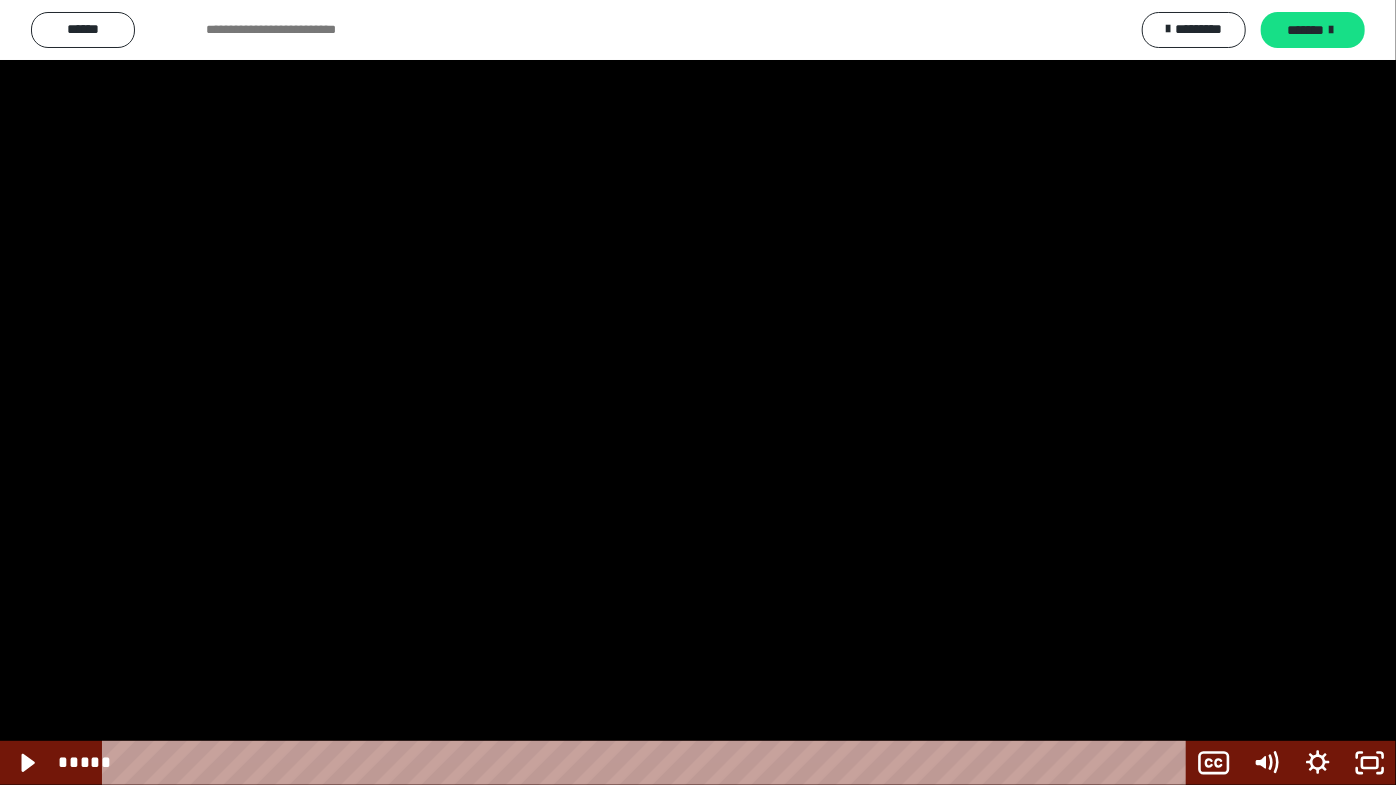 click at bounding box center (698, 392) 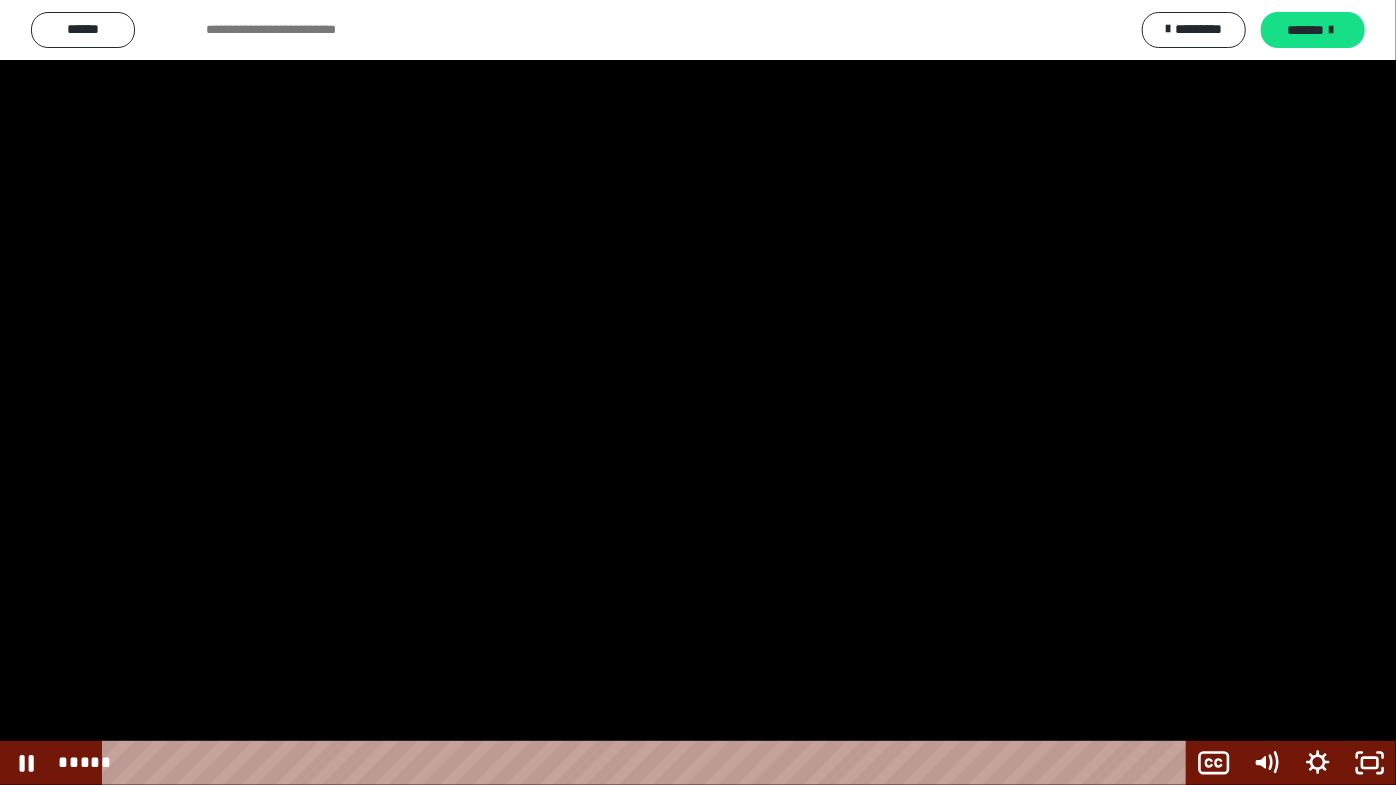 click at bounding box center [698, 392] 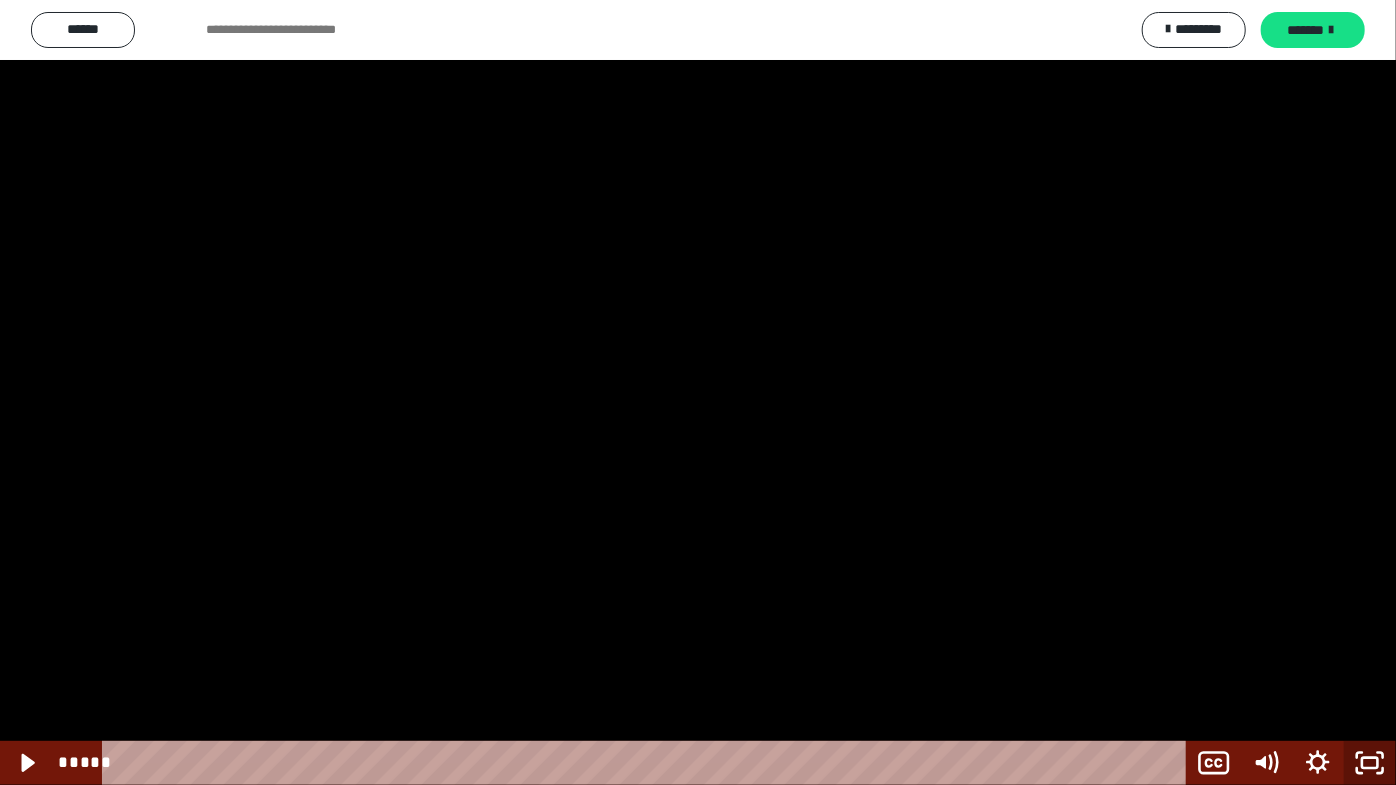 click 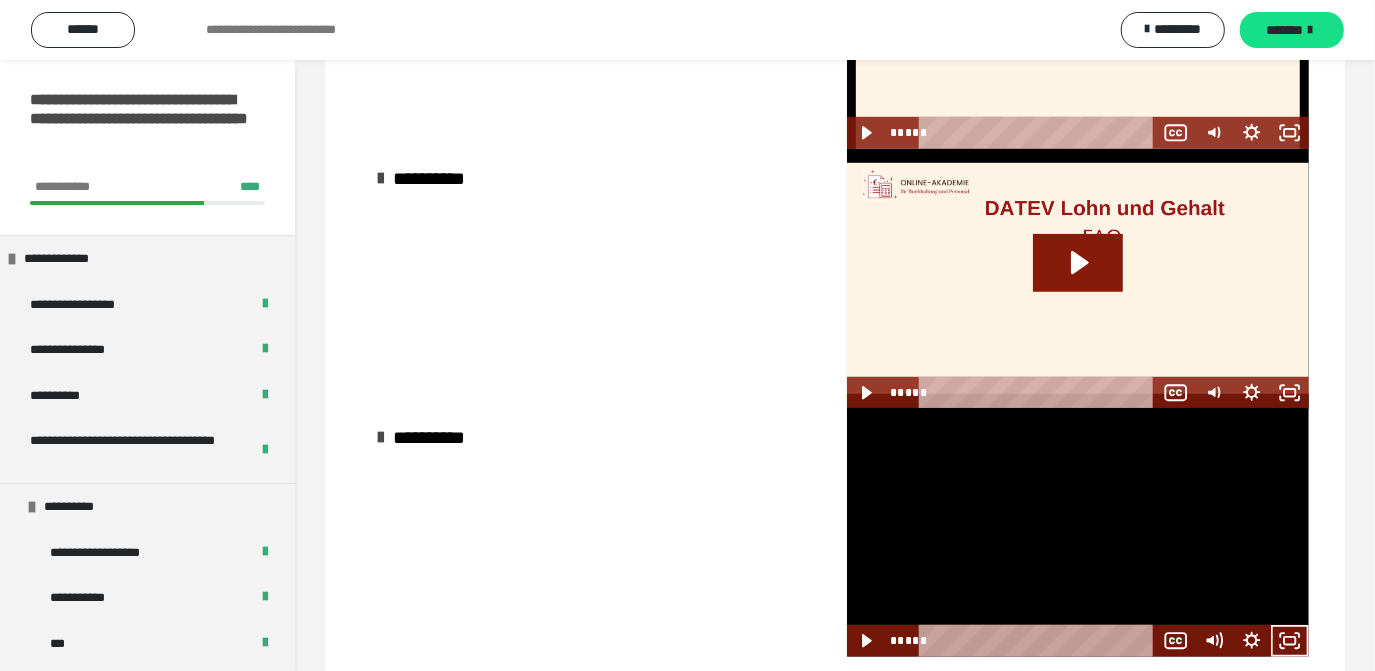 click at bounding box center [1078, 532] 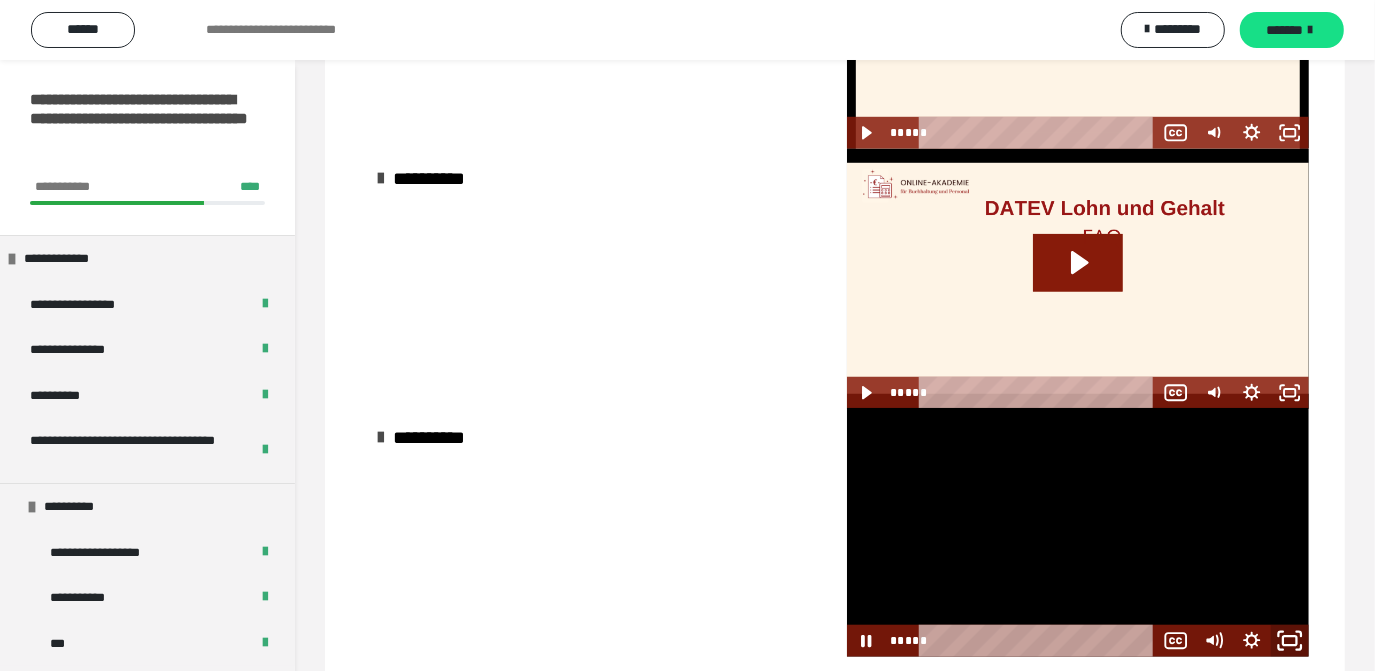 click 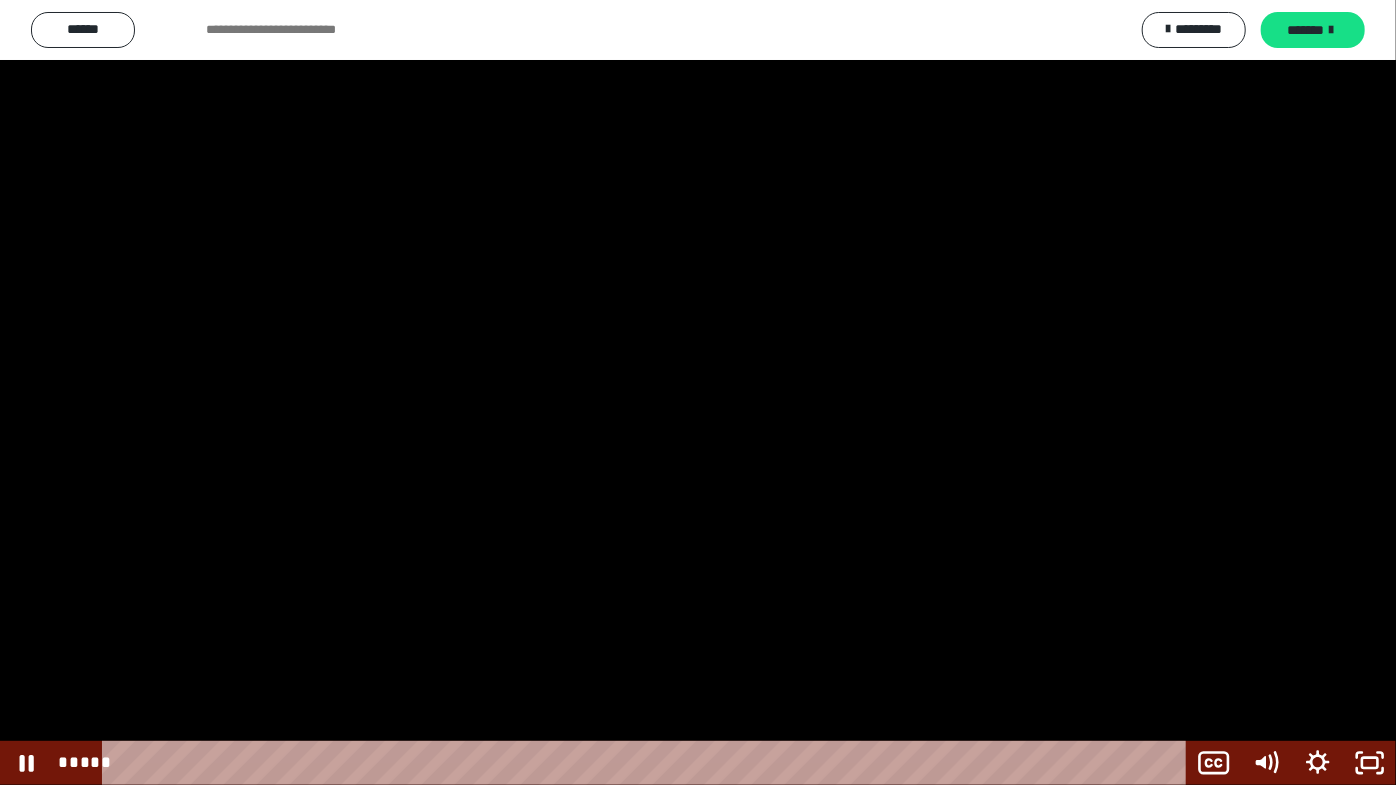 click at bounding box center (698, 392) 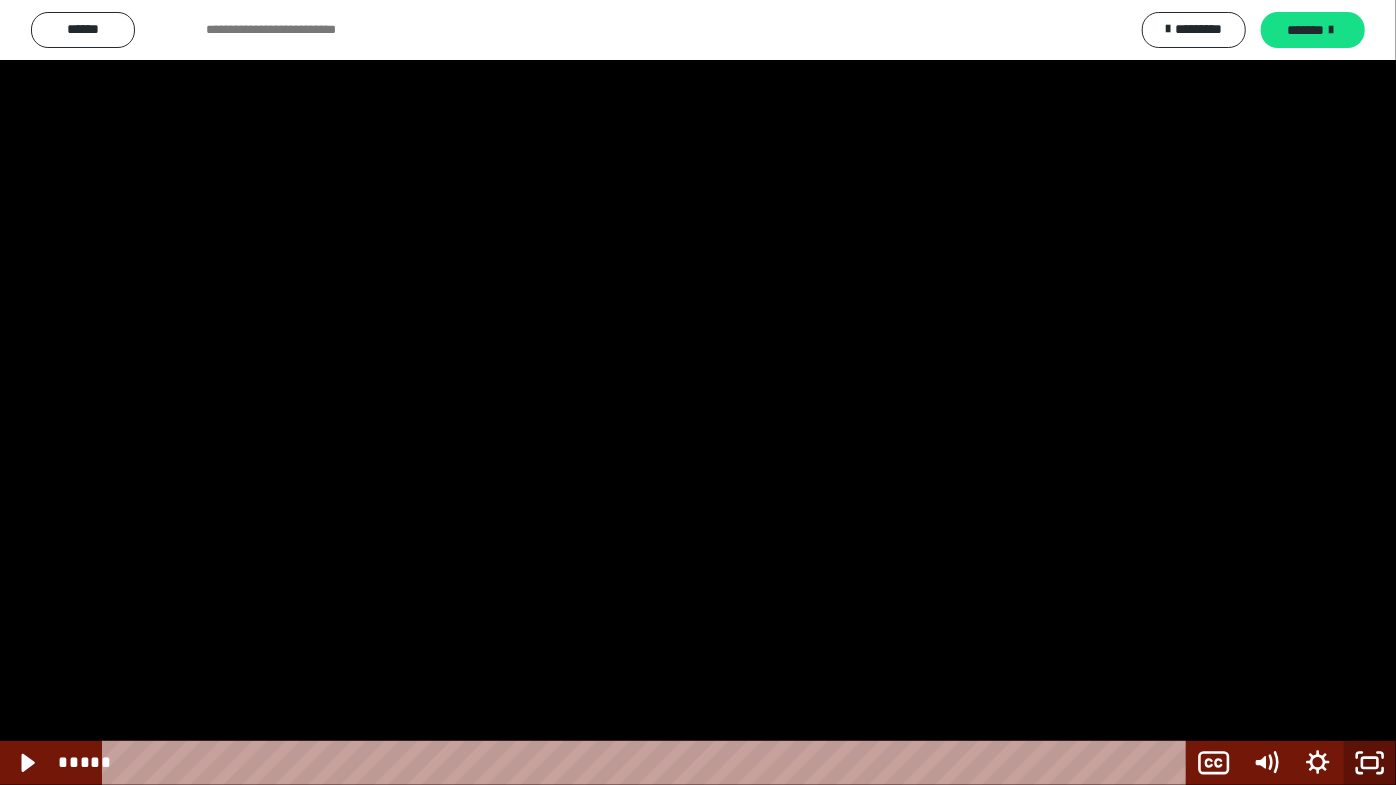 click 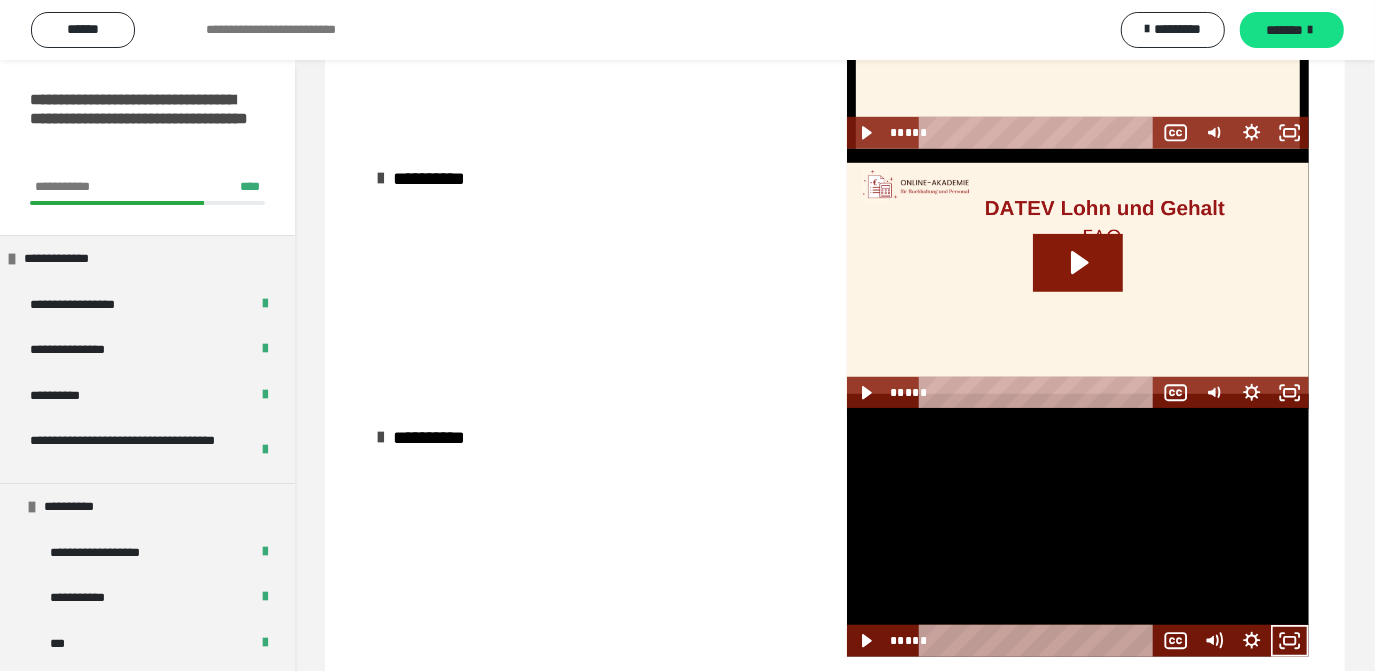 click at bounding box center (1078, 532) 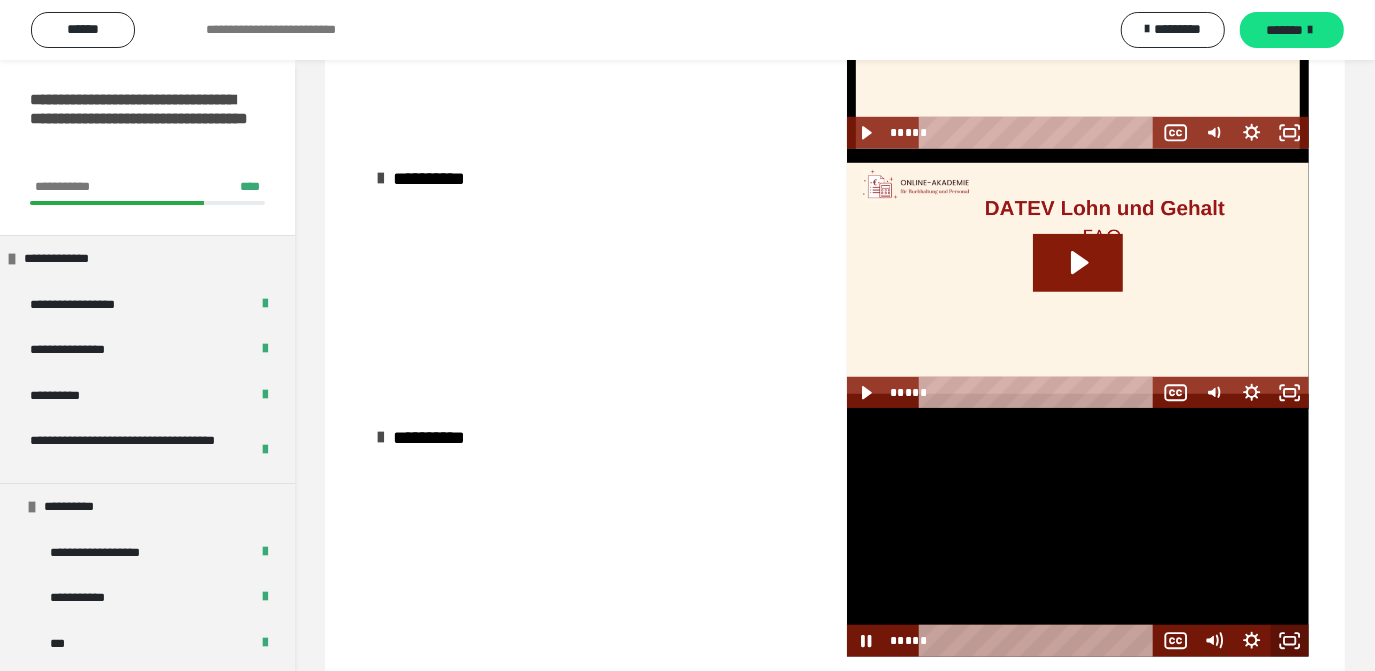 click 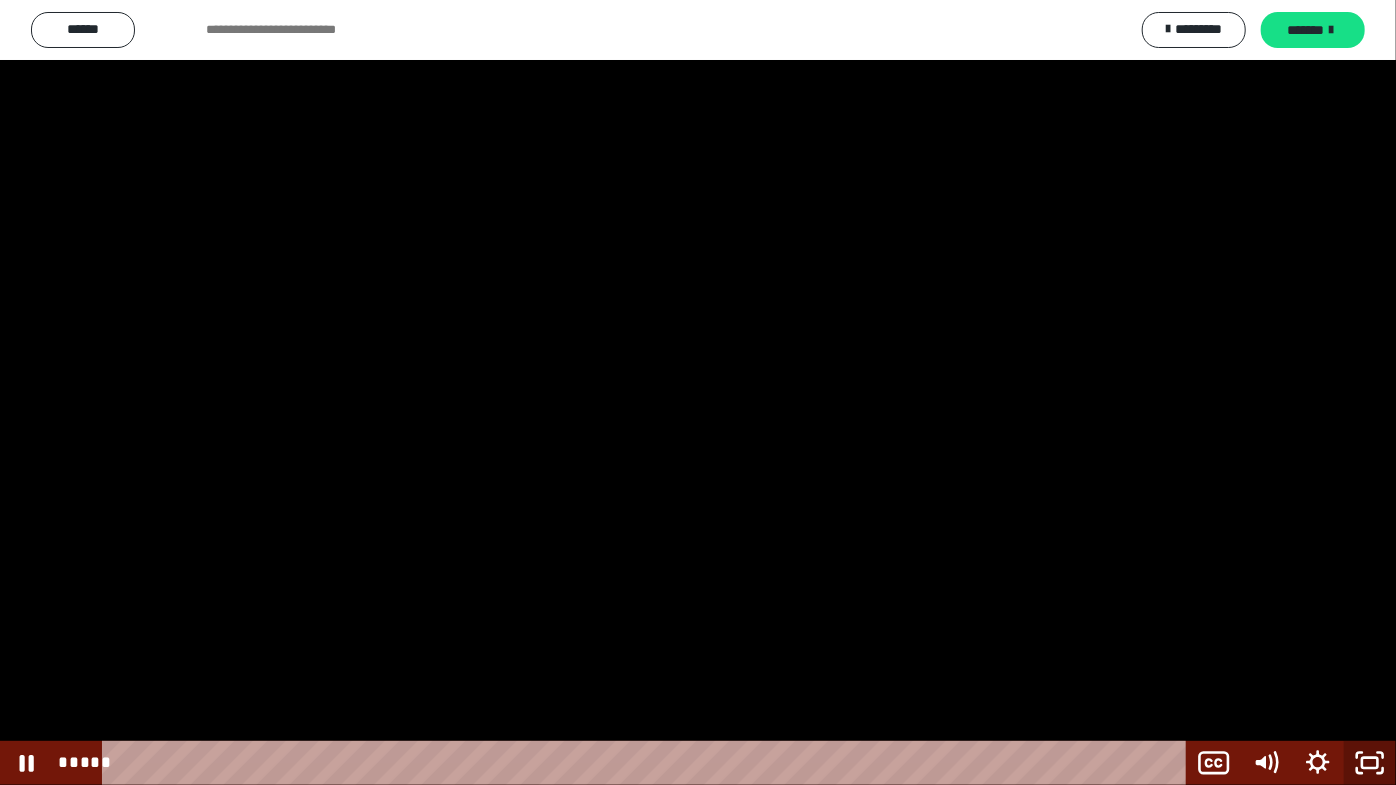 click 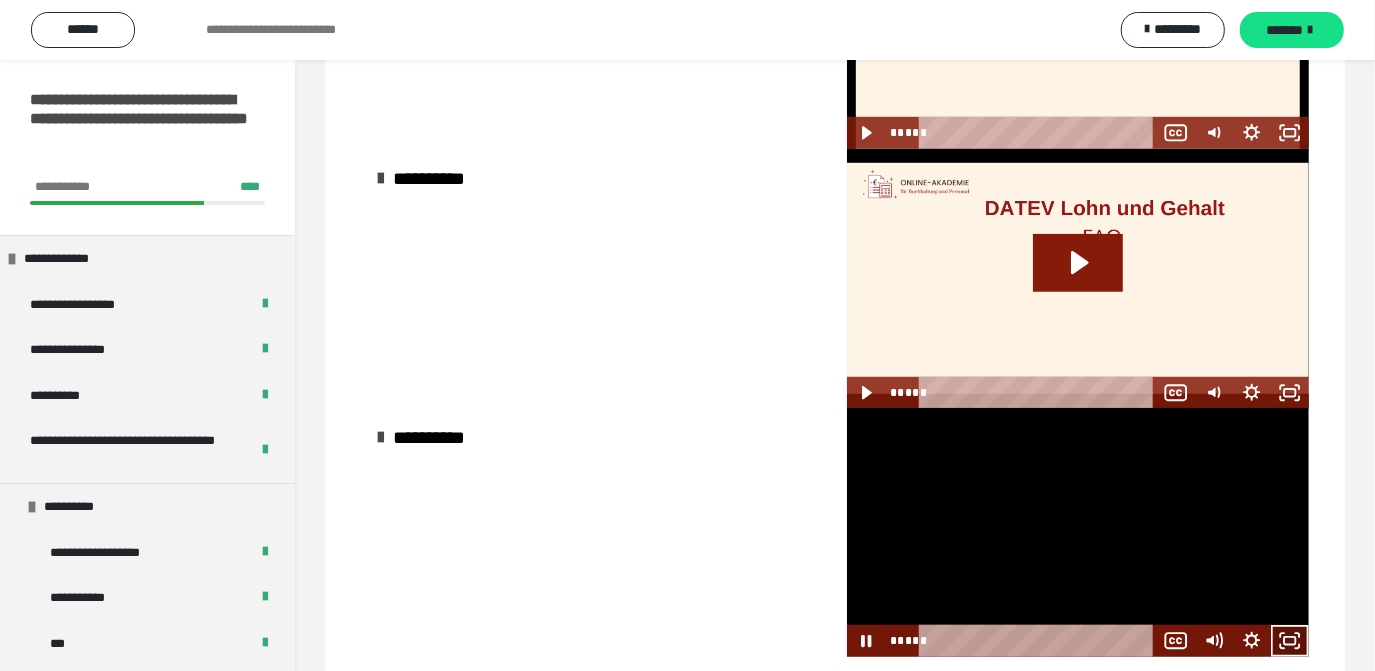 drag, startPoint x: 1292, startPoint y: 637, endPoint x: 1286, endPoint y: 698, distance: 61.294373 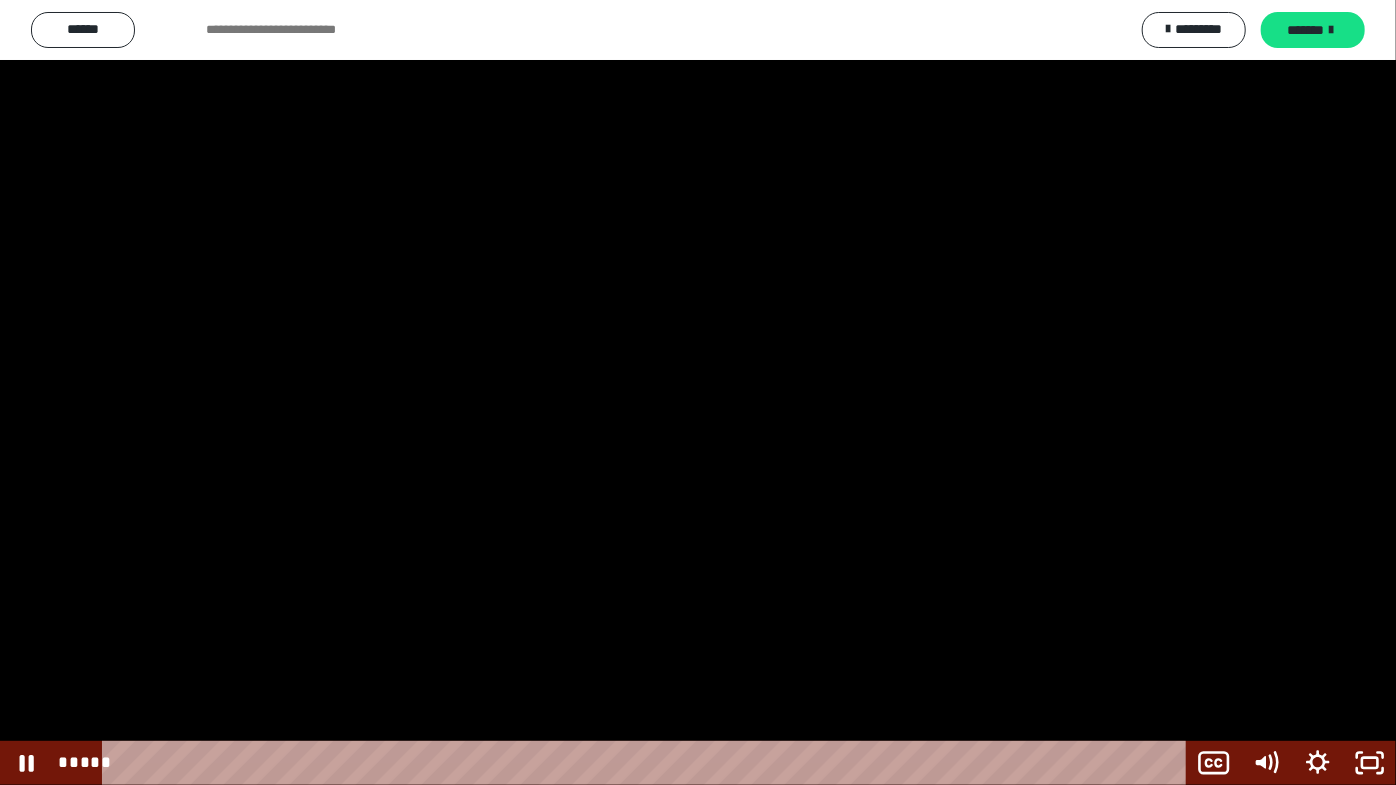 click at bounding box center (698, 392) 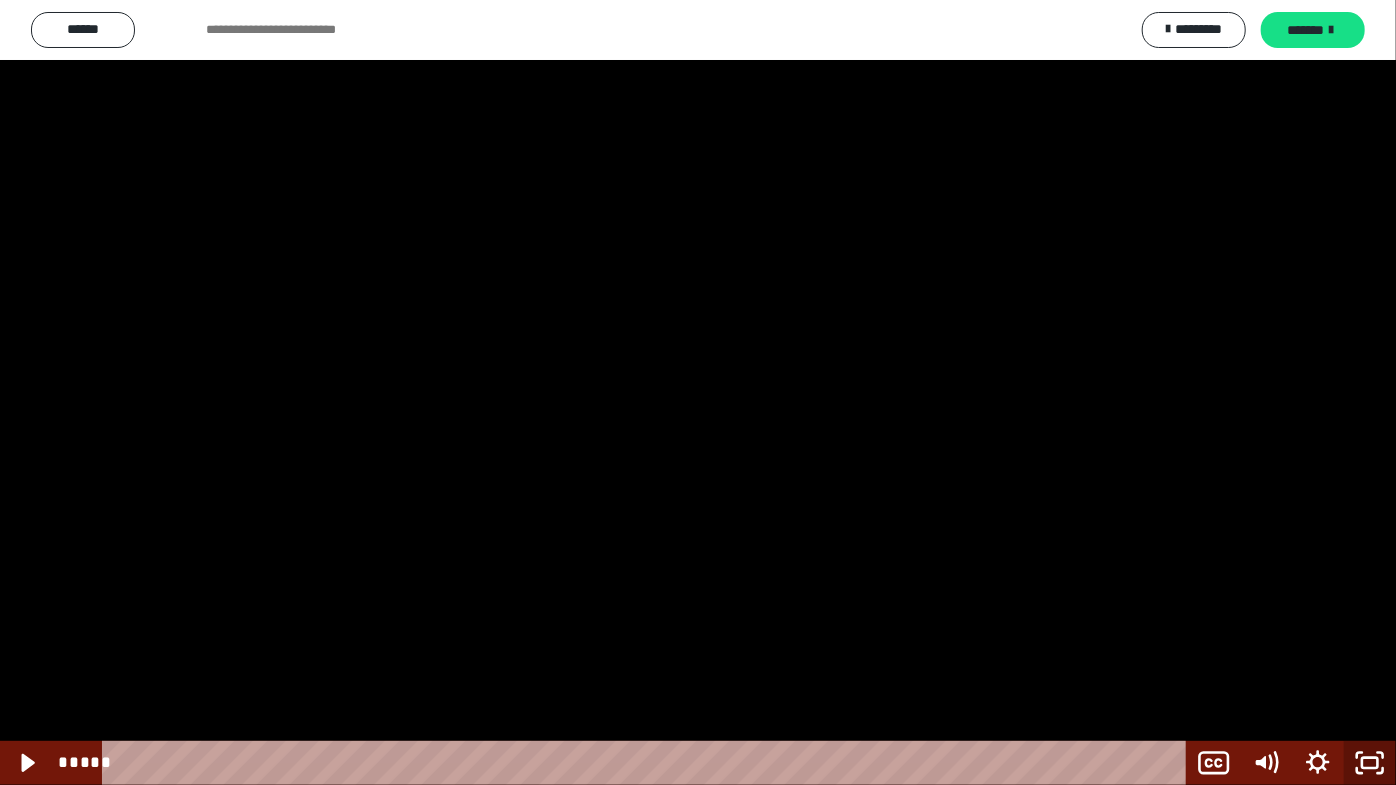 click 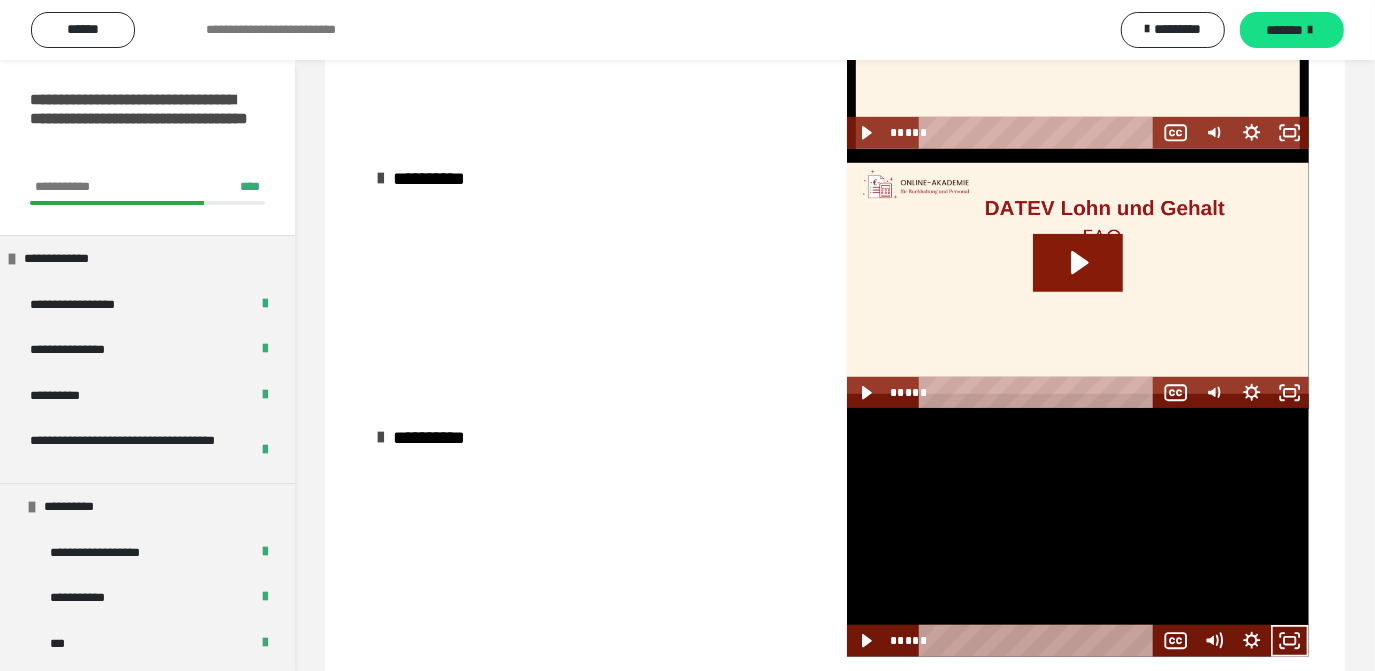 drag, startPoint x: 1000, startPoint y: 553, endPoint x: 1024, endPoint y: 553, distance: 24 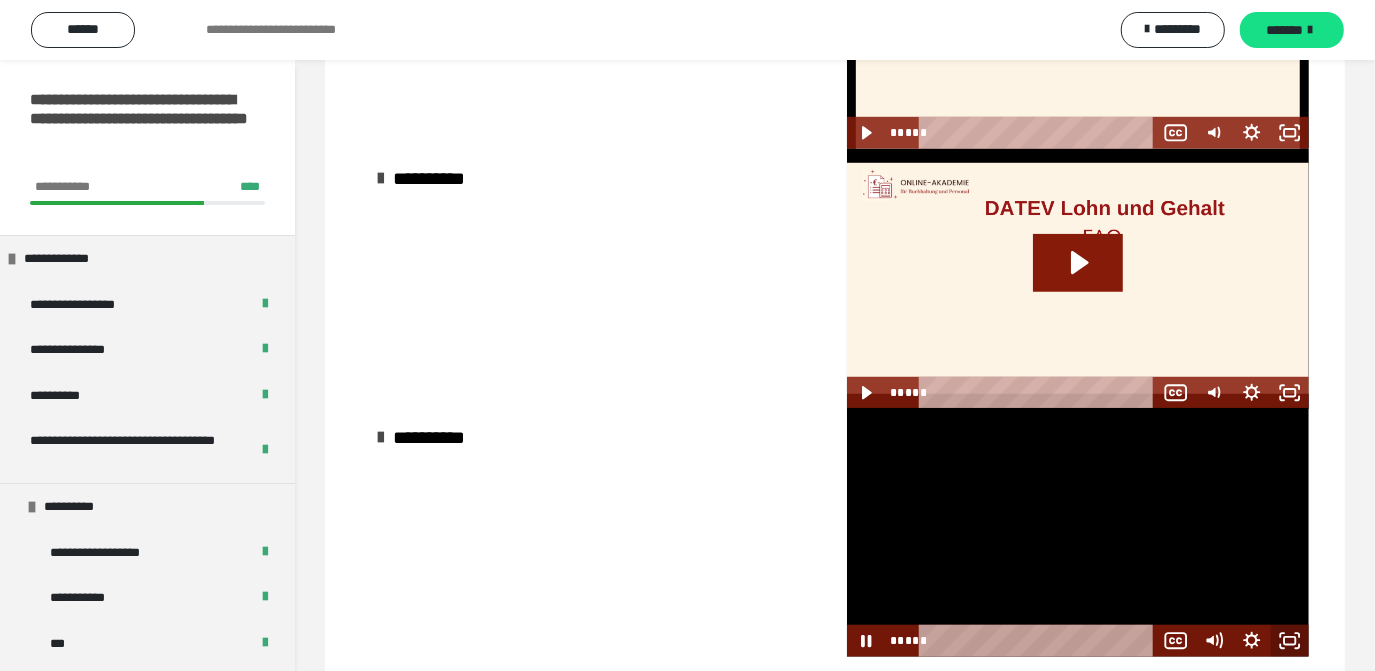 click 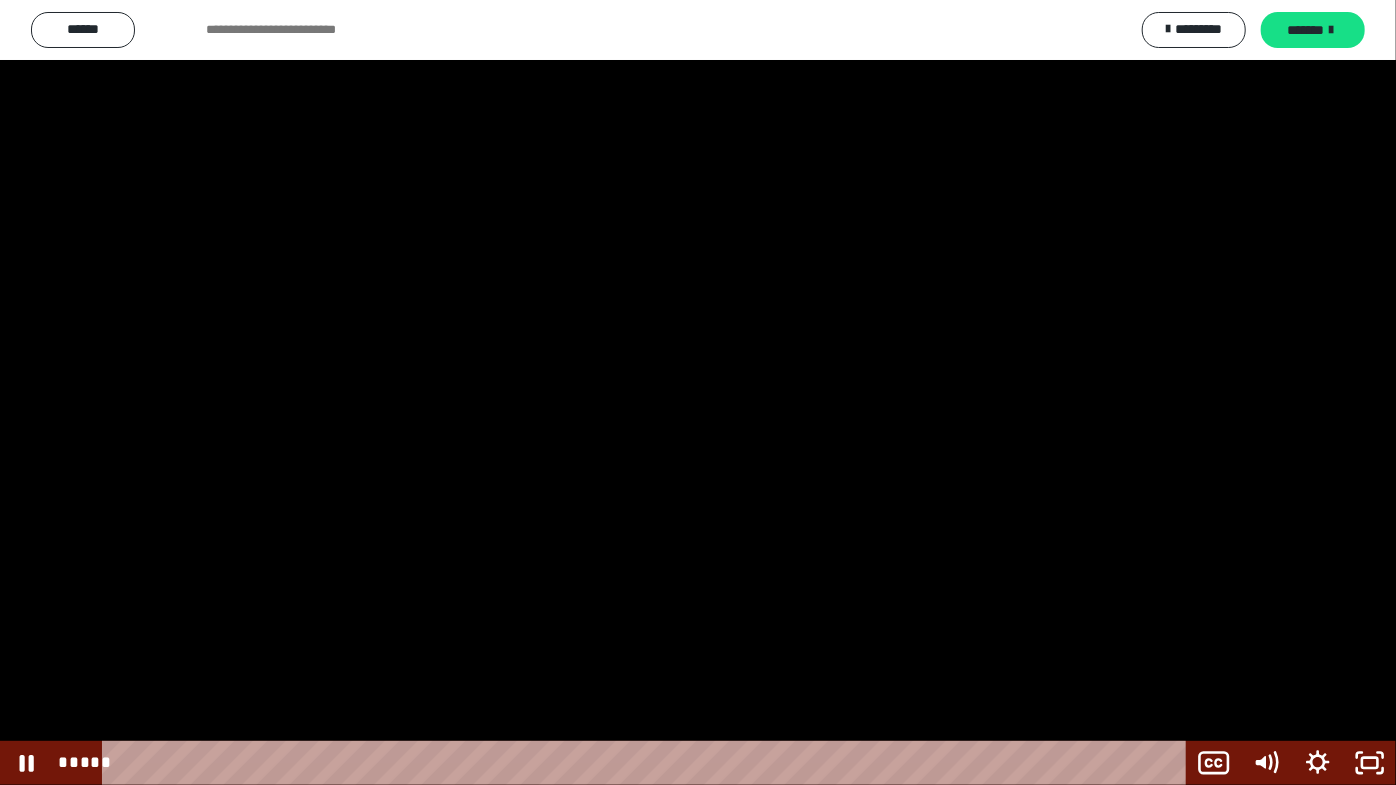 click at bounding box center [698, 392] 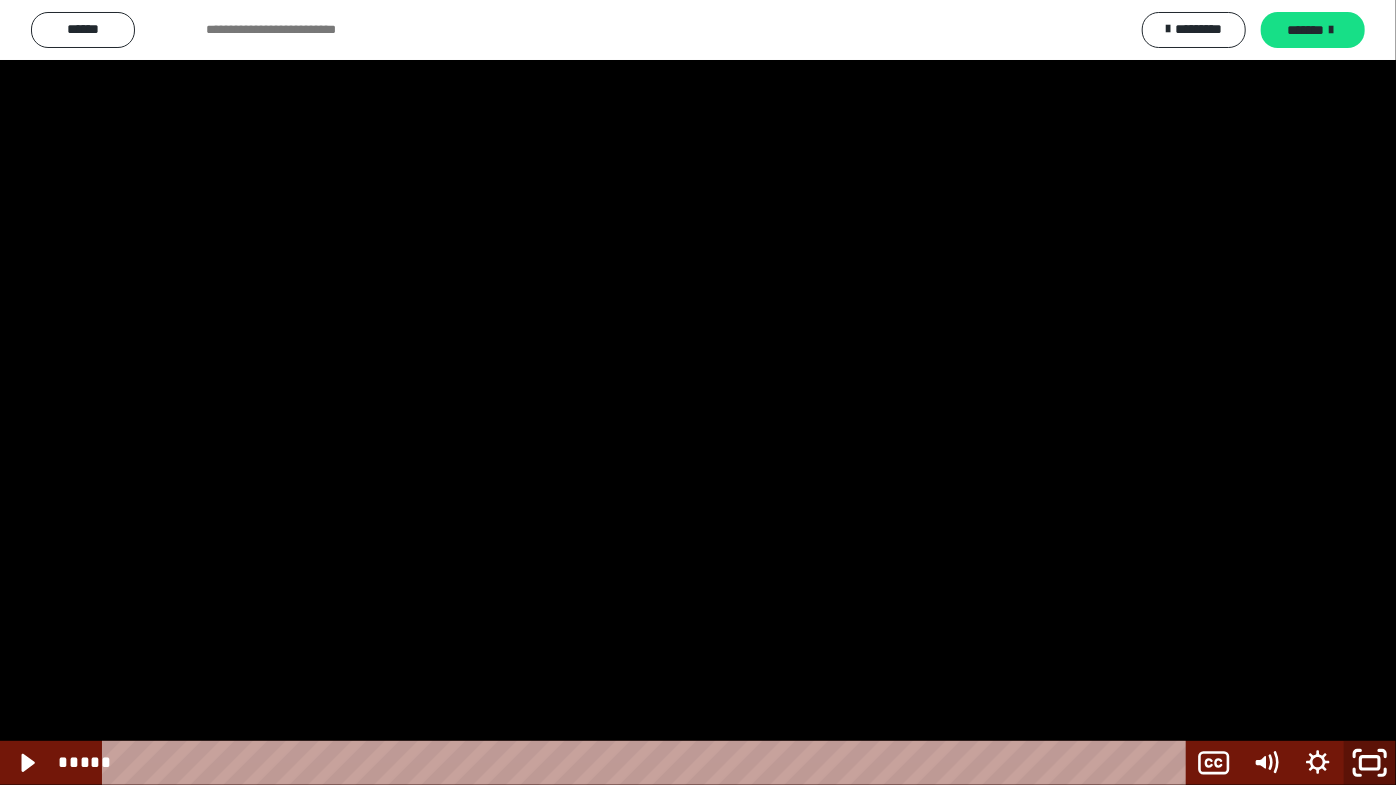 click 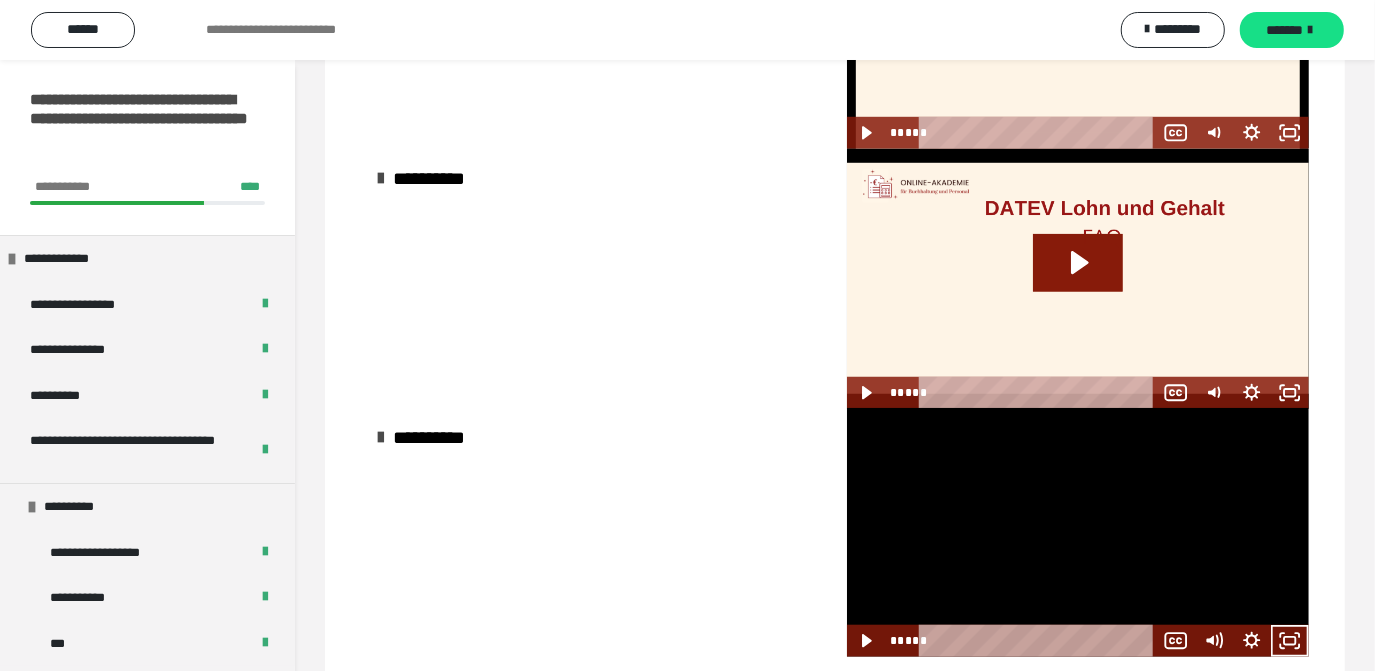 click at bounding box center [1078, 532] 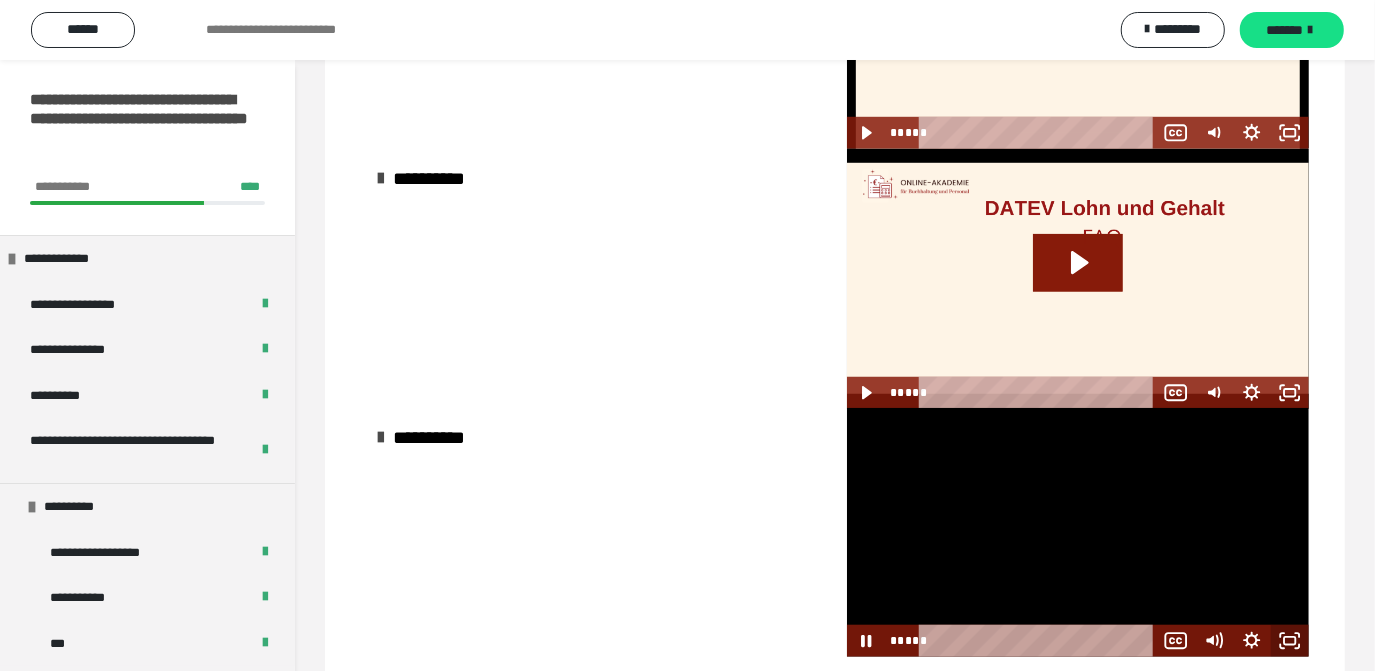 click 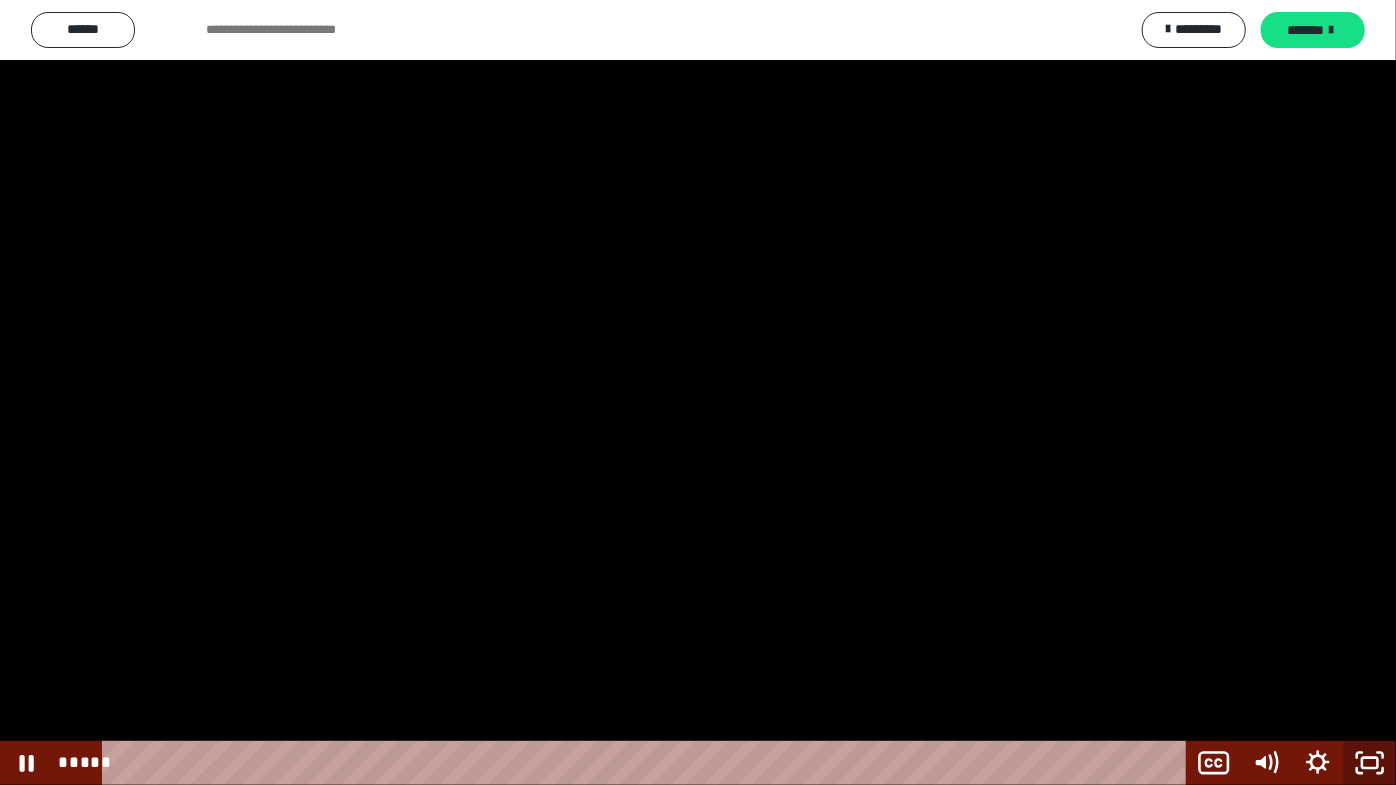 click 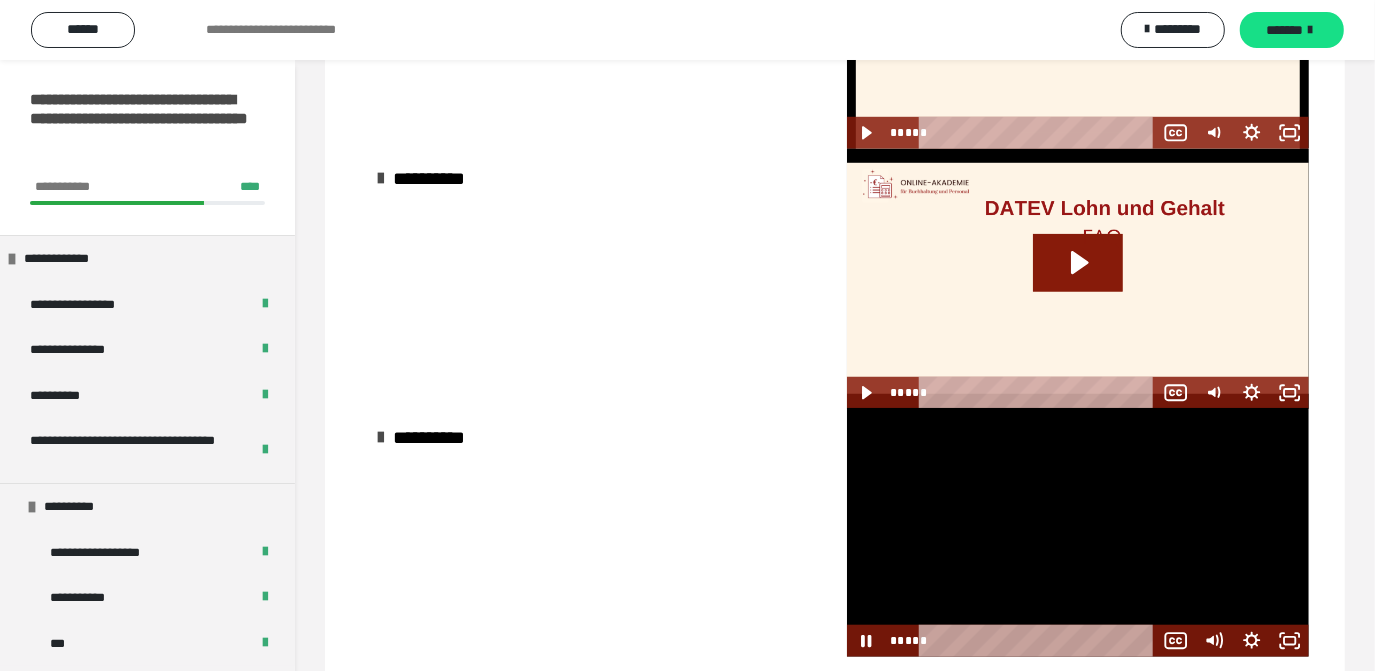 click at bounding box center (1078, 532) 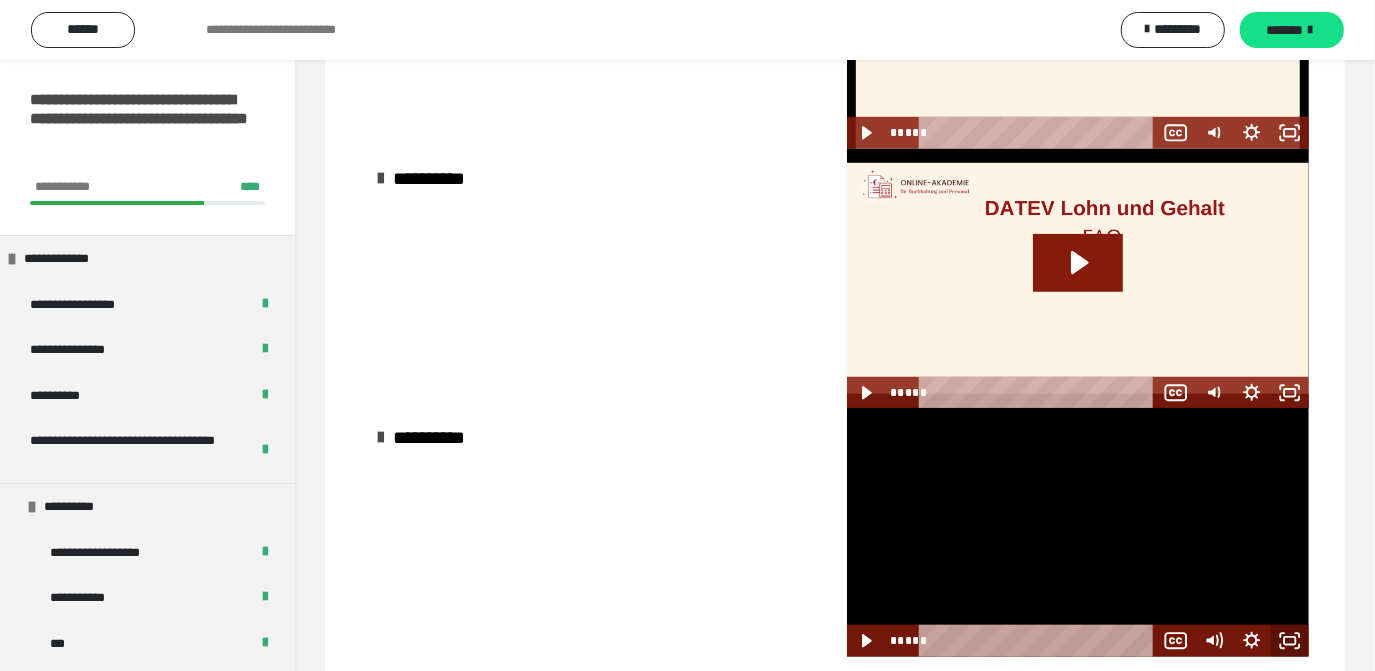 click 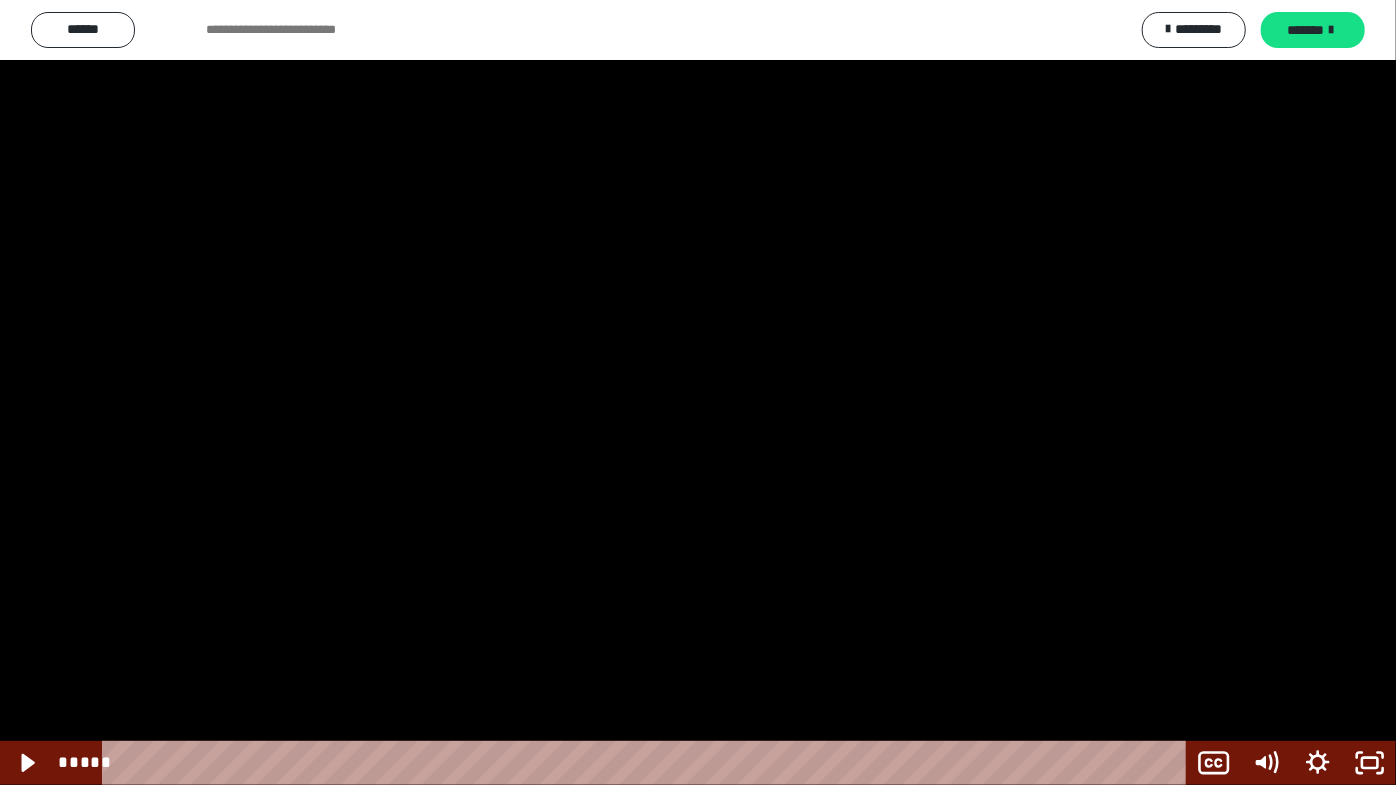 click at bounding box center [698, 392] 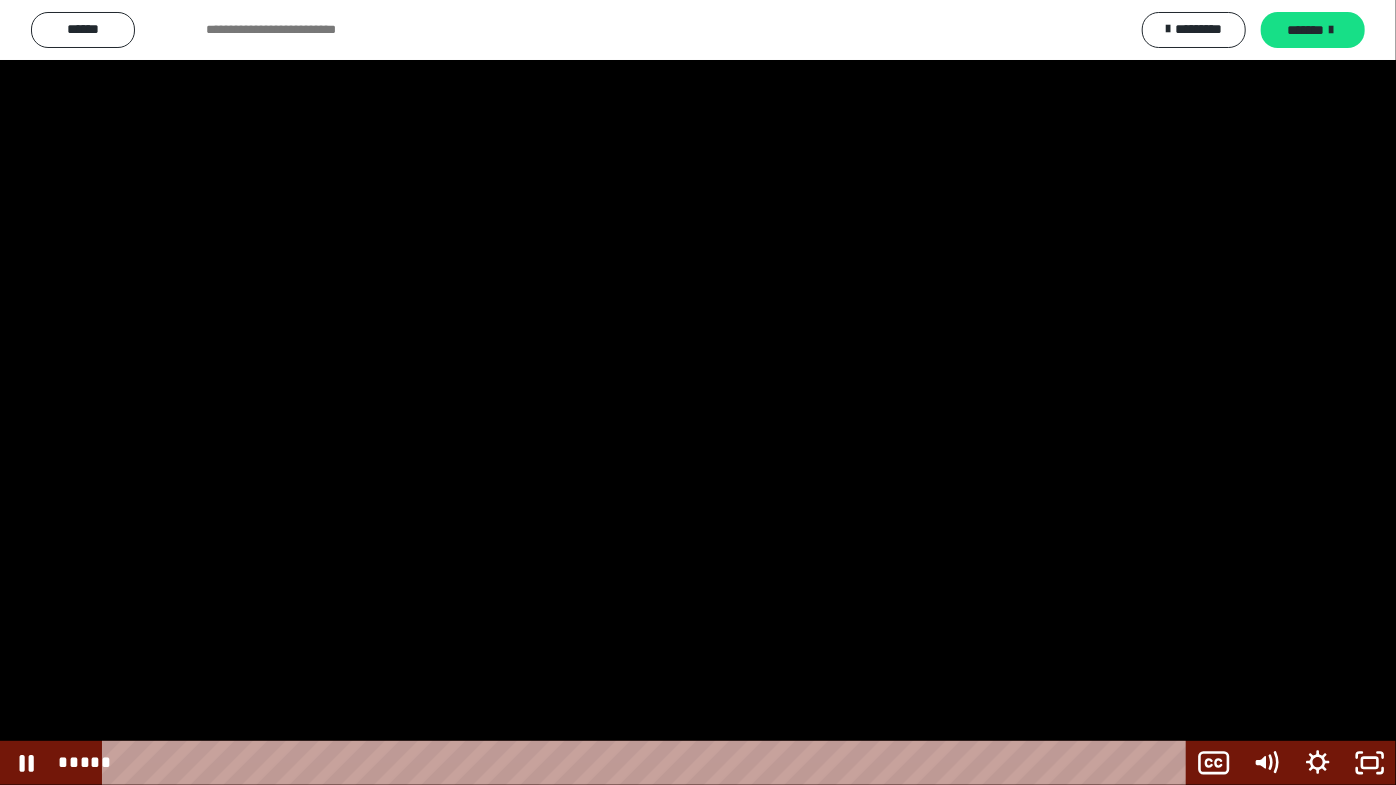 click at bounding box center [698, 392] 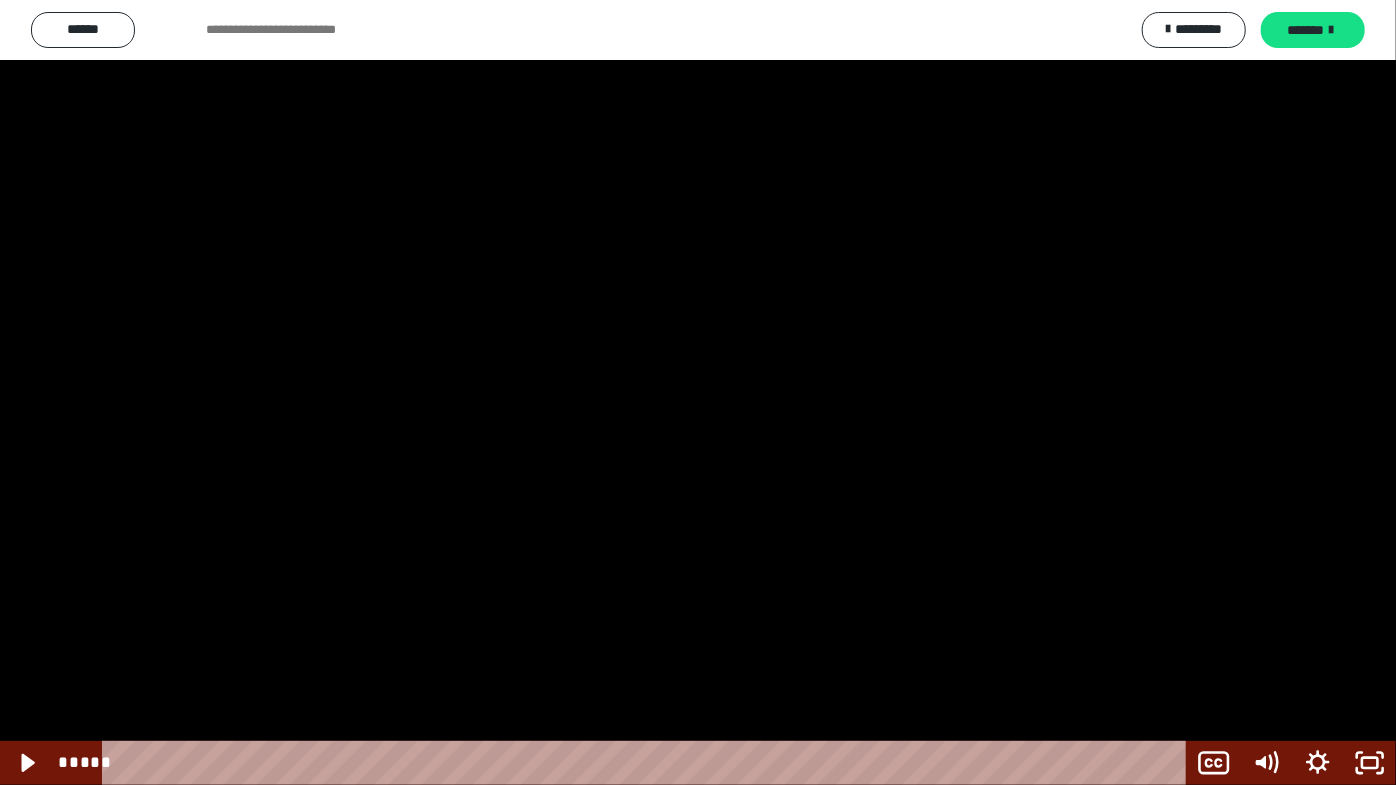 click at bounding box center [698, 392] 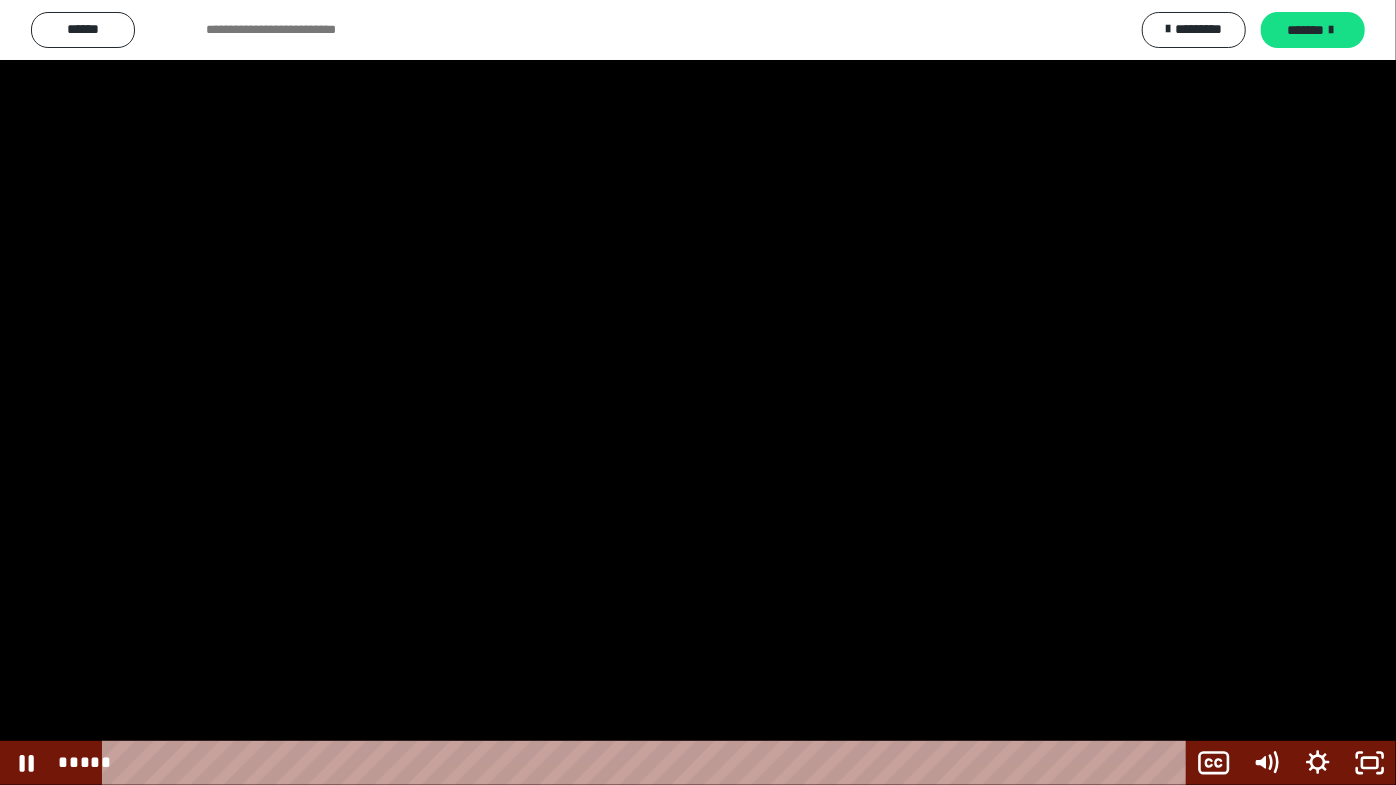 type 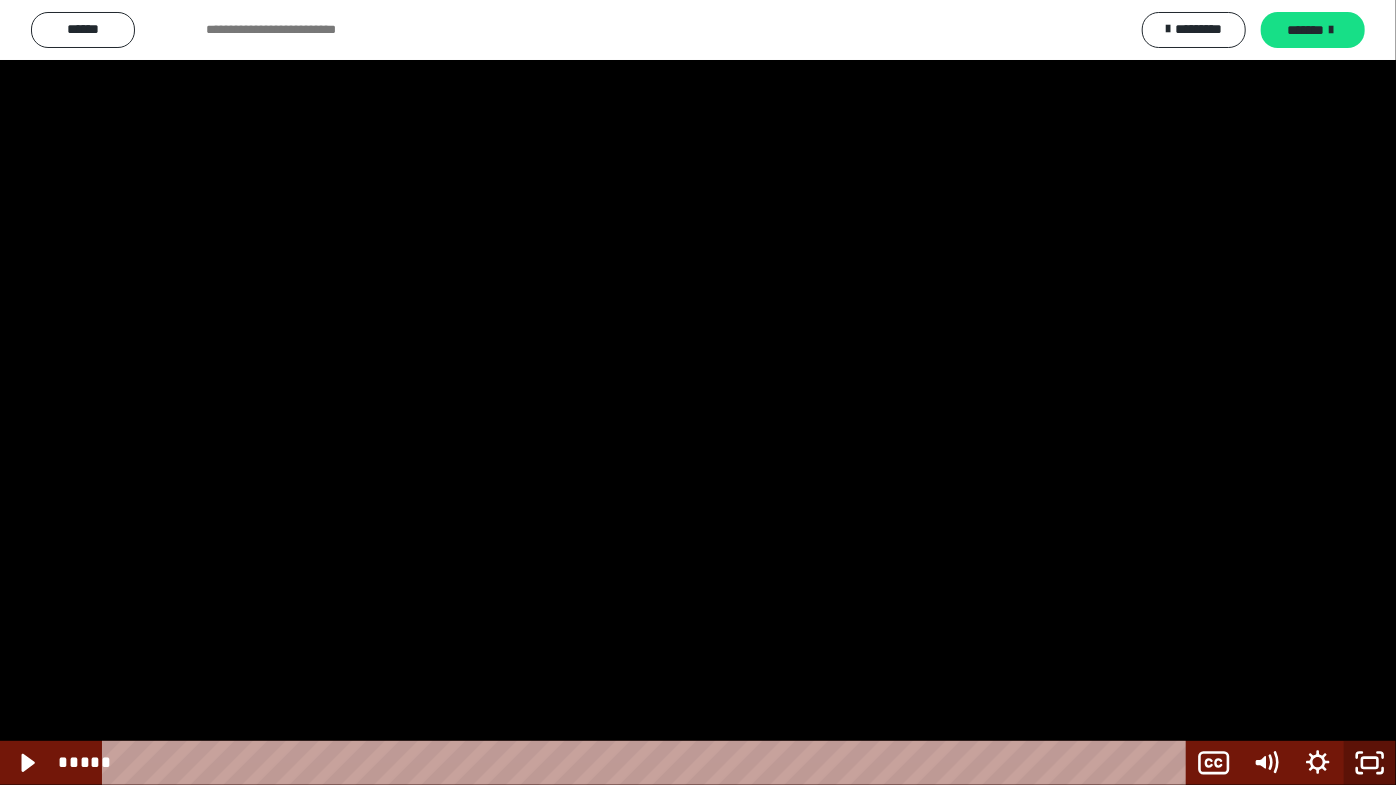 click 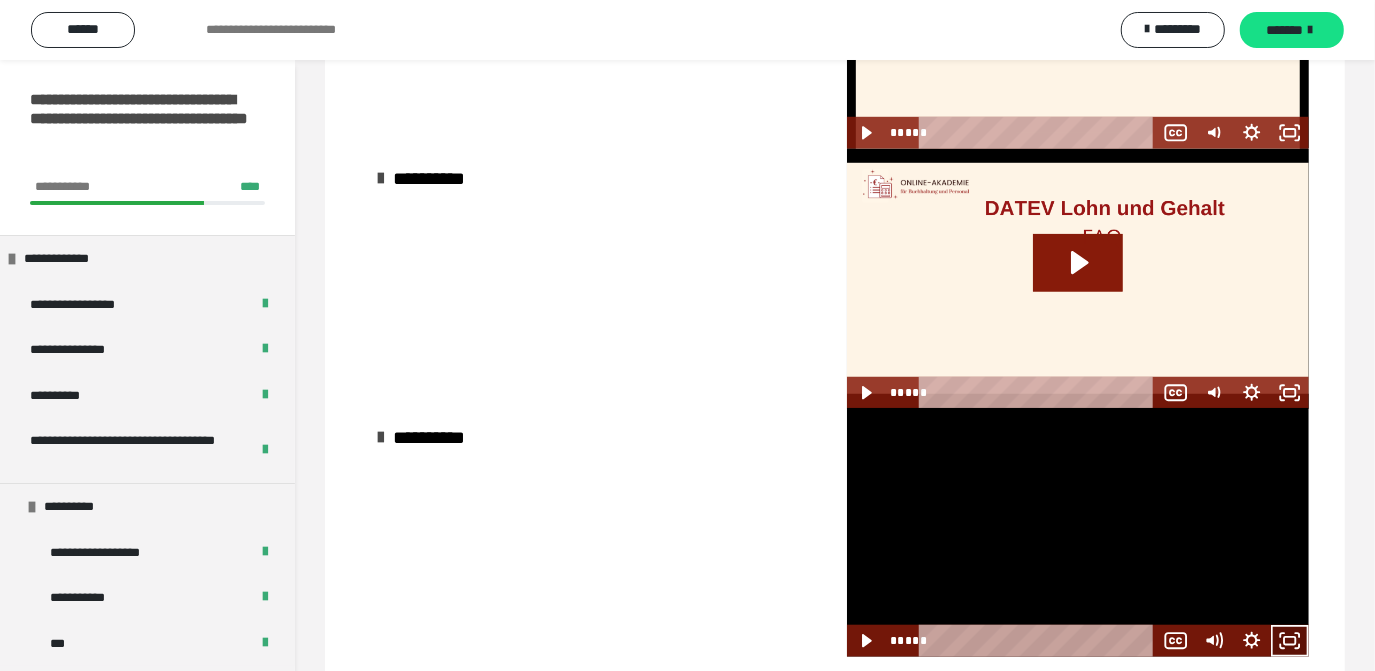 click 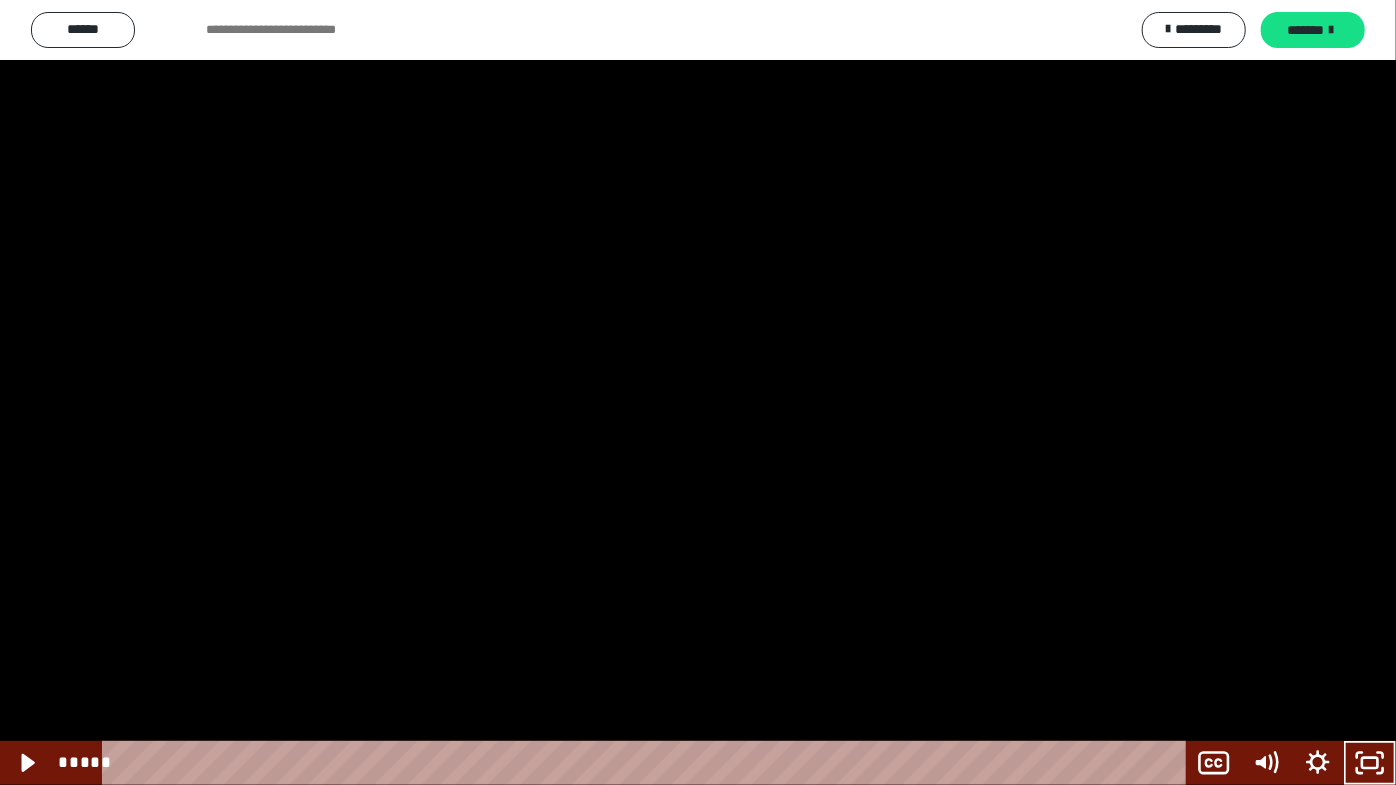 click at bounding box center [698, 392] 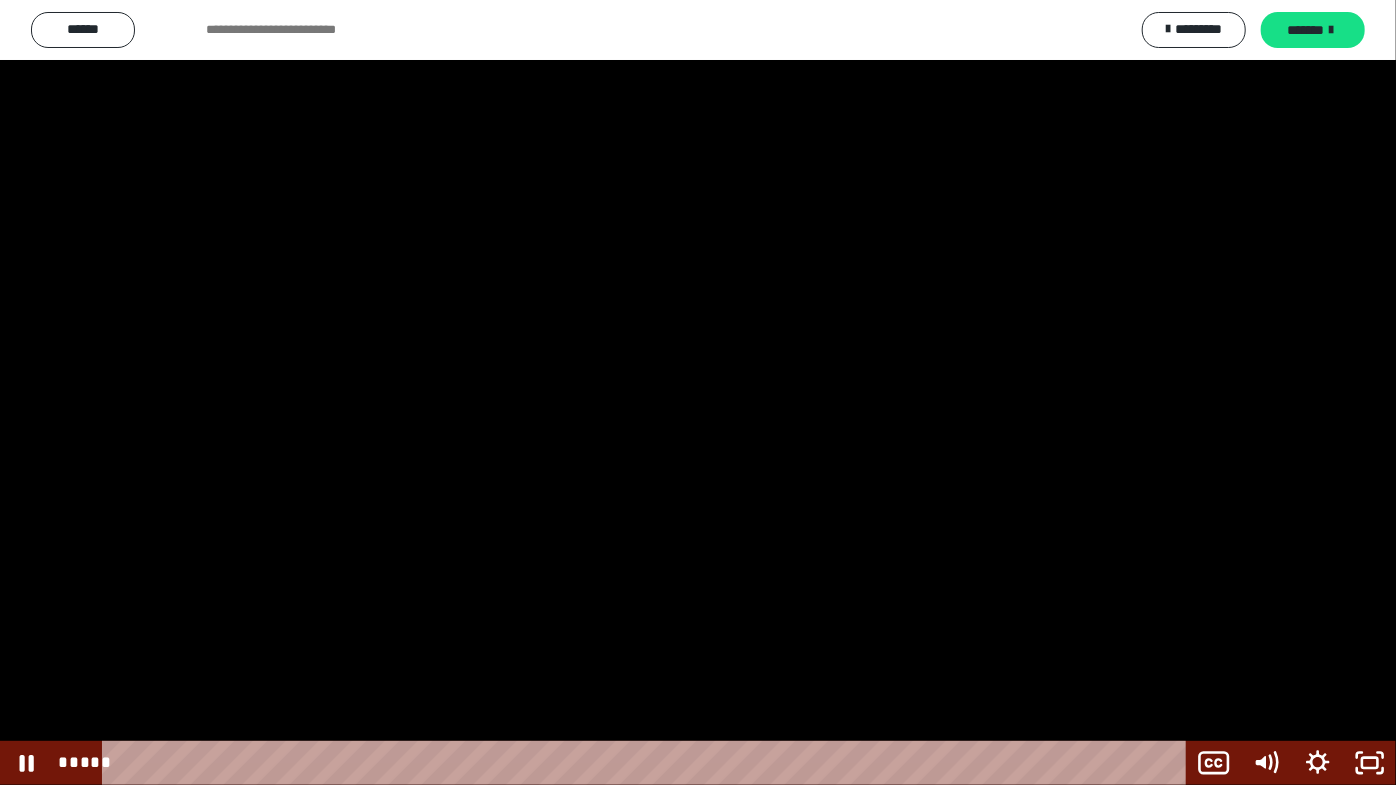 click at bounding box center [698, 392] 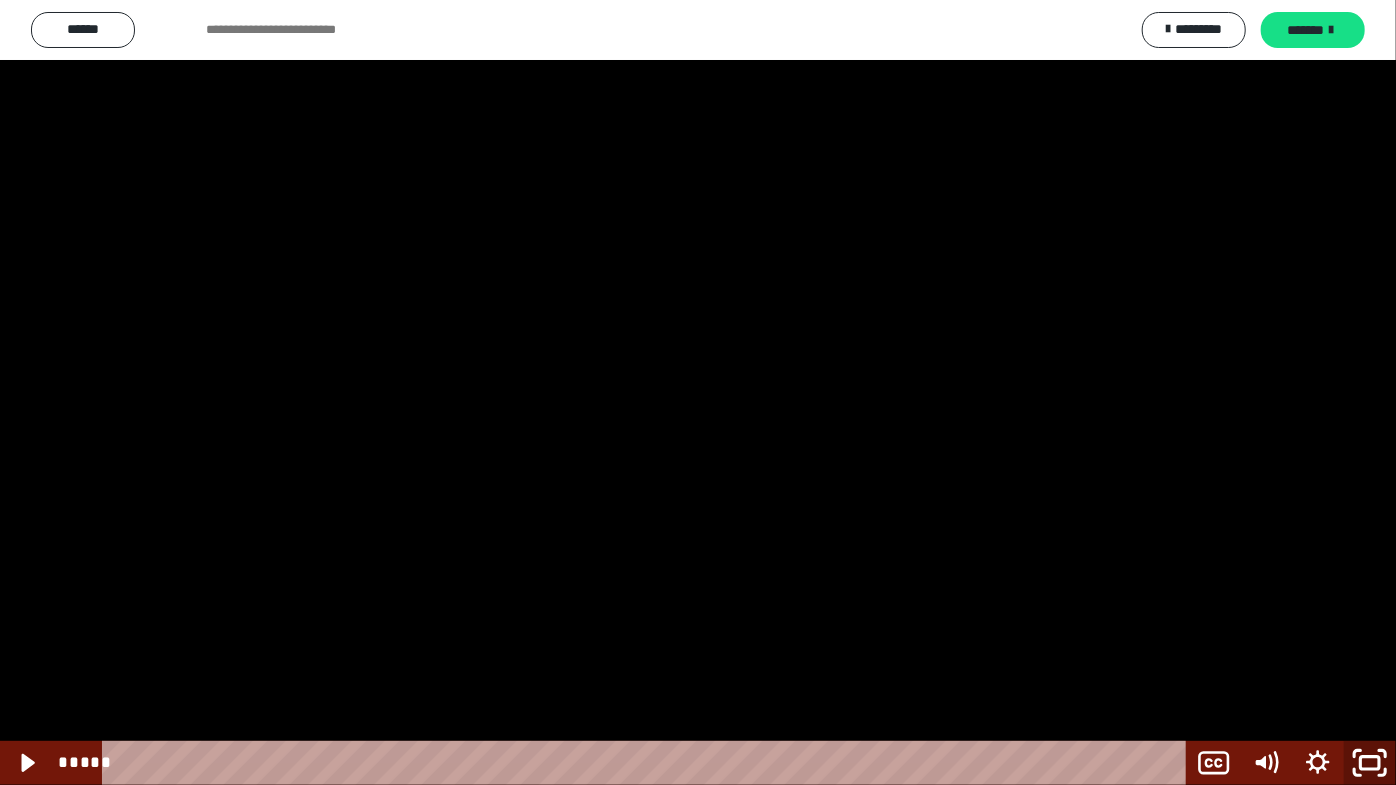 click 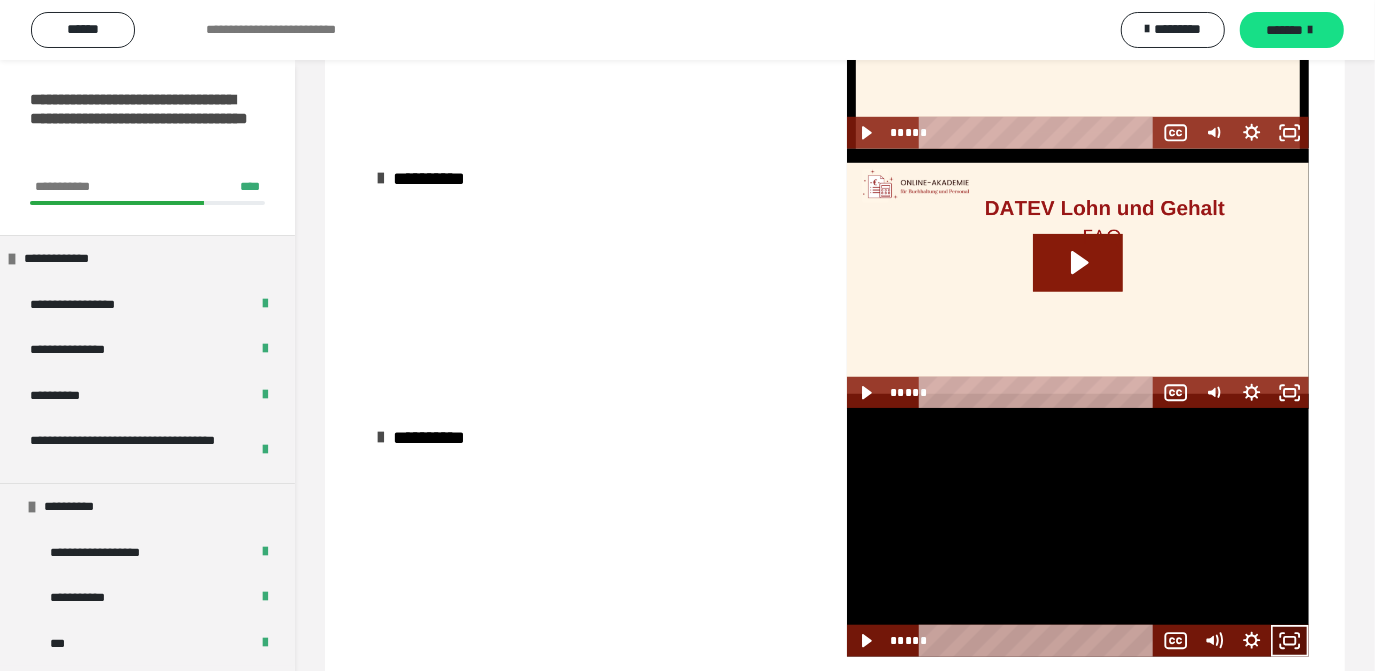 click 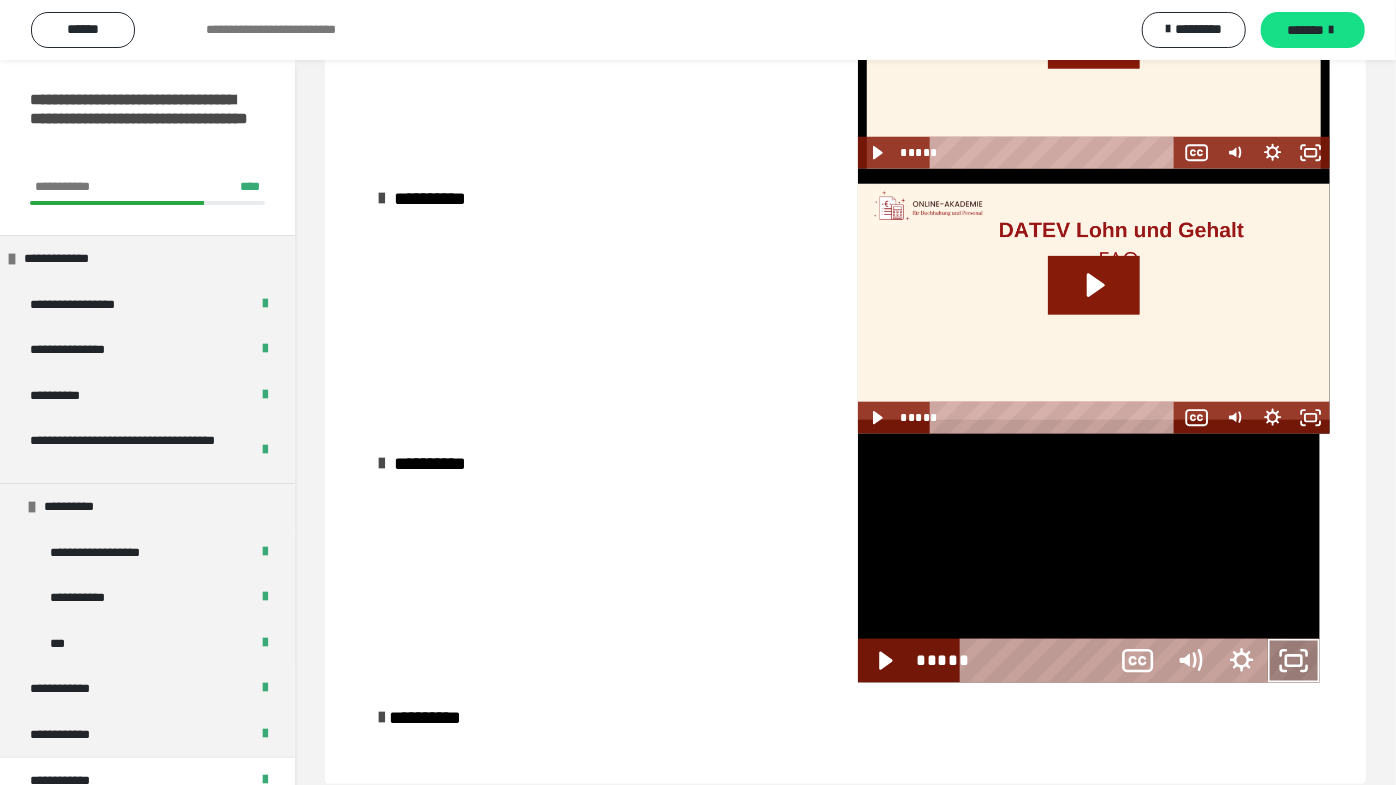 drag, startPoint x: 1368, startPoint y: 762, endPoint x: 1085, endPoint y: 210, distance: 620.31683 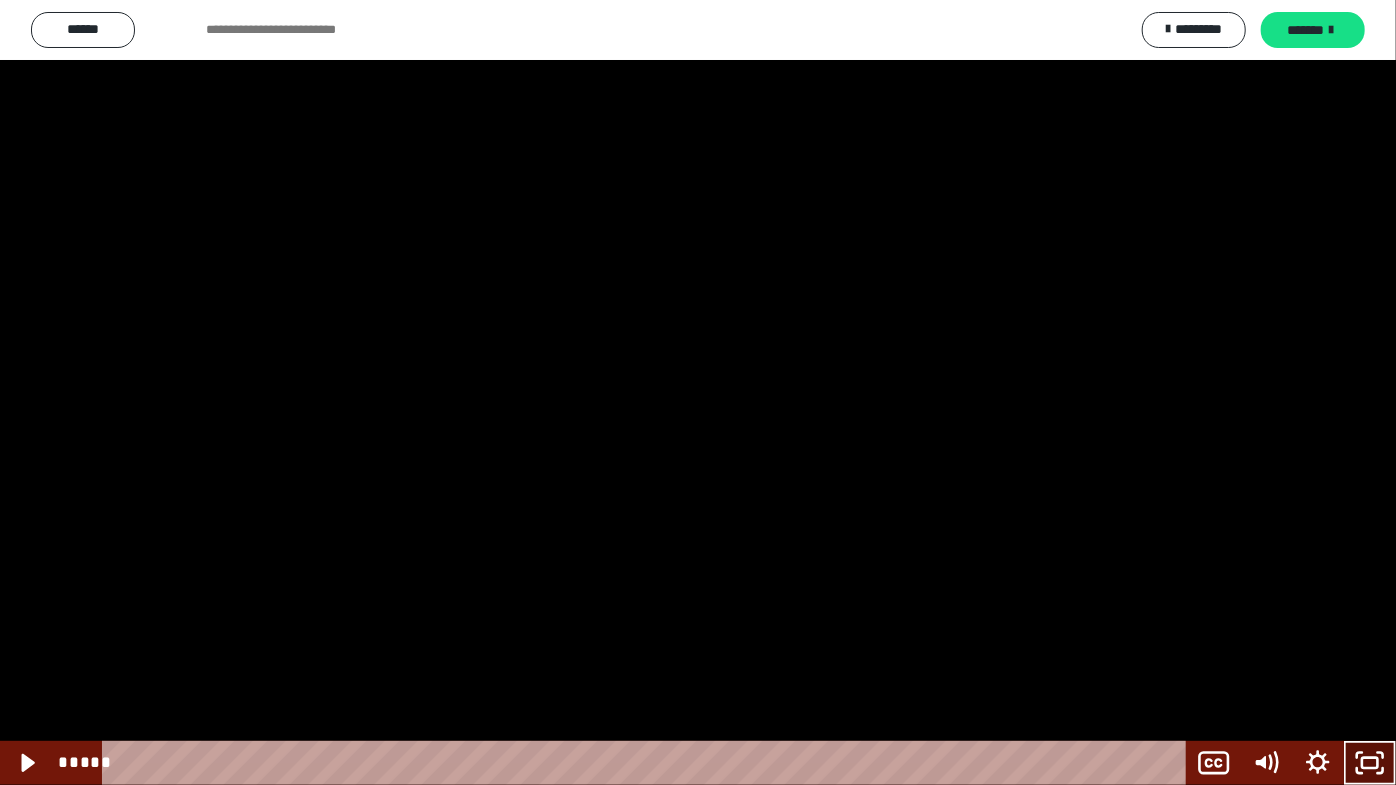 click 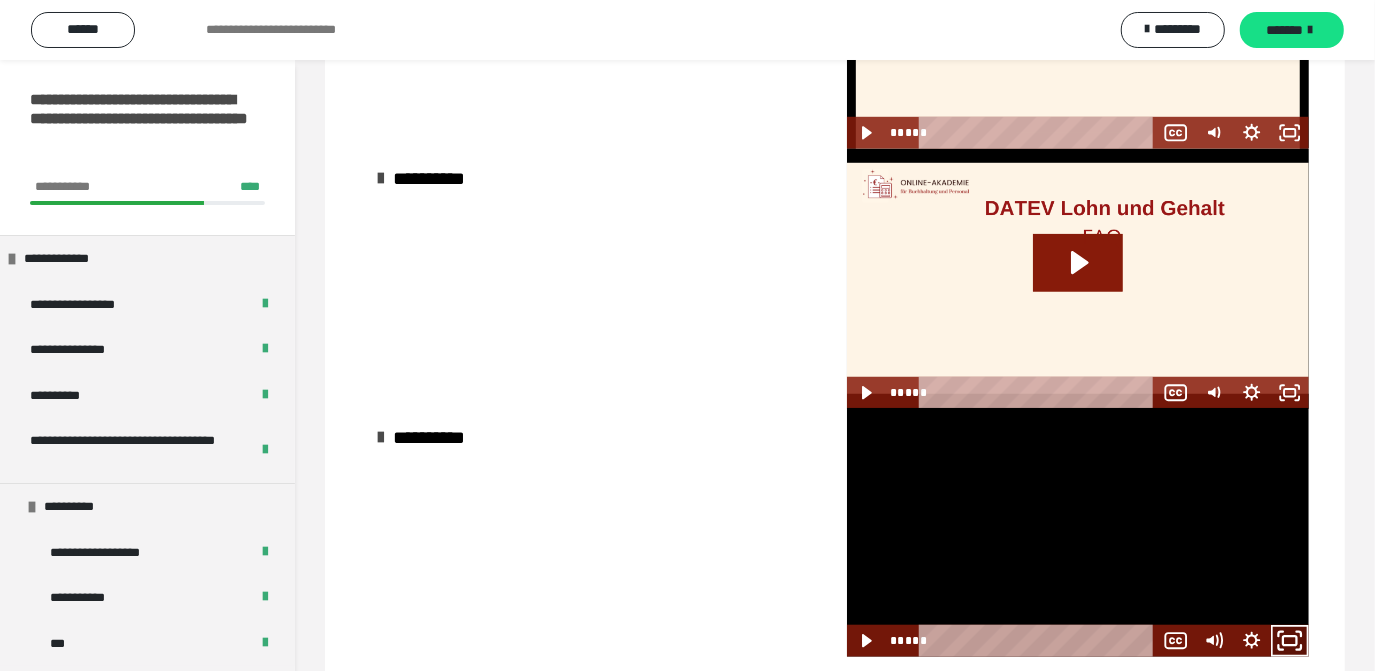 click 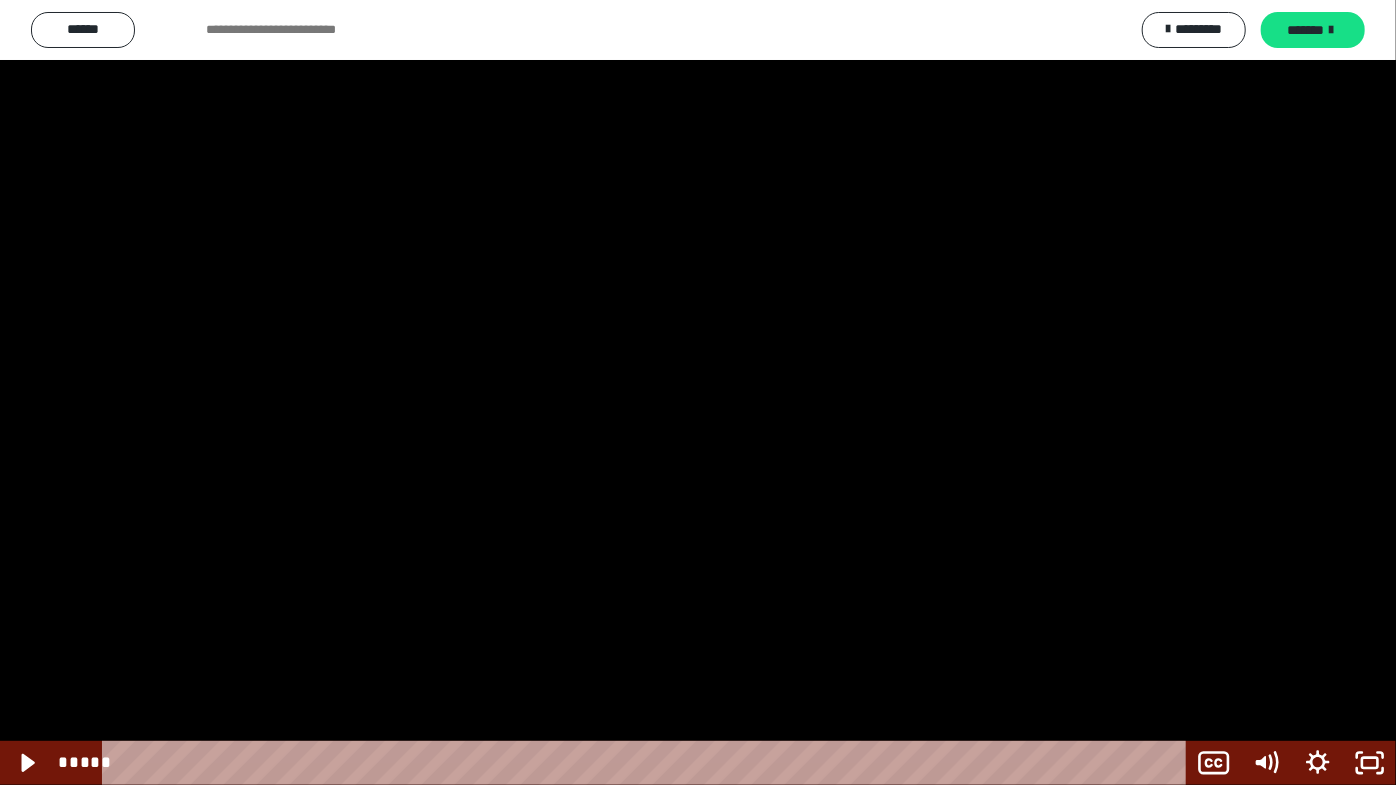 click at bounding box center (698, 392) 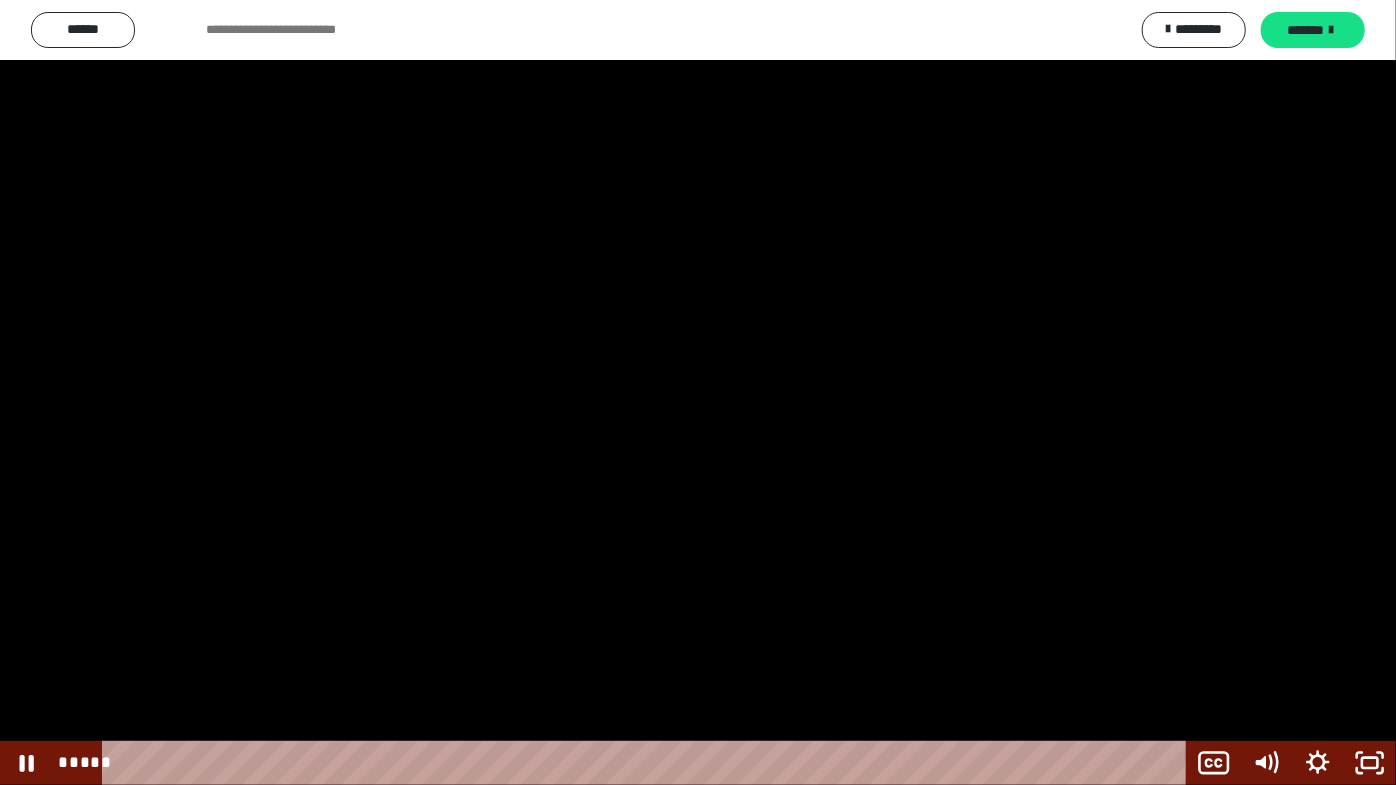 click at bounding box center [698, 392] 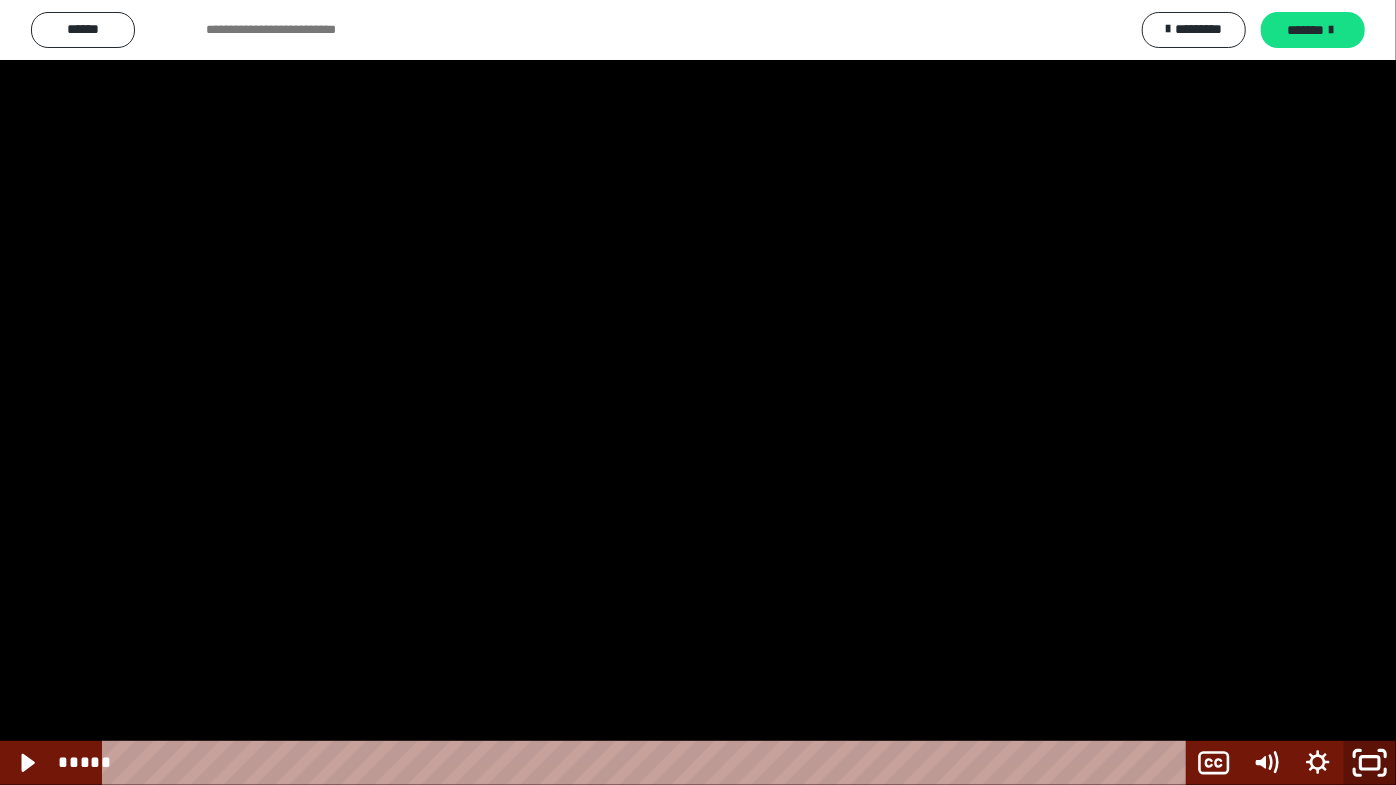 click 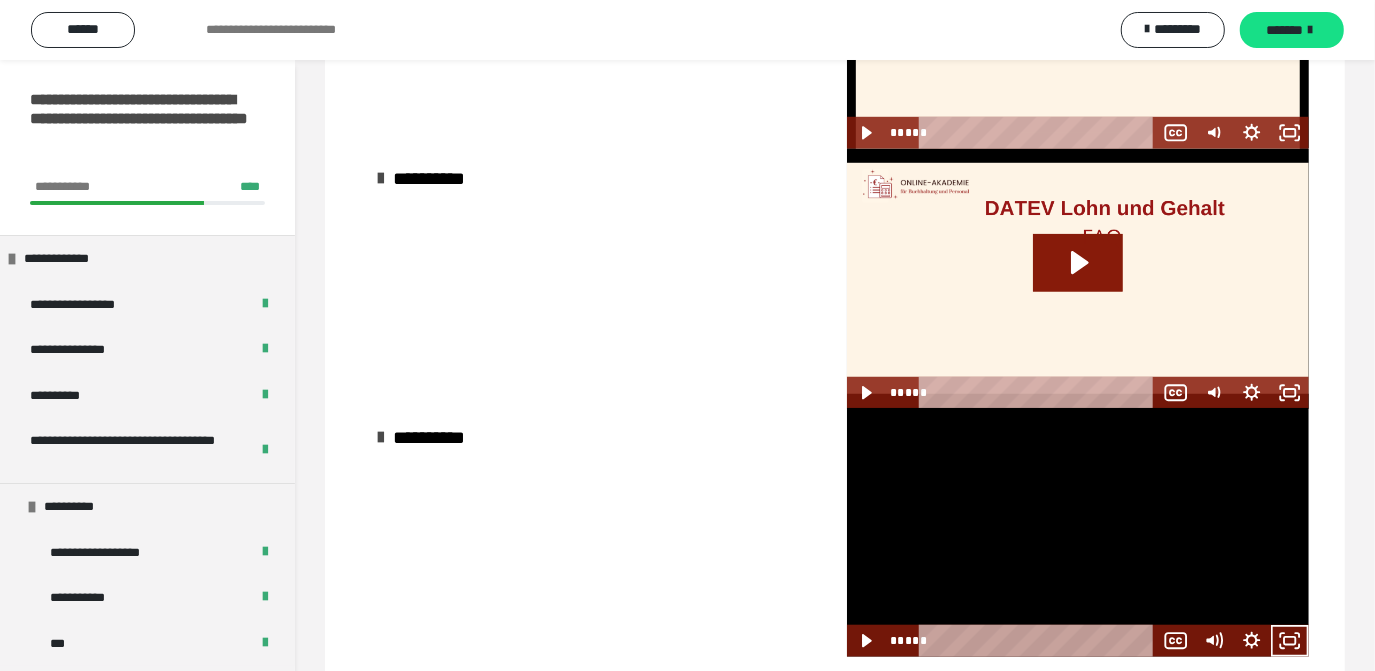 click at bounding box center [1078, 532] 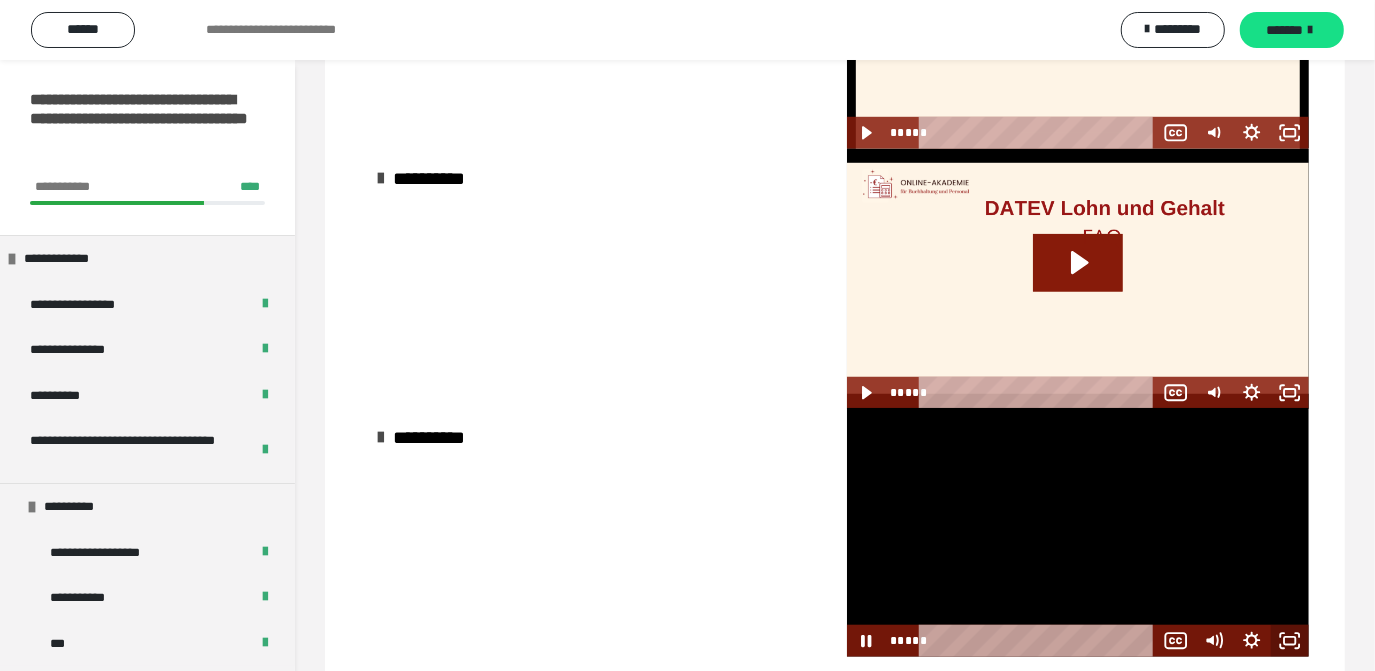 click 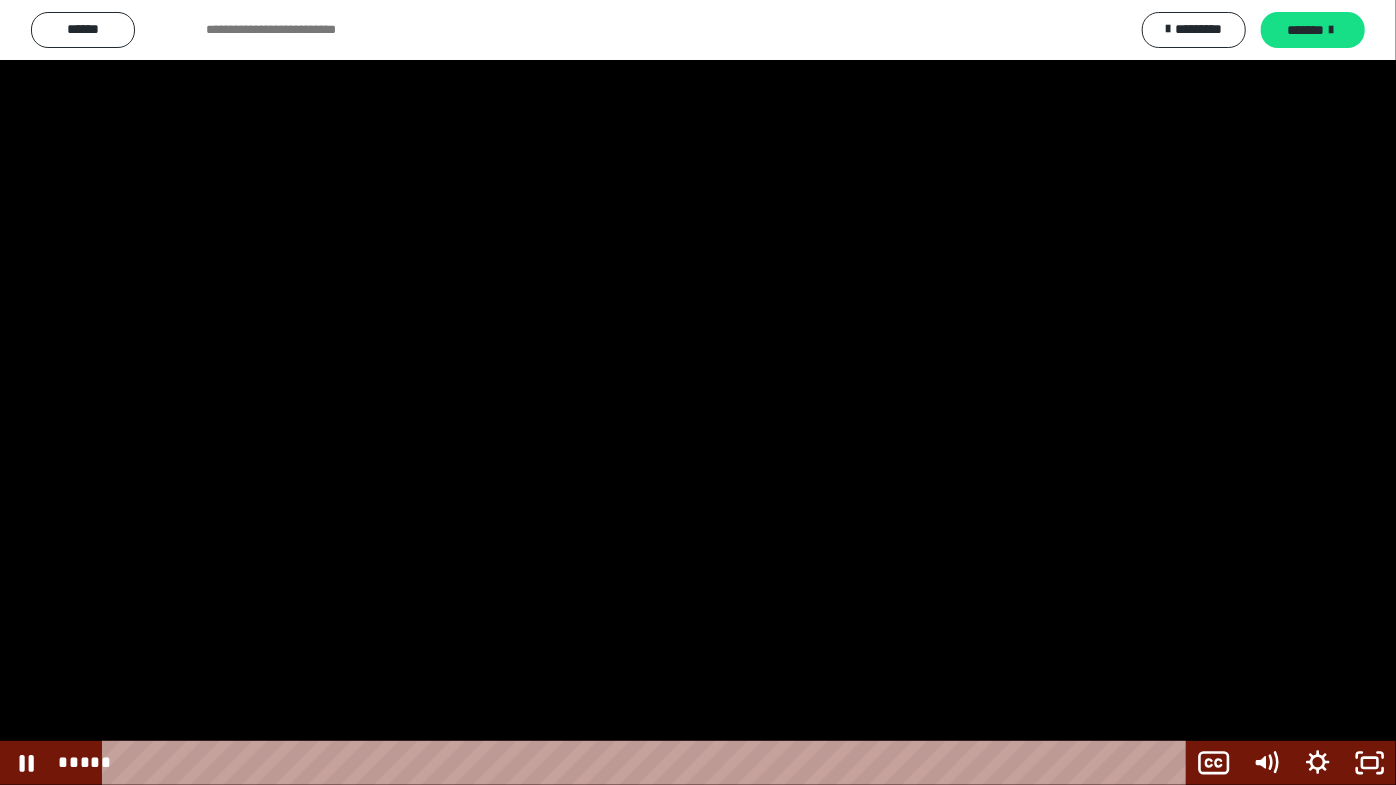 click at bounding box center (698, 392) 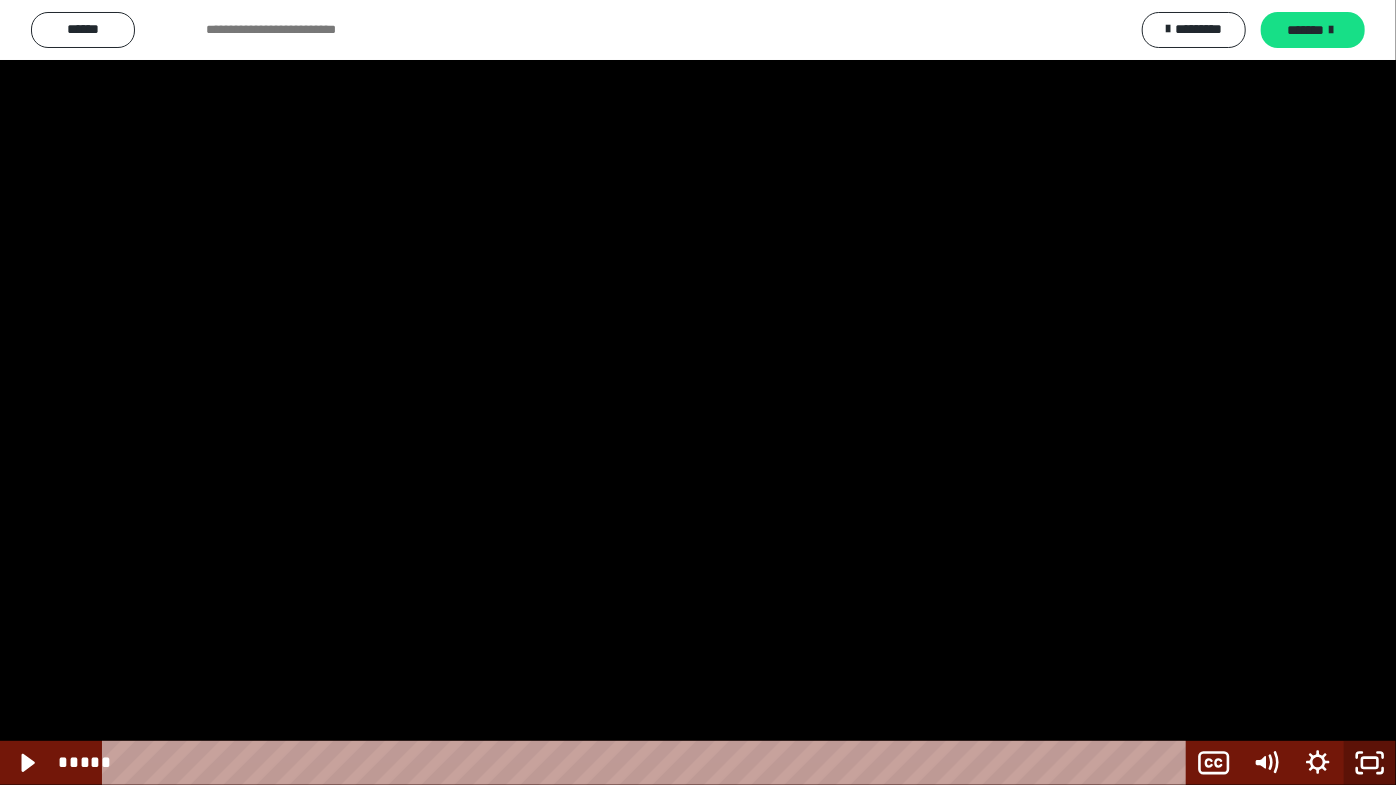click 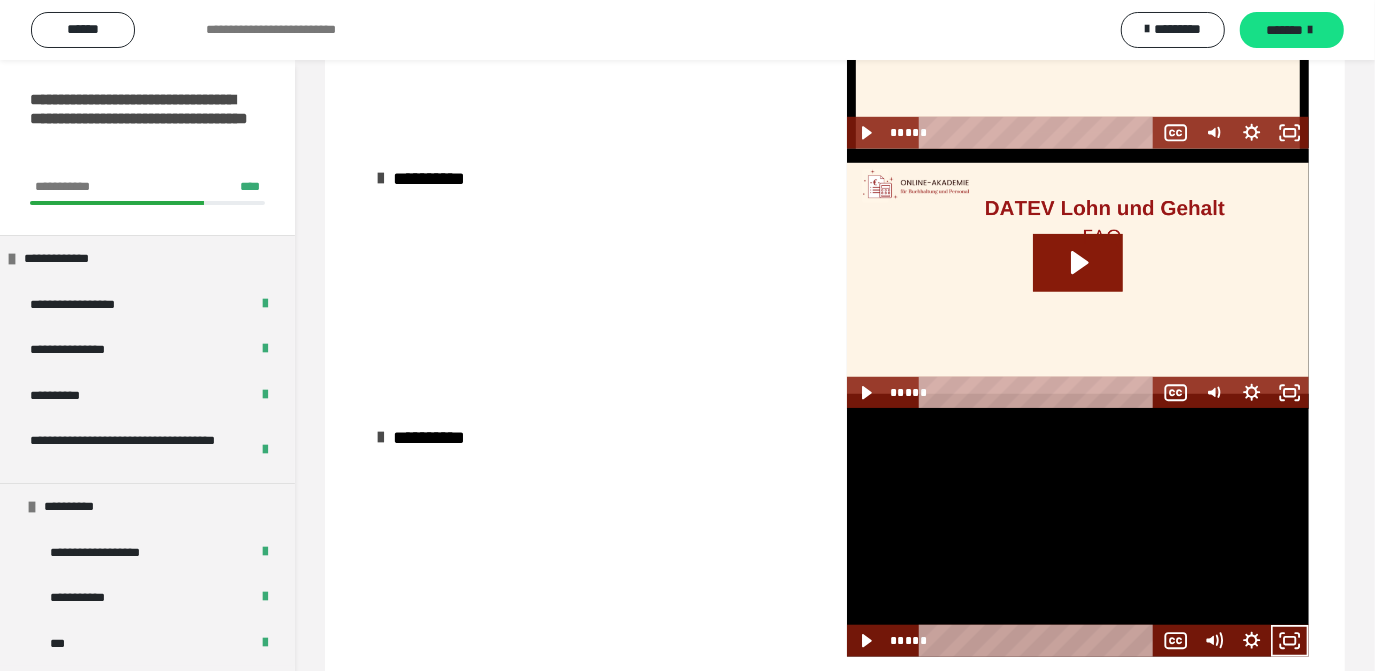 click at bounding box center [1078, 532] 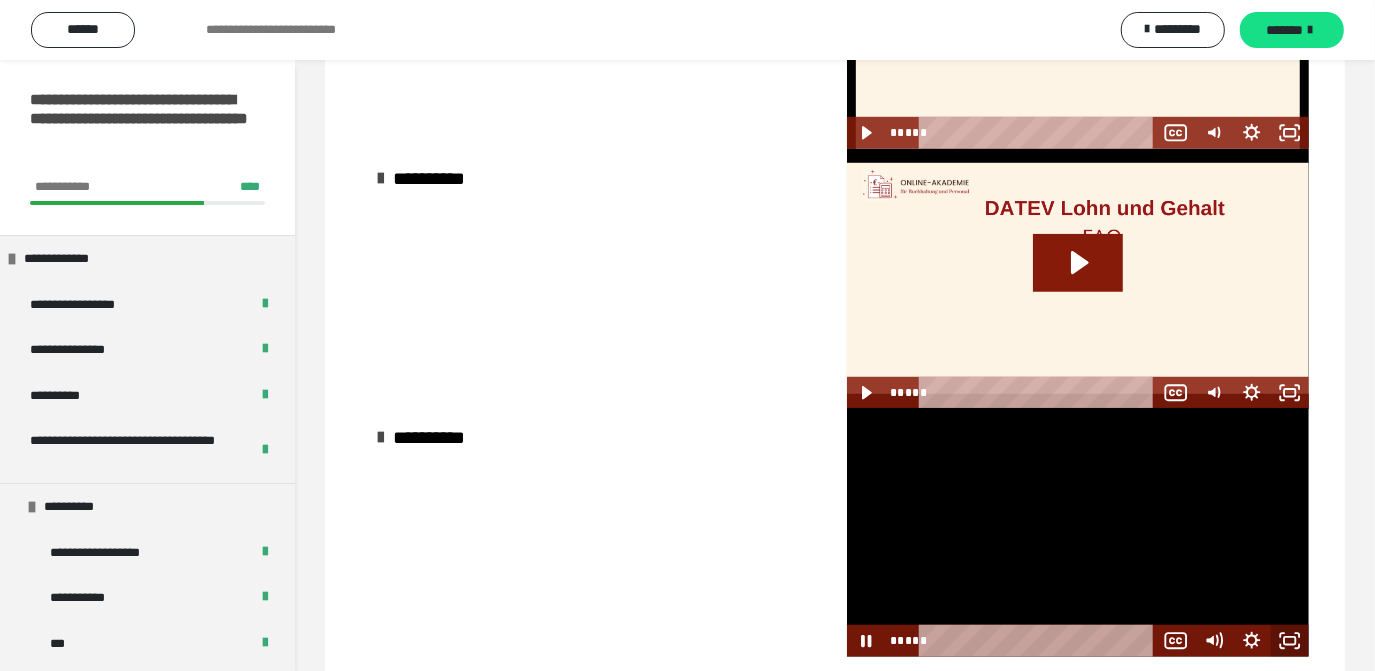 click 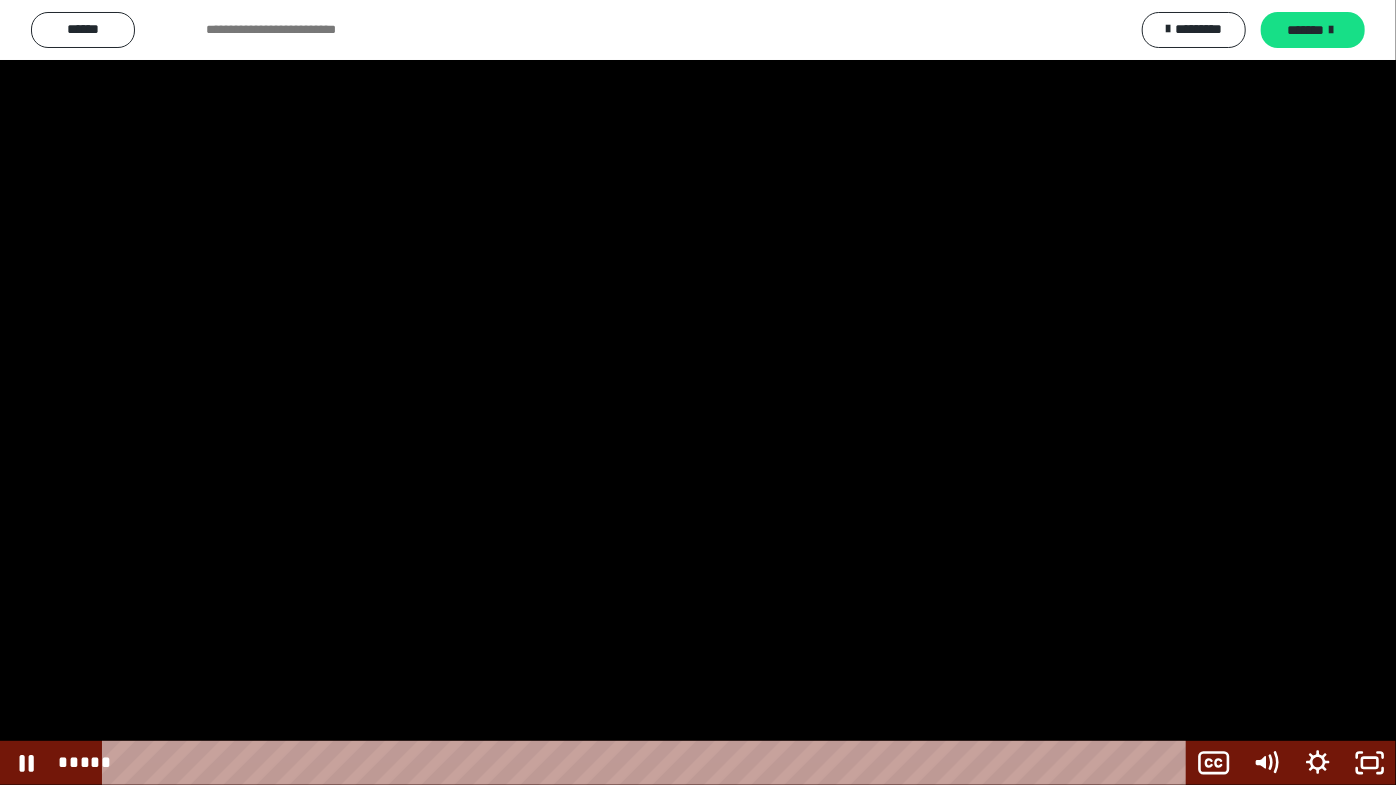 click at bounding box center [698, 392] 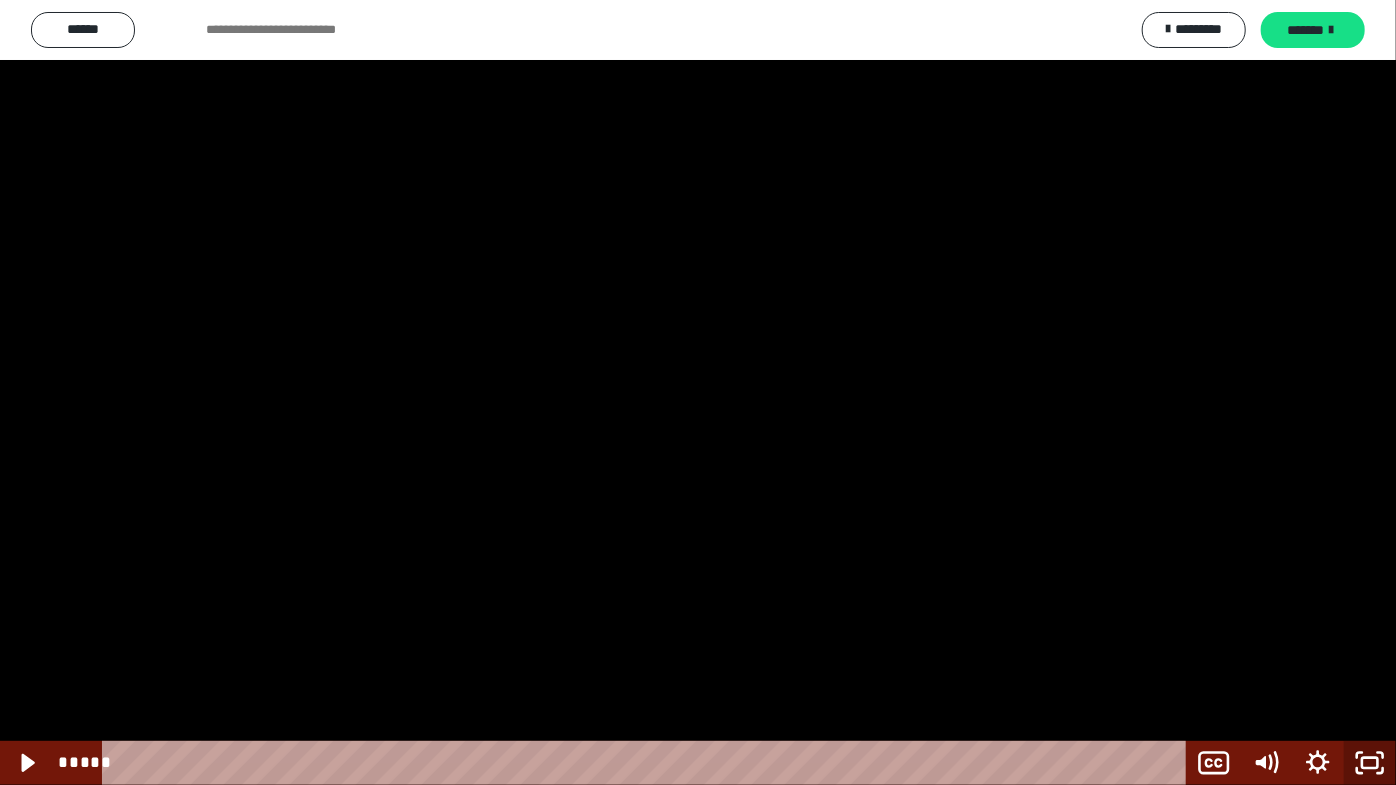 click 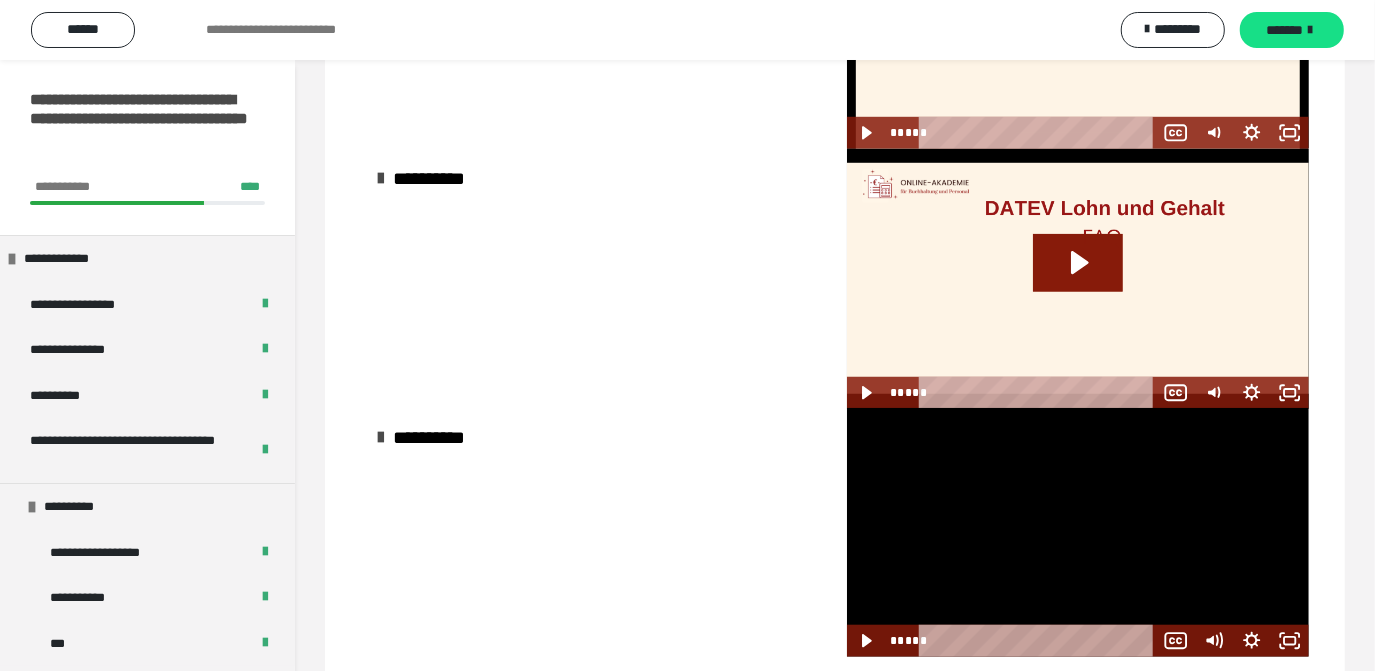 click at bounding box center (1078, 532) 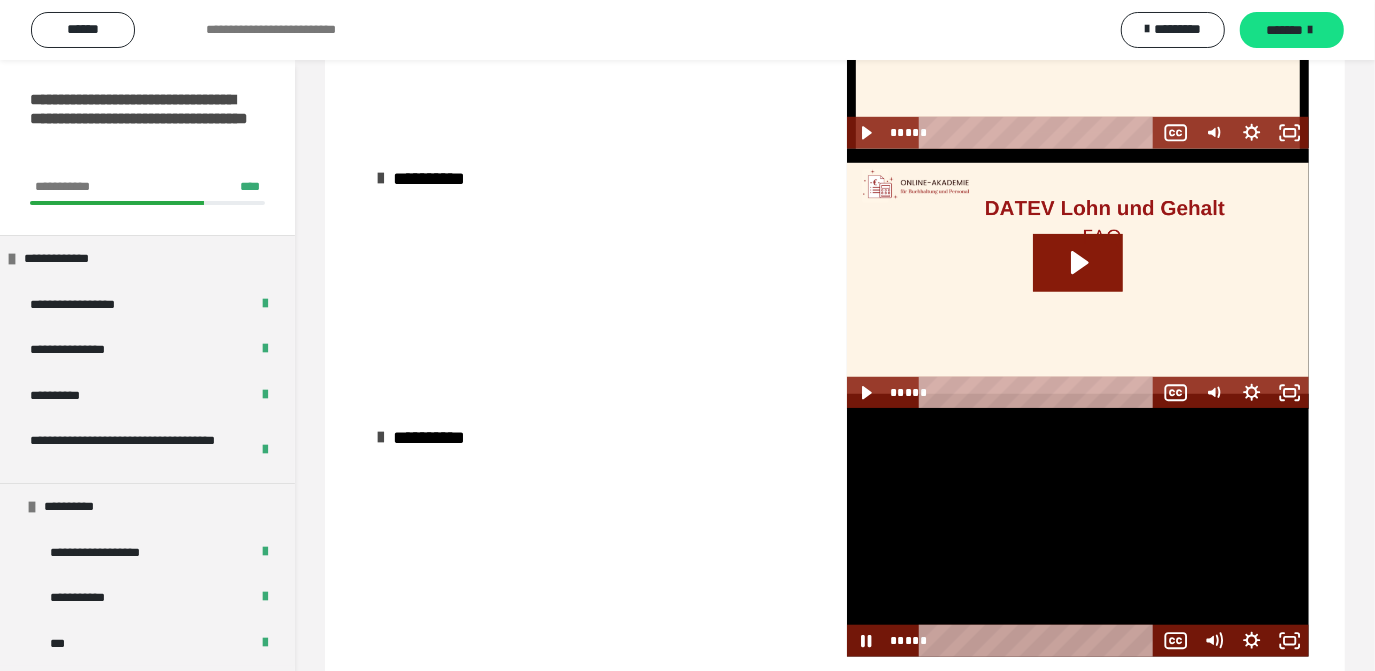 click at bounding box center [1078, 532] 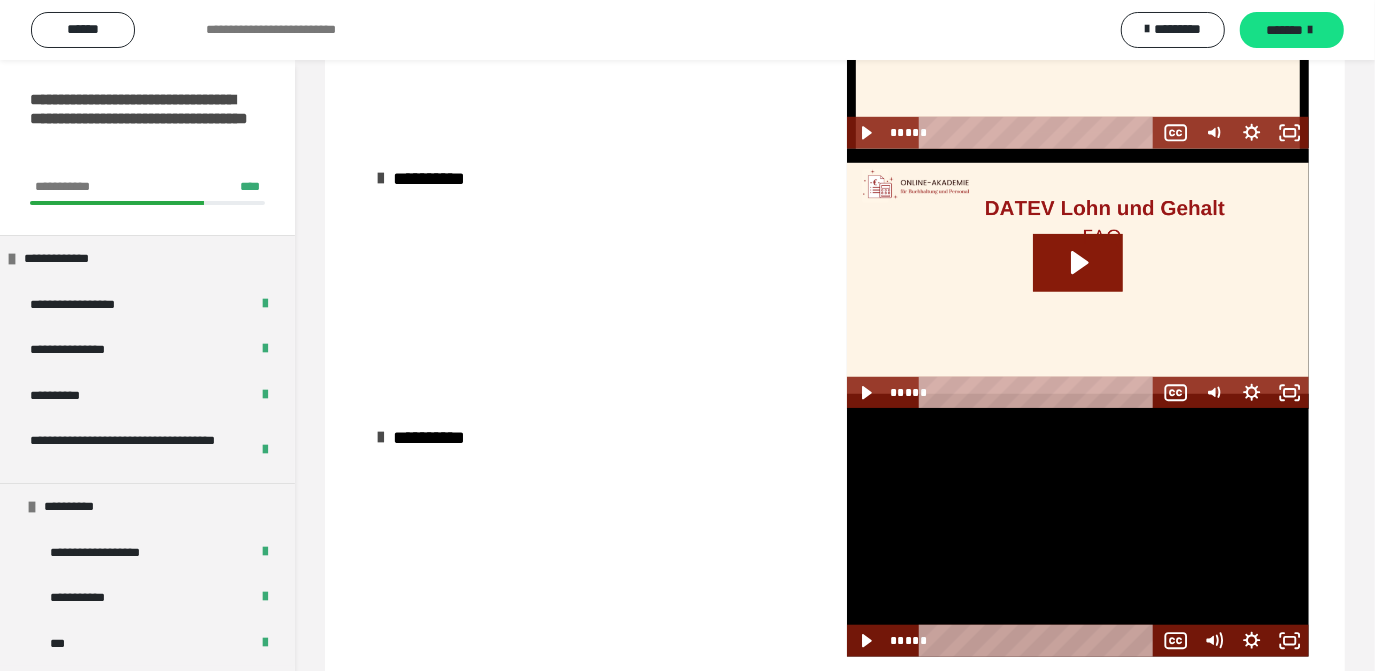 click at bounding box center (1078, 532) 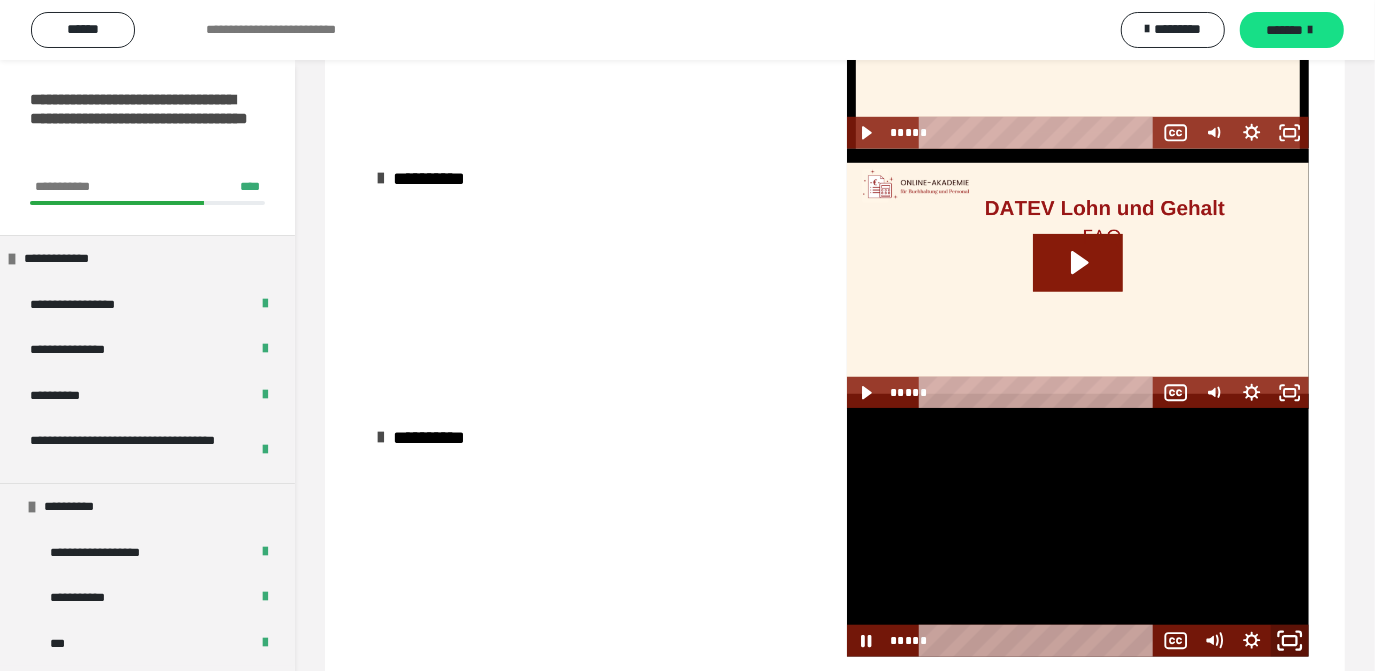 click 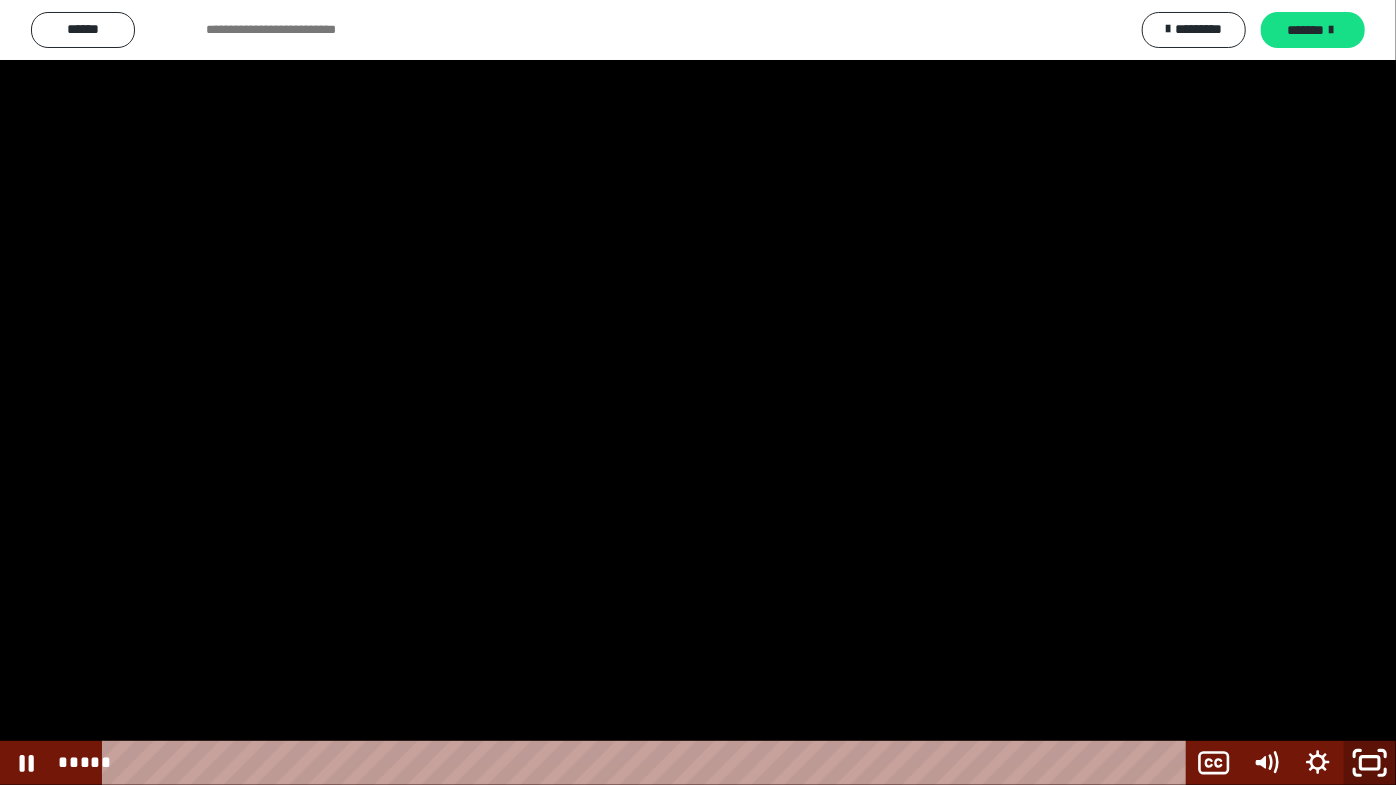 click 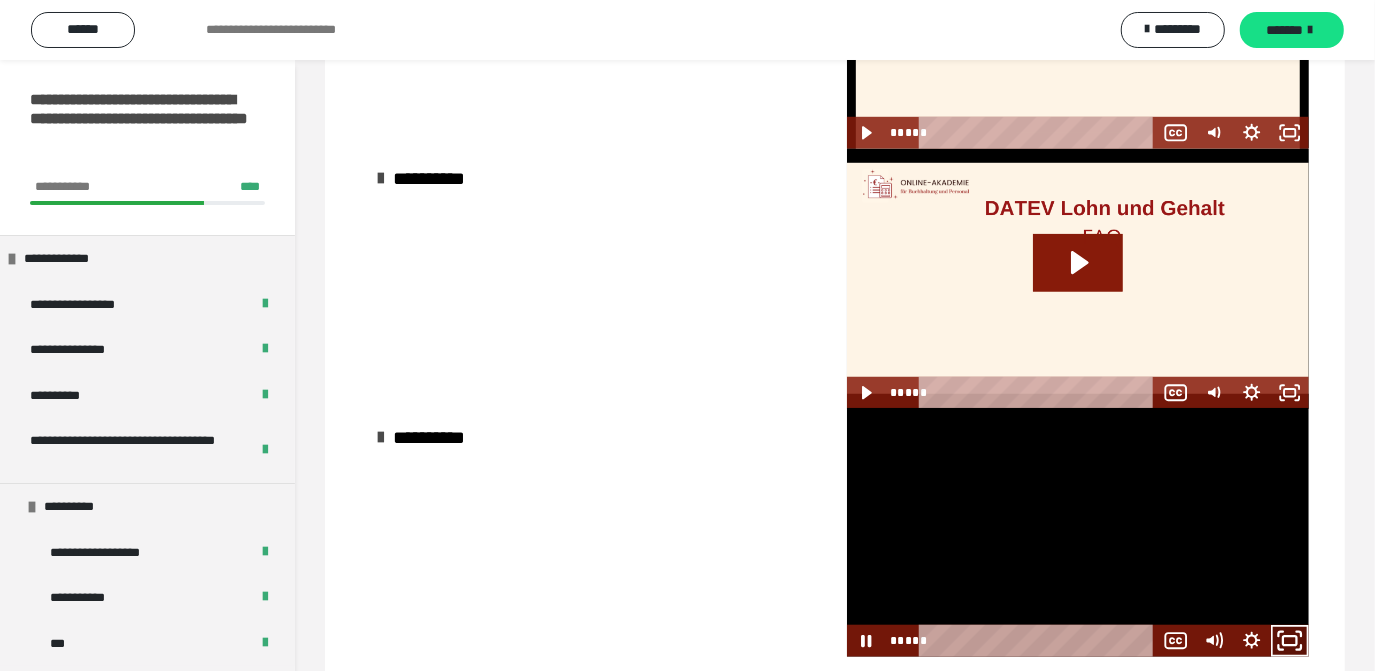 click 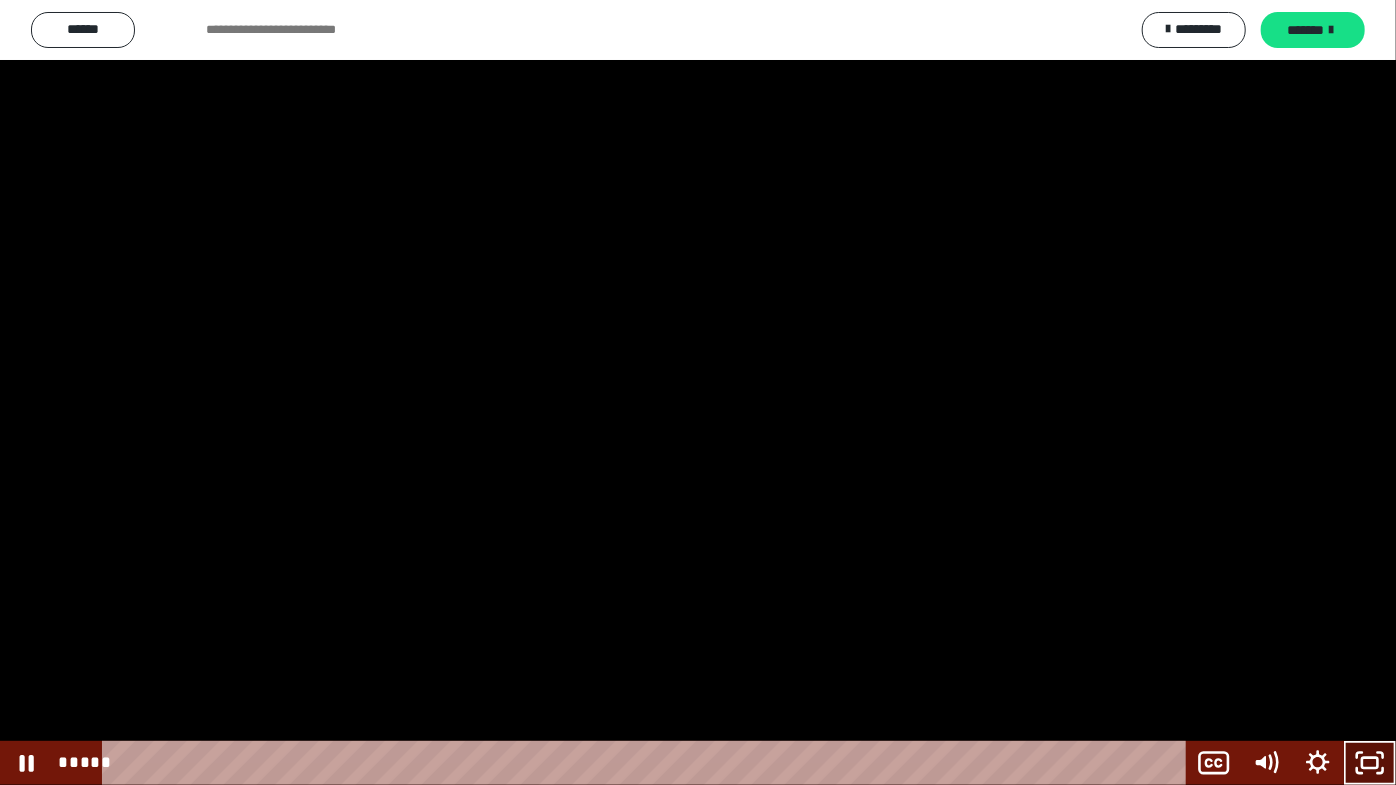 click 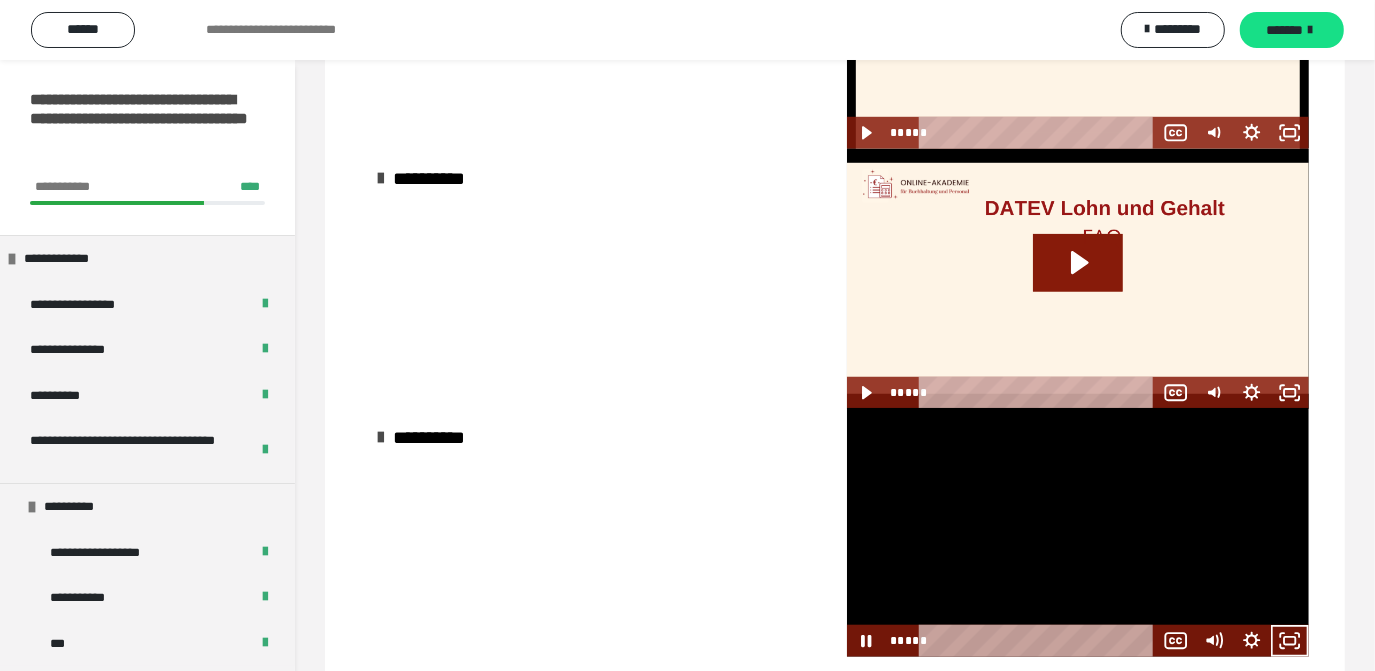 click on "**********" at bounding box center [1078, 532] 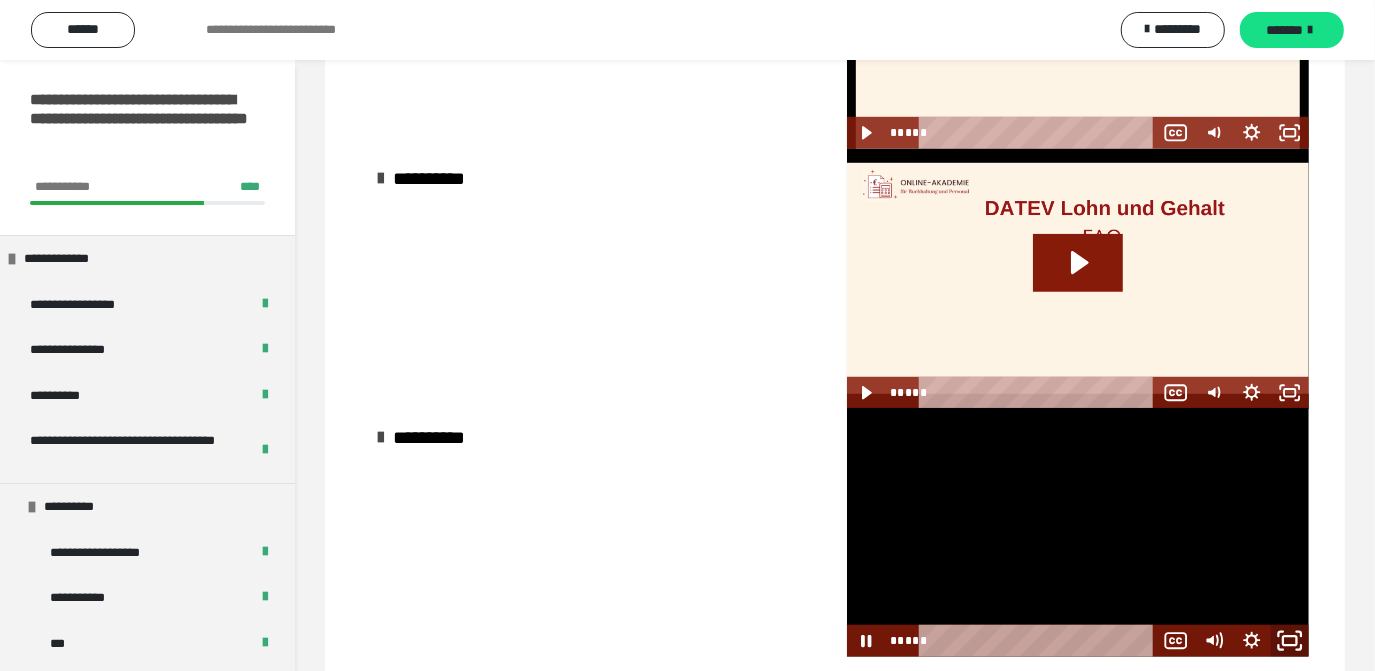 drag, startPoint x: 1307, startPoint y: 649, endPoint x: 1290, endPoint y: 649, distance: 17 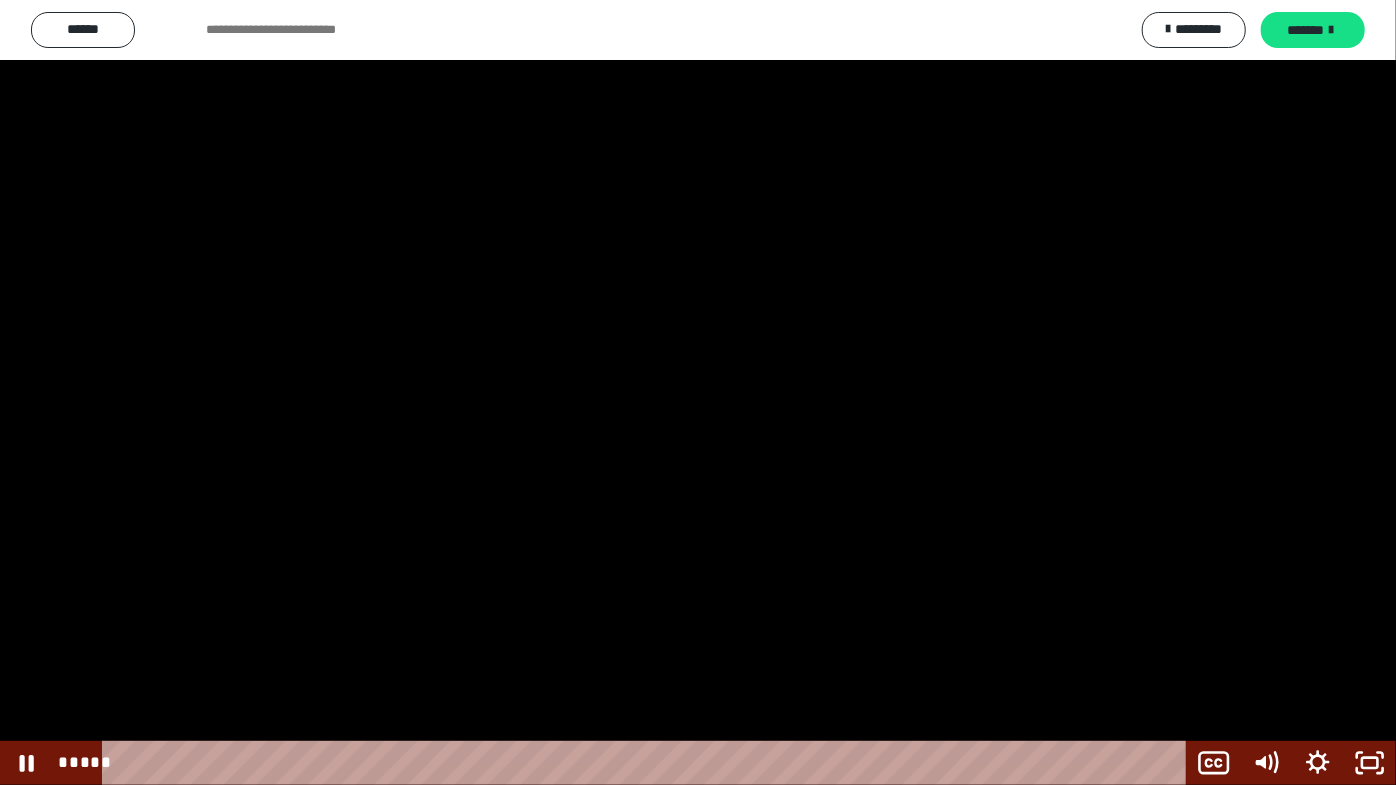 click at bounding box center (698, 392) 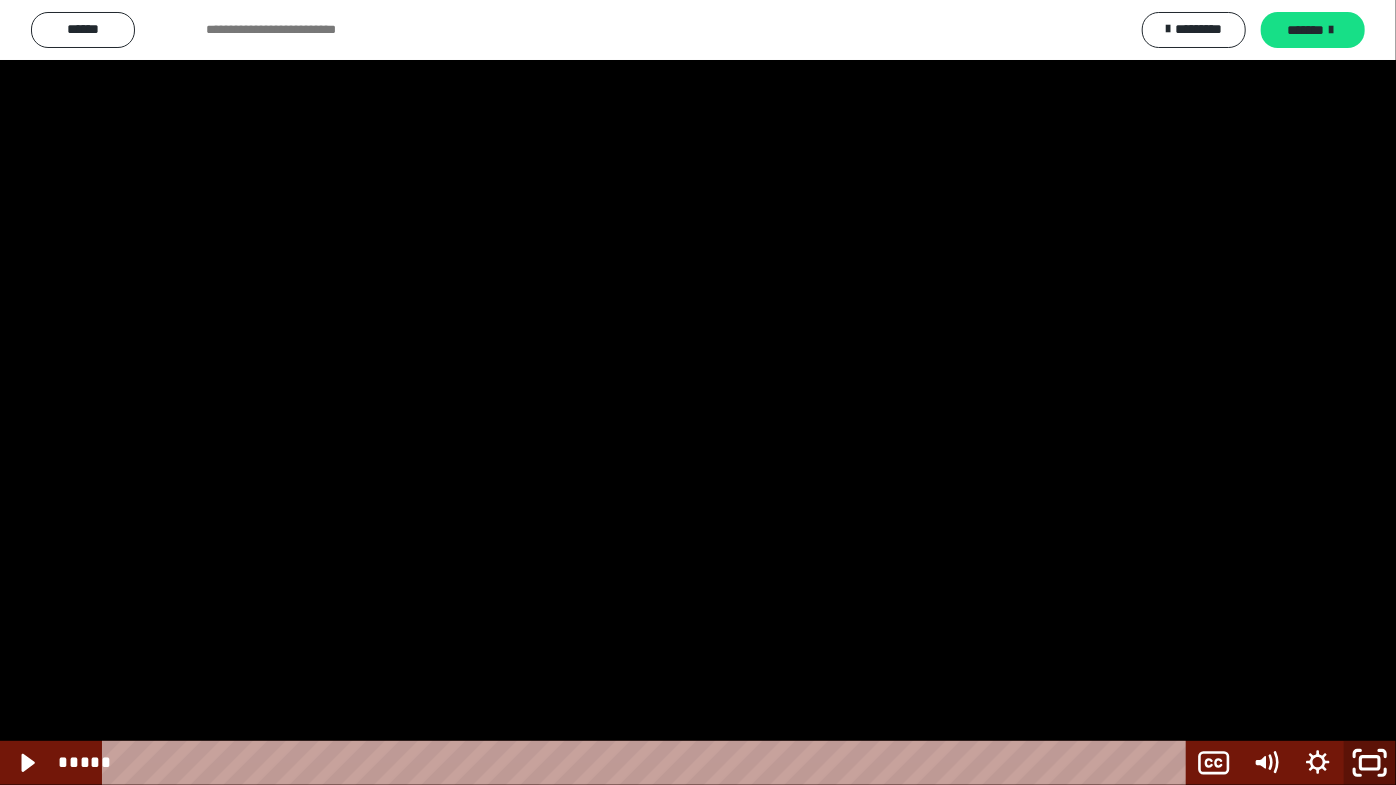 click 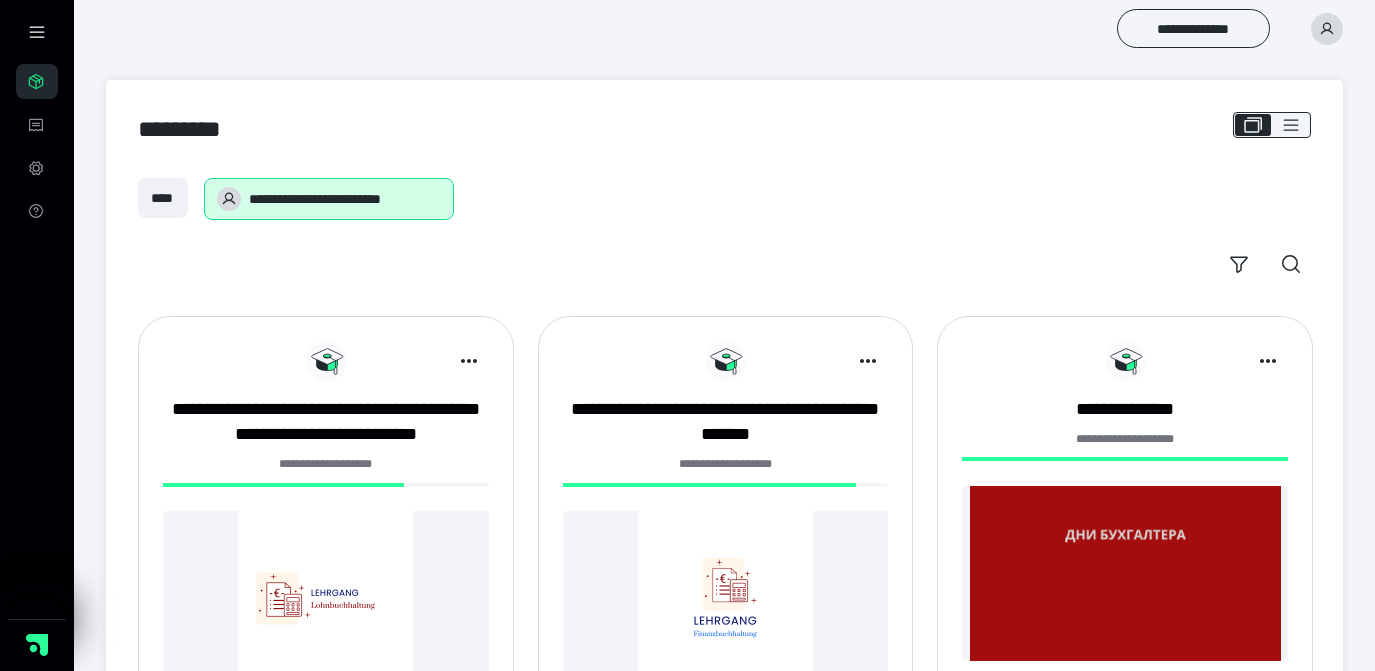 scroll, scrollTop: 0, scrollLeft: 0, axis: both 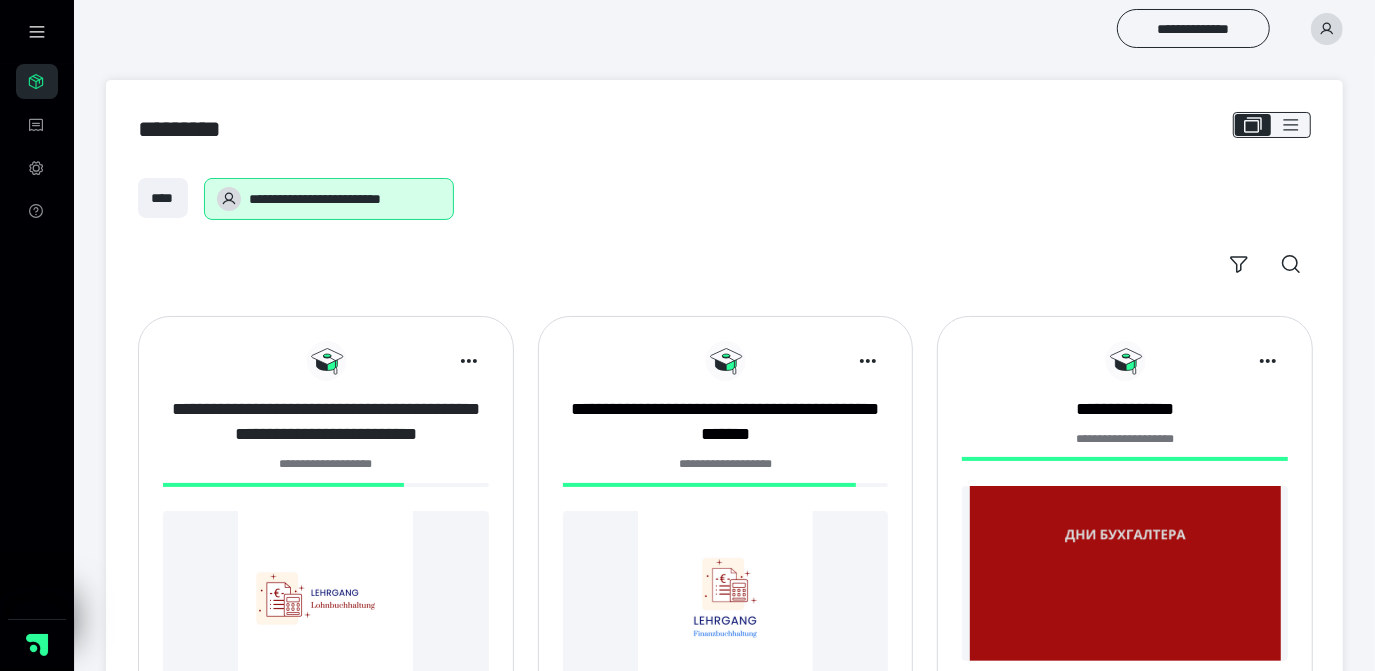 click on "**********" at bounding box center (326, 422) 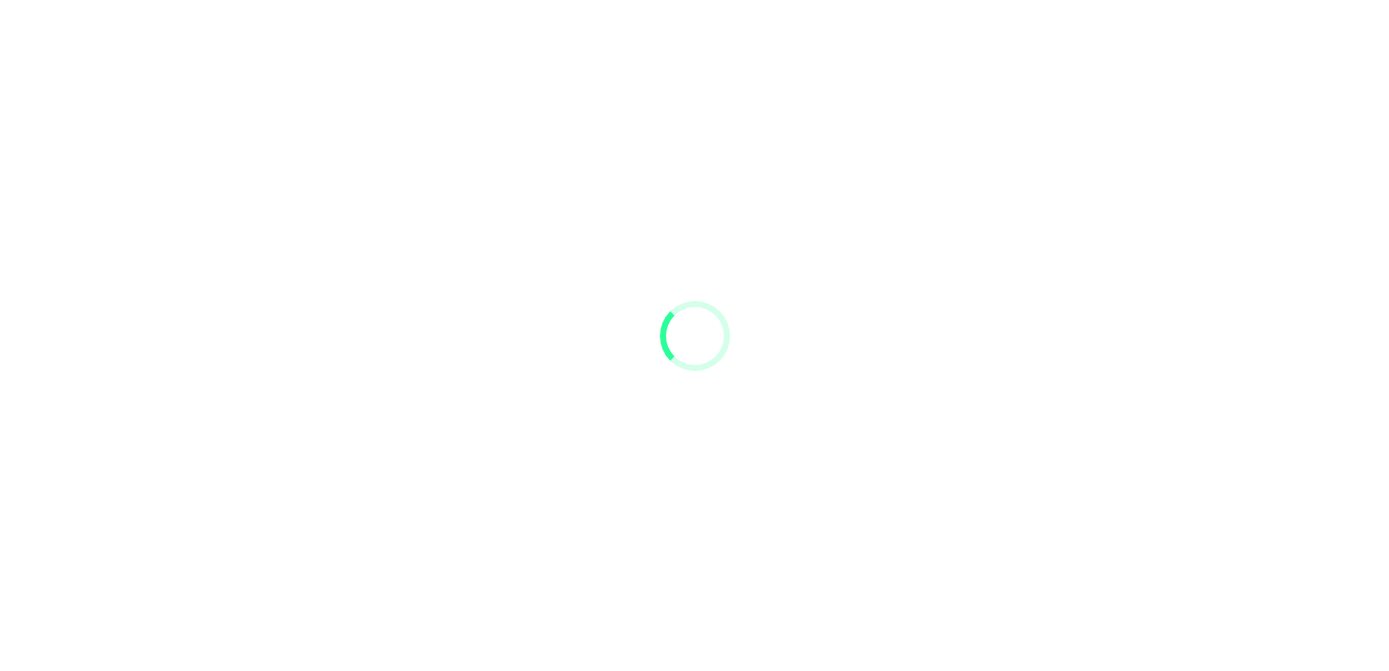 scroll, scrollTop: 0, scrollLeft: 0, axis: both 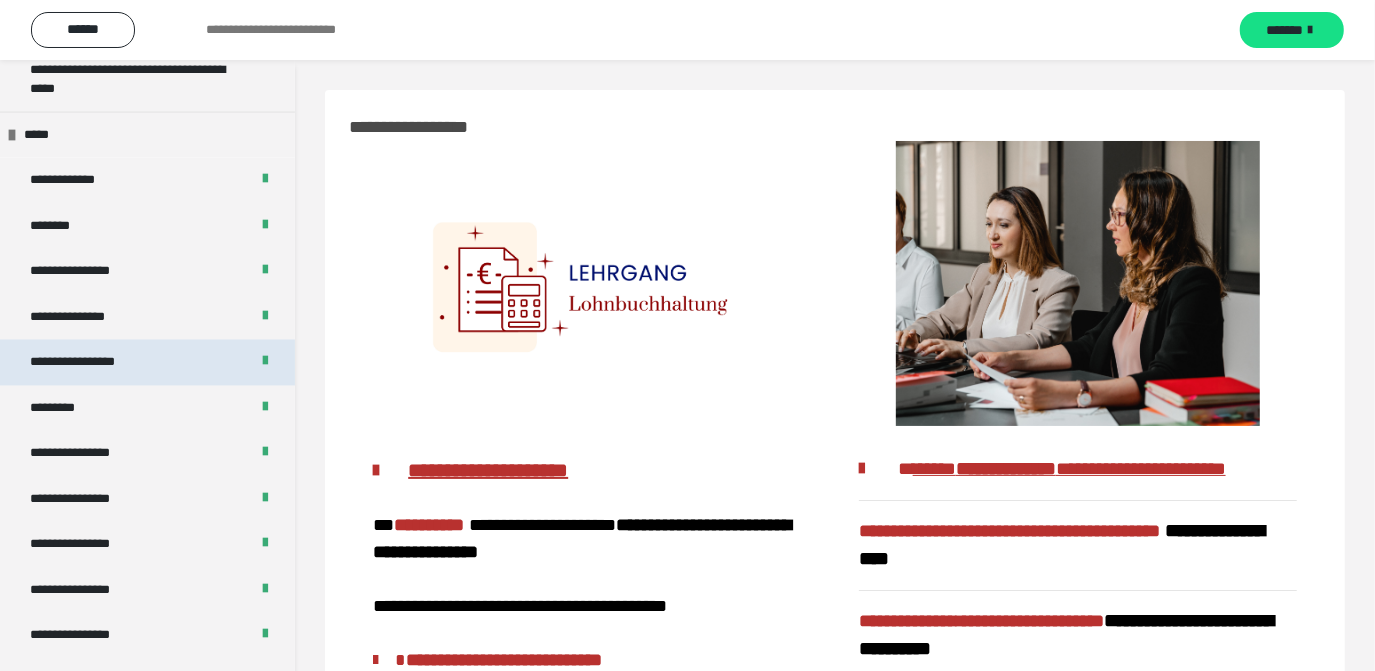 click on "**********" at bounding box center [93, 363] 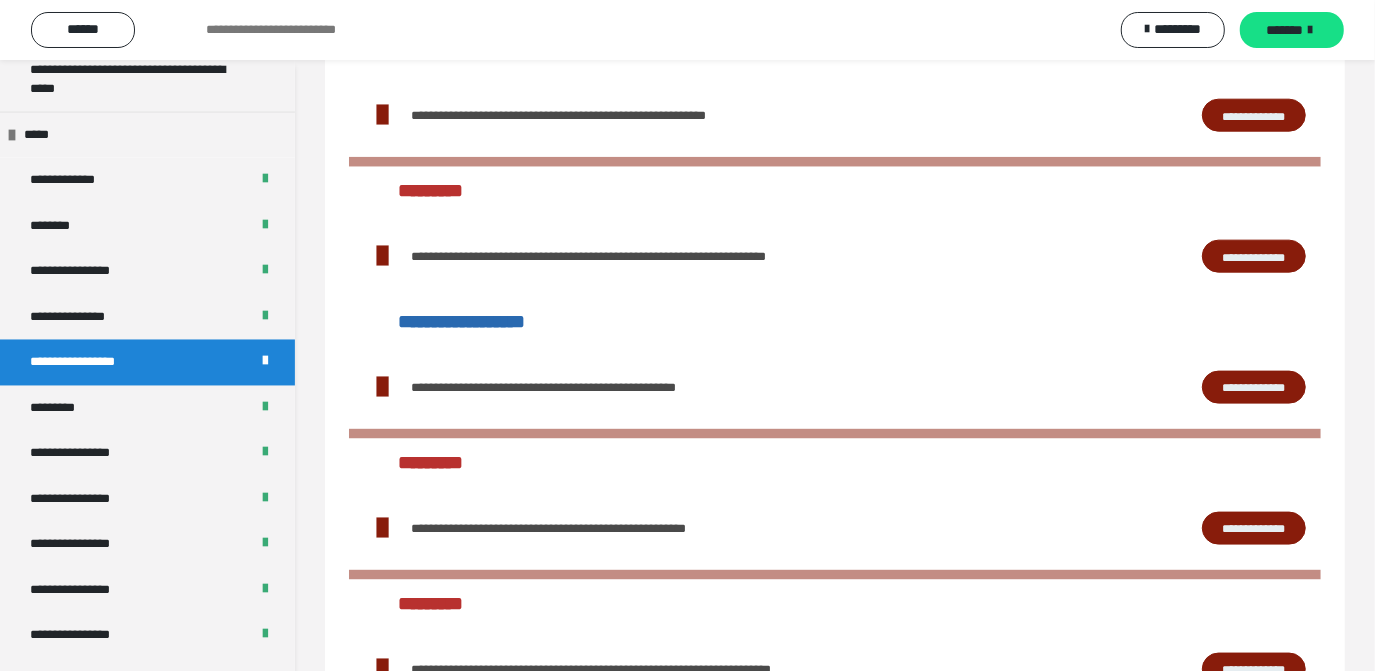 scroll, scrollTop: 1727, scrollLeft: 0, axis: vertical 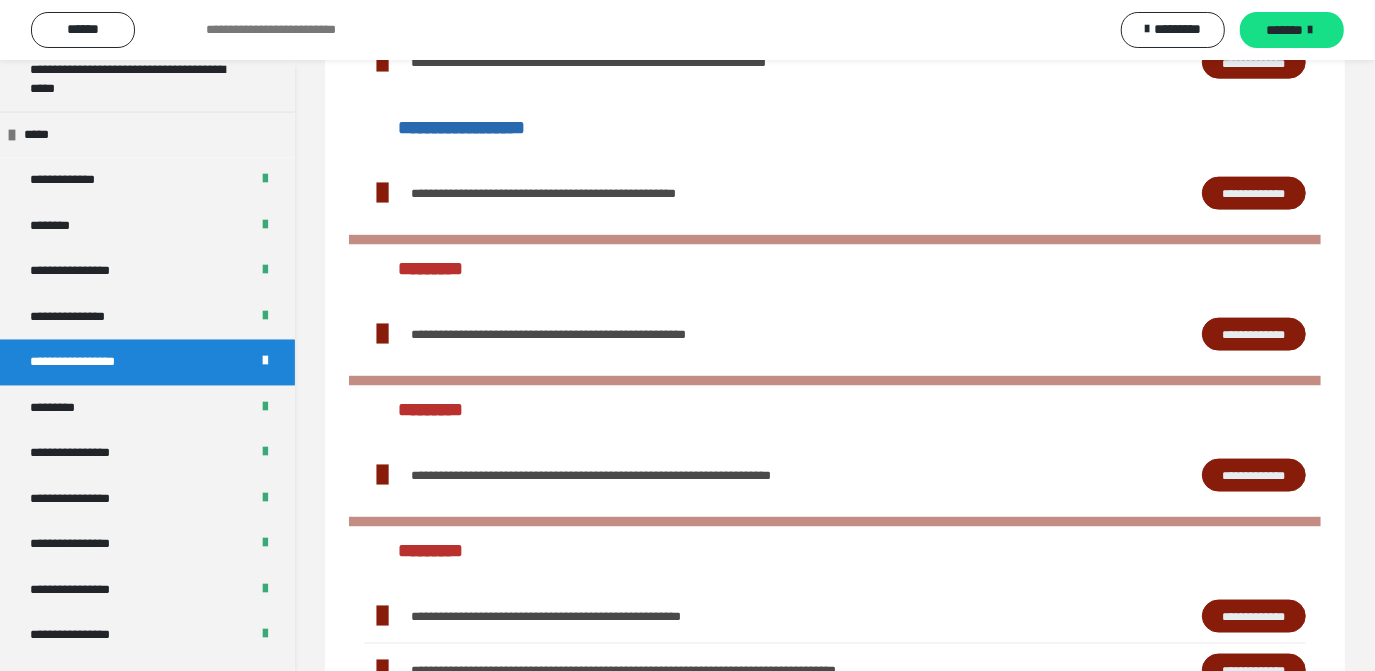 click on "**********" at bounding box center (1254, 475) 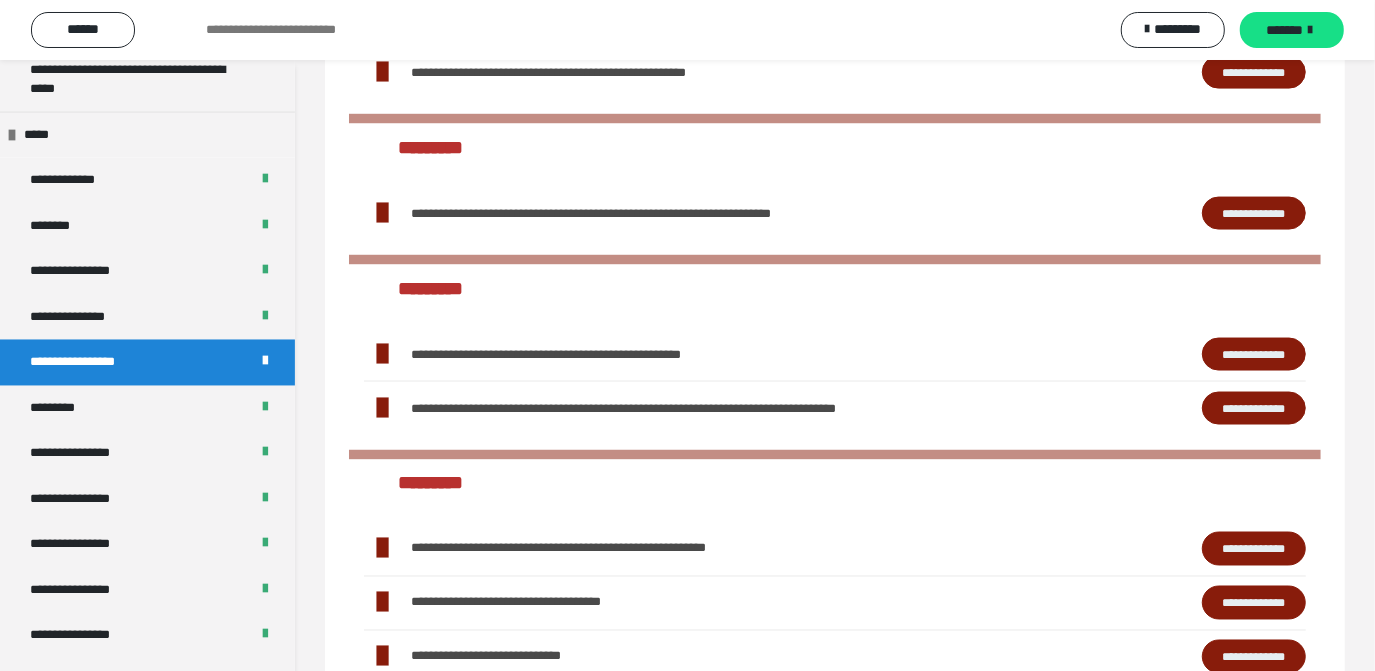 scroll, scrollTop: 2000, scrollLeft: 0, axis: vertical 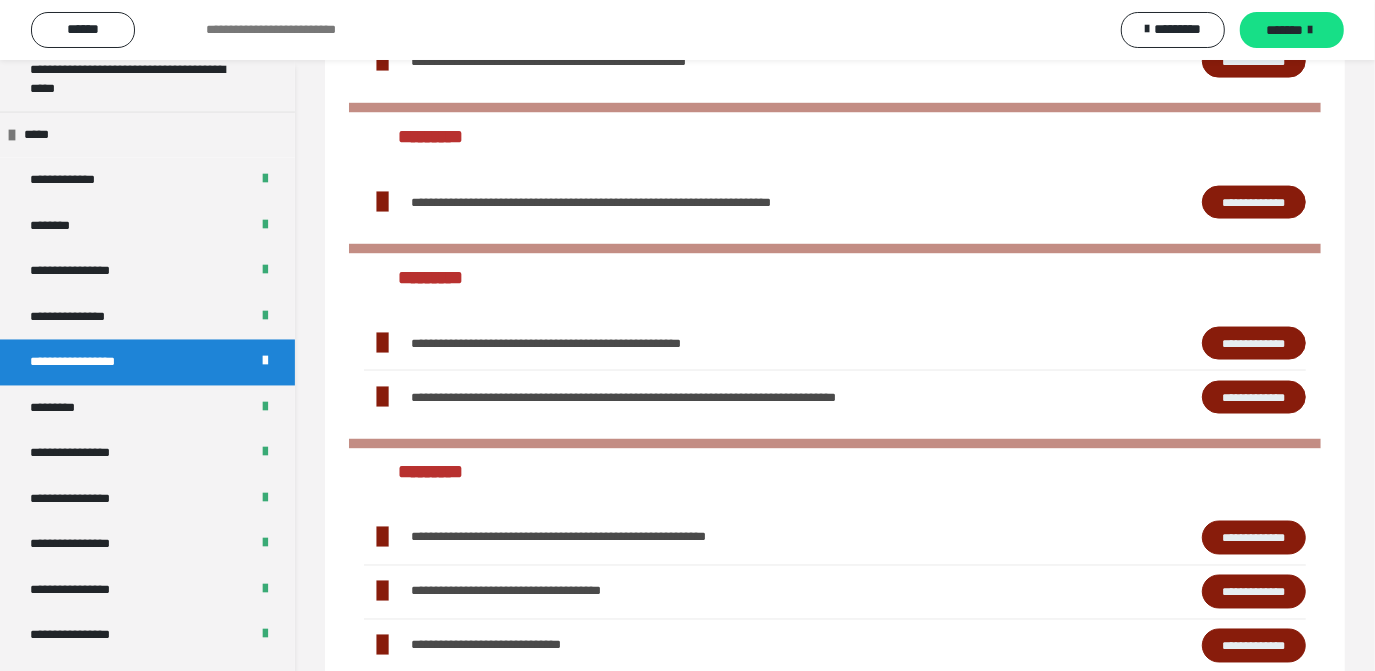 click on "**********" at bounding box center [1254, 343] 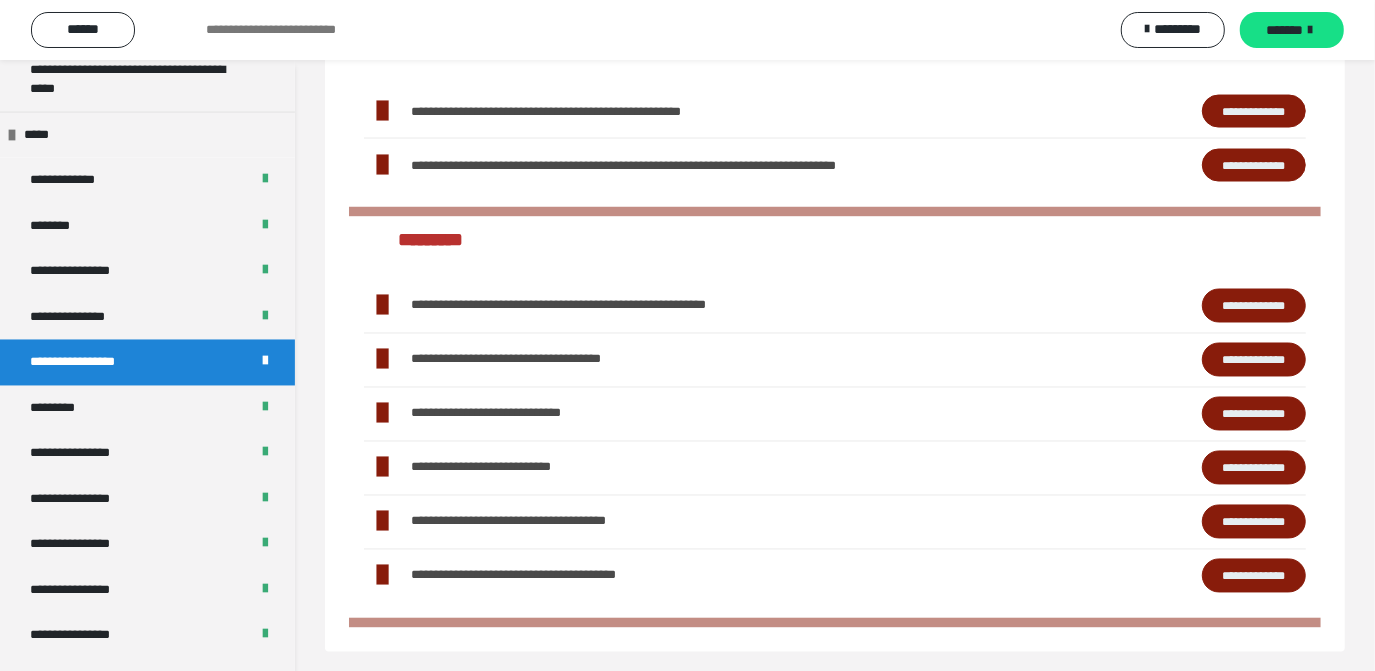 scroll, scrollTop: 2237, scrollLeft: 0, axis: vertical 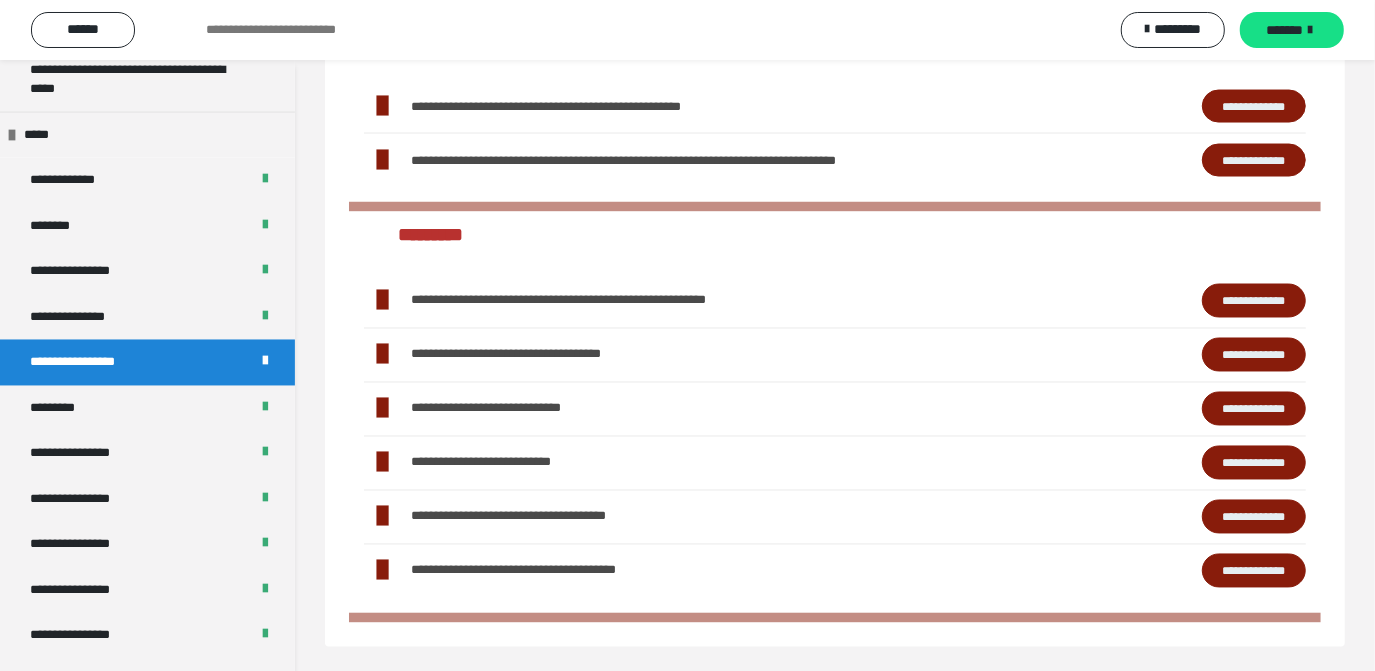 click on "**********" at bounding box center (1254, 354) 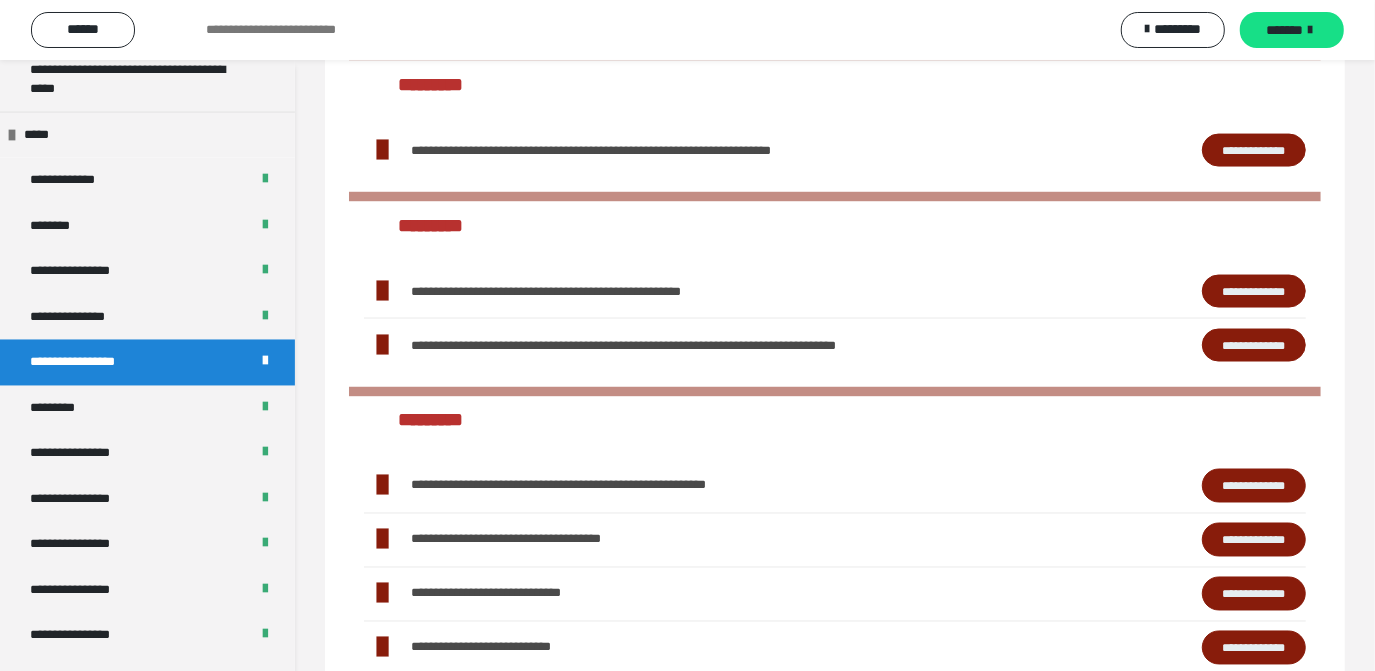 scroll, scrollTop: 1874, scrollLeft: 0, axis: vertical 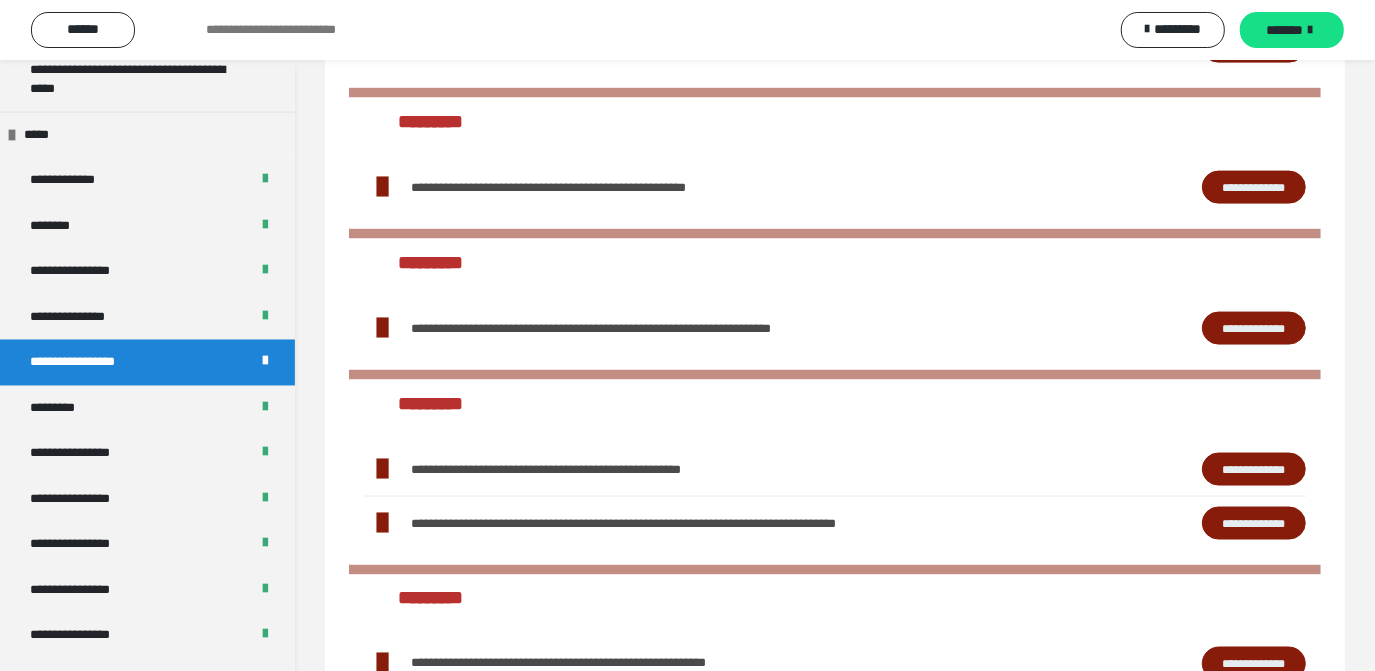 click on "**********" at bounding box center [1254, 328] 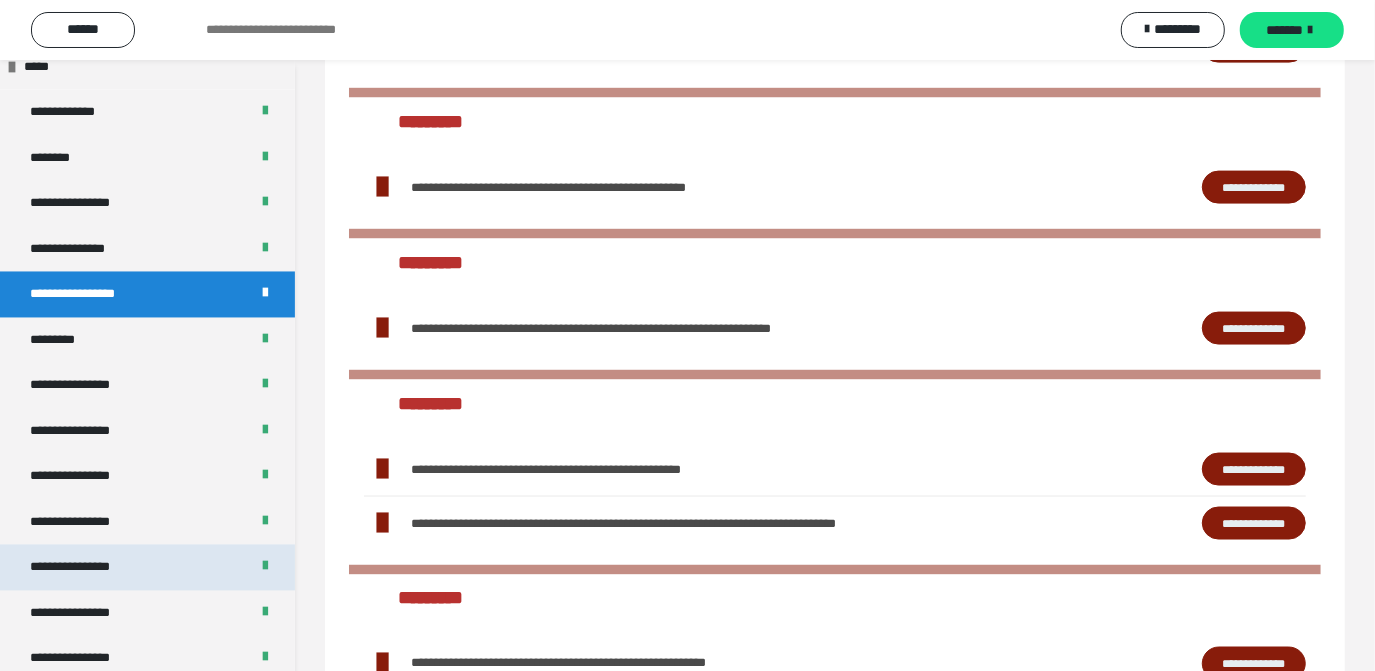 scroll, scrollTop: 2580, scrollLeft: 0, axis: vertical 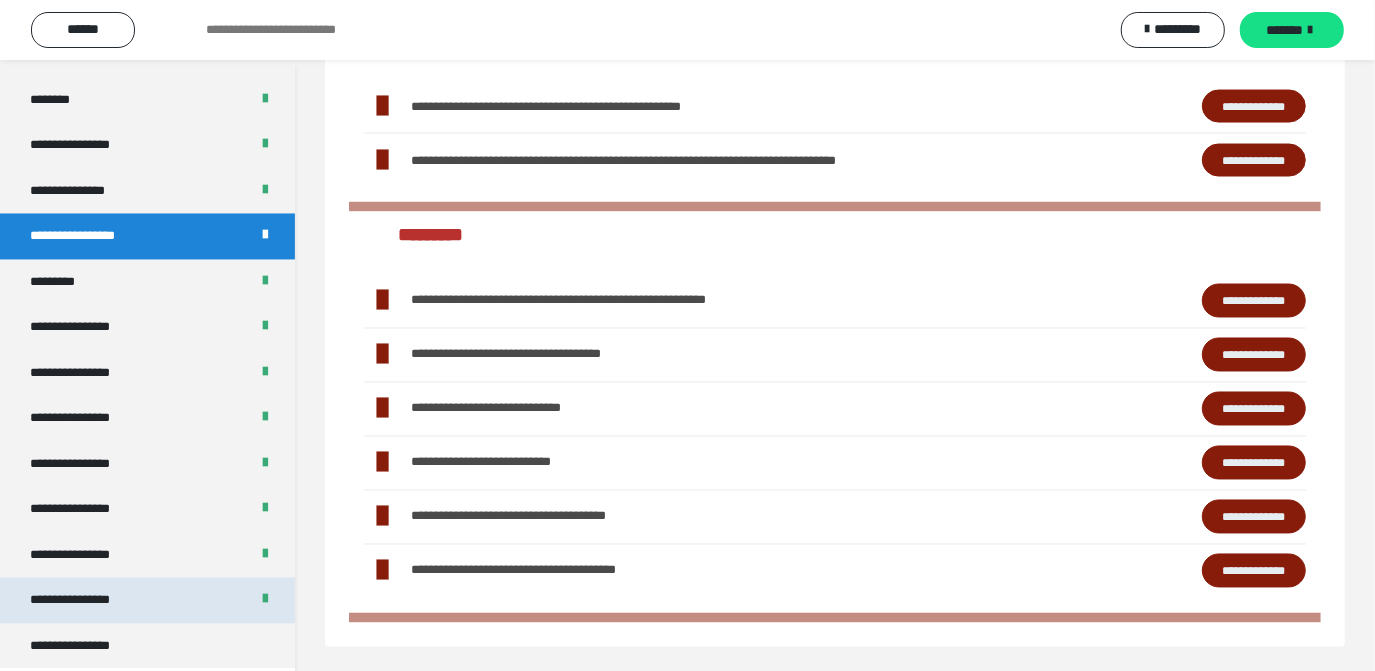 click on "**********" at bounding box center [87, 601] 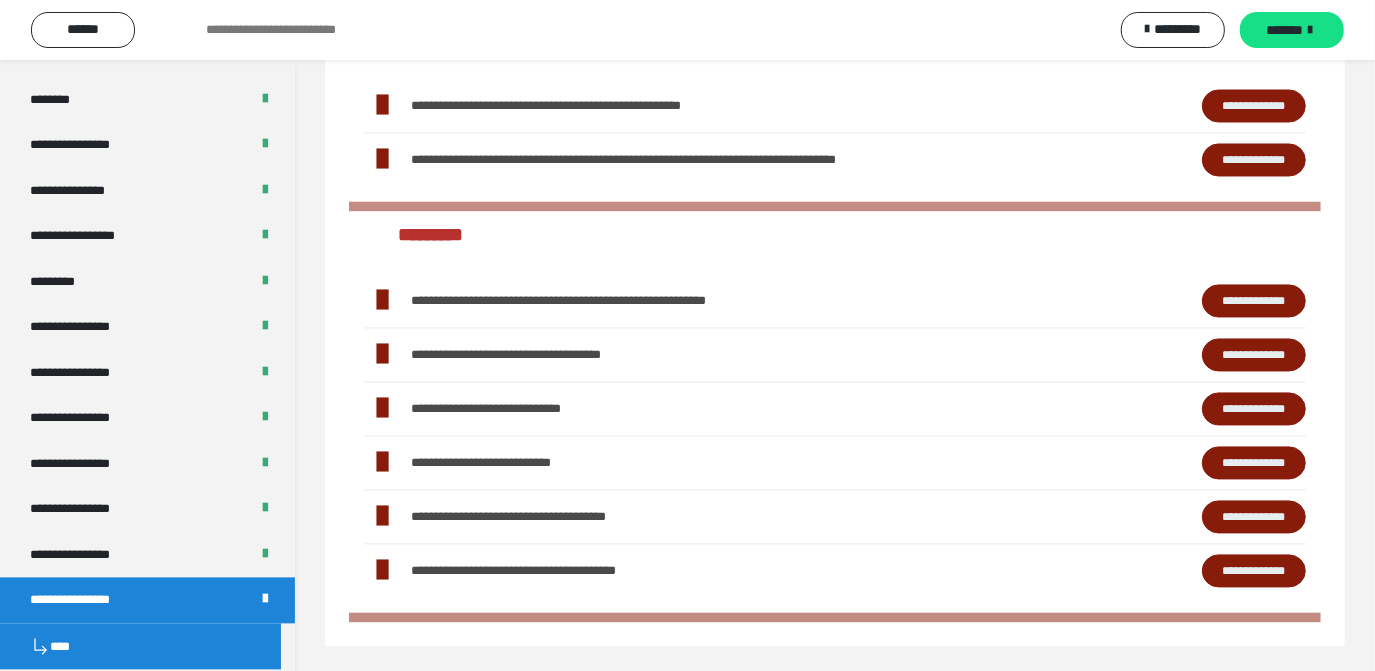 scroll, scrollTop: 60, scrollLeft: 0, axis: vertical 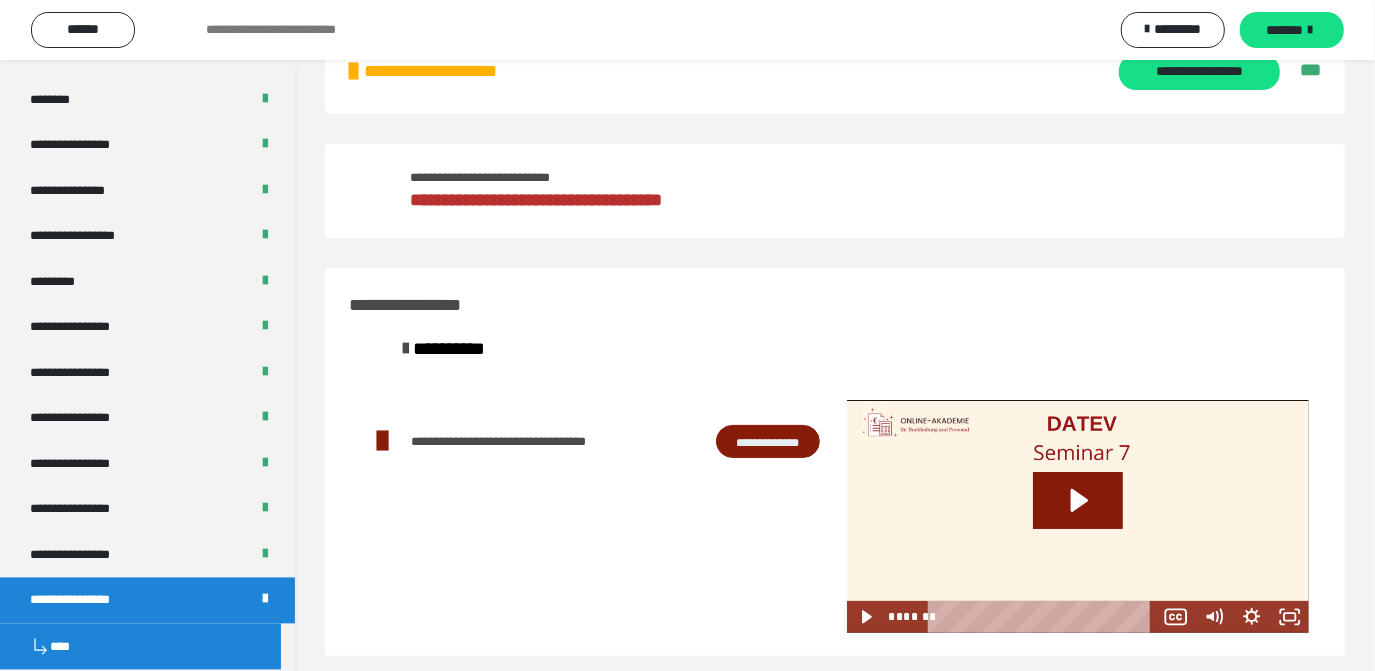 click on "**********" at bounding box center [768, 441] 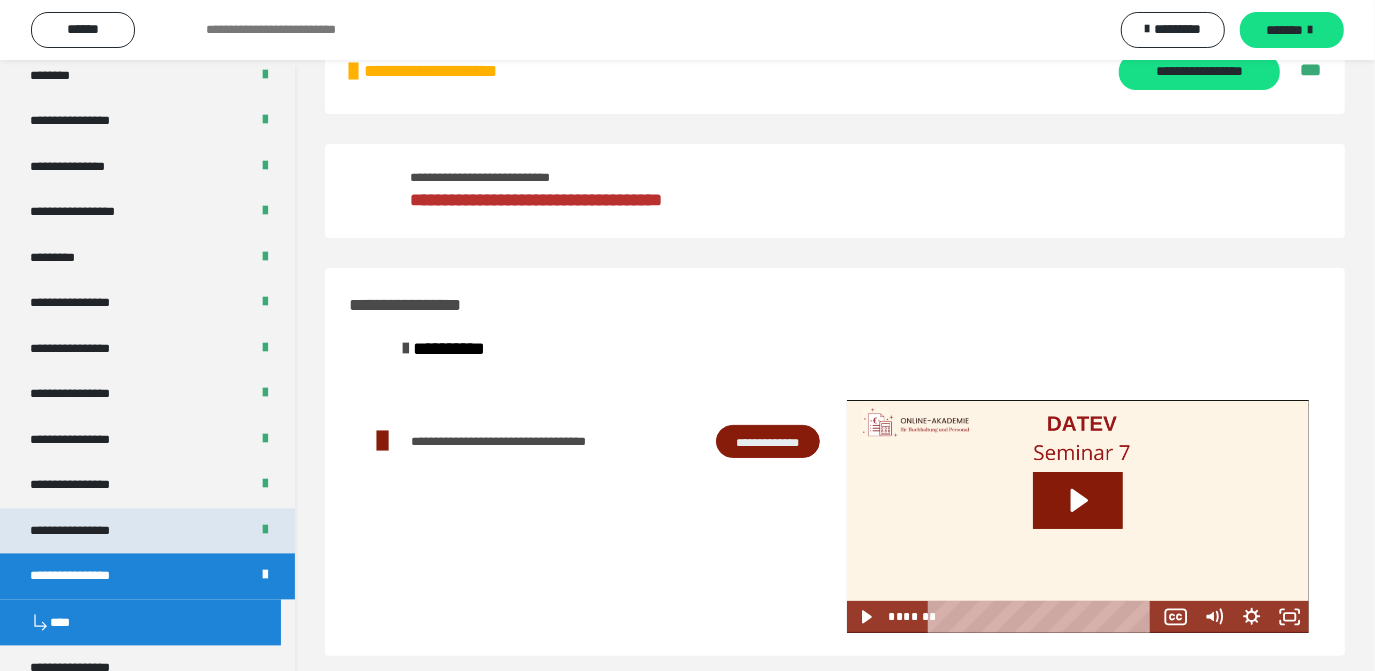 scroll, scrollTop: 2626, scrollLeft: 0, axis: vertical 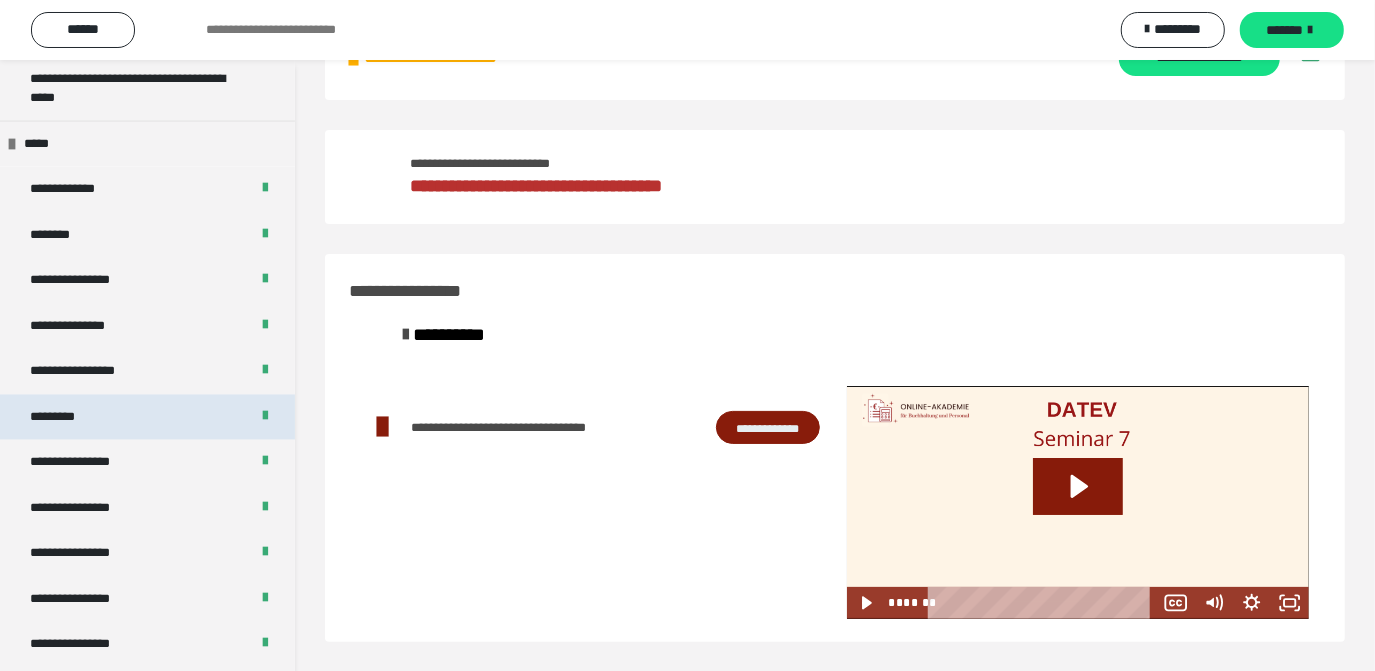 click on "*********" at bounding box center [68, 418] 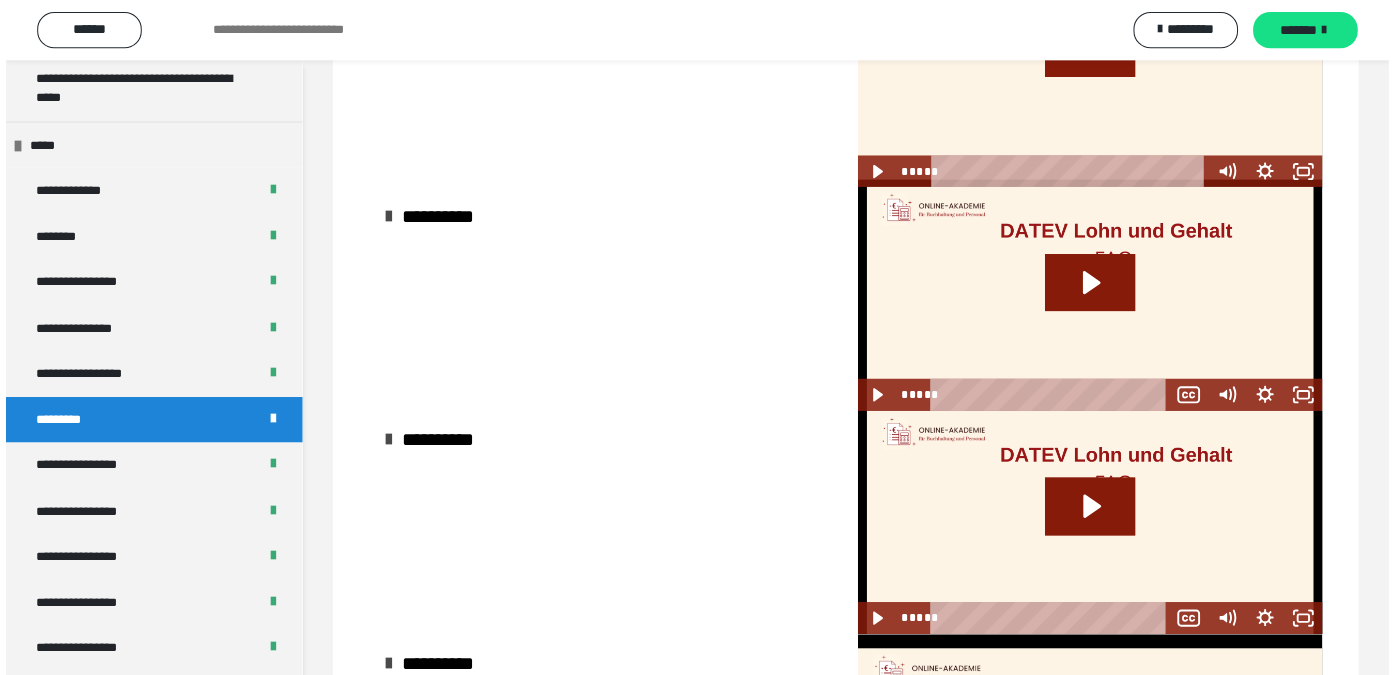 scroll, scrollTop: 1040, scrollLeft: 0, axis: vertical 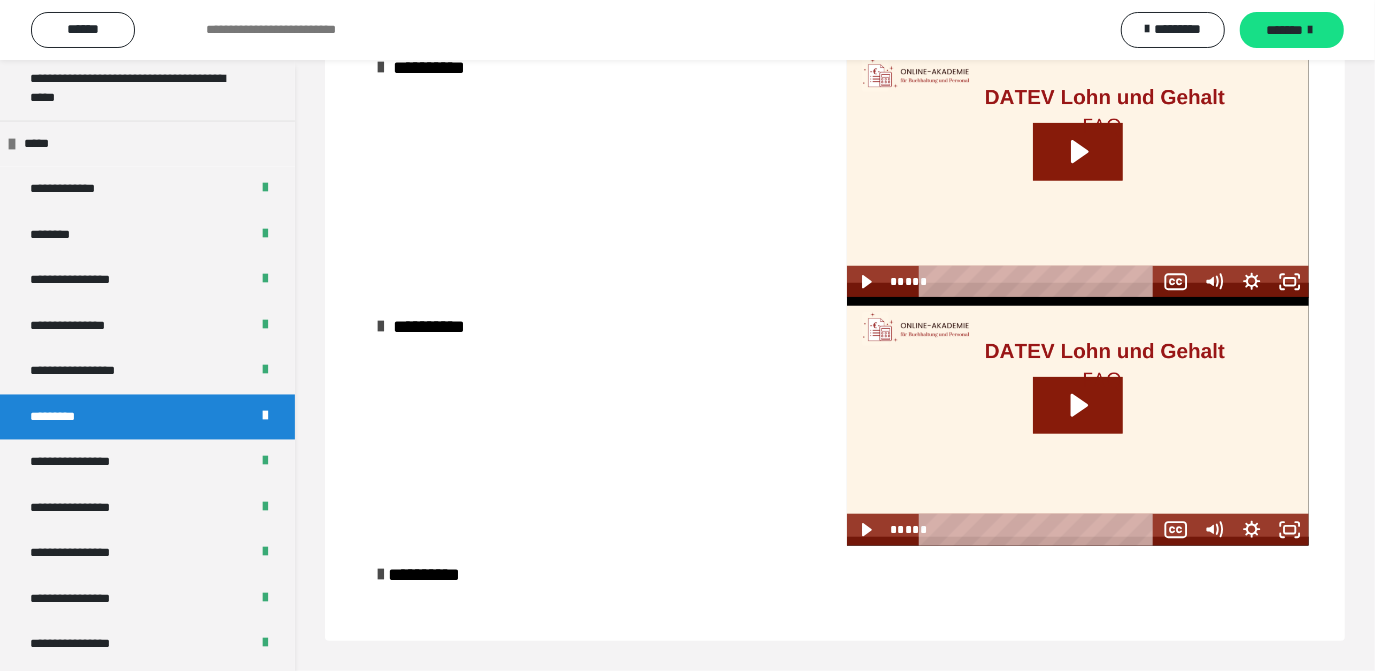 click at bounding box center (1078, 421) 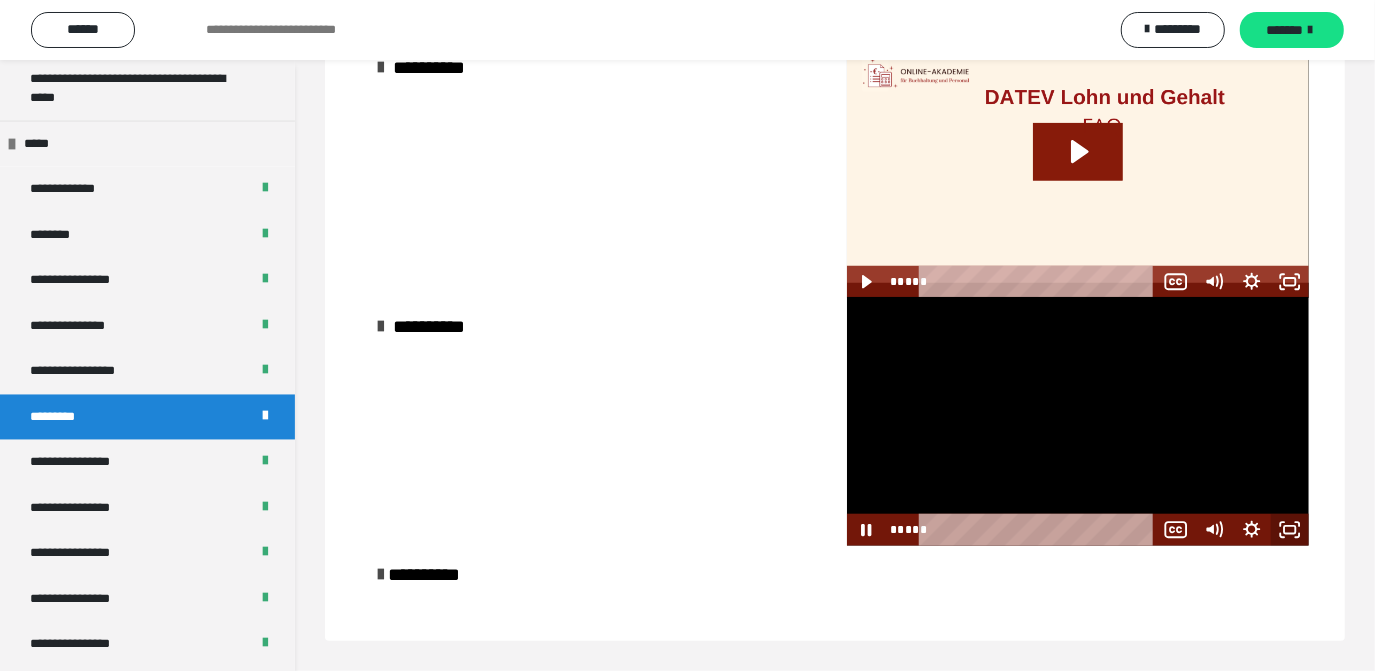 click 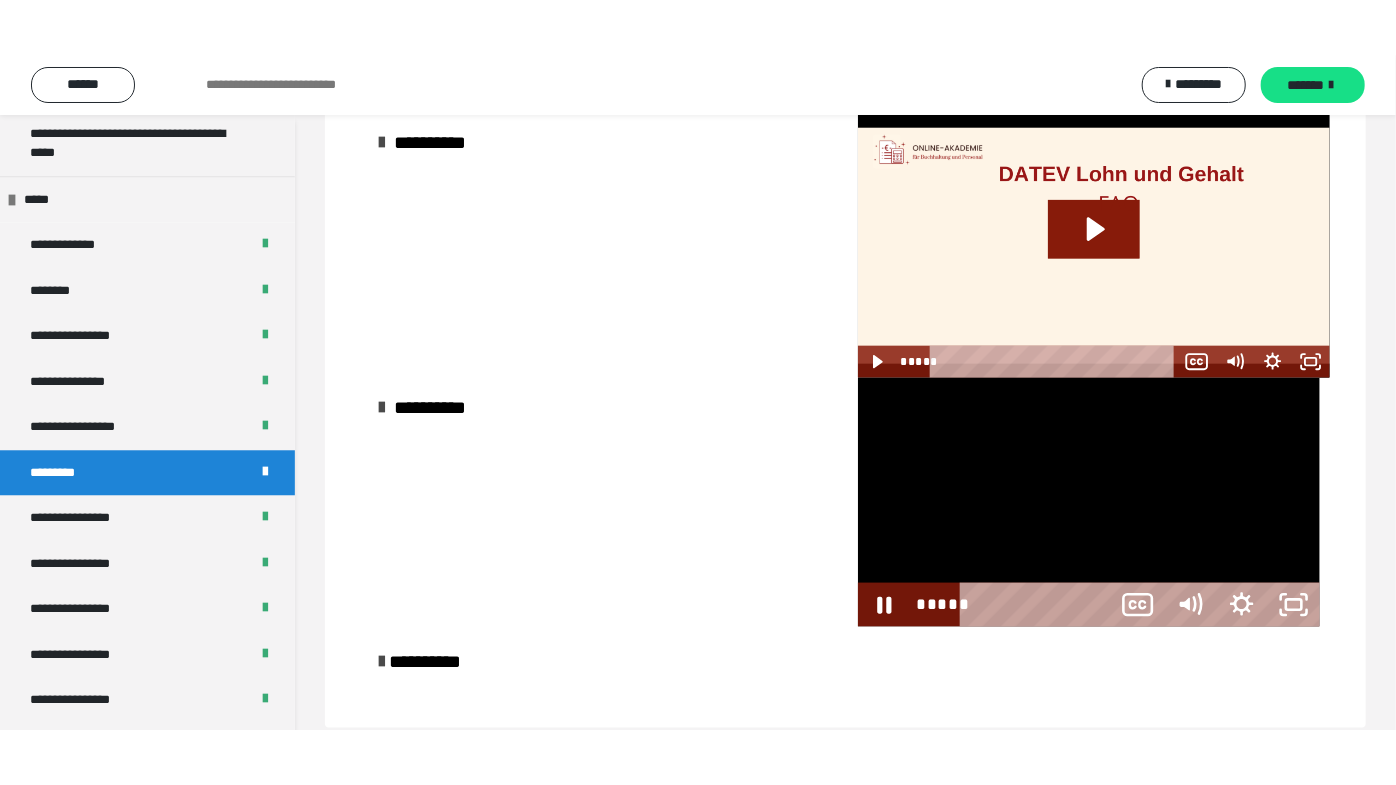 scroll, scrollTop: 957, scrollLeft: 0, axis: vertical 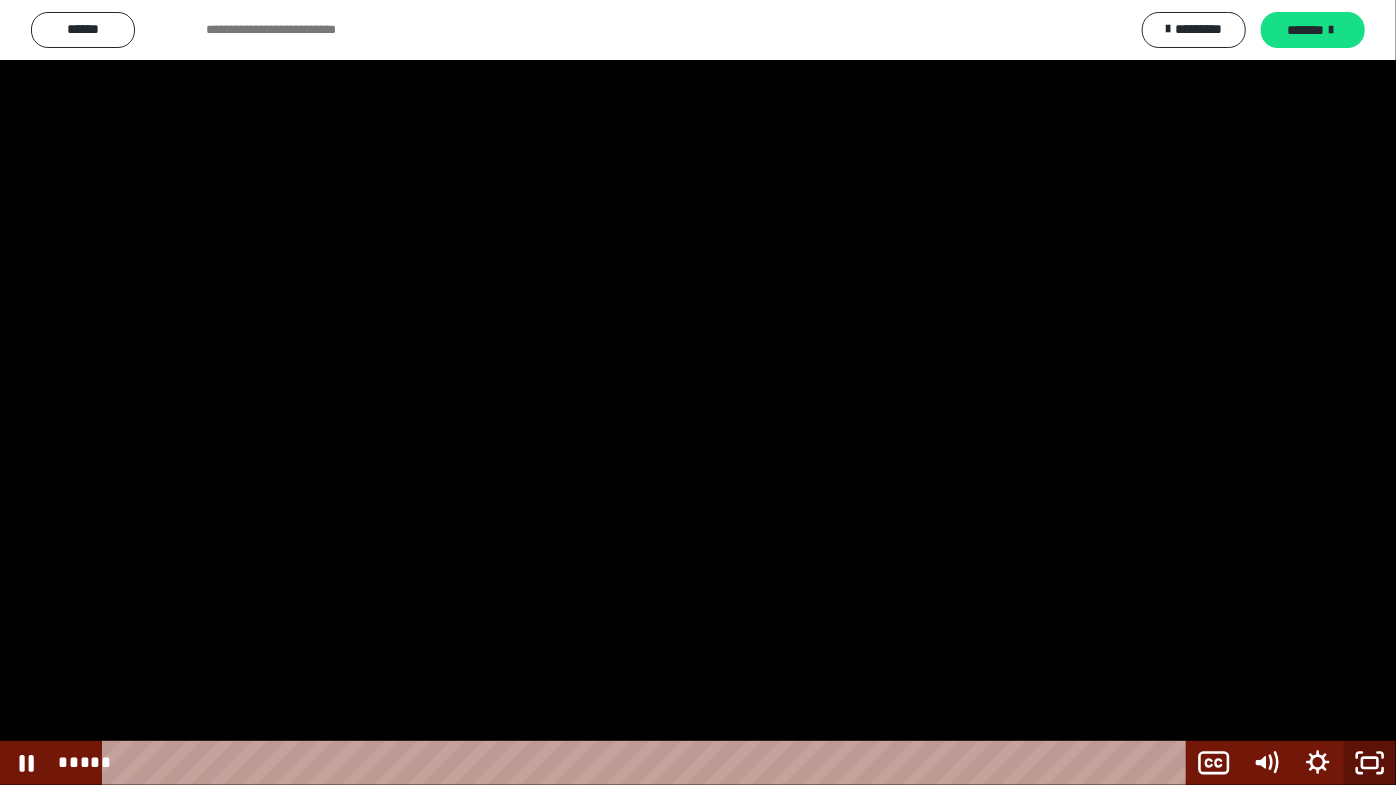 click 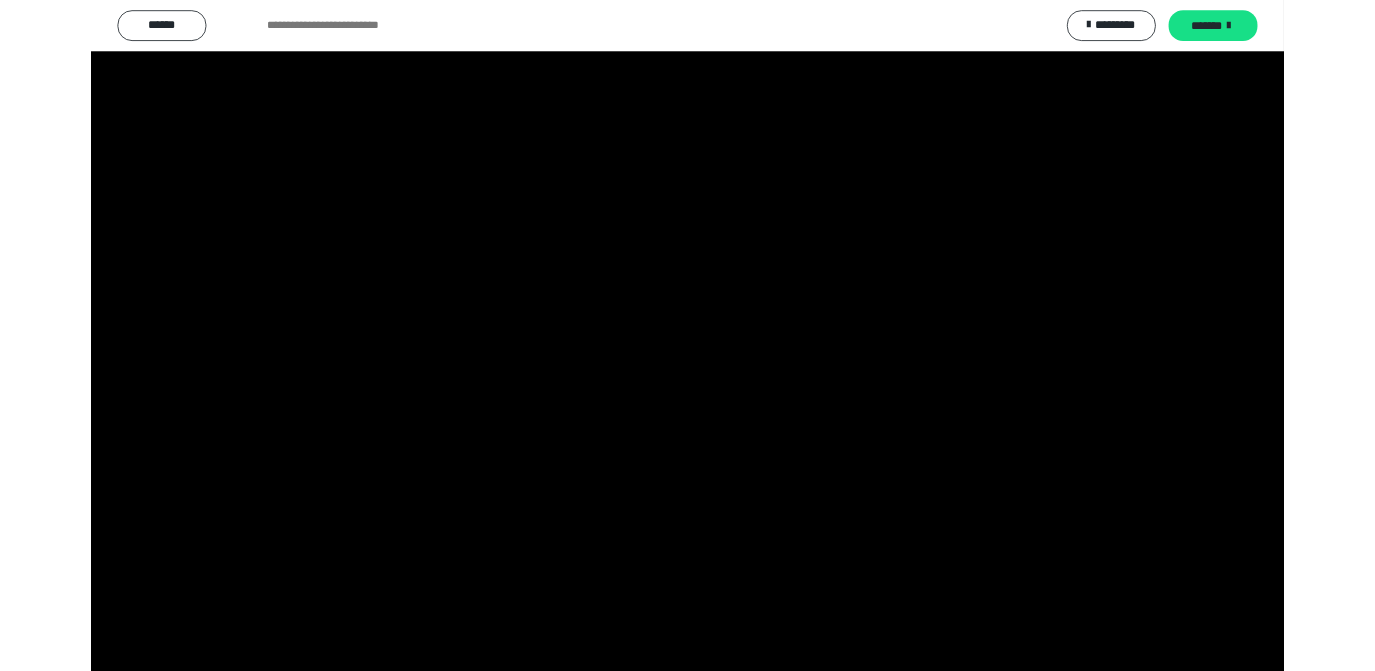 scroll, scrollTop: 929, scrollLeft: 0, axis: vertical 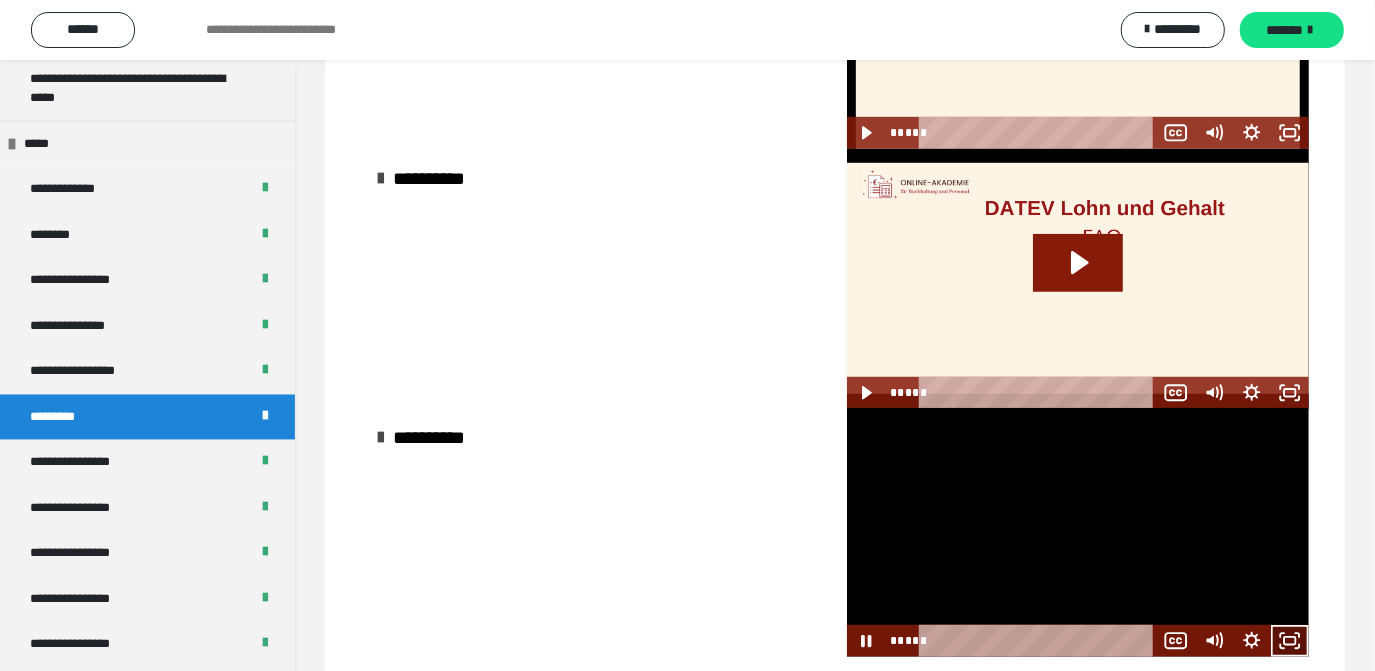 click 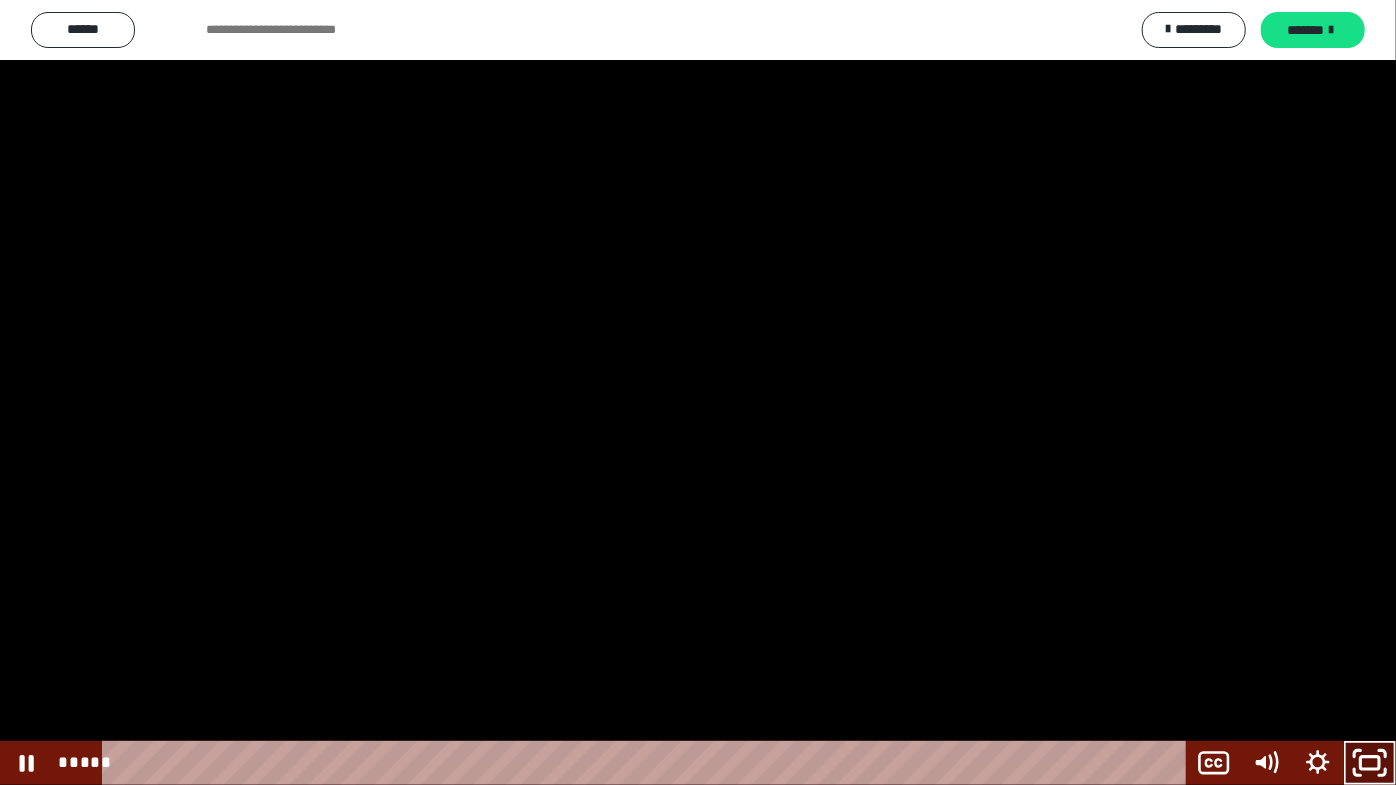 click 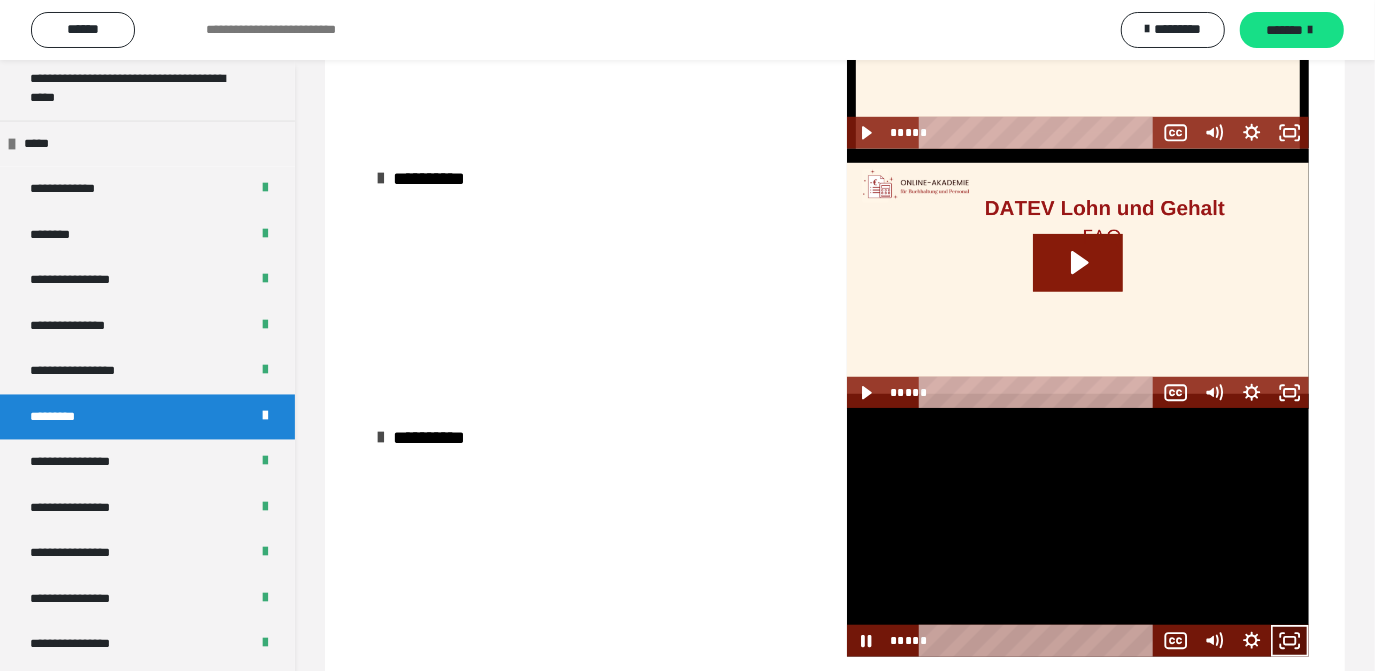 click 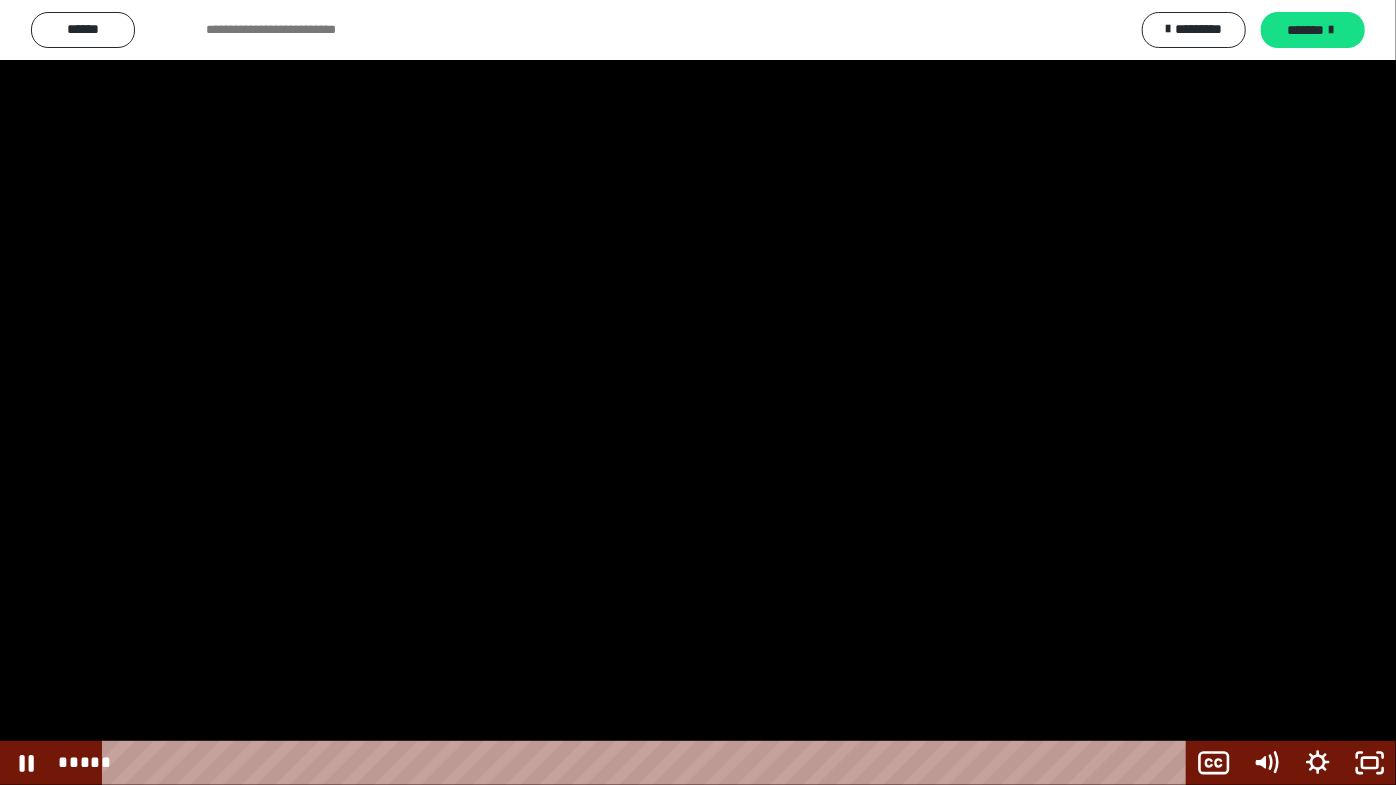 click at bounding box center [698, 392] 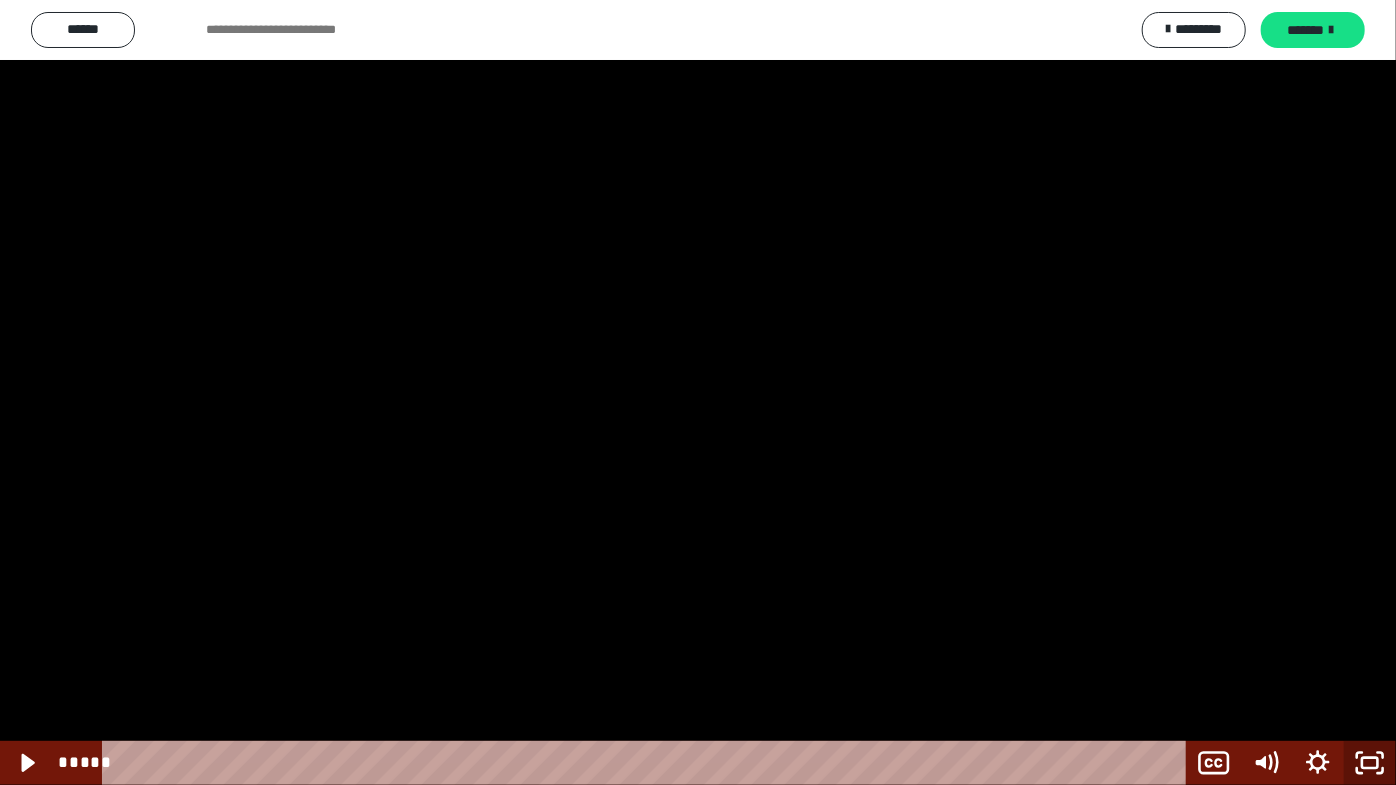 click 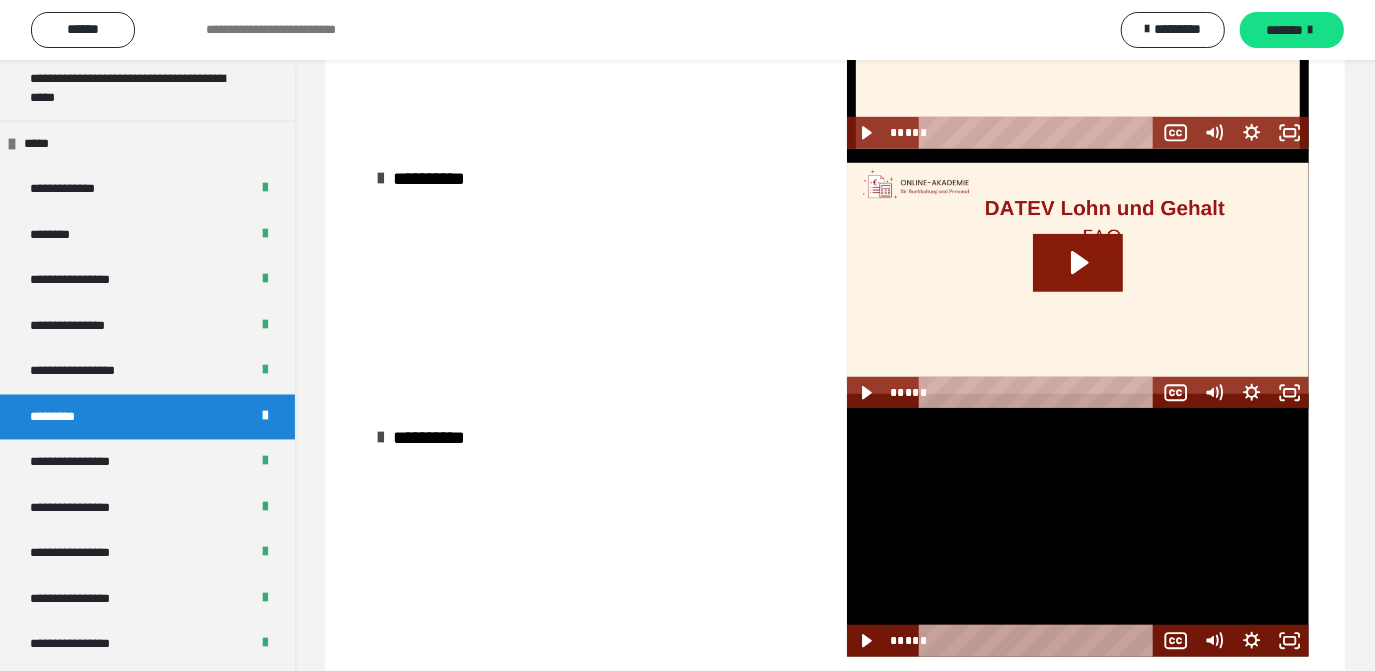 click at bounding box center [1078, 532] 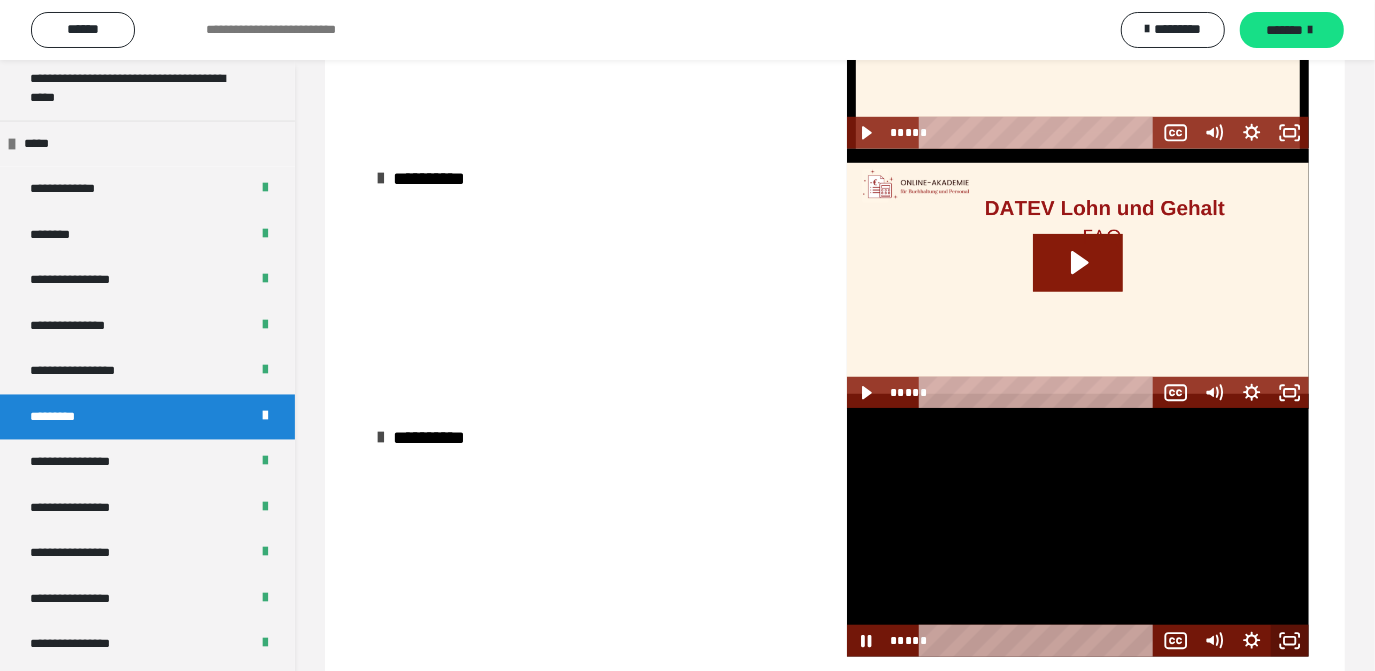 click 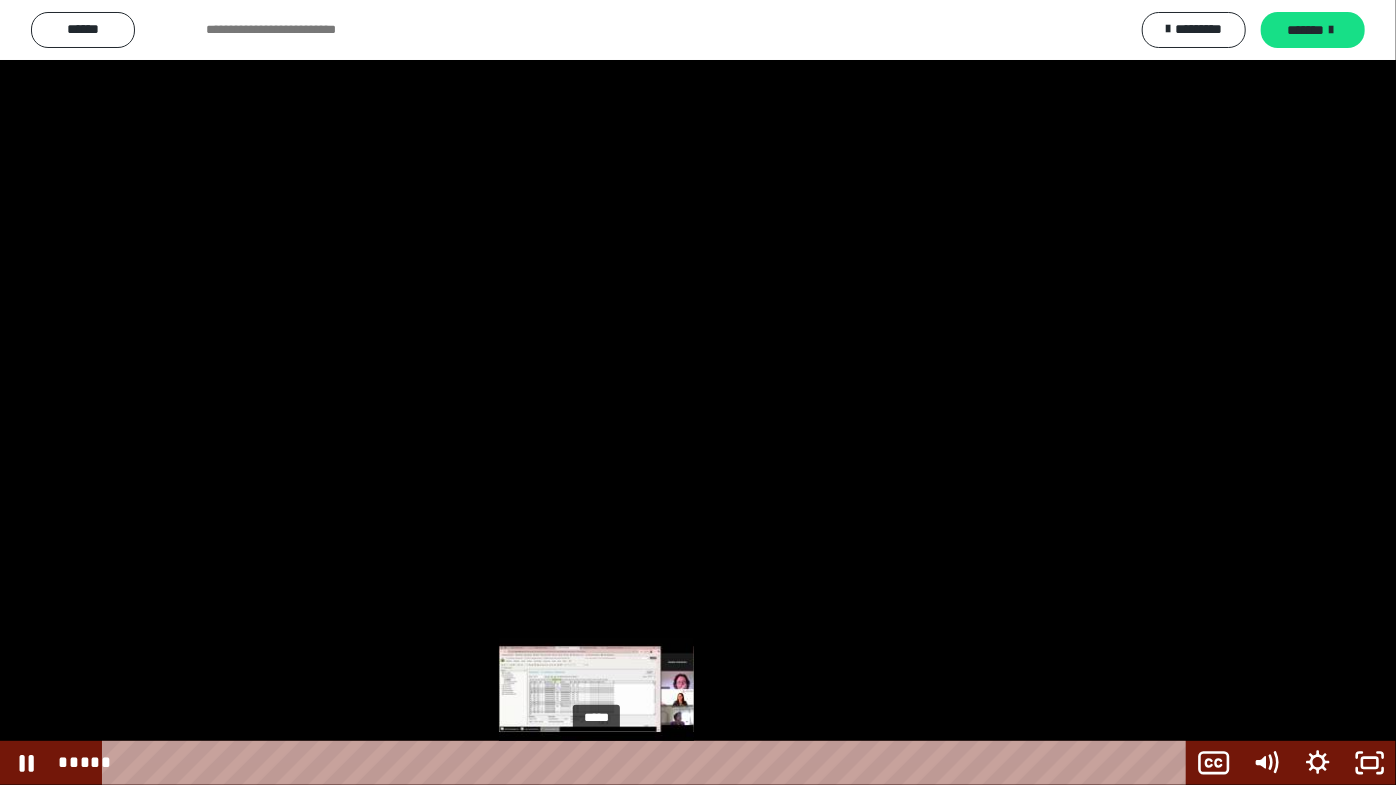 click on "*****" at bounding box center [649, 763] 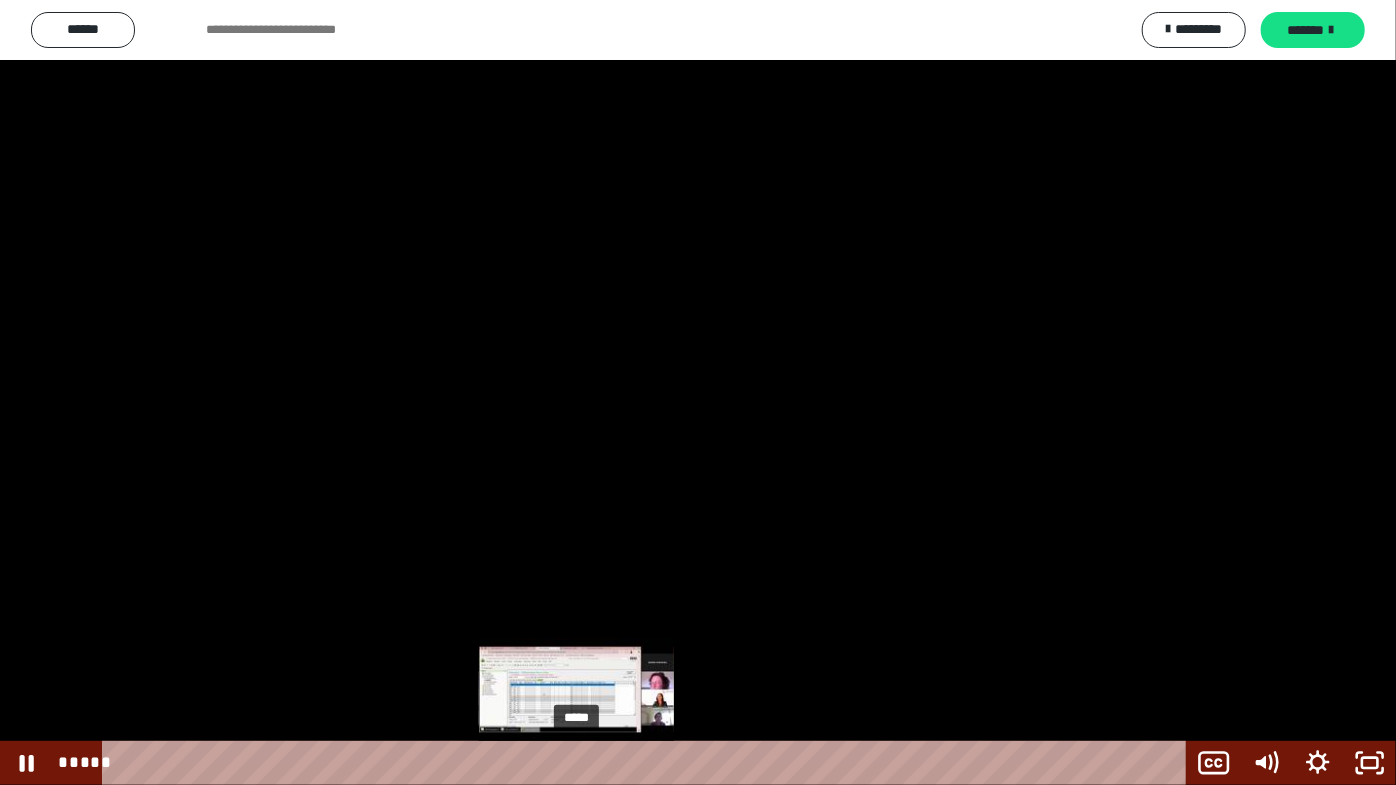 click on "*****" at bounding box center [649, 763] 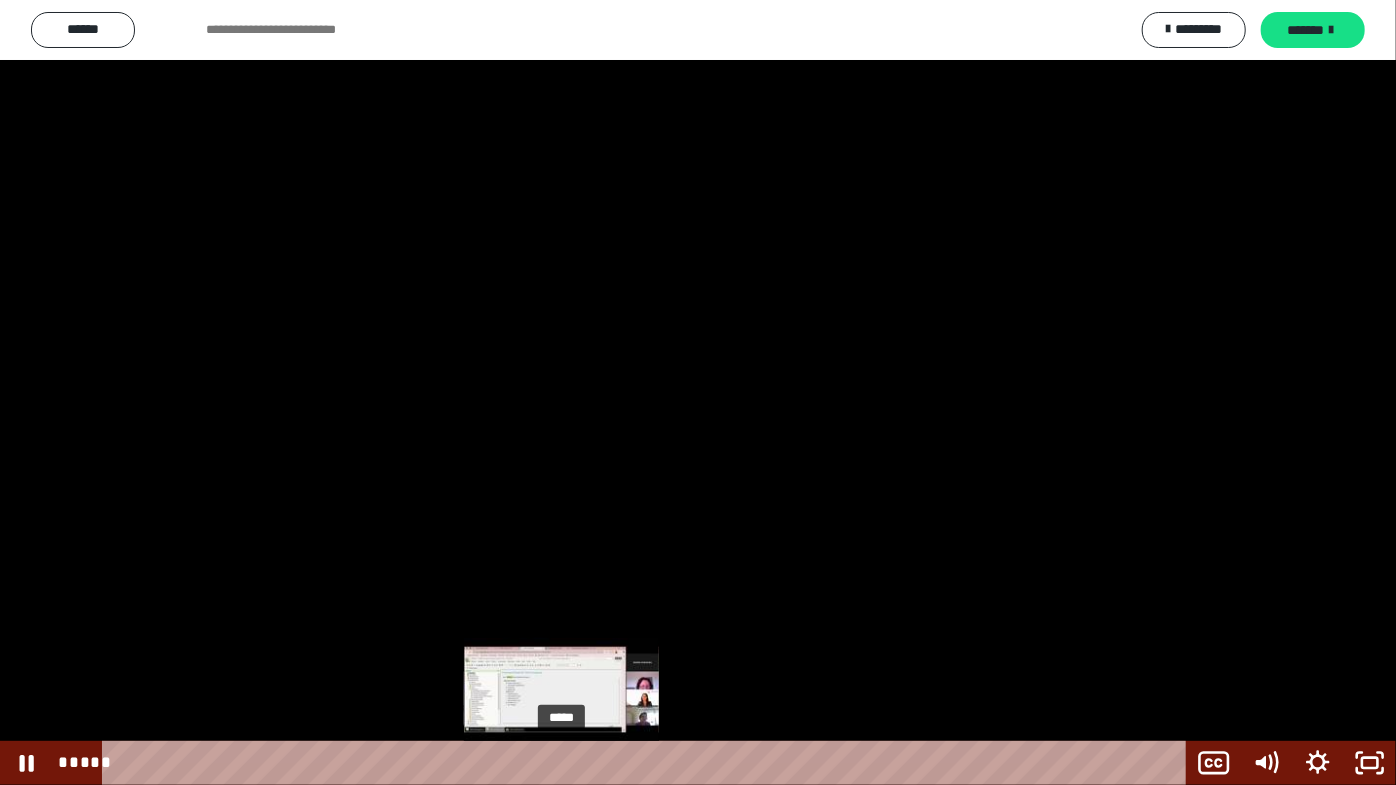 click on "*****" at bounding box center [649, 763] 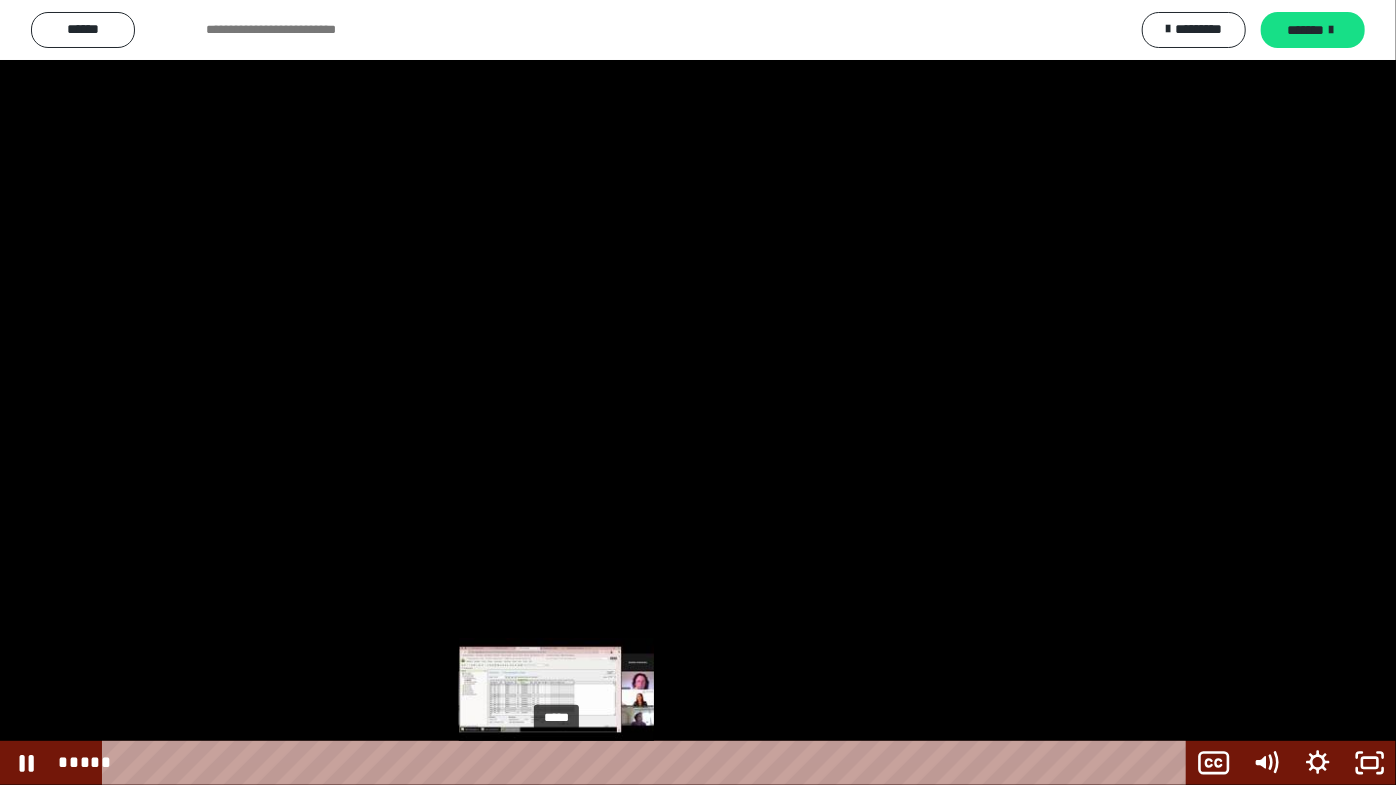 click at bounding box center (561, 763) 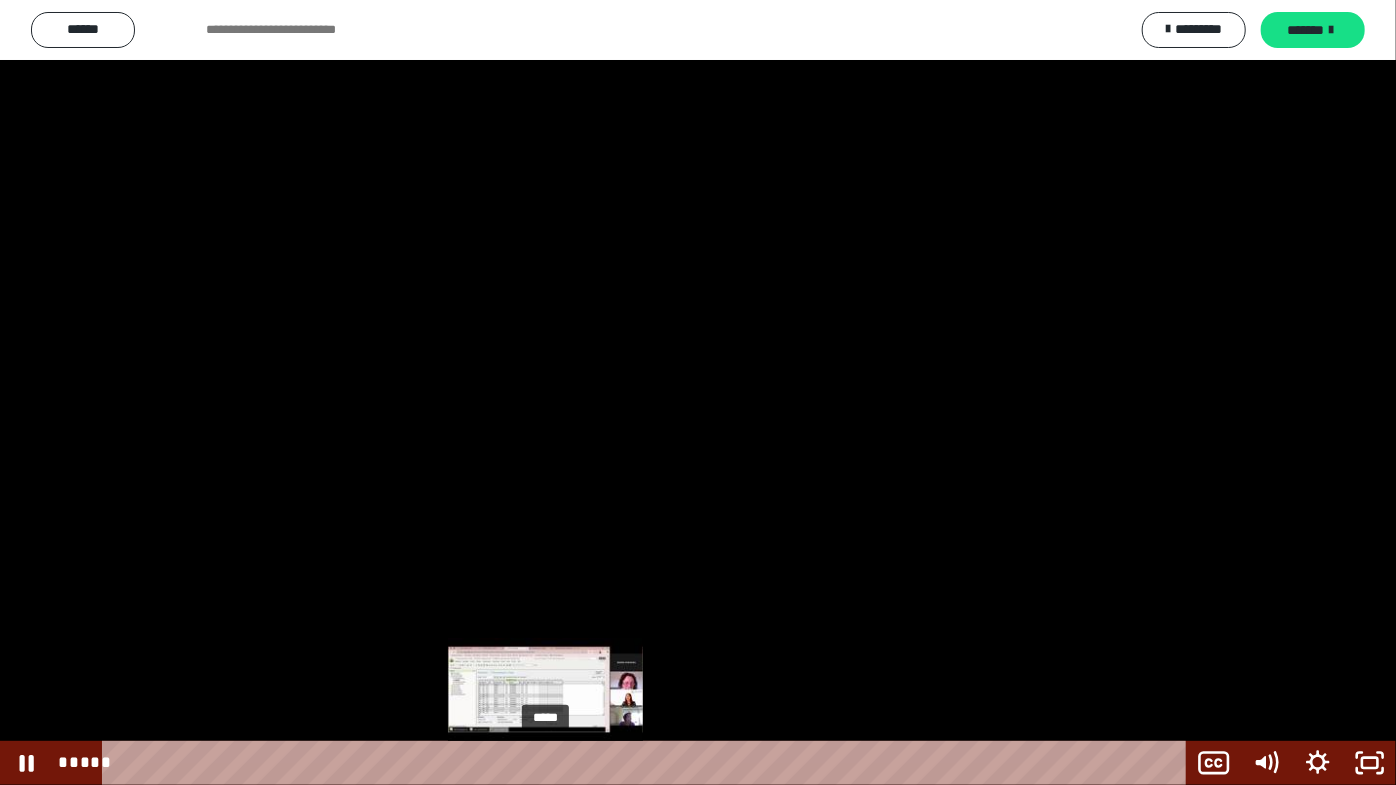 click on "*****" at bounding box center (649, 763) 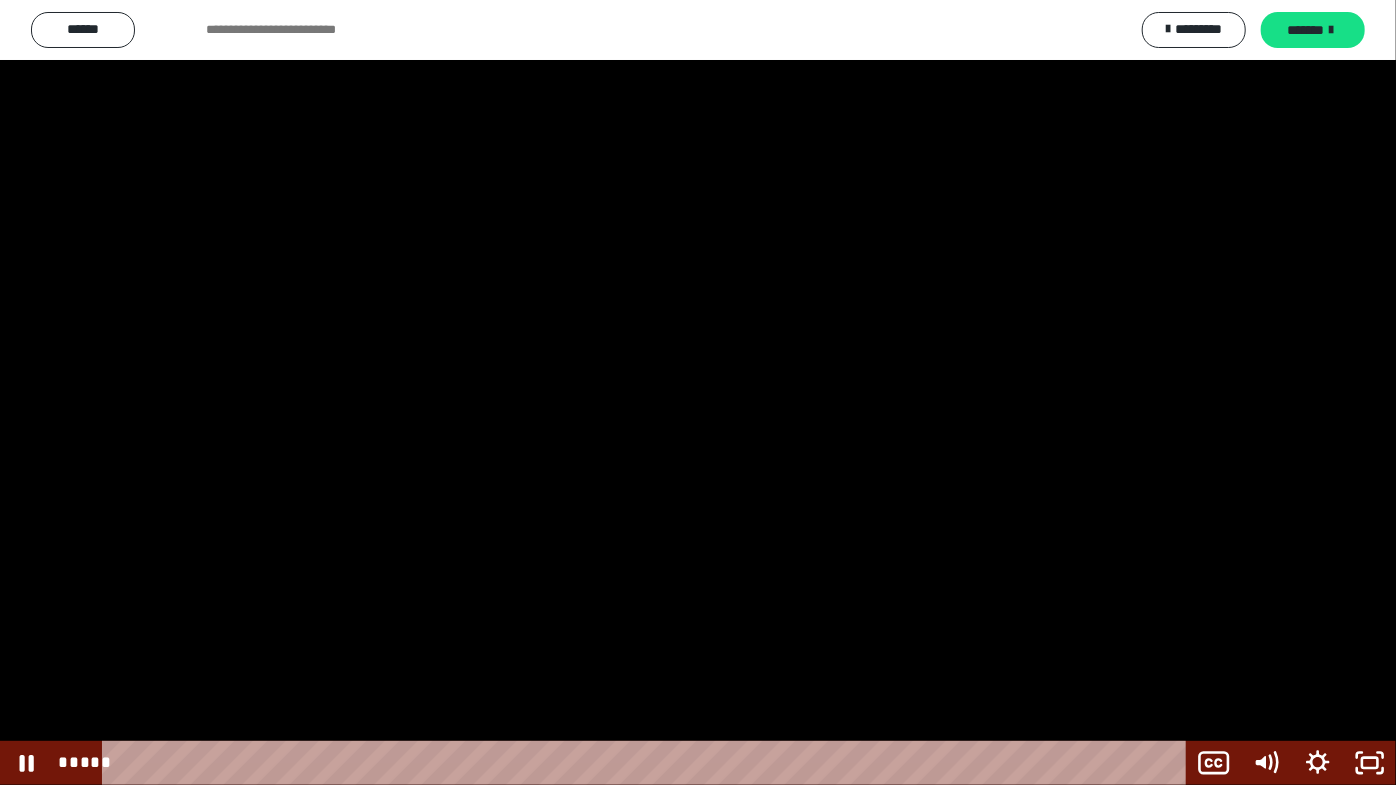 click at bounding box center (698, 392) 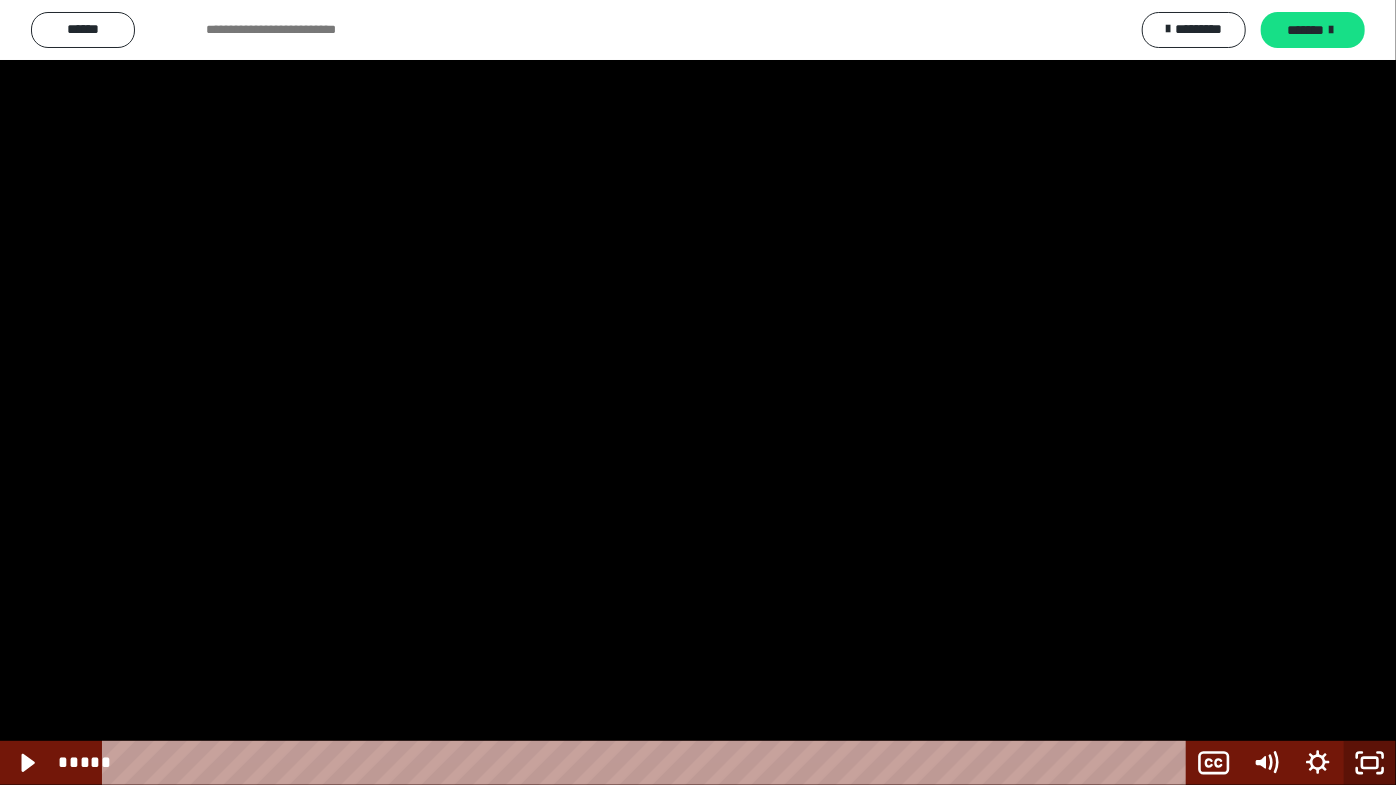 click 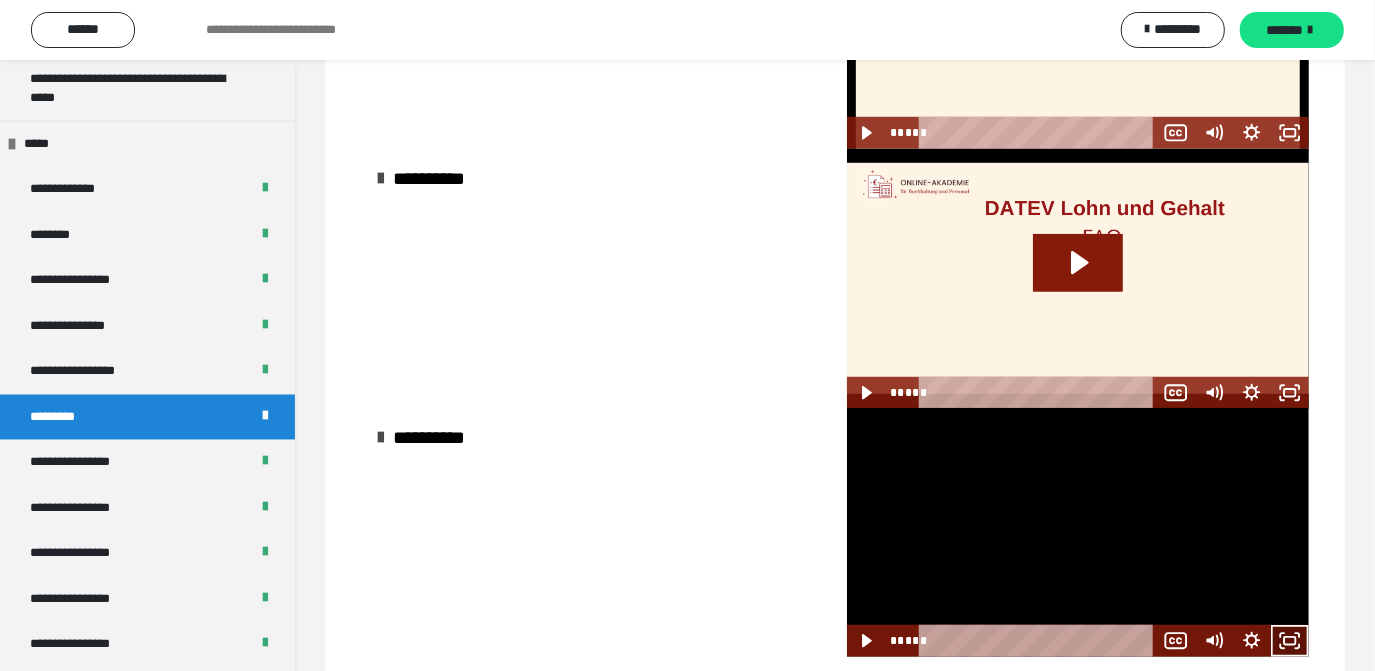 click 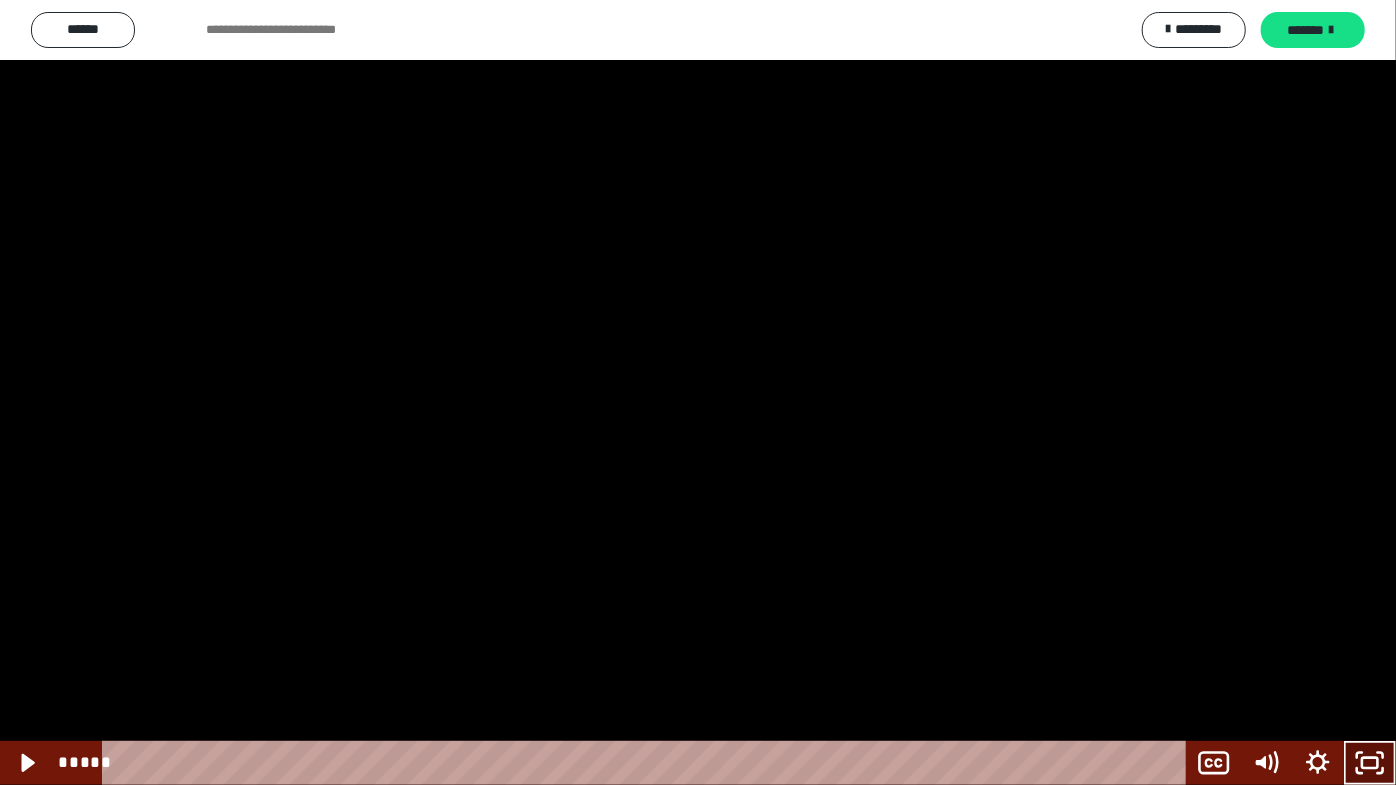 click 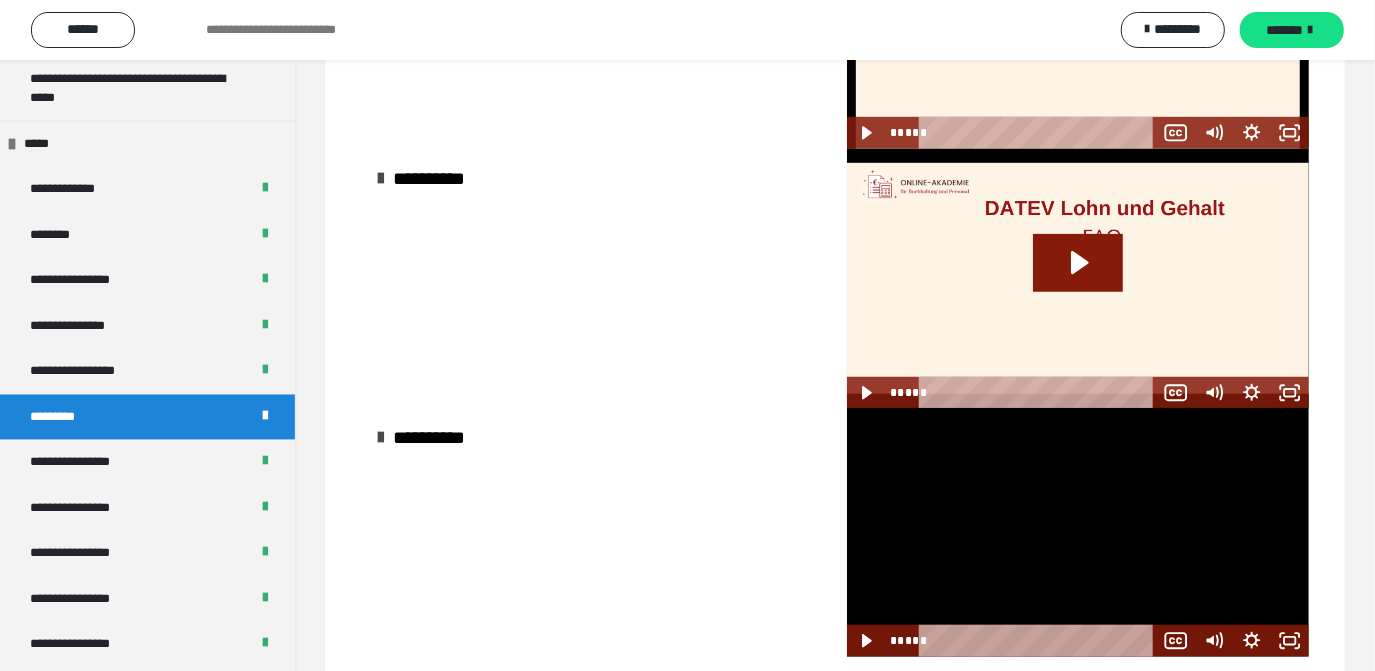 click at bounding box center (1078, 532) 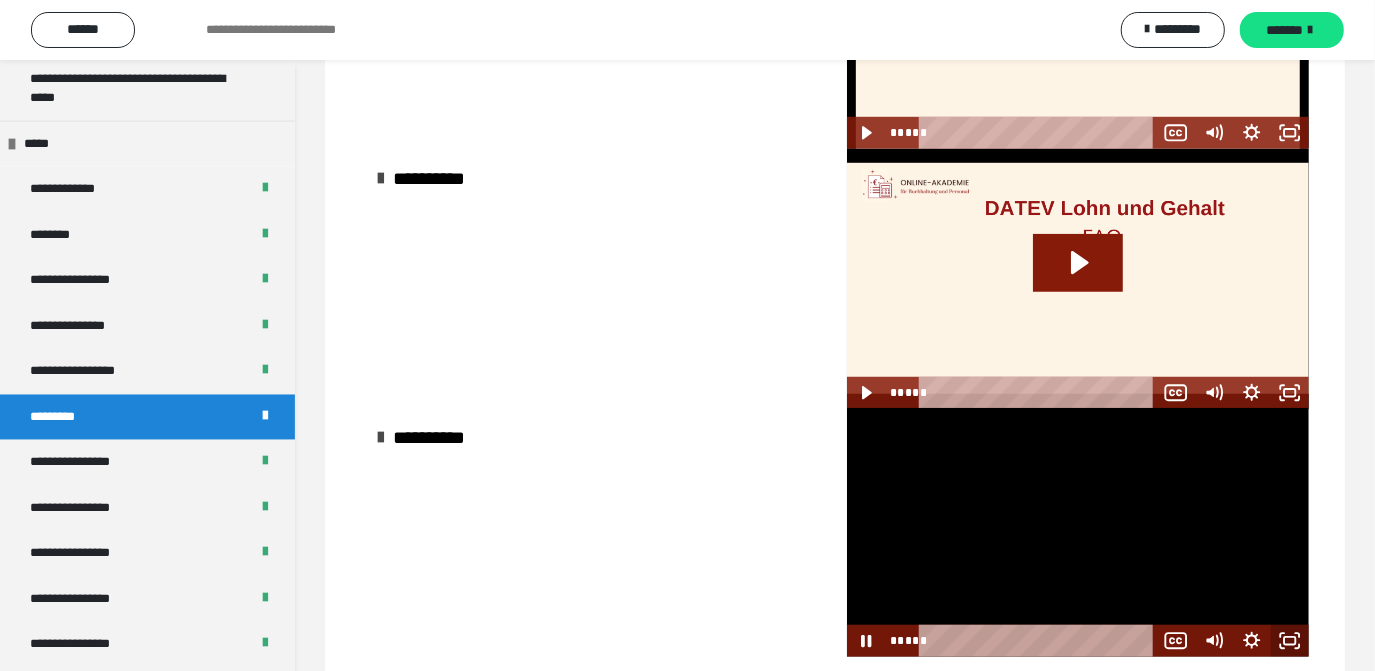 click 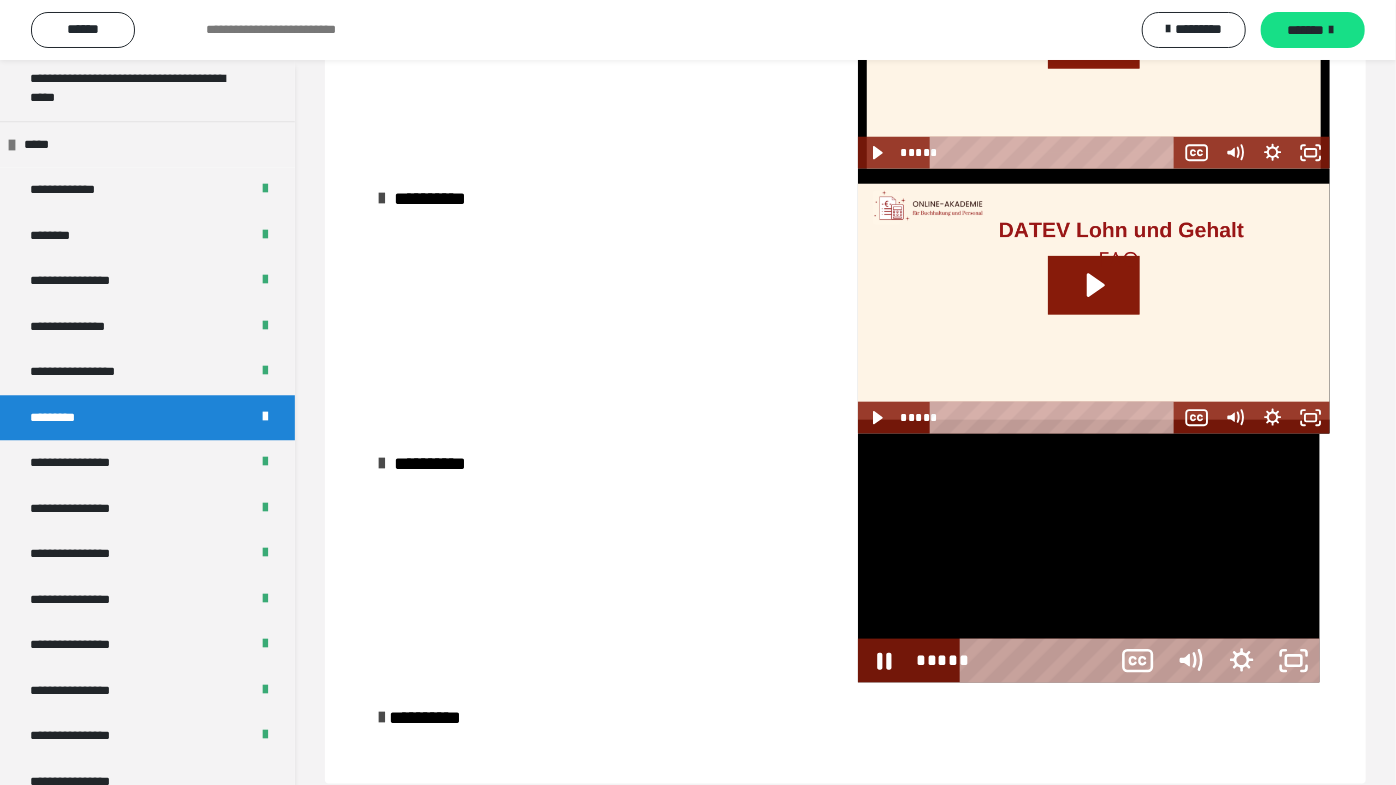 type 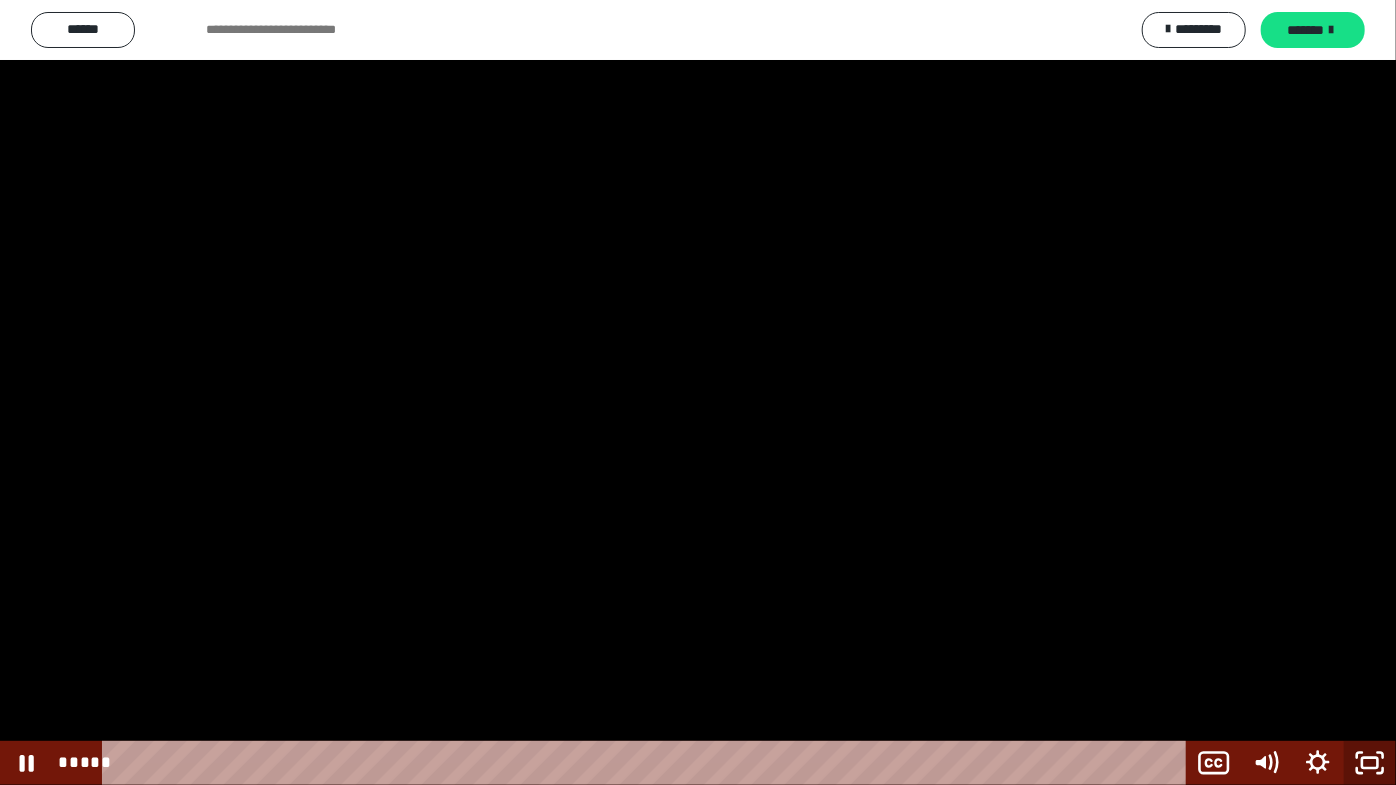 click 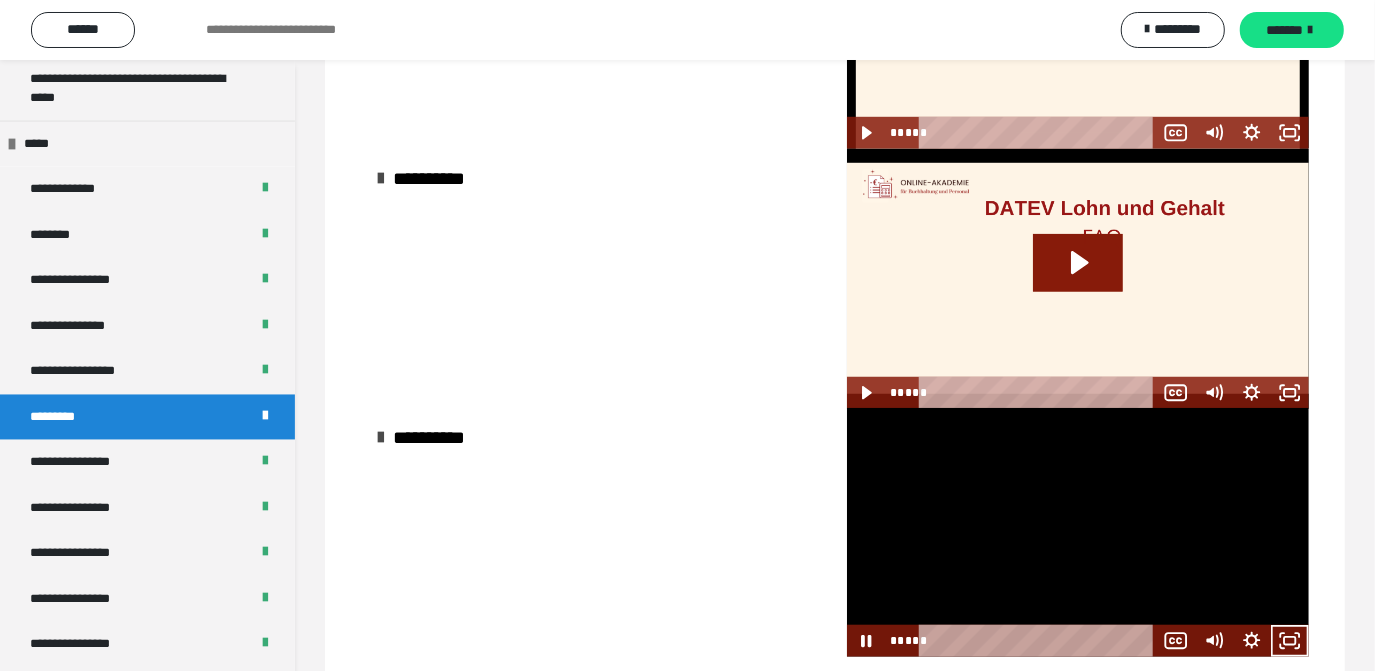 click at bounding box center [1078, 532] 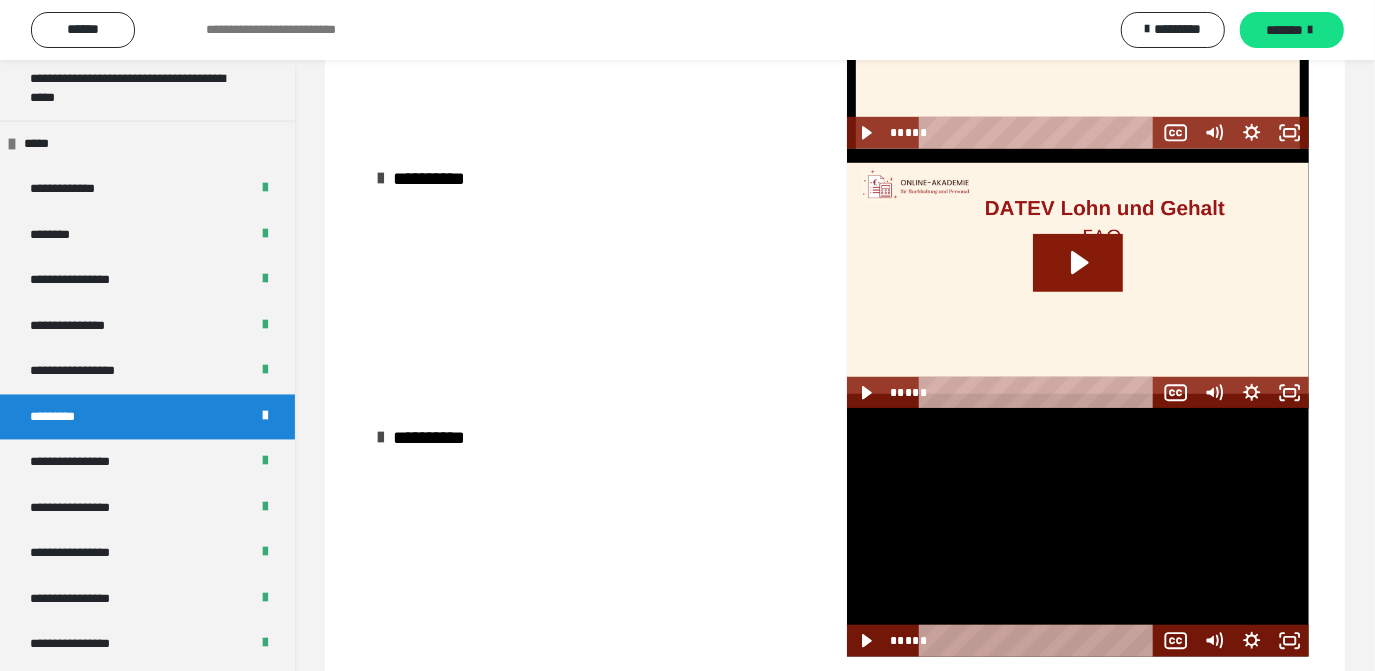 click at bounding box center [1078, 532] 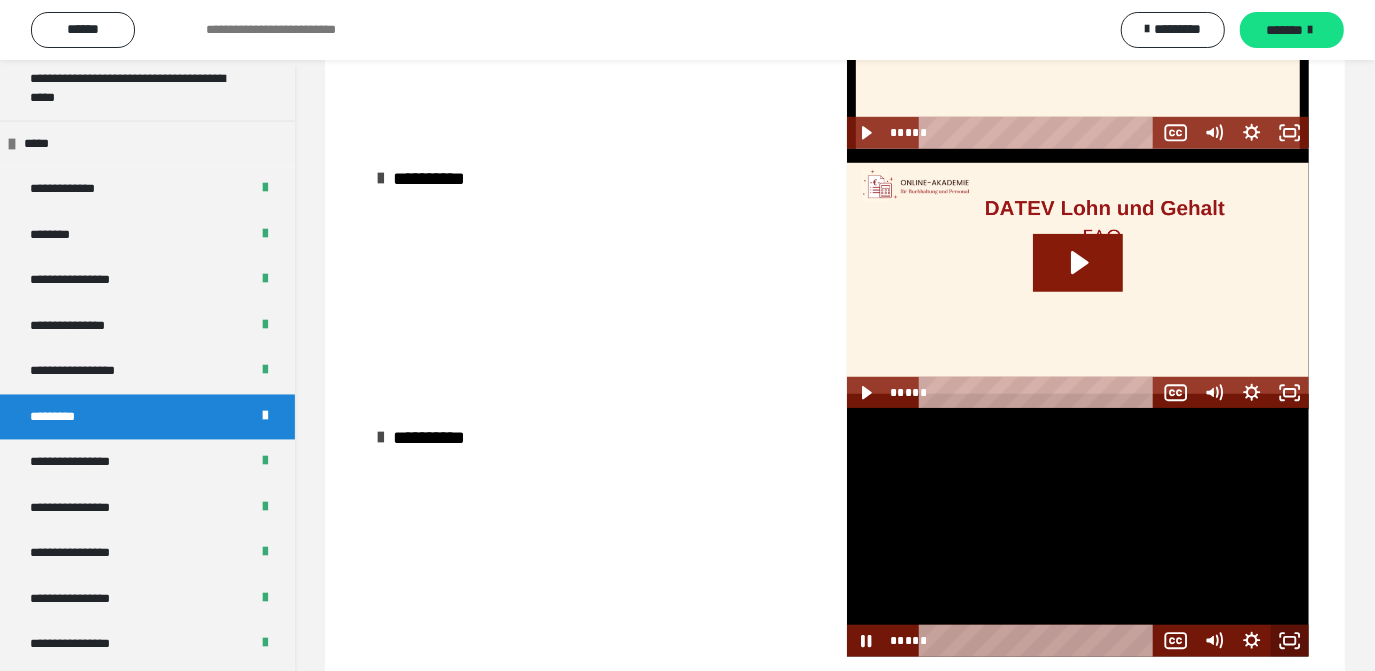 click 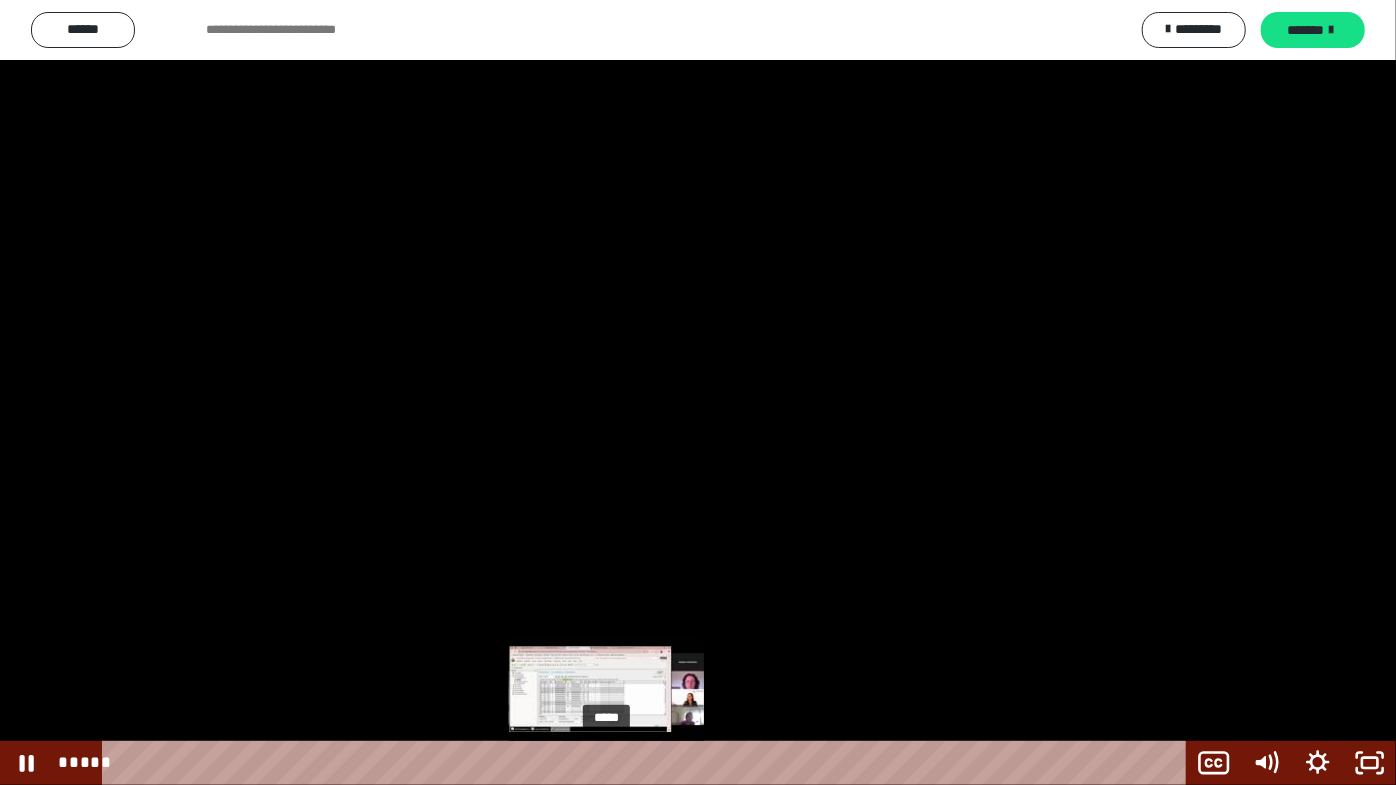 click on "*****" at bounding box center (649, 763) 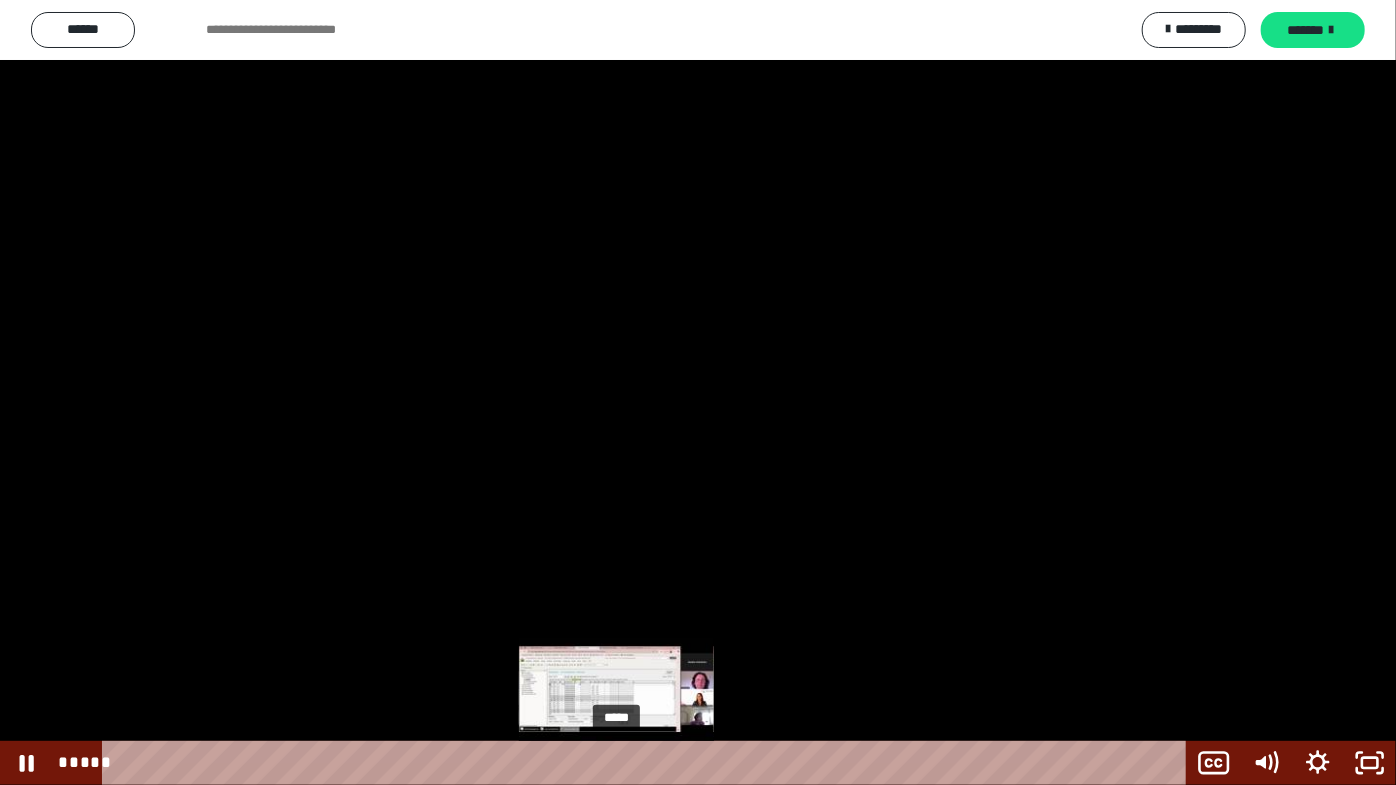 click on "*****" at bounding box center [649, 763] 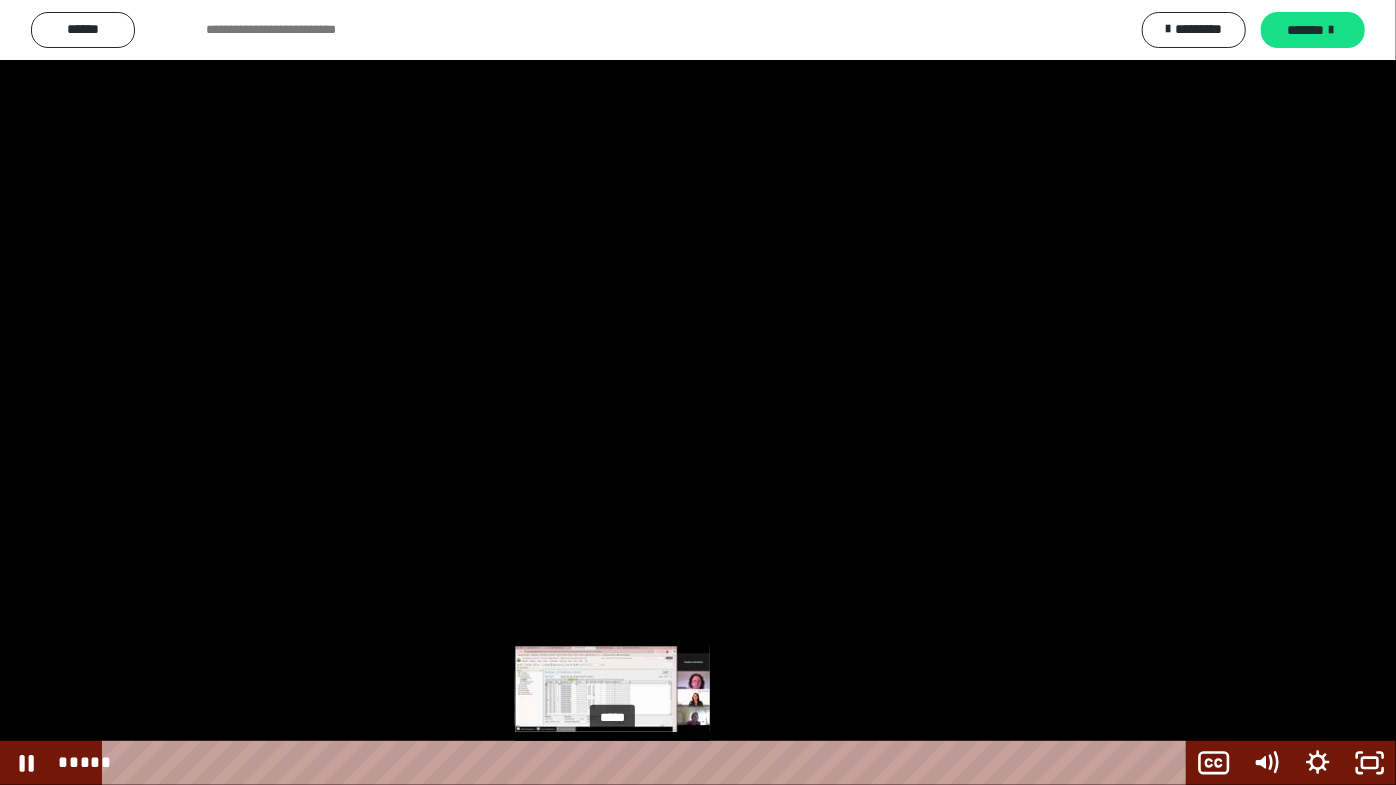 click at bounding box center (612, 763) 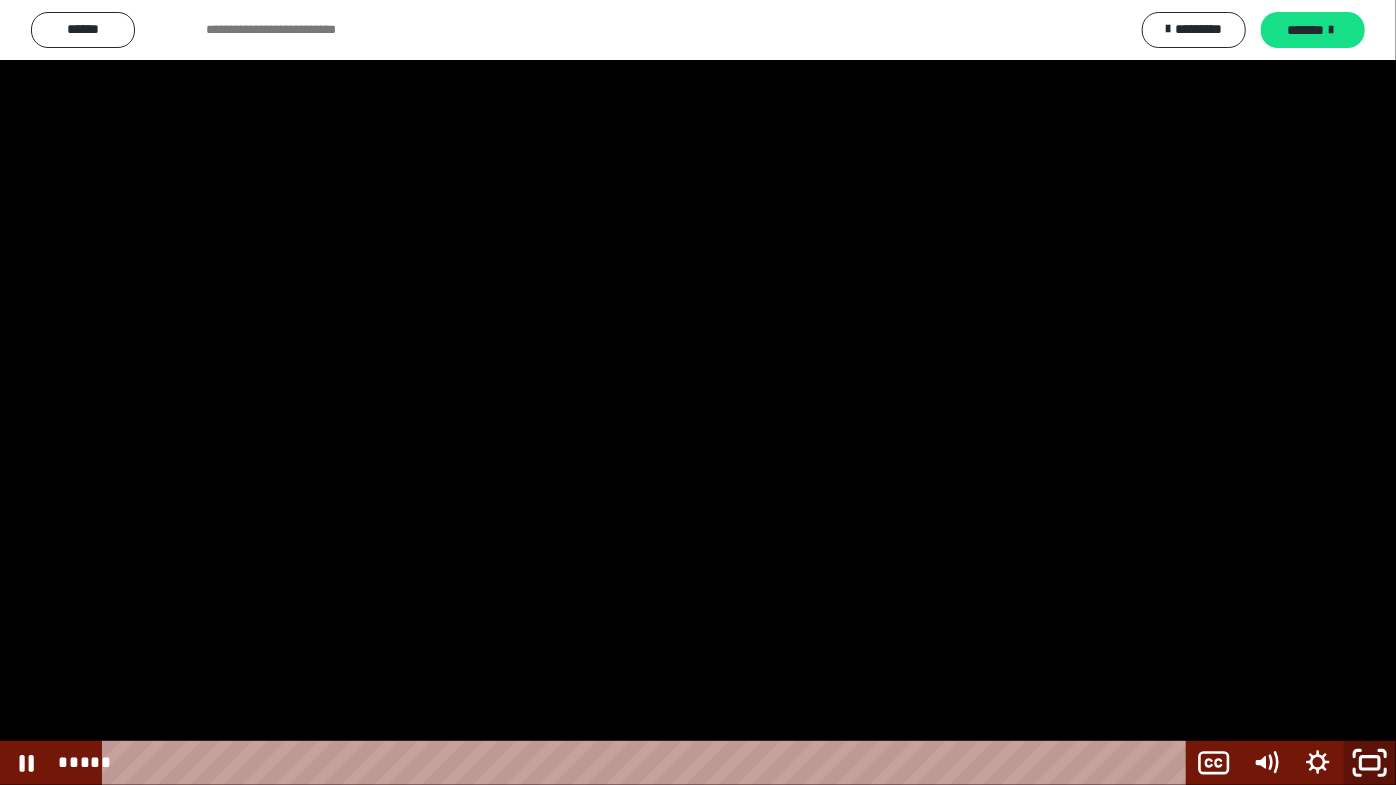 click 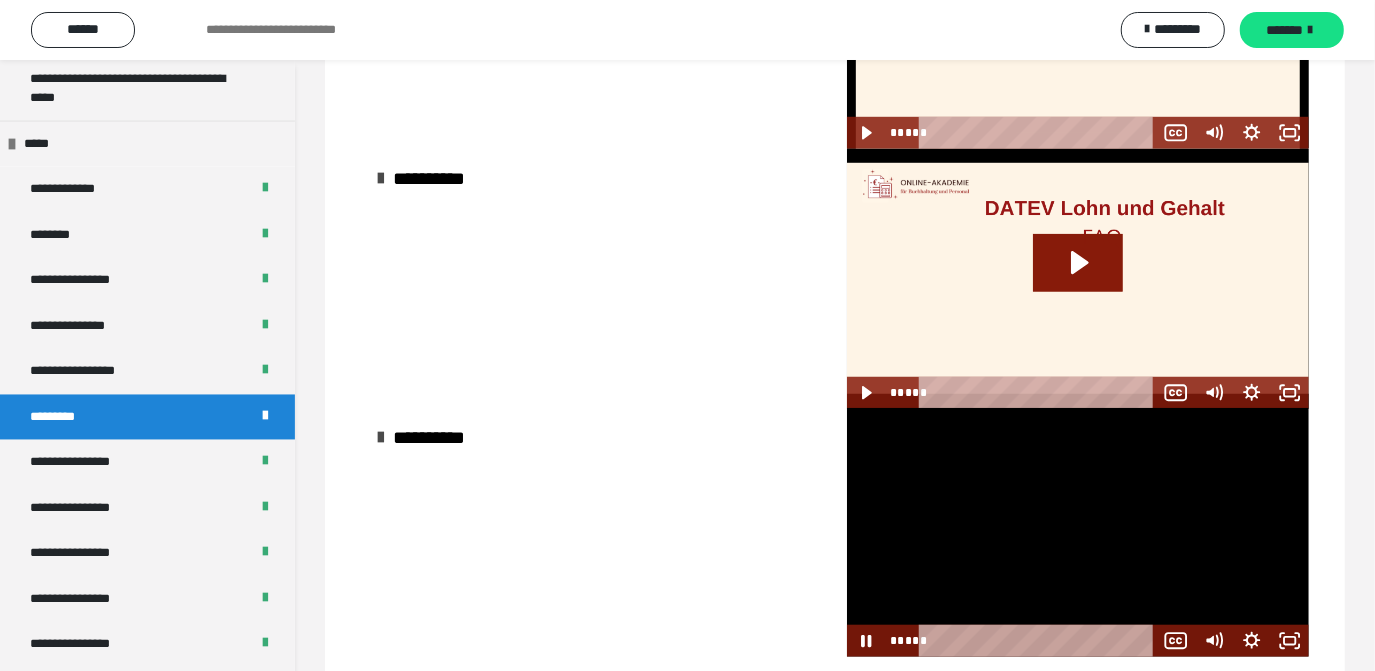 drag, startPoint x: 1045, startPoint y: 570, endPoint x: 1211, endPoint y: 667, distance: 192.26285 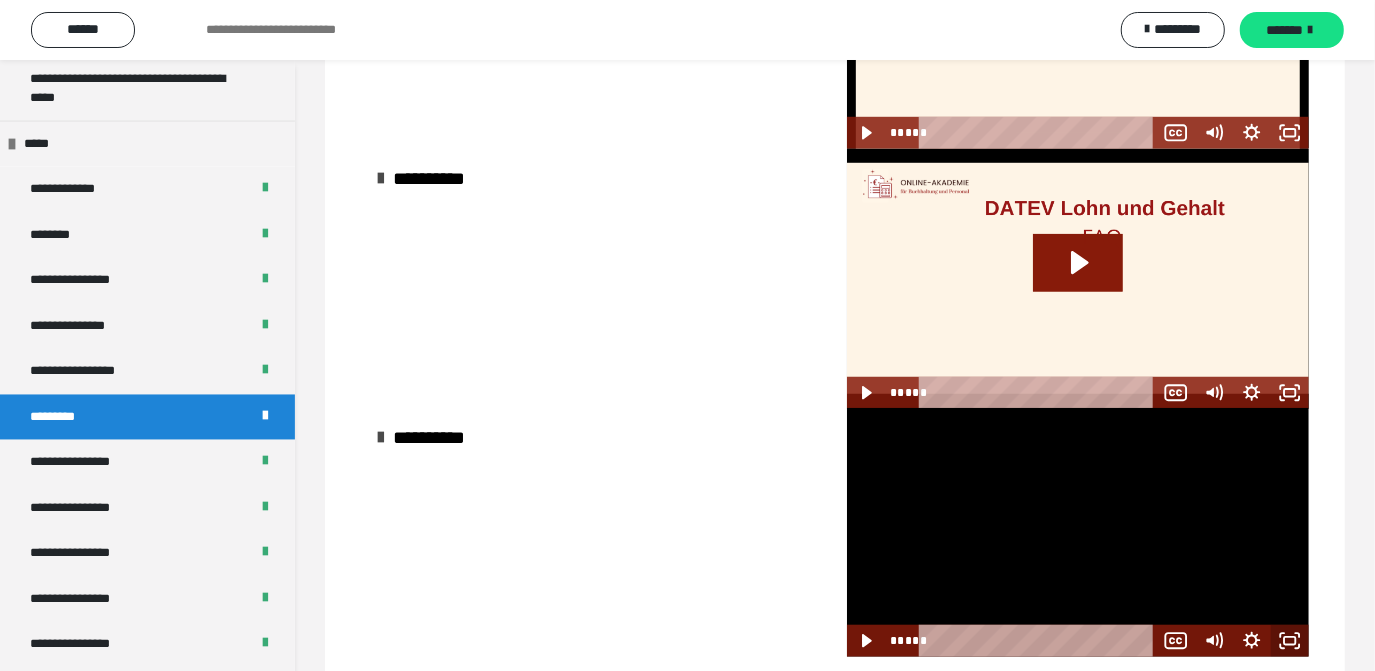 click 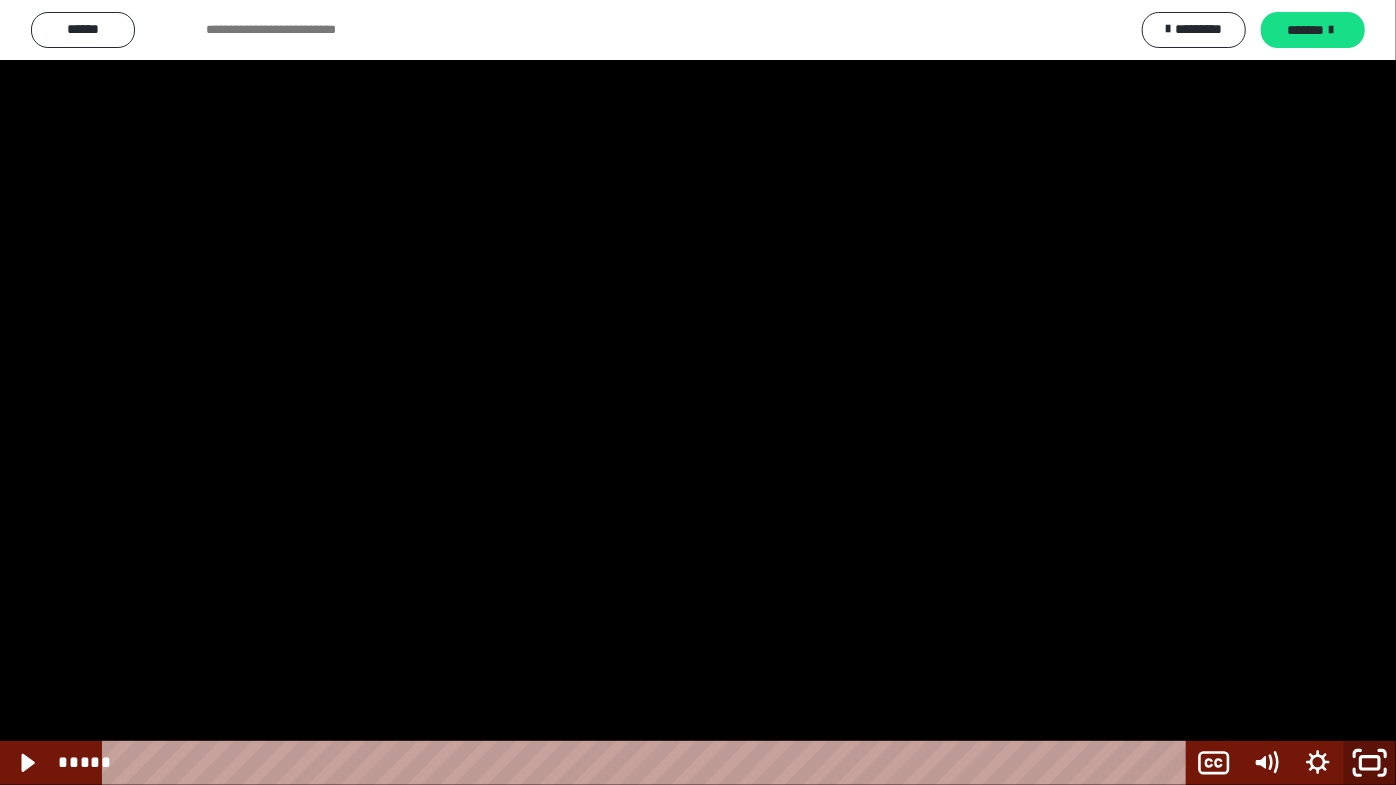 click 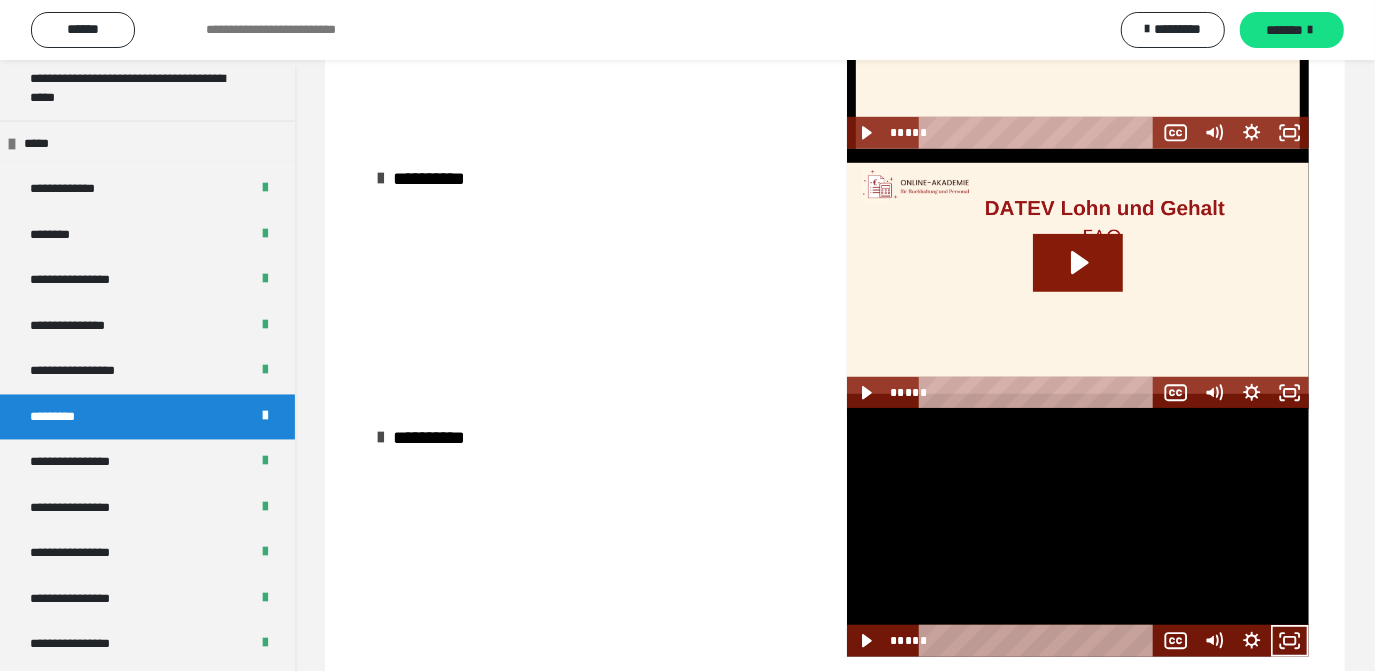 click at bounding box center (1078, 532) 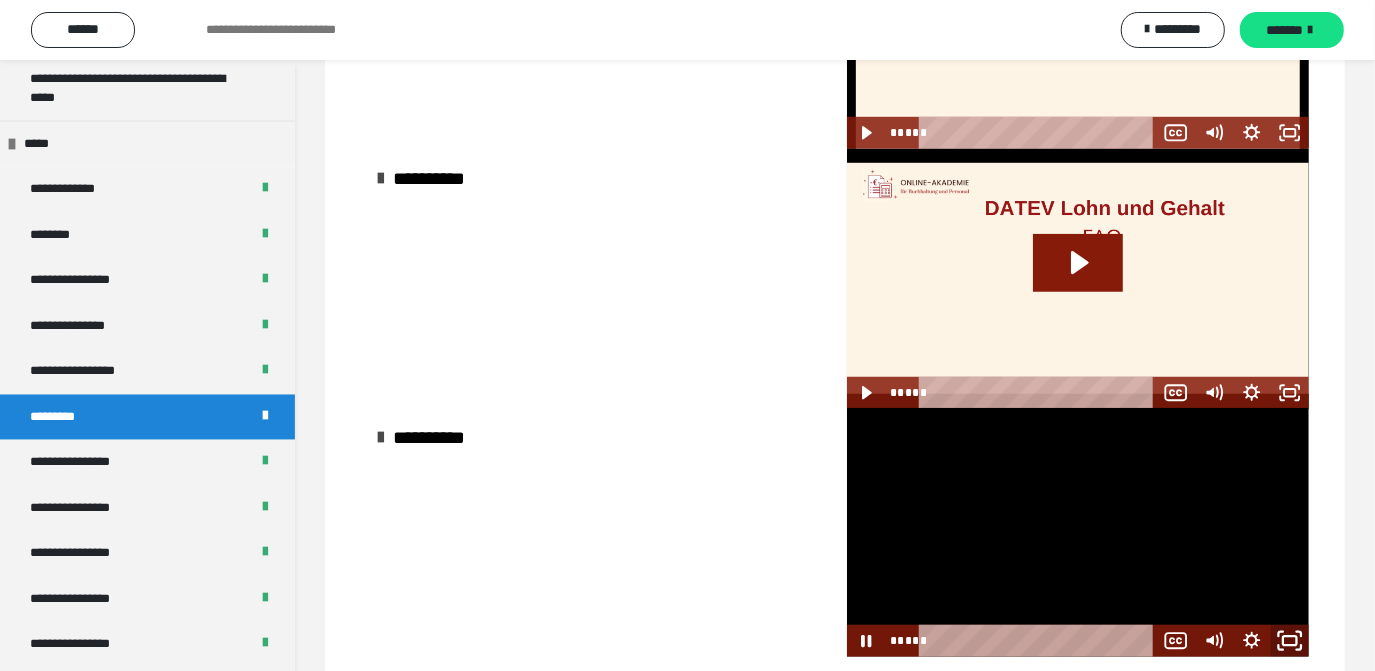 click 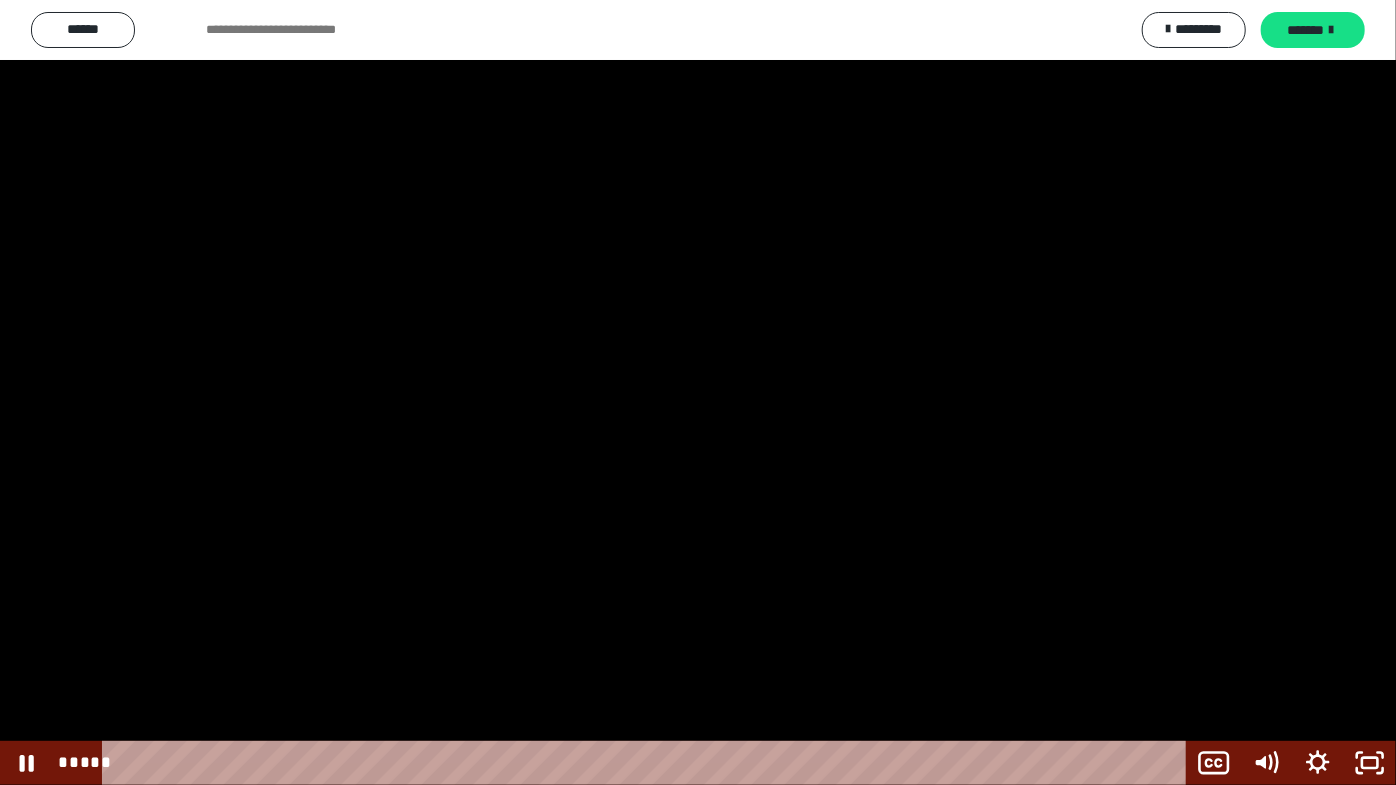 drag, startPoint x: 811, startPoint y: 496, endPoint x: 910, endPoint y: 550, distance: 112.76968 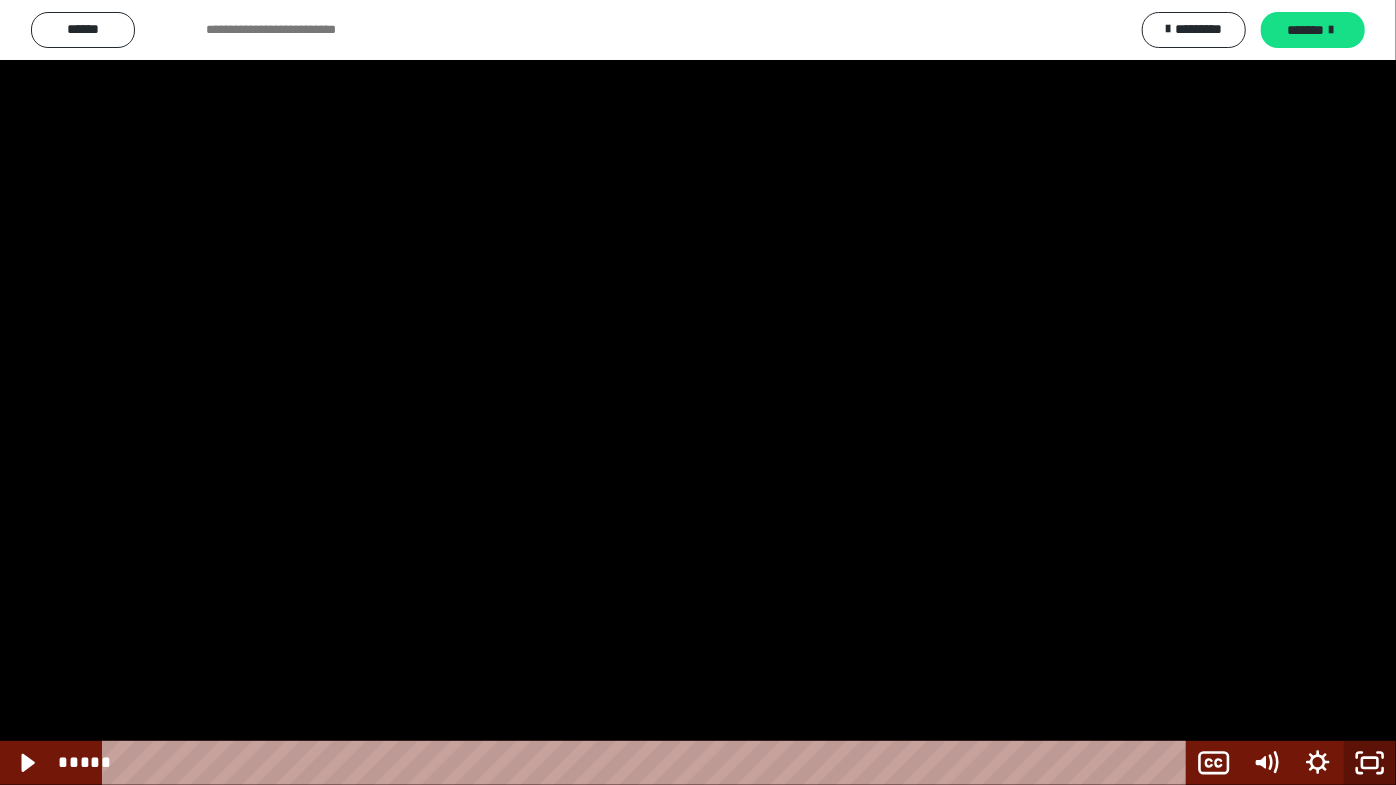 click 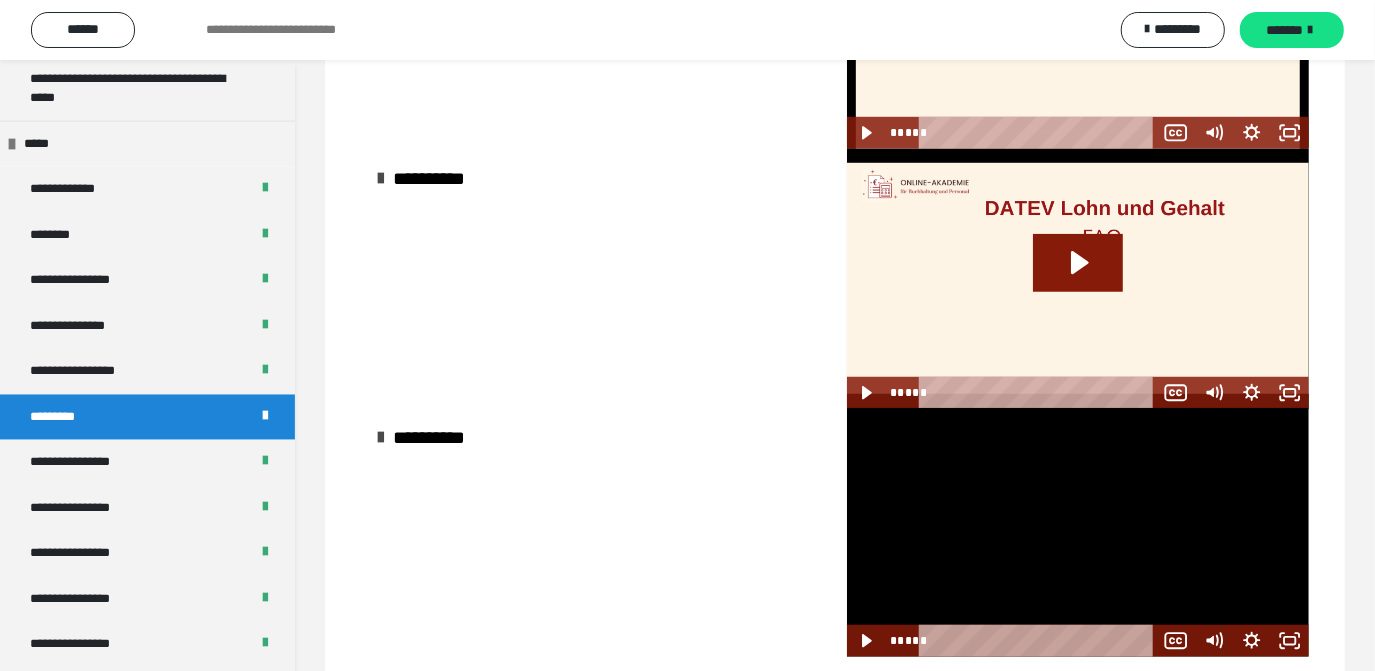 click at bounding box center (1078, 532) 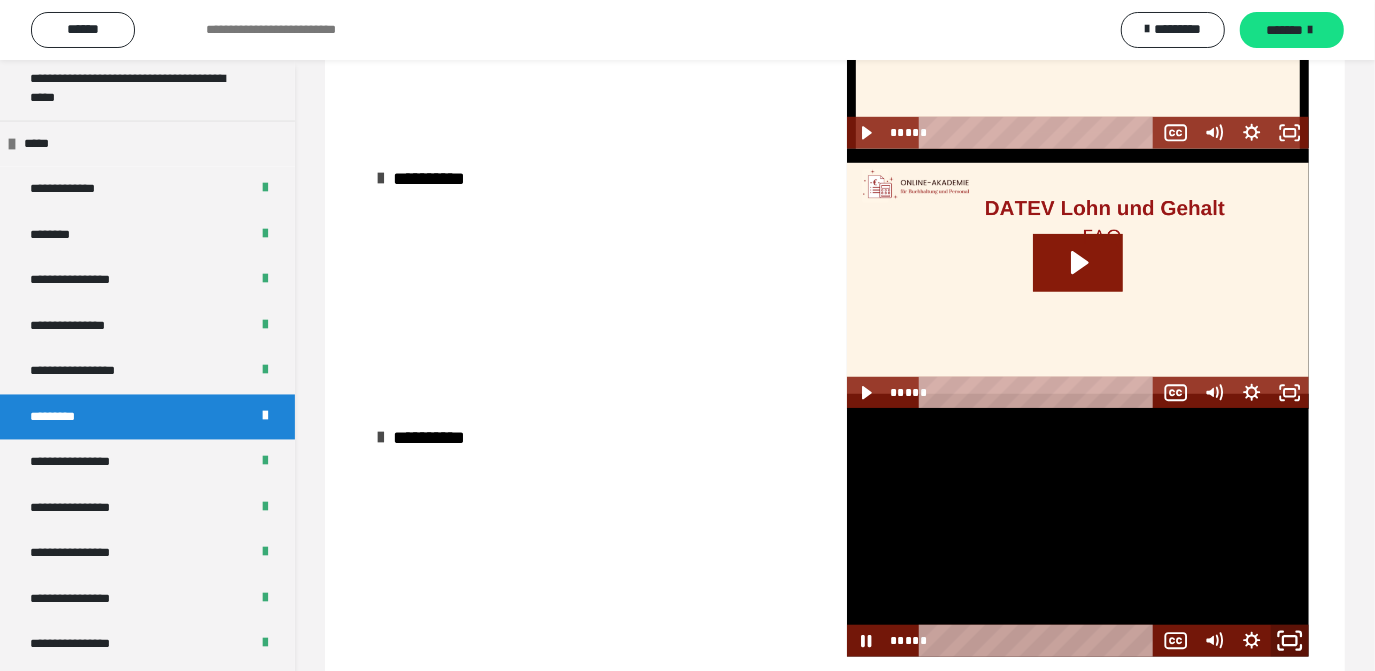 click 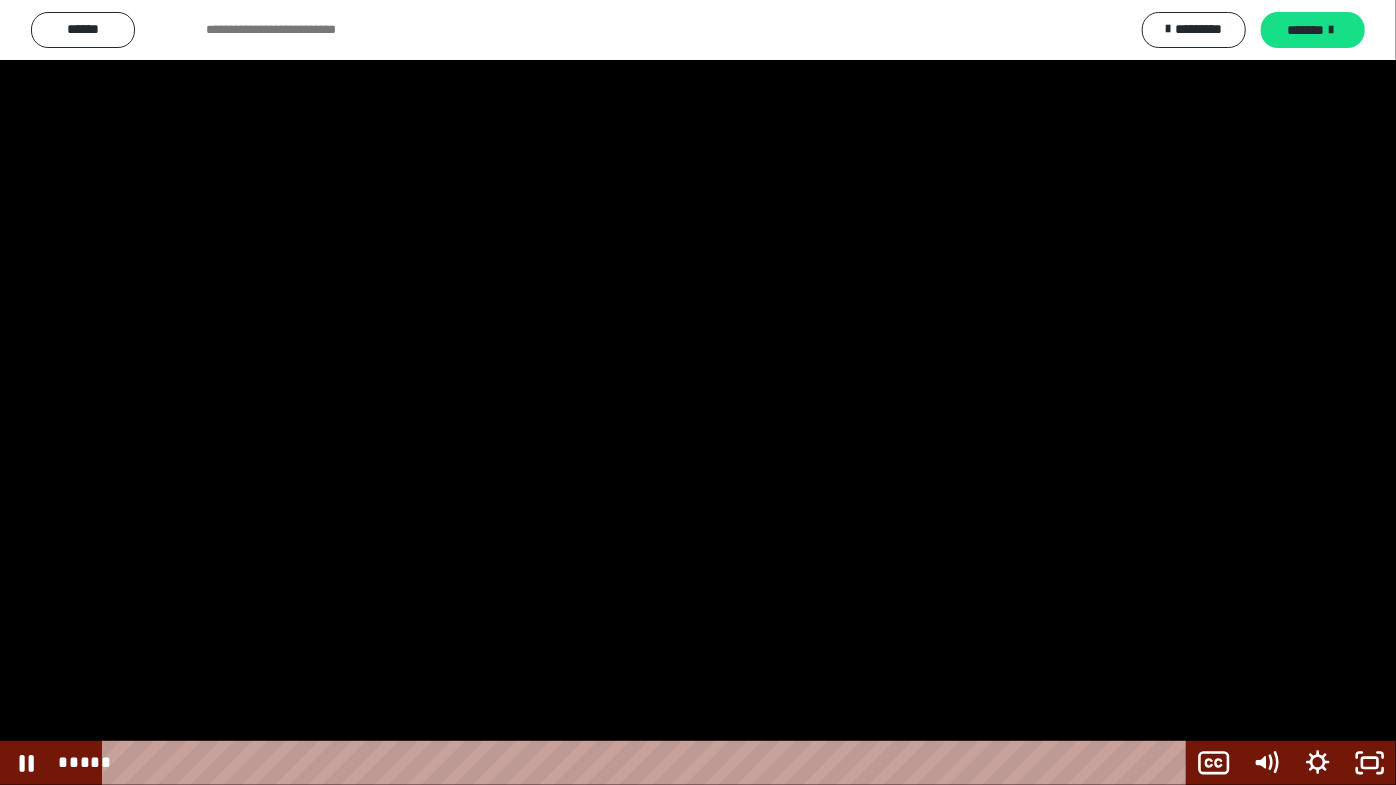 click 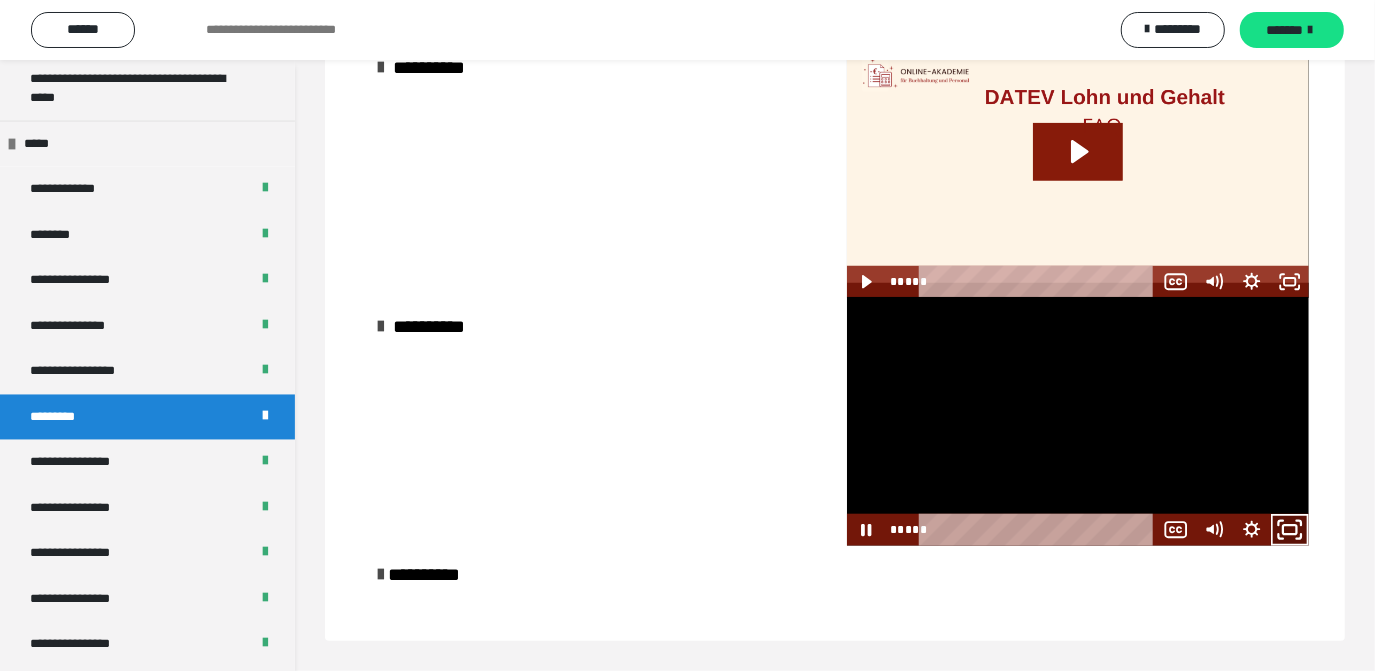 click 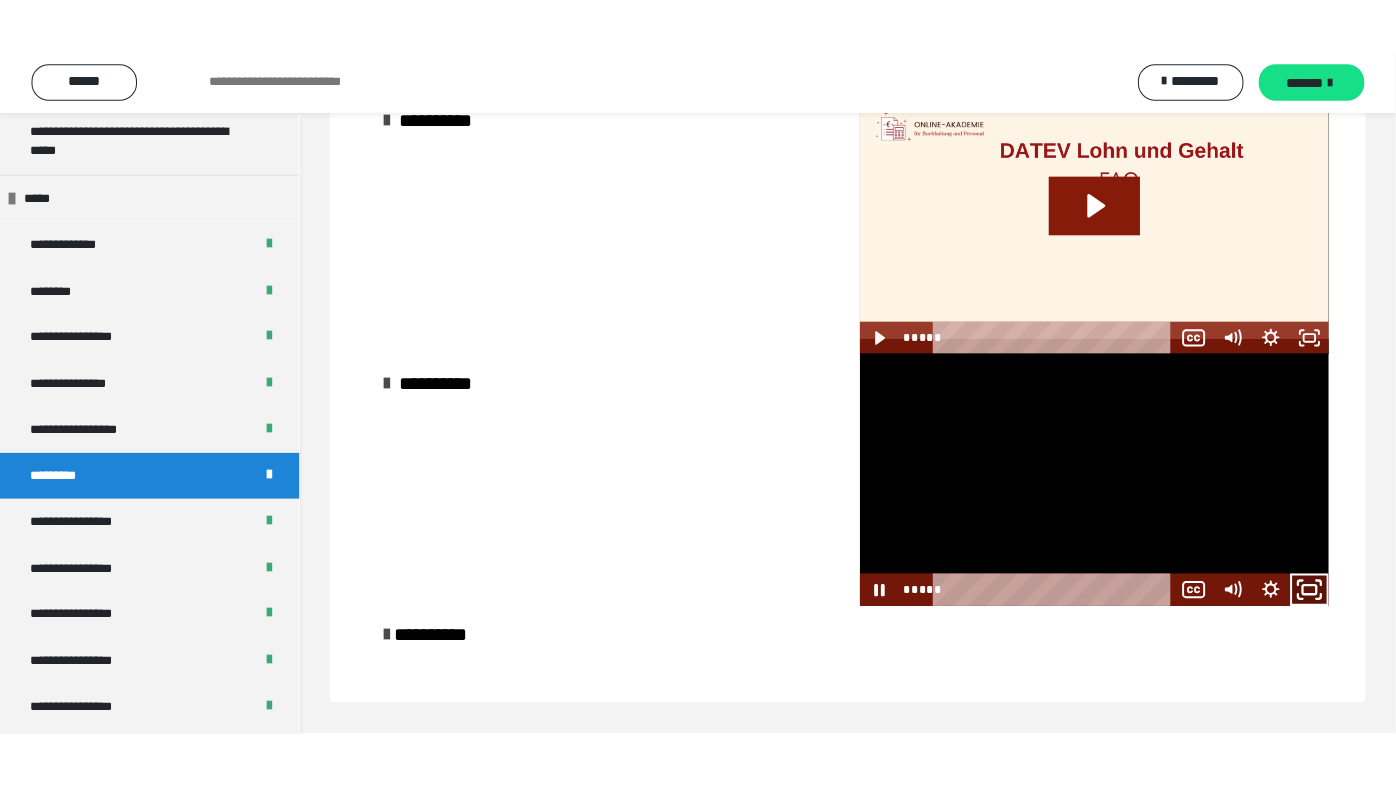 scroll, scrollTop: 957, scrollLeft: 0, axis: vertical 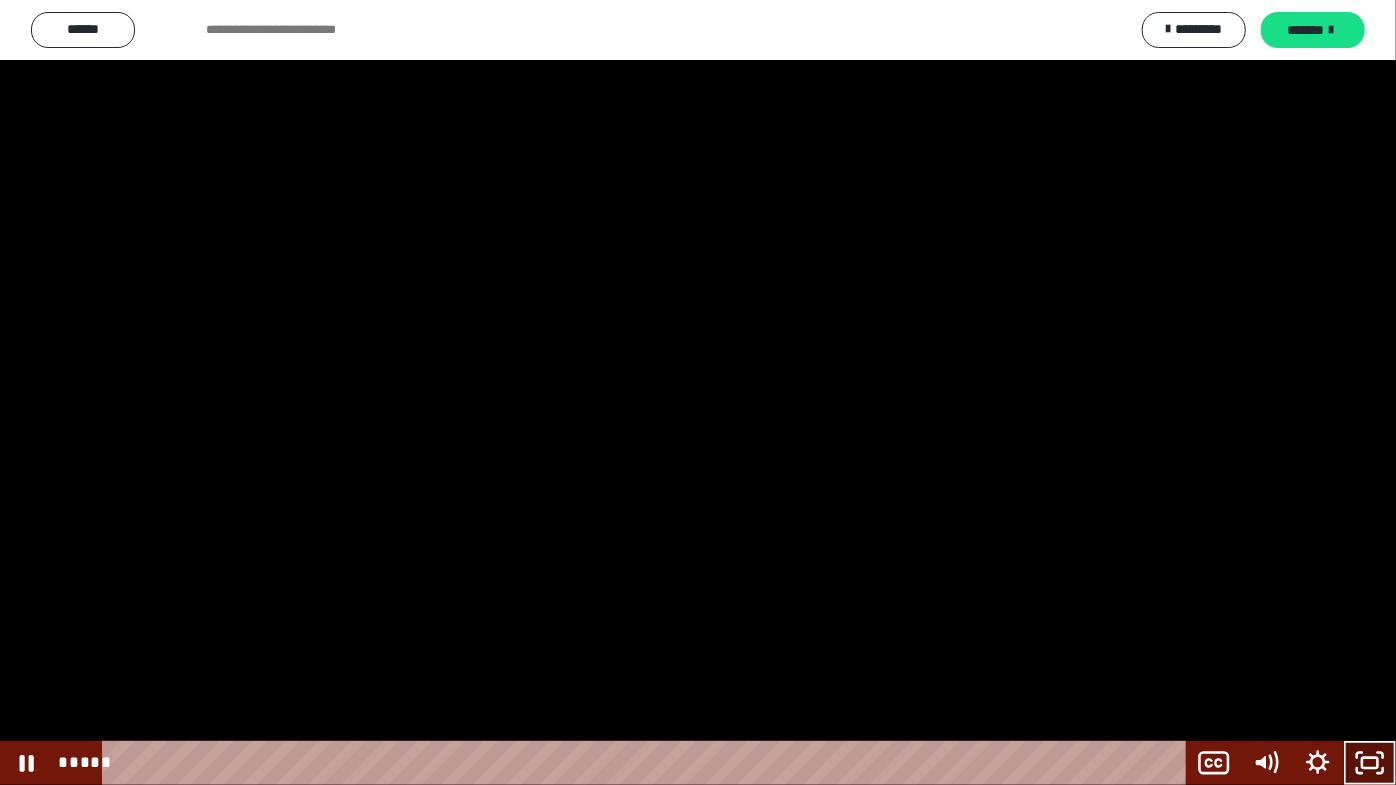 click 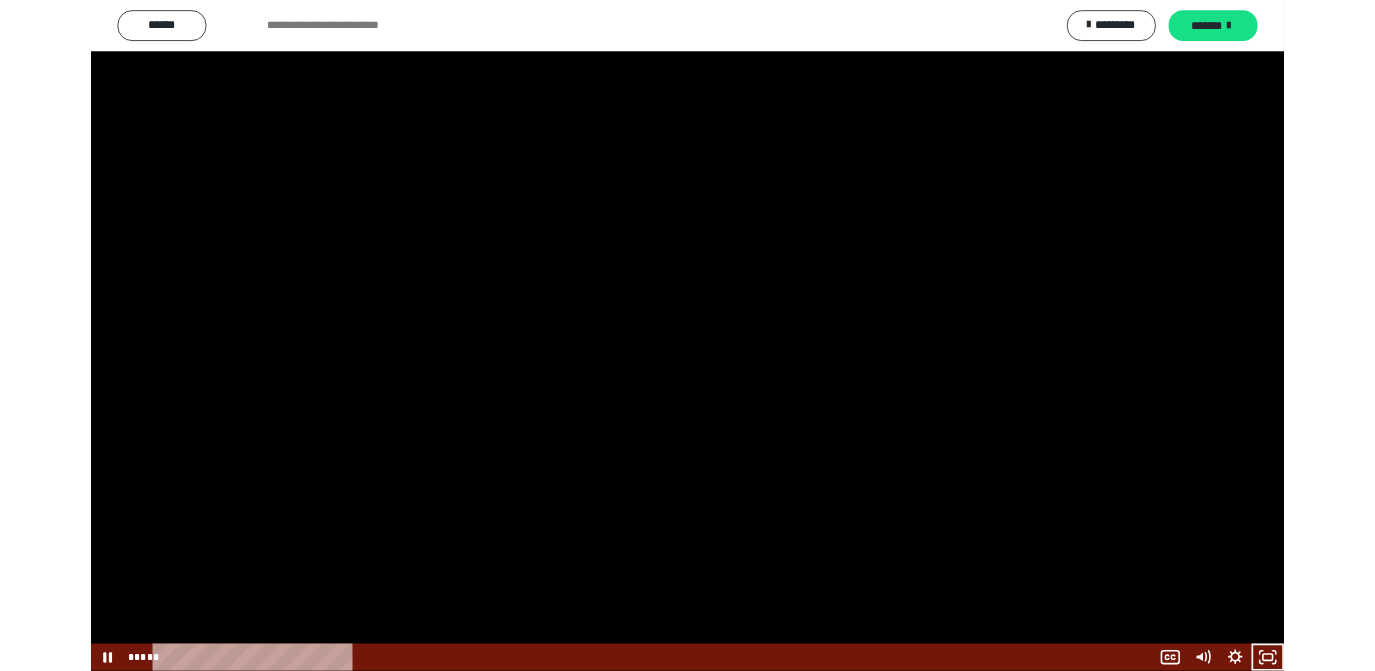 scroll, scrollTop: 929, scrollLeft: 0, axis: vertical 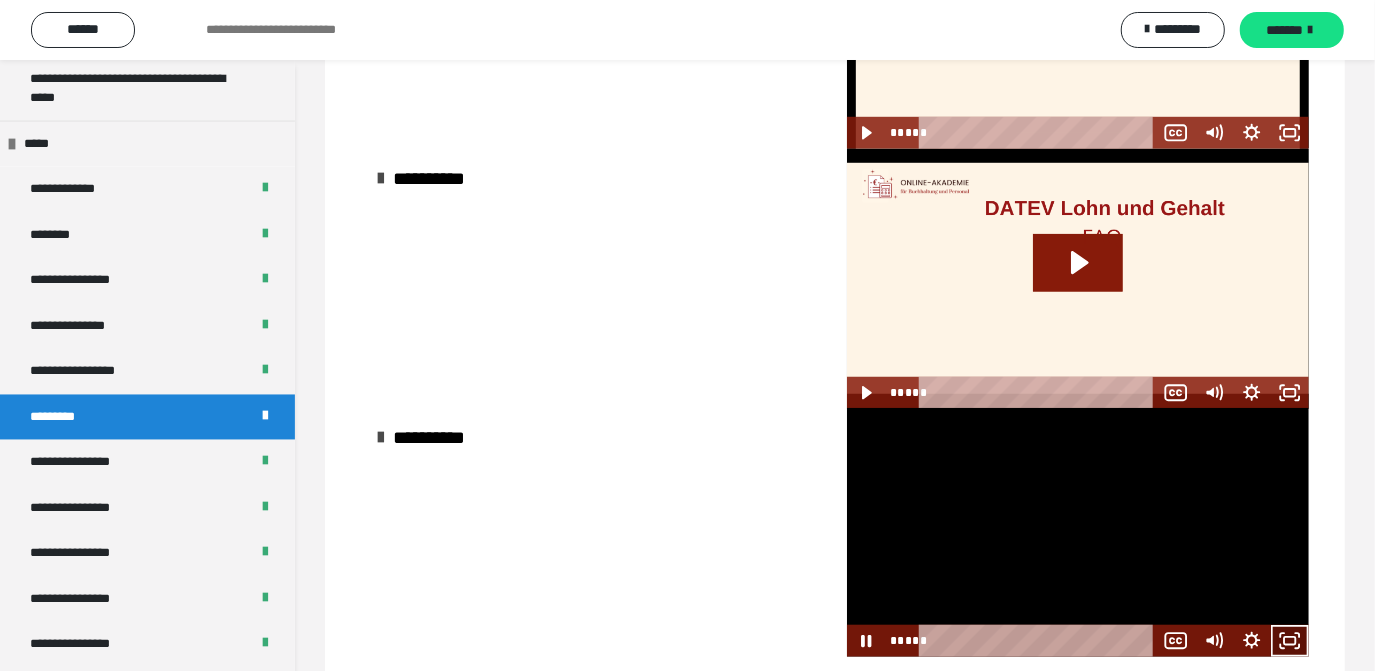 click 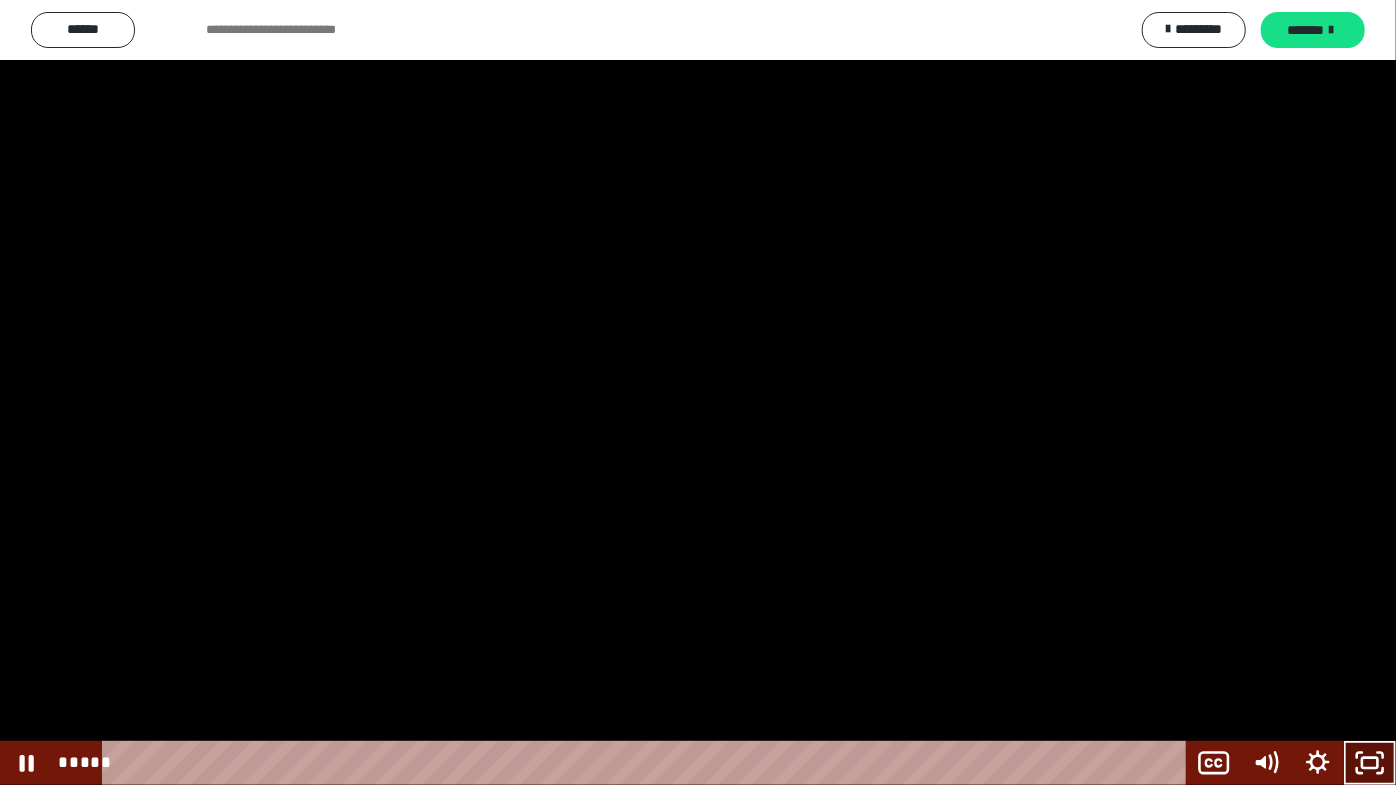 click 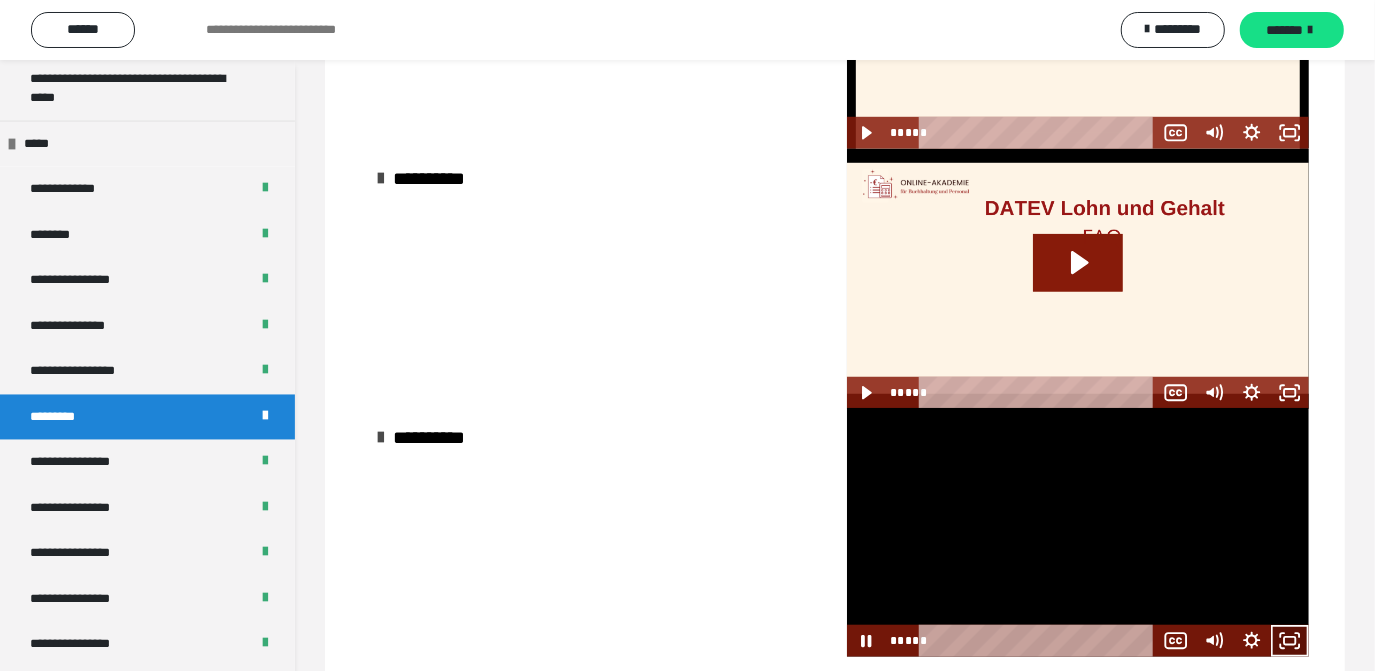 click 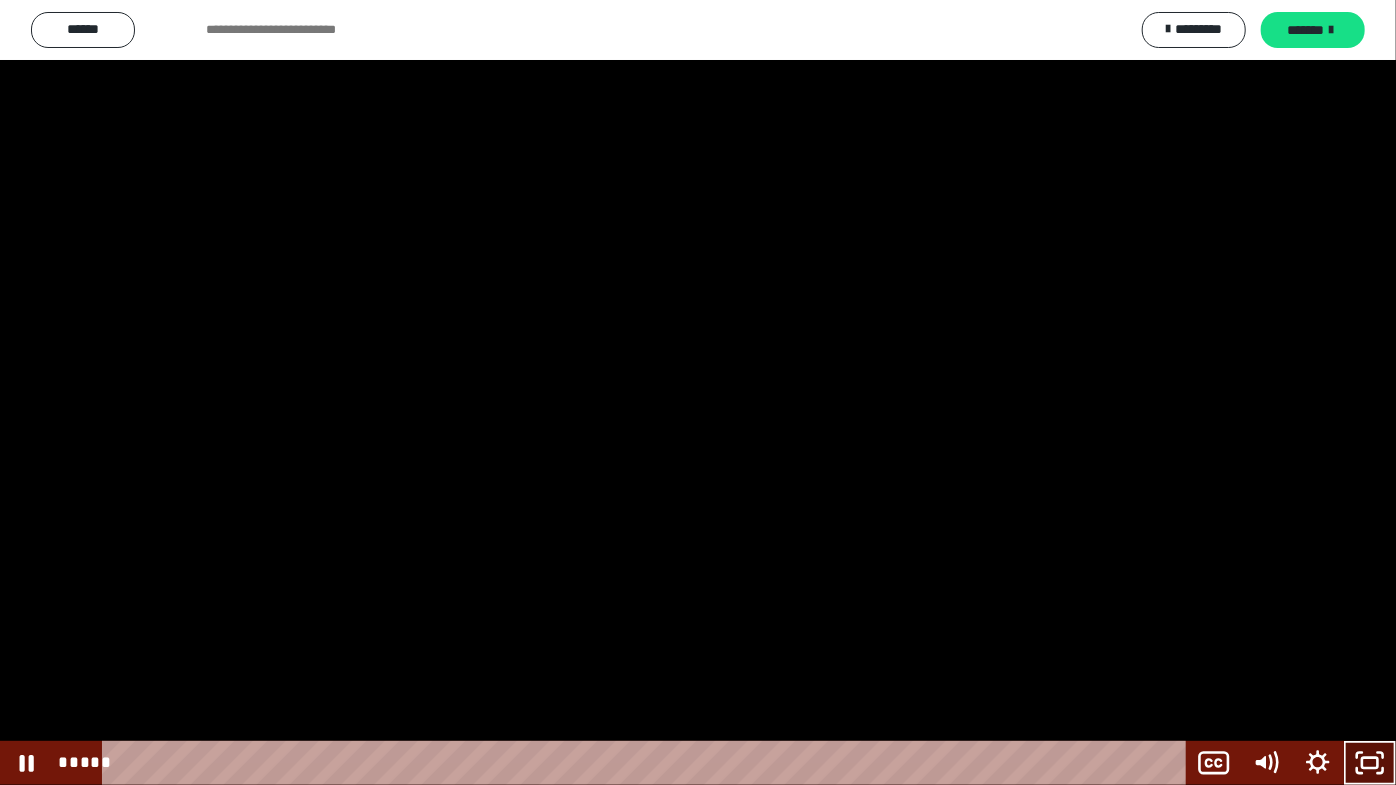 click 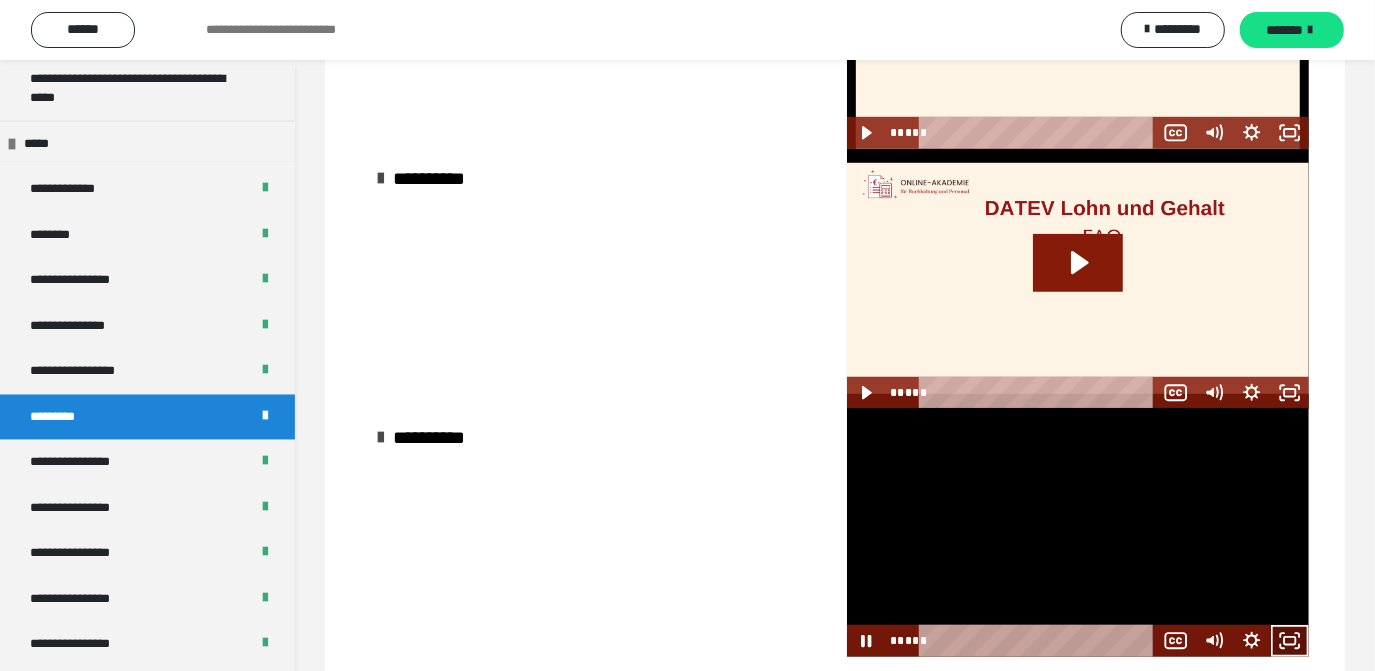 click 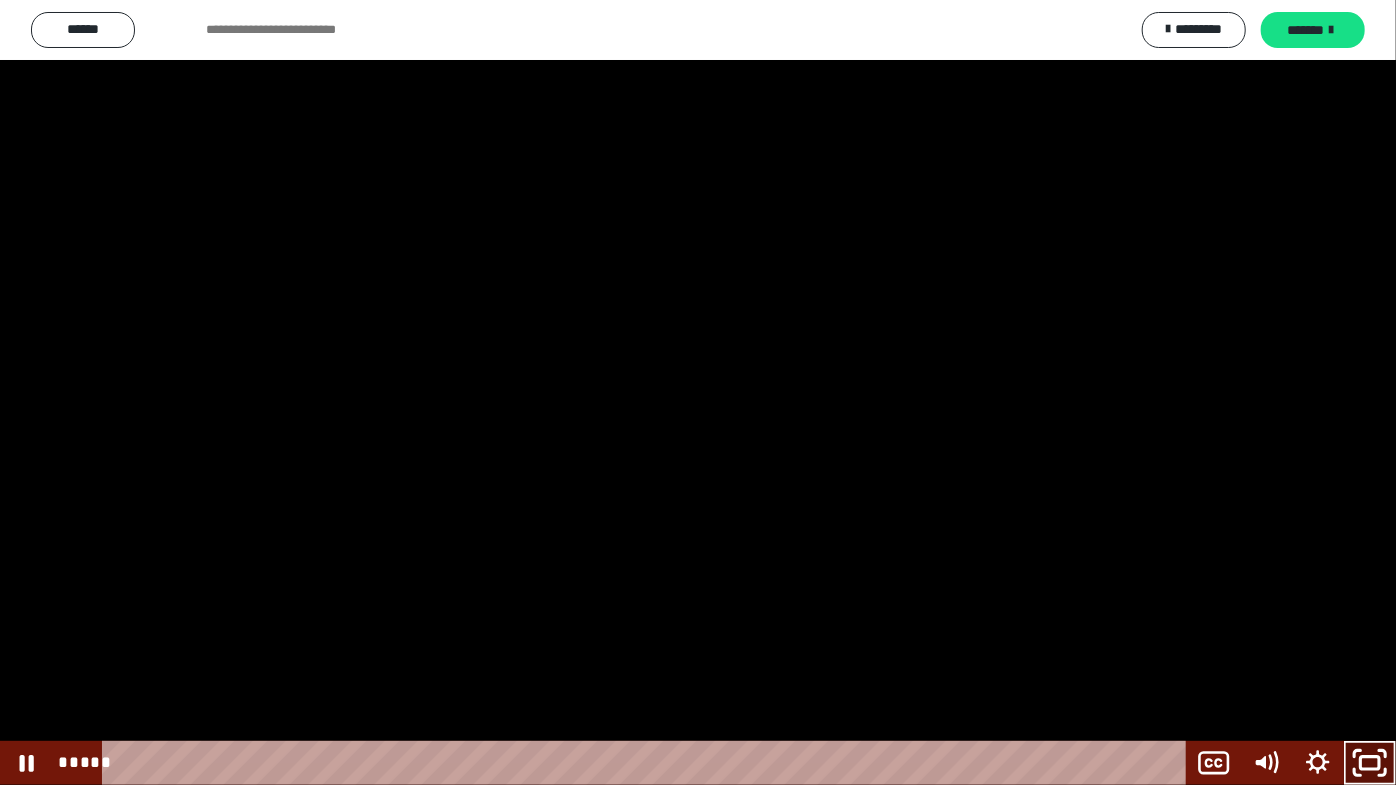 click 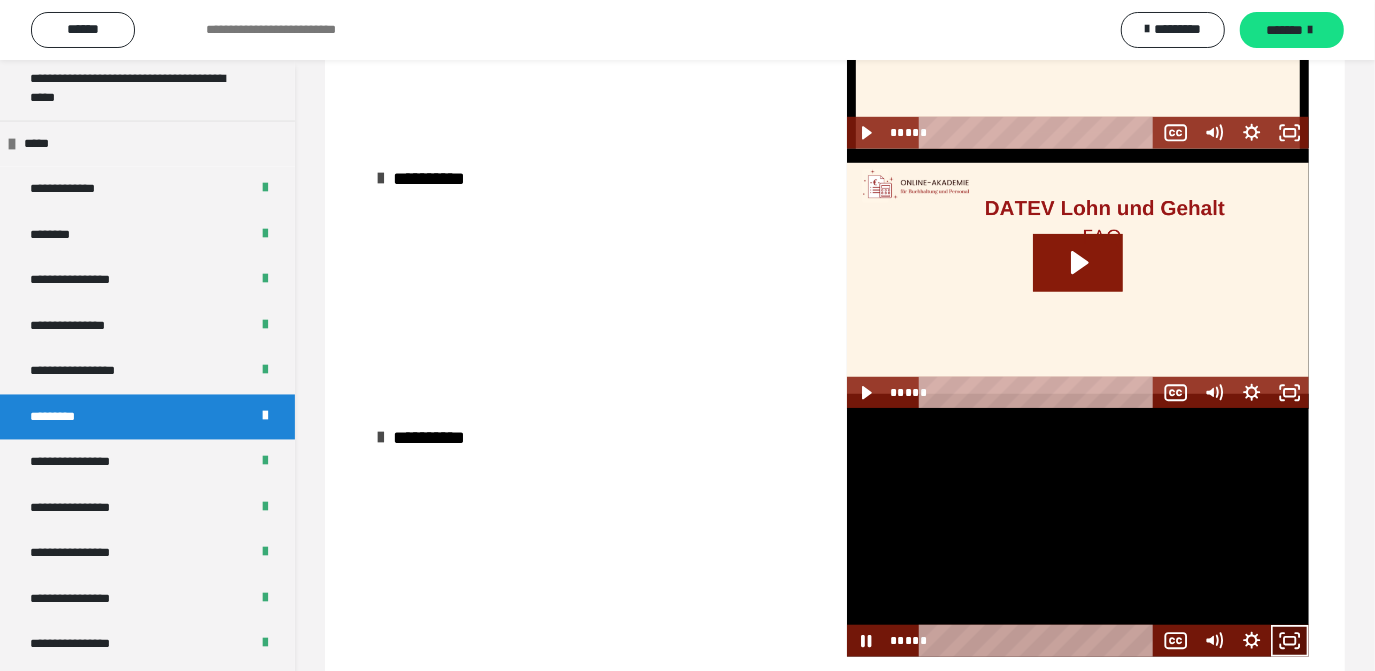 click 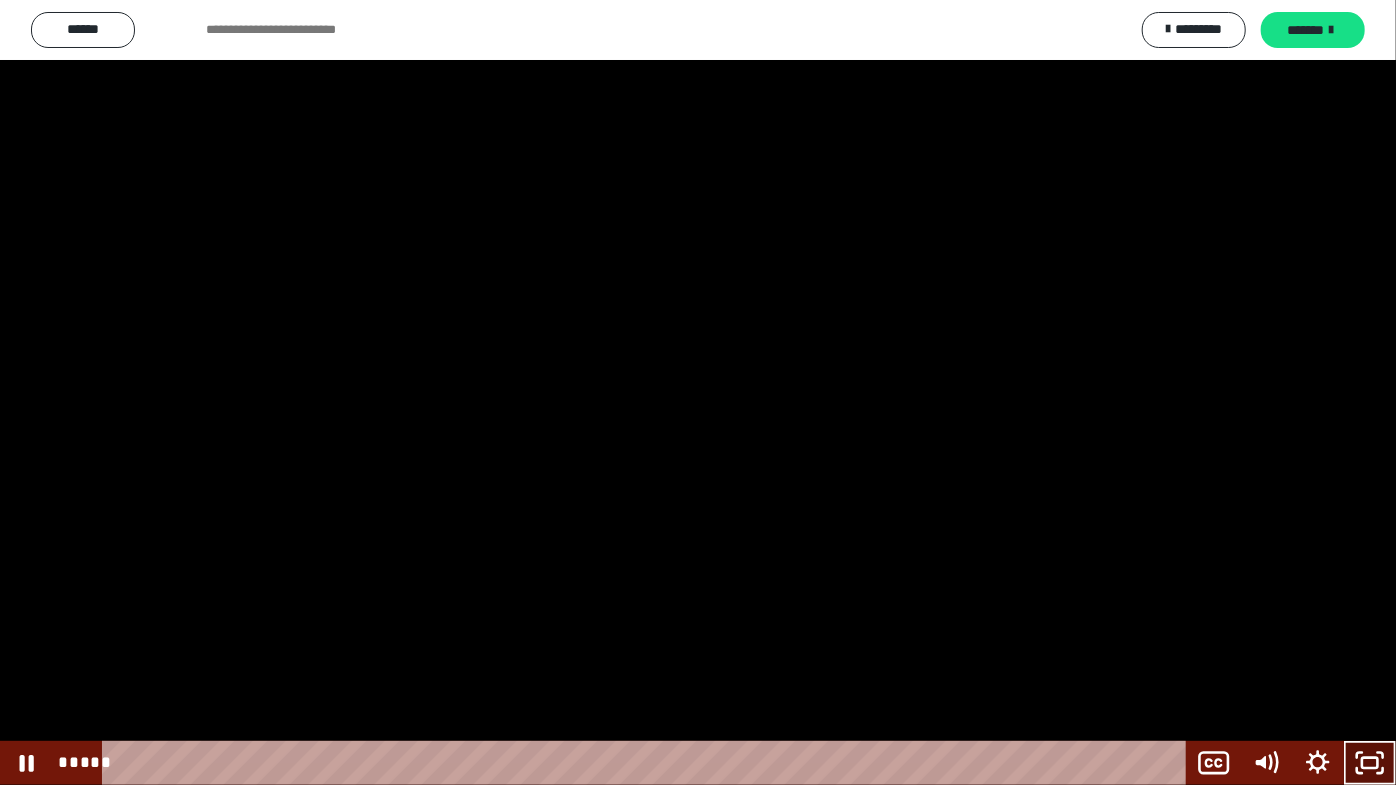 click 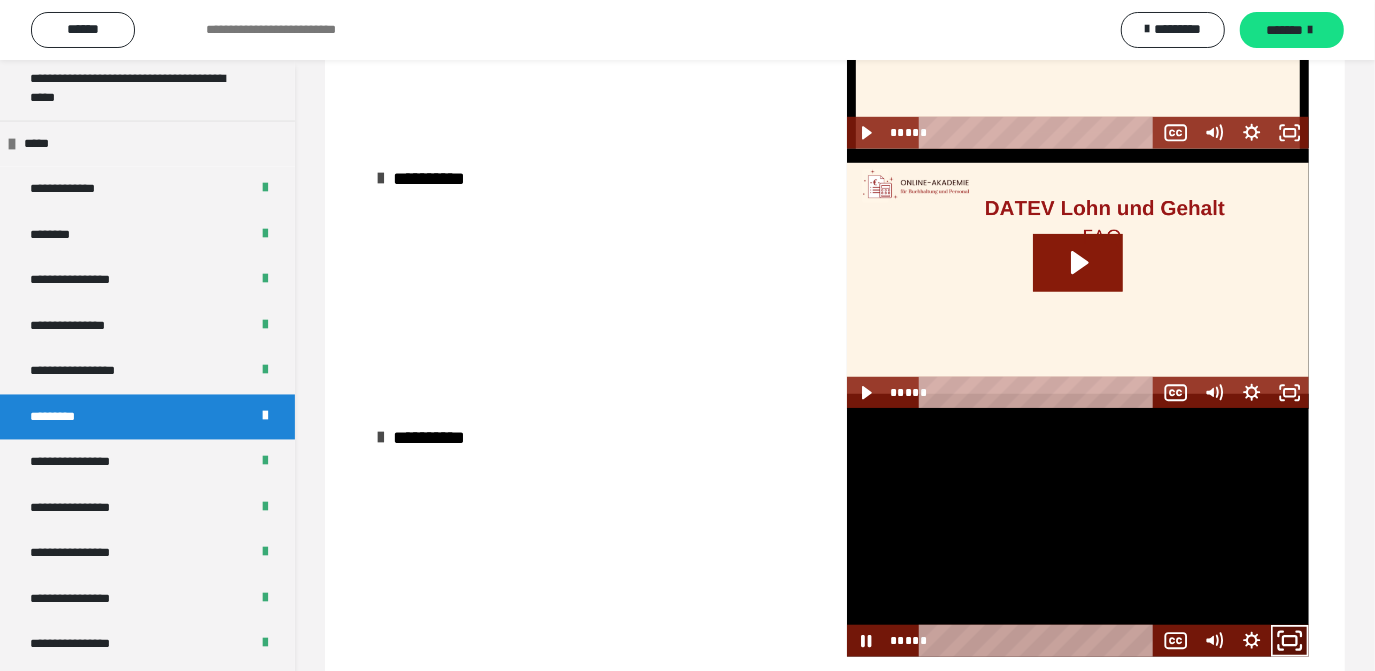 click 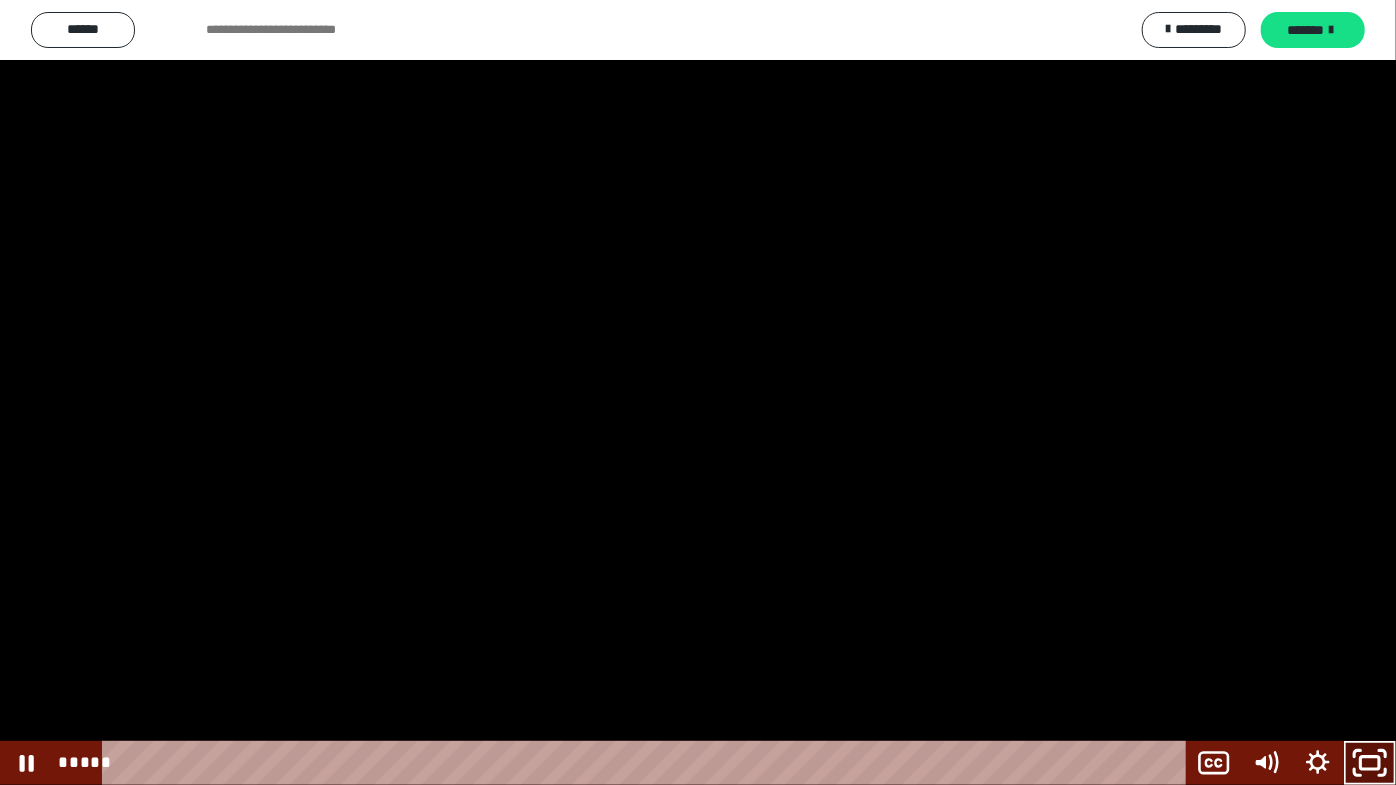 drag, startPoint x: 1378, startPoint y: 765, endPoint x: 1336, endPoint y: 636, distance: 135.66502 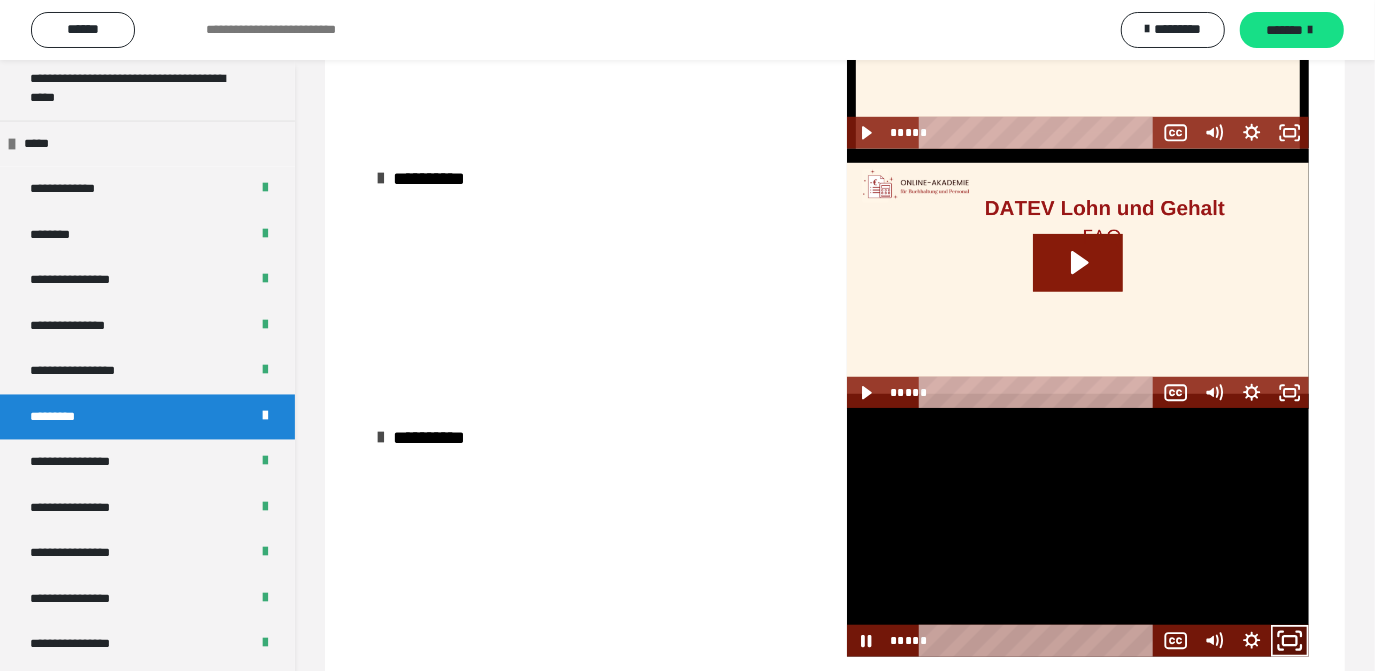click 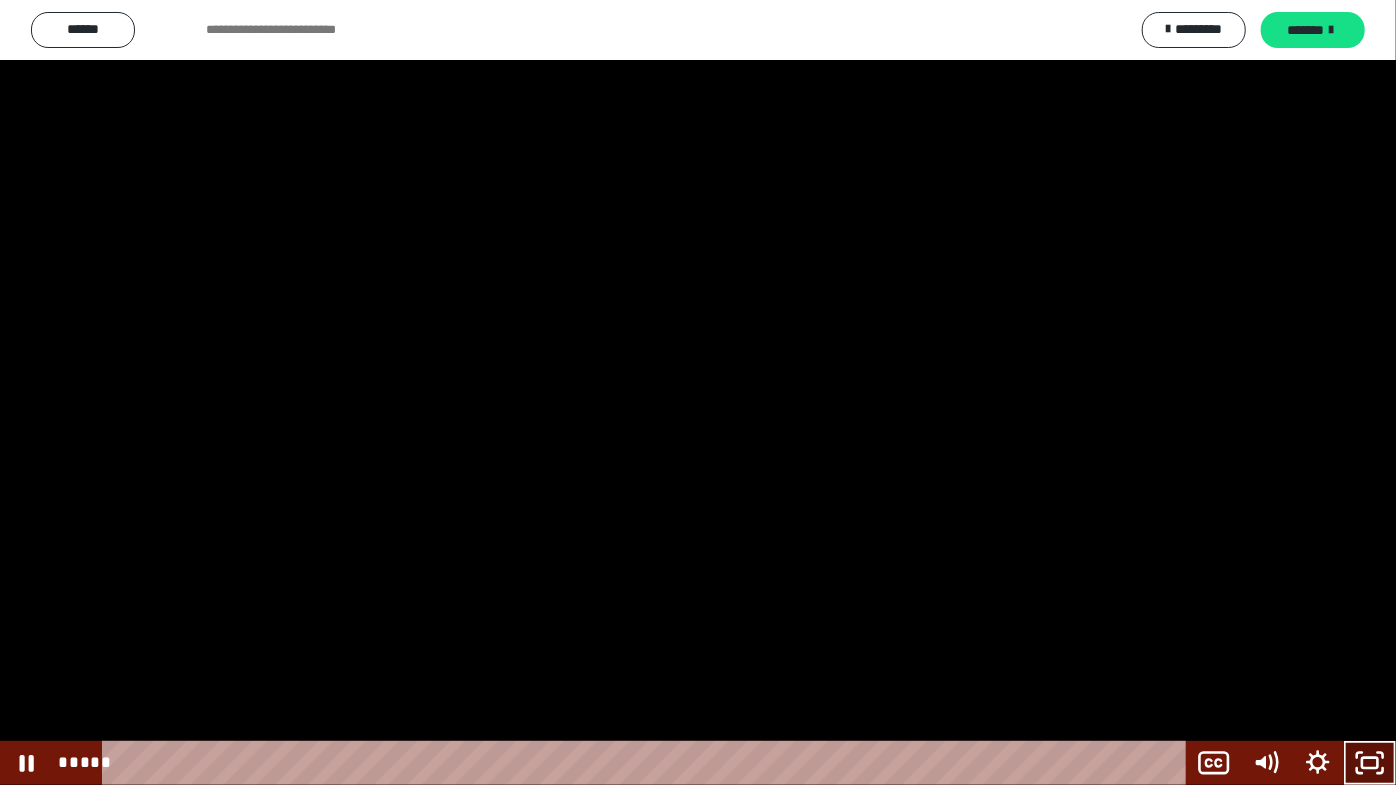 click 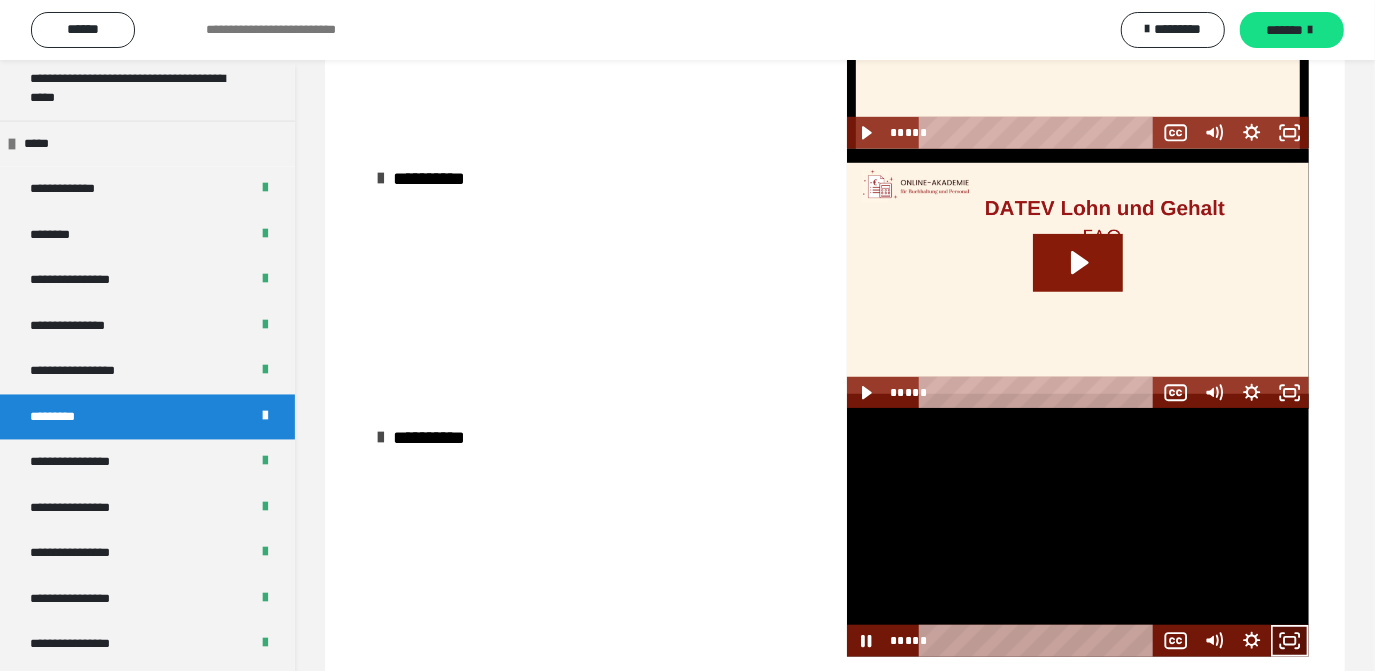 click 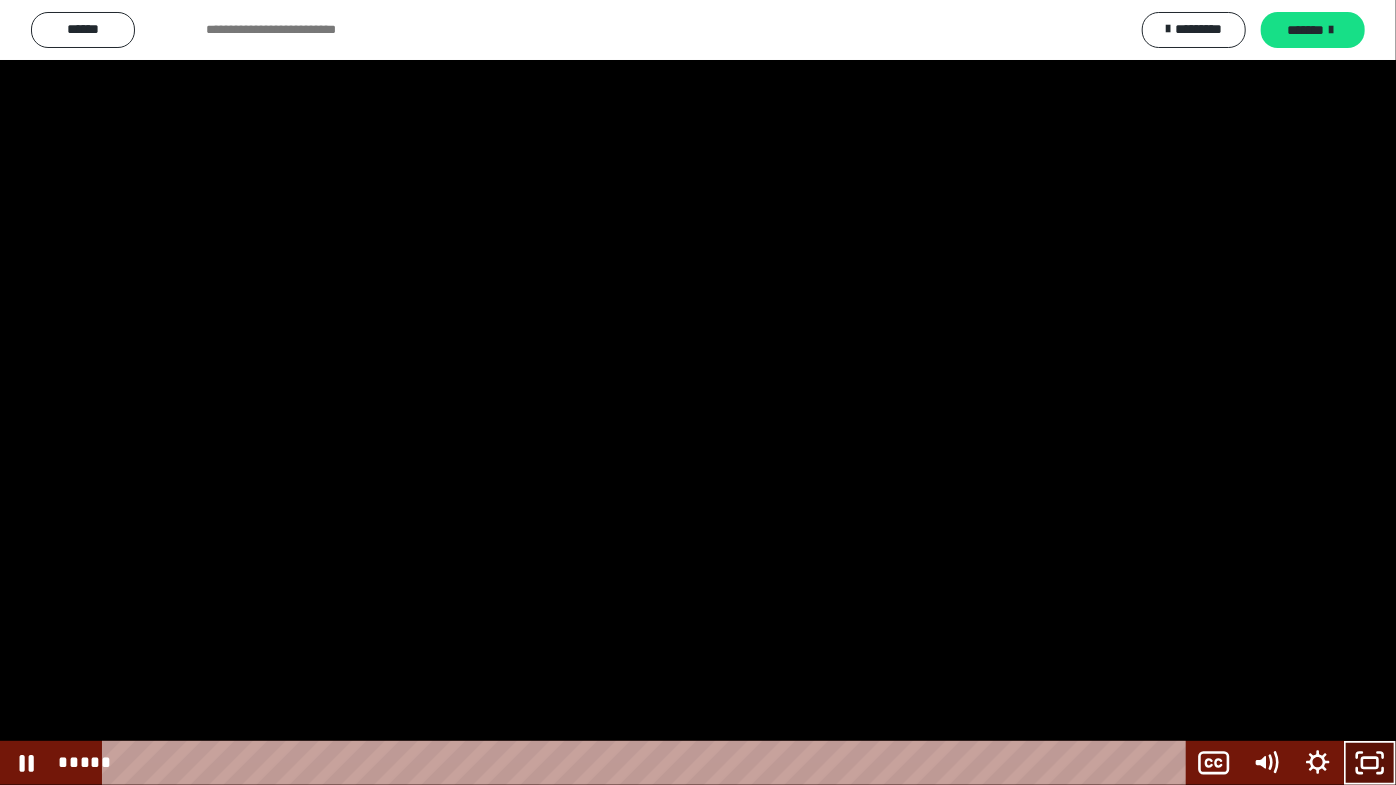 click 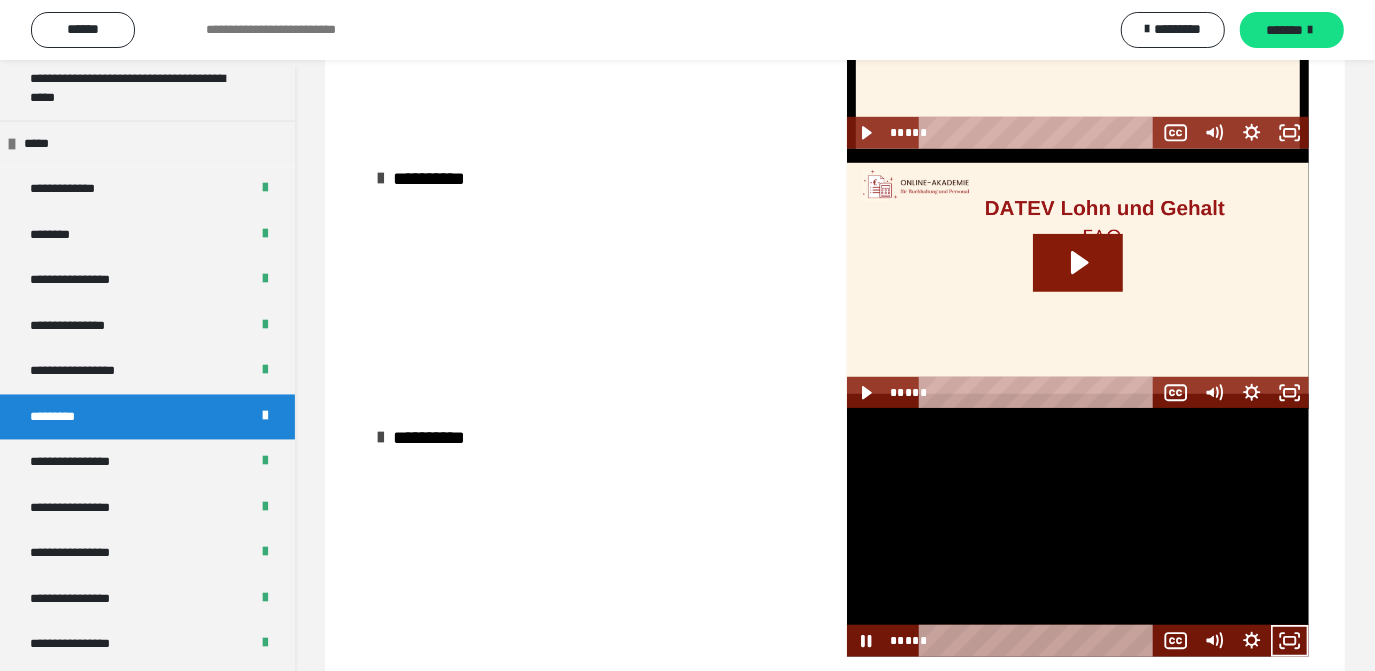 click at bounding box center (1078, 532) 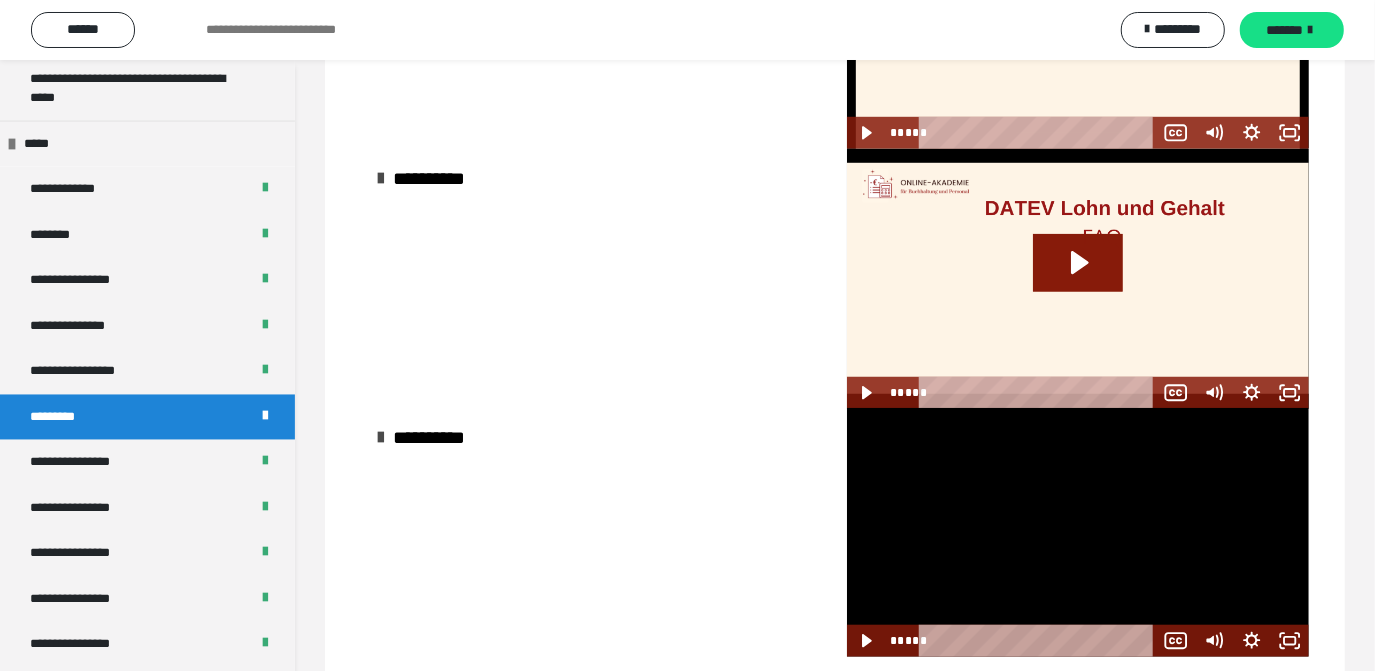 click at bounding box center [1078, 532] 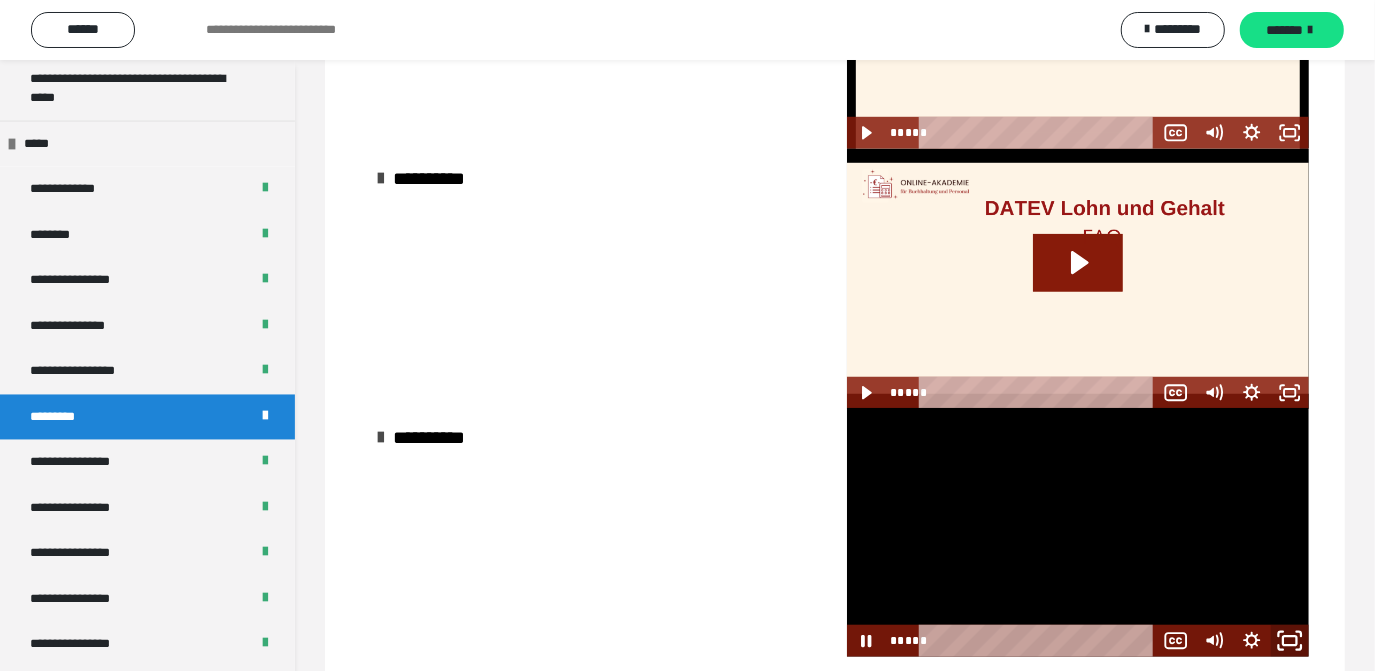 click 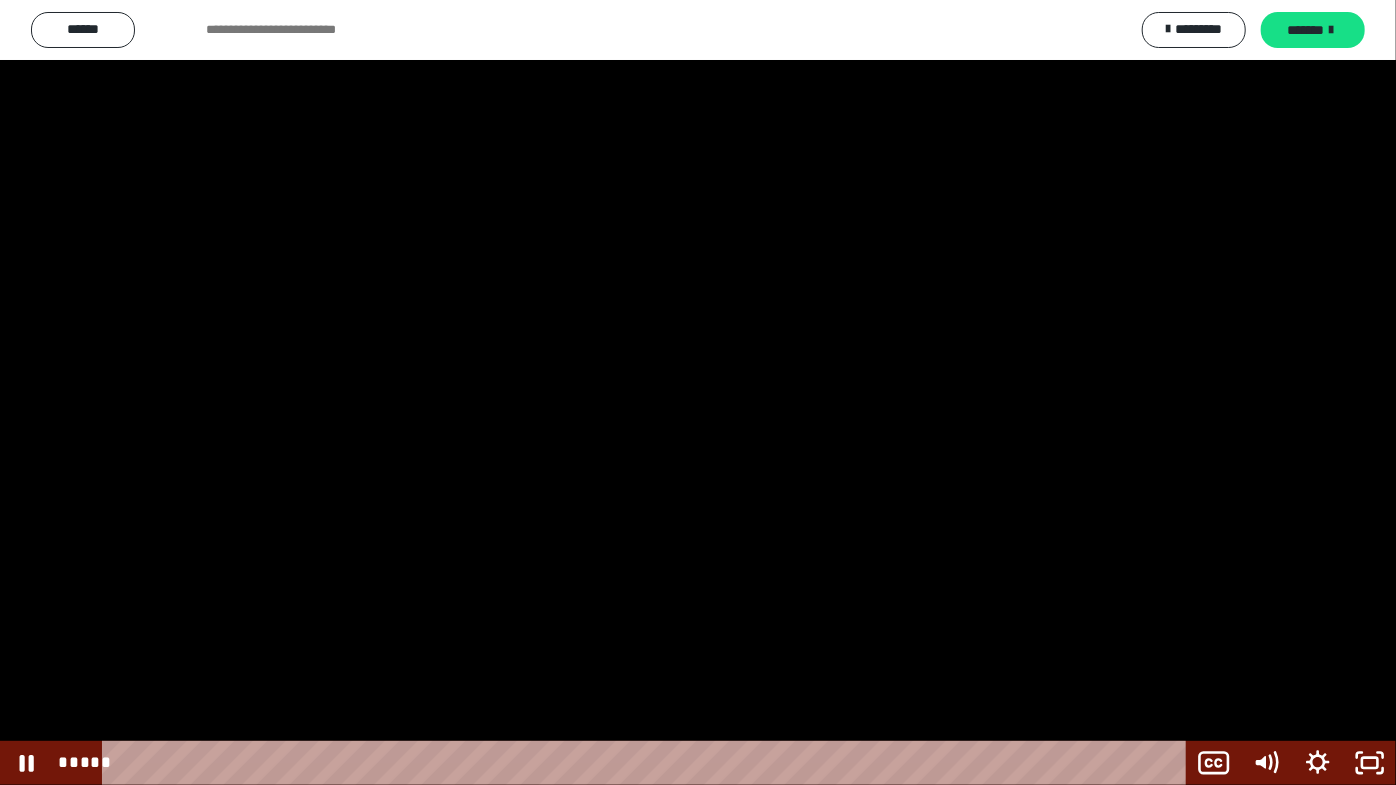 click at bounding box center [698, 392] 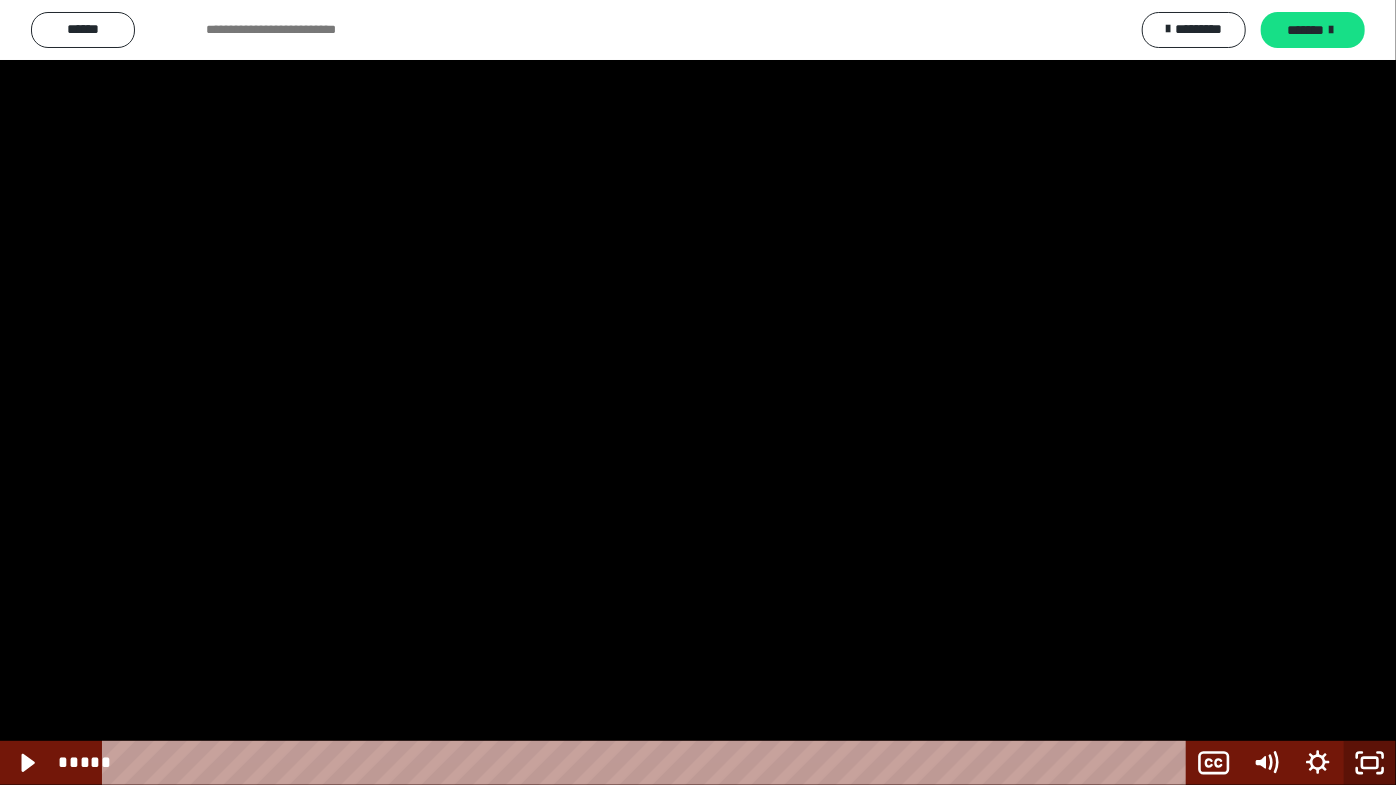 click 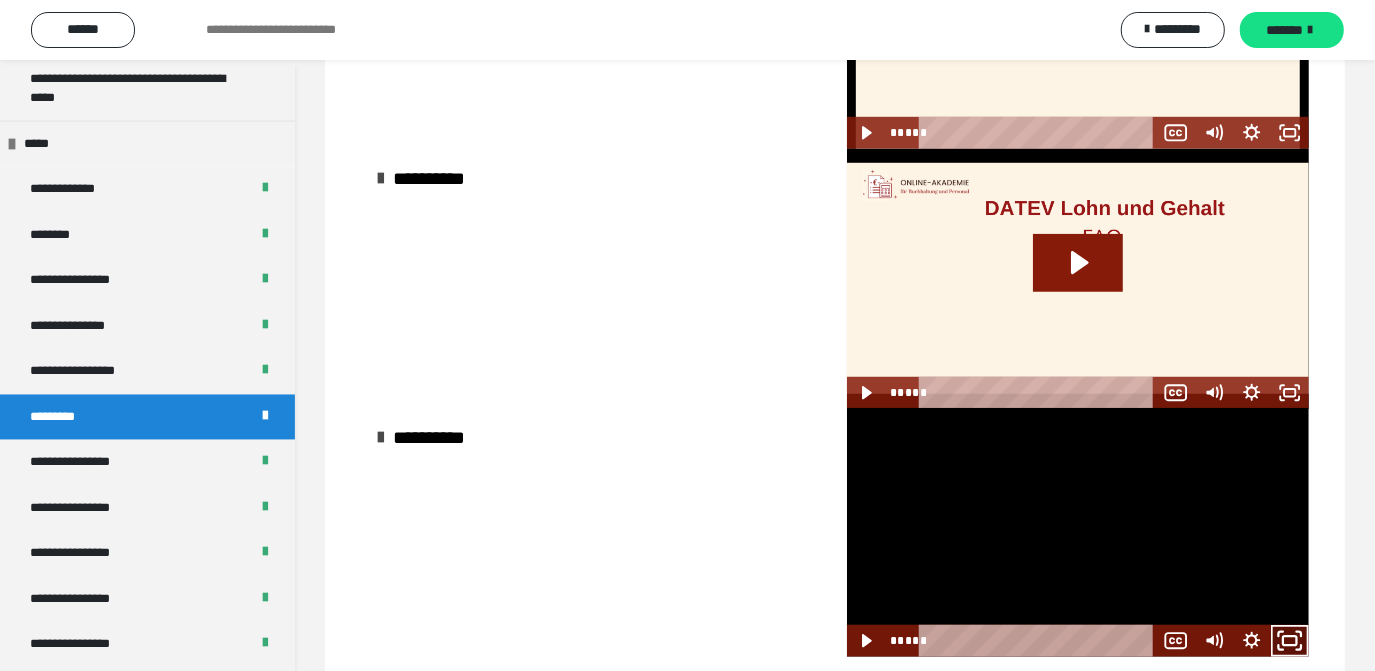 drag, startPoint x: 1290, startPoint y: 641, endPoint x: 976, endPoint y: 528, distance: 333.71396 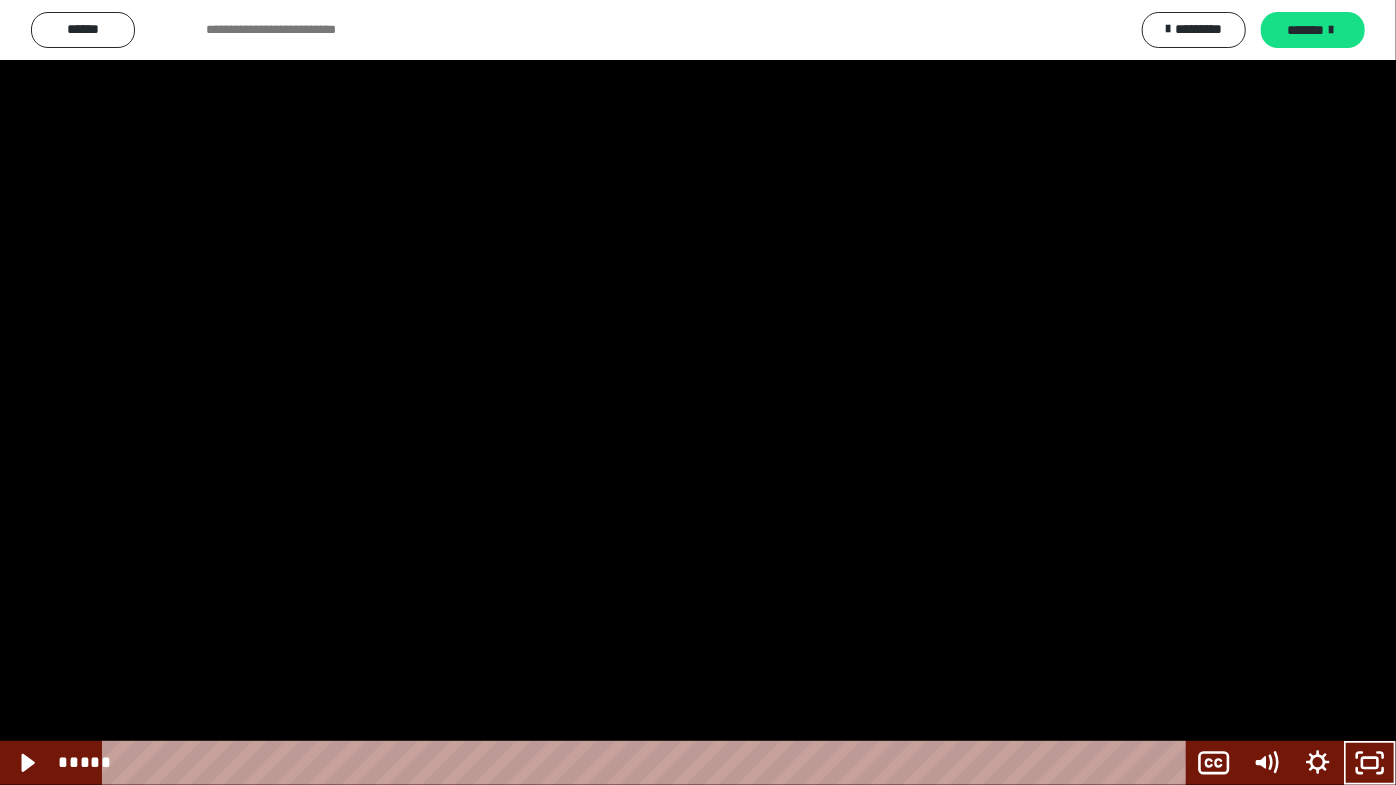 click at bounding box center [698, 392] 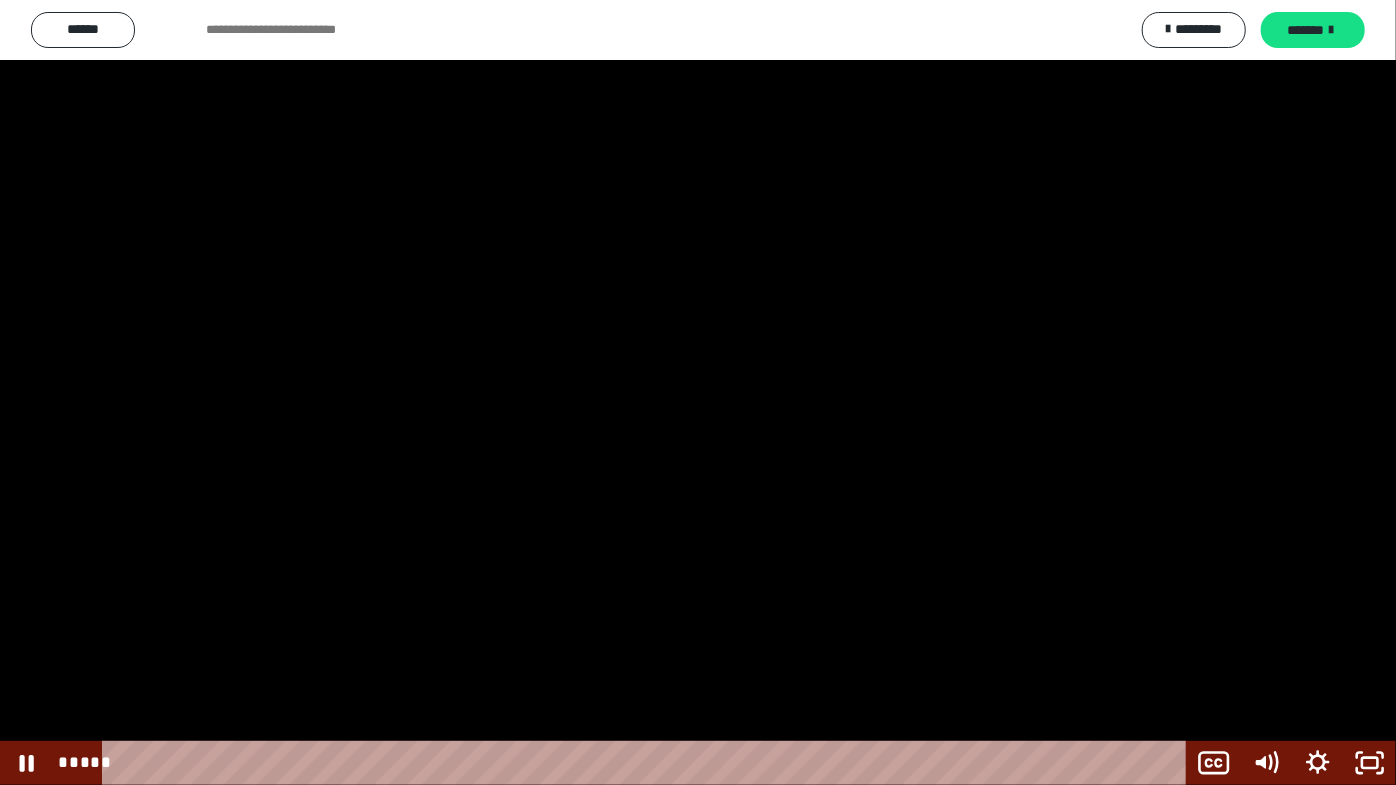 type 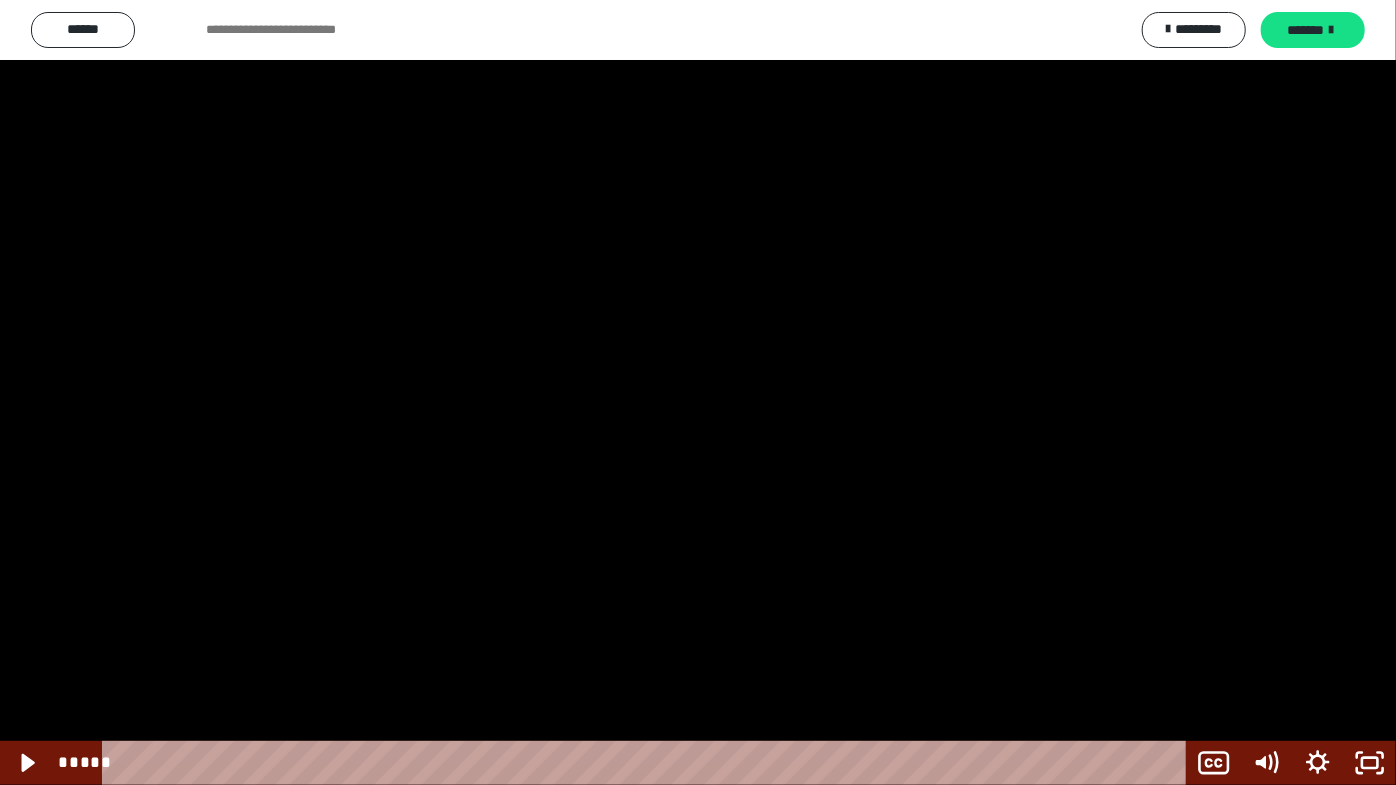 click at bounding box center [698, 392] 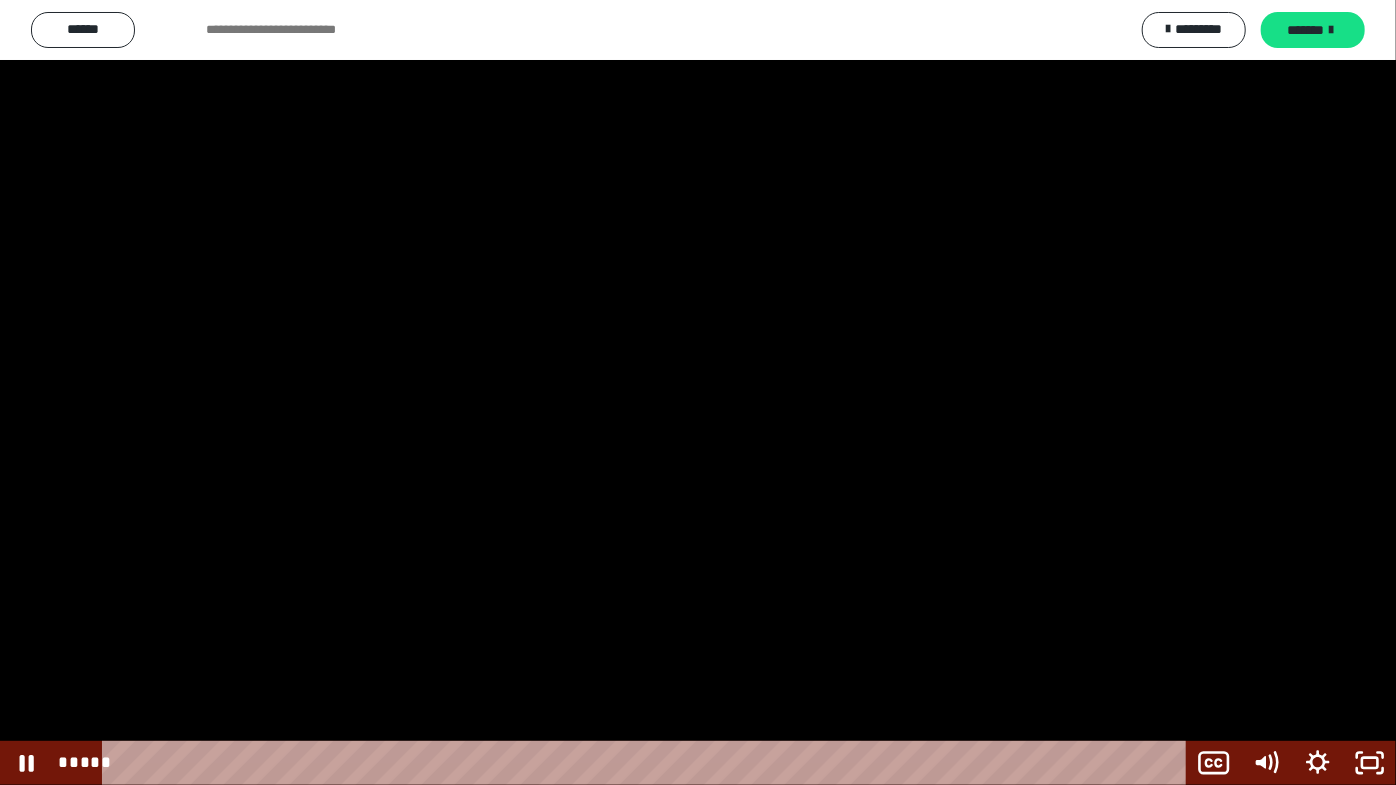 click at bounding box center [698, 392] 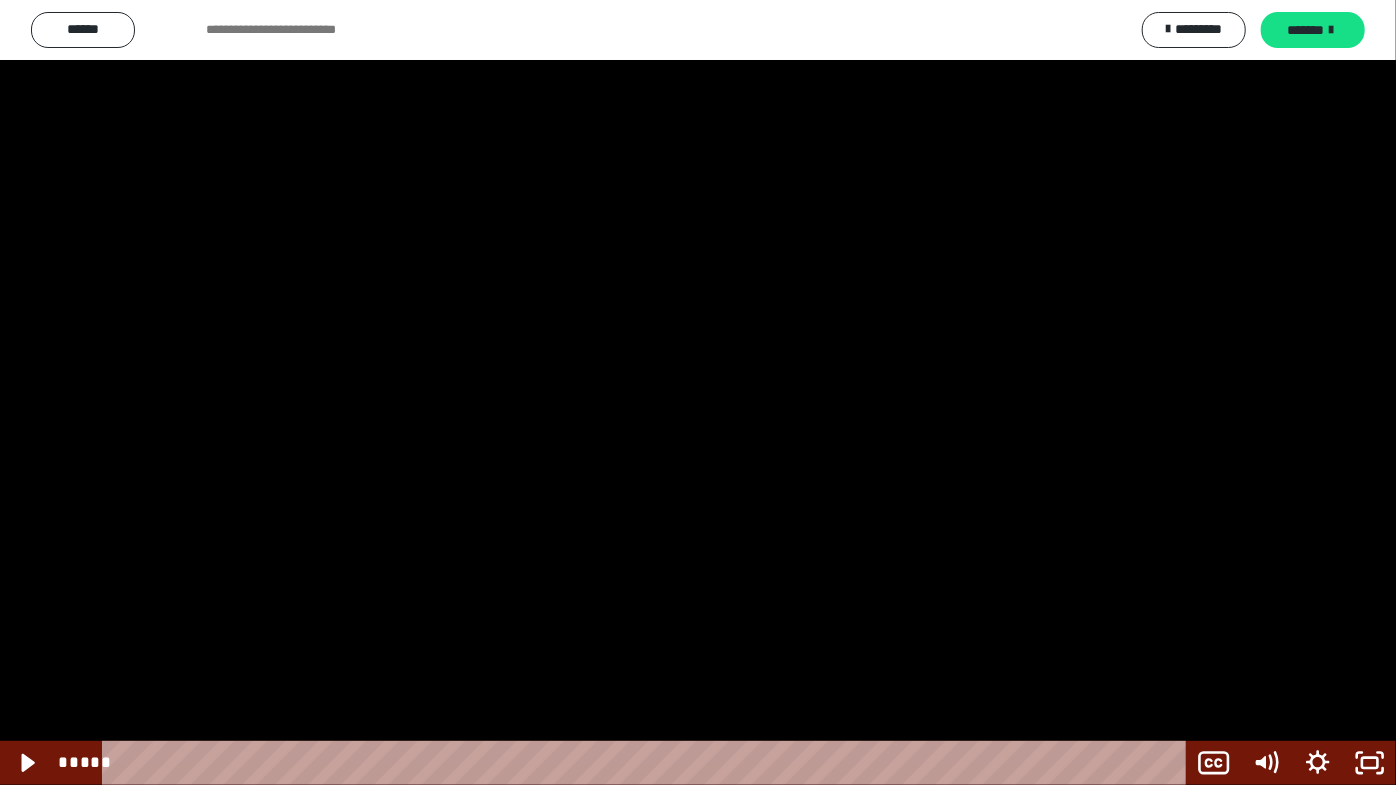 click at bounding box center (698, 392) 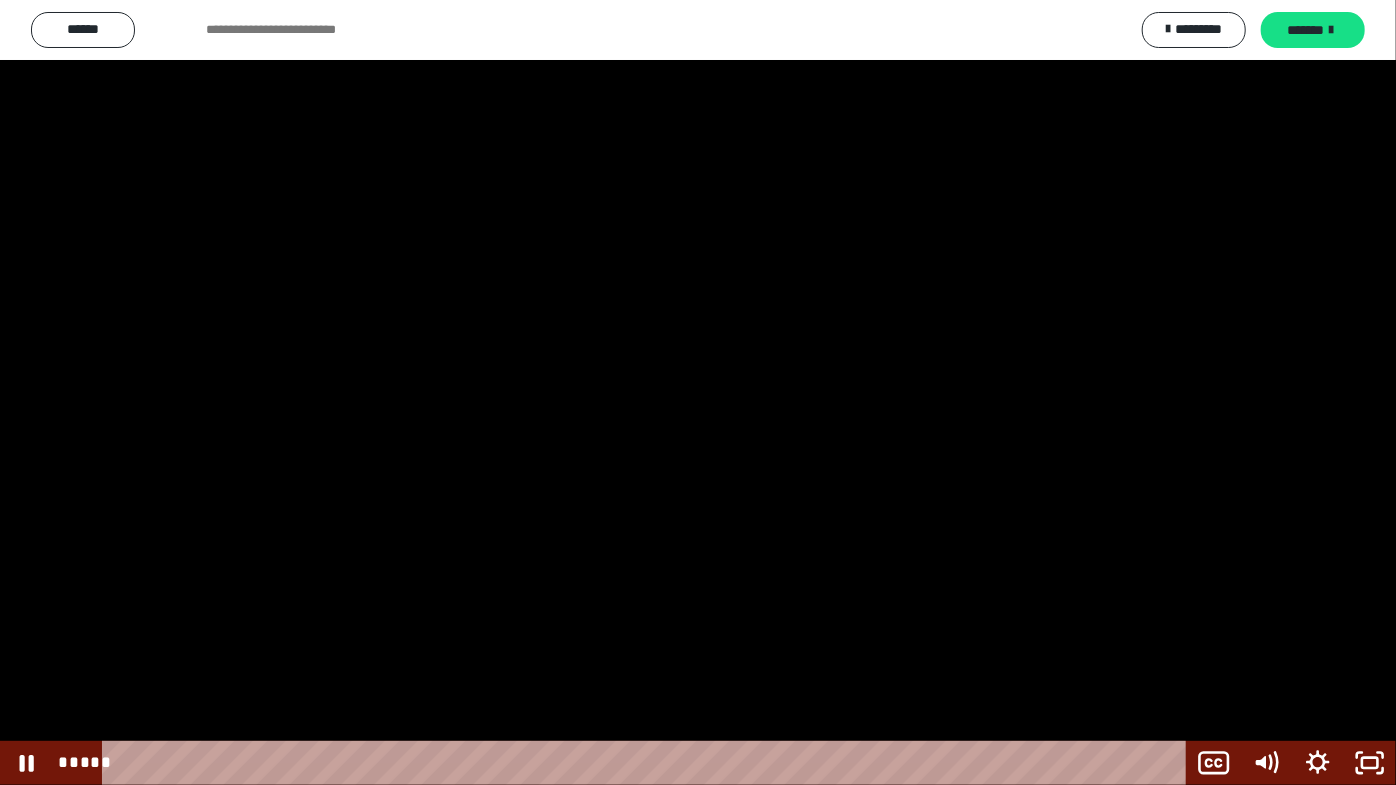 click at bounding box center [698, 392] 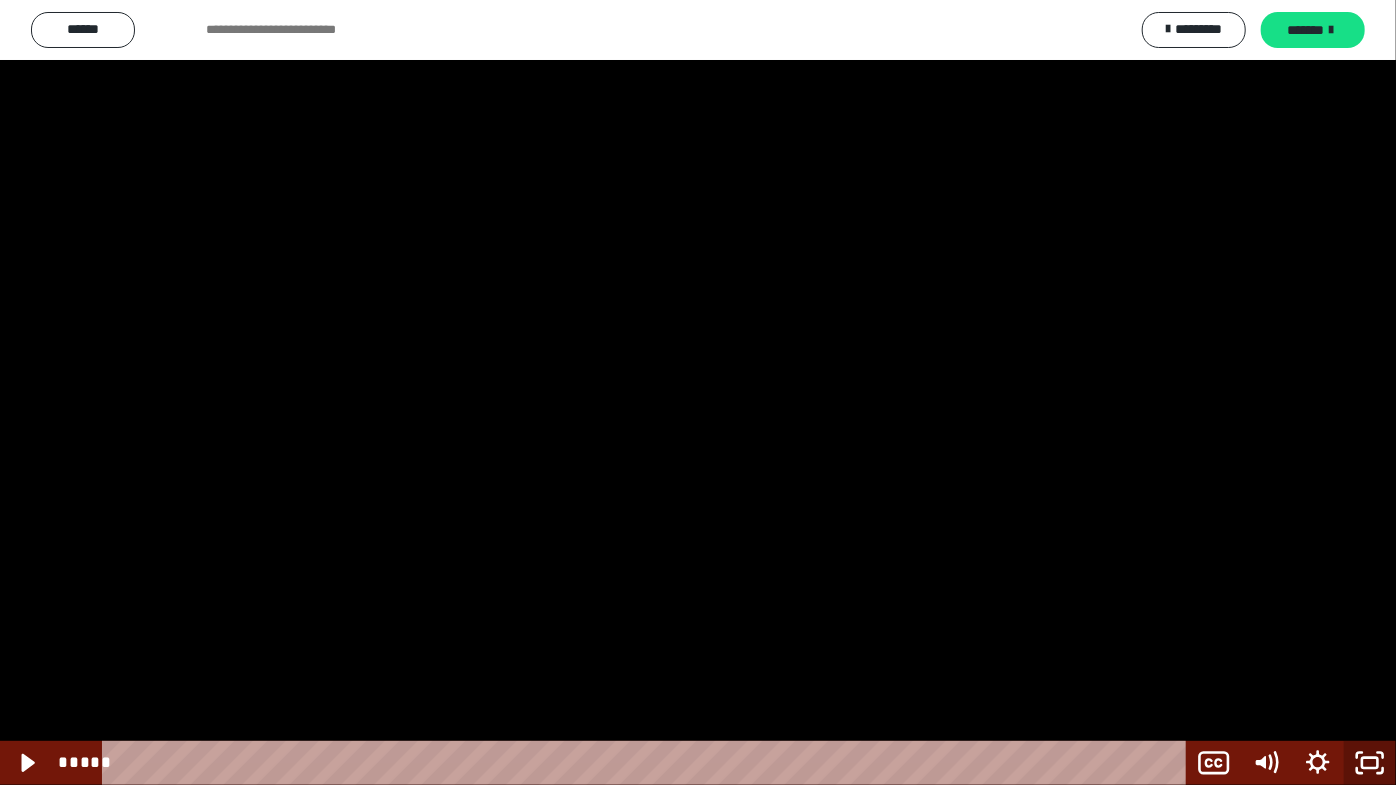 click 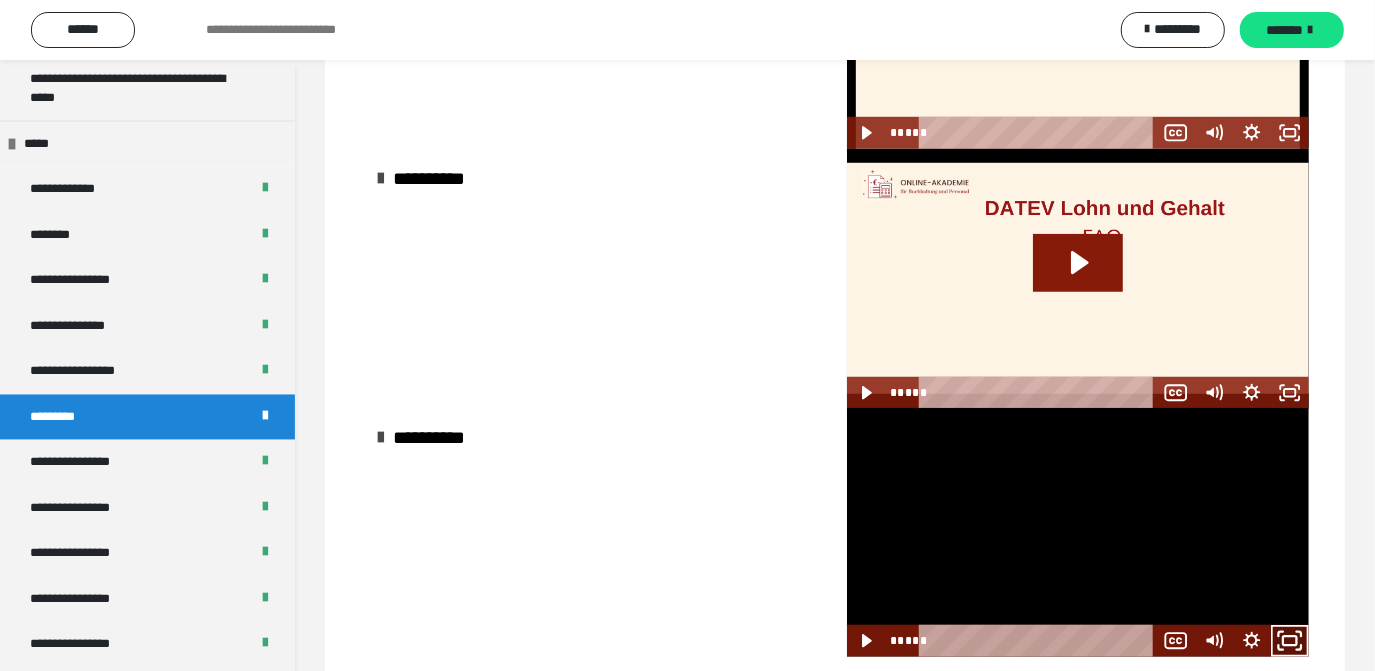 click 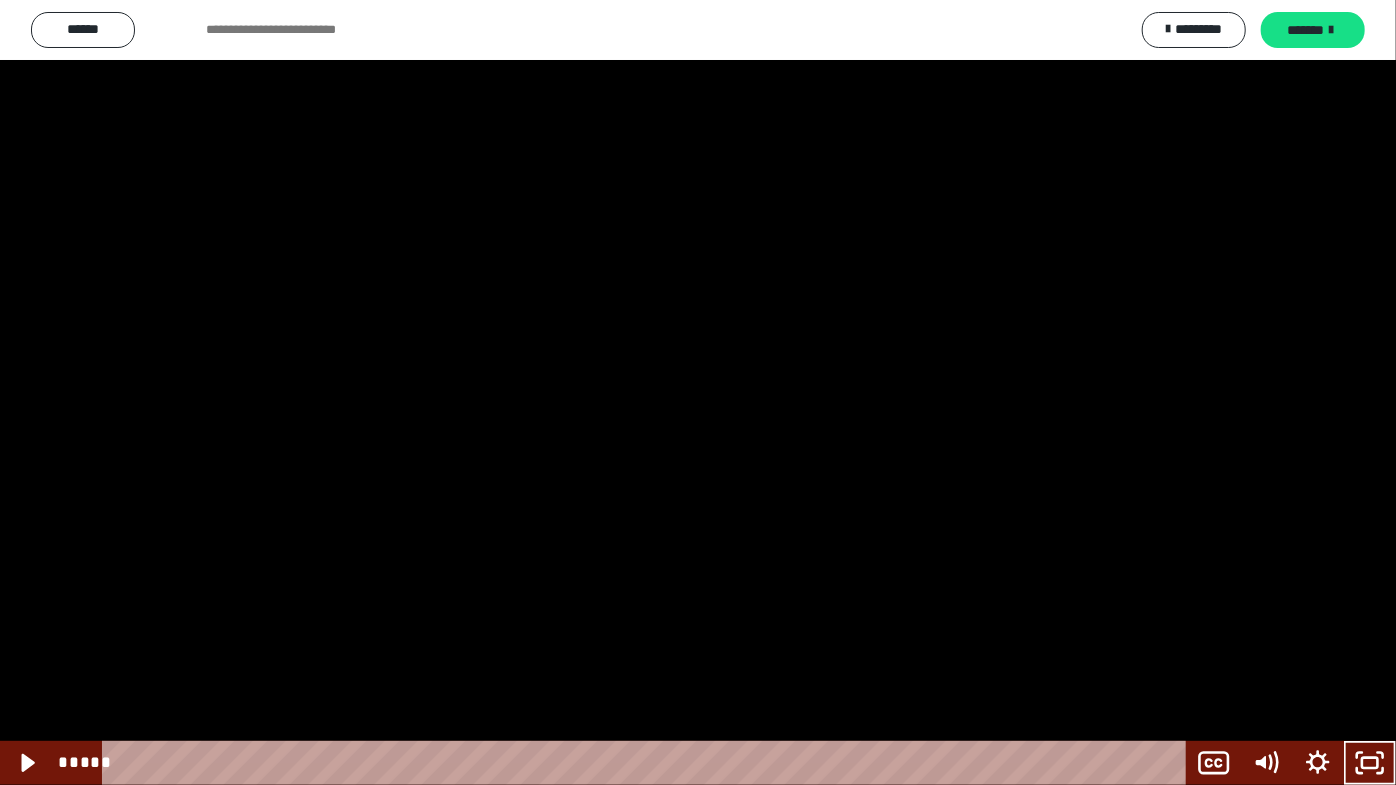 click at bounding box center (698, 392) 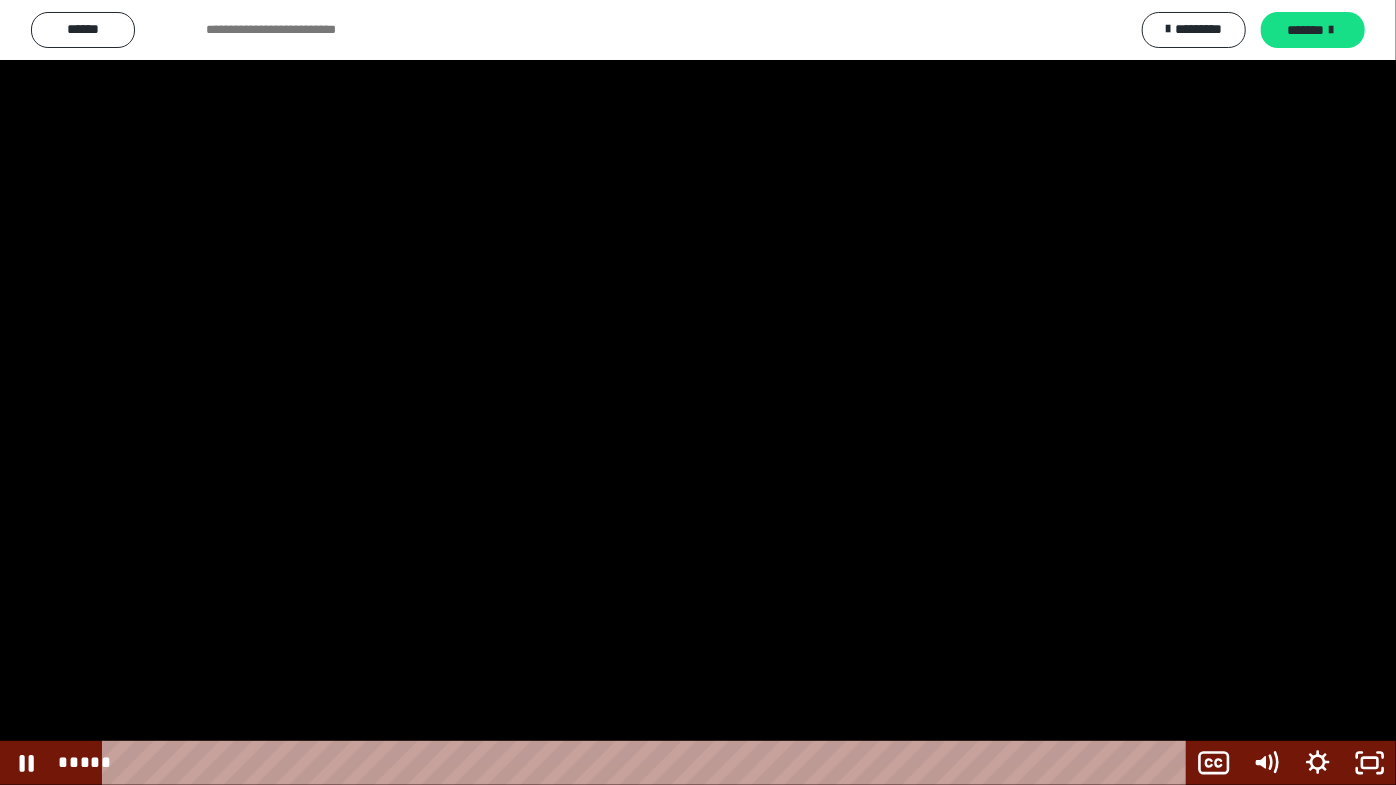 click at bounding box center (698, 392) 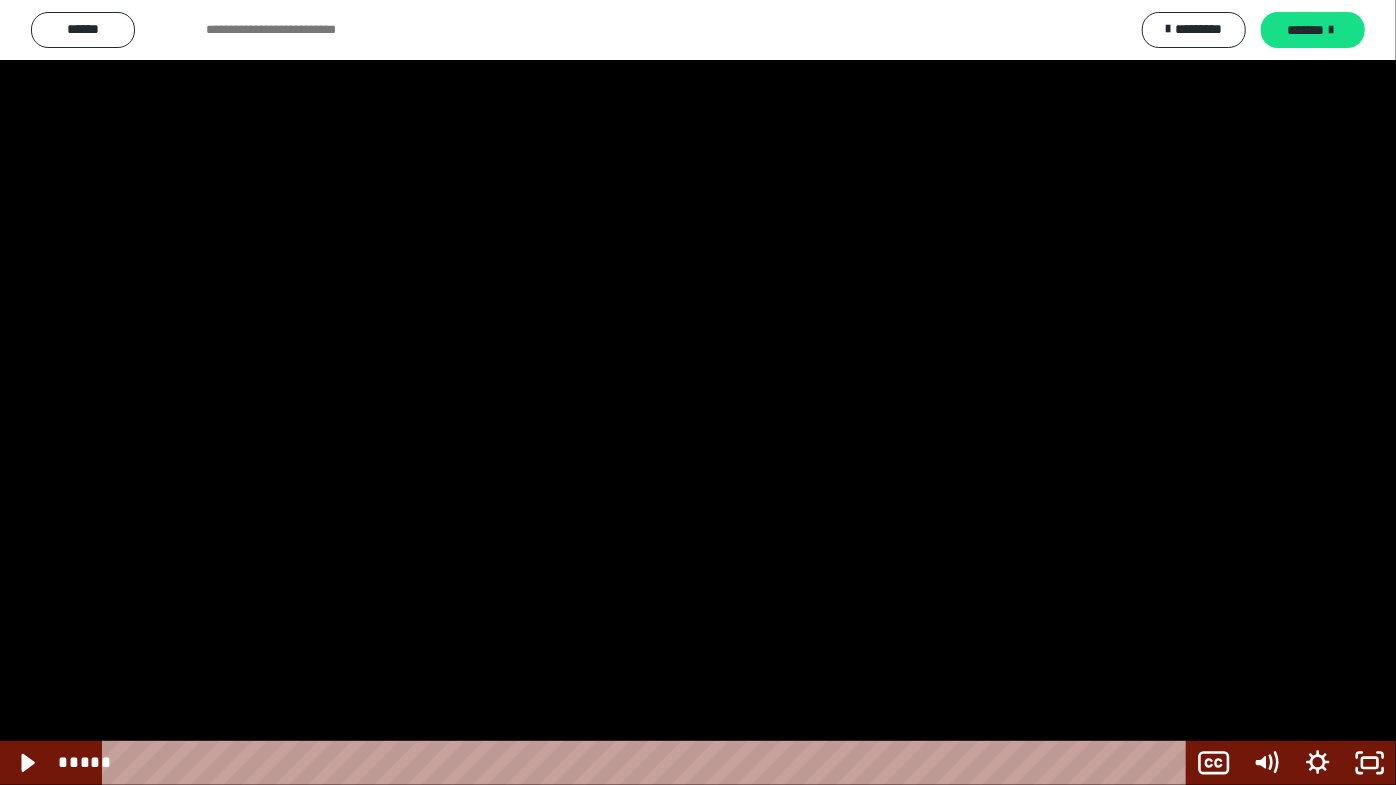 click at bounding box center (698, 392) 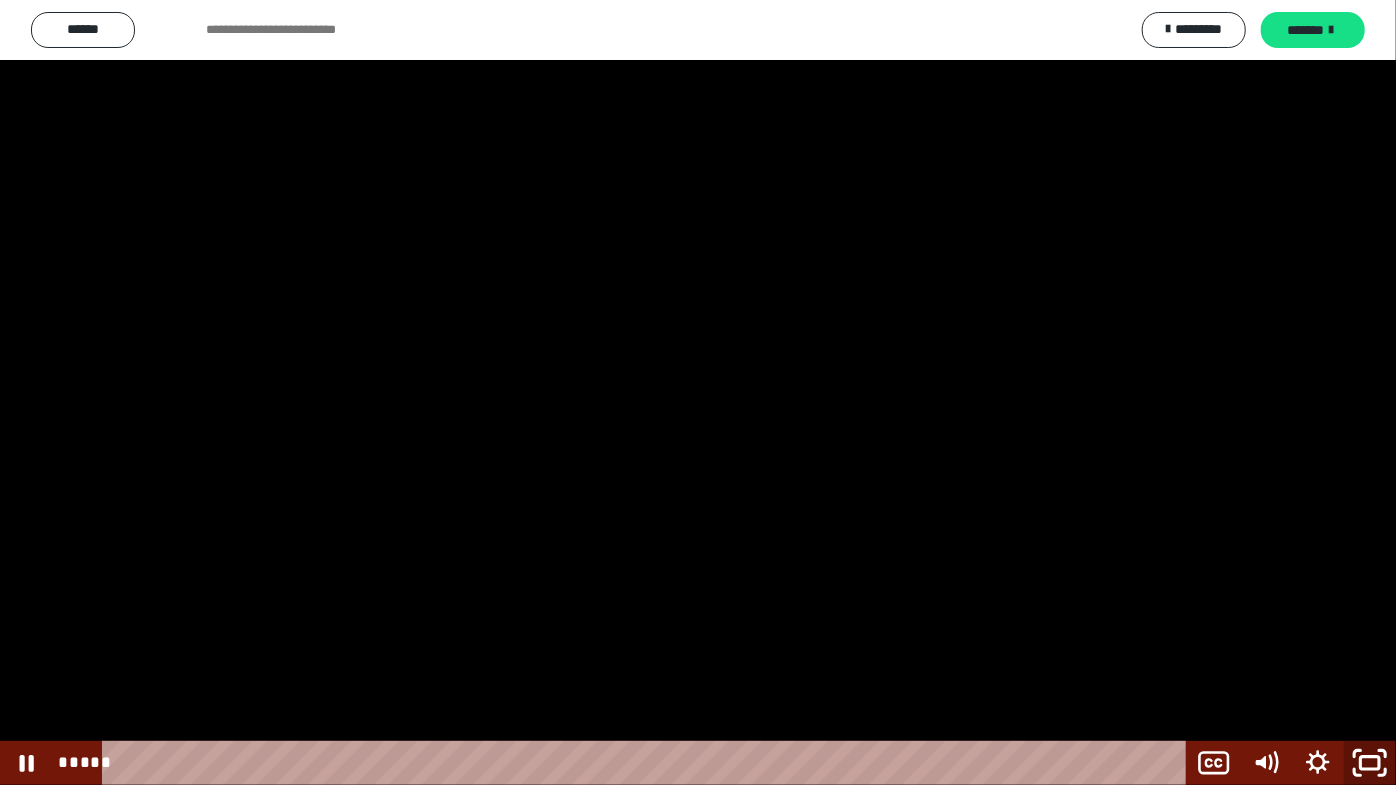 click 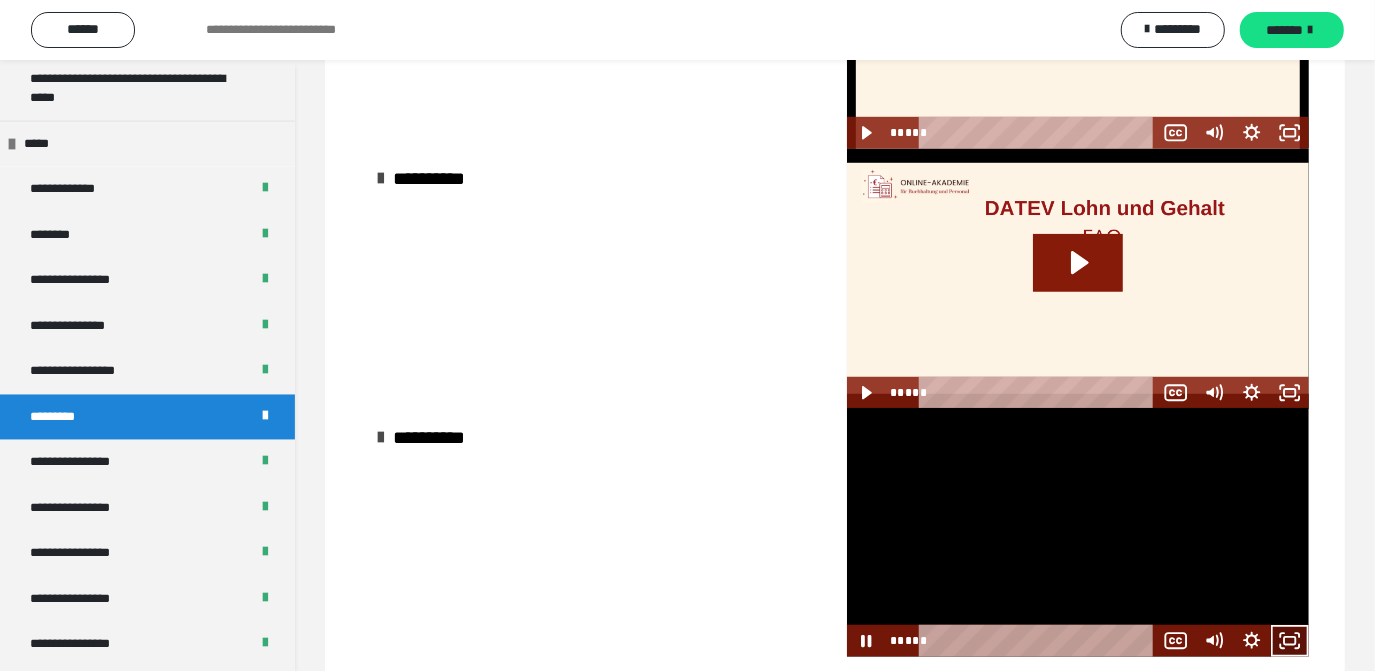 click 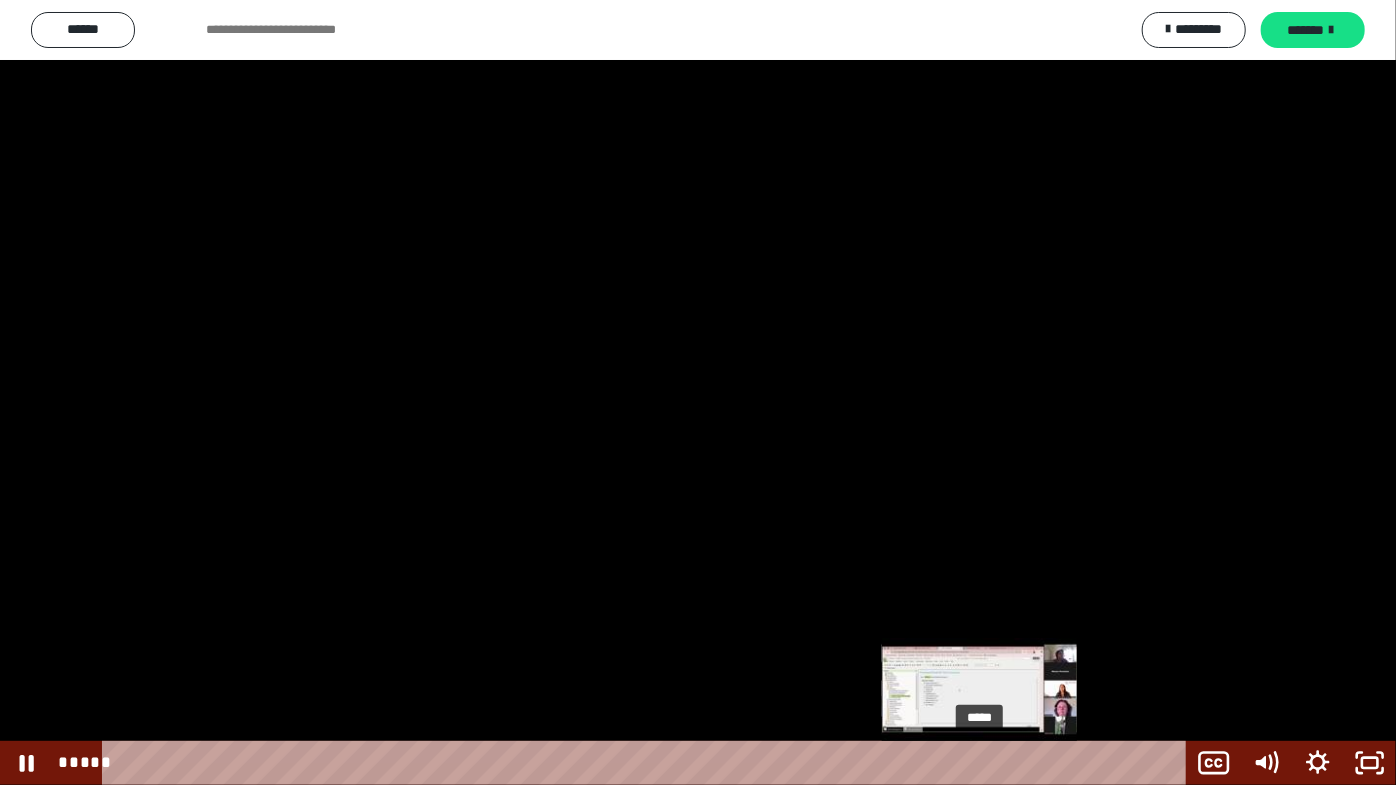 click on "*****" at bounding box center [649, 763] 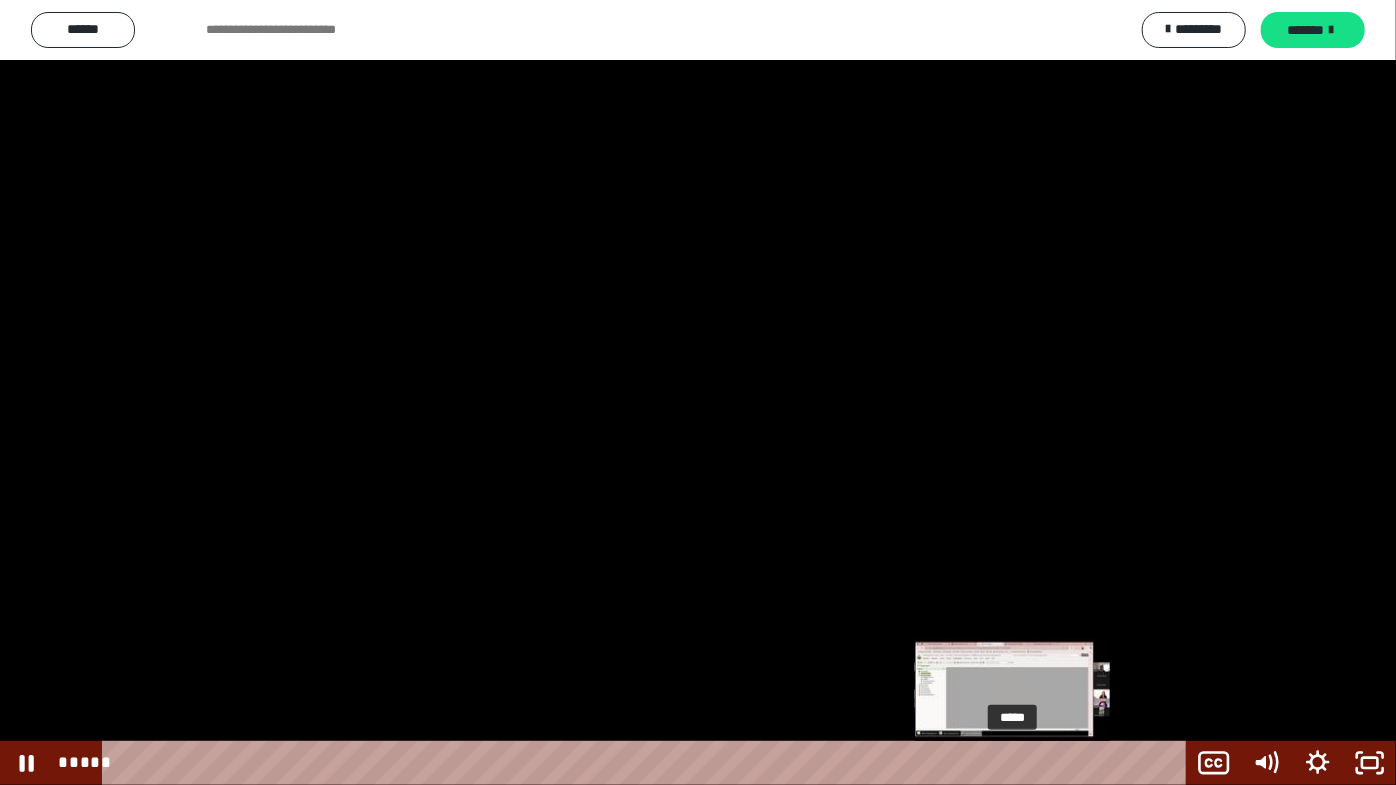 click on "*****" at bounding box center [649, 763] 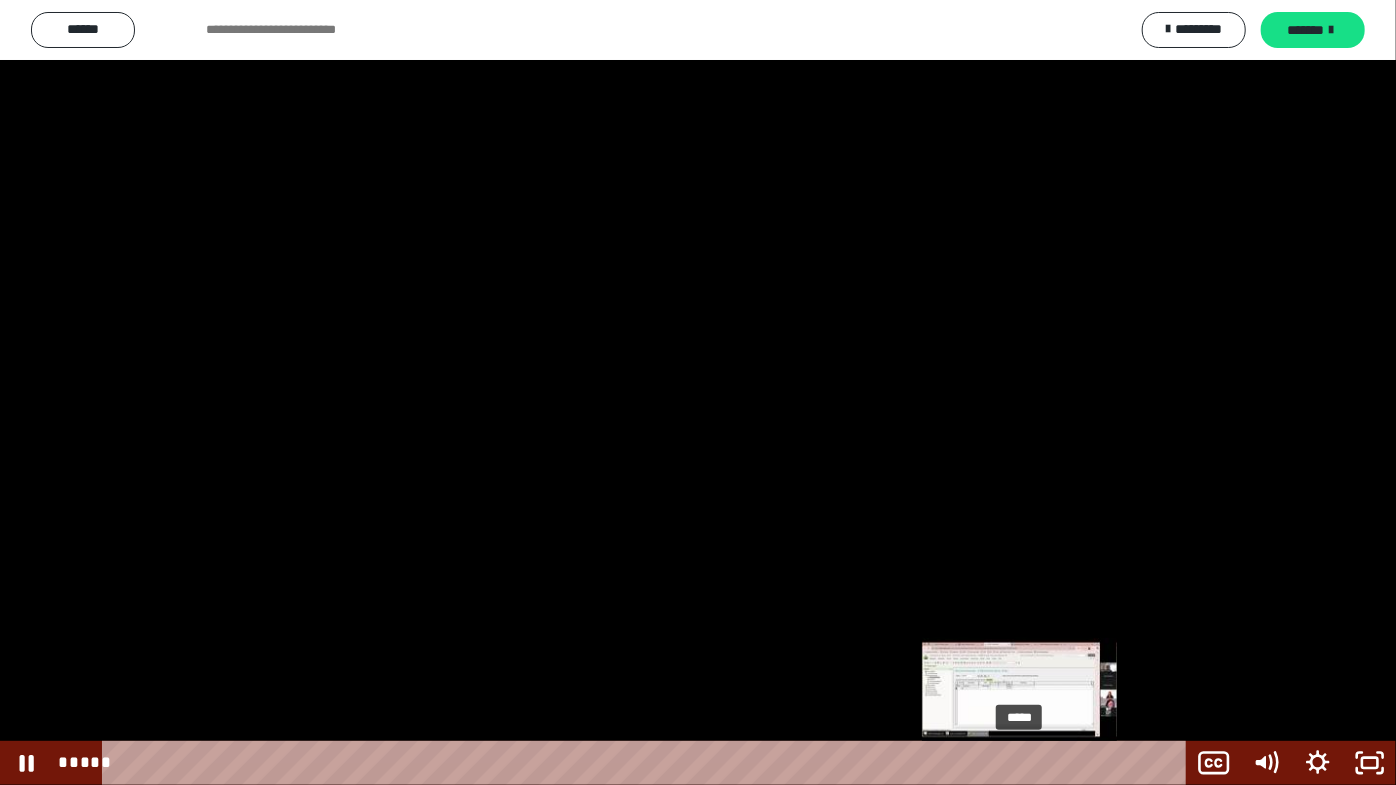 click on "*****" at bounding box center [649, 763] 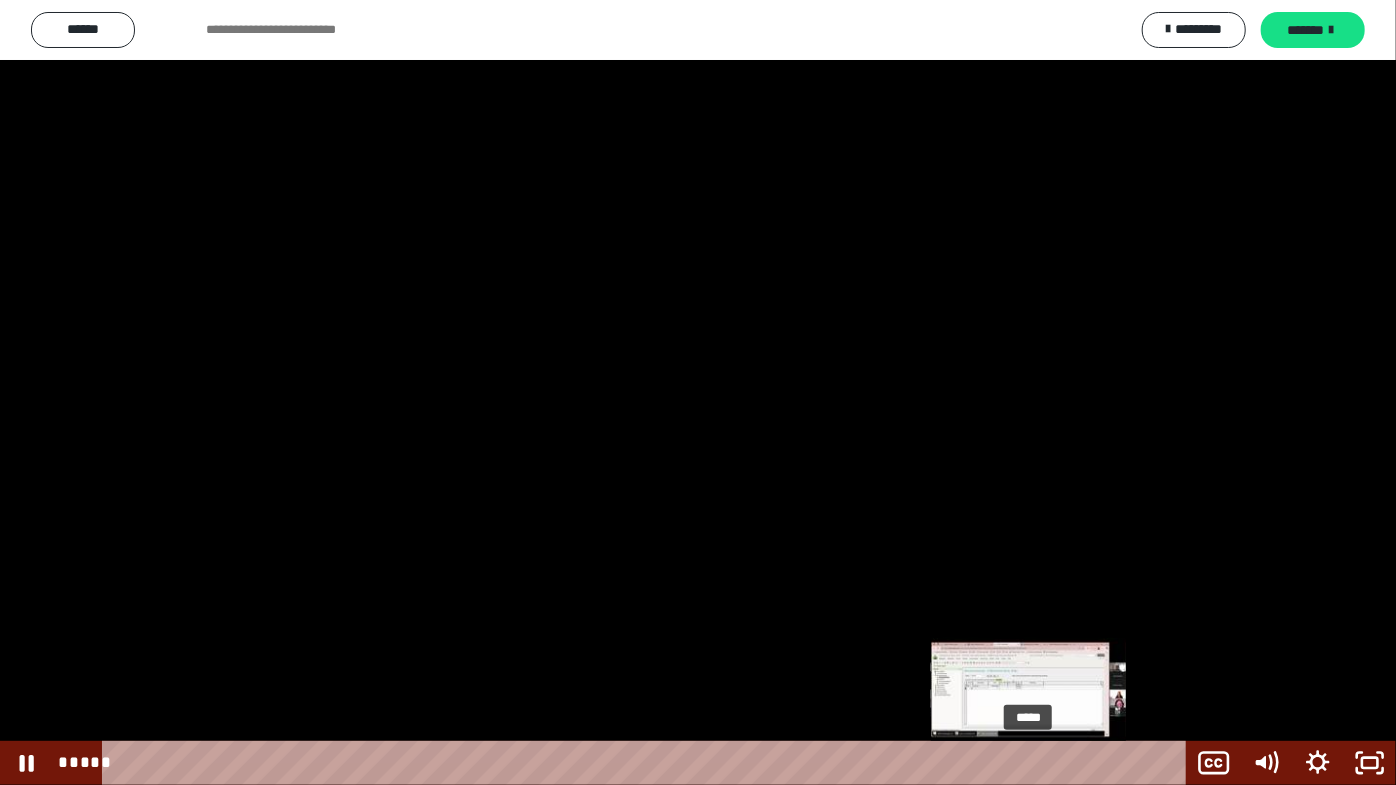 click on "*****" at bounding box center [649, 763] 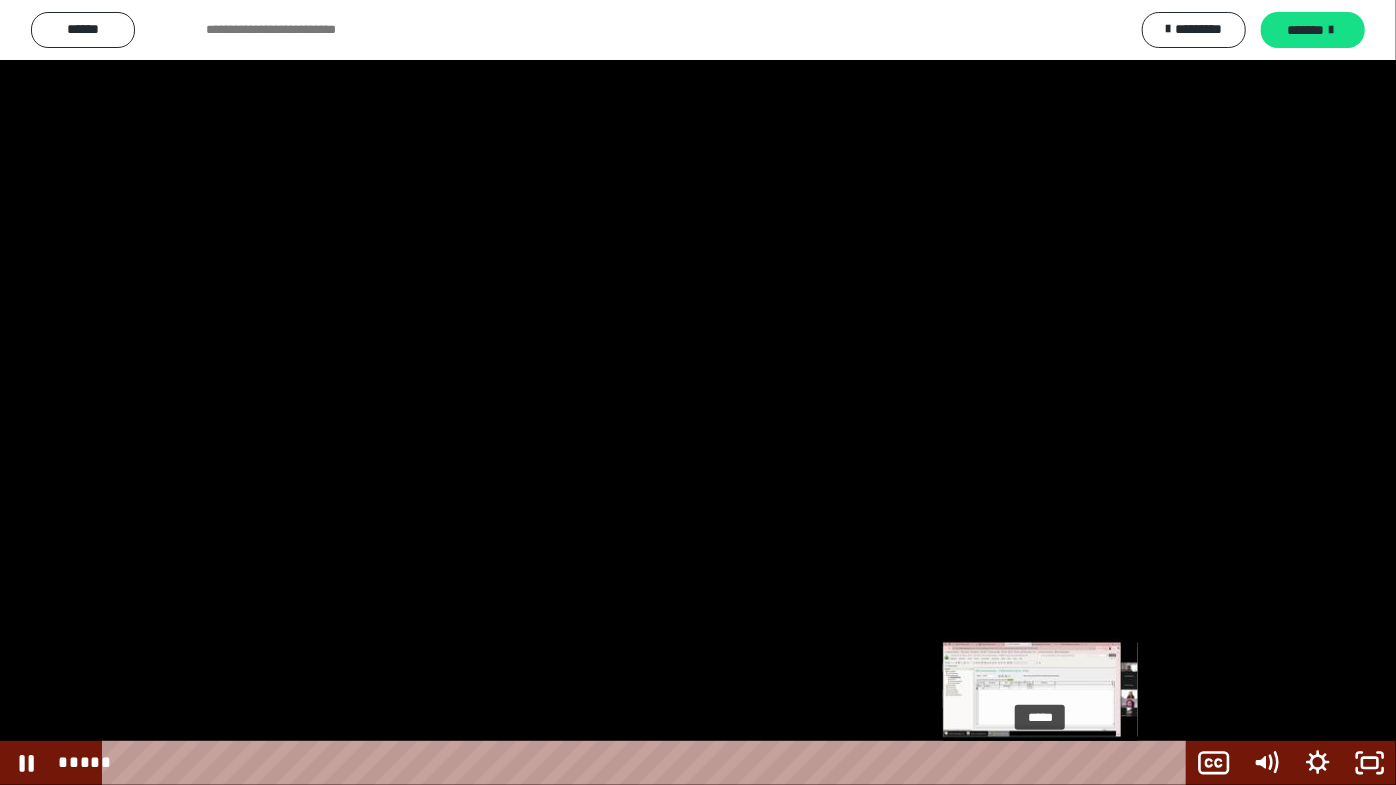 click on "*****" at bounding box center [649, 763] 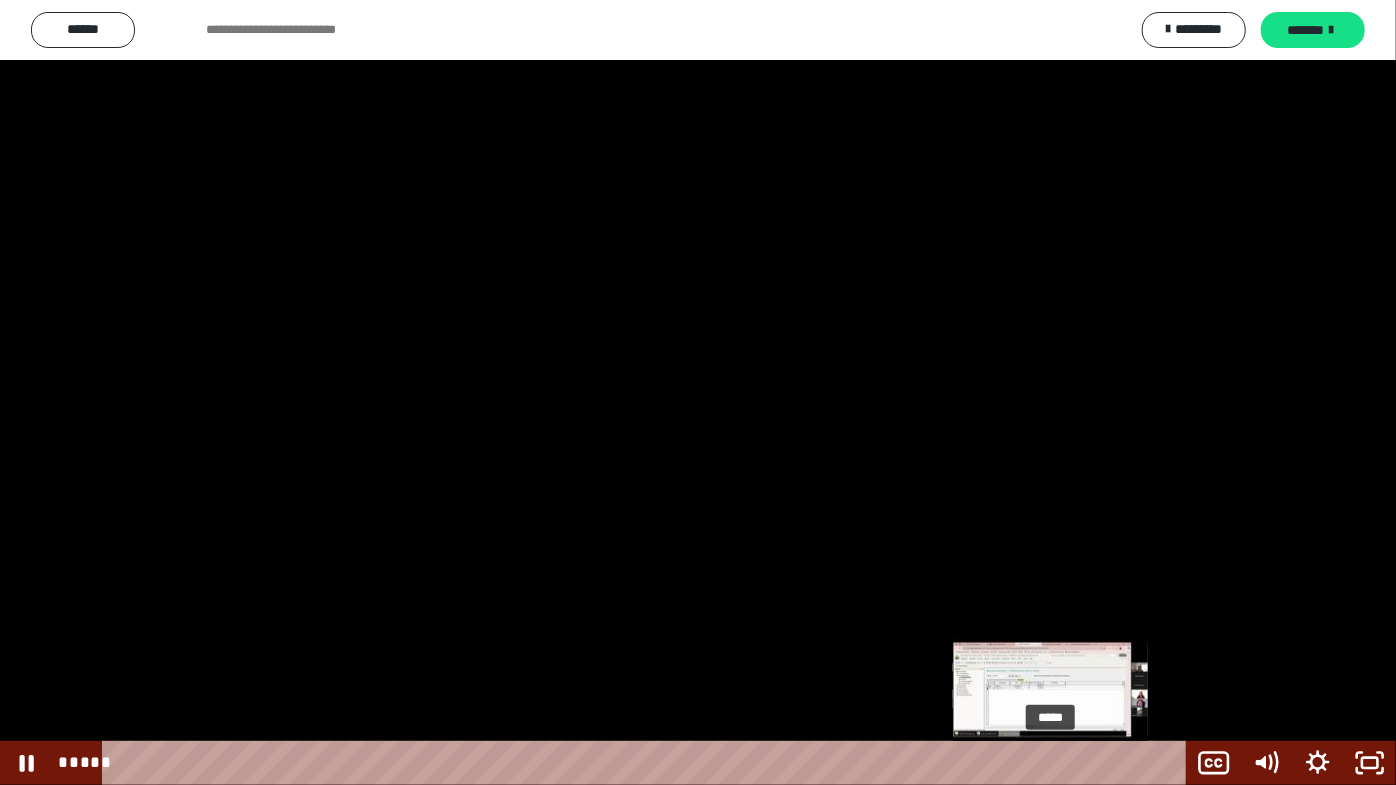 click on "*****" at bounding box center (649, 763) 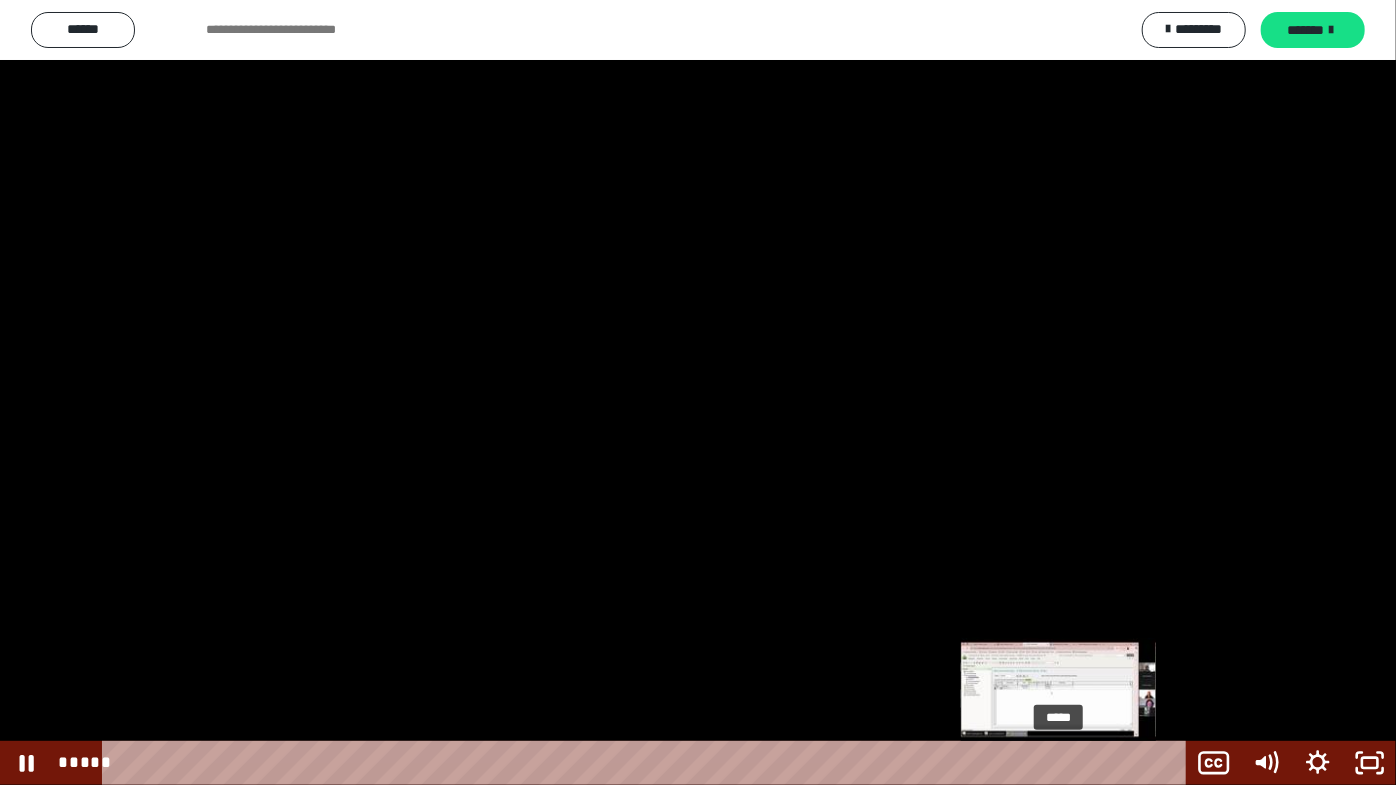 click on "*****" at bounding box center [649, 763] 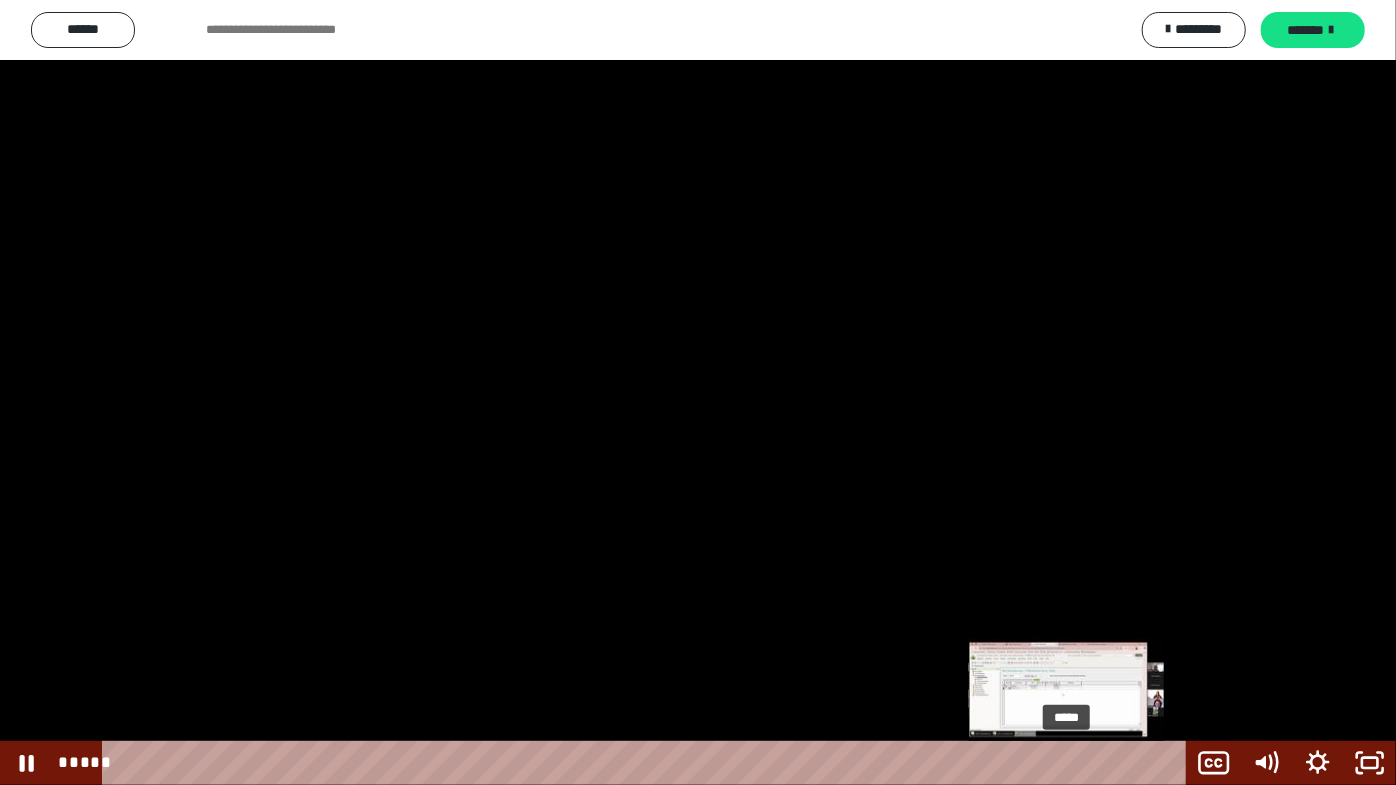 click on "*****" at bounding box center [649, 763] 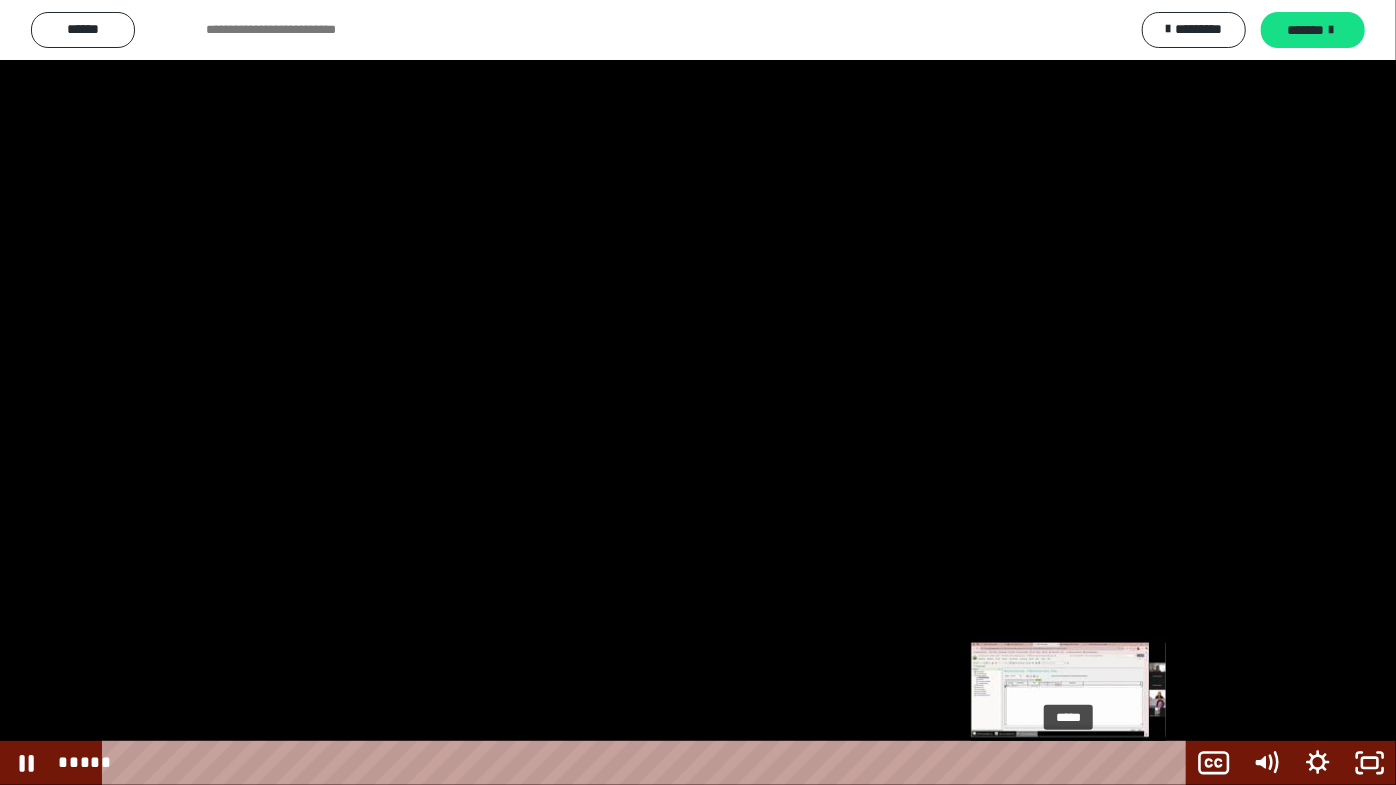 click at bounding box center [1066, 763] 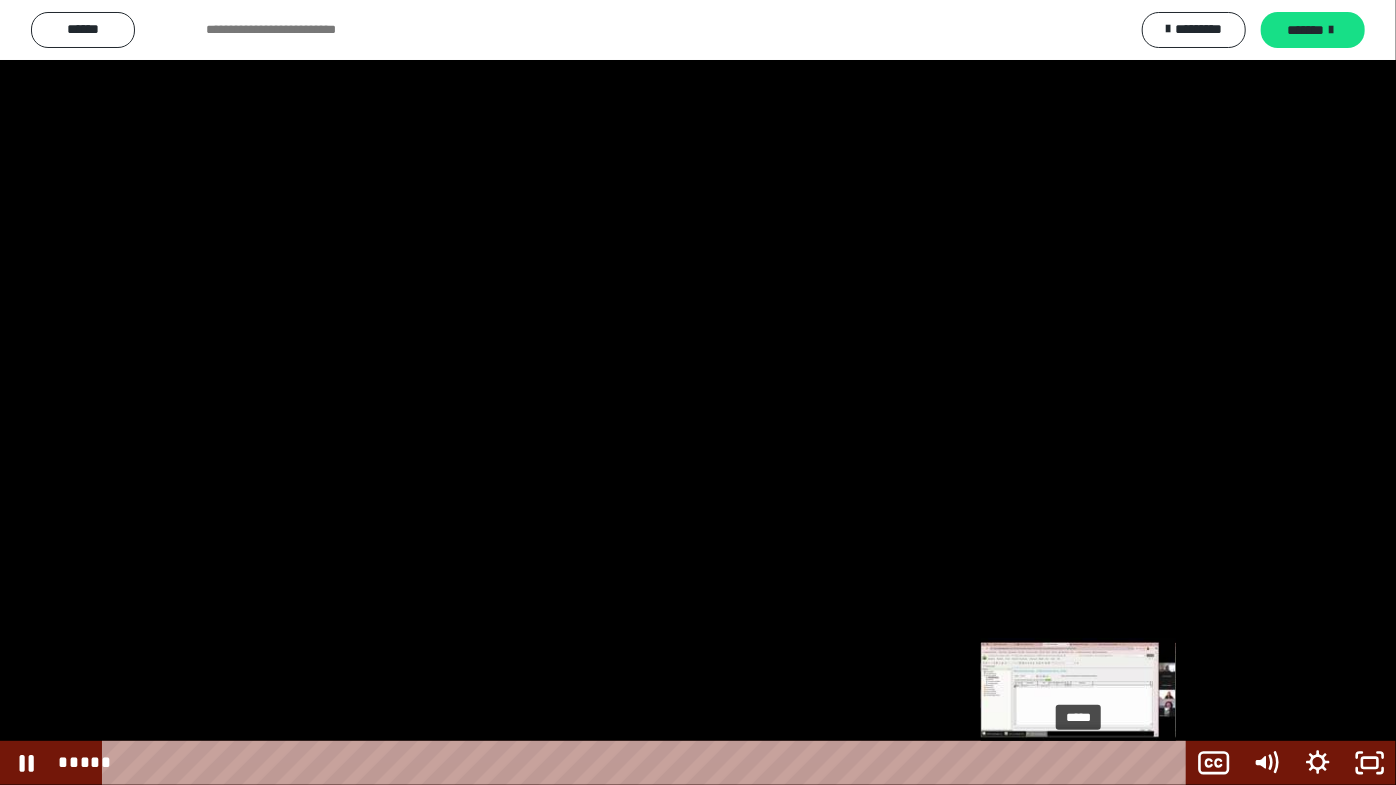 click on "*****" at bounding box center (649, 763) 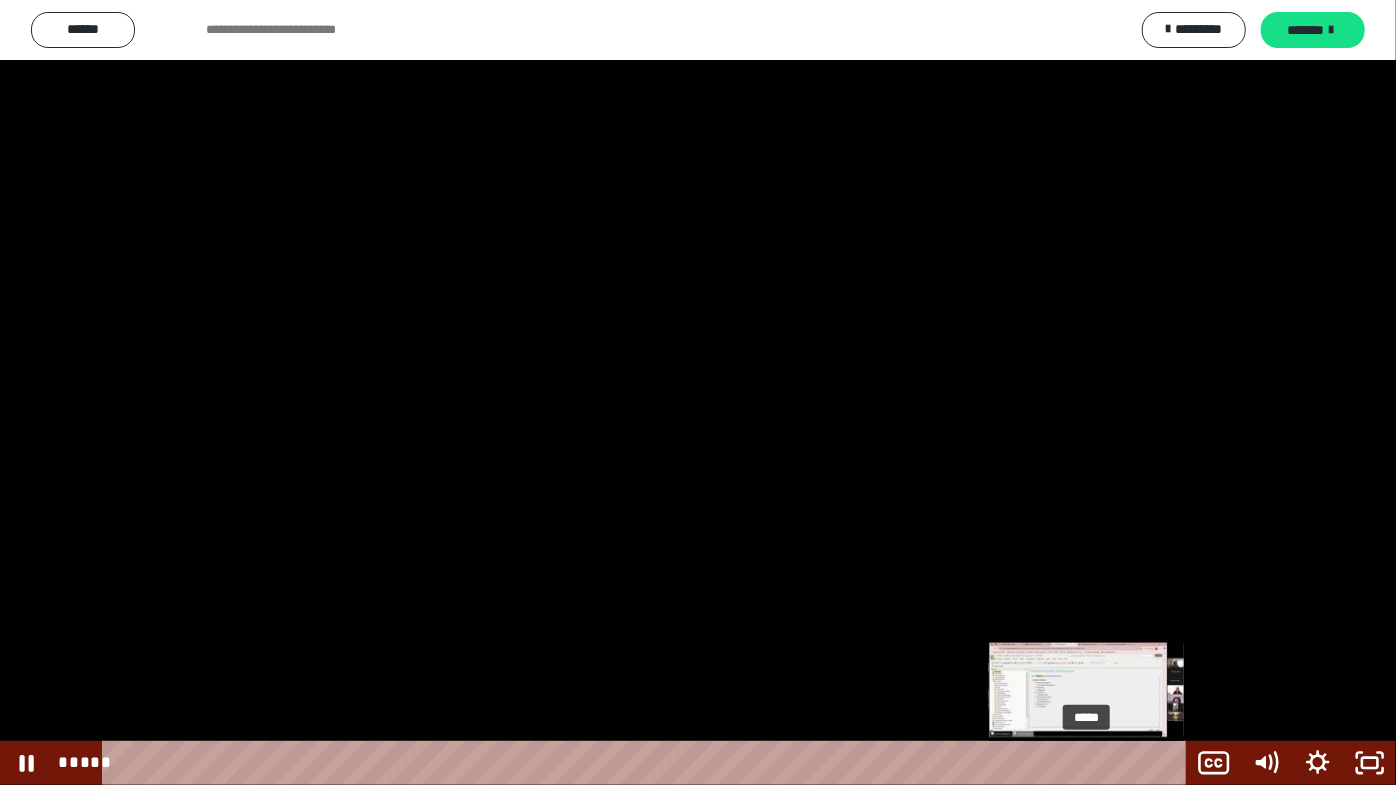 click on "*****" at bounding box center (649, 763) 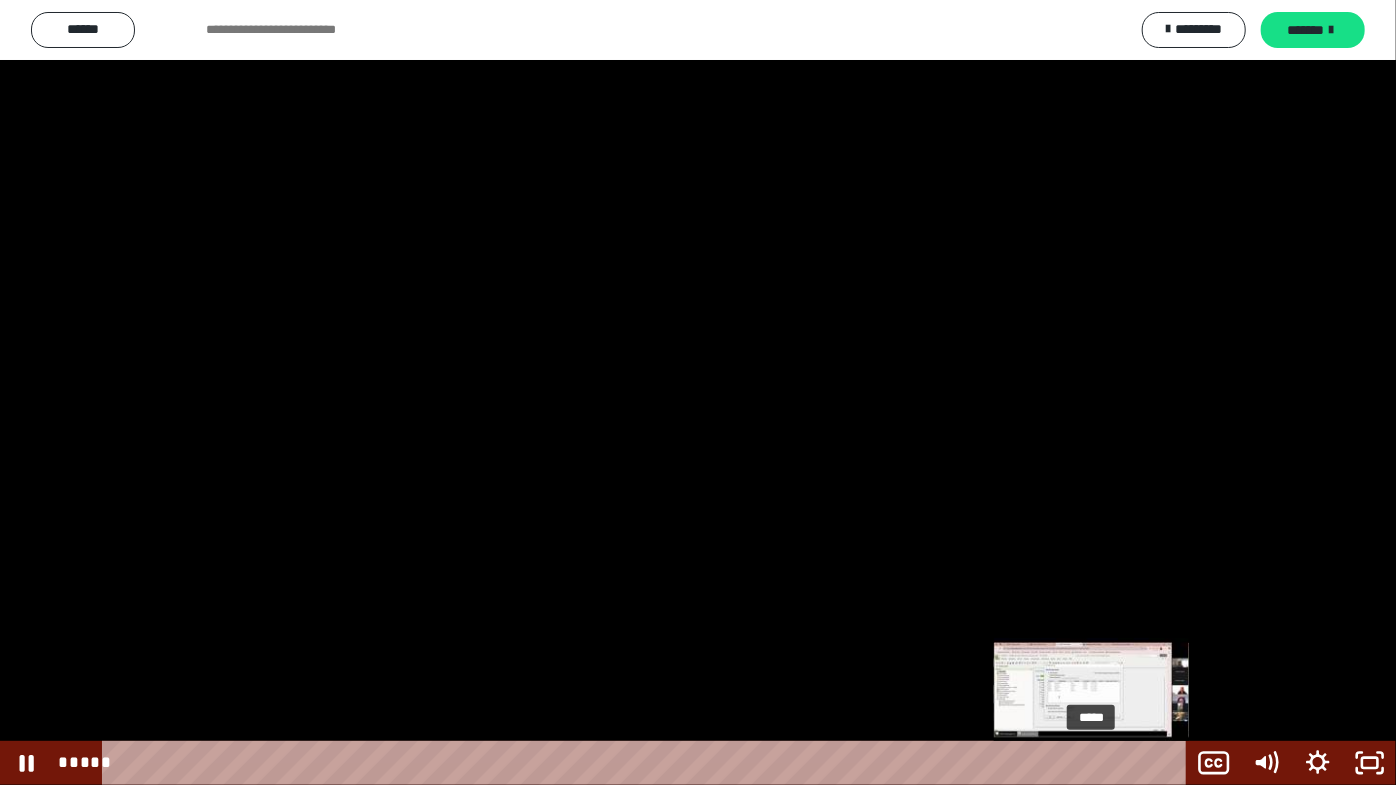 click on "*****" at bounding box center [649, 763] 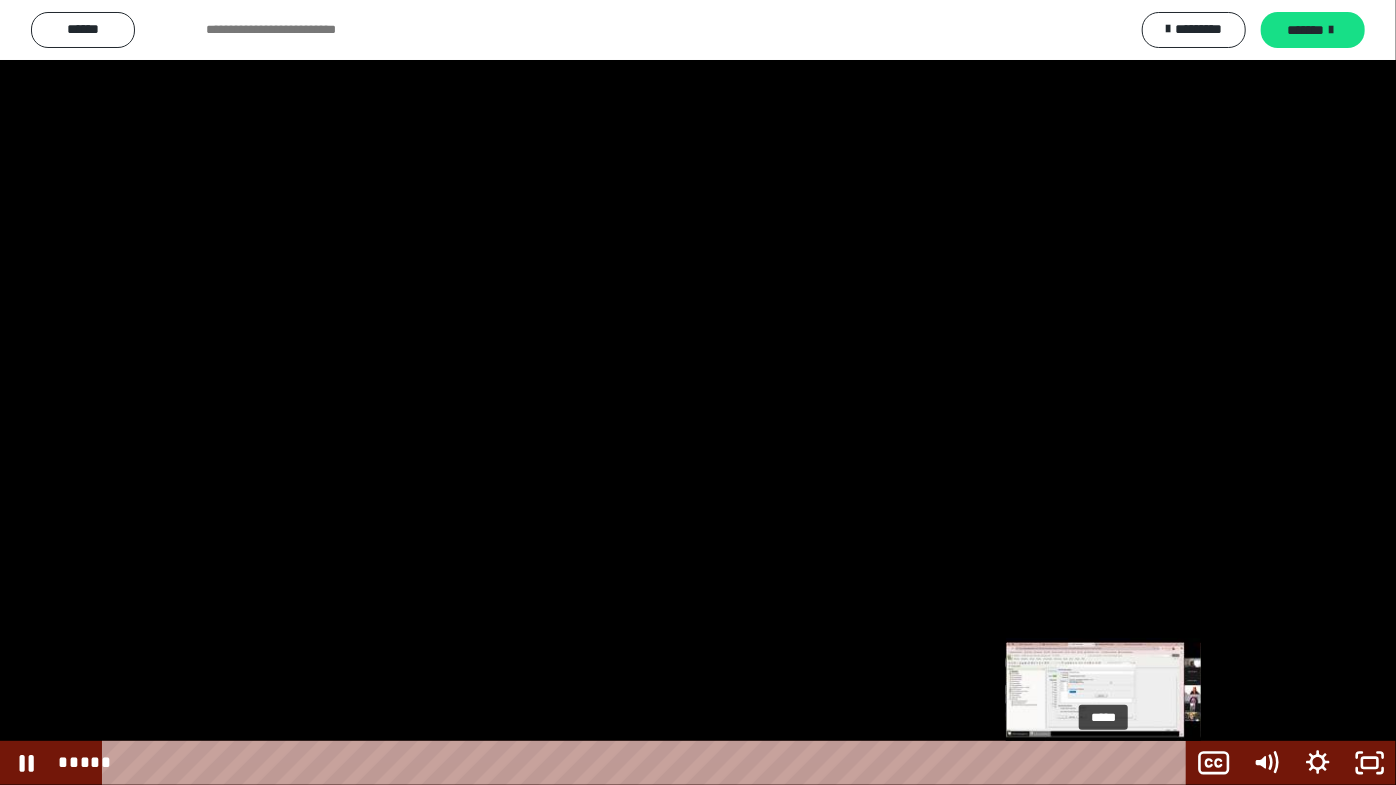 click on "*****" at bounding box center [649, 763] 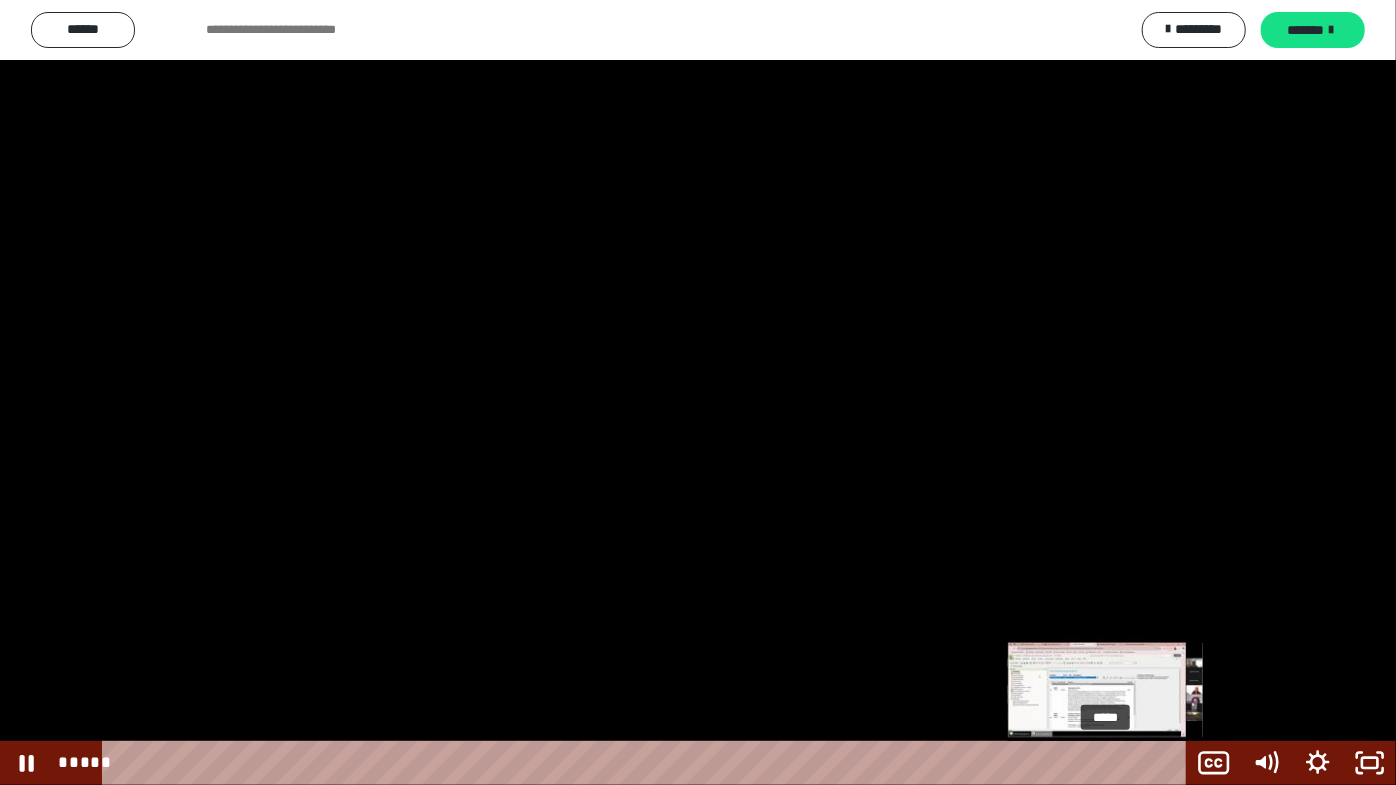 click at bounding box center (1105, 763) 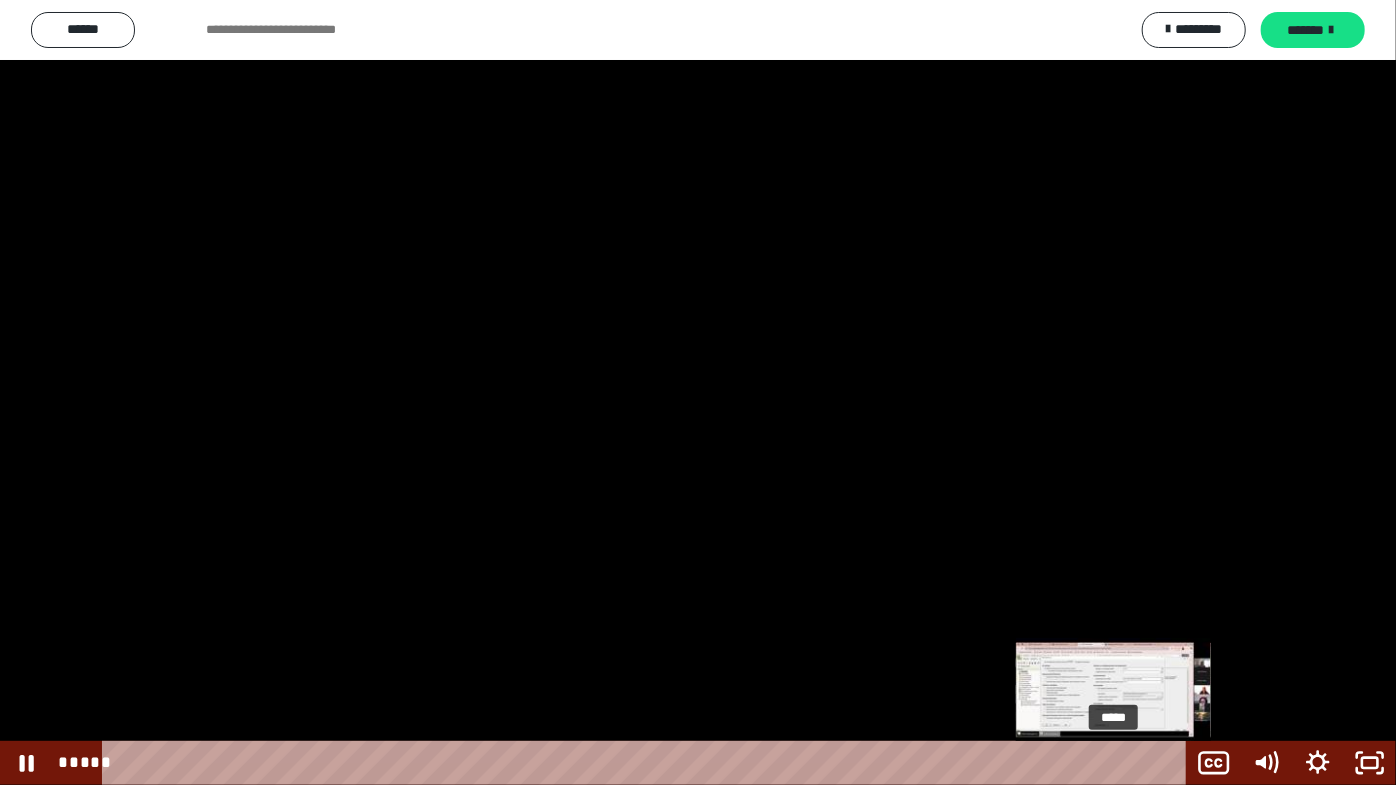 click on "*****" at bounding box center [649, 763] 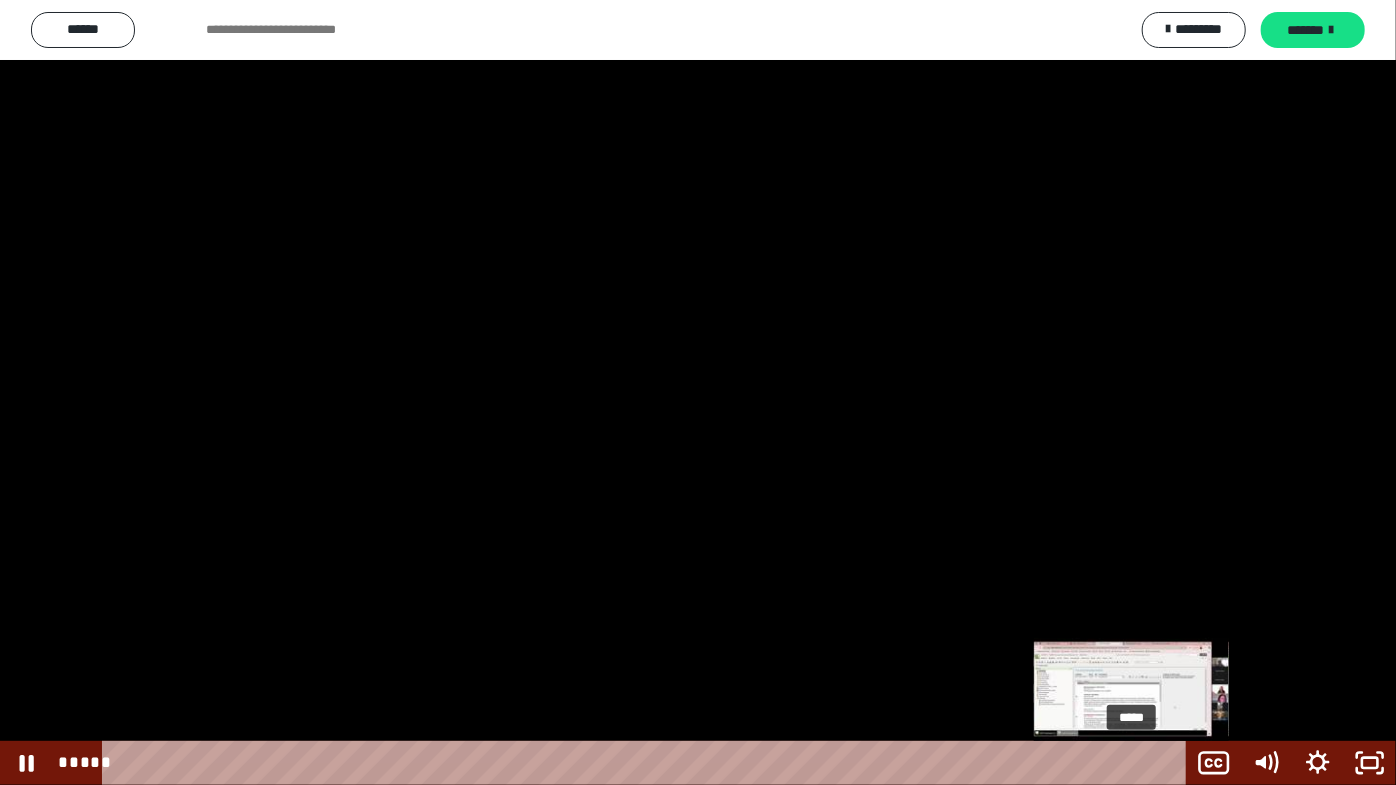 click on "*****" at bounding box center [649, 763] 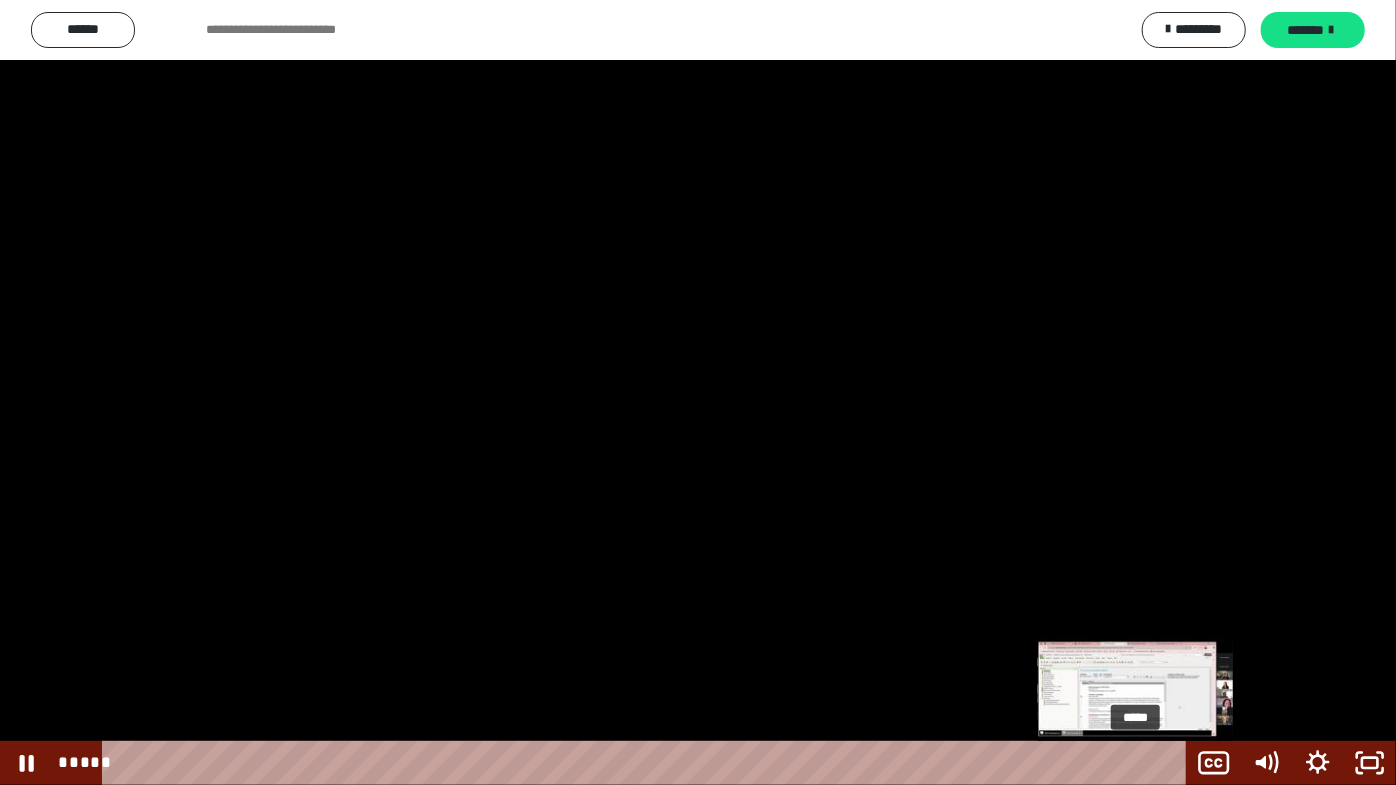 click at bounding box center (1131, 763) 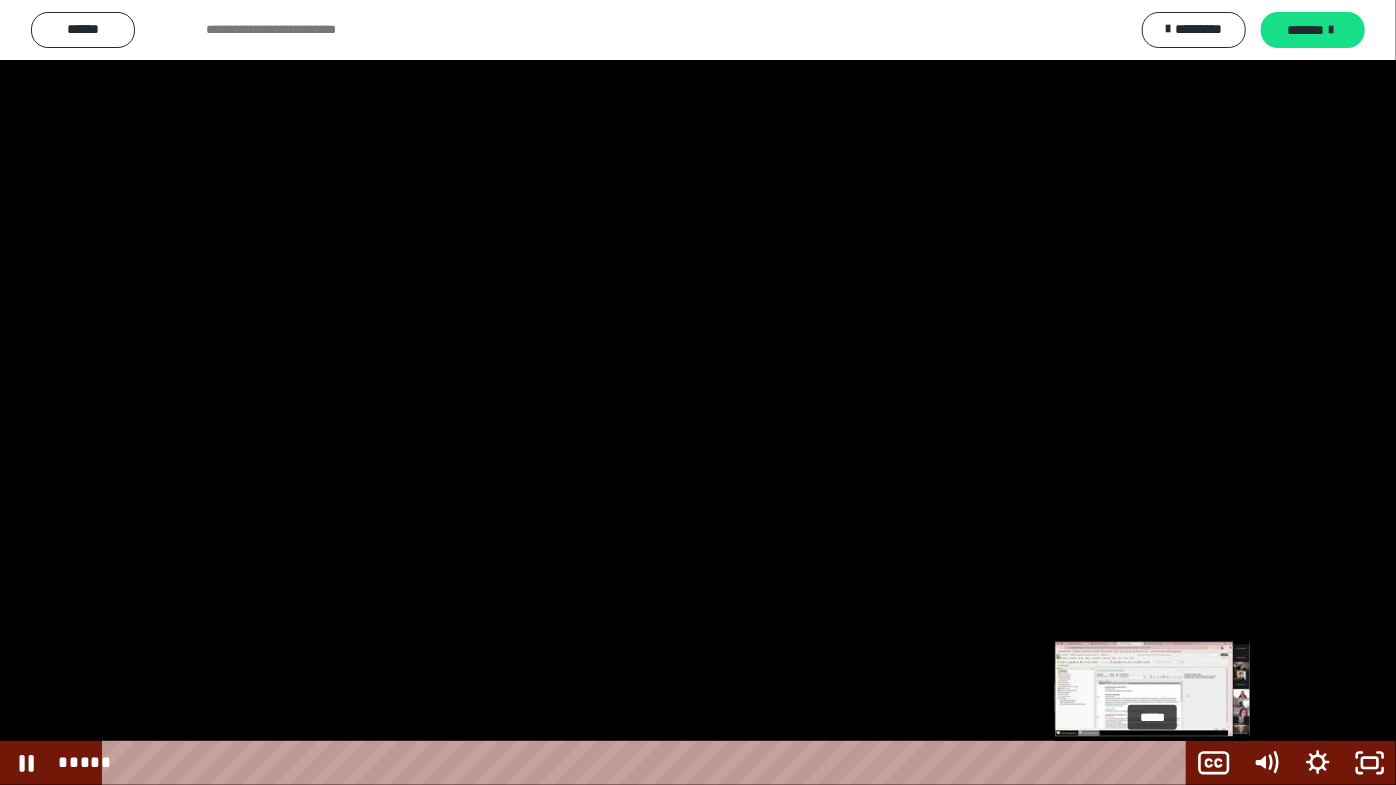 click on "*****" at bounding box center [649, 763] 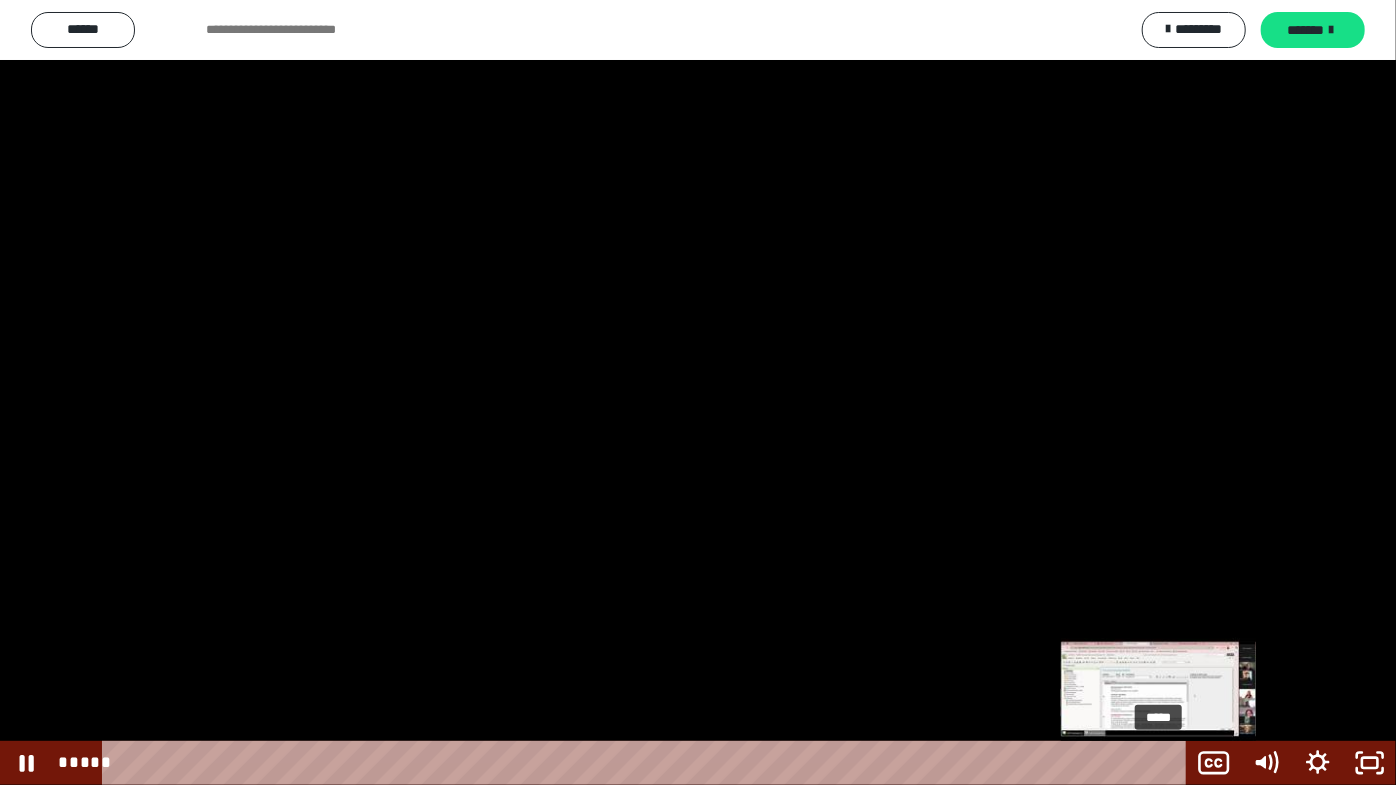 click on "*****" at bounding box center [649, 763] 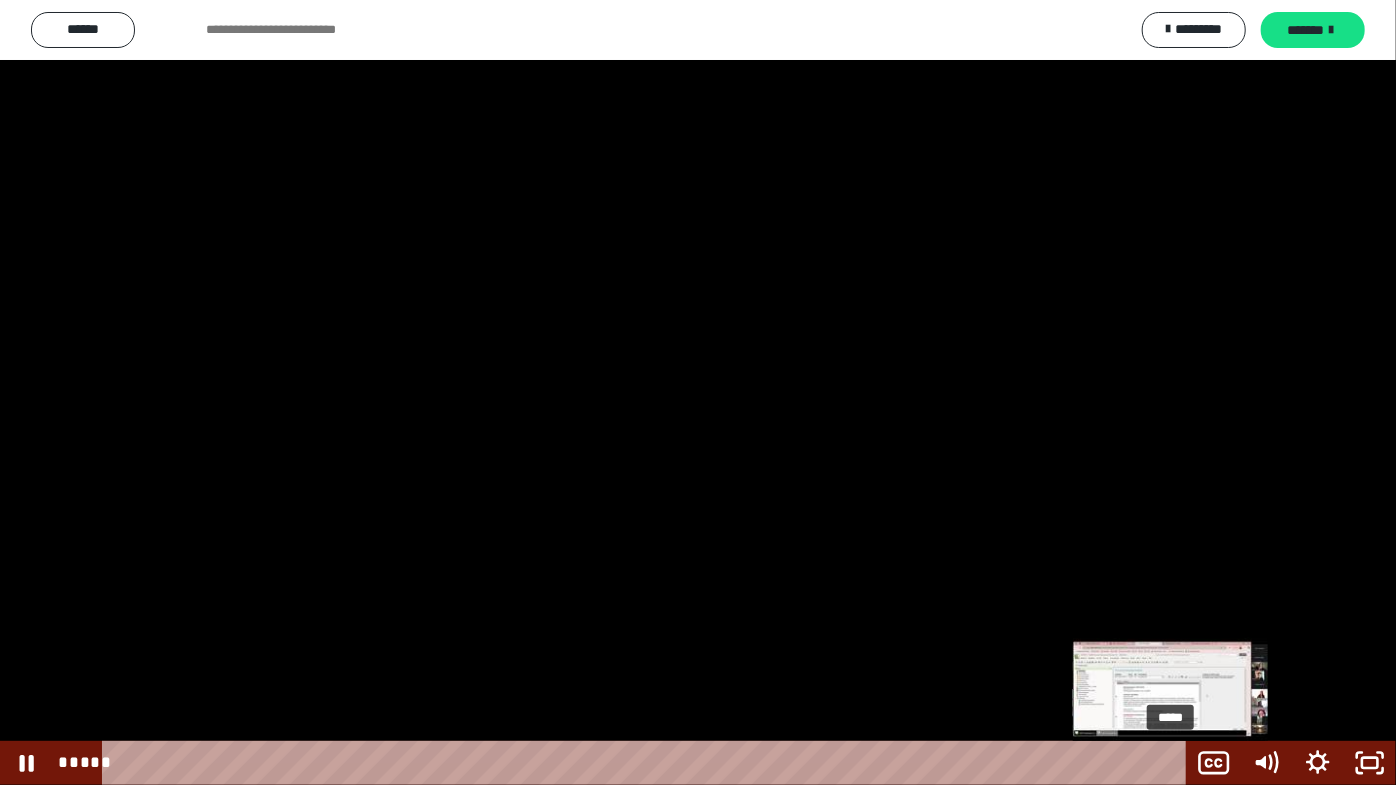 click on "*****" at bounding box center [649, 763] 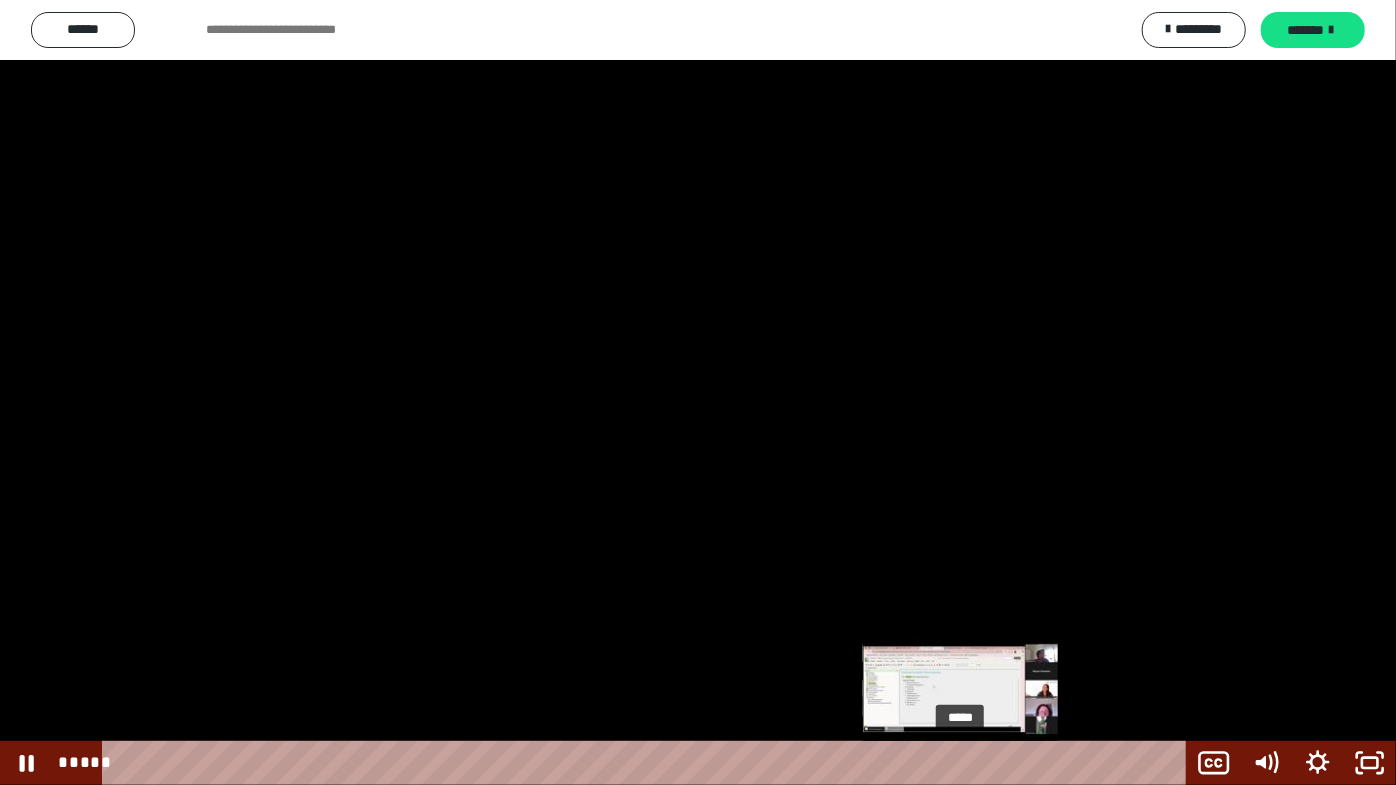 click at bounding box center [960, 763] 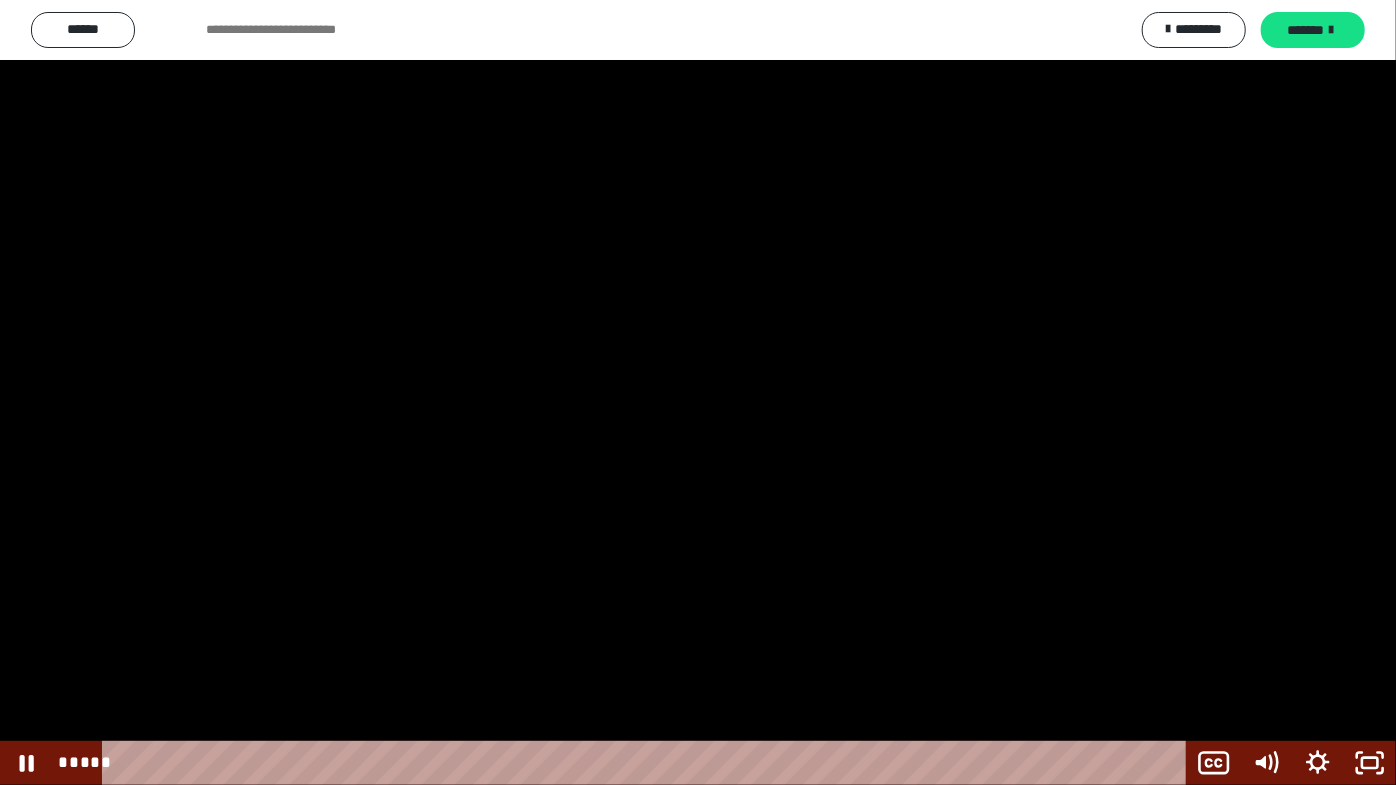 click at bounding box center [698, 392] 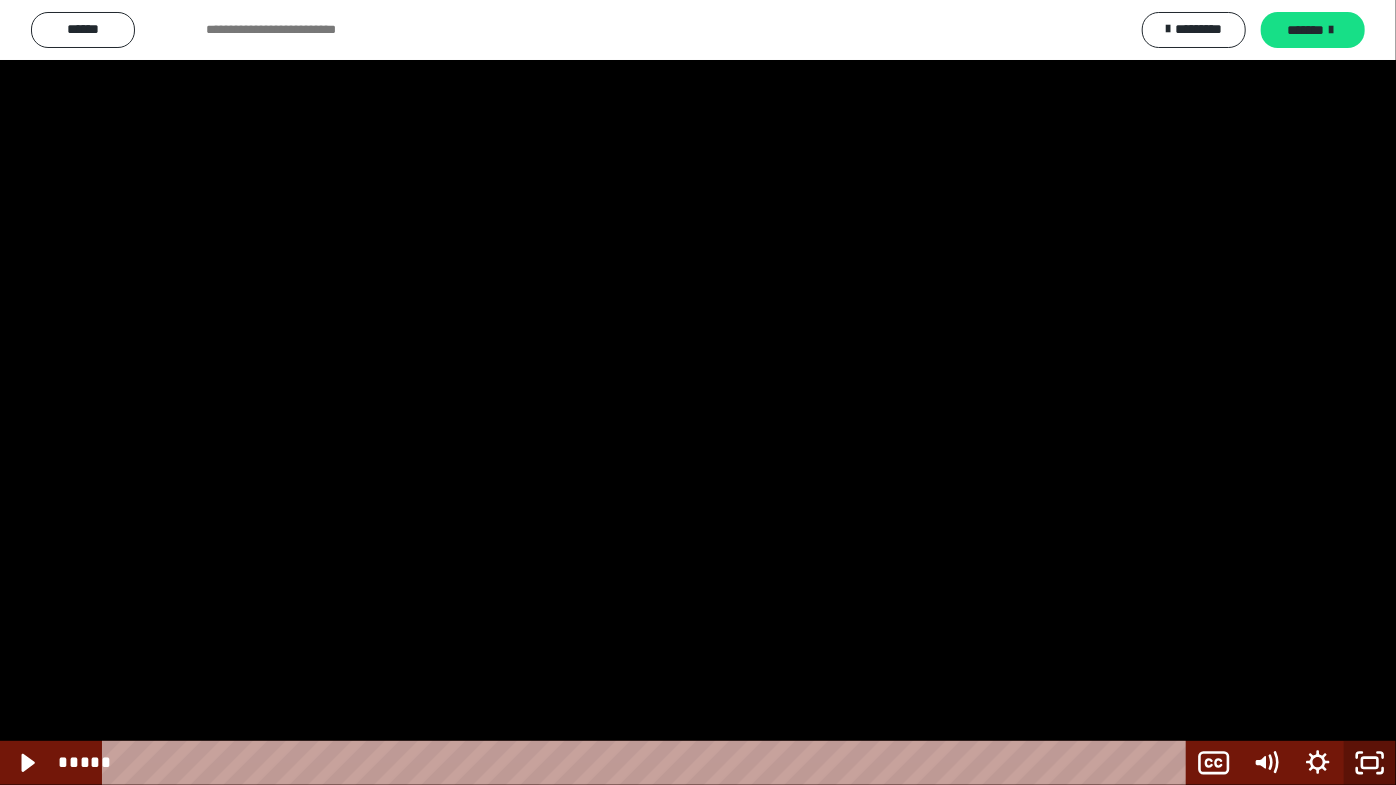 click 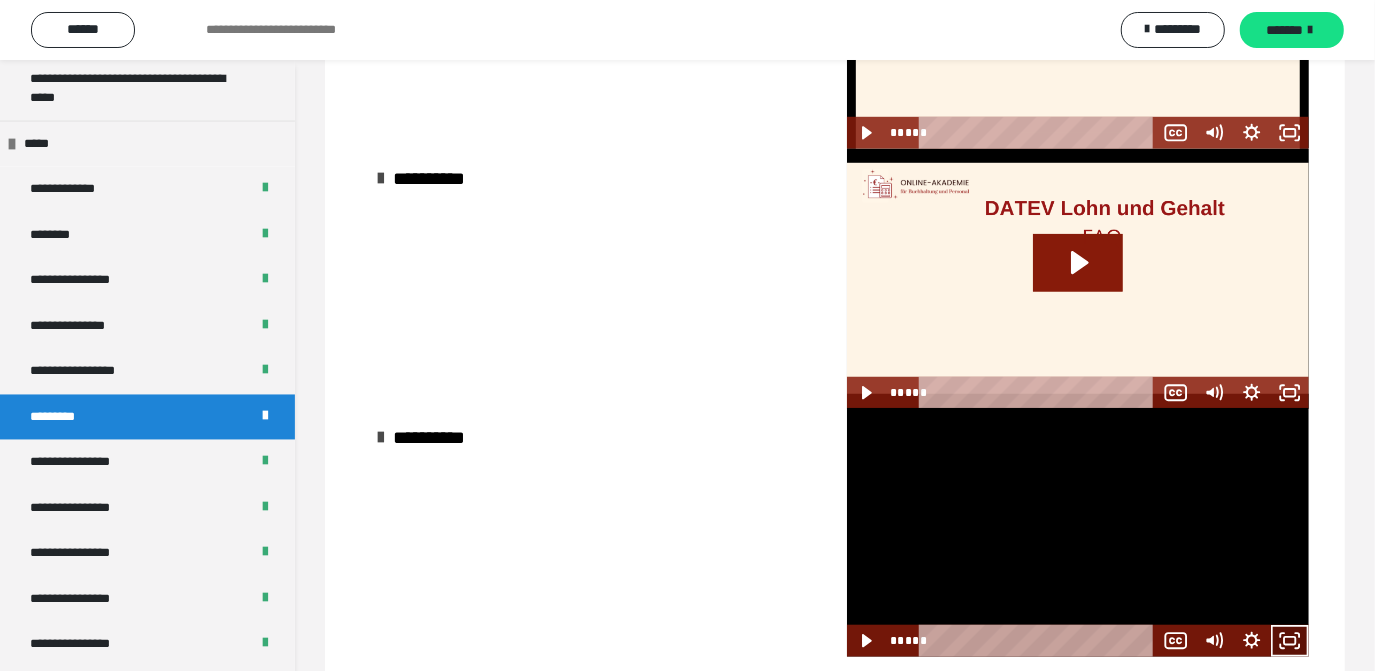 click 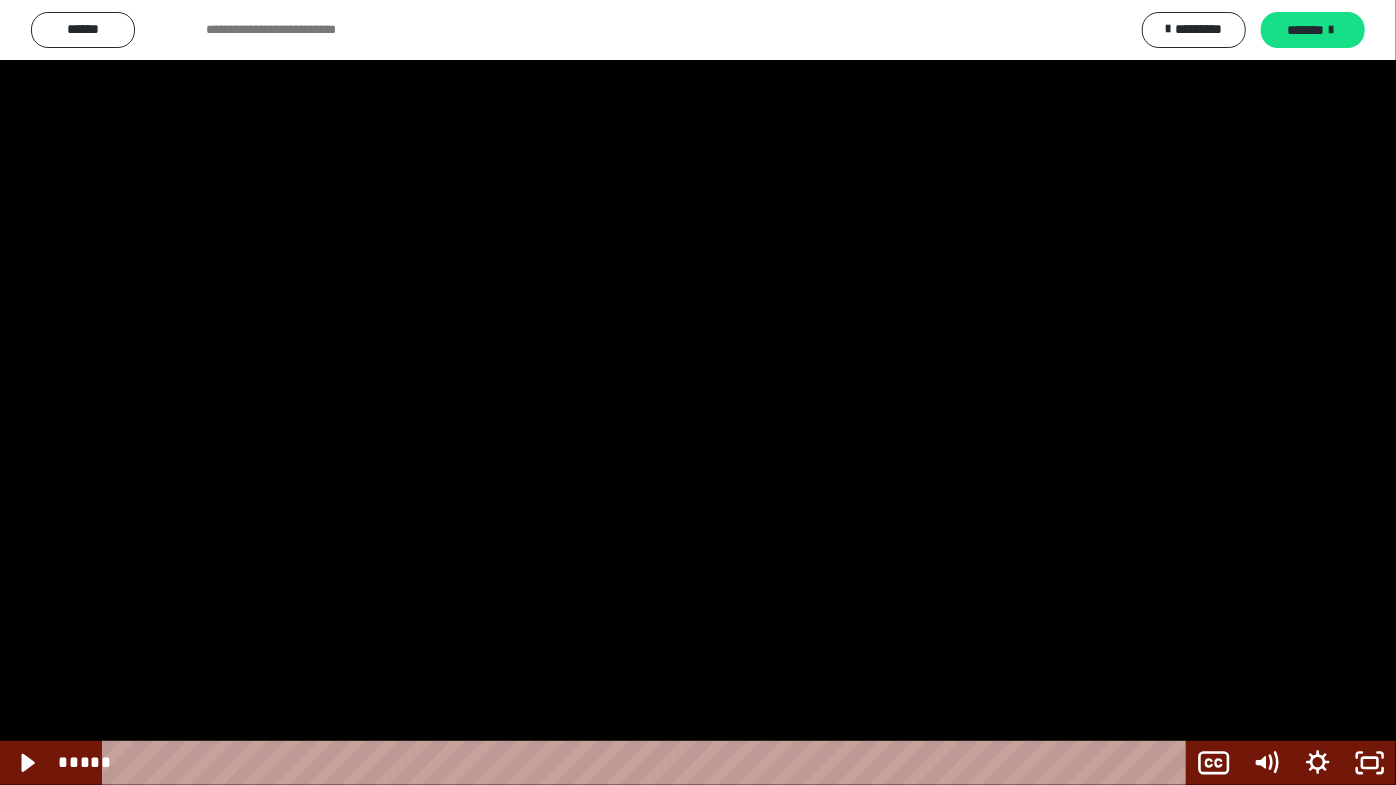 drag, startPoint x: 821, startPoint y: 411, endPoint x: 896, endPoint y: 514, distance: 127.41271 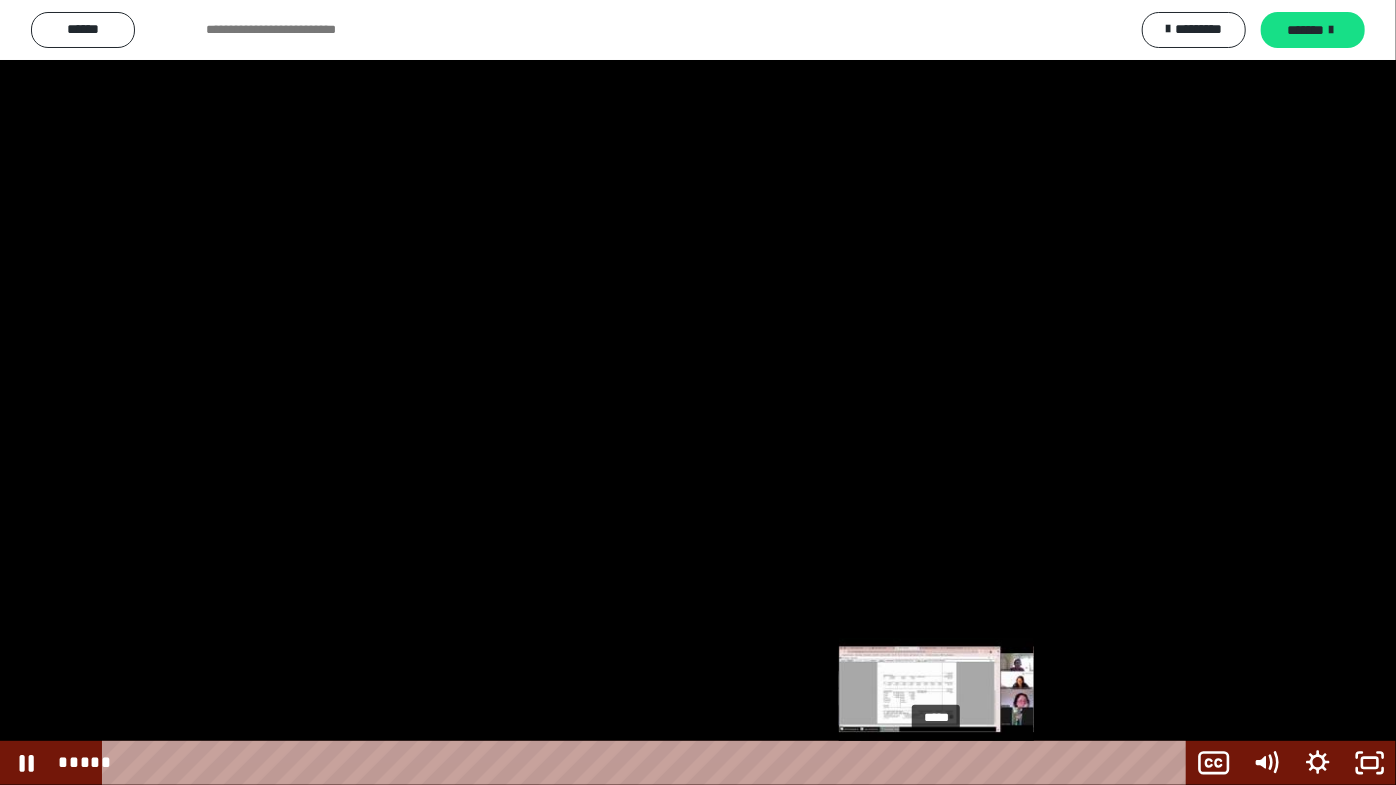 click on "*****" at bounding box center (649, 763) 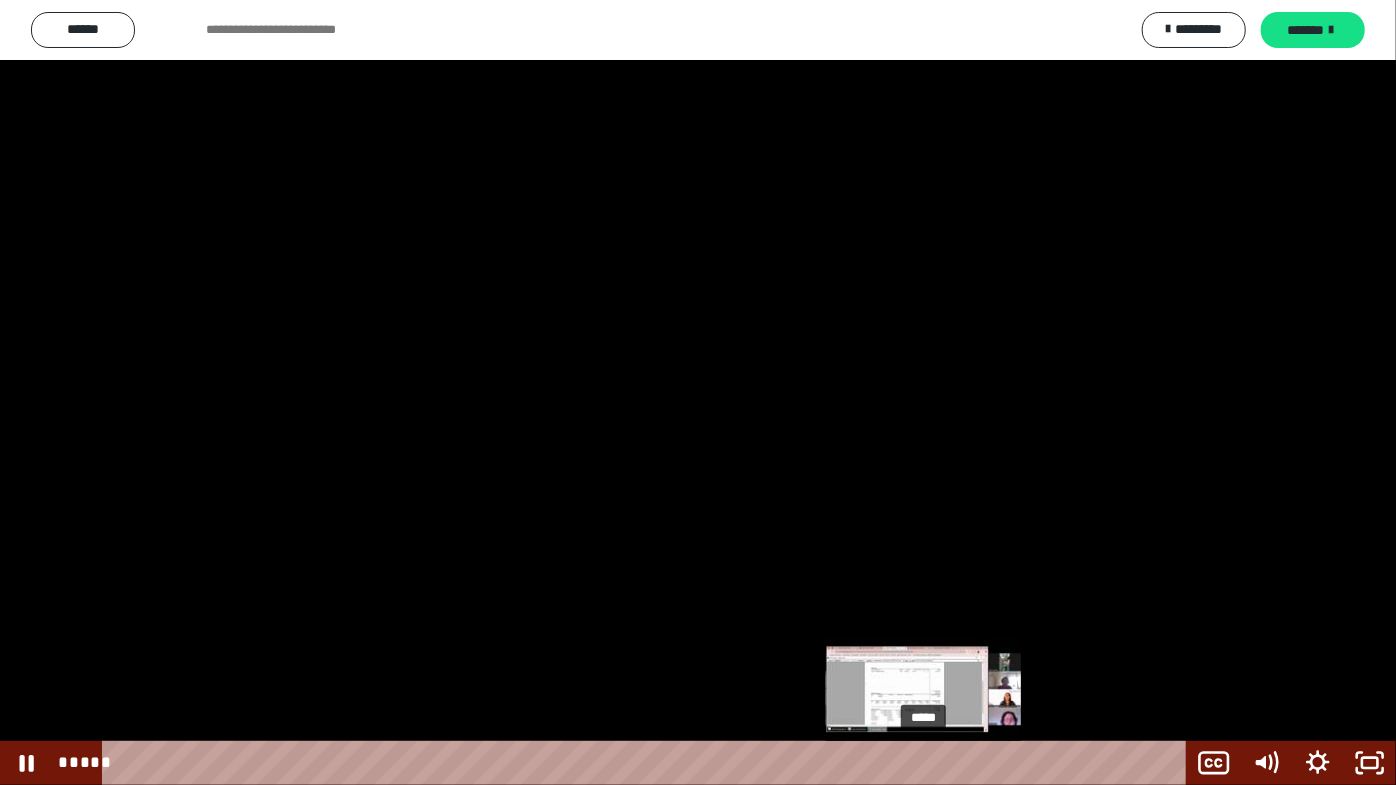 click on "*****" at bounding box center (649, 763) 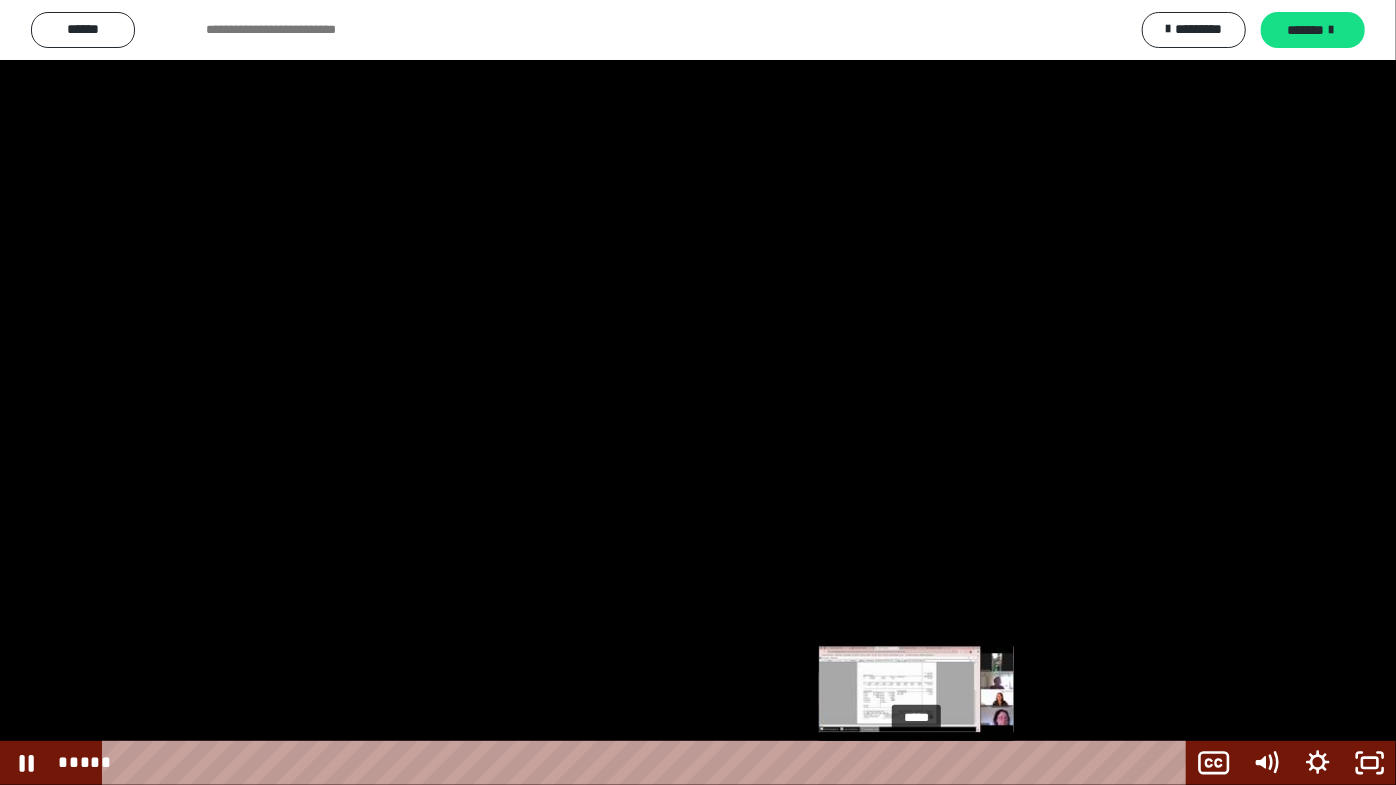 click on "*****" at bounding box center [649, 763] 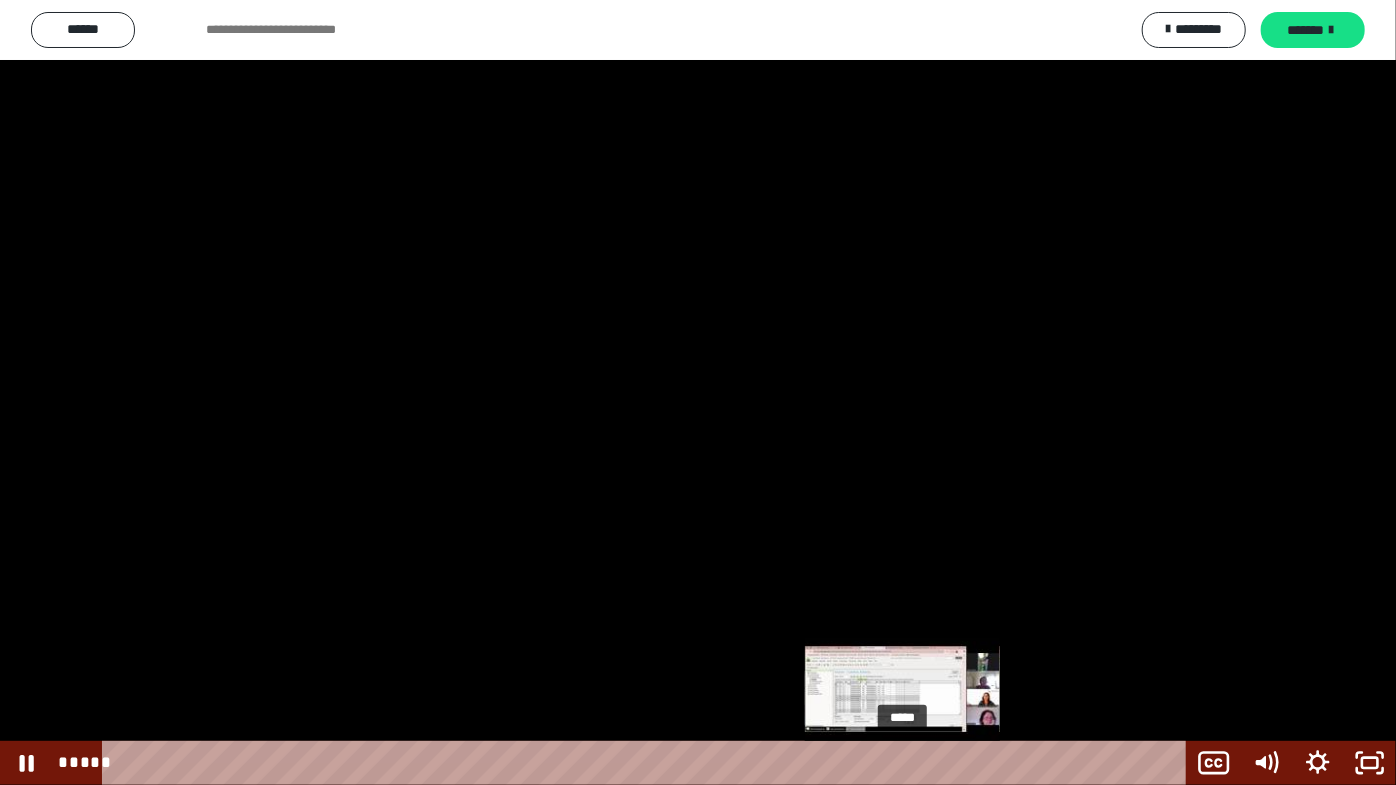 click on "*****" at bounding box center [649, 763] 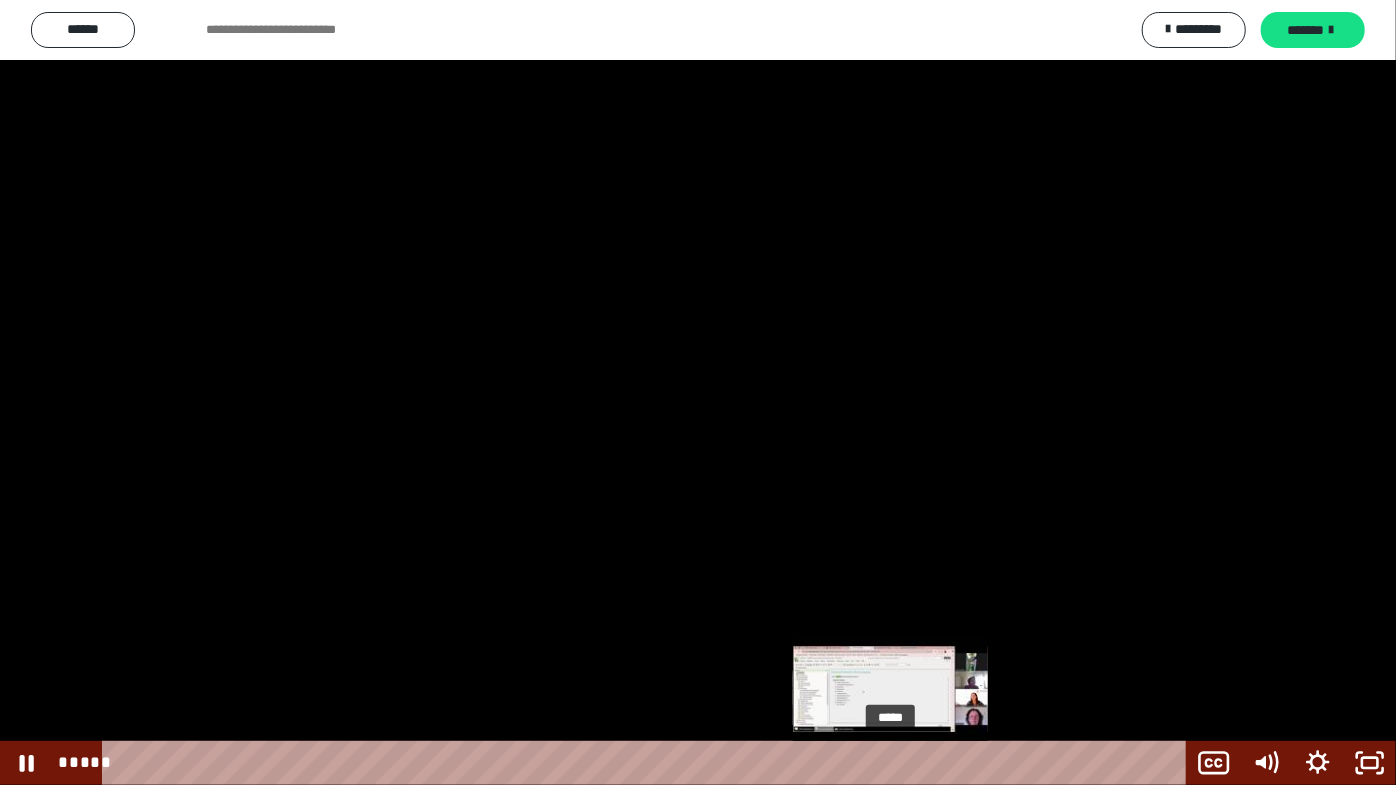 click on "*****" at bounding box center (649, 763) 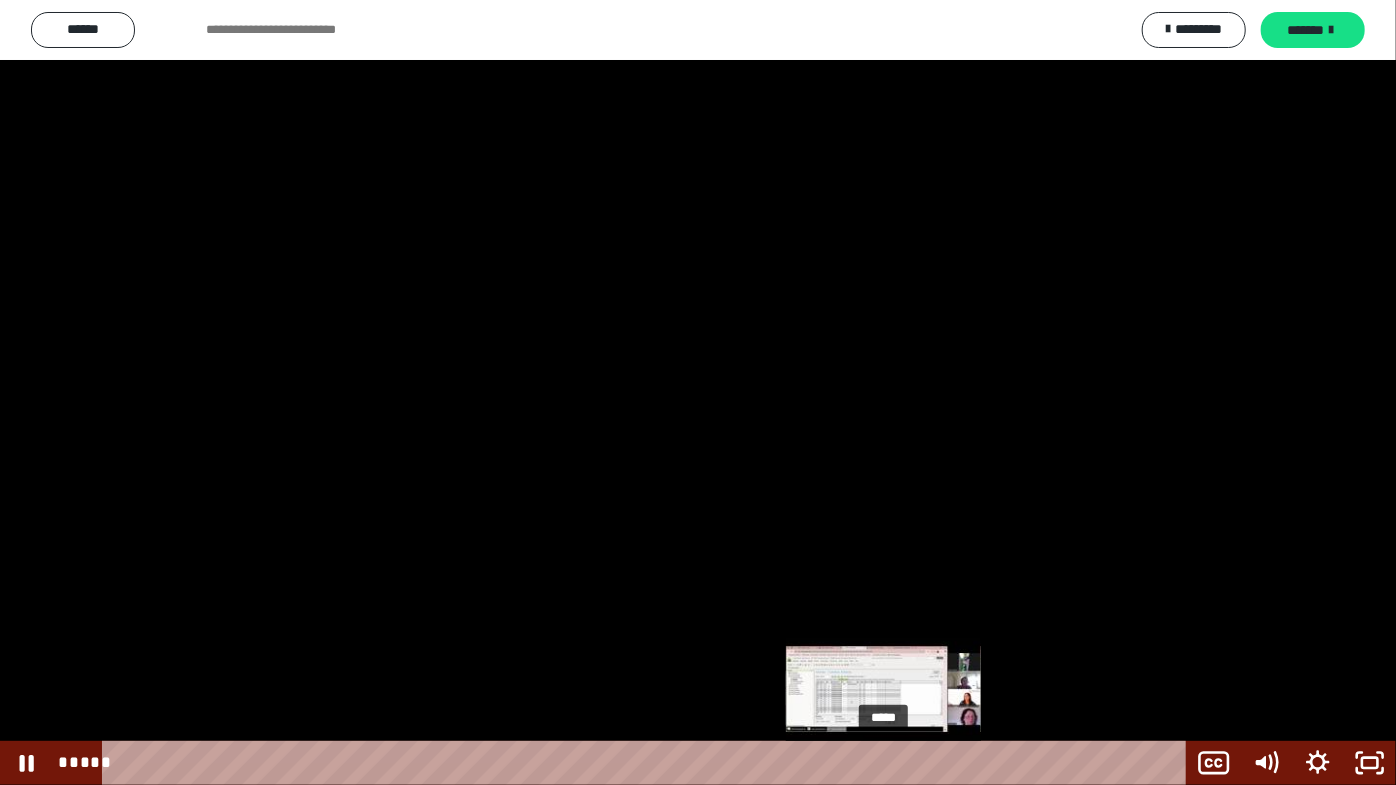 click on "*****" at bounding box center [649, 763] 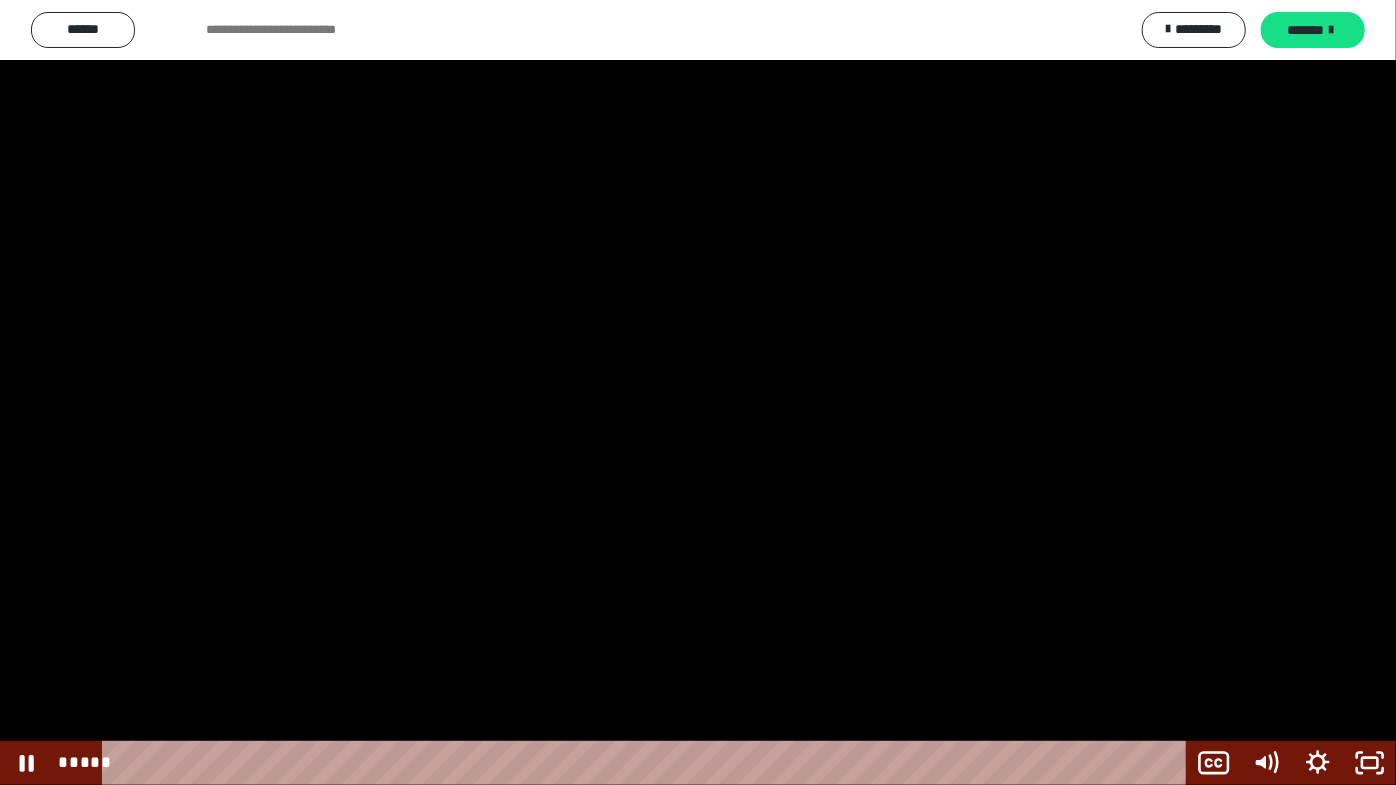 click at bounding box center [698, 392] 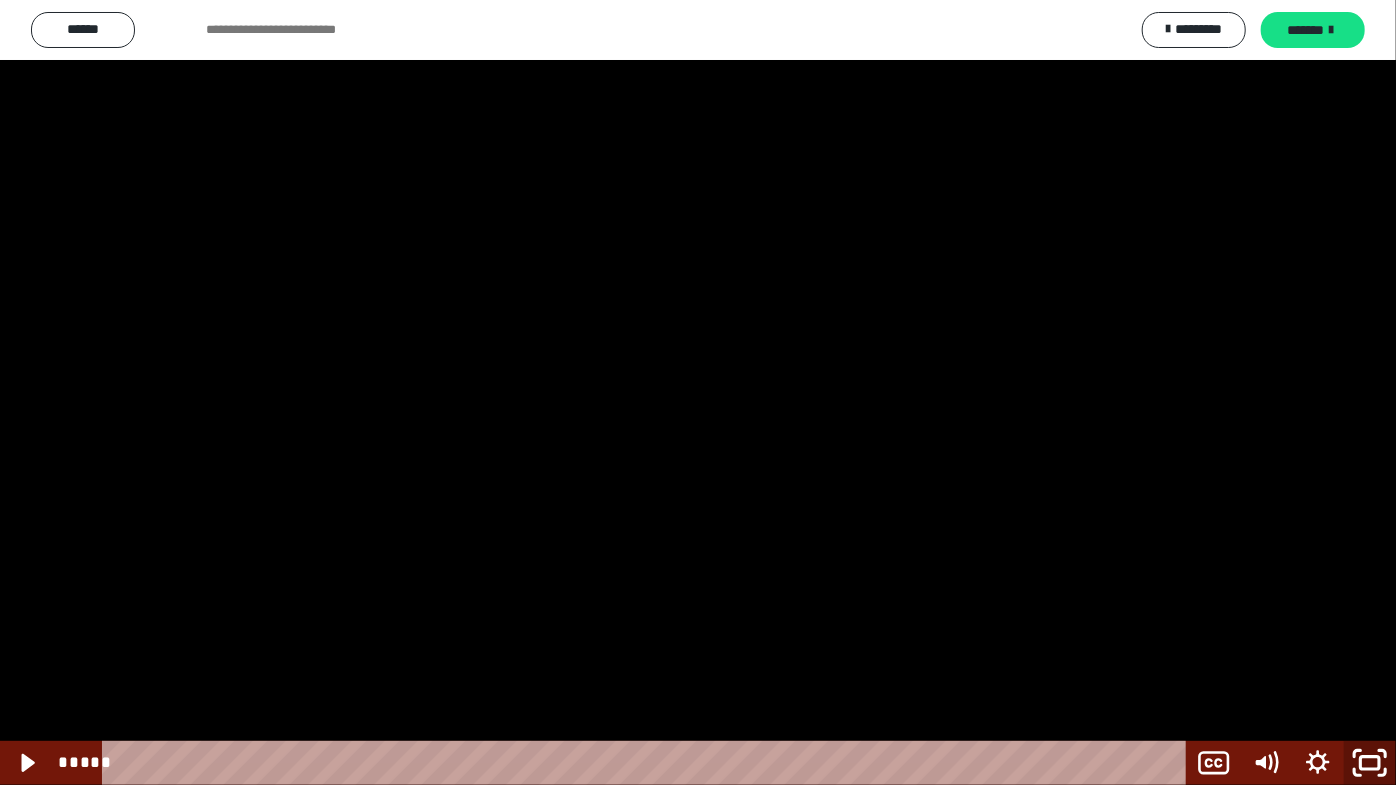 click 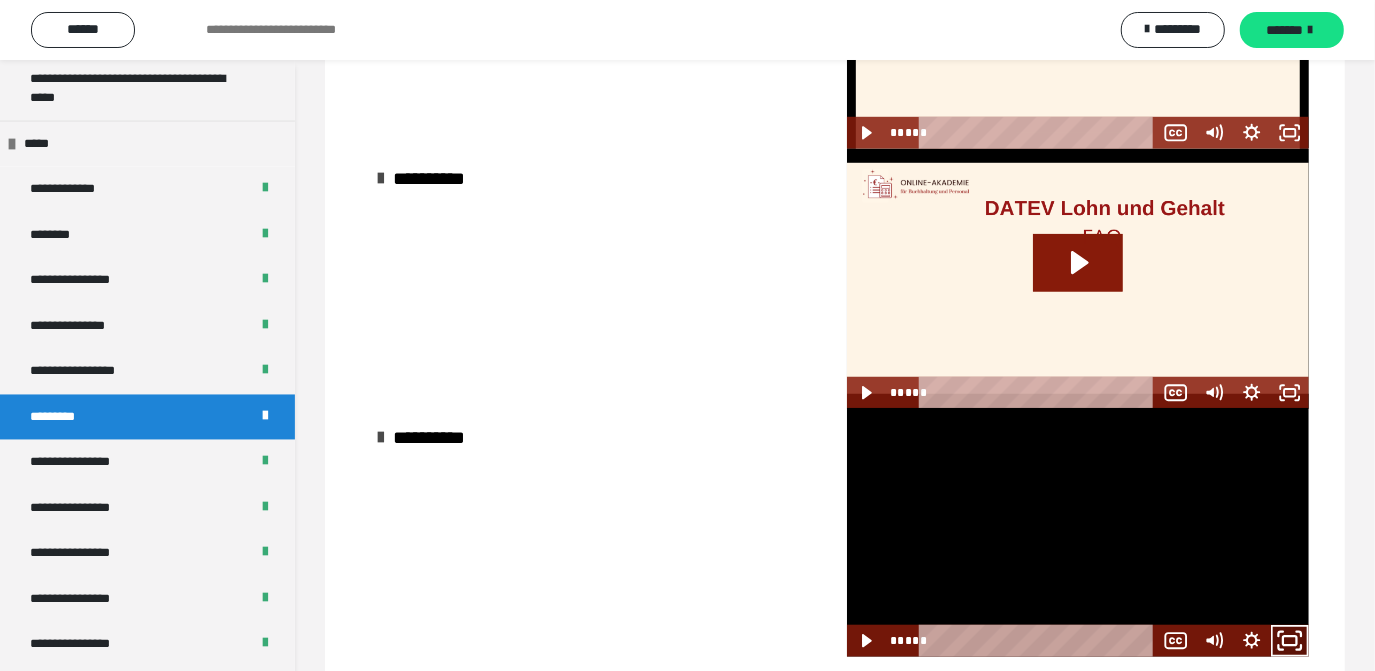click 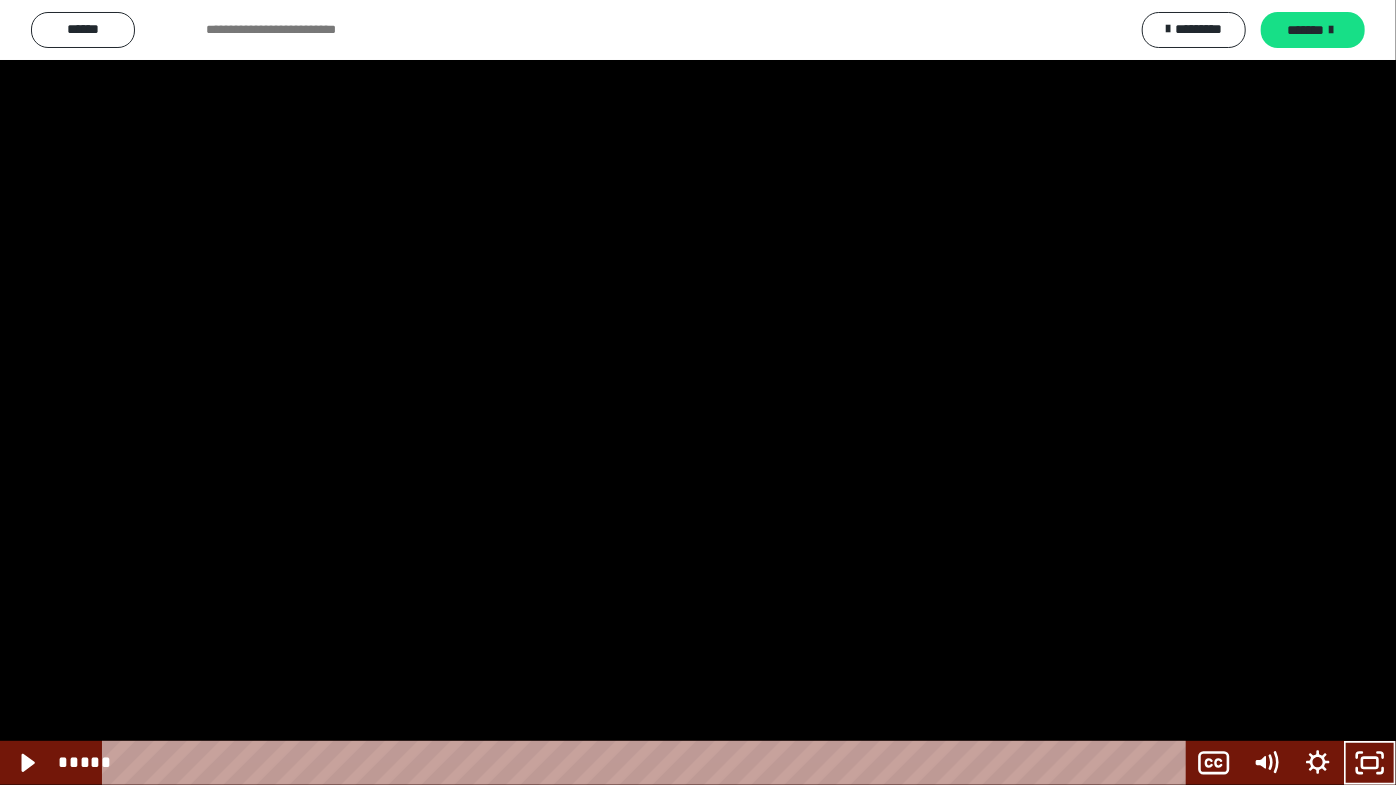 click at bounding box center (698, 392) 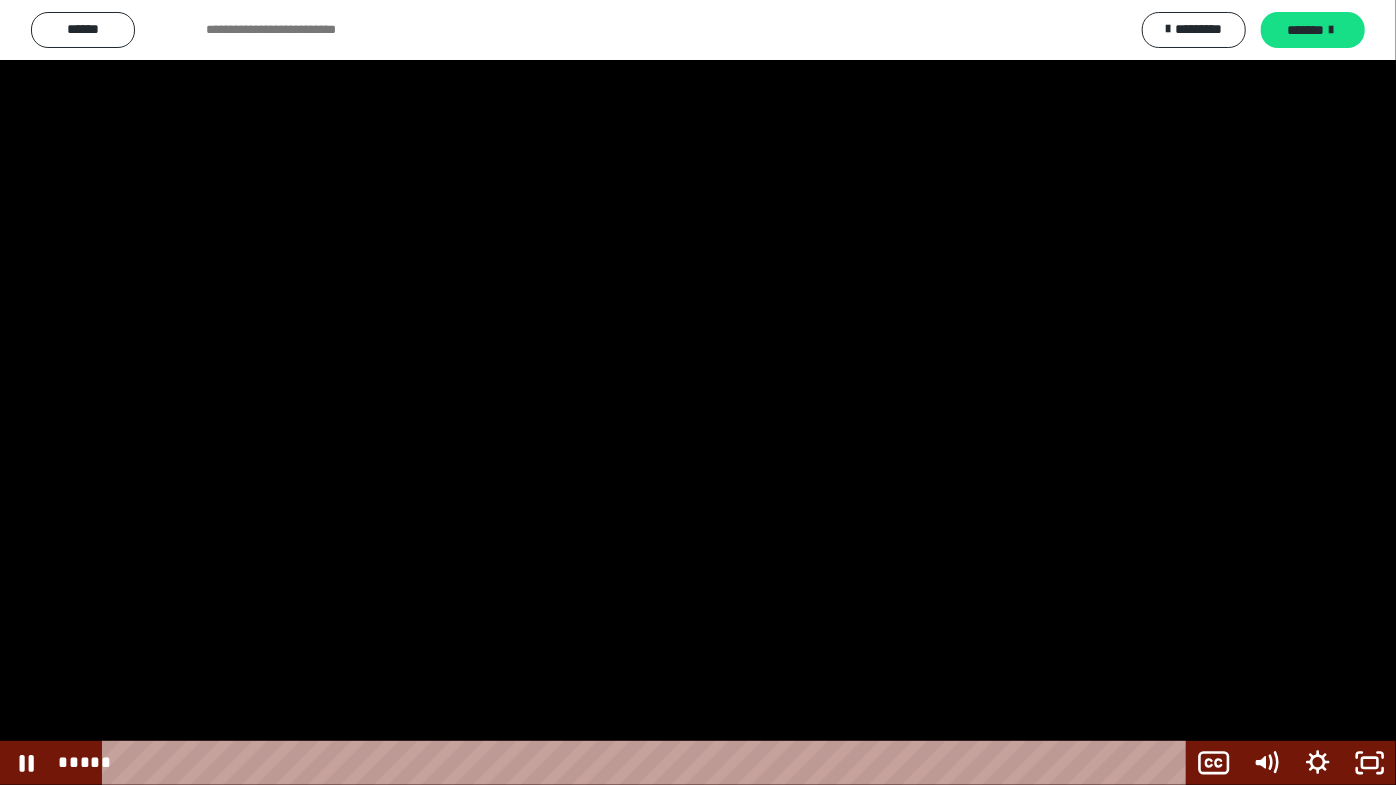 click at bounding box center (698, 392) 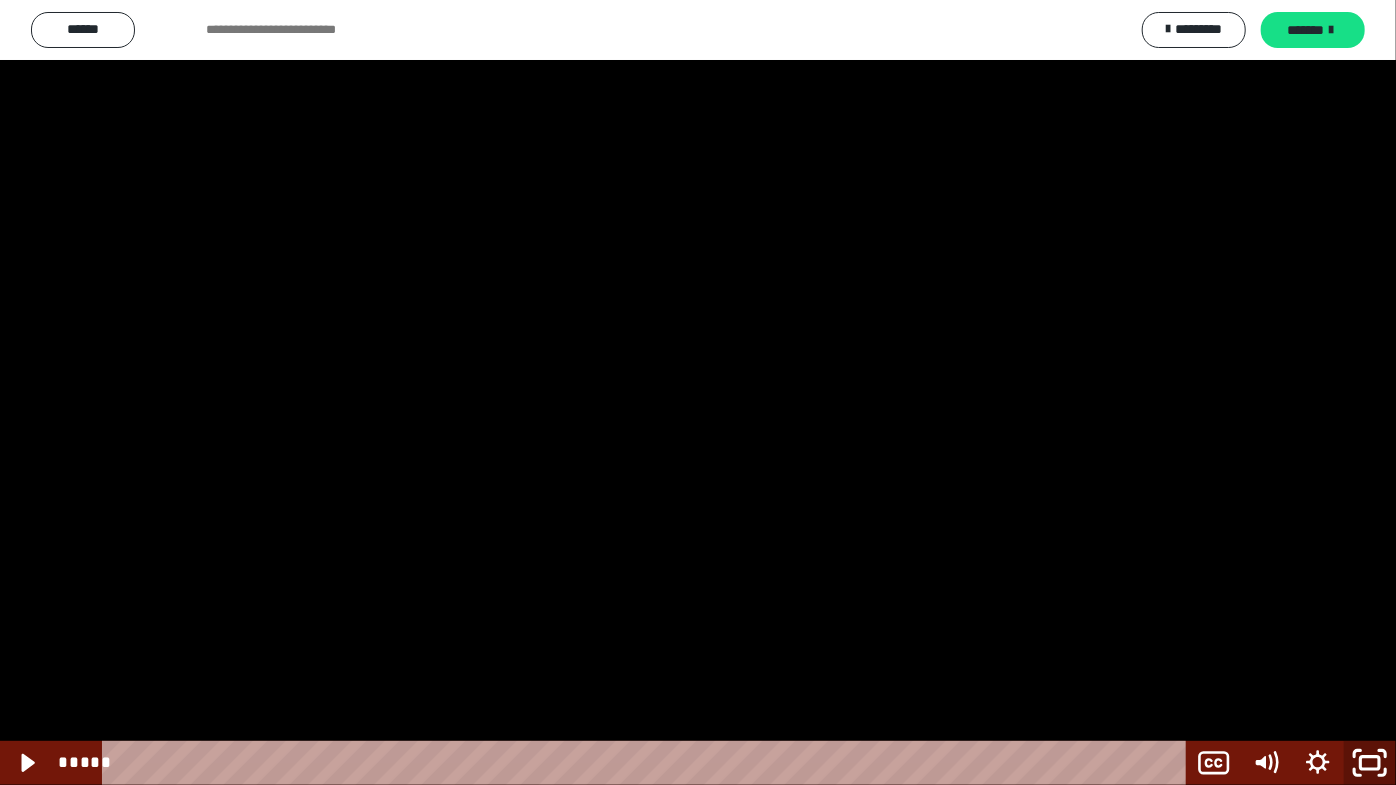 click 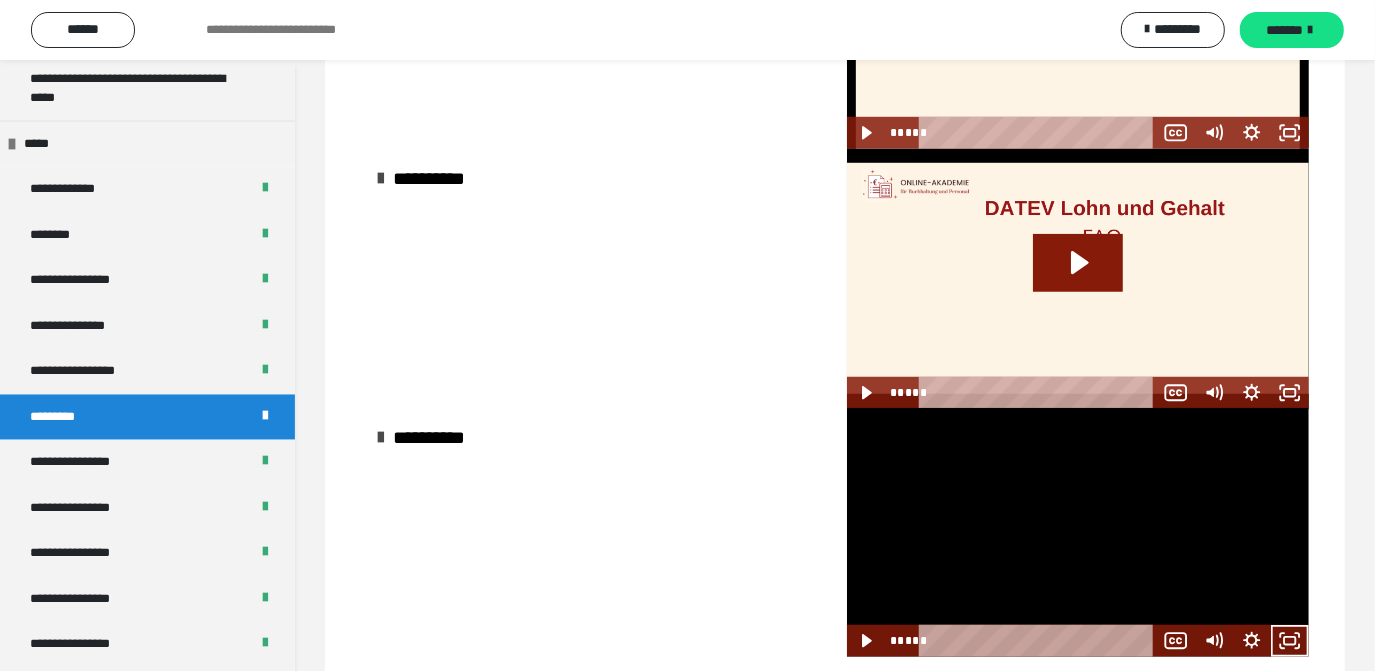 click 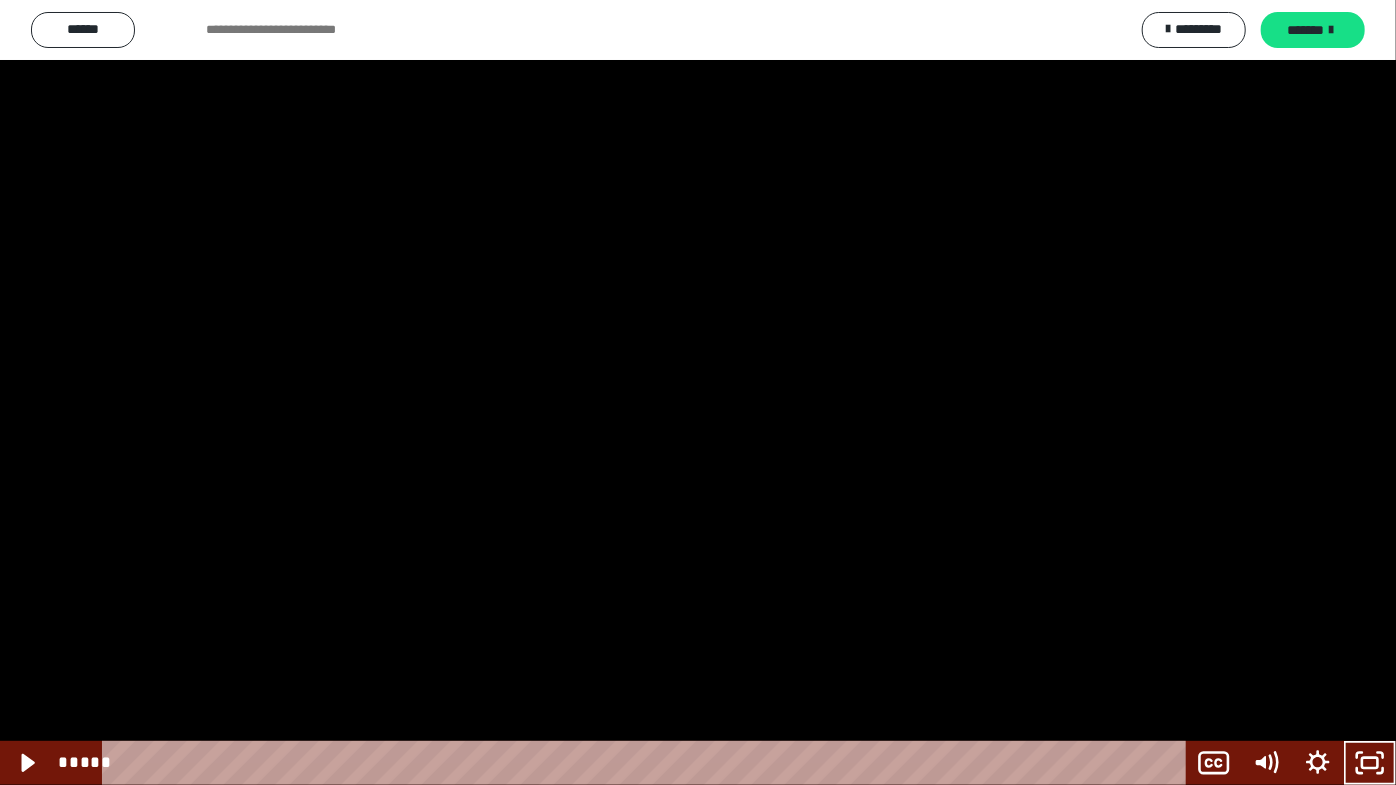 click at bounding box center (698, 392) 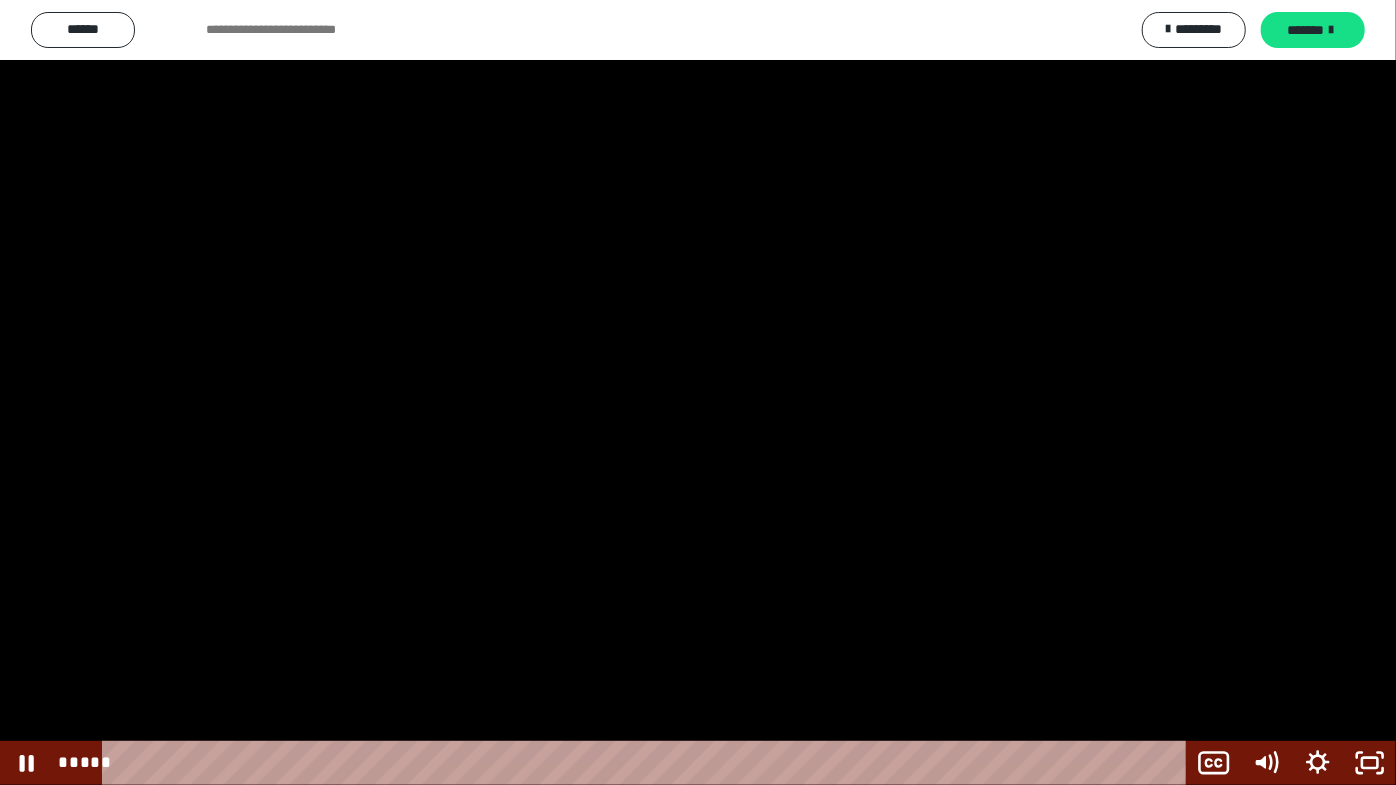 click at bounding box center [698, 392] 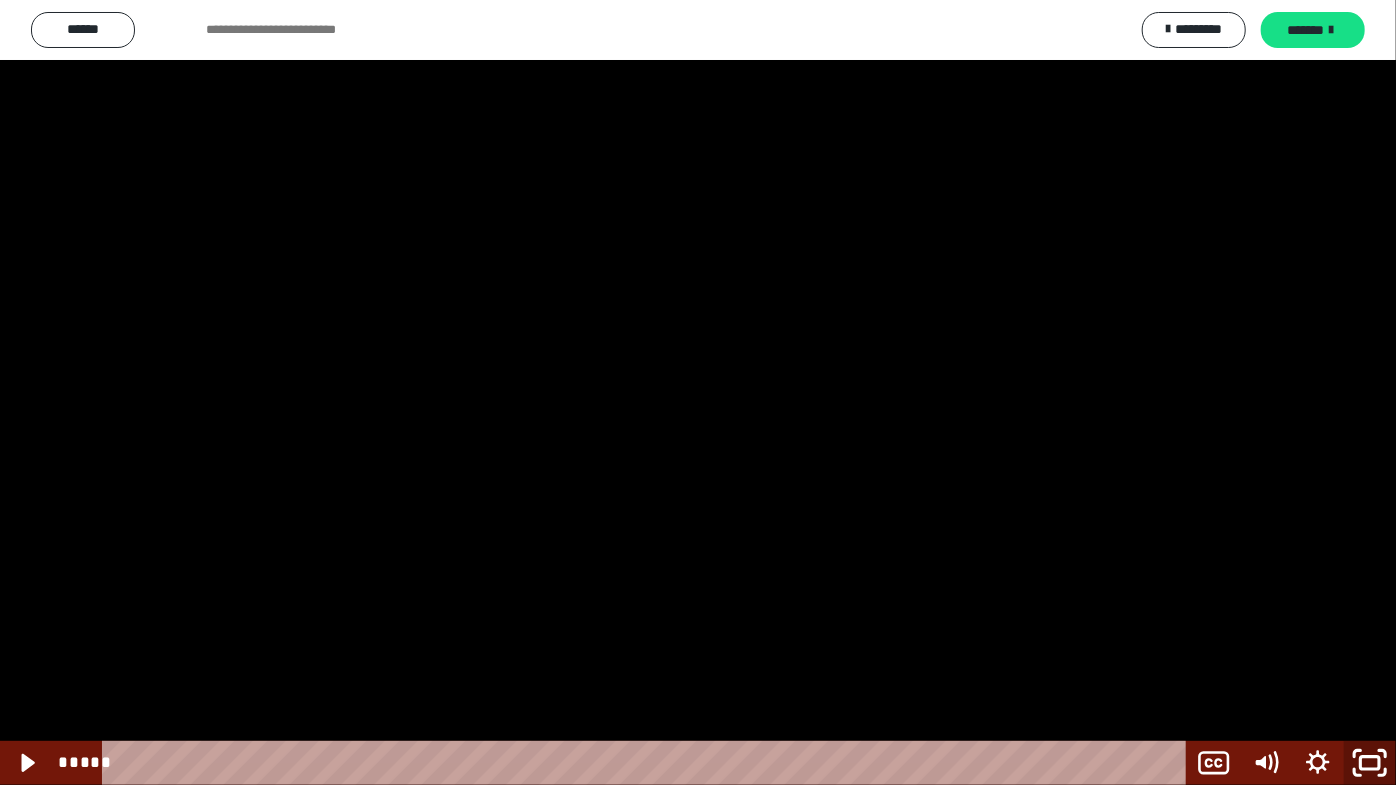 click 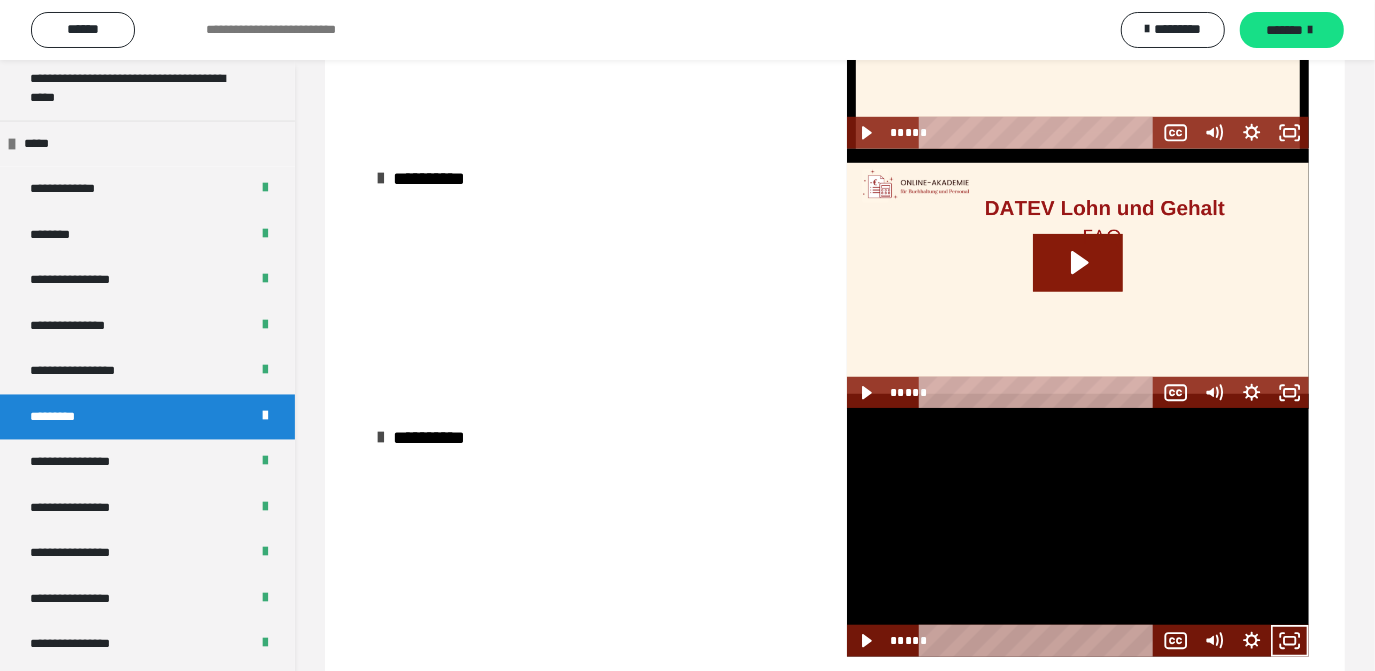 click at bounding box center (1078, 532) 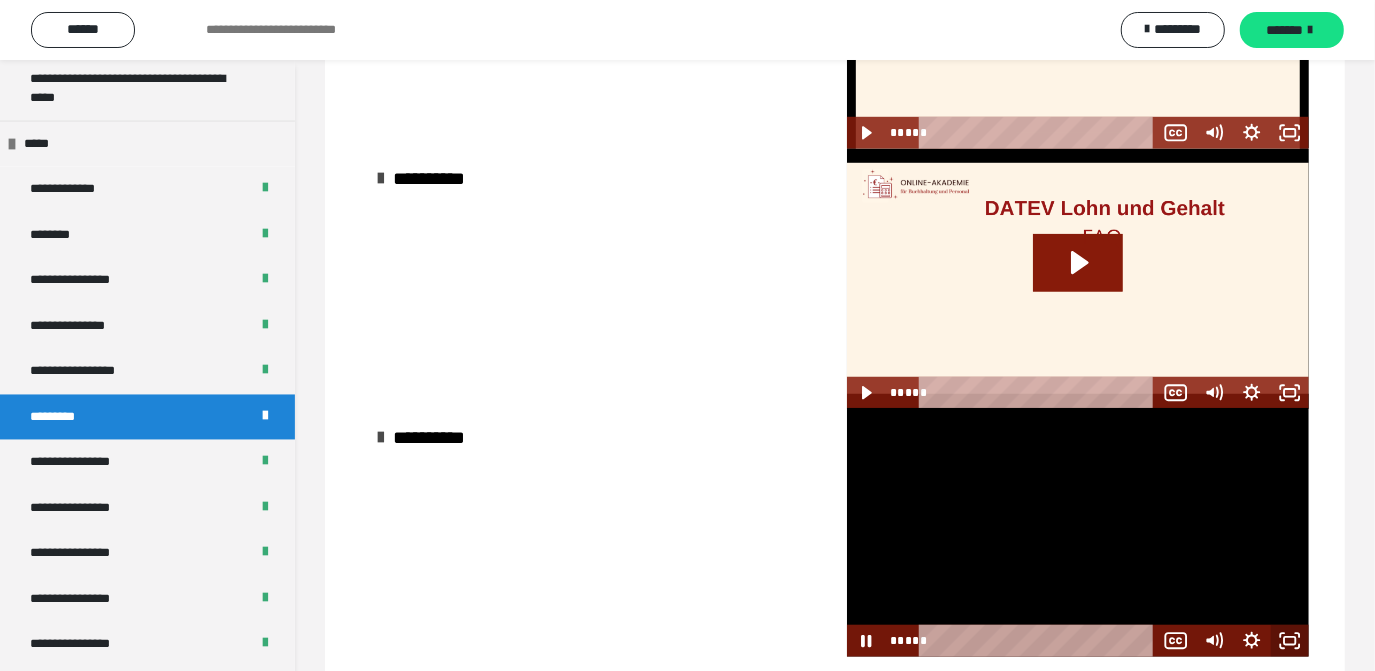 click 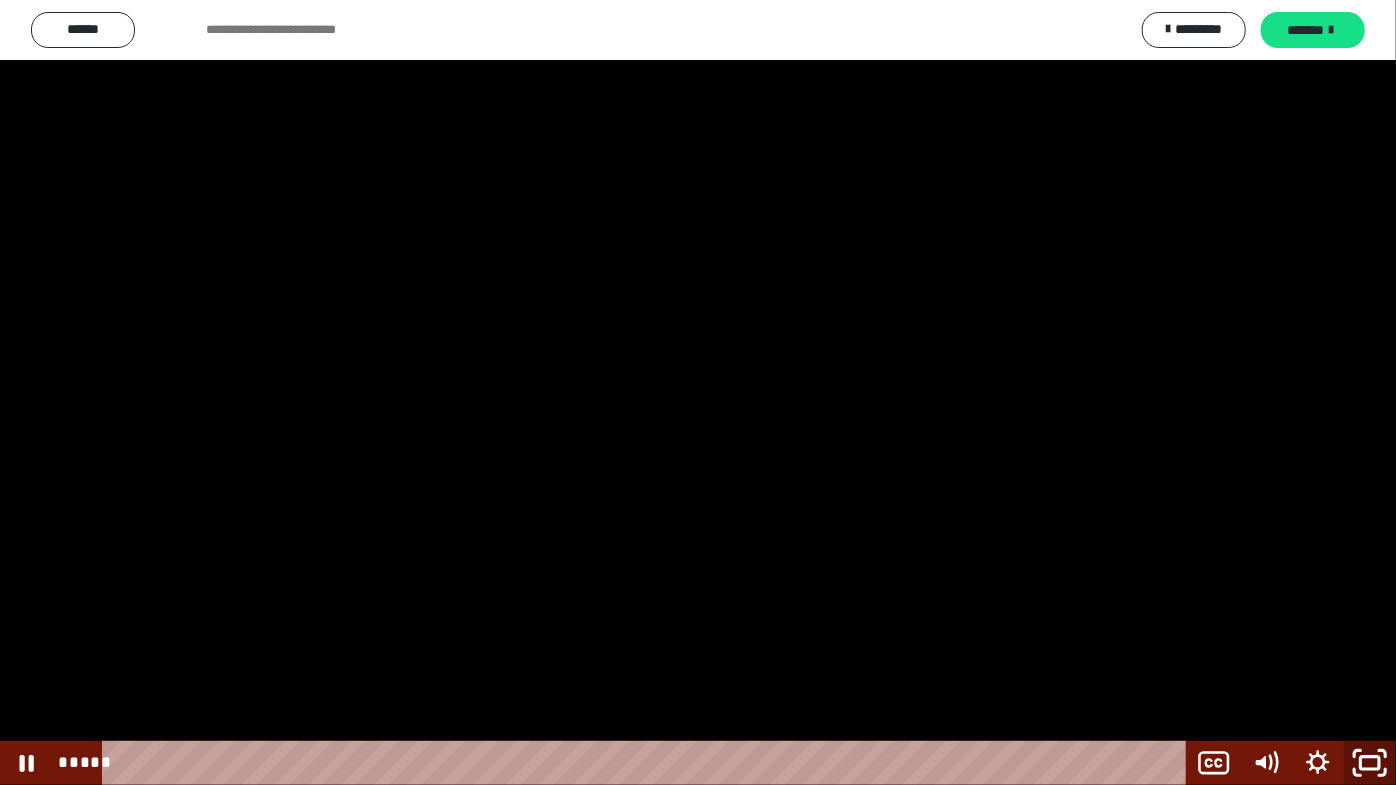 click 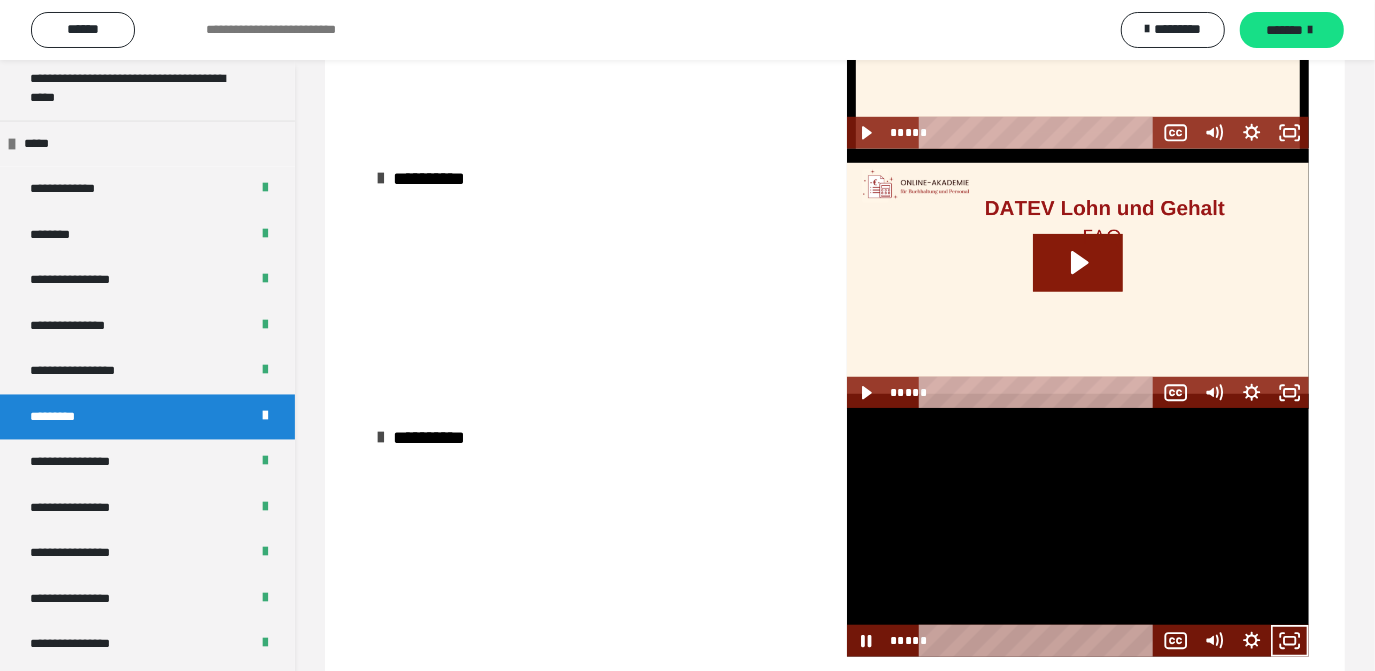 click at bounding box center [1078, 532] 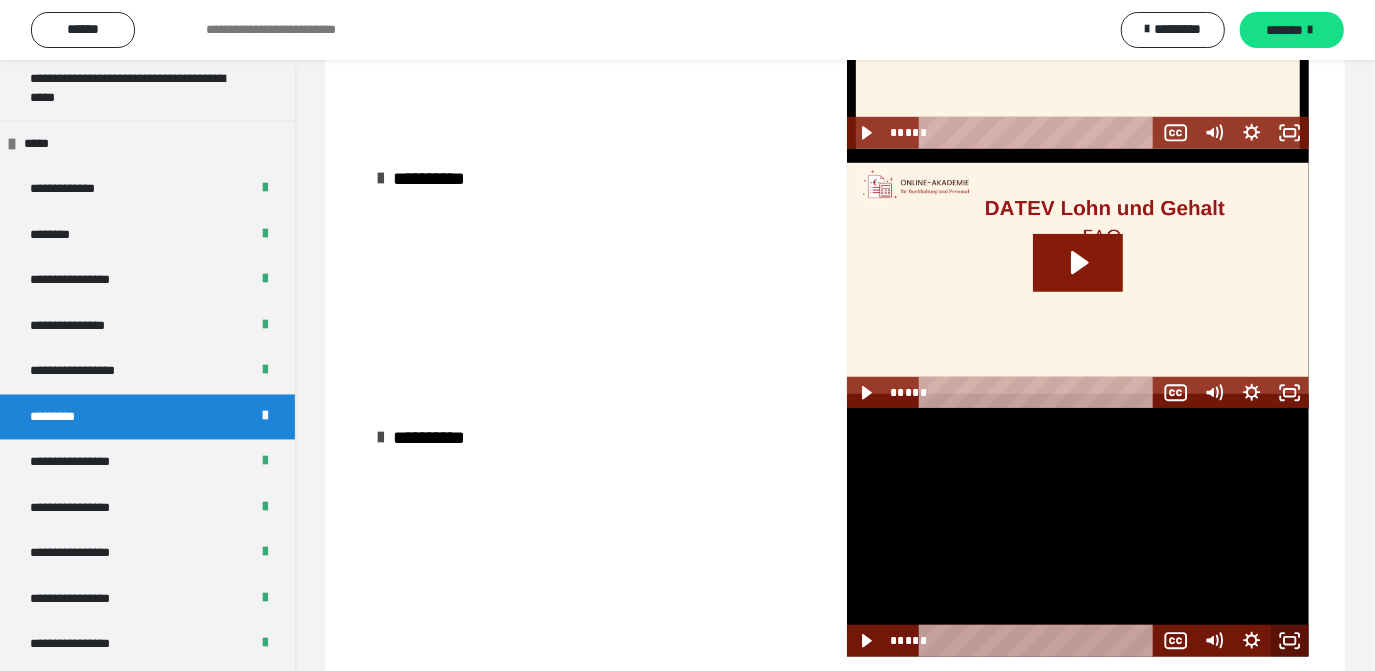 click 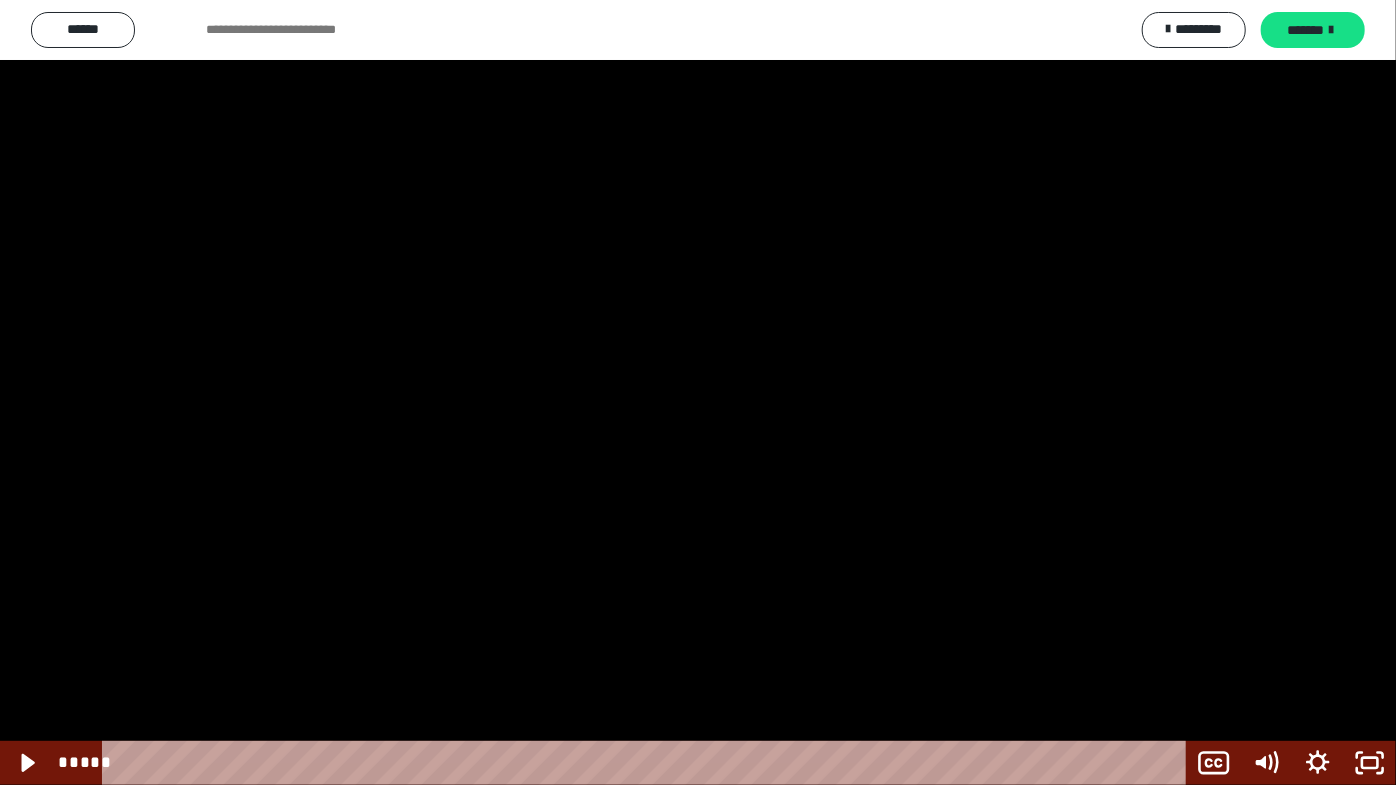 drag, startPoint x: 1005, startPoint y: 469, endPoint x: 1003, endPoint y: 450, distance: 19.104973 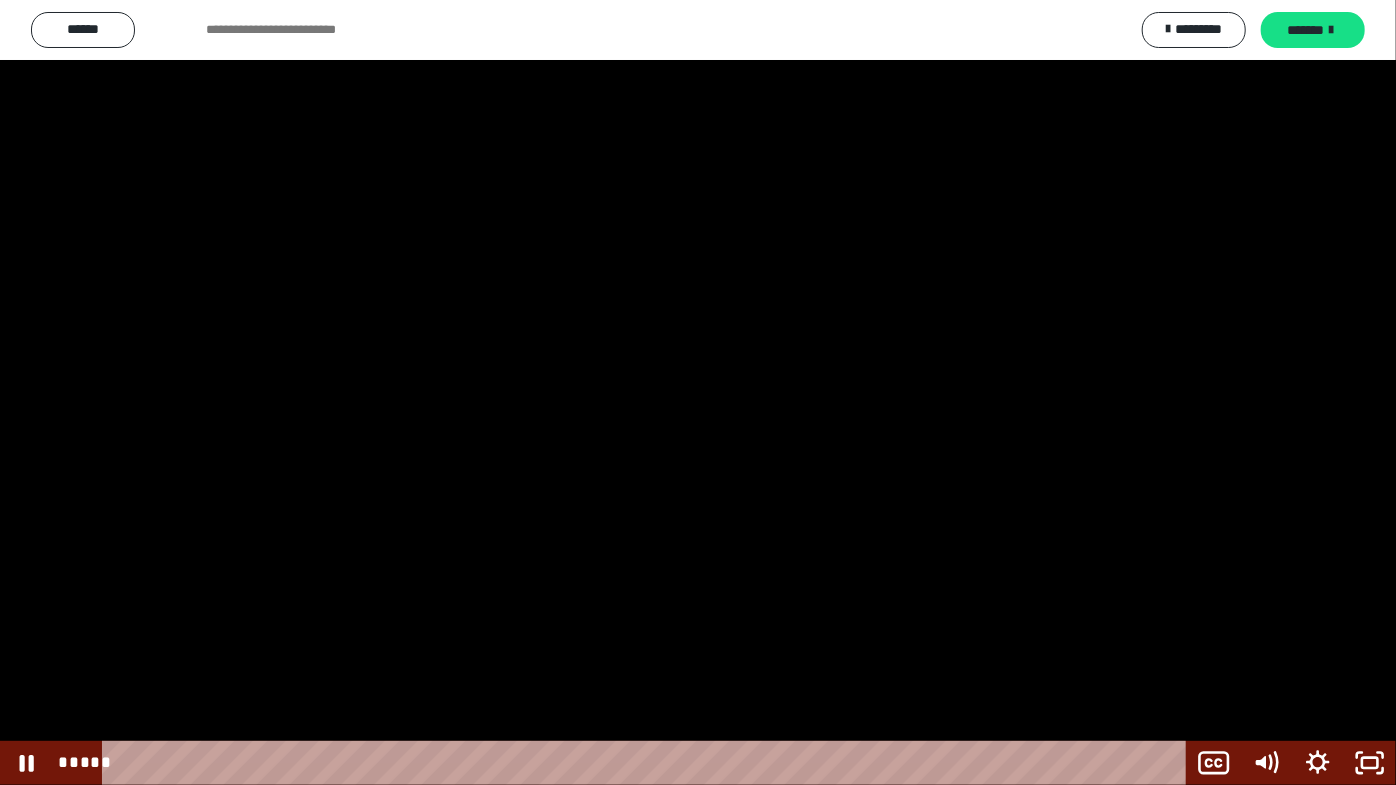 click at bounding box center (698, 392) 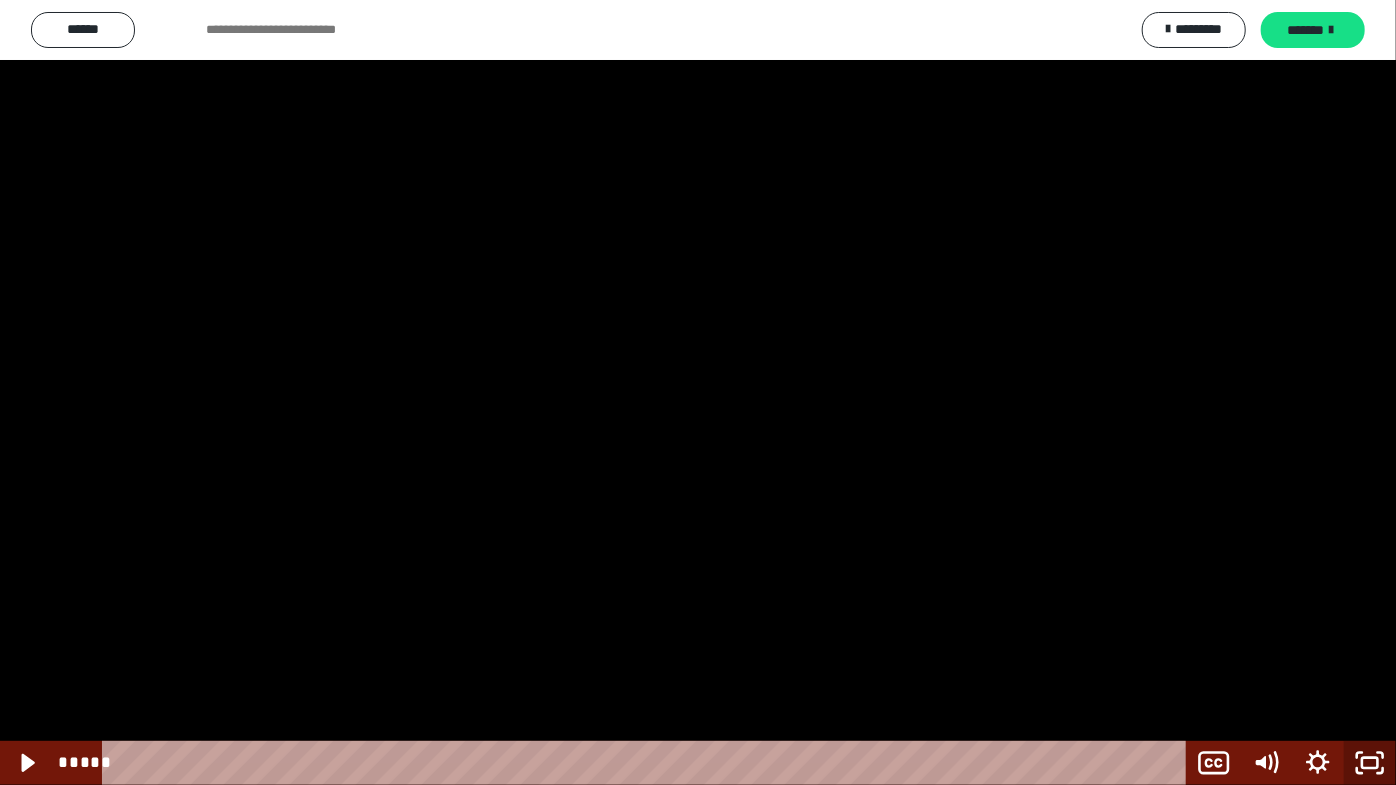 drag, startPoint x: 1370, startPoint y: 772, endPoint x: 950, endPoint y: 158, distance: 743.9059 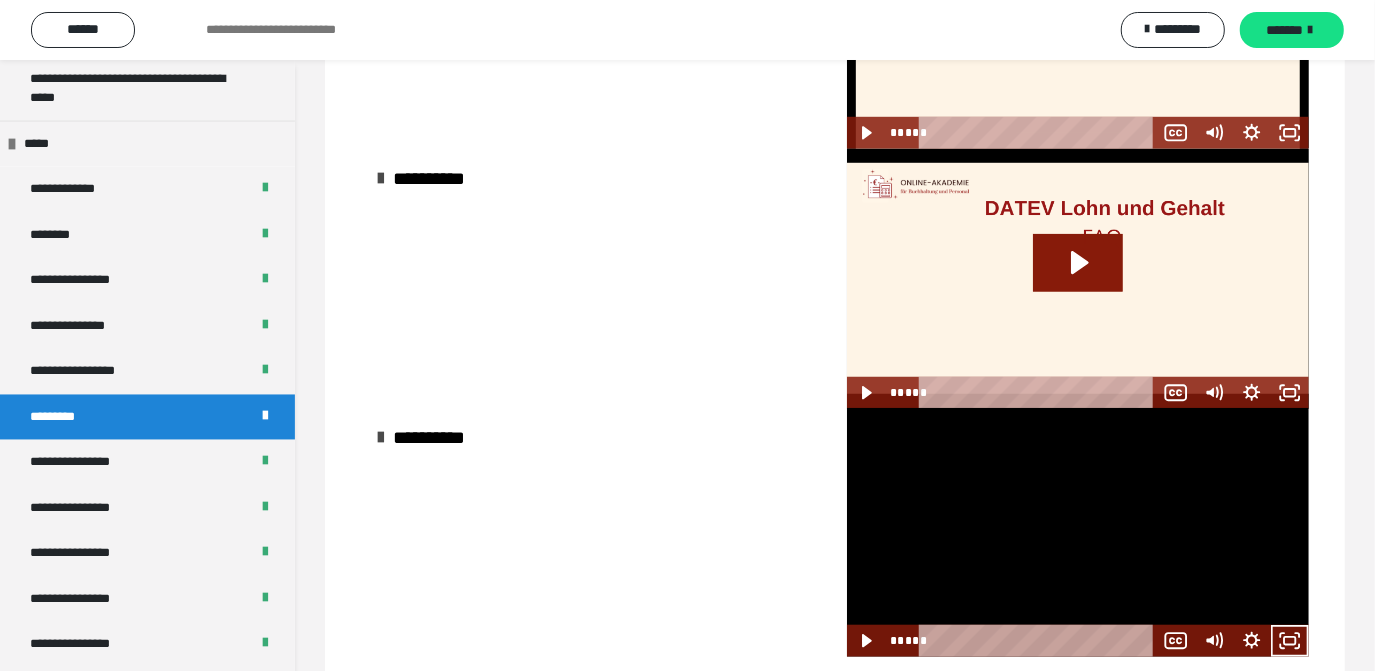 click at bounding box center (1078, 532) 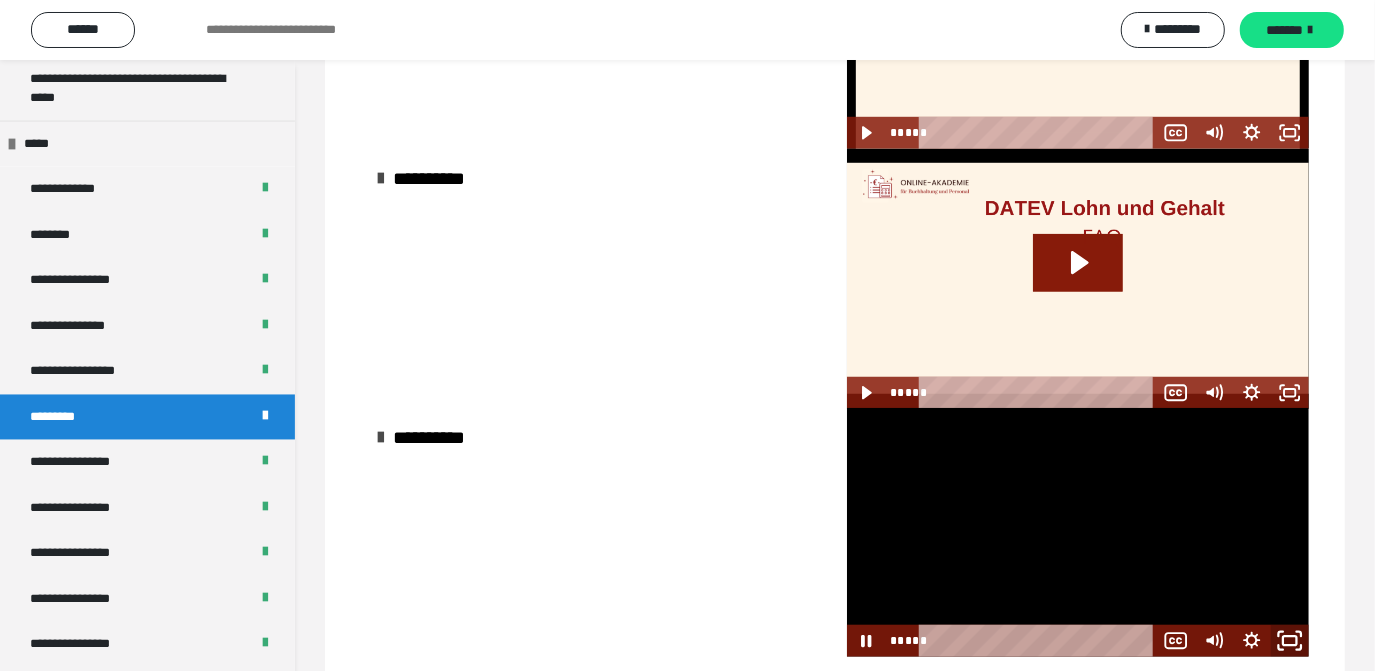 click 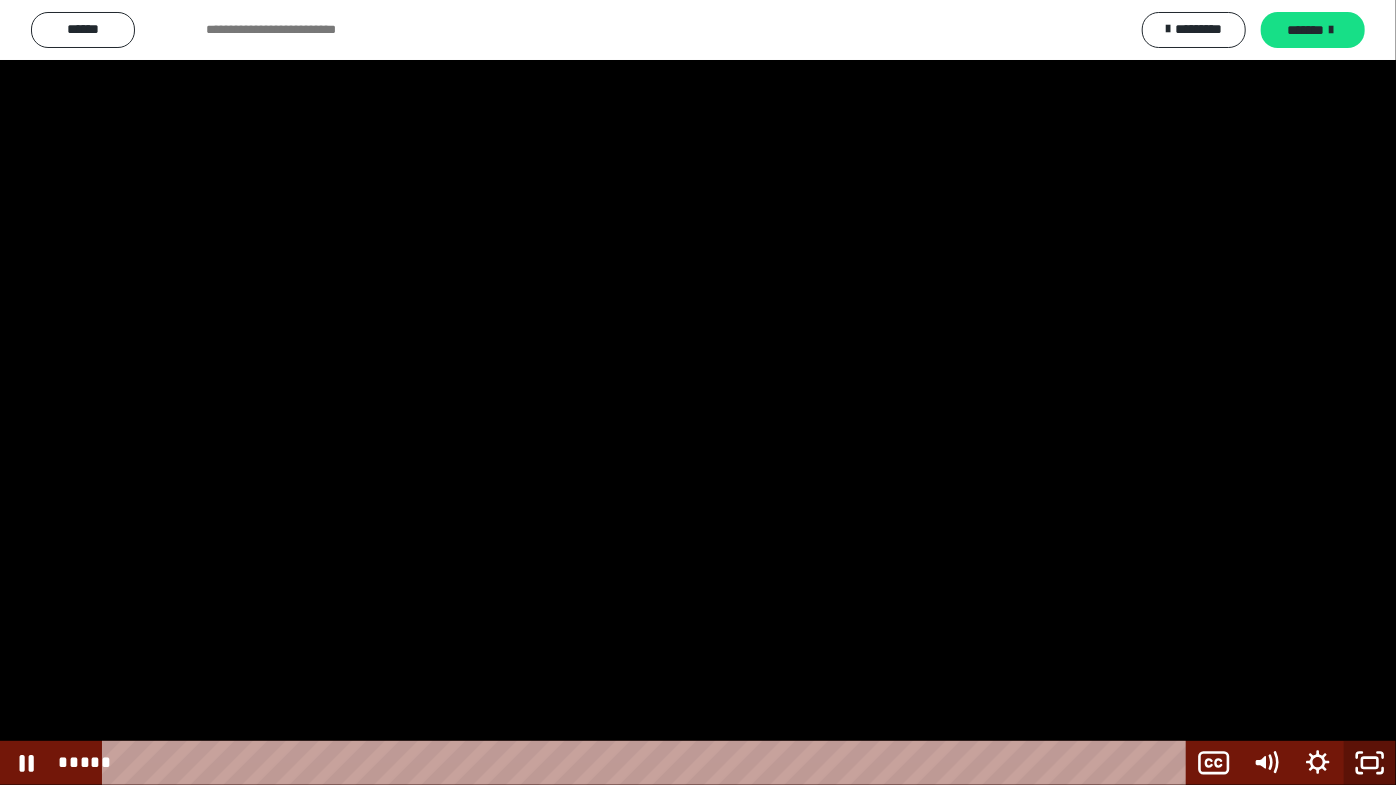 click 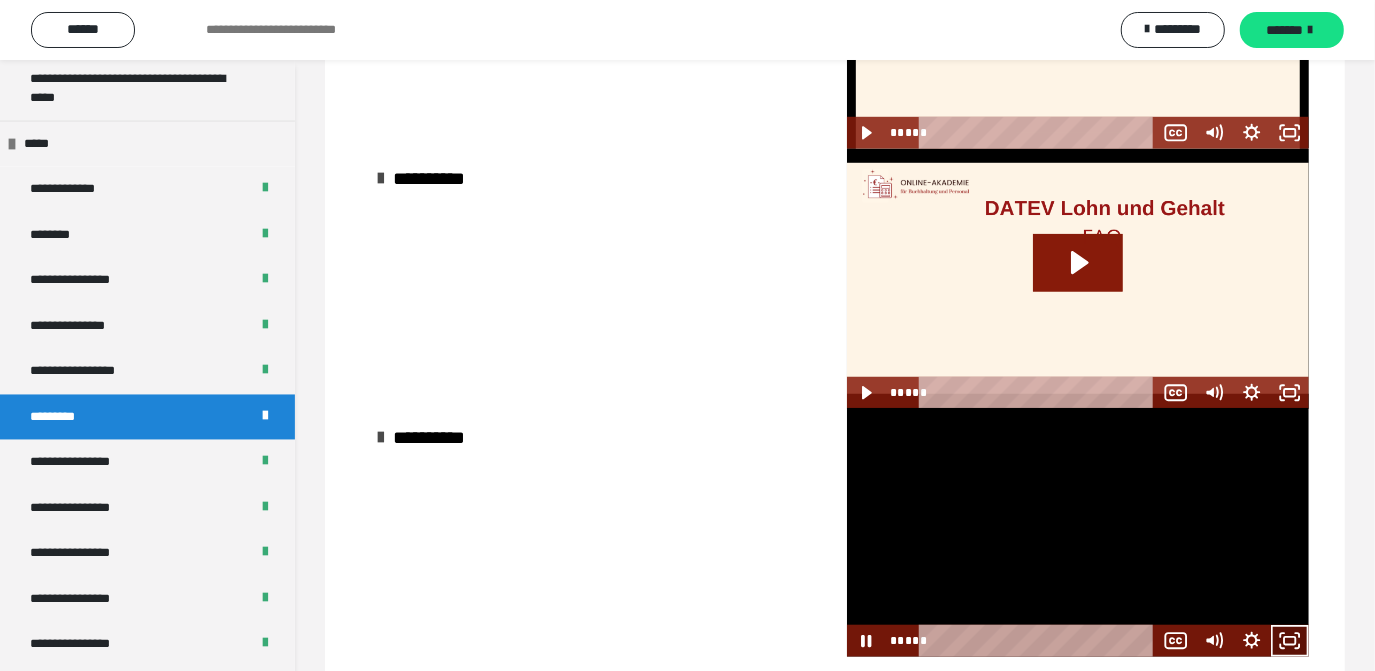 click 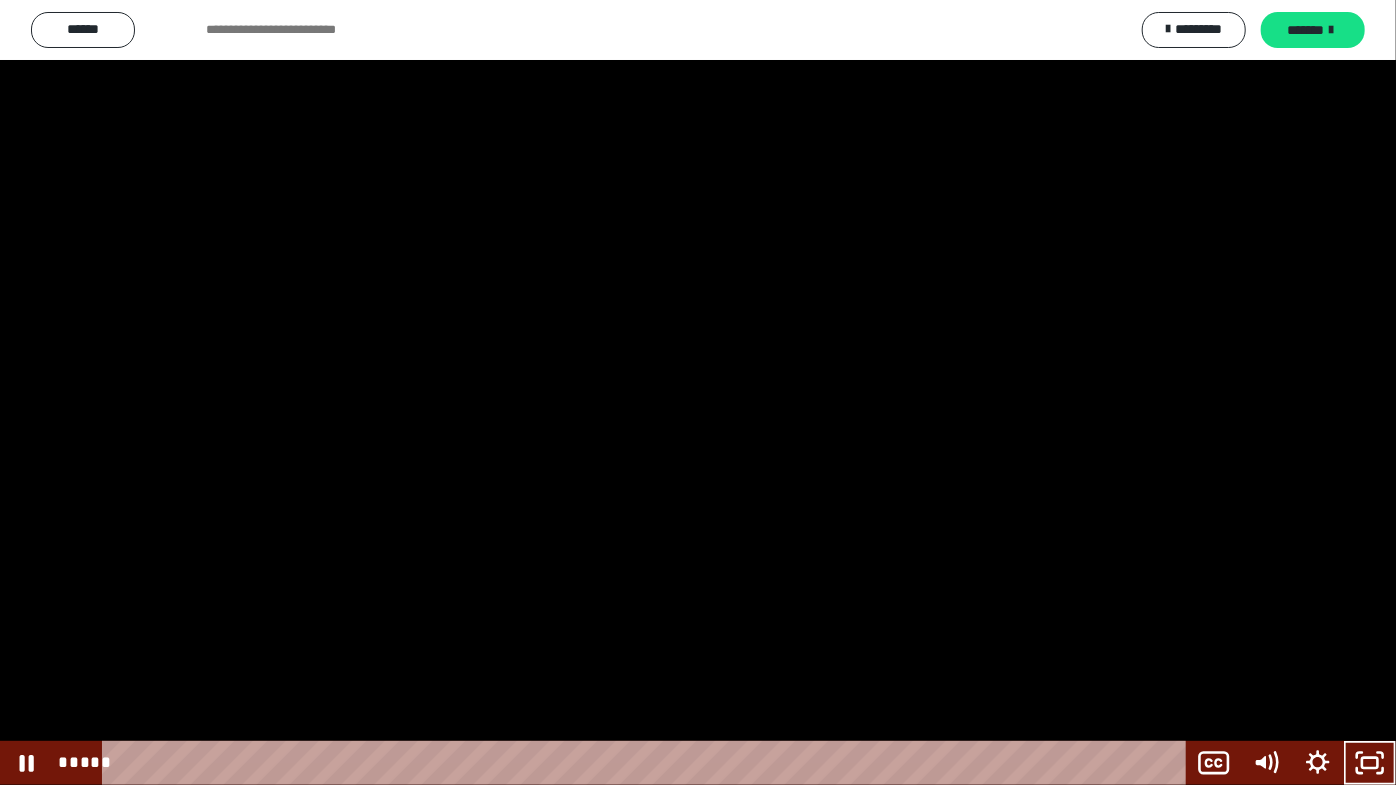 drag, startPoint x: 713, startPoint y: 350, endPoint x: 730, endPoint y: 370, distance: 26.24881 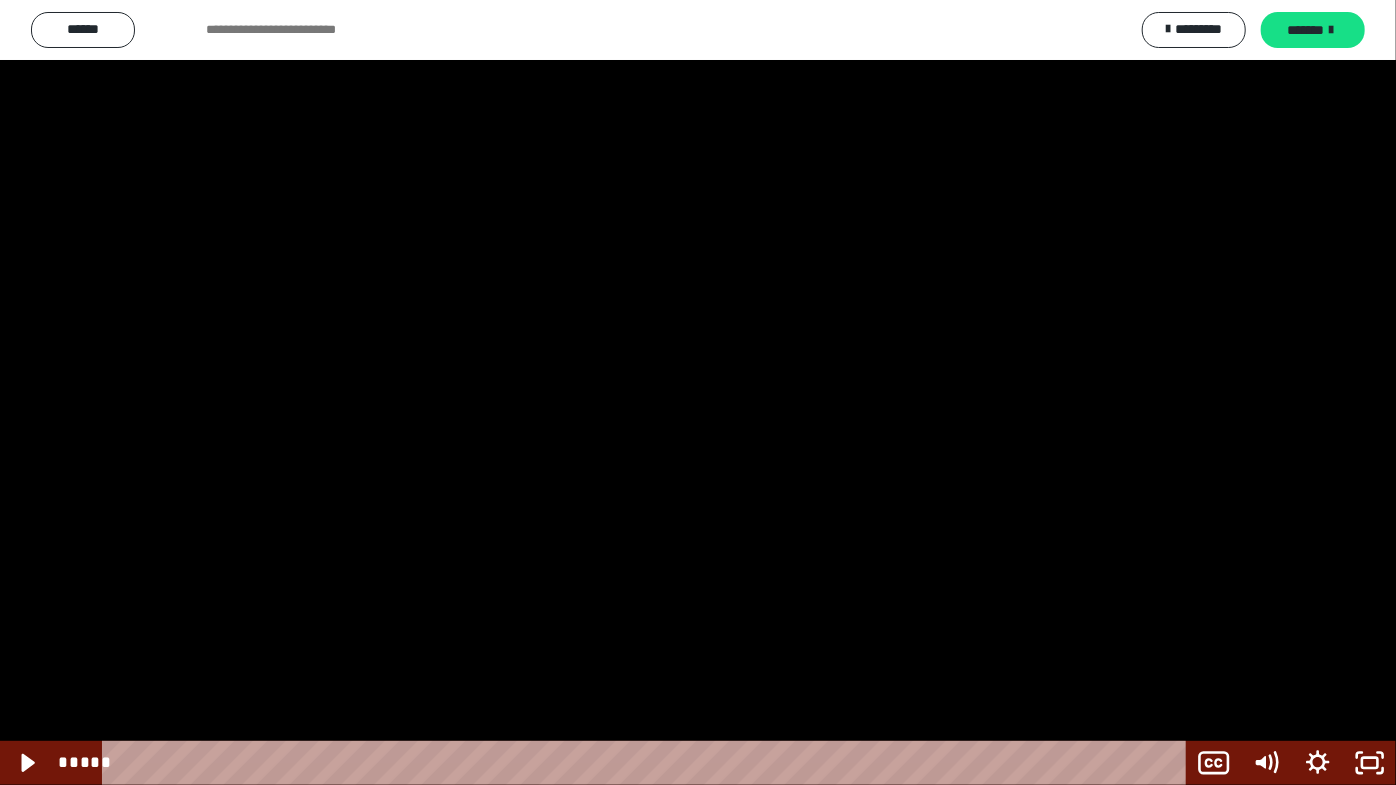 click 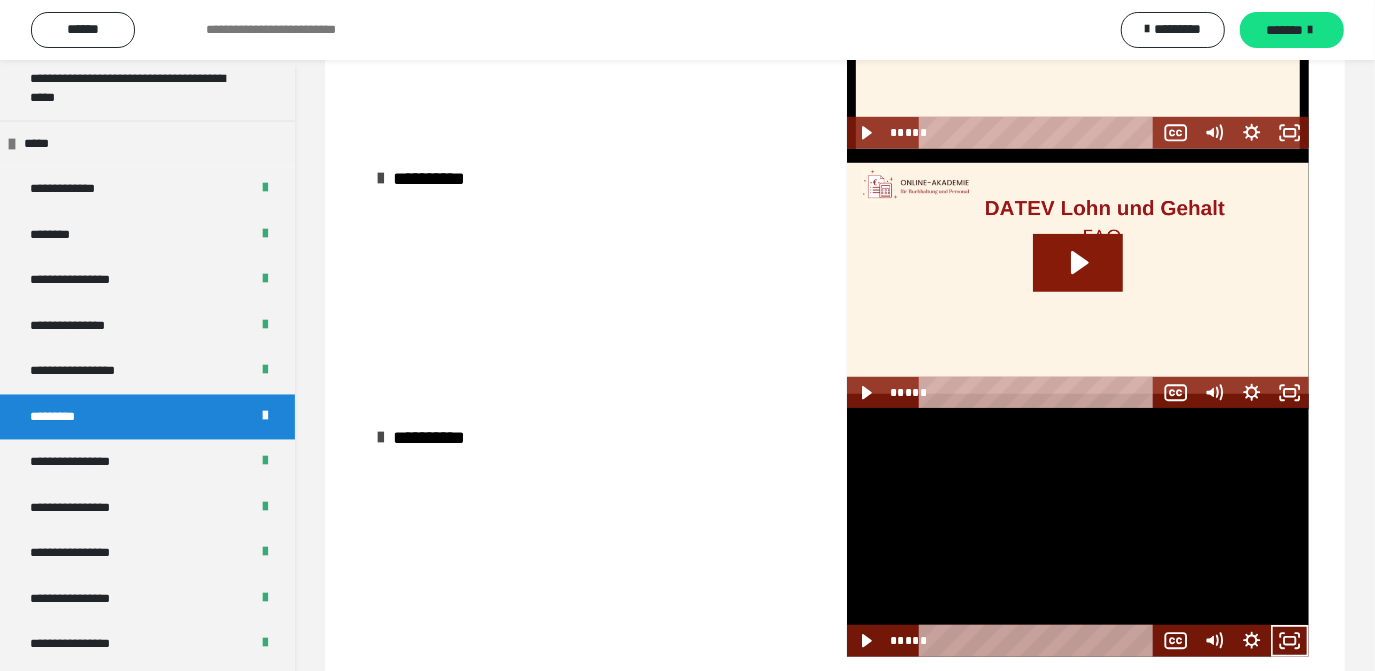 drag, startPoint x: 1002, startPoint y: 514, endPoint x: 1040, endPoint y: 537, distance: 44.418465 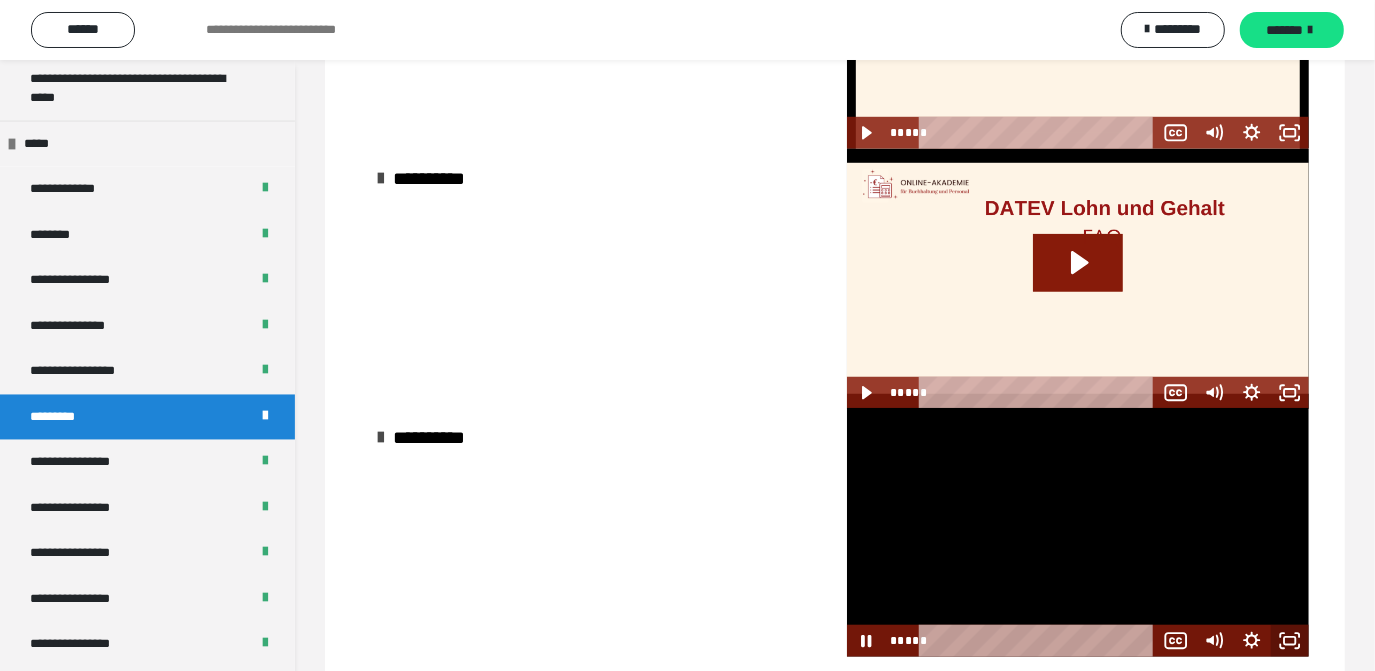 click 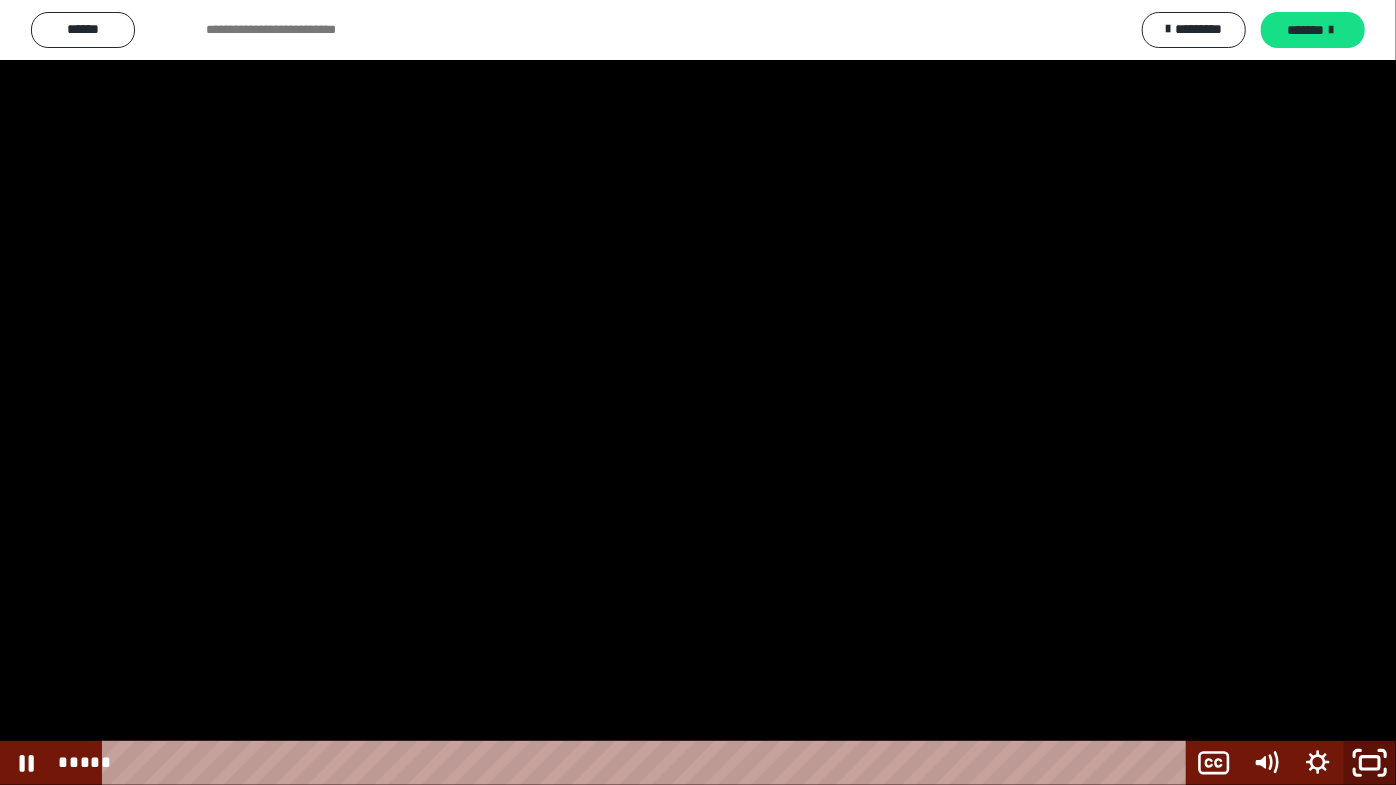 click 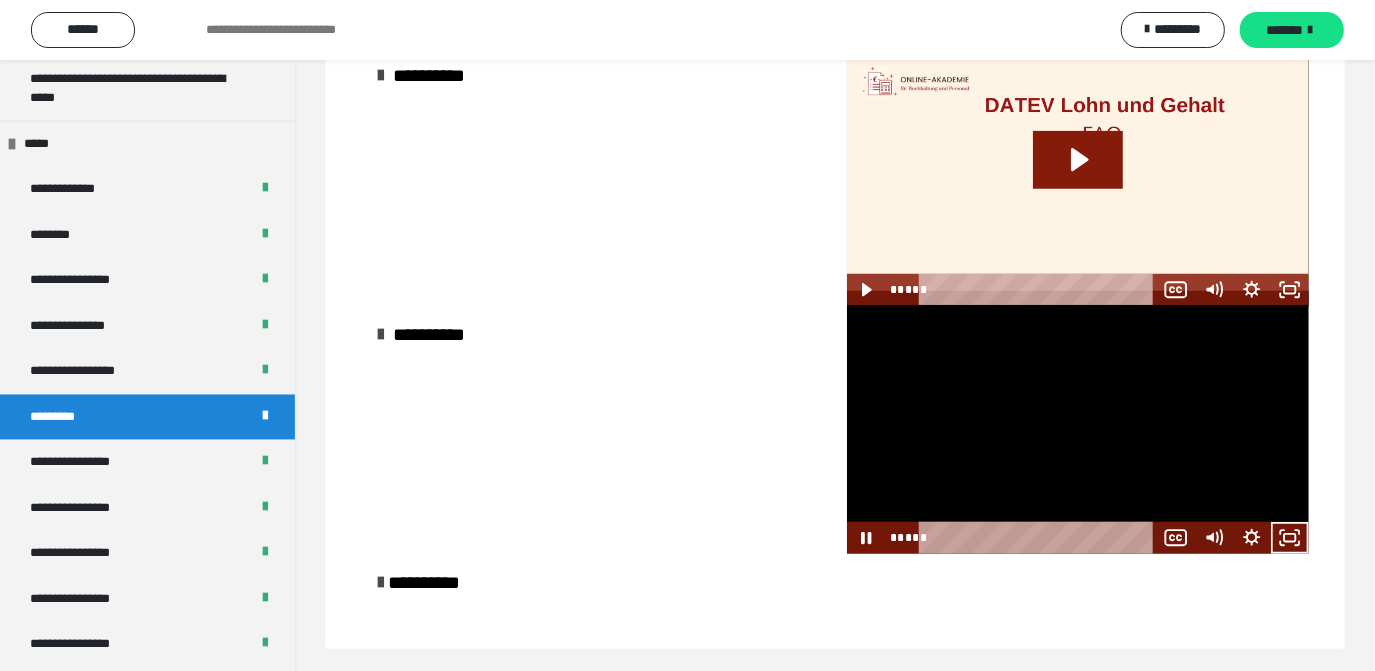 scroll, scrollTop: 1040, scrollLeft: 0, axis: vertical 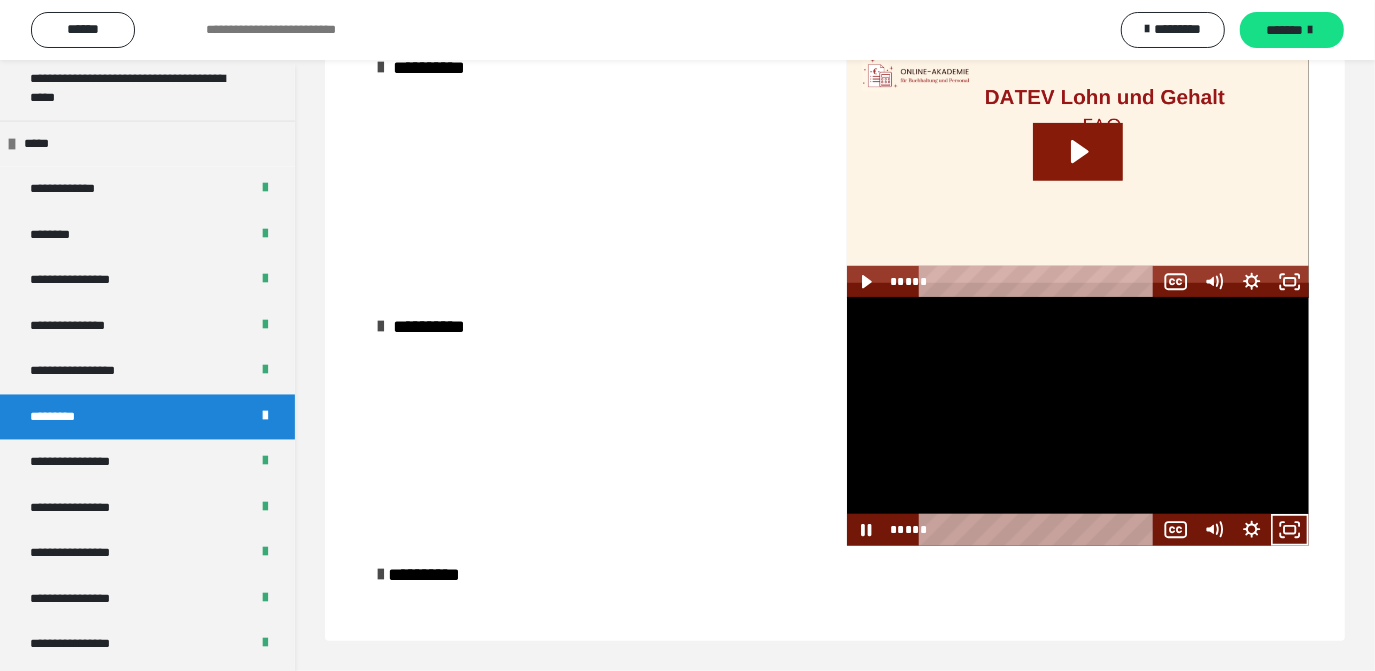 drag, startPoint x: 1047, startPoint y: 446, endPoint x: 979, endPoint y: 446, distance: 68 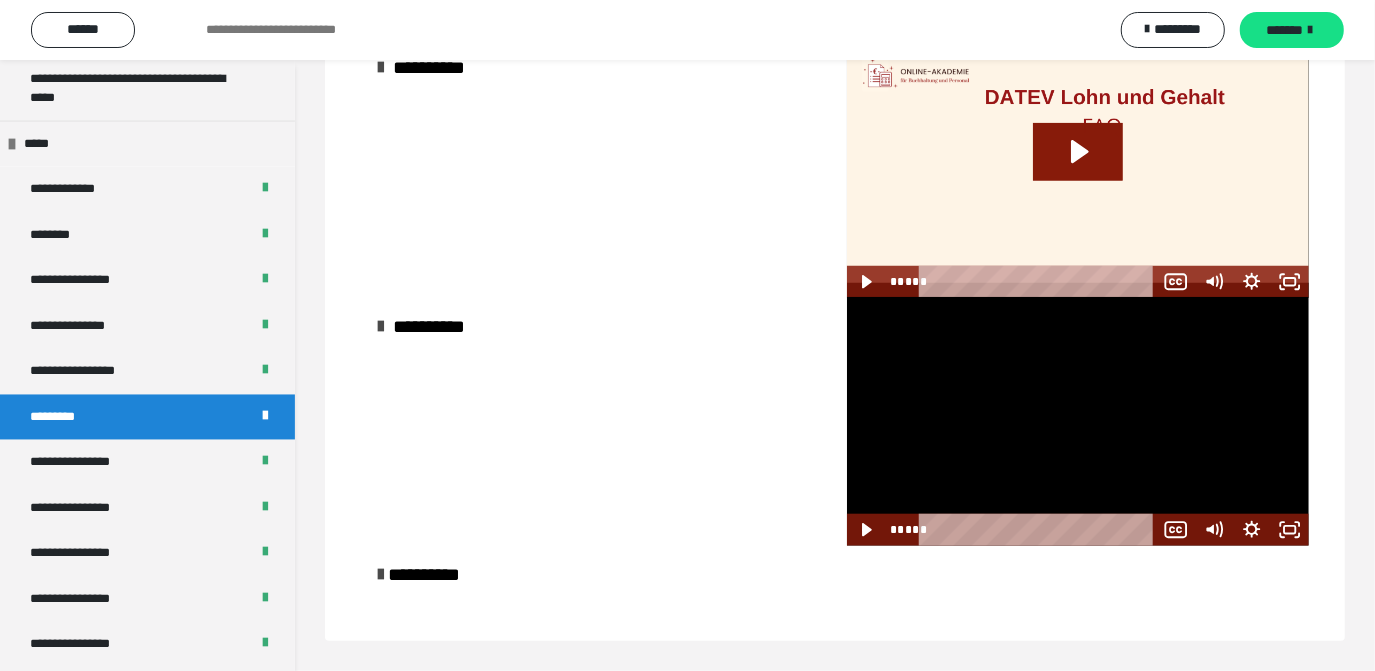 click at bounding box center (1078, 421) 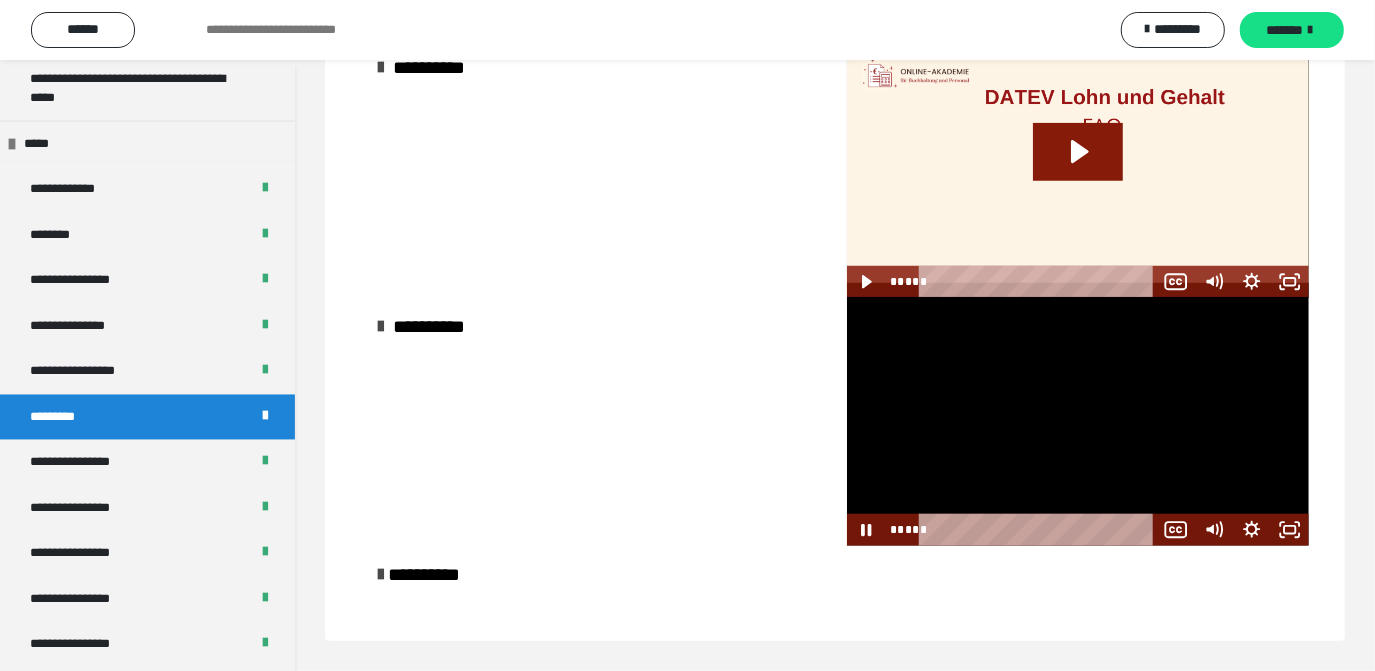 click at bounding box center [1078, 421] 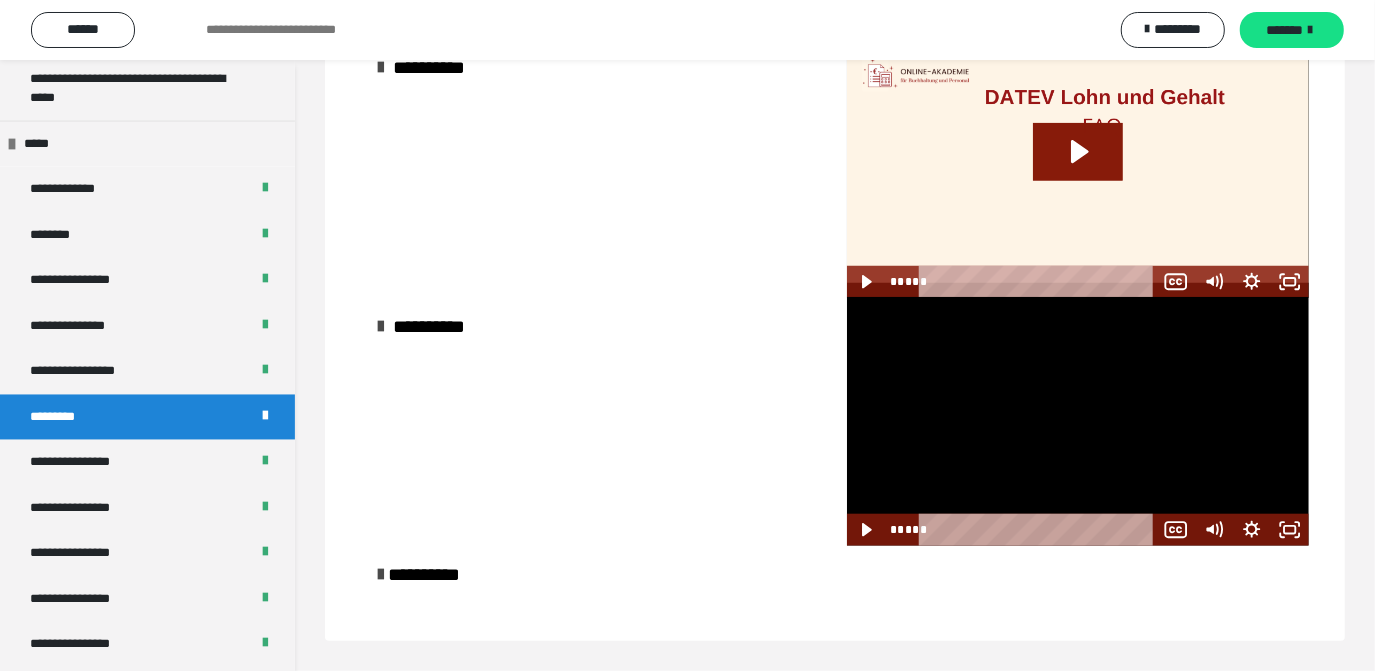 click at bounding box center (1078, 421) 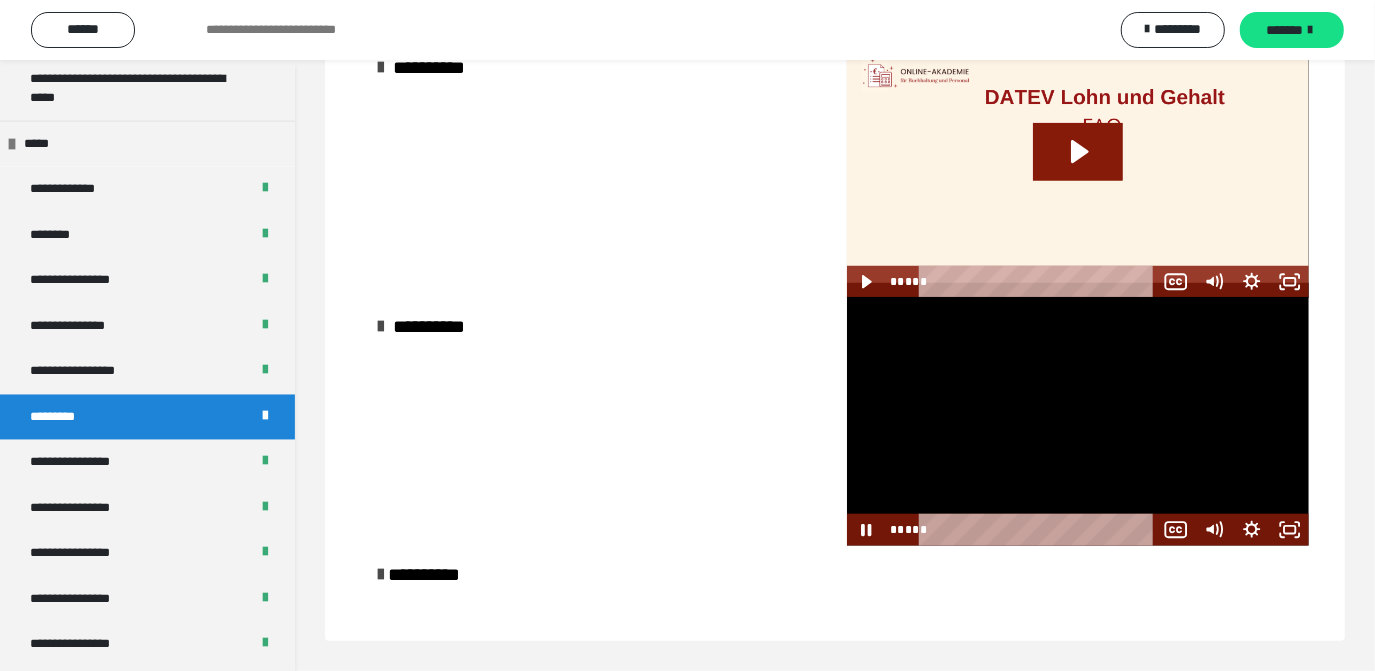click at bounding box center [1078, 421] 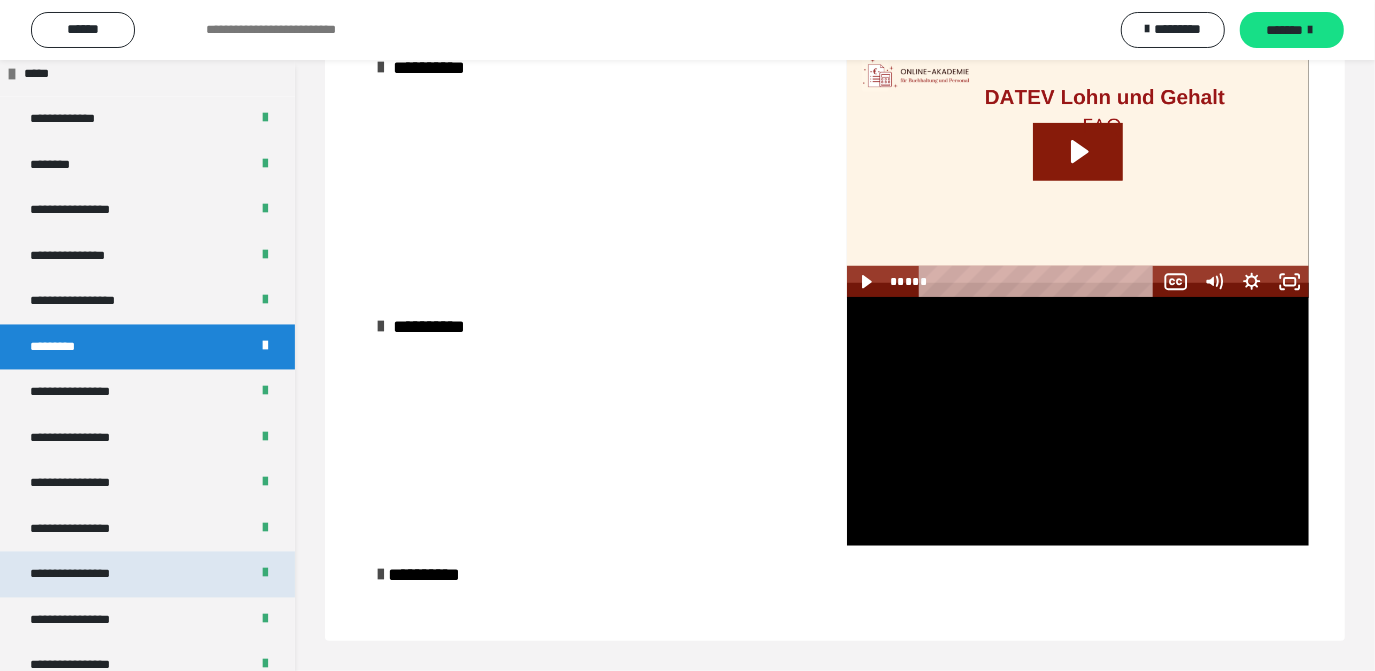 scroll, scrollTop: 2580, scrollLeft: 0, axis: vertical 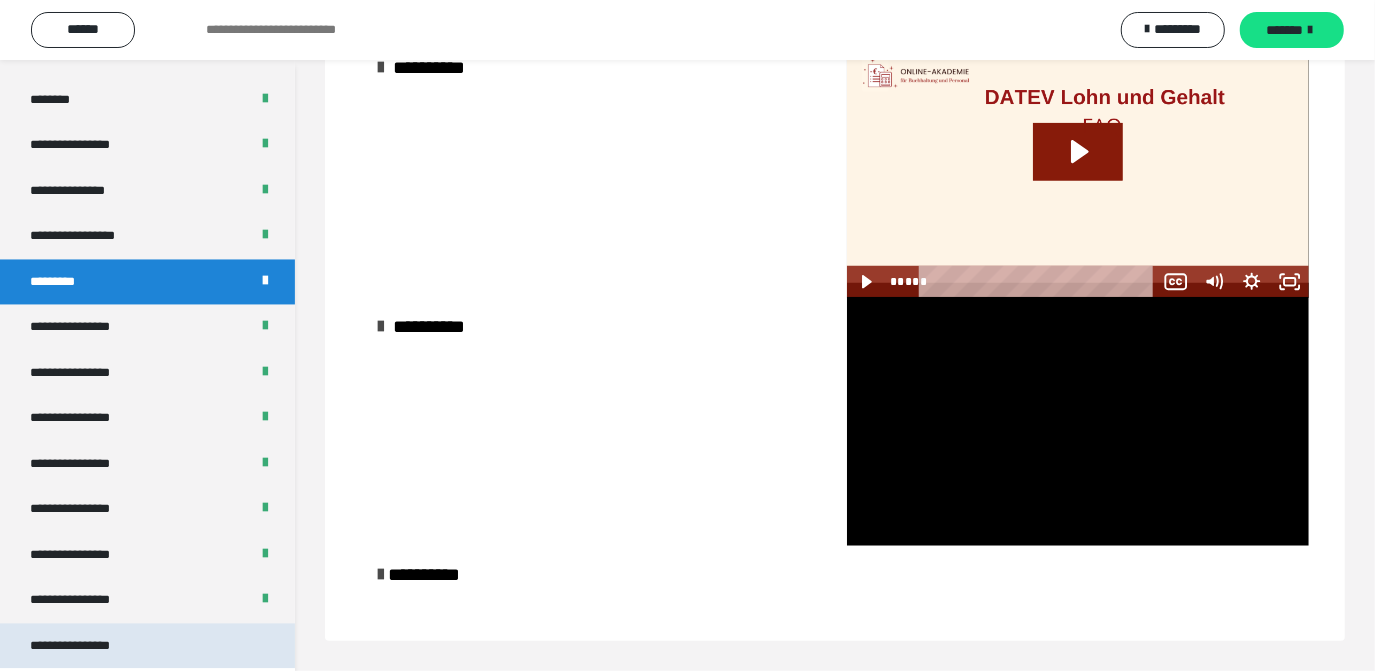click on "**********" at bounding box center (87, 647) 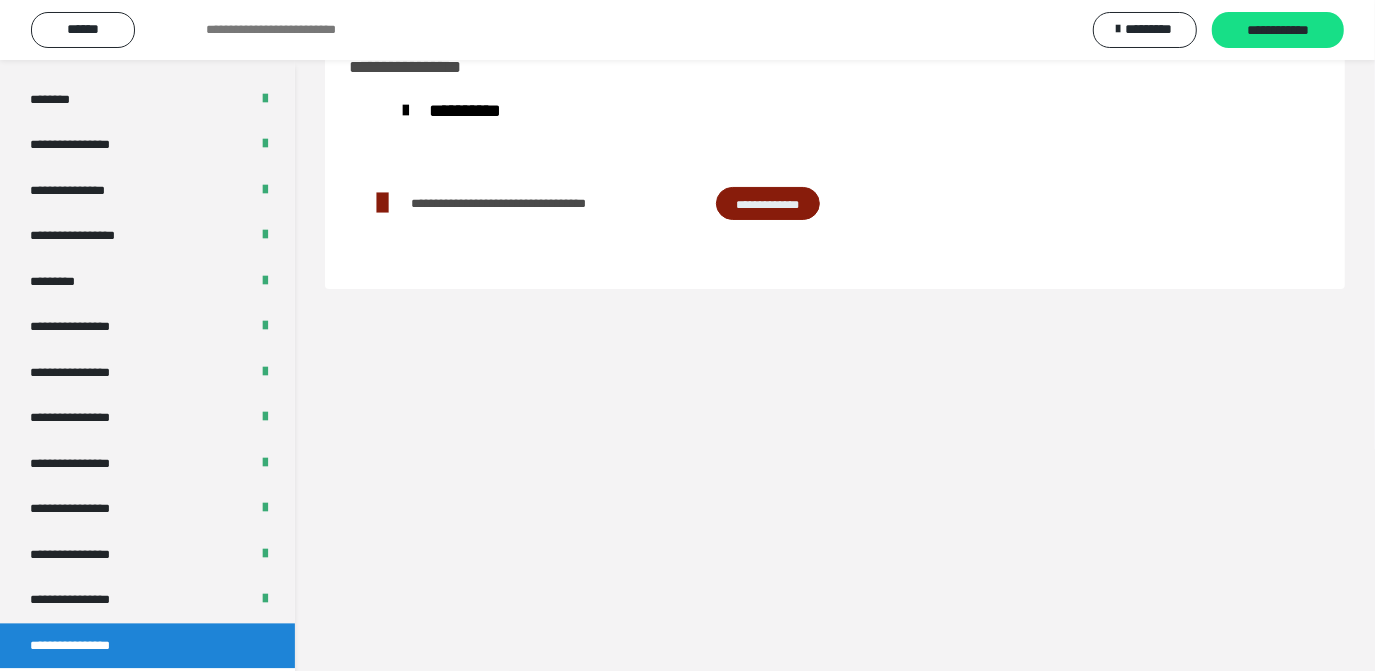scroll, scrollTop: 60, scrollLeft: 0, axis: vertical 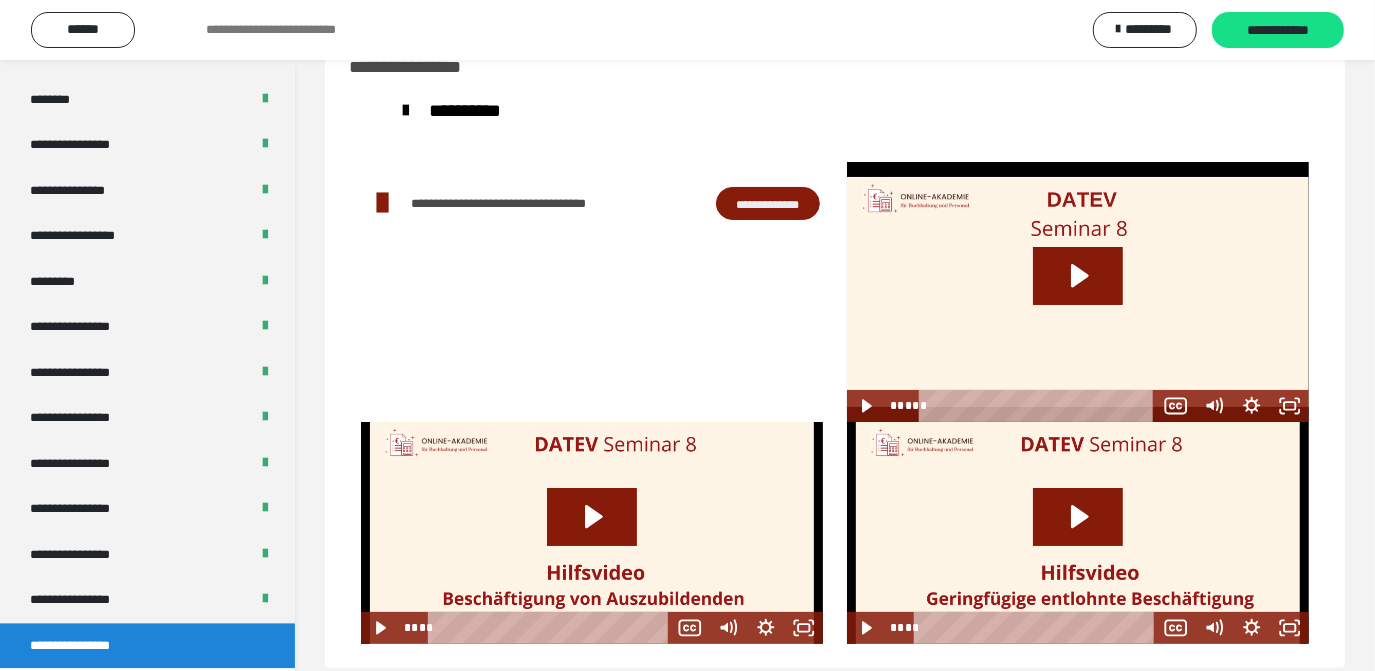 click on "**********" at bounding box center [768, 203] 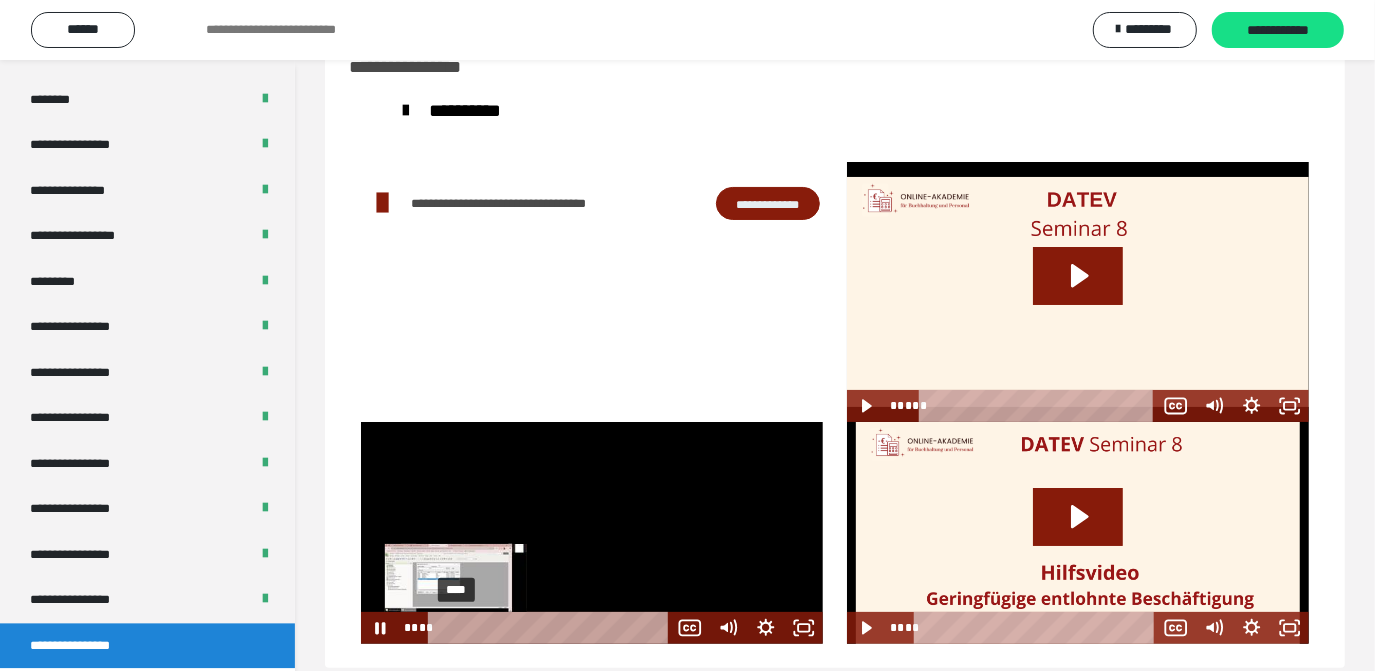 click on "****" at bounding box center (552, 628) 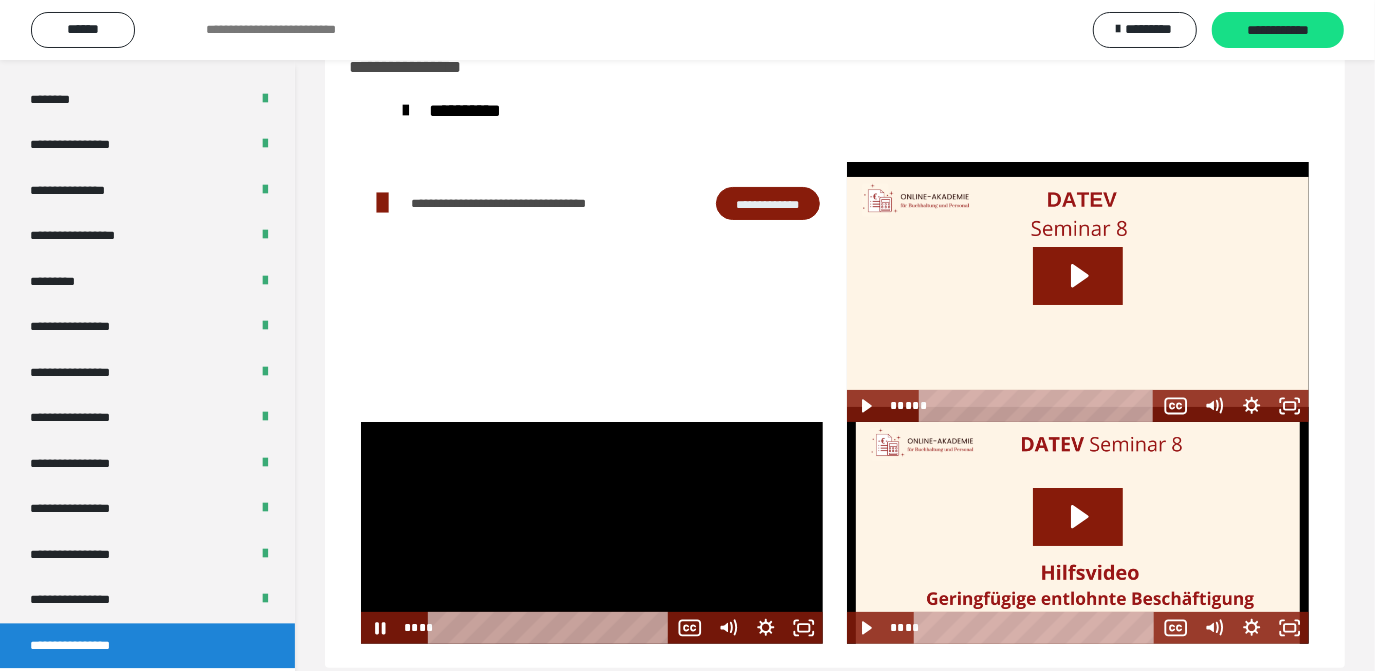 click at bounding box center (592, 533) 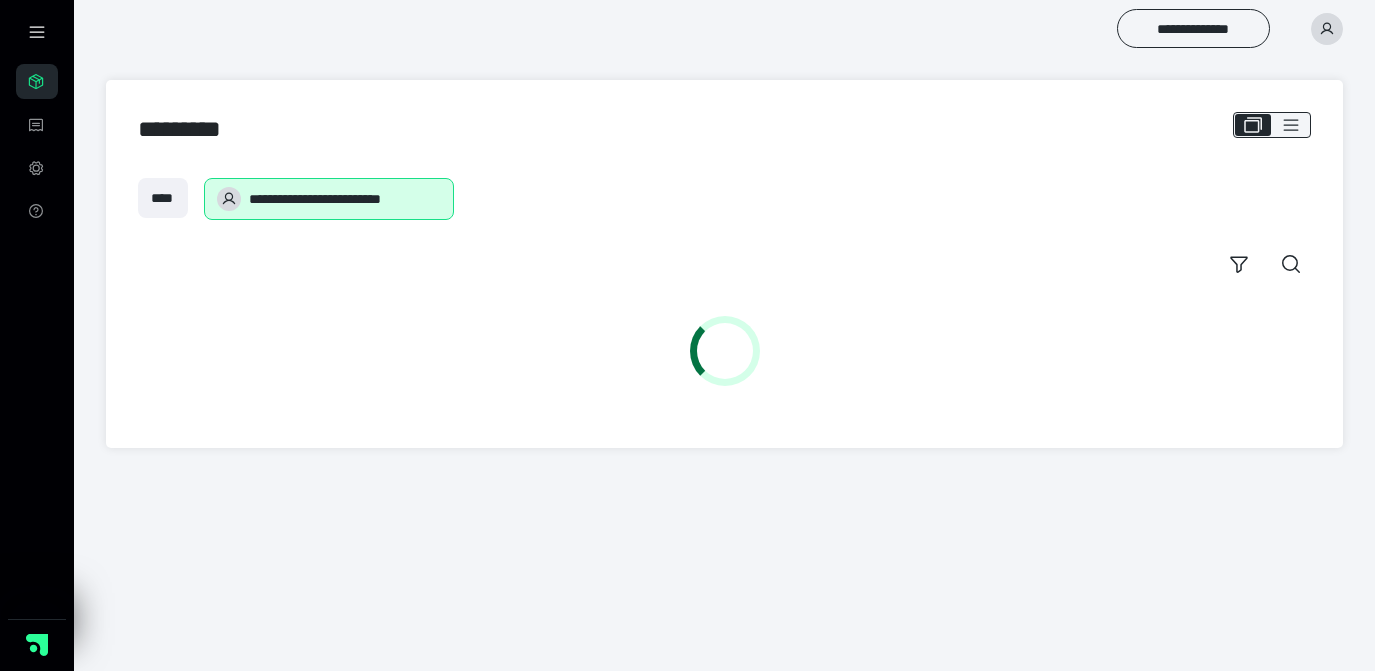 scroll, scrollTop: 0, scrollLeft: 0, axis: both 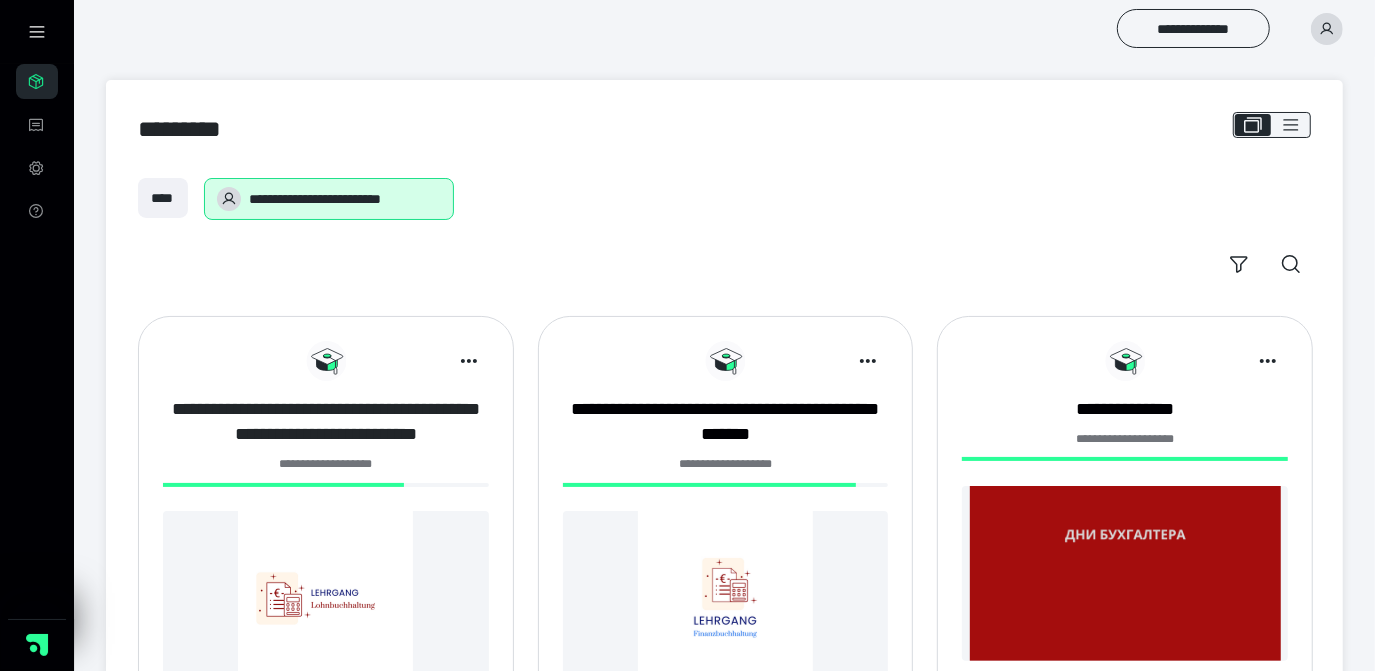 click on "**********" at bounding box center [326, 422] 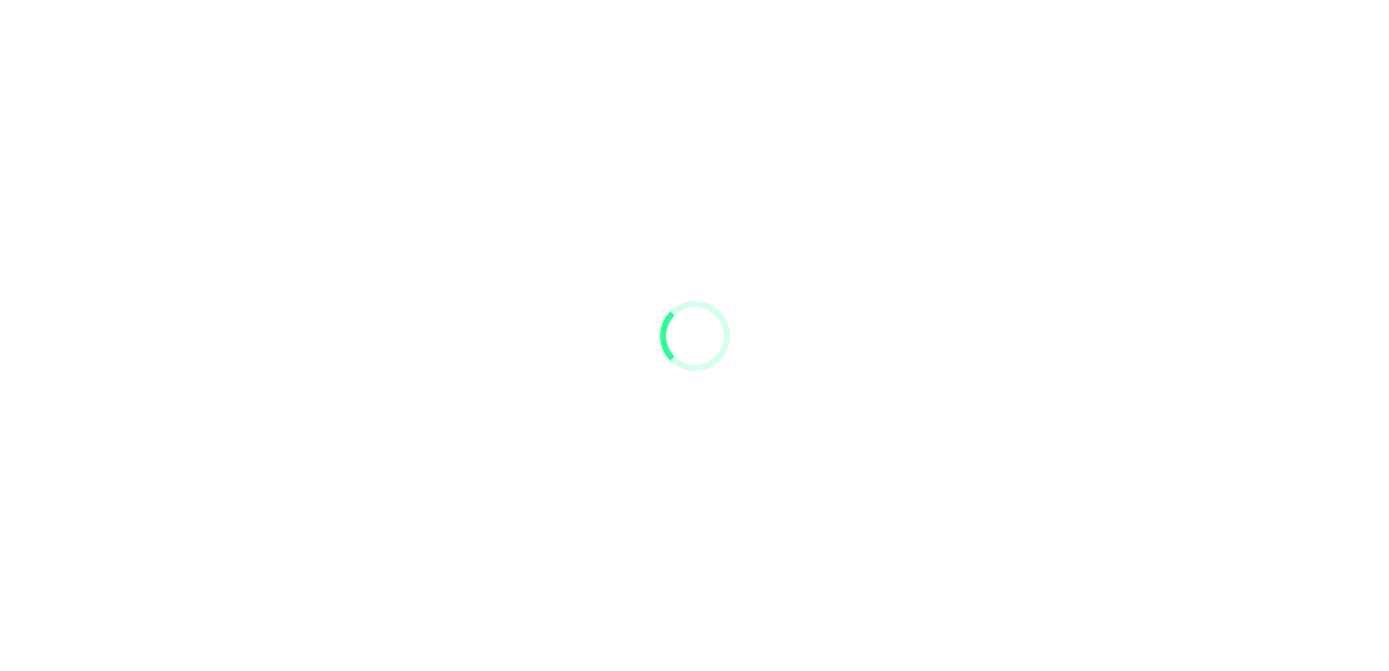 scroll, scrollTop: 0, scrollLeft: 0, axis: both 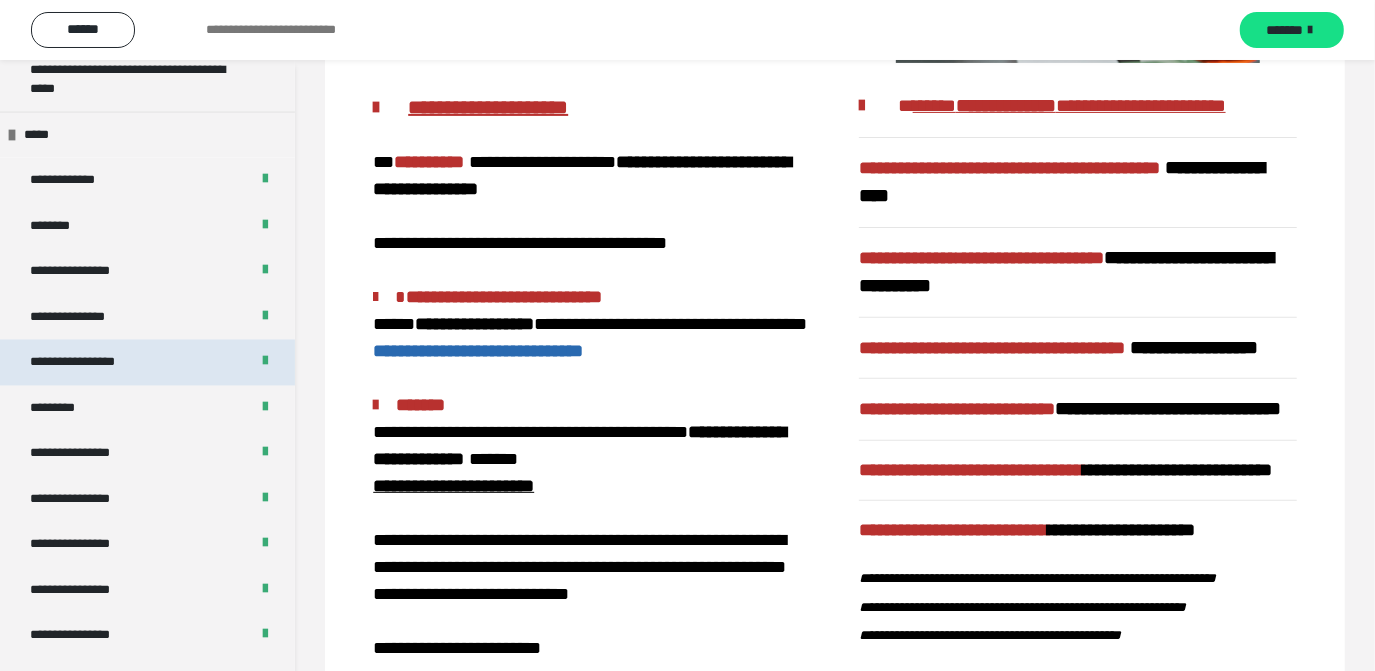 click on "**********" at bounding box center (93, 363) 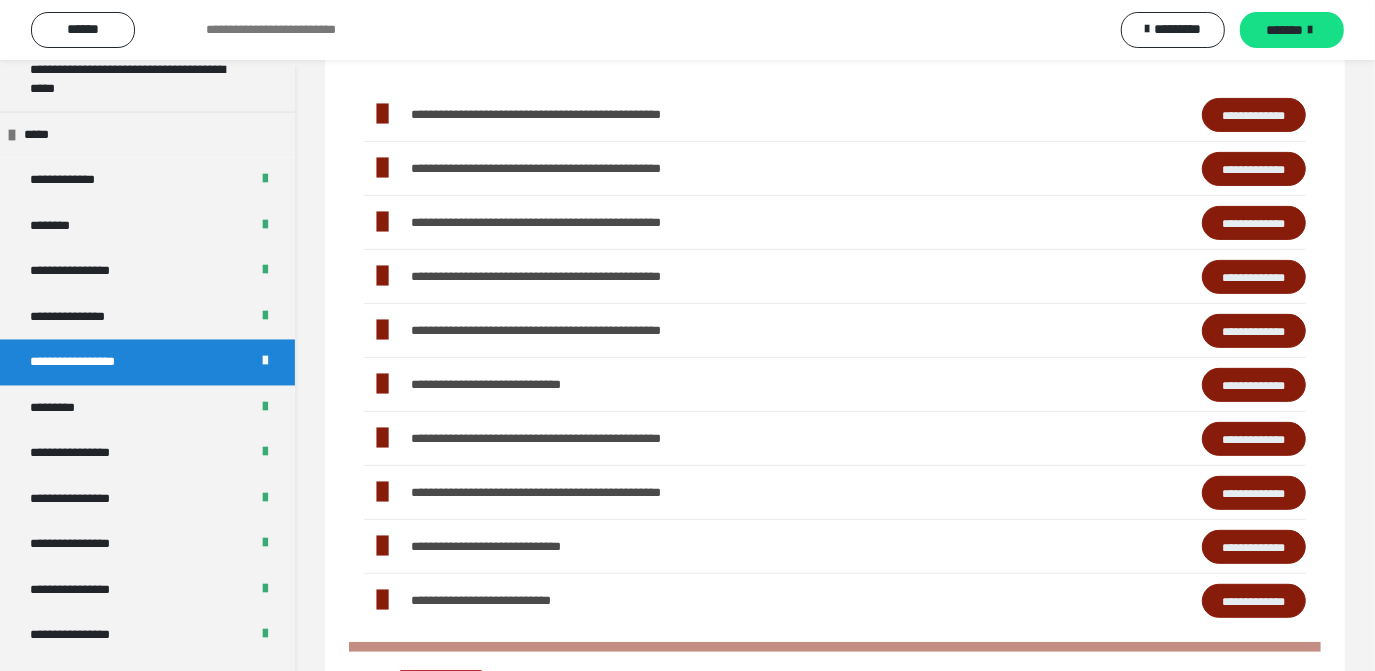 click on "**********" at bounding box center (1254, 438) 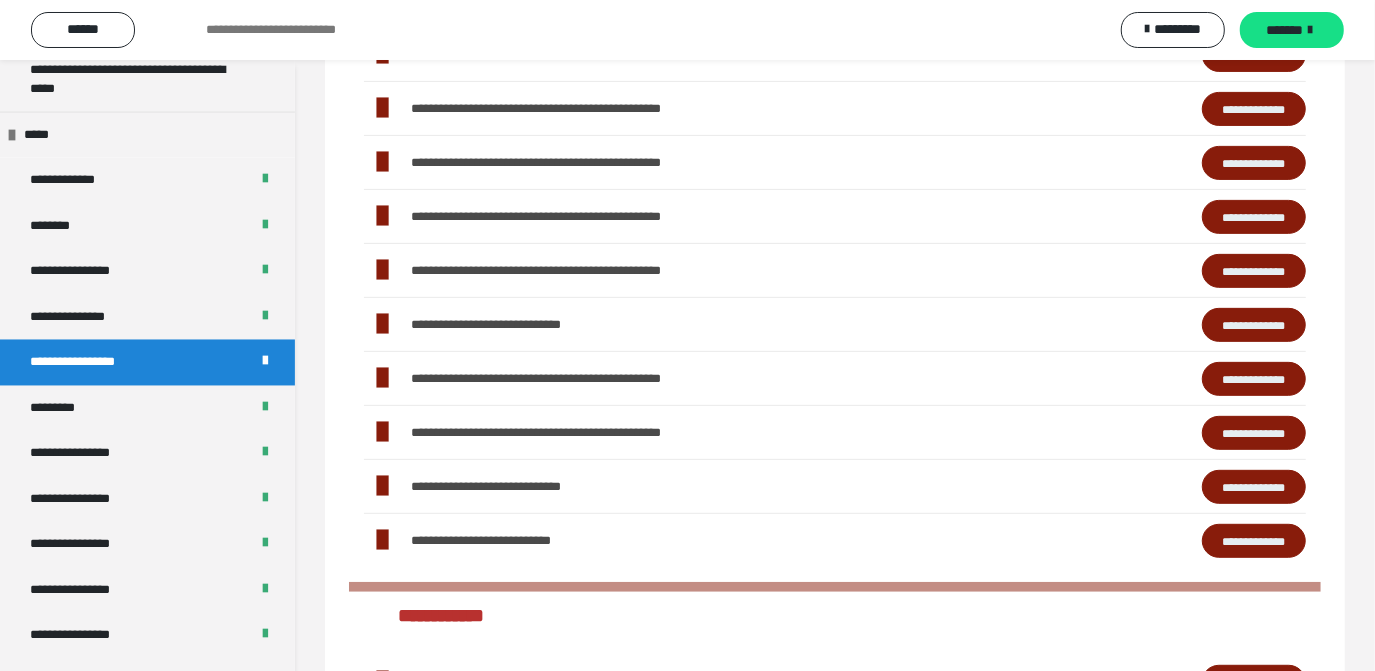 scroll, scrollTop: 454, scrollLeft: 0, axis: vertical 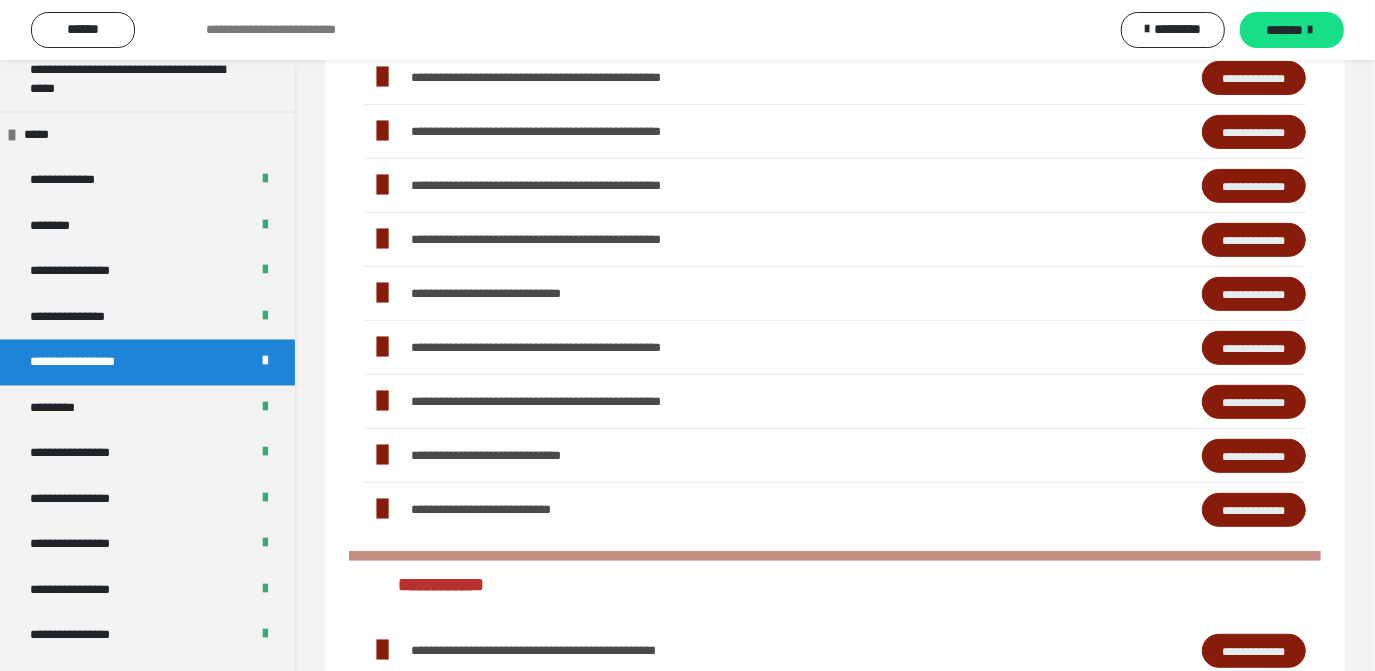 click on "**********" at bounding box center (1254, 509) 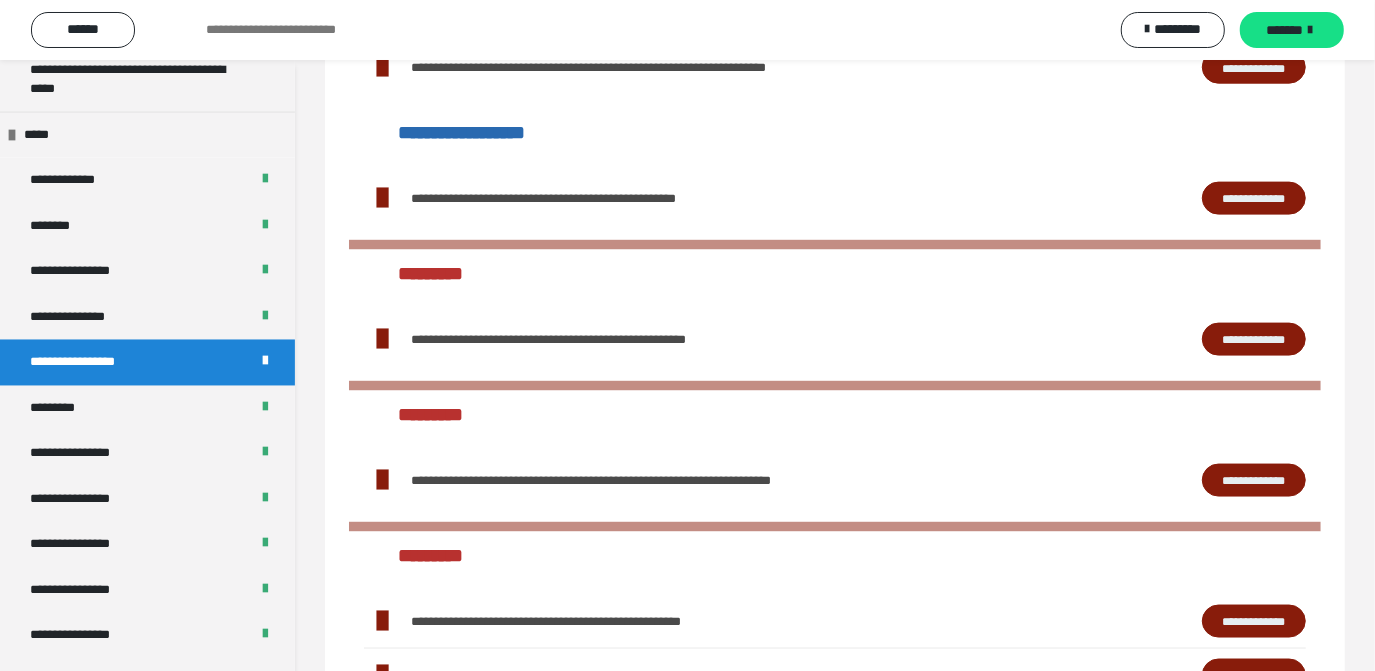 scroll, scrollTop: 1727, scrollLeft: 0, axis: vertical 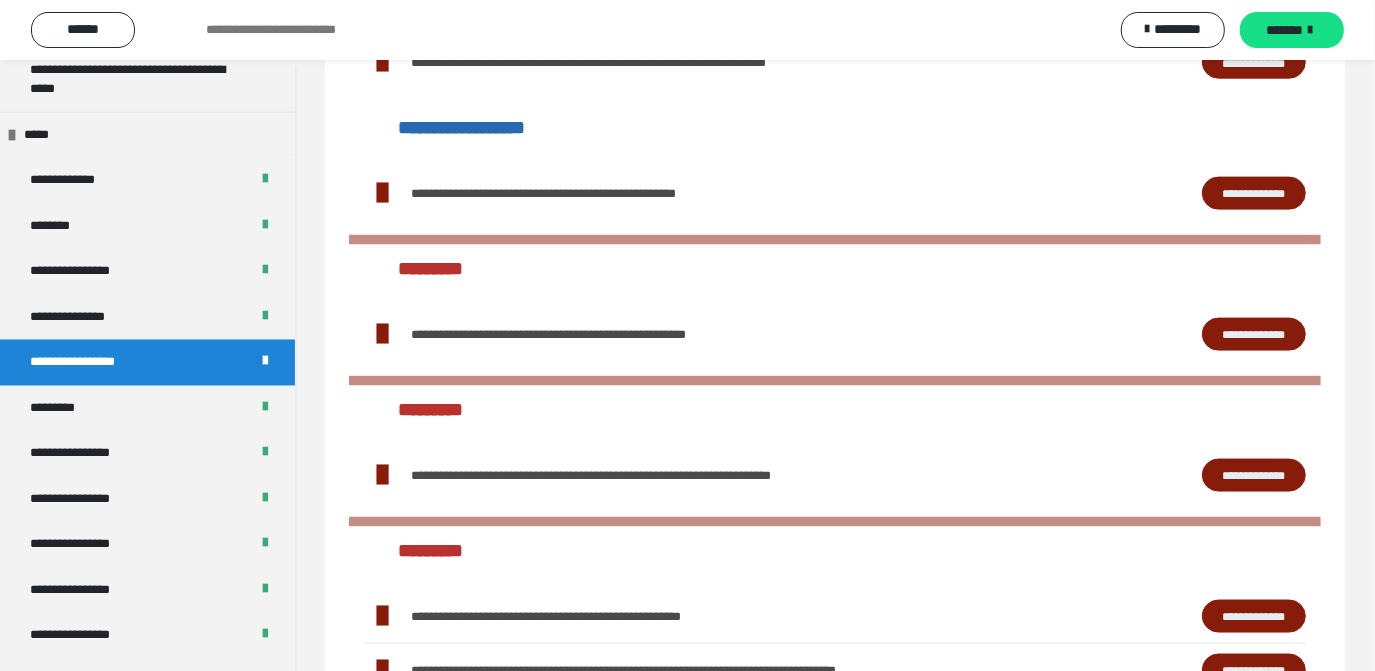 click on "**********" at bounding box center (1254, 475) 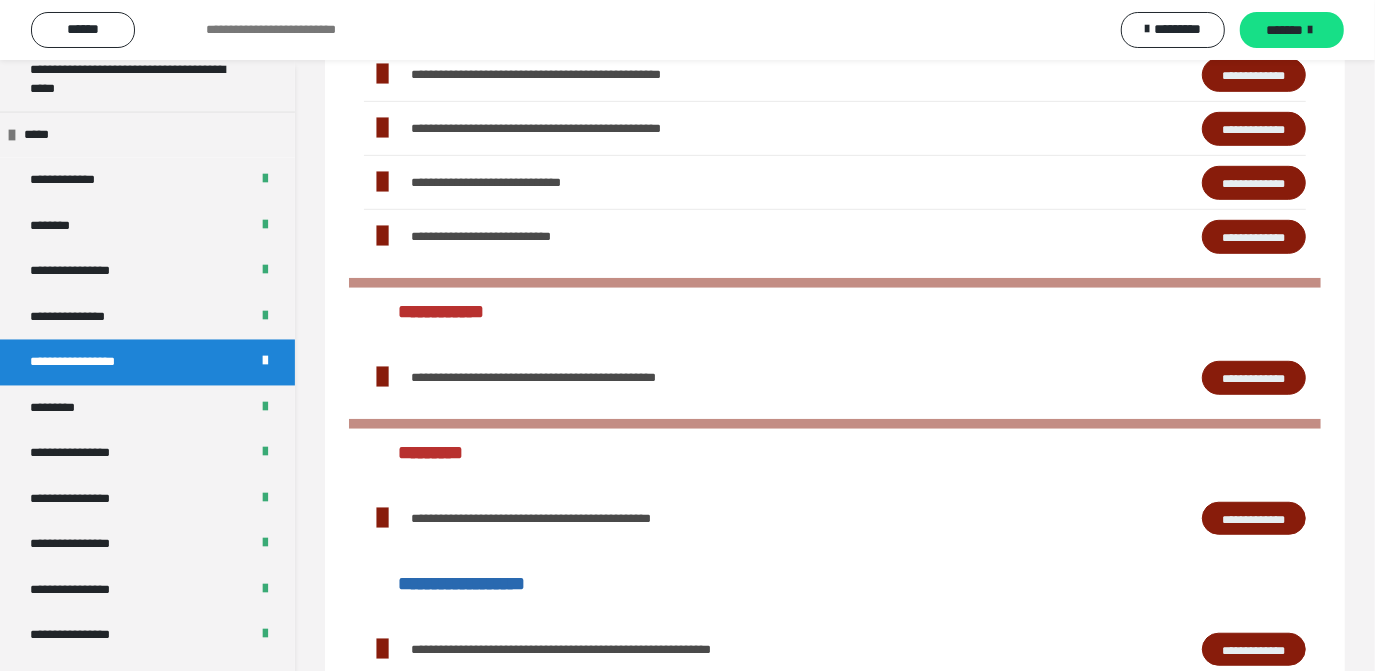 scroll, scrollTop: 363, scrollLeft: 0, axis: vertical 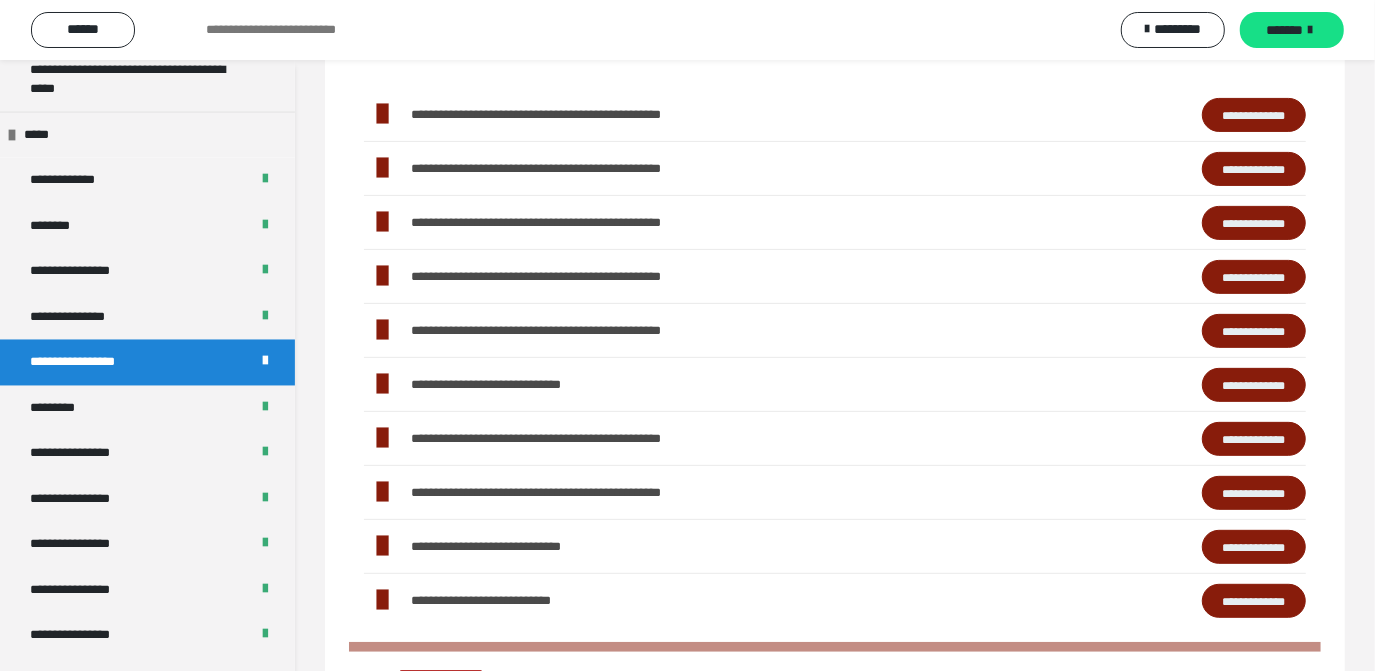 click on "**********" at bounding box center [1254, 492] 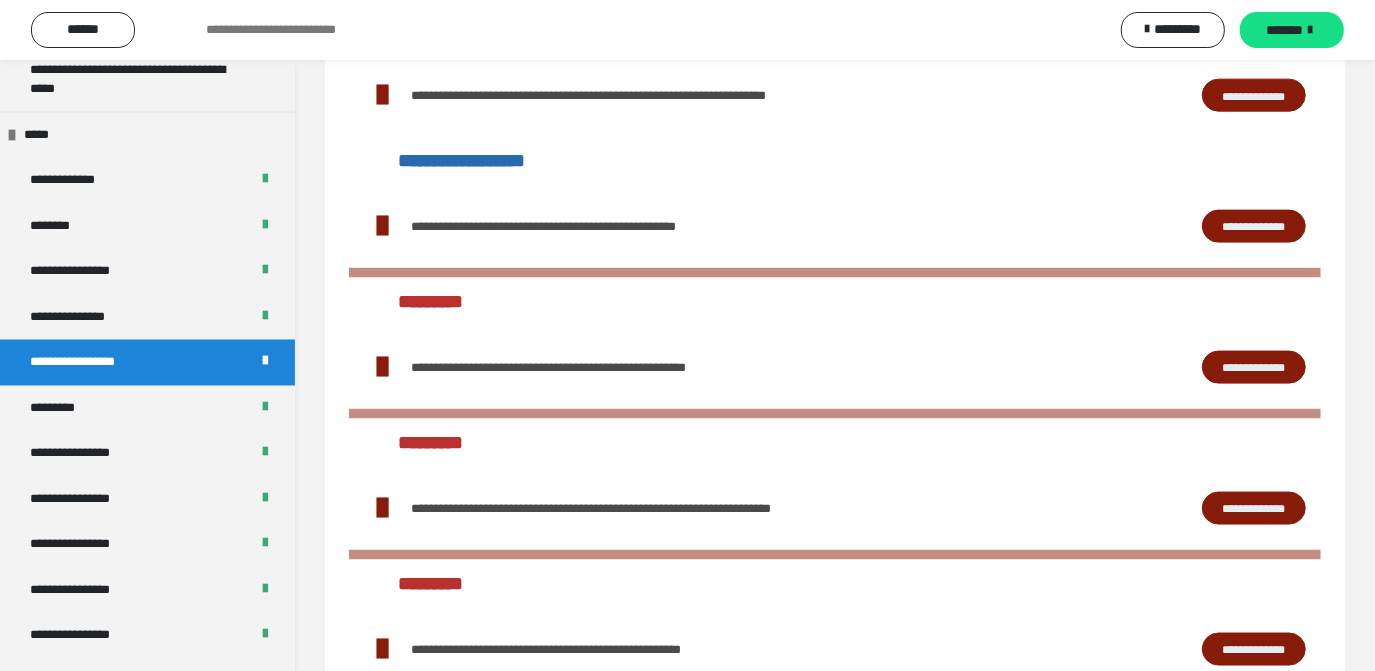 scroll, scrollTop: 1727, scrollLeft: 0, axis: vertical 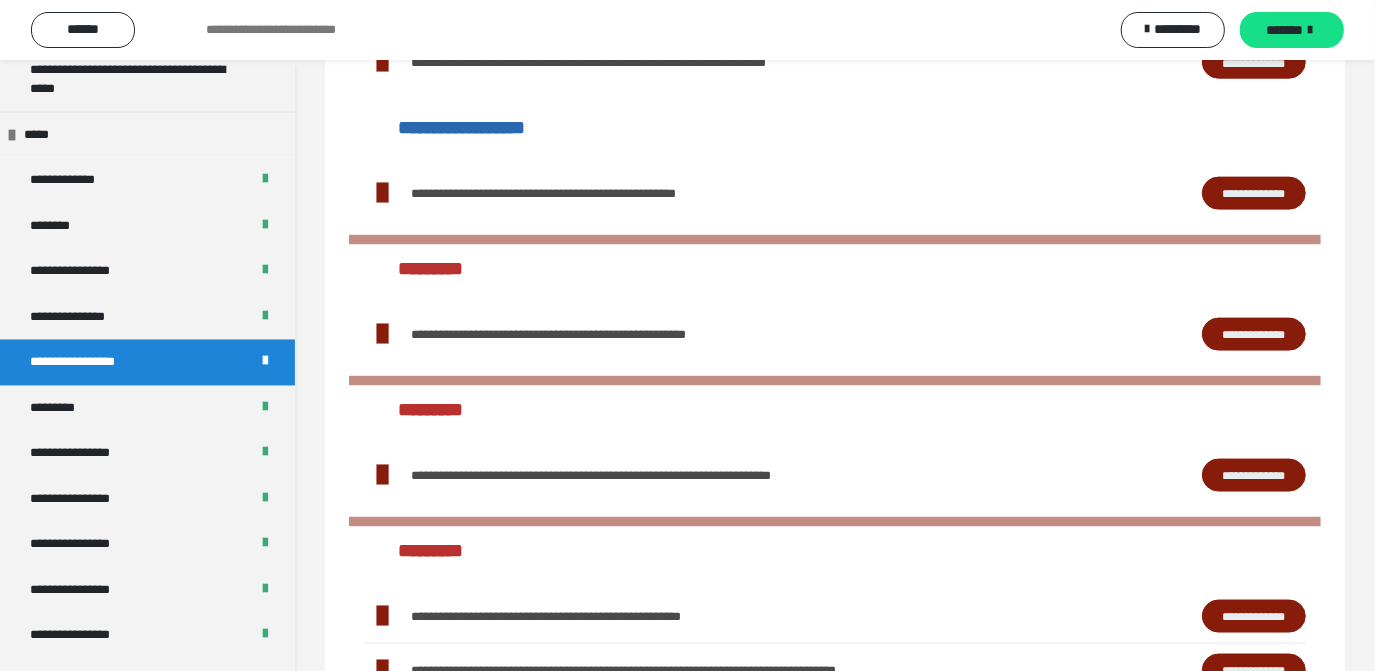 click on "**********" at bounding box center [1254, 334] 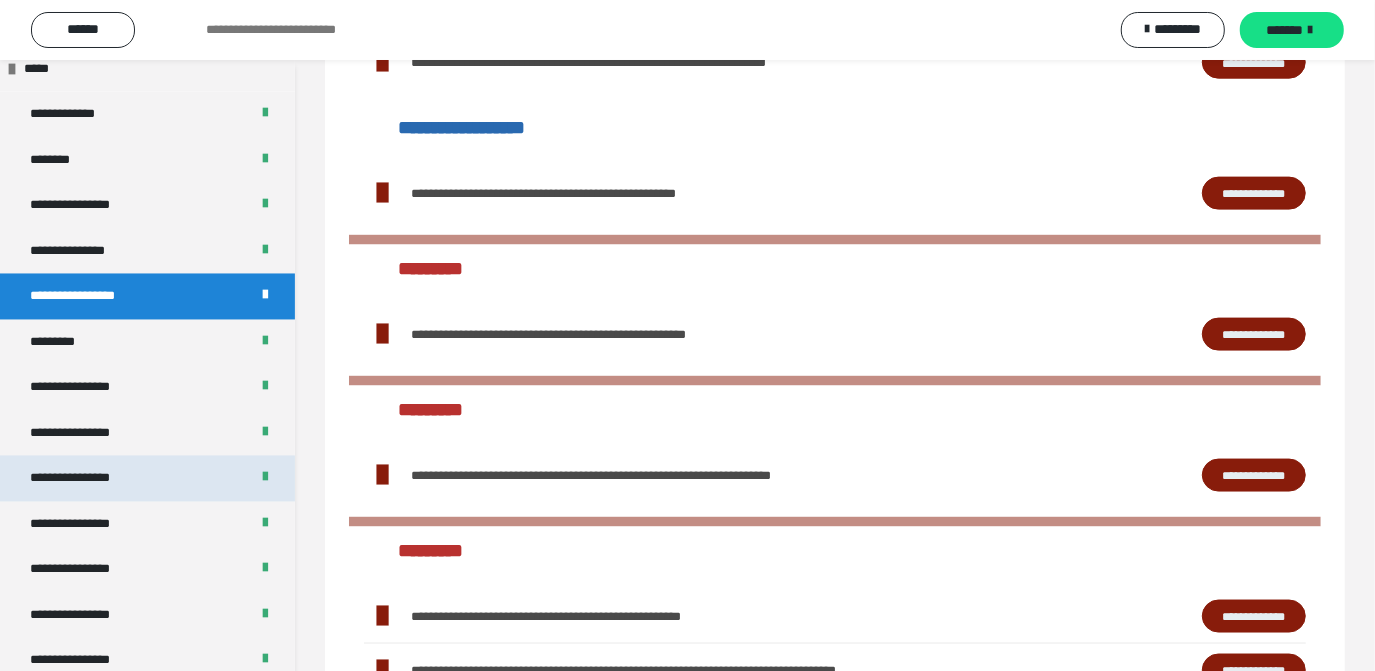 scroll, scrollTop: 2580, scrollLeft: 0, axis: vertical 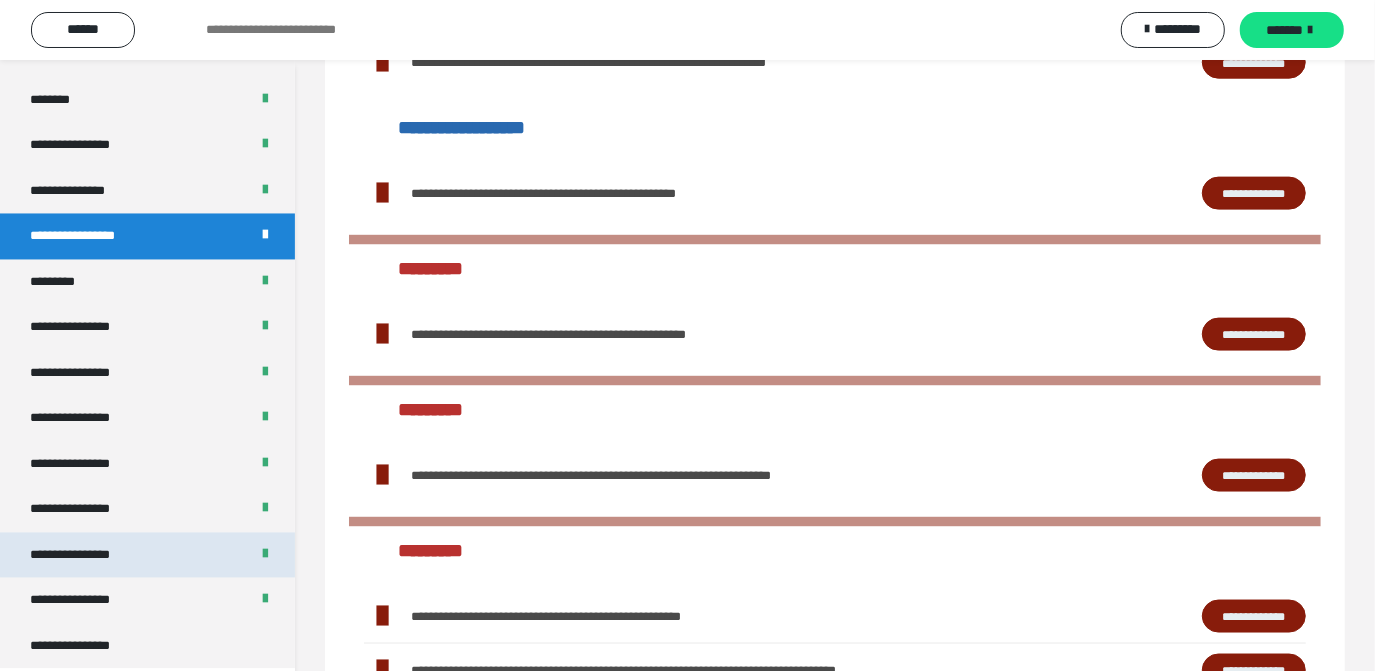 click on "**********" at bounding box center [87, 556] 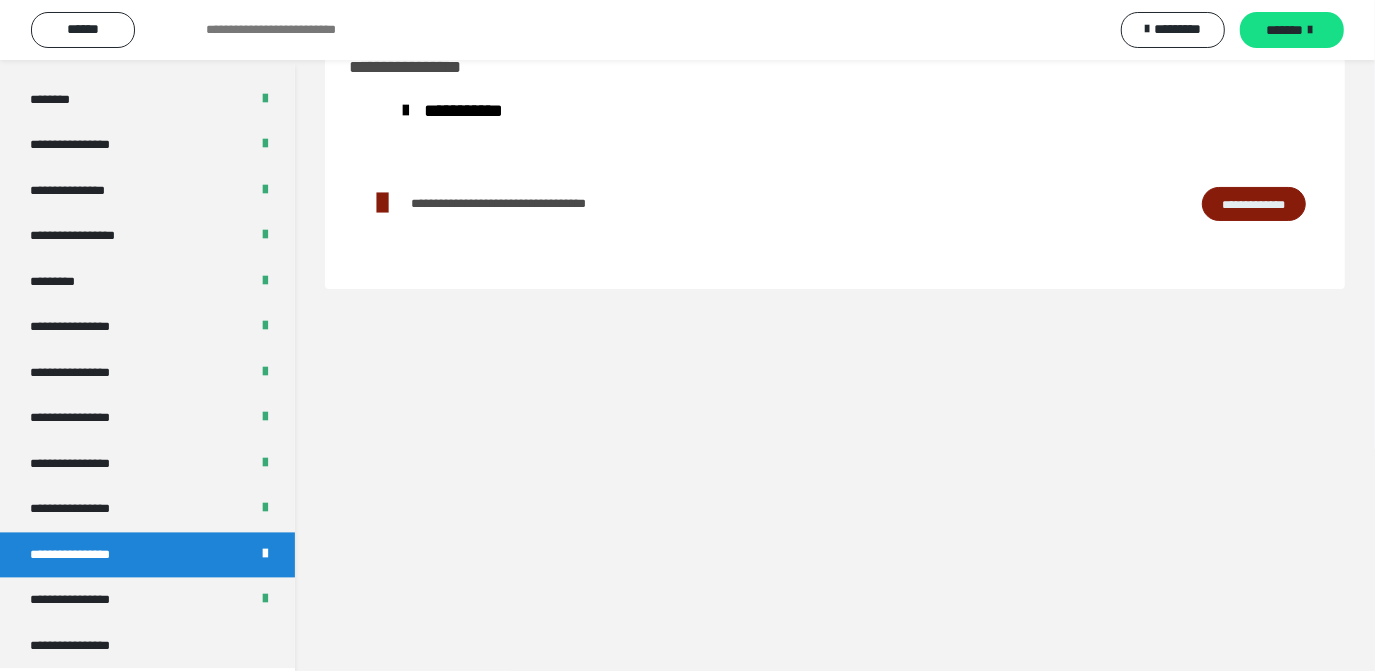 scroll, scrollTop: 60, scrollLeft: 0, axis: vertical 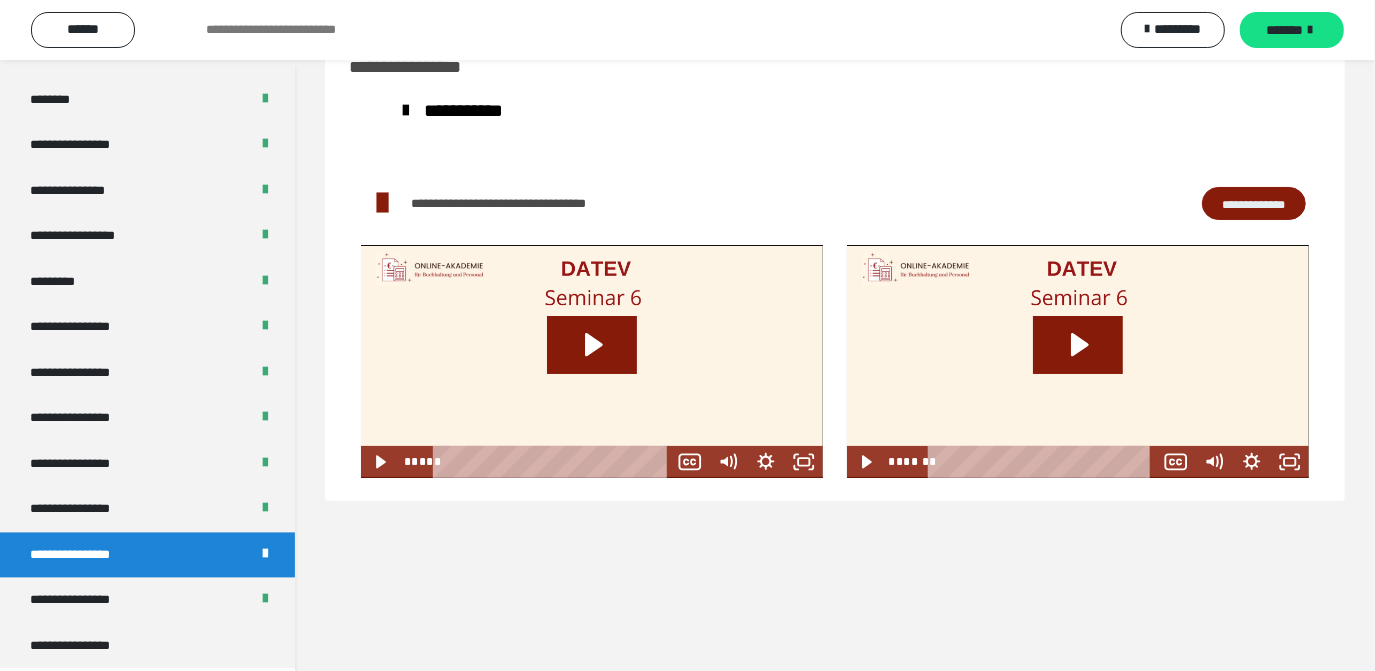 click on "**********" at bounding box center [1254, 203] 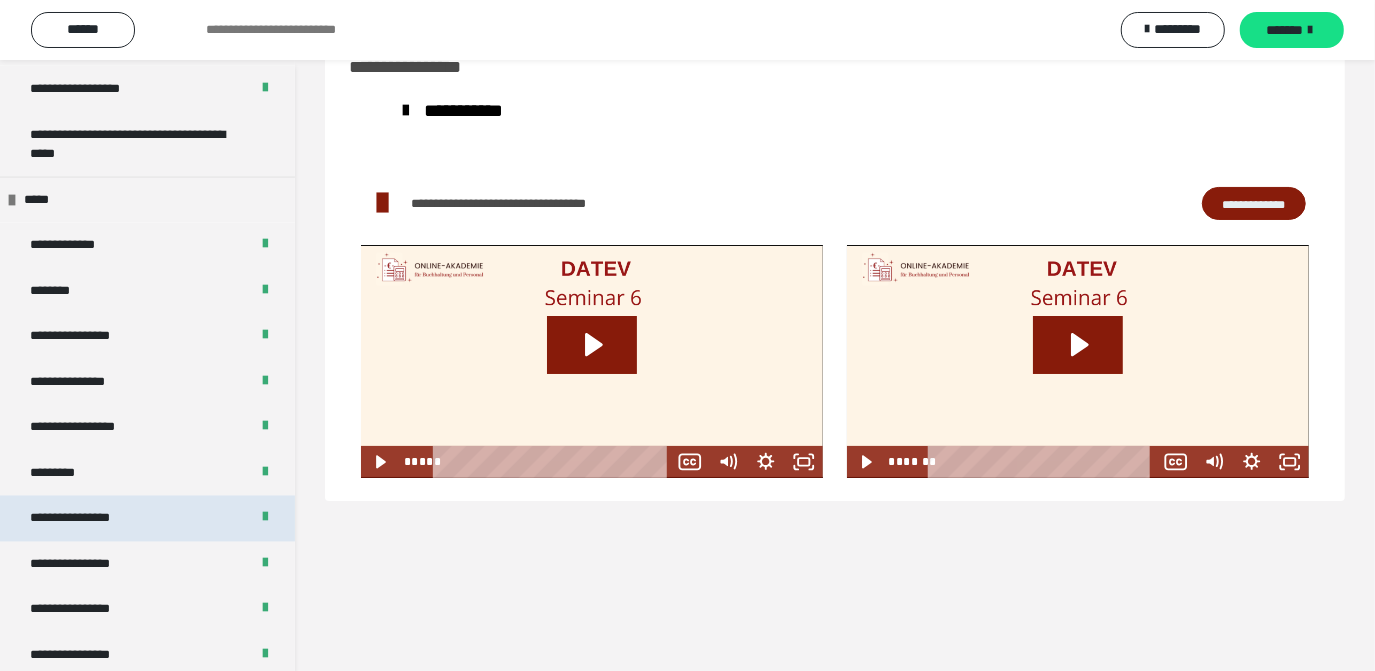 scroll, scrollTop: 2398, scrollLeft: 0, axis: vertical 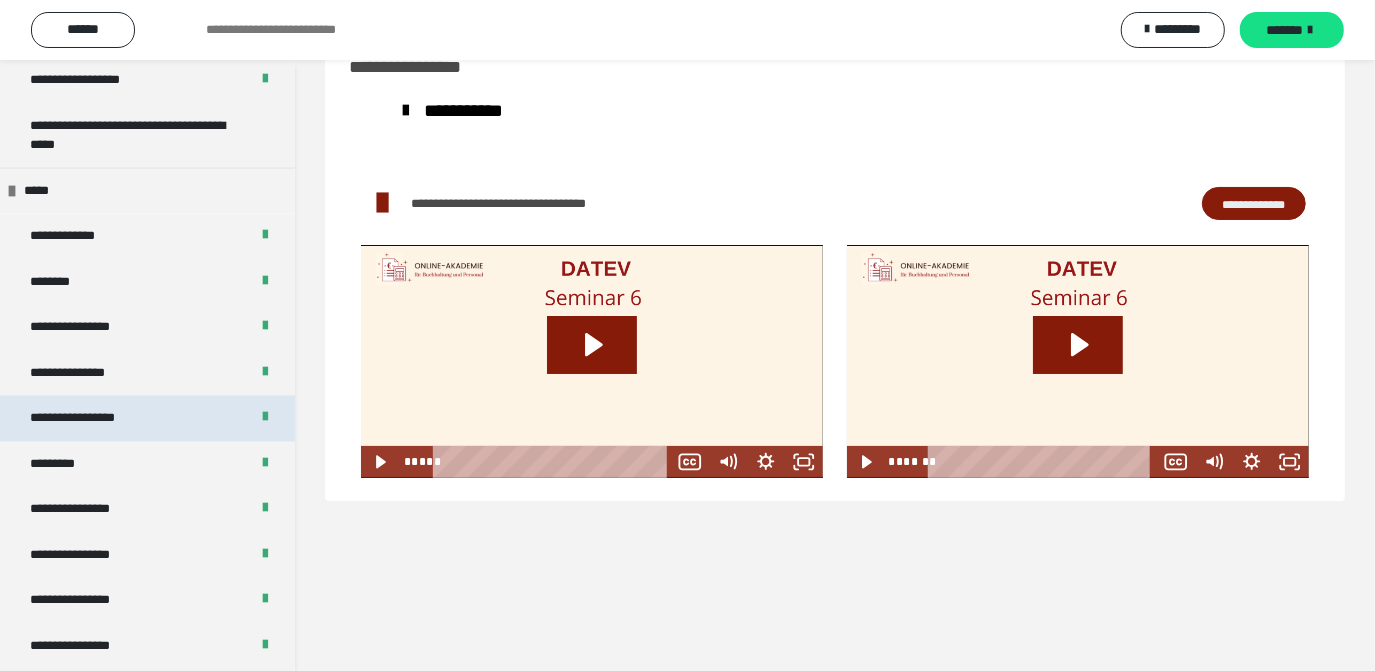 click on "**********" at bounding box center (93, 419) 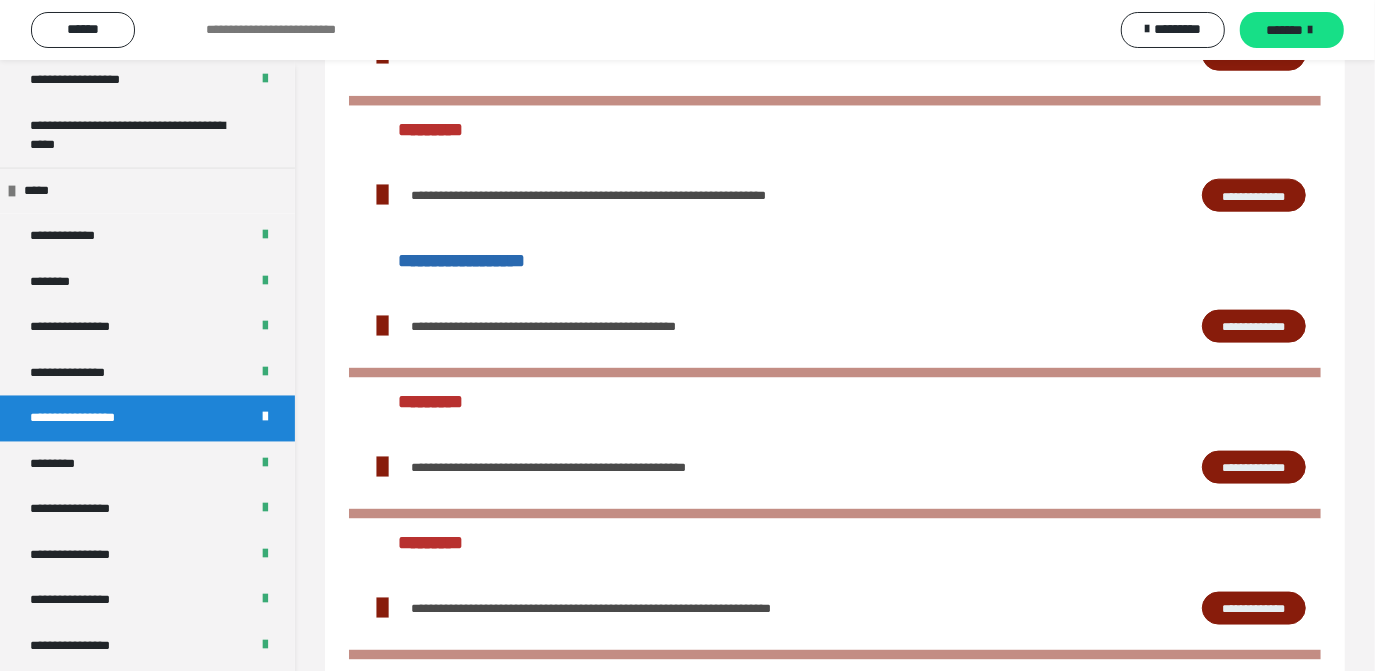 scroll, scrollTop: 1605, scrollLeft: 0, axis: vertical 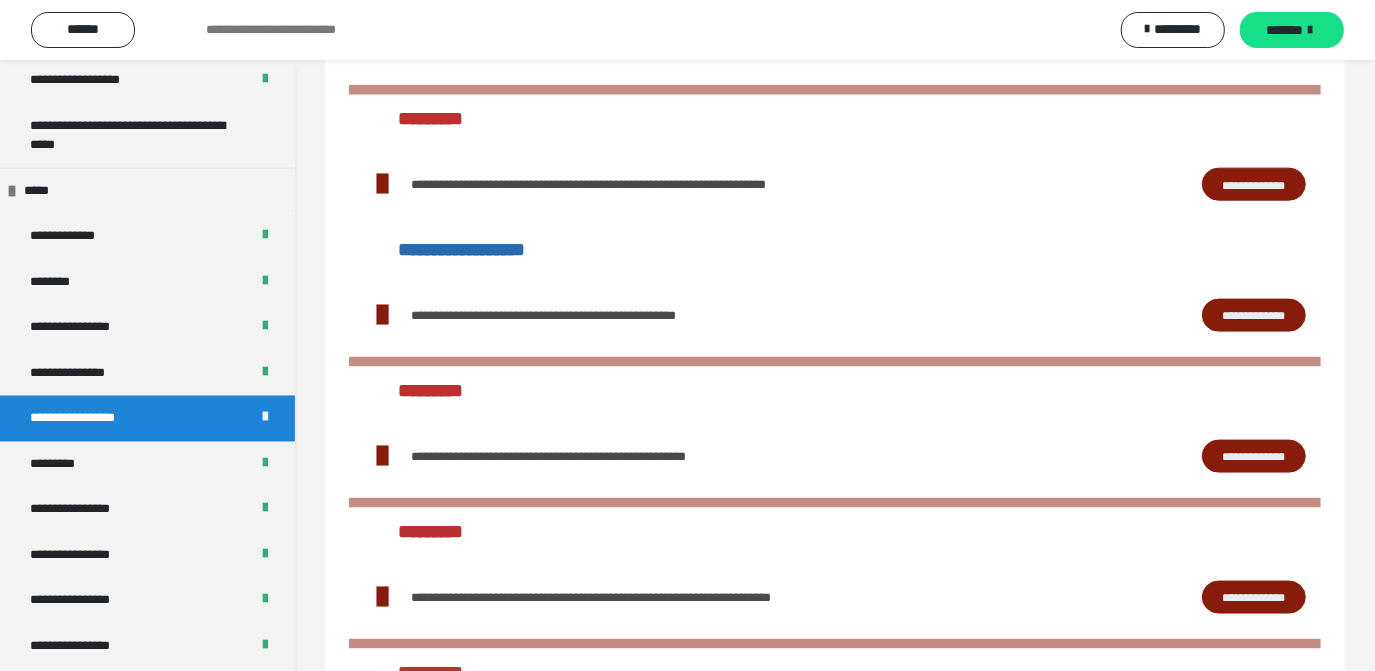 click on "**********" at bounding box center (1254, 597) 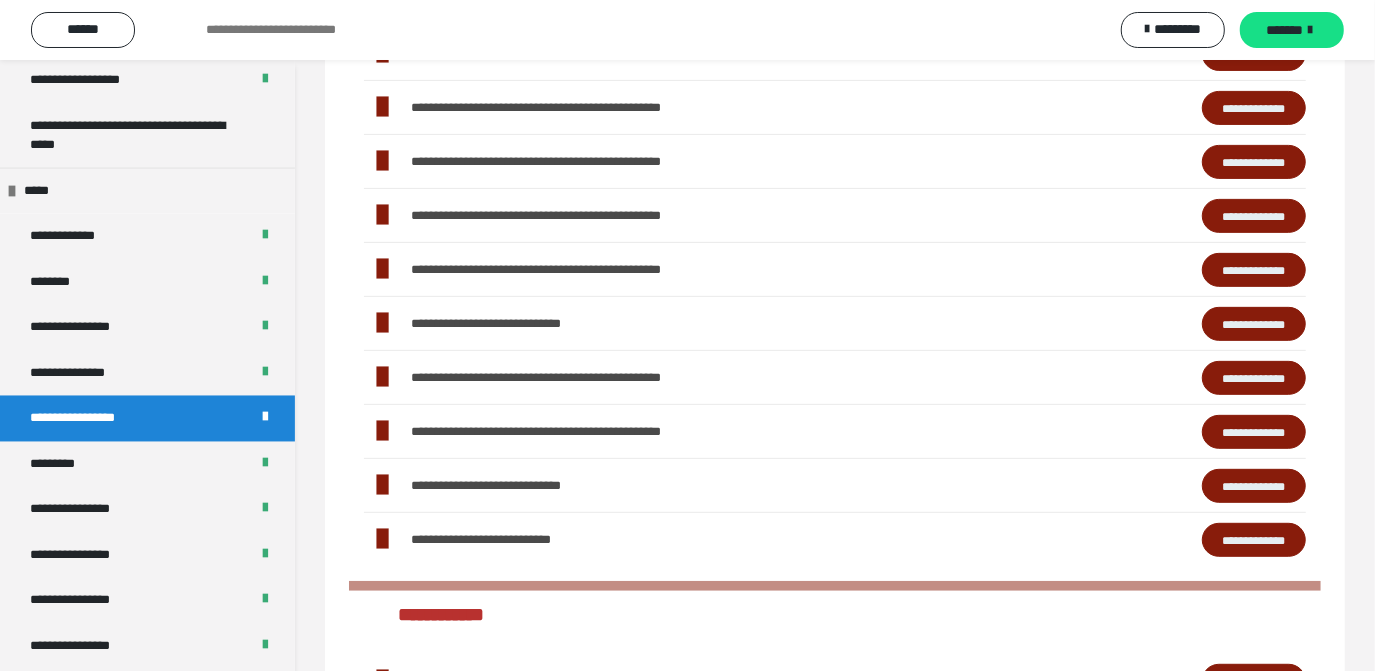 scroll, scrollTop: 510, scrollLeft: 0, axis: vertical 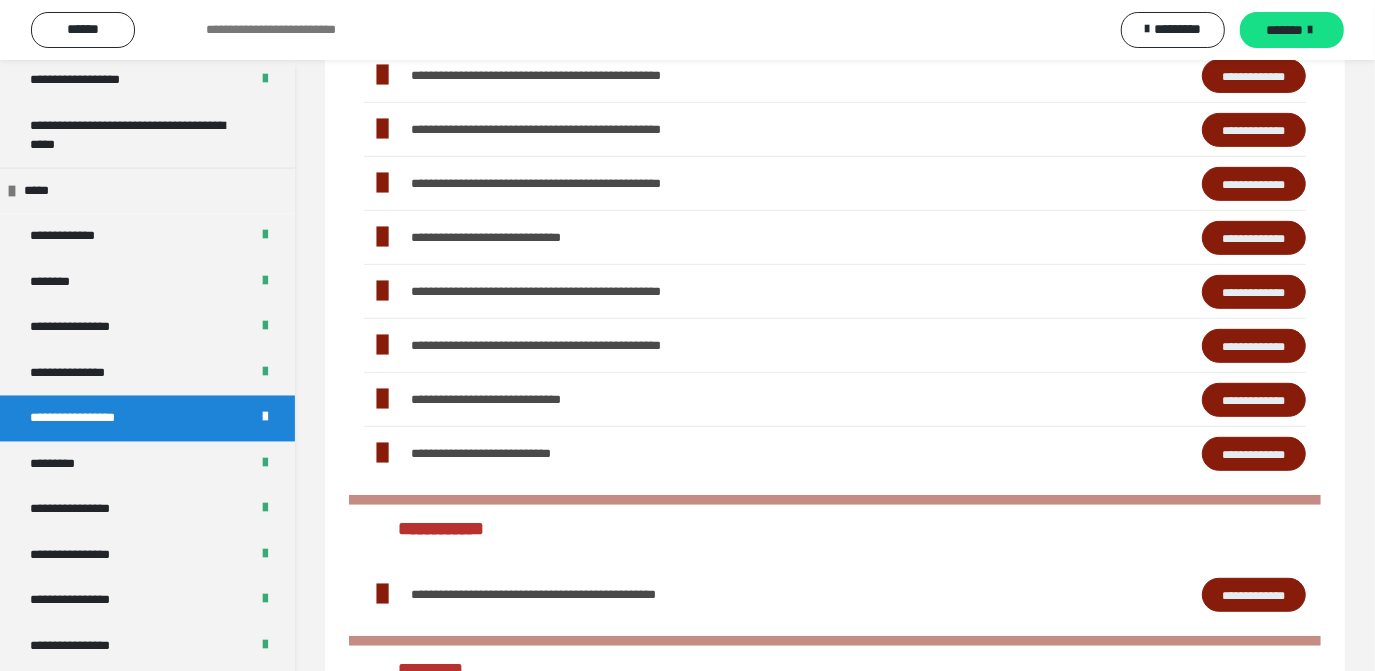 click on "**********" at bounding box center [835, 346] 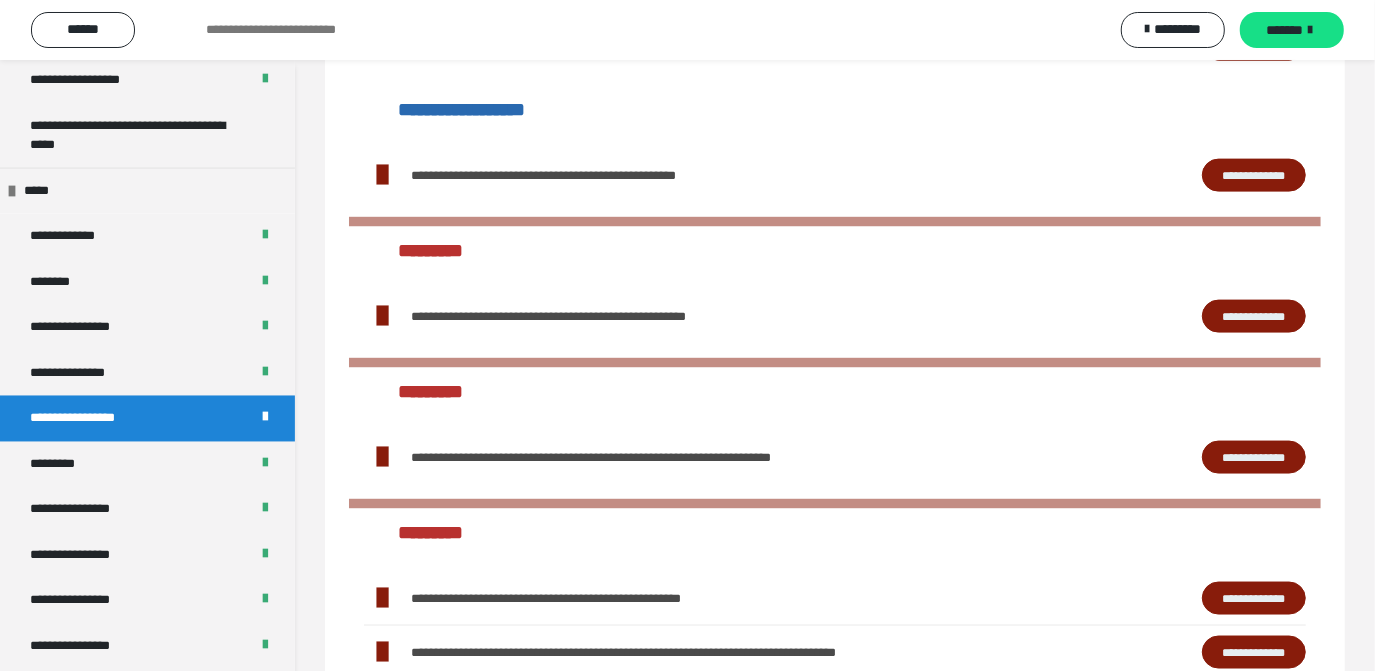 scroll, scrollTop: 1965, scrollLeft: 0, axis: vertical 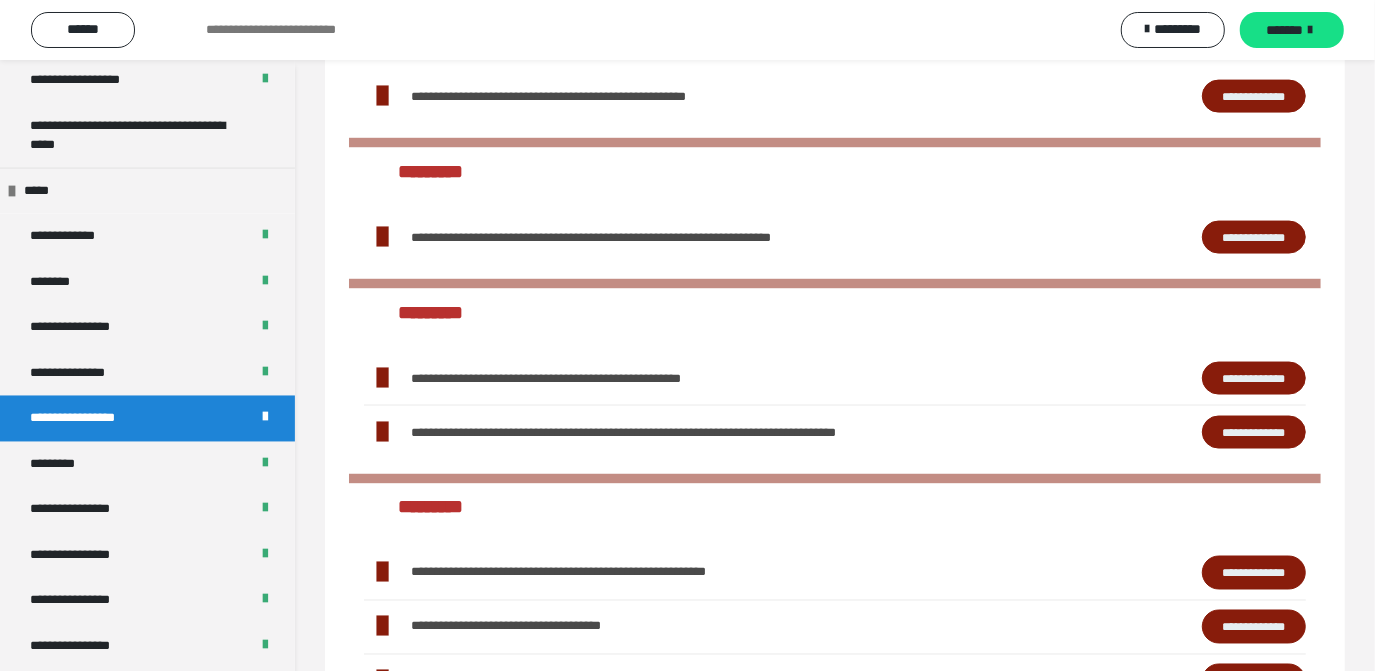 click on "**********" at bounding box center (1254, 432) 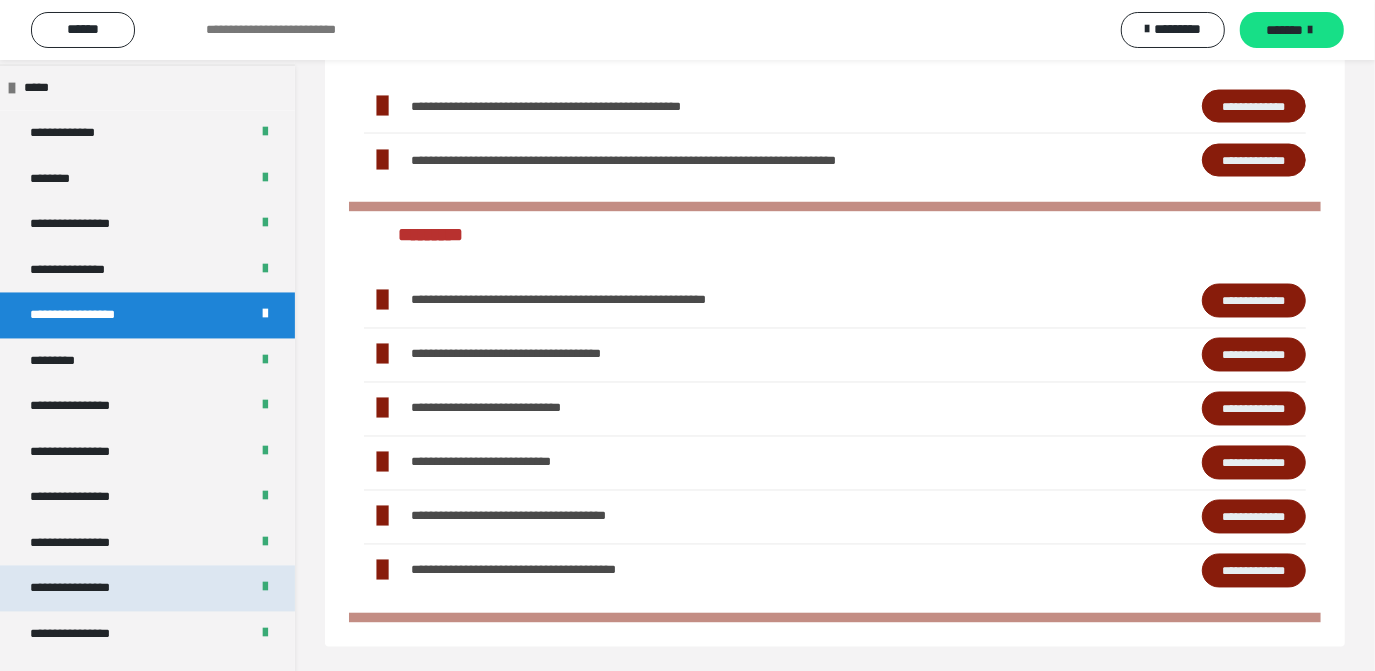 scroll, scrollTop: 2580, scrollLeft: 0, axis: vertical 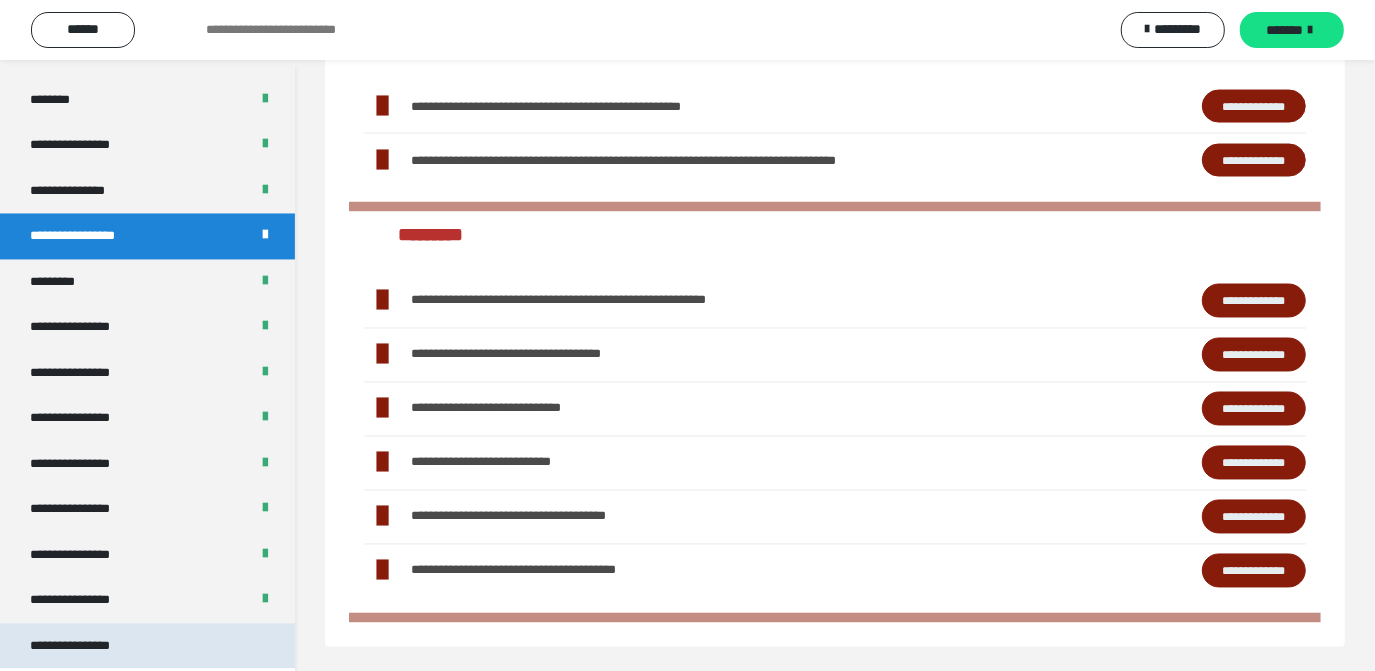 click on "**********" at bounding box center [147, 647] 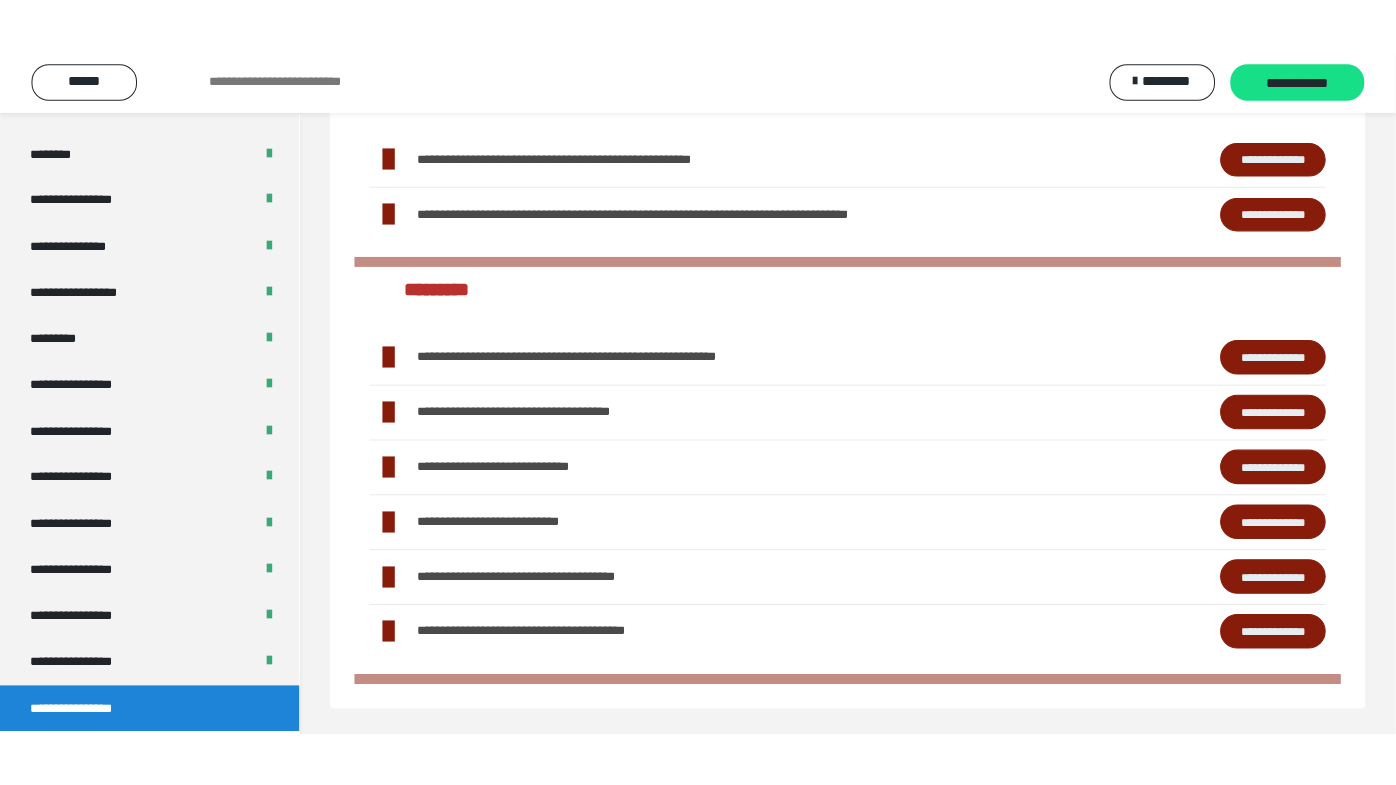 scroll, scrollTop: 60, scrollLeft: 0, axis: vertical 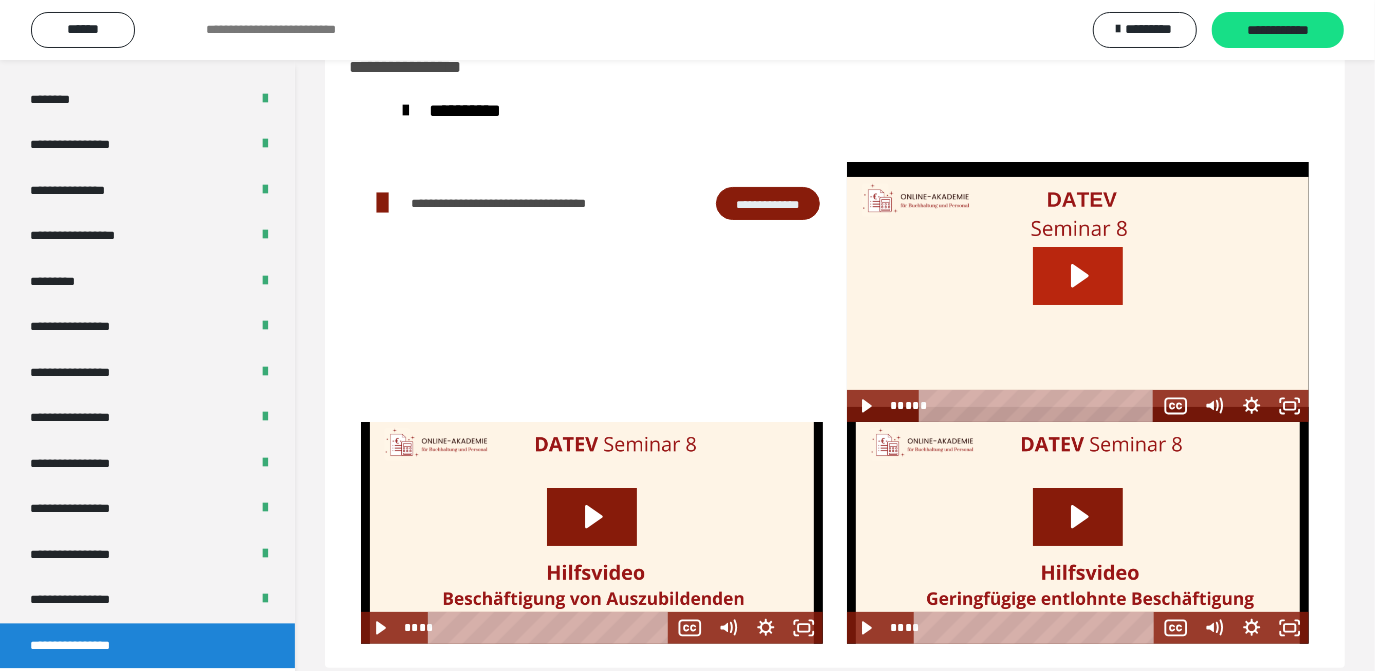 click 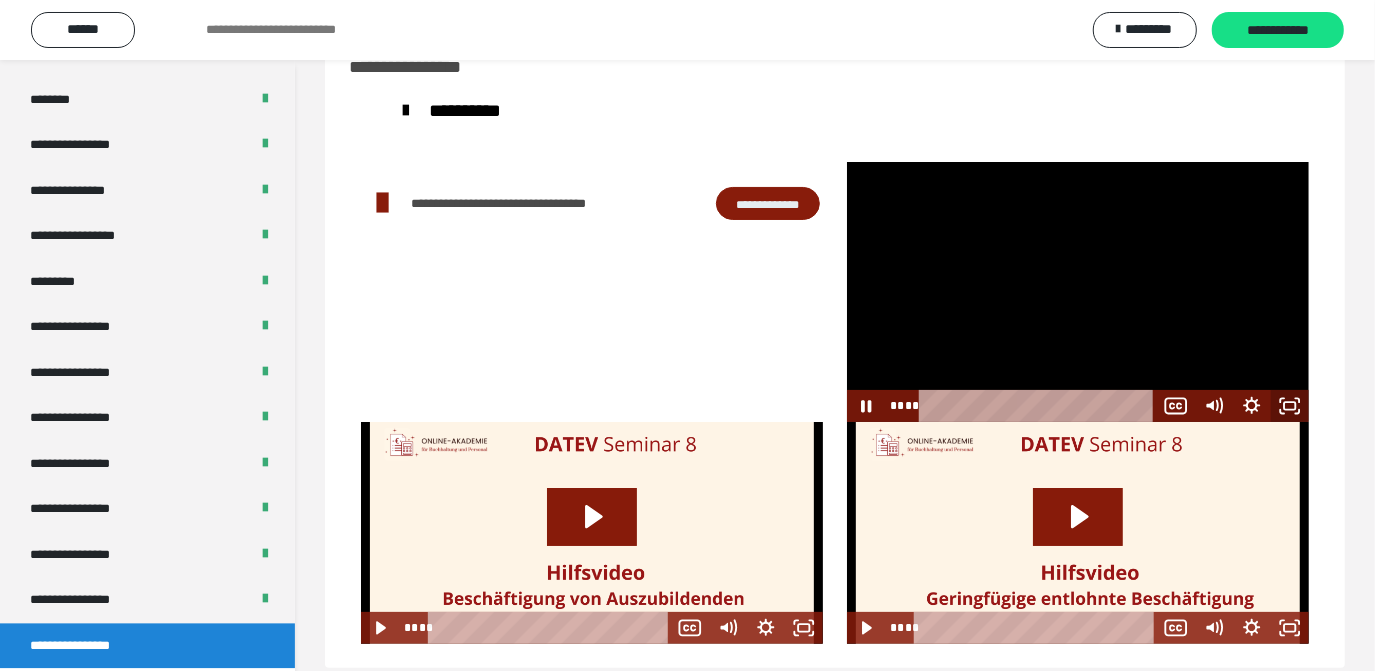 click 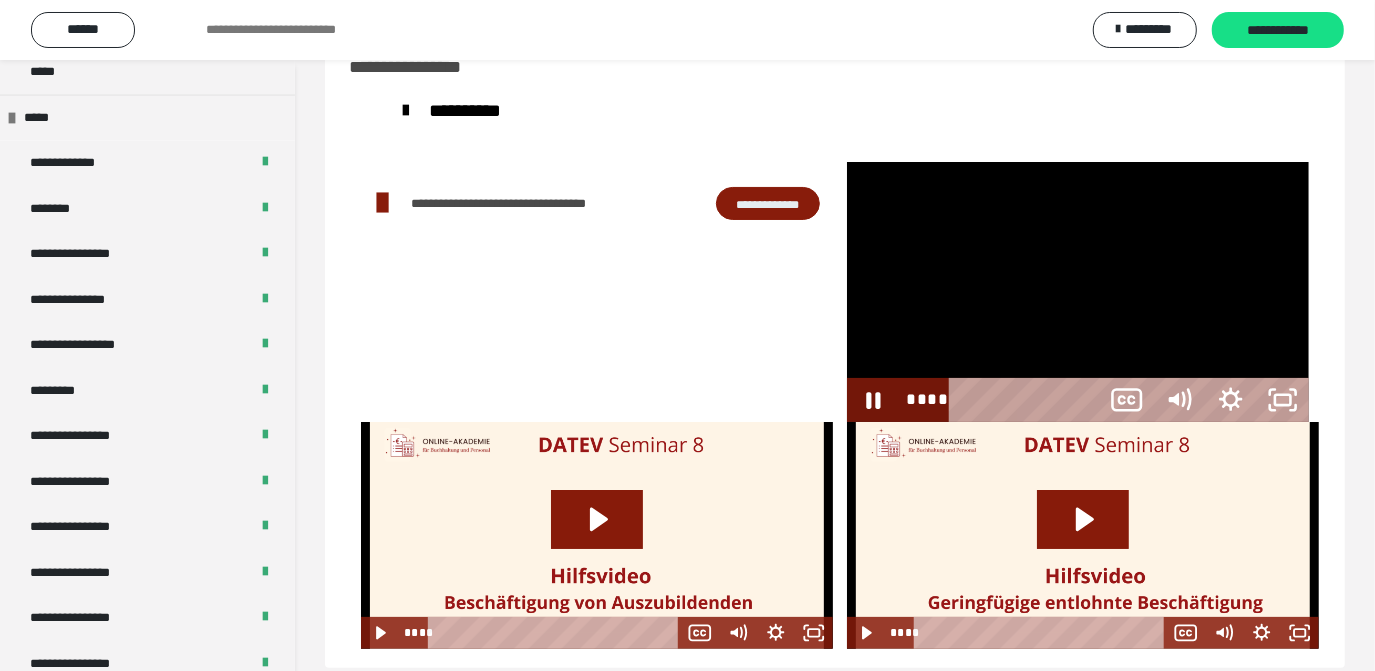 scroll, scrollTop: 2466, scrollLeft: 0, axis: vertical 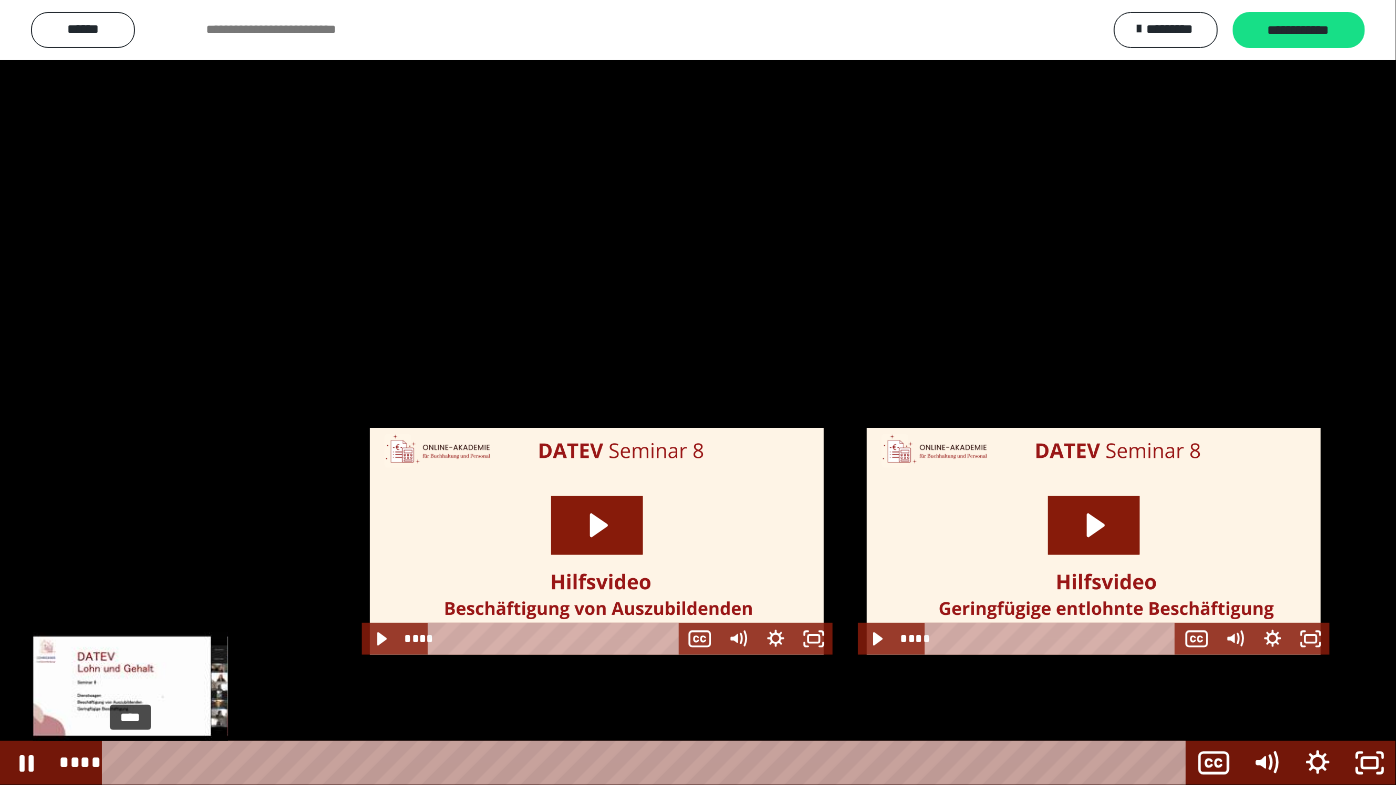click on "****" at bounding box center [649, 763] 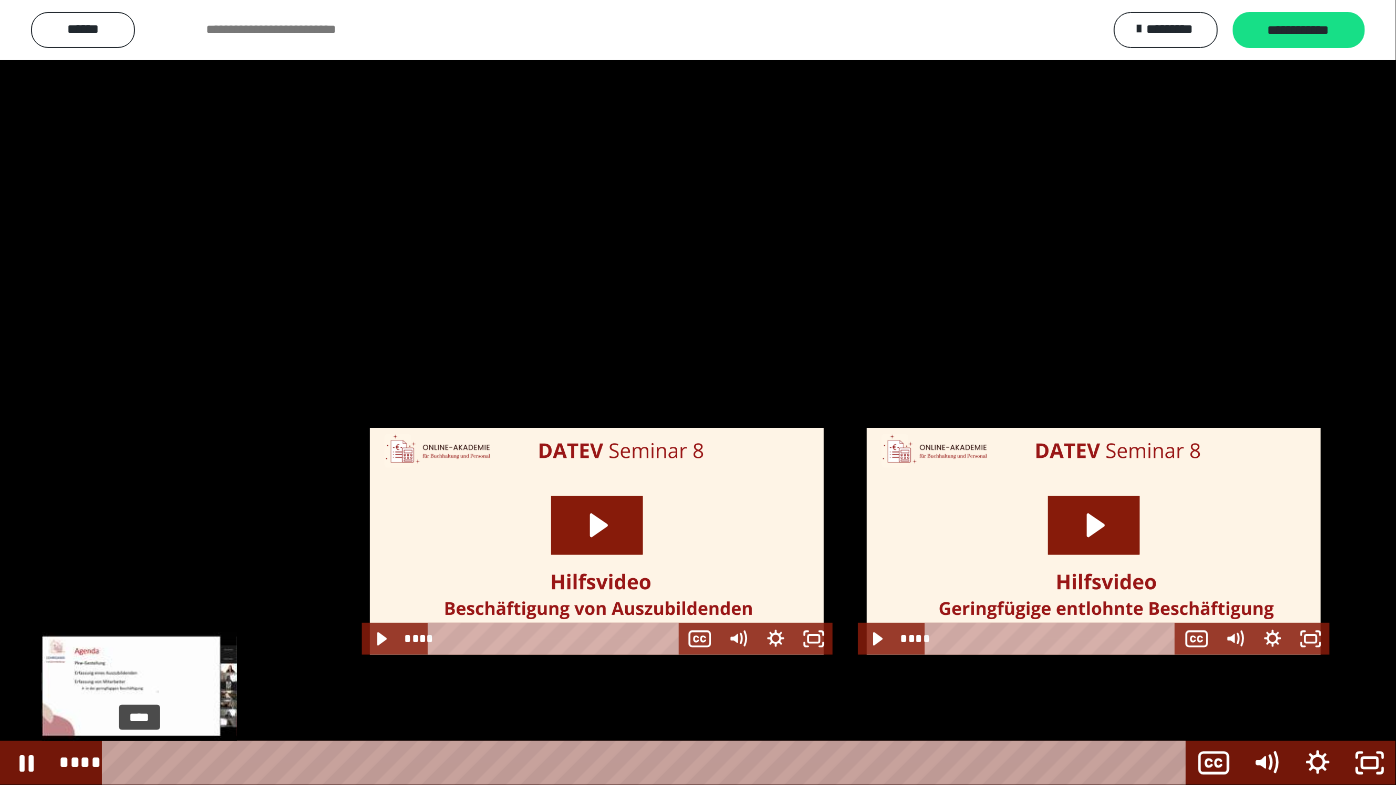 click on "****" at bounding box center [649, 763] 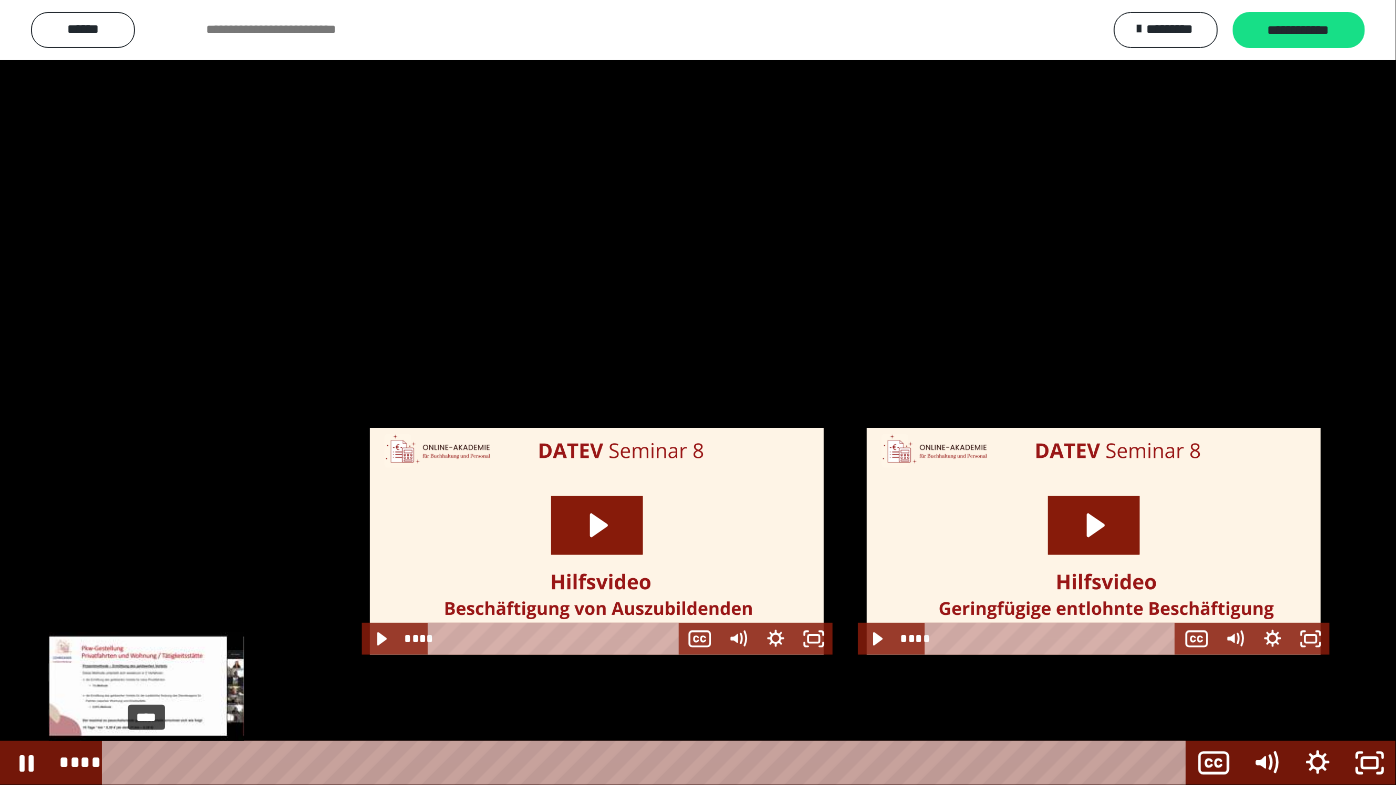 click on "****" at bounding box center (649, 763) 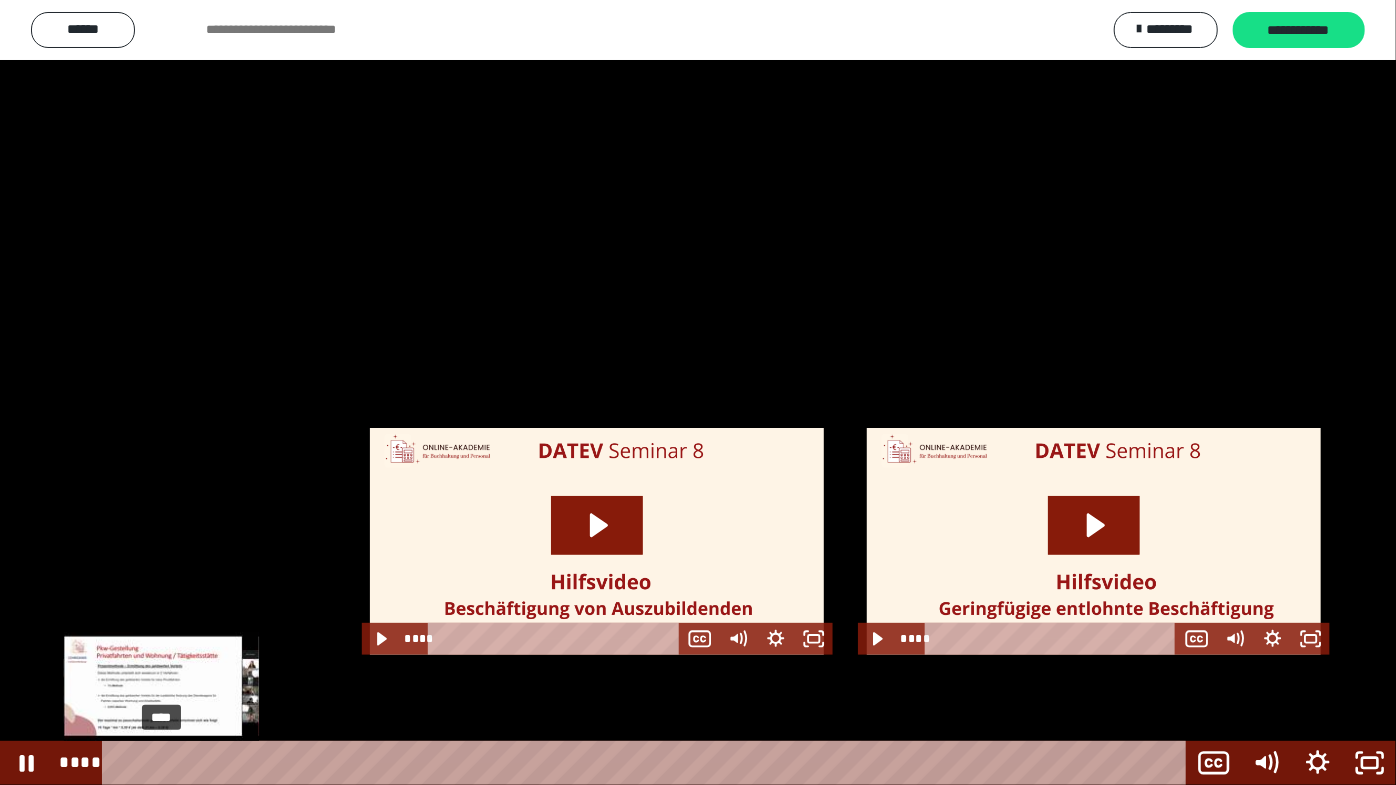 click on "****" at bounding box center (649, 763) 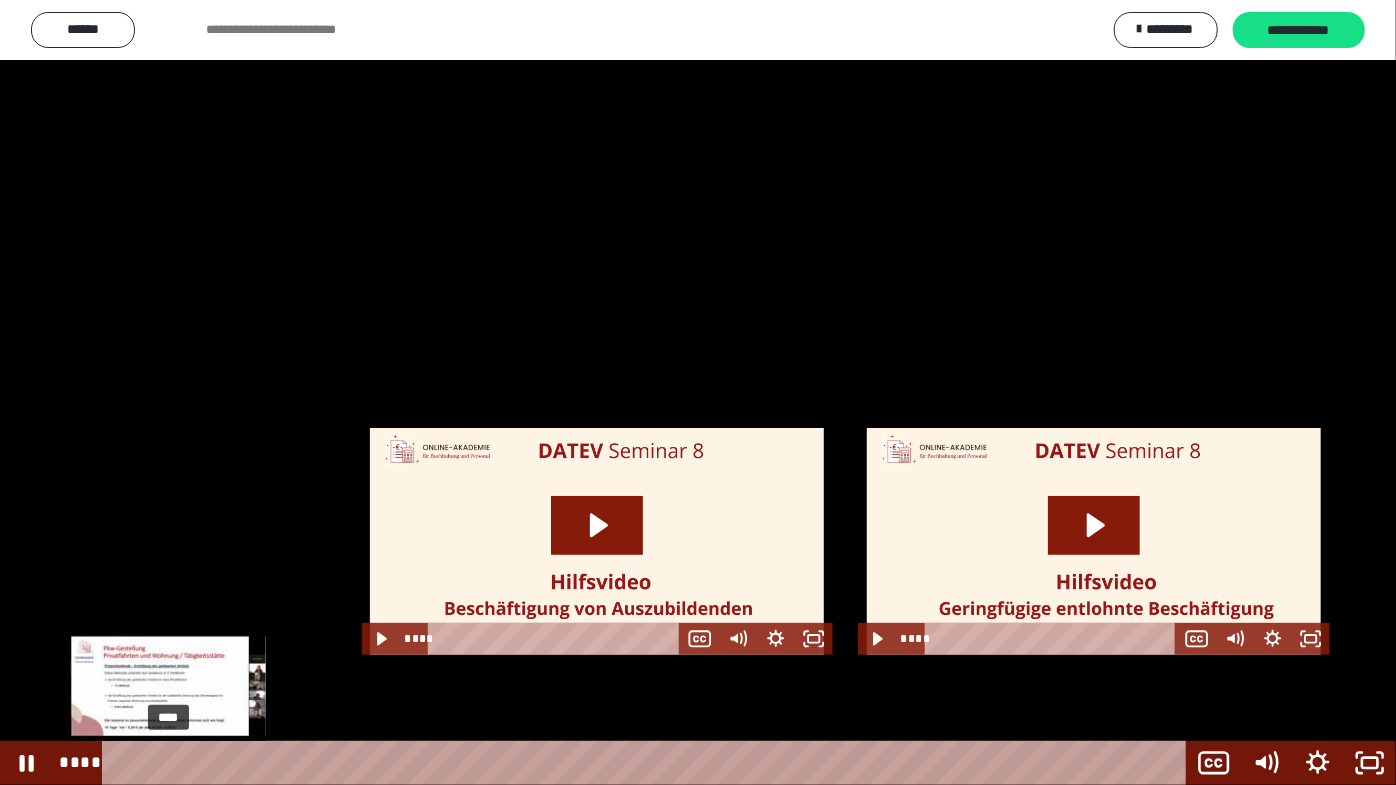 click on "****" at bounding box center (649, 763) 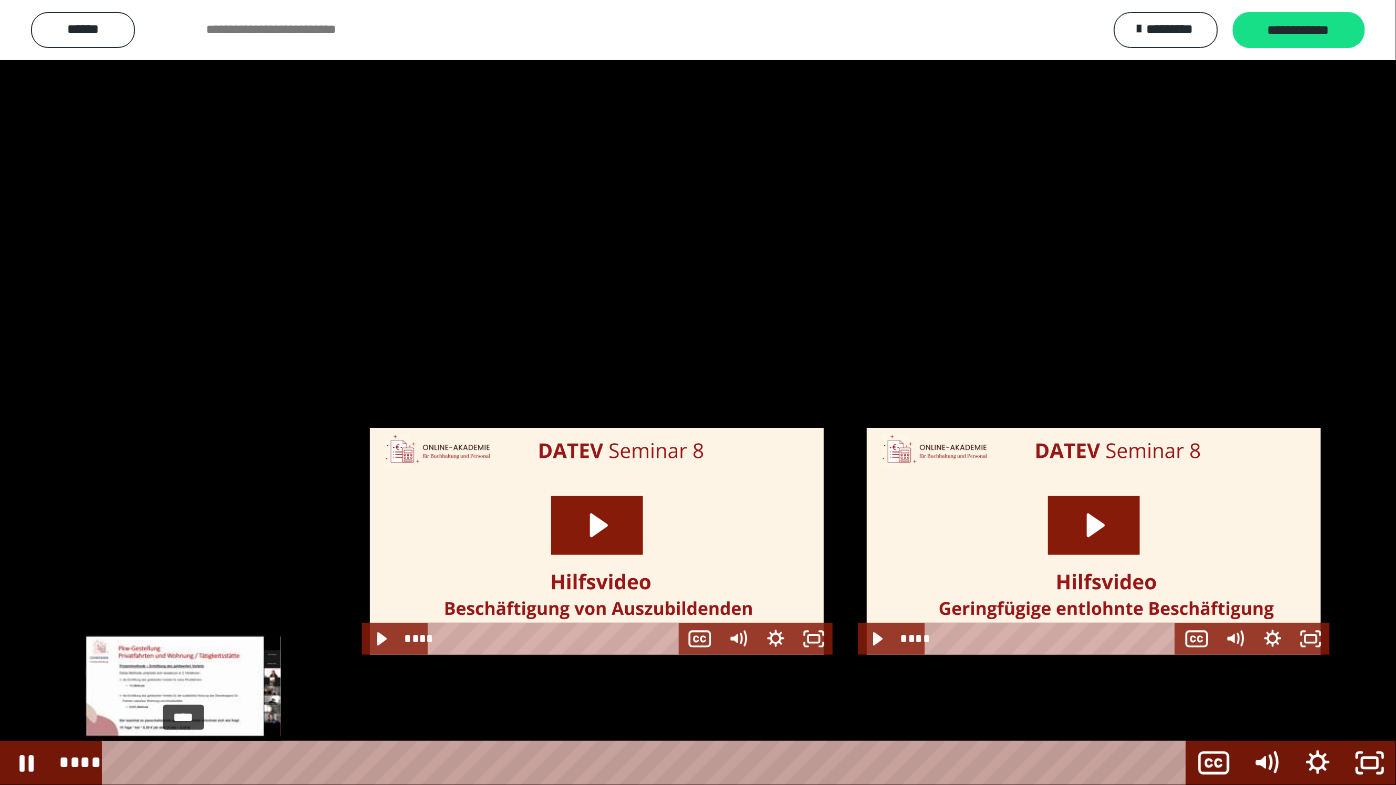 click on "****" at bounding box center (649, 763) 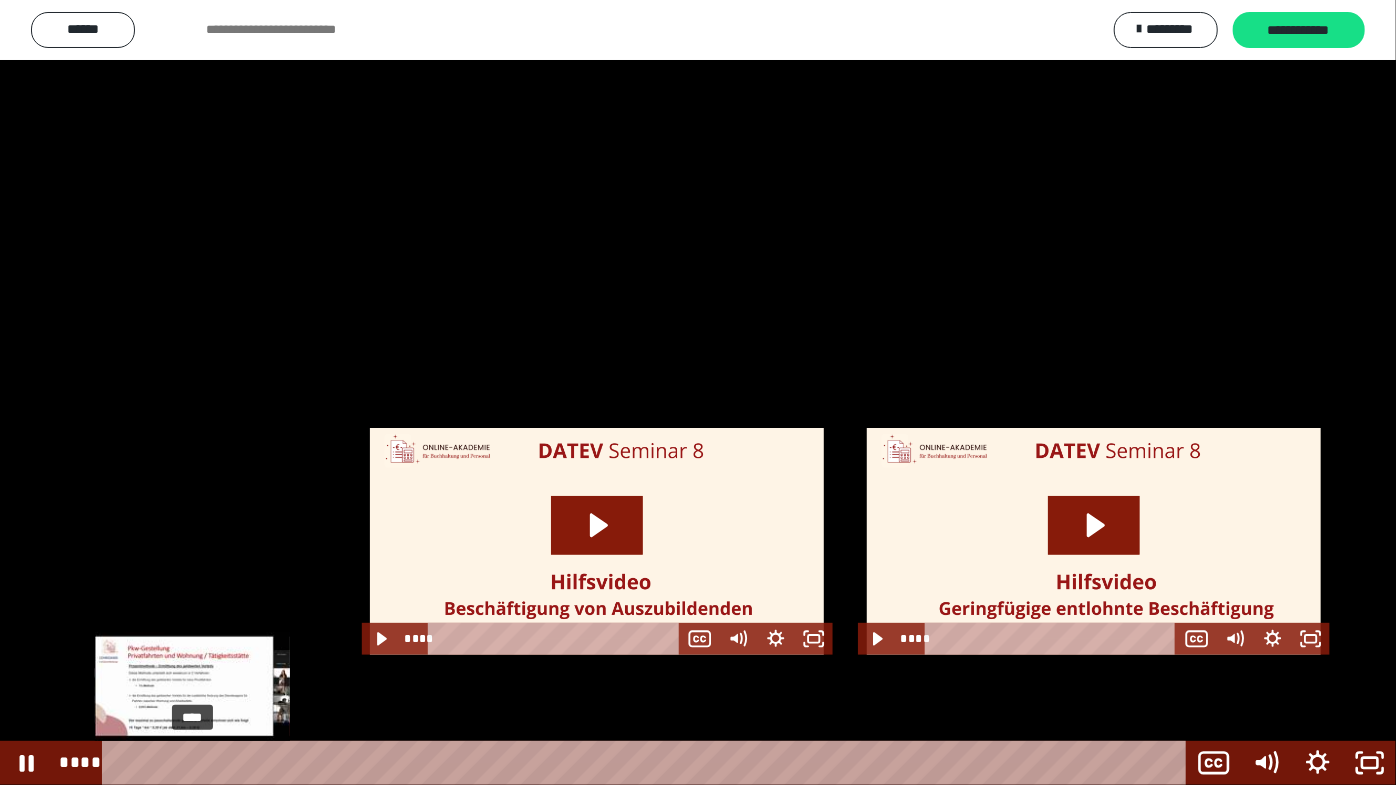 click on "****" at bounding box center [649, 763] 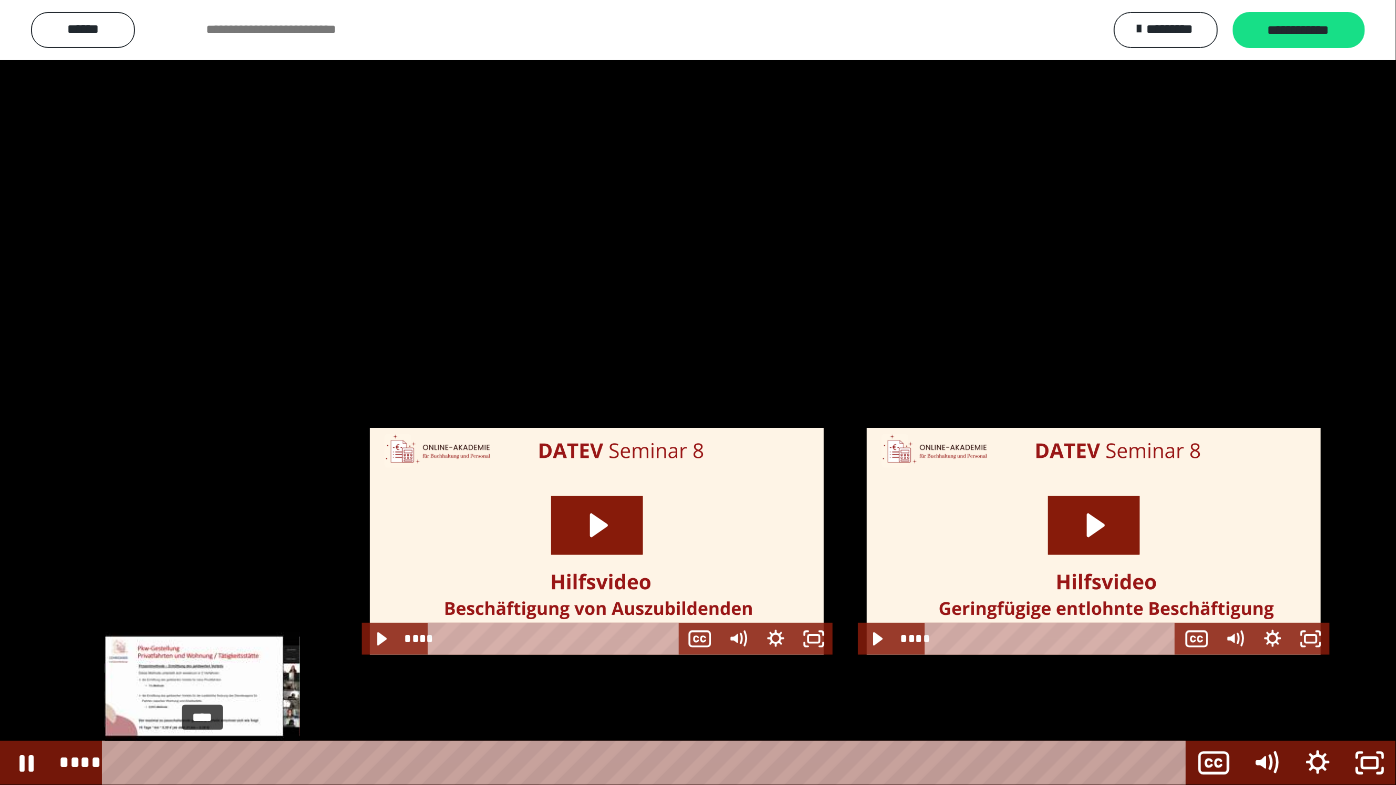 click on "****" at bounding box center (649, 763) 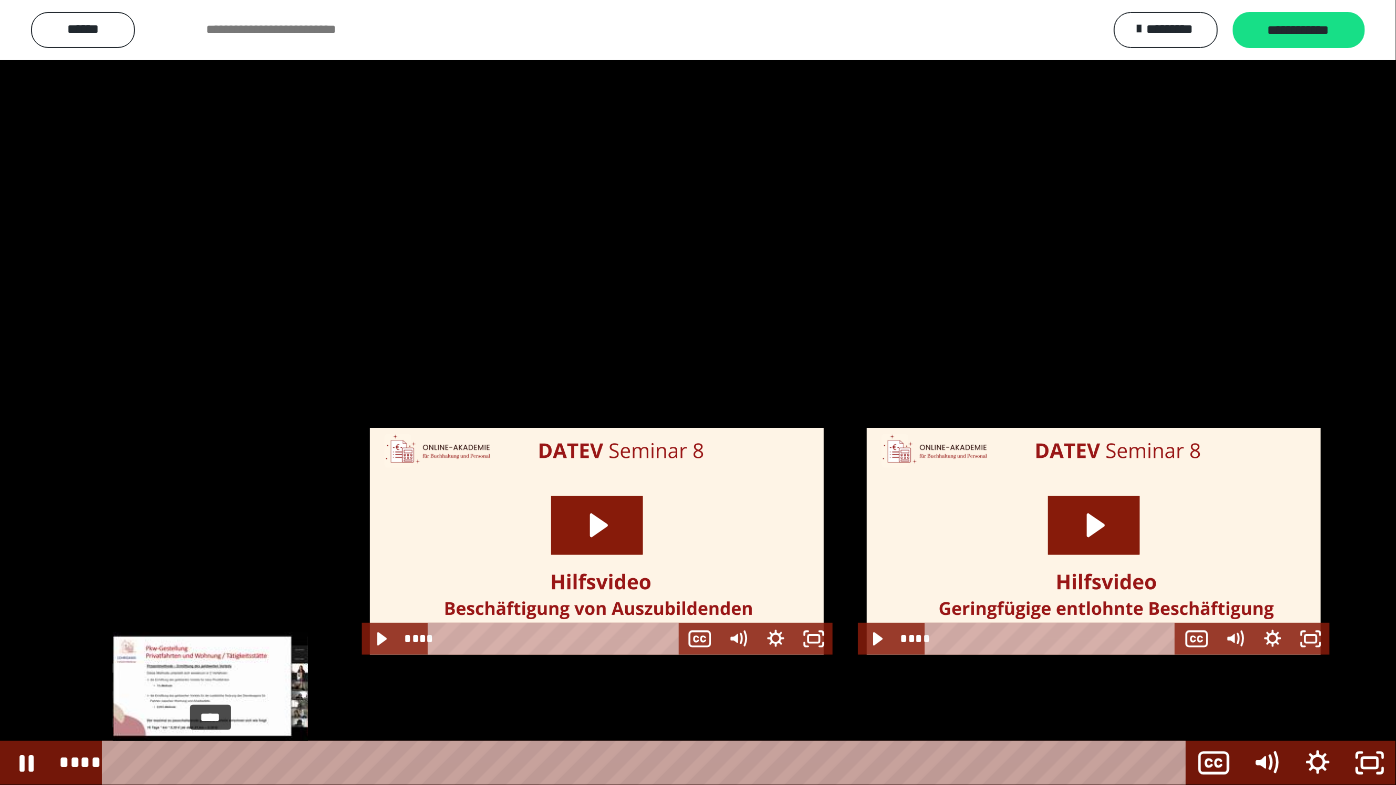 click on "****" at bounding box center (649, 763) 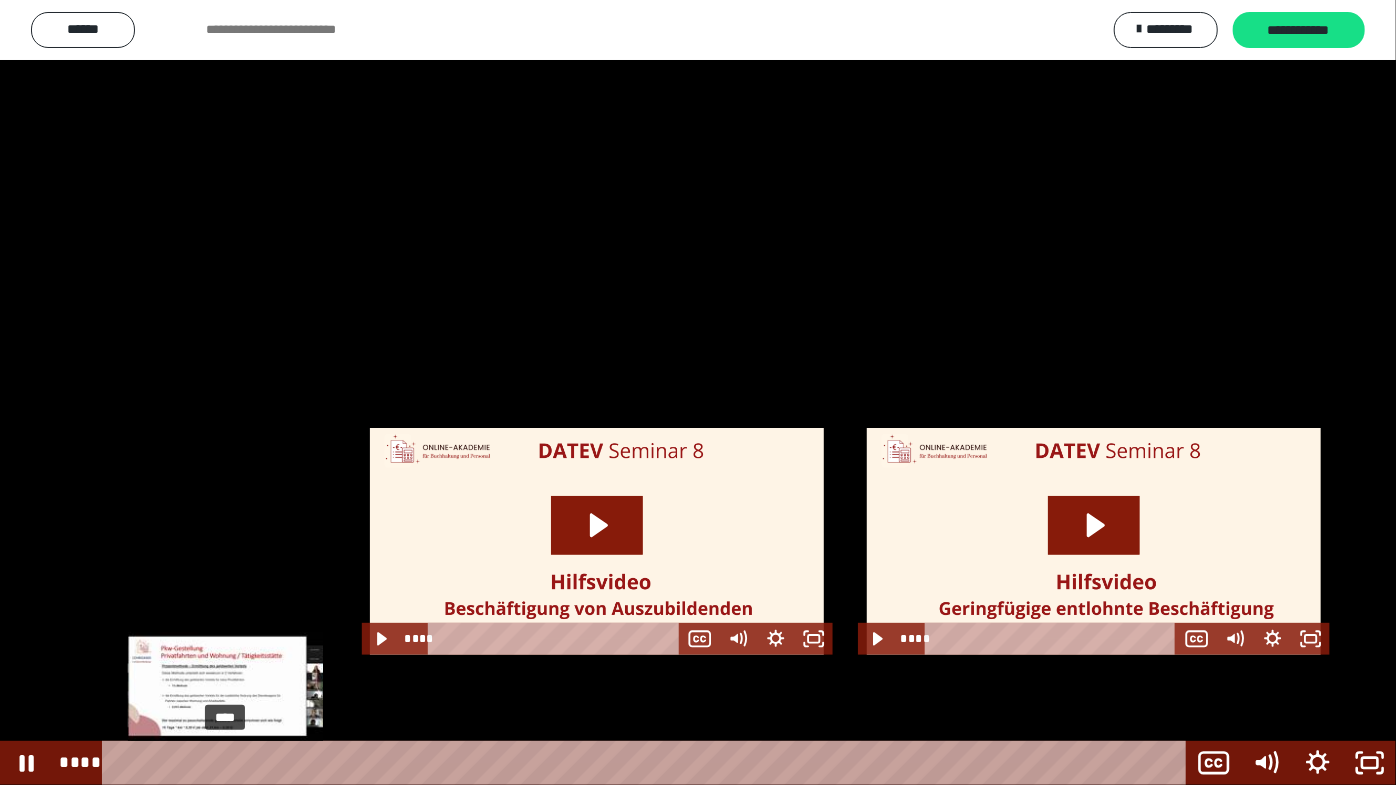 click on "****" at bounding box center [649, 763] 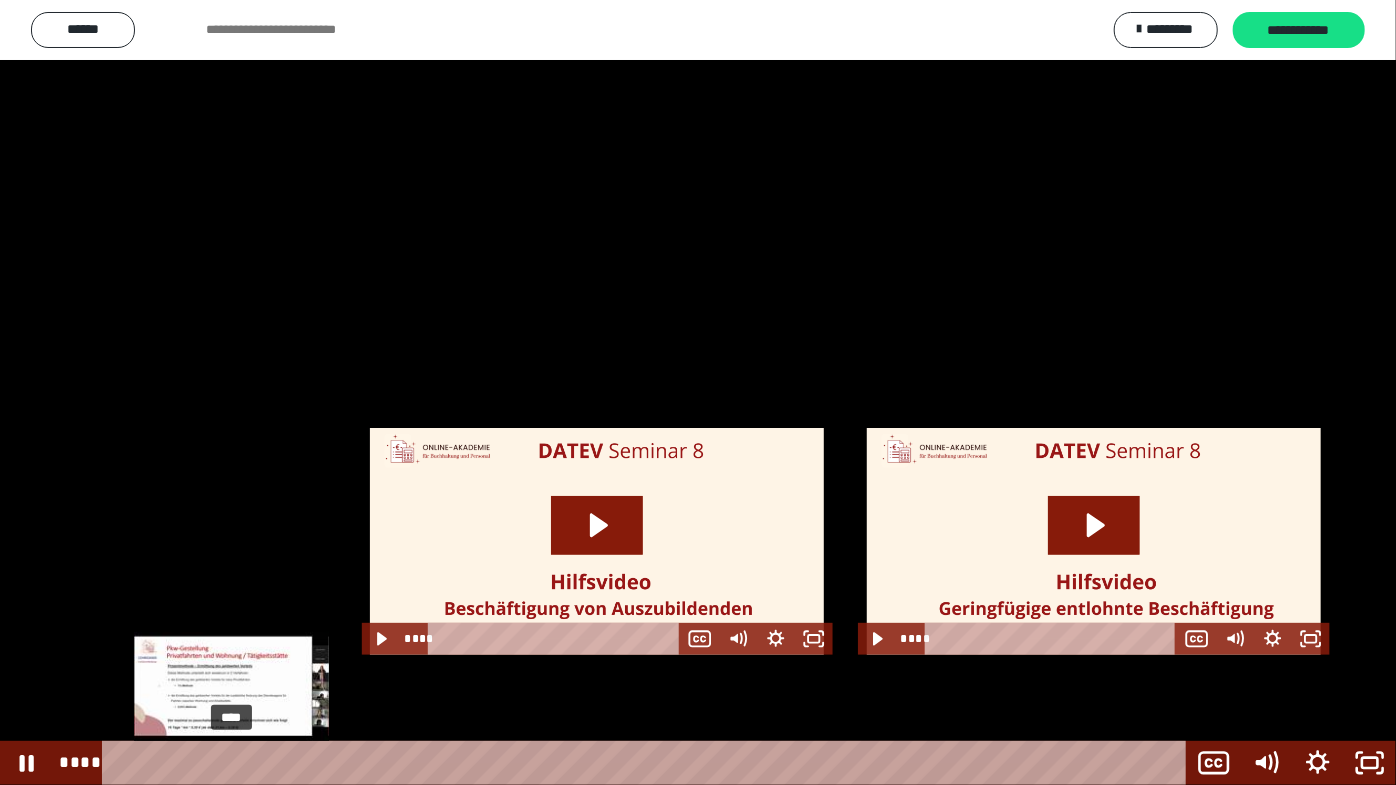 click on "****" at bounding box center (649, 763) 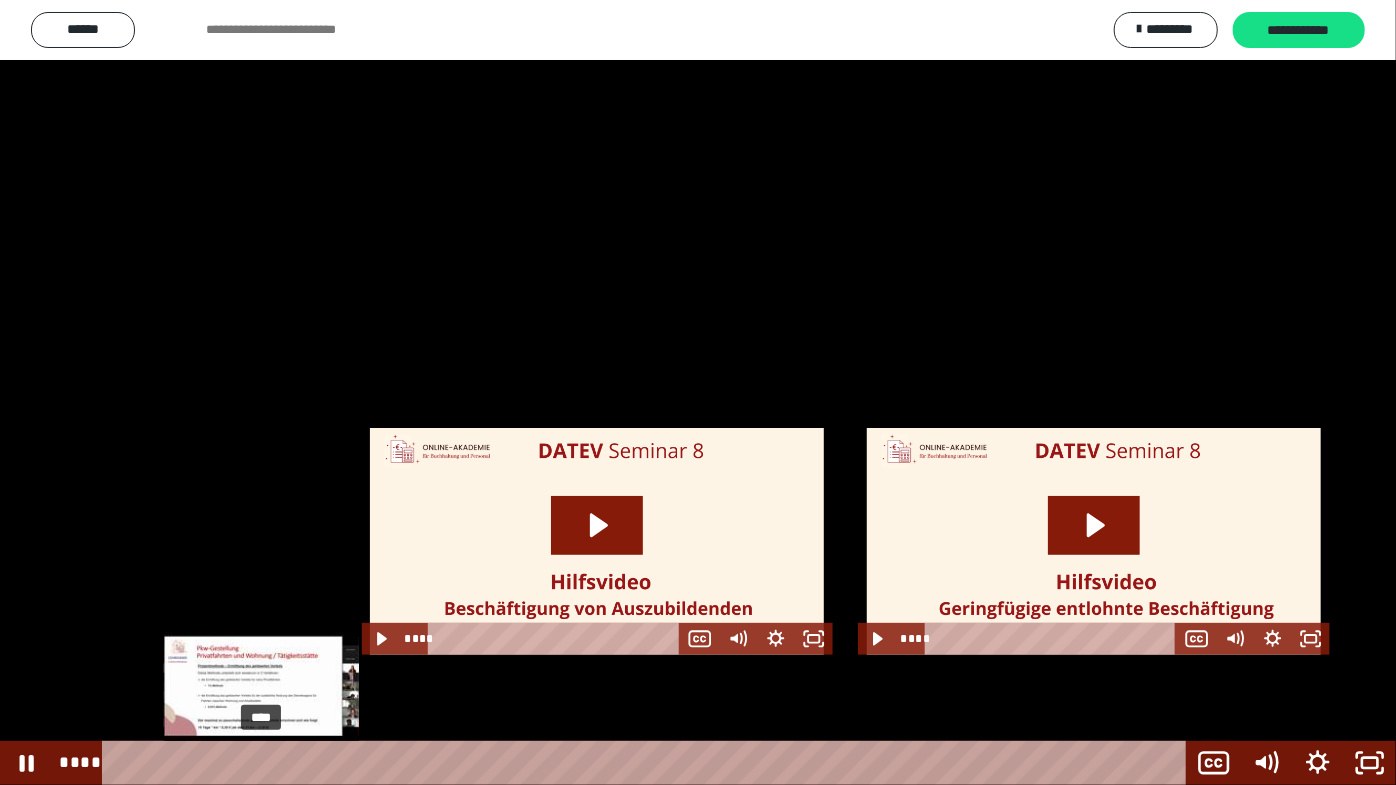 click on "****" at bounding box center [649, 763] 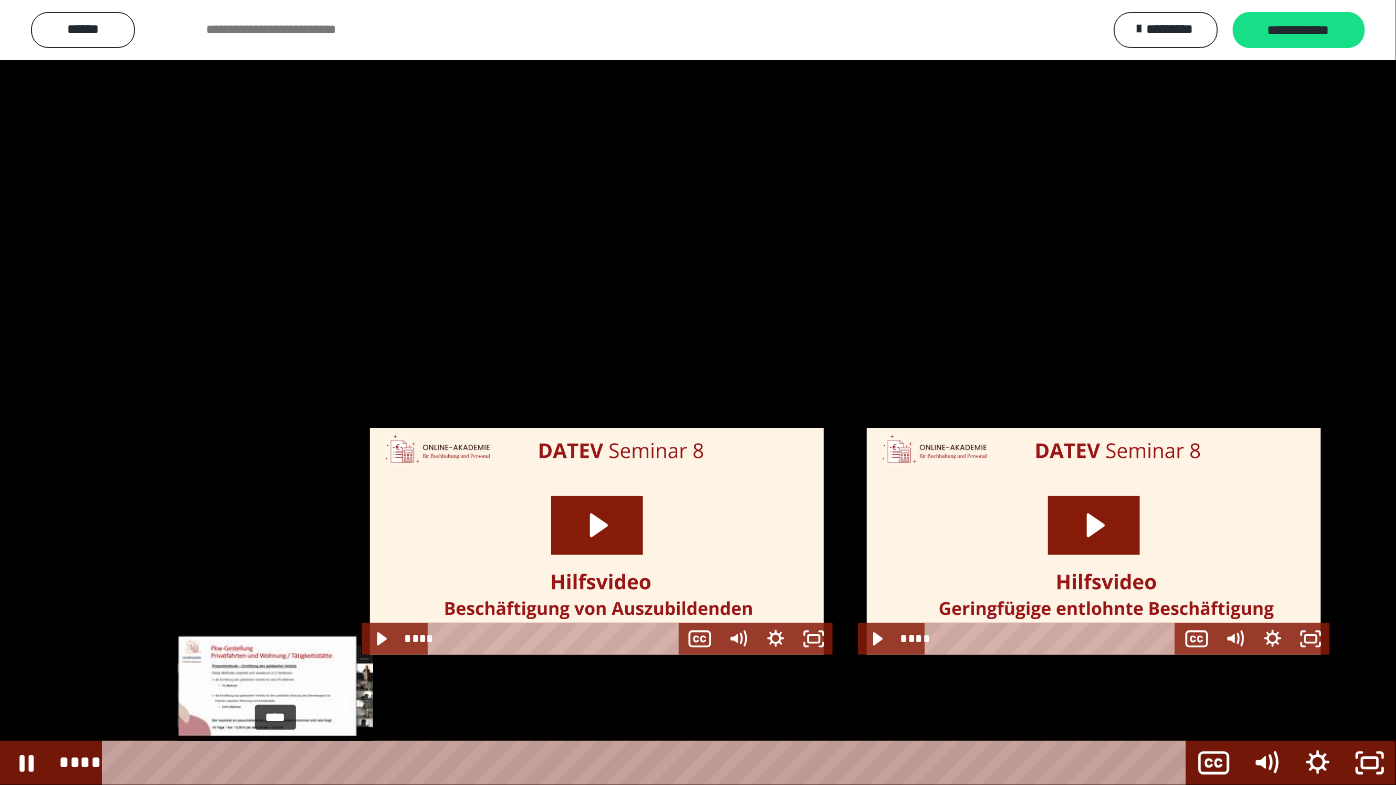 click on "****" at bounding box center [649, 763] 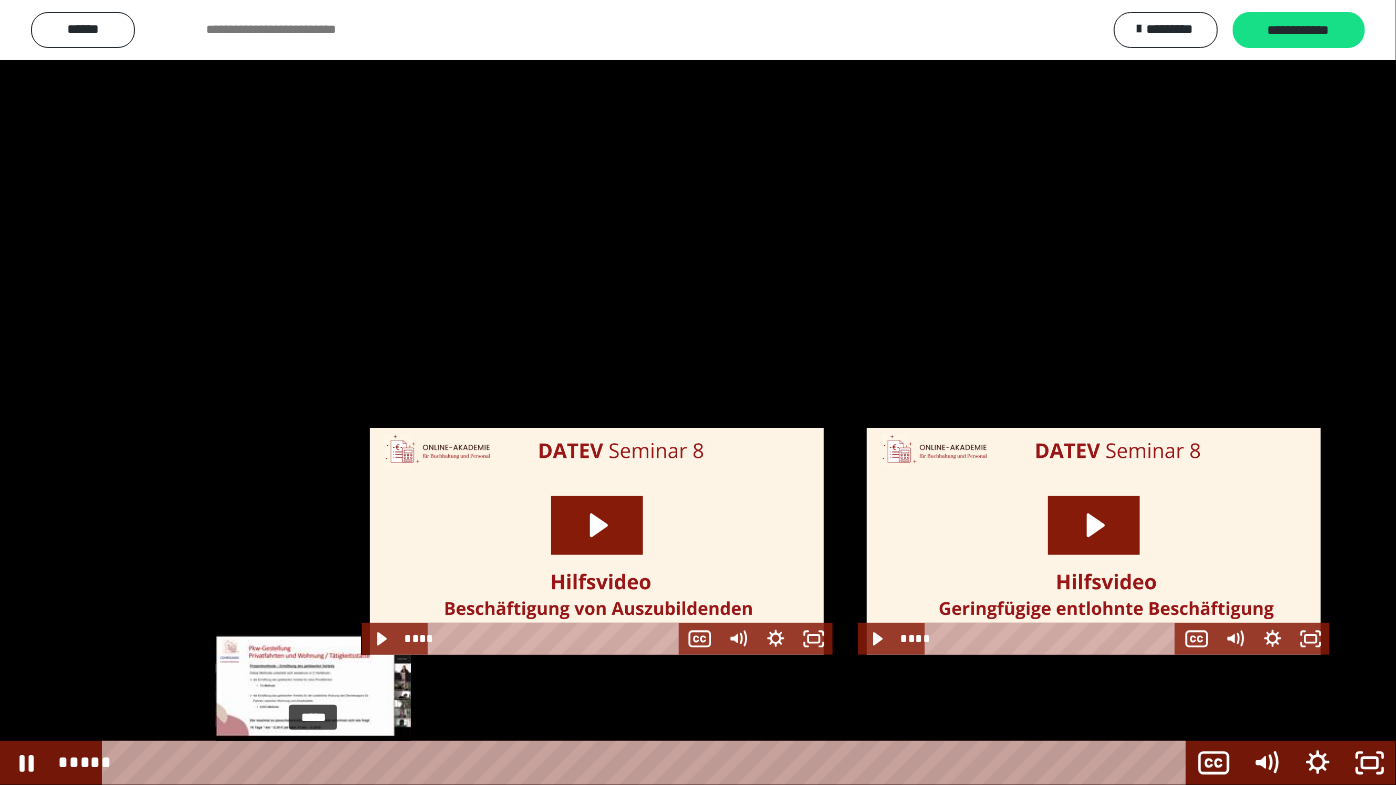 click on "*****" at bounding box center (649, 763) 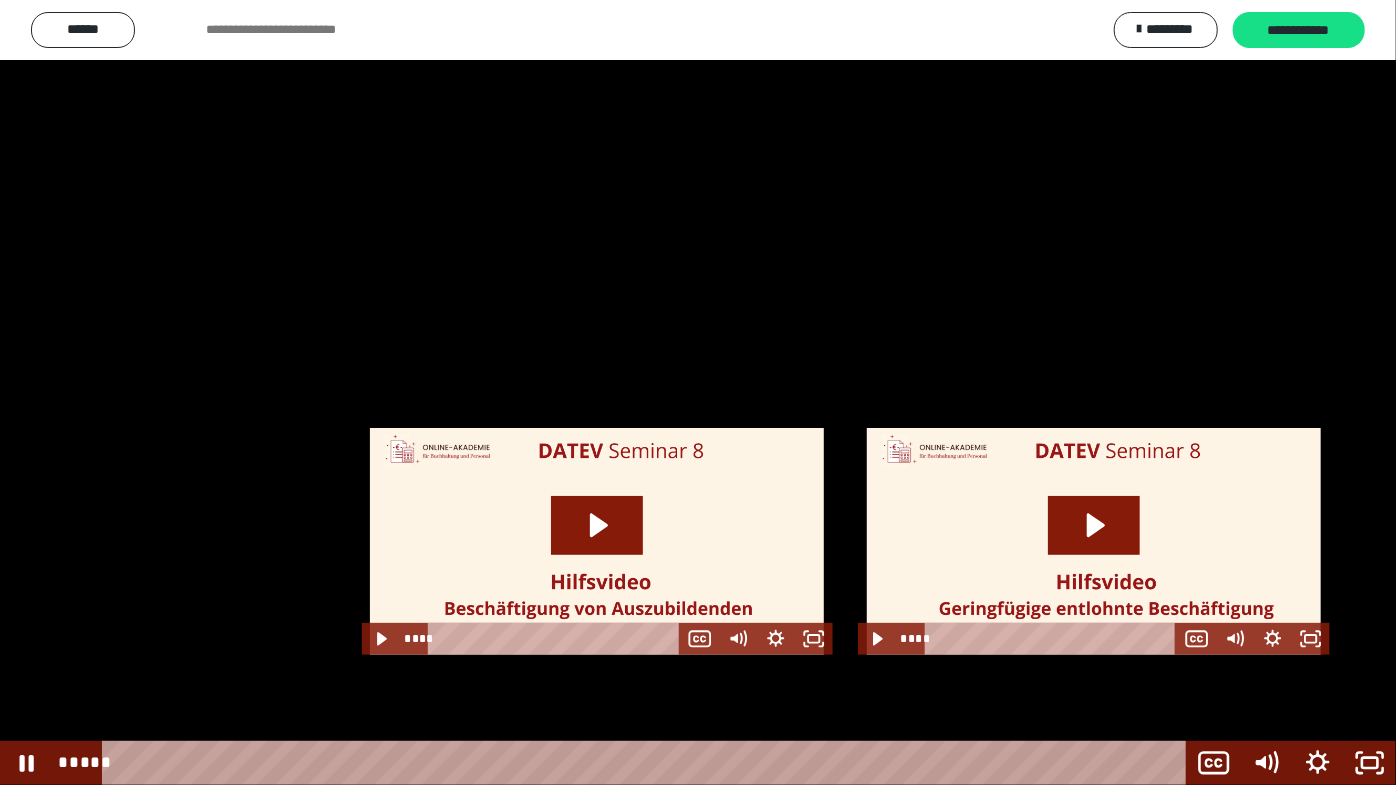 click at bounding box center [698, 392] 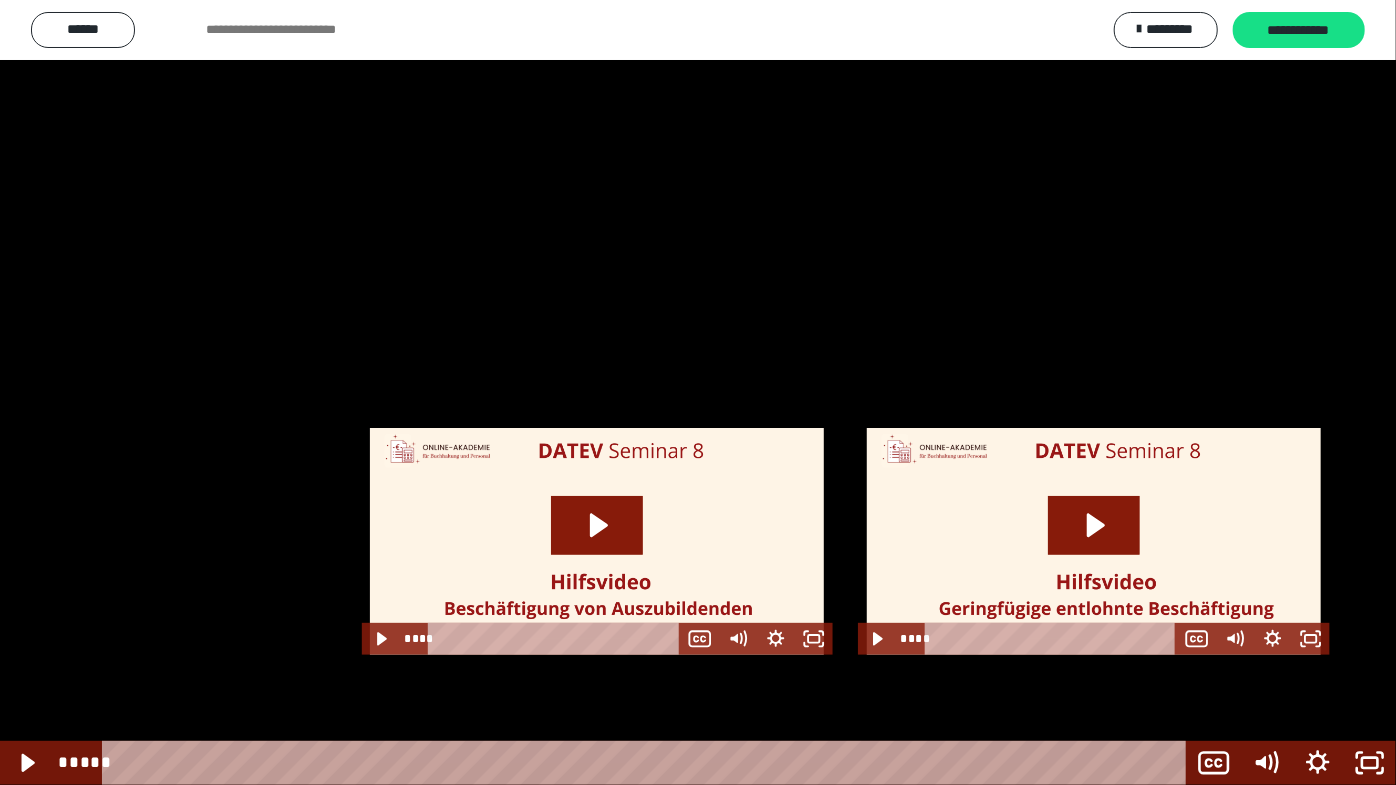 click at bounding box center [698, 392] 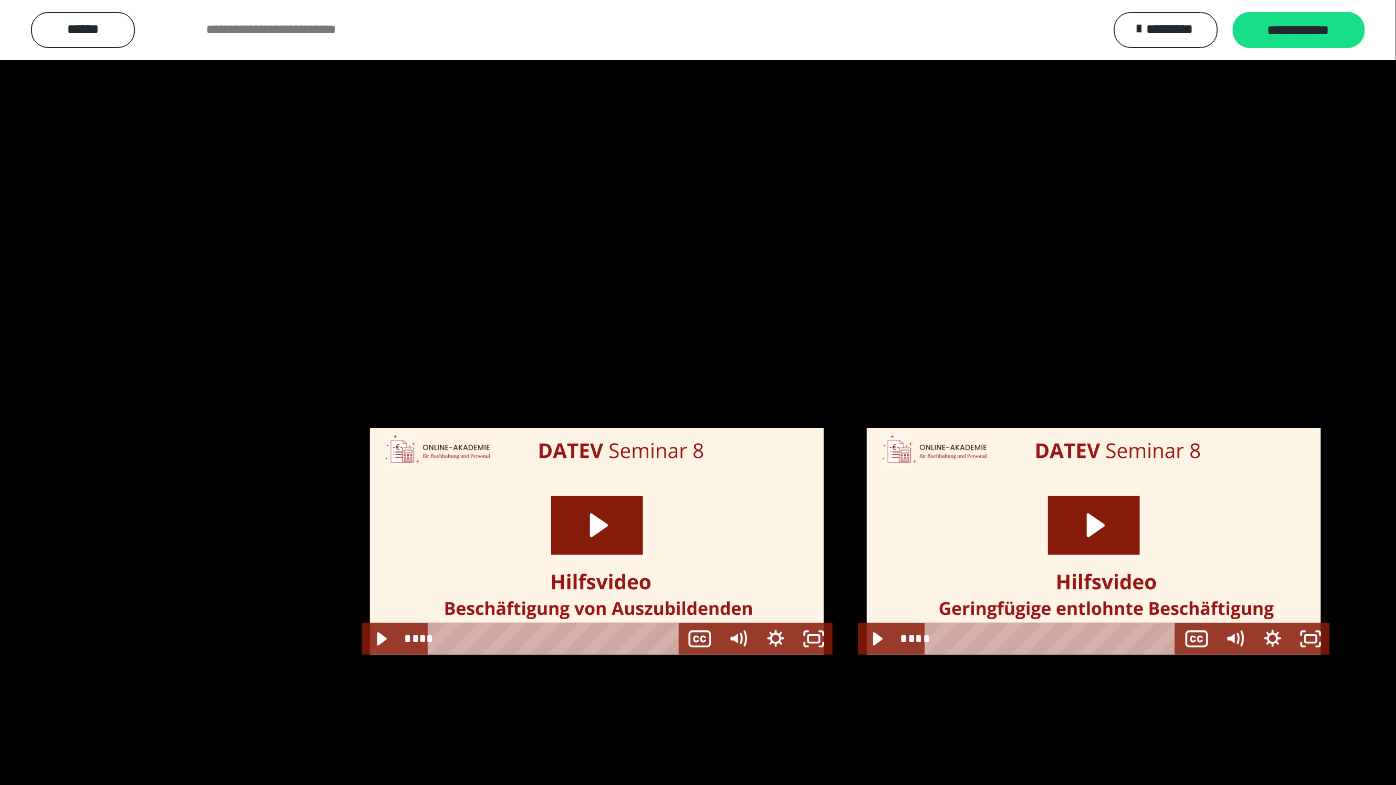 type 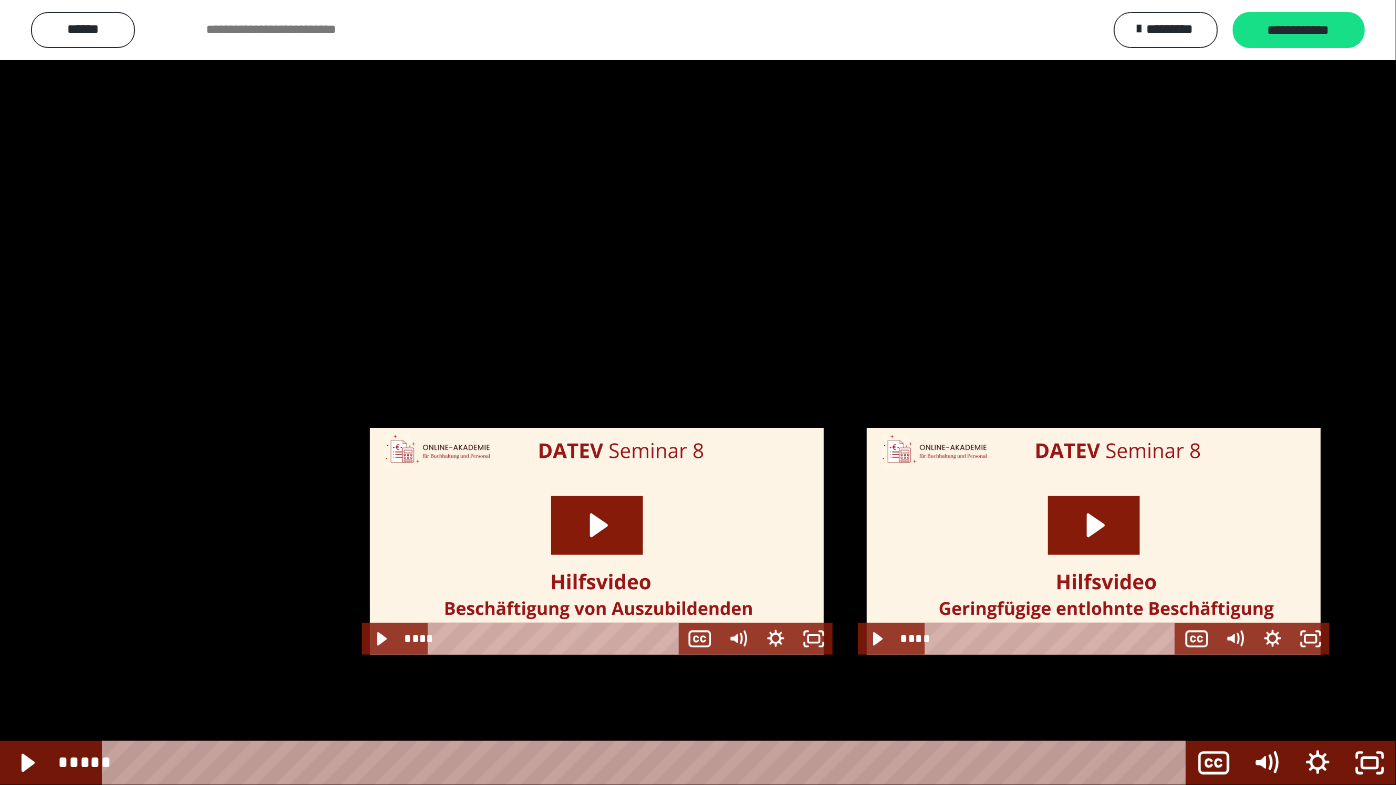 click at bounding box center (698, 392) 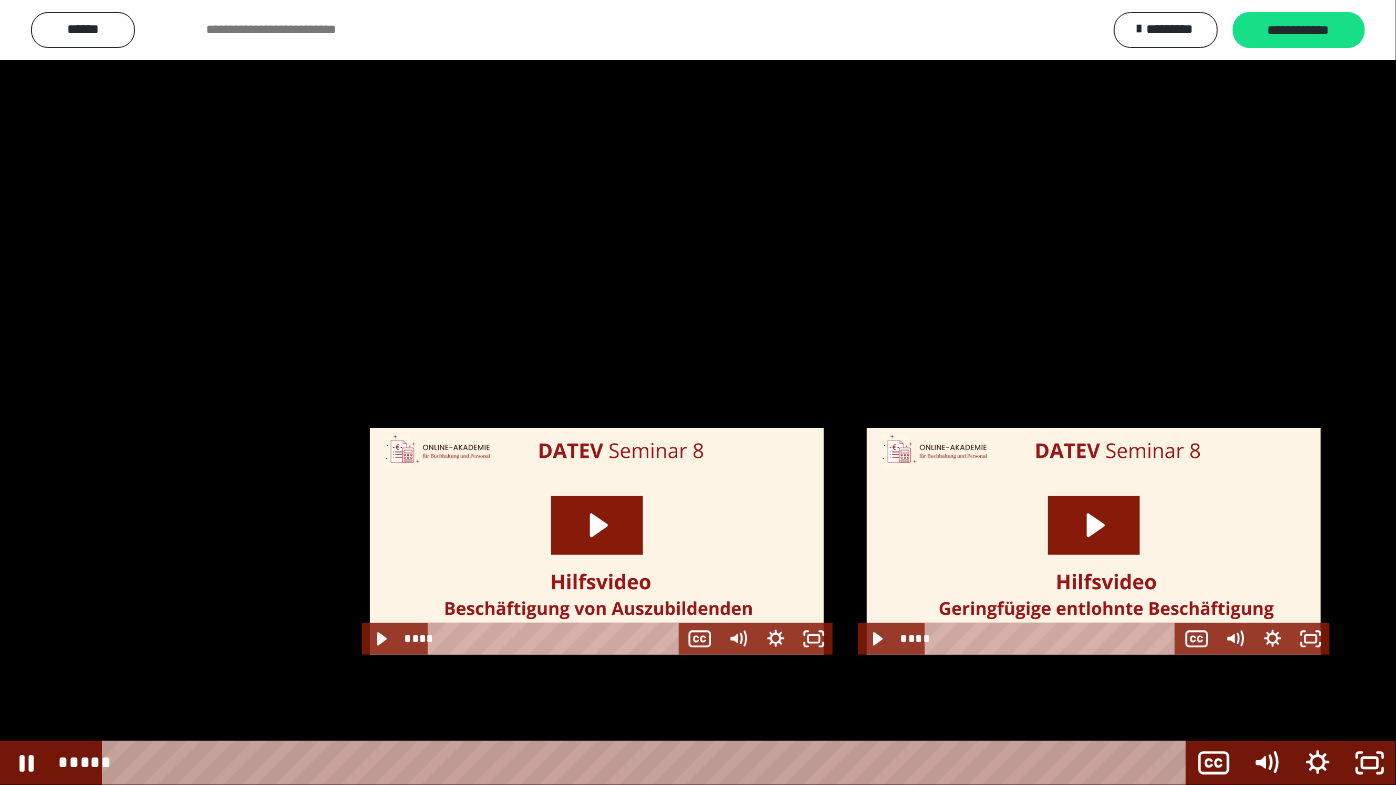 click at bounding box center (698, 392) 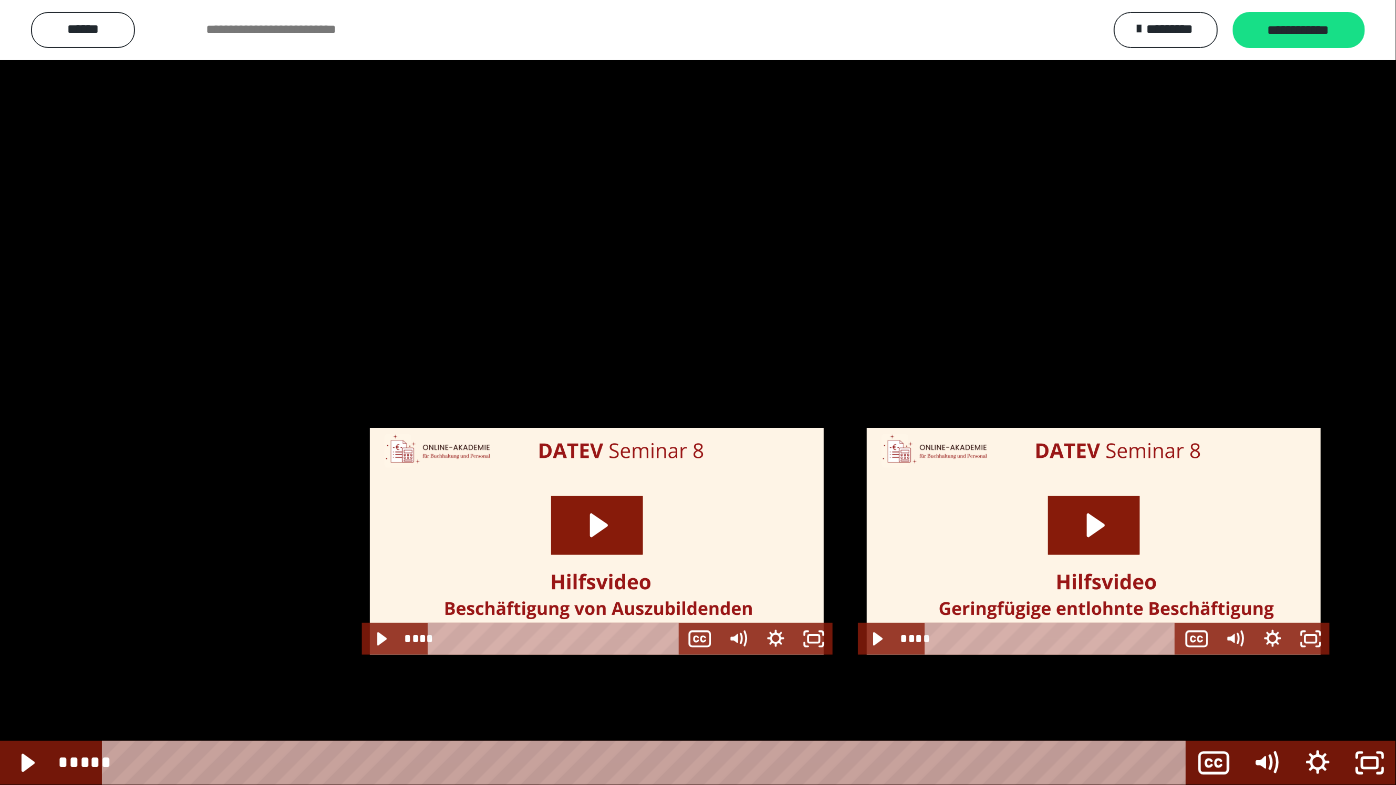 click at bounding box center [698, 392] 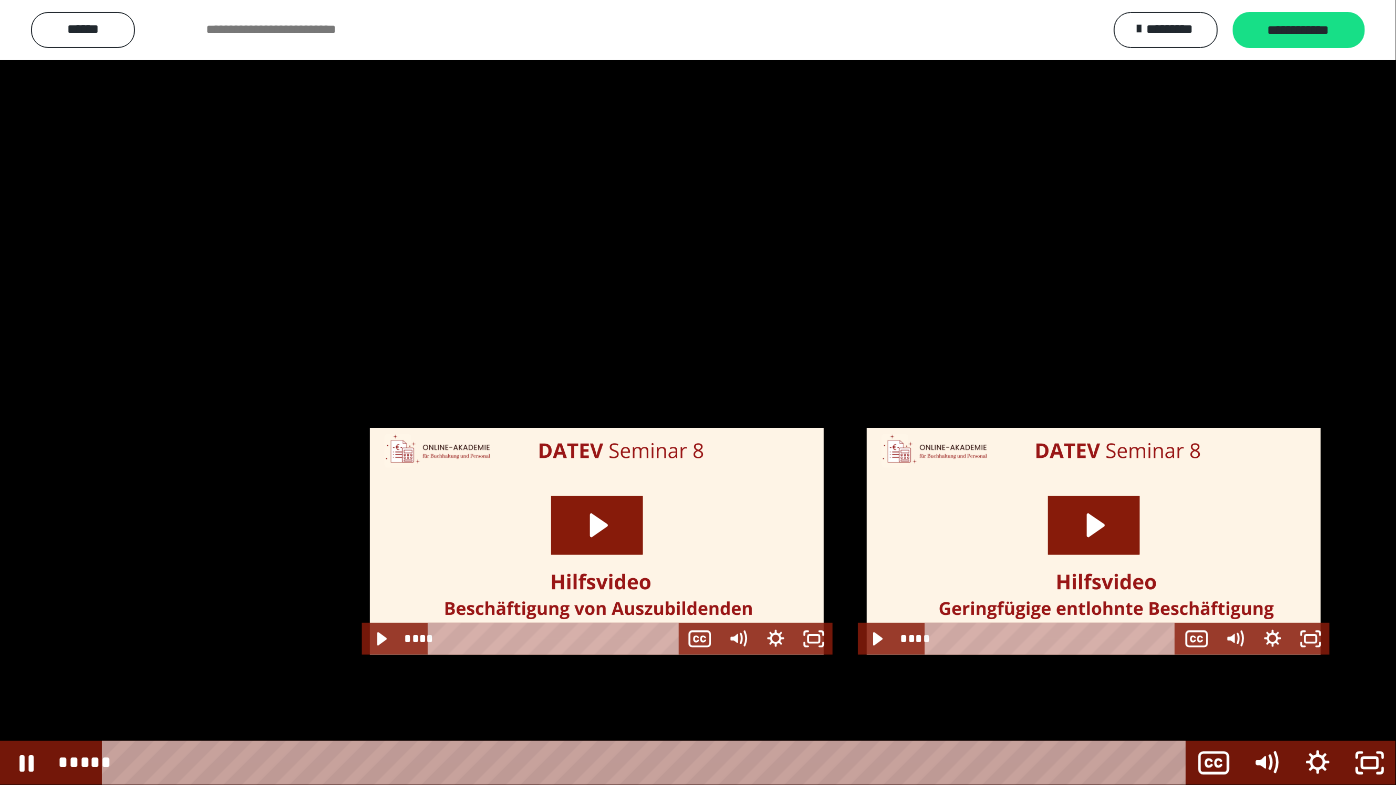 click at bounding box center [698, 392] 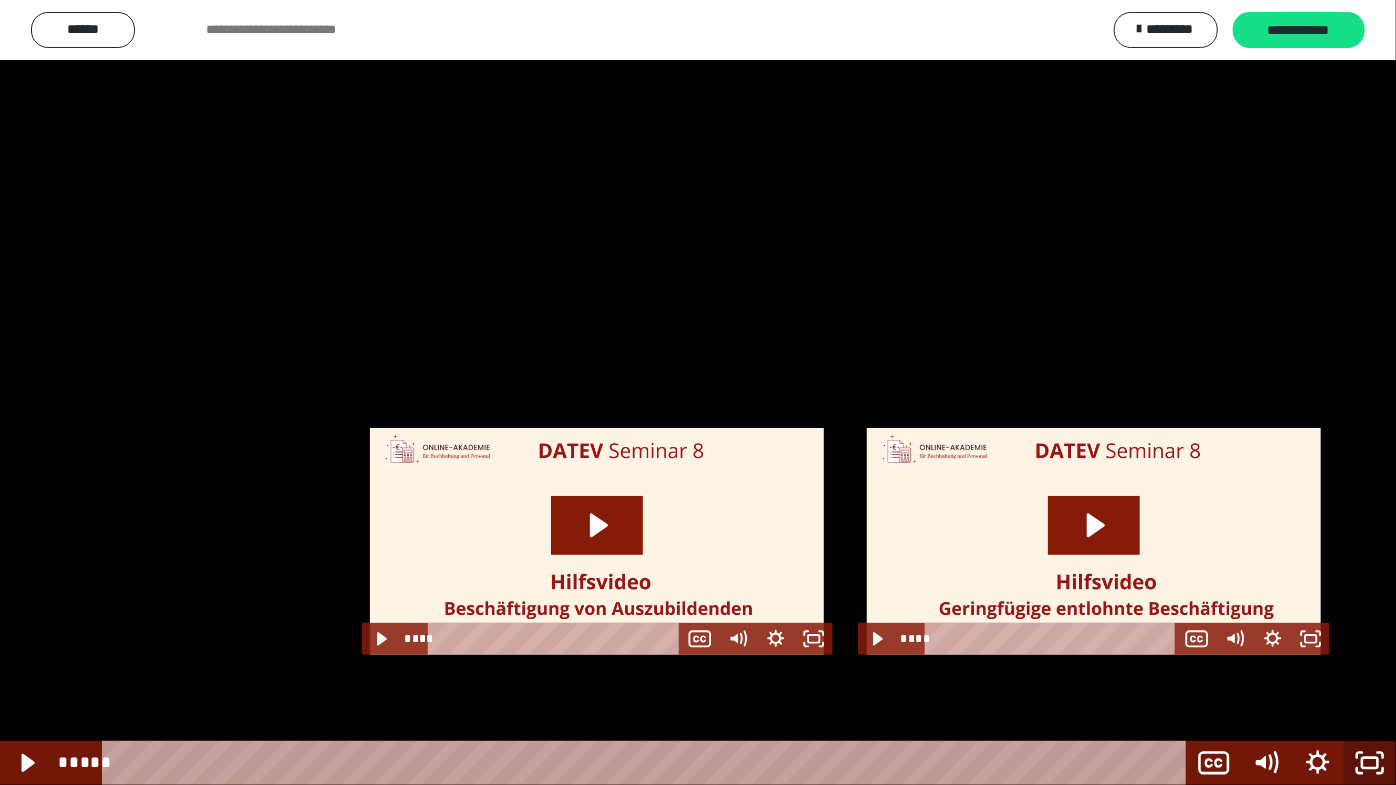 click 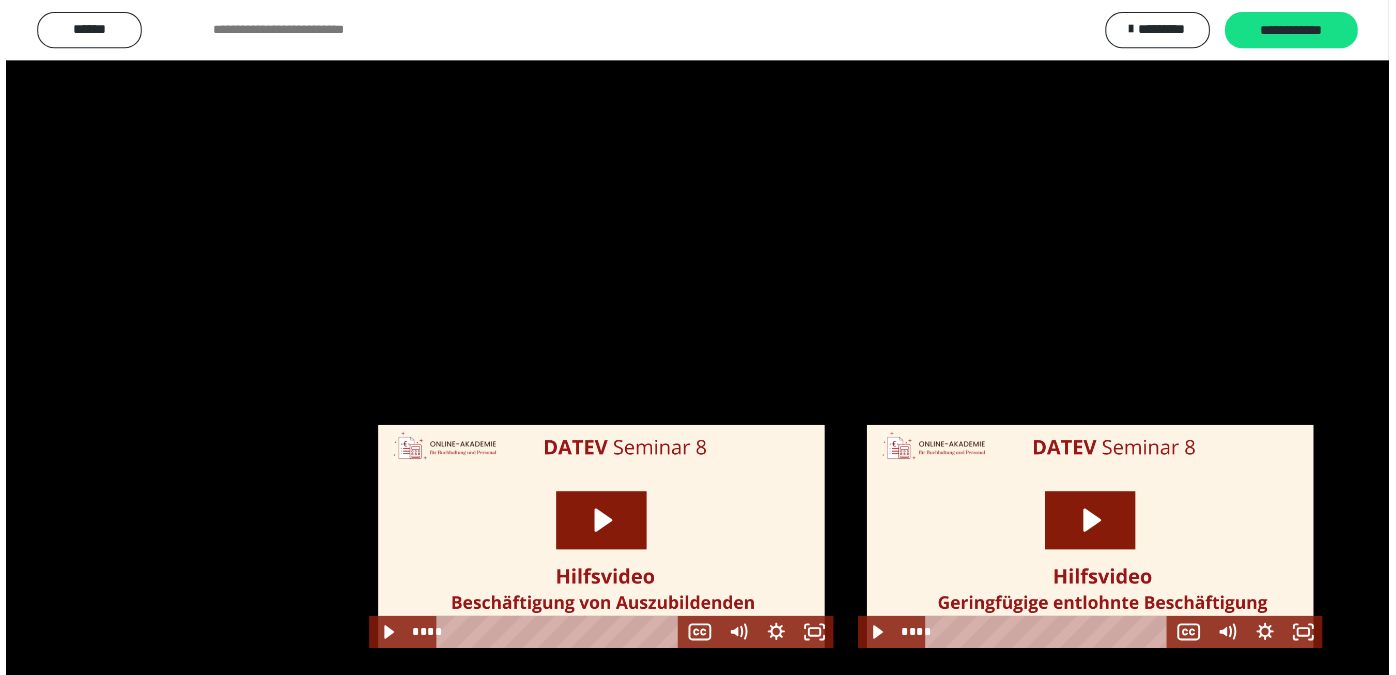 scroll, scrollTop: 2580, scrollLeft: 0, axis: vertical 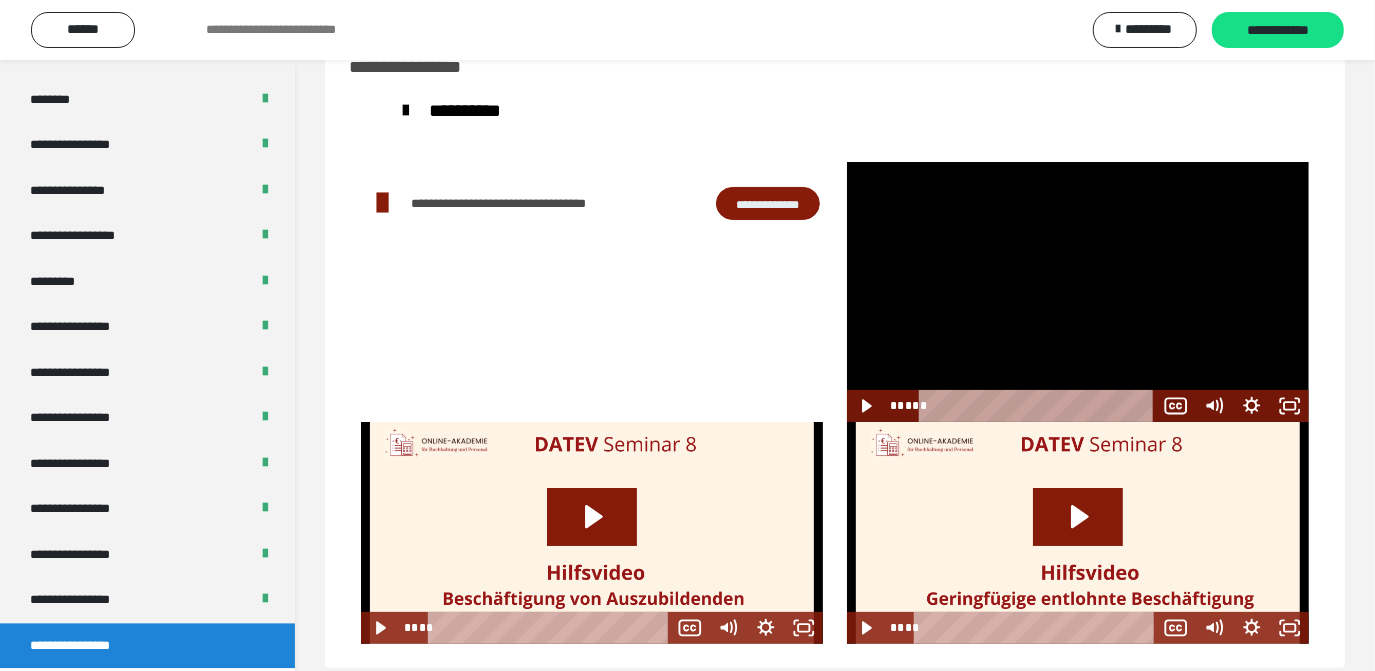 click at bounding box center [1078, 292] 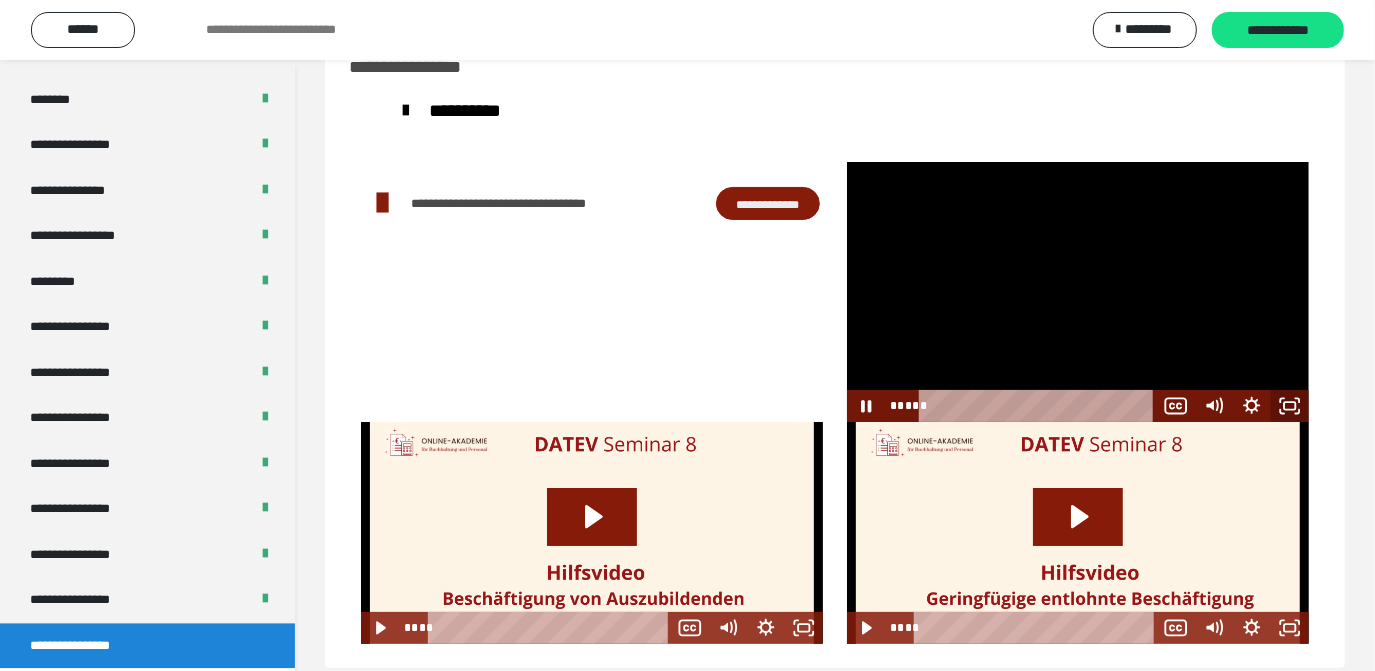 click 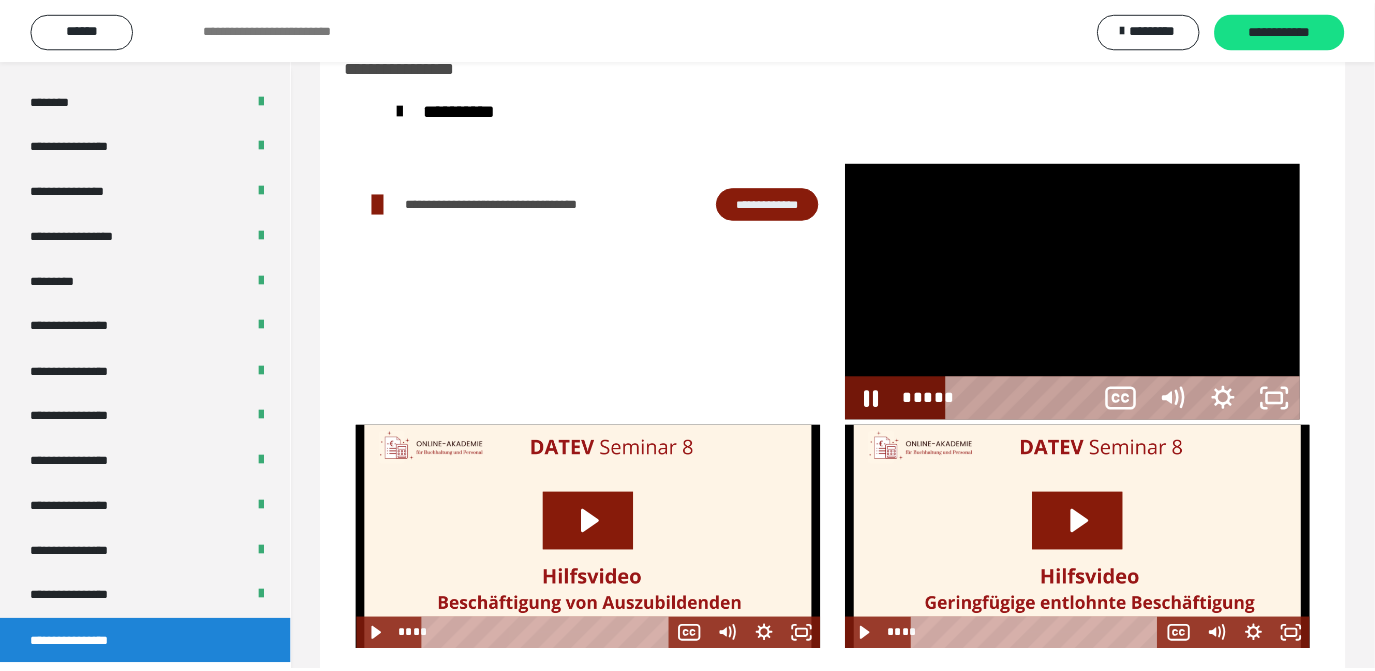 scroll, scrollTop: 2466, scrollLeft: 0, axis: vertical 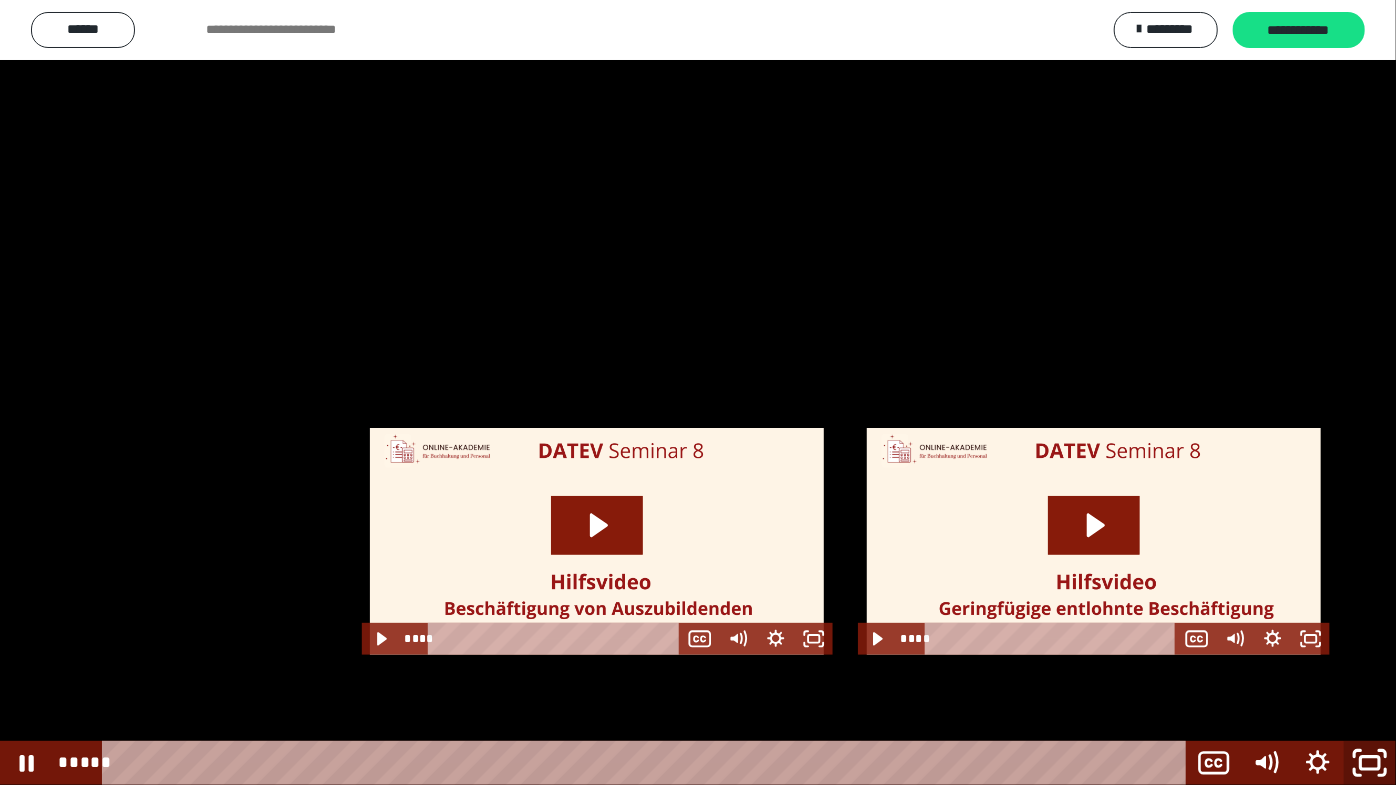 click 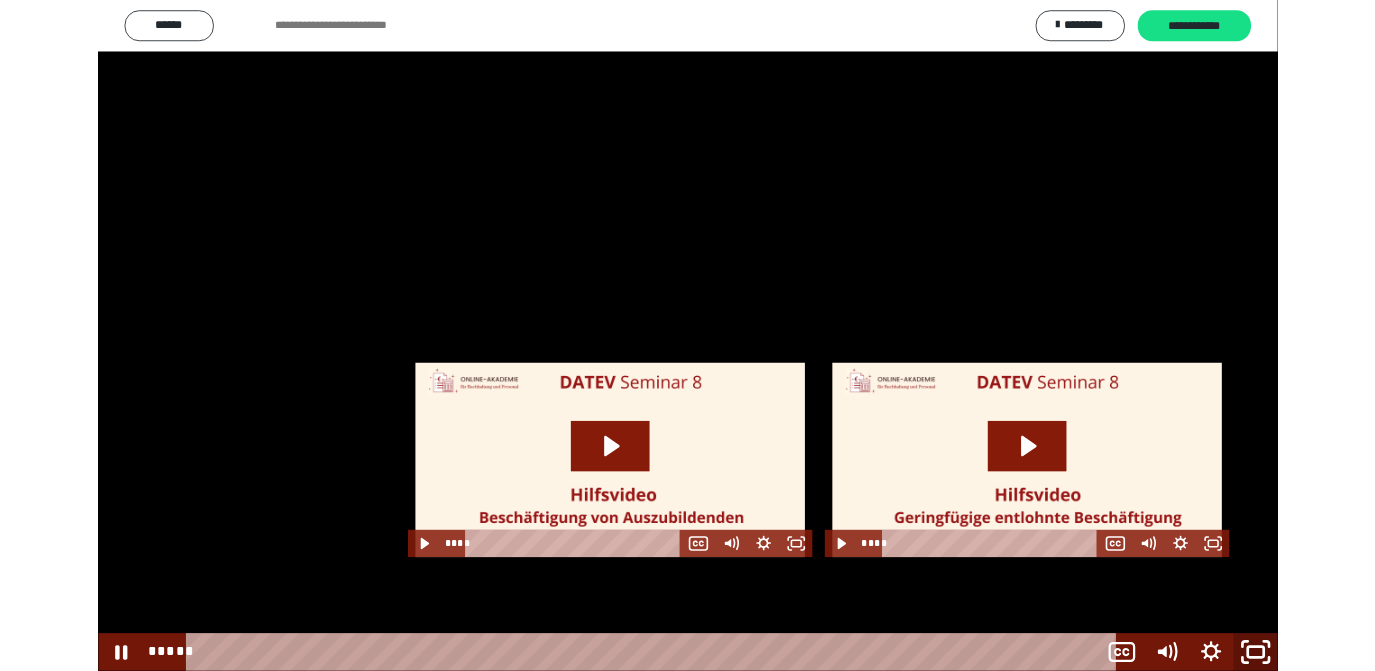 scroll, scrollTop: 2580, scrollLeft: 0, axis: vertical 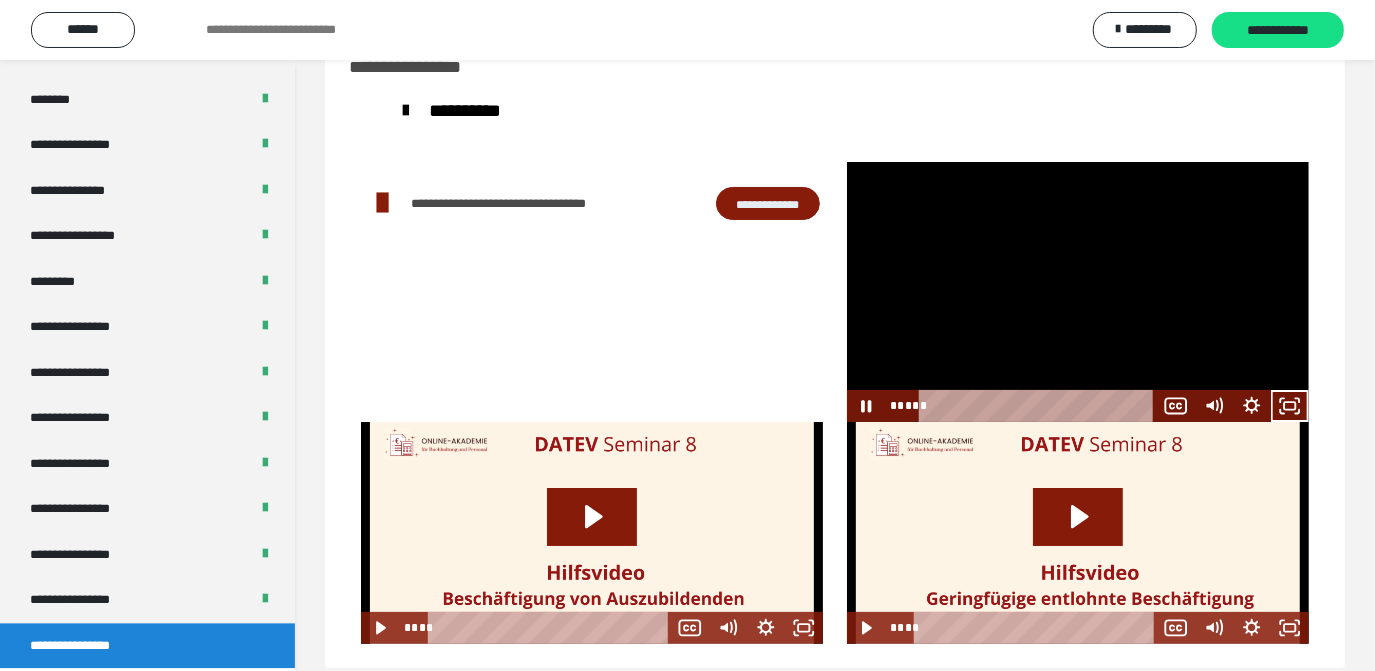 click at bounding box center [1078, 292] 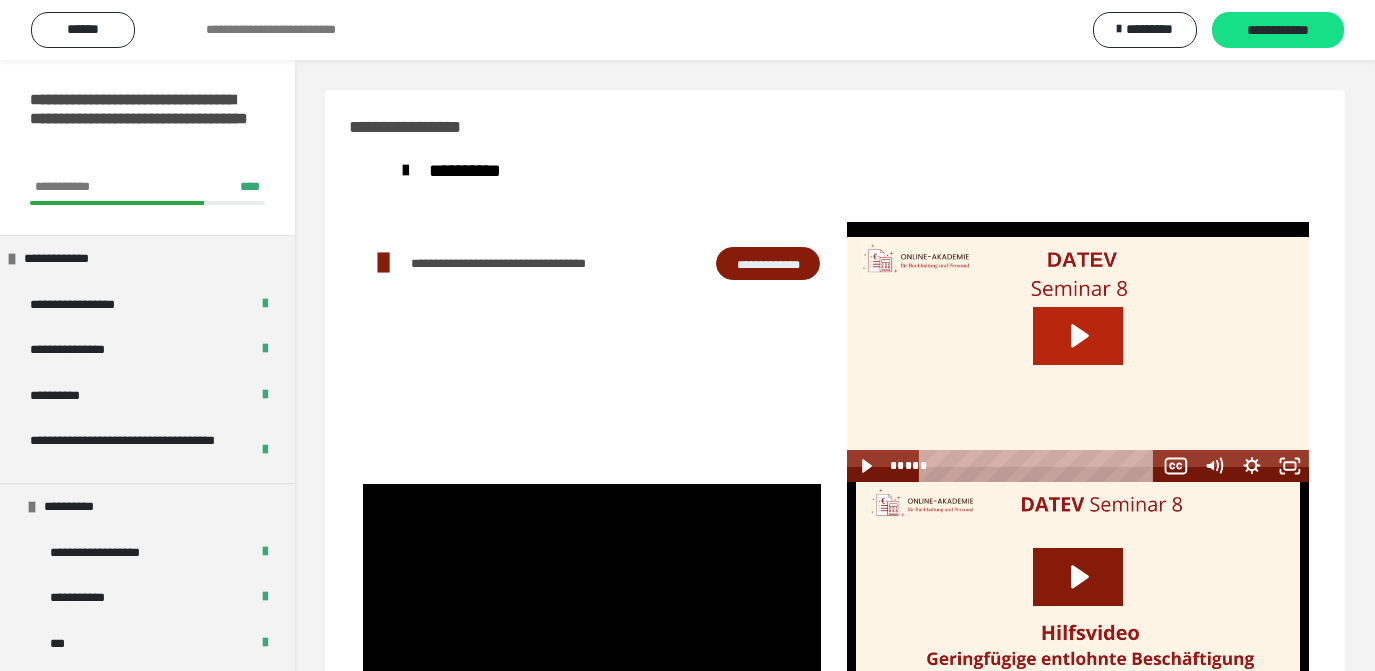 scroll, scrollTop: 60, scrollLeft: 0, axis: vertical 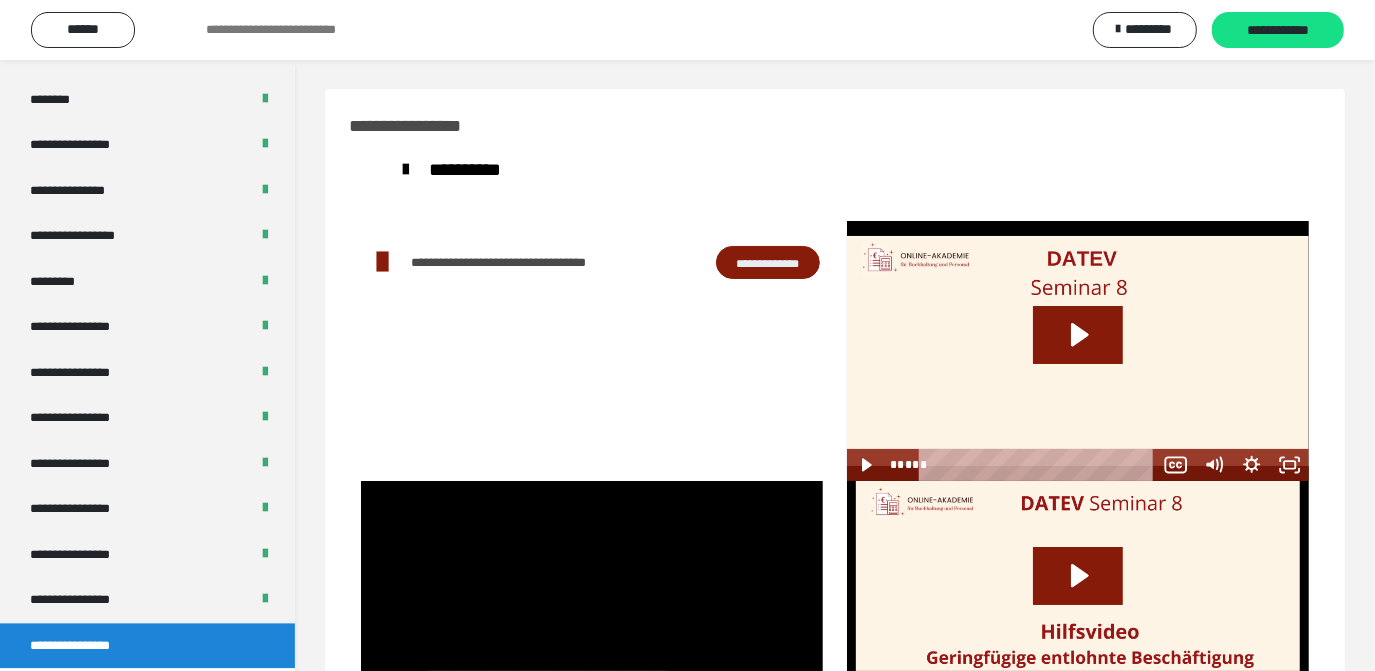 click at bounding box center [1078, 351] 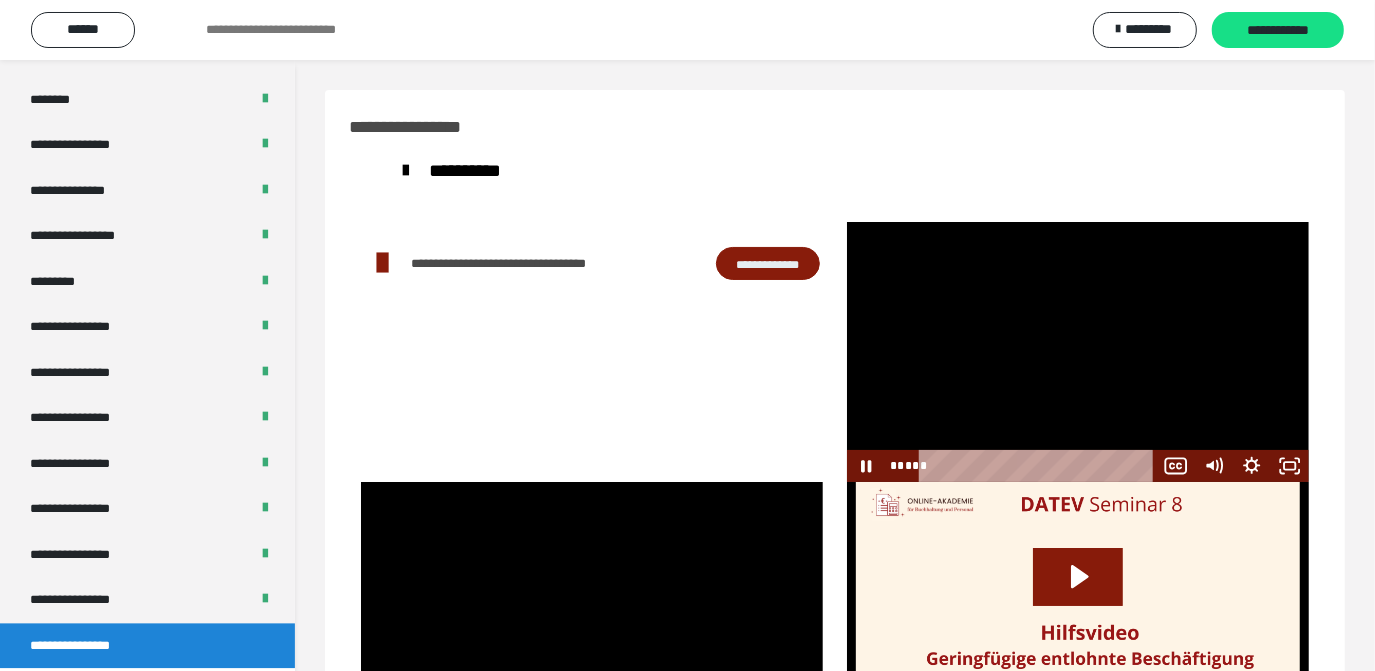 click at bounding box center [1078, 352] 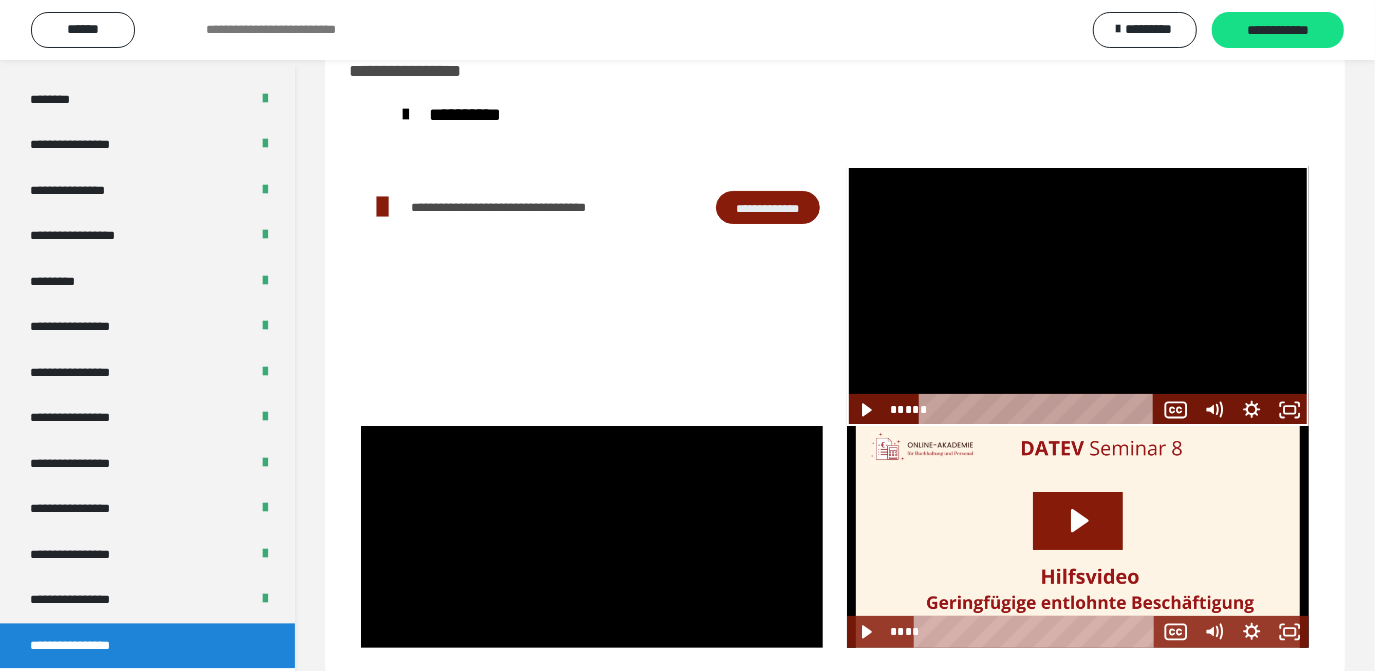 scroll, scrollTop: 87, scrollLeft: 0, axis: vertical 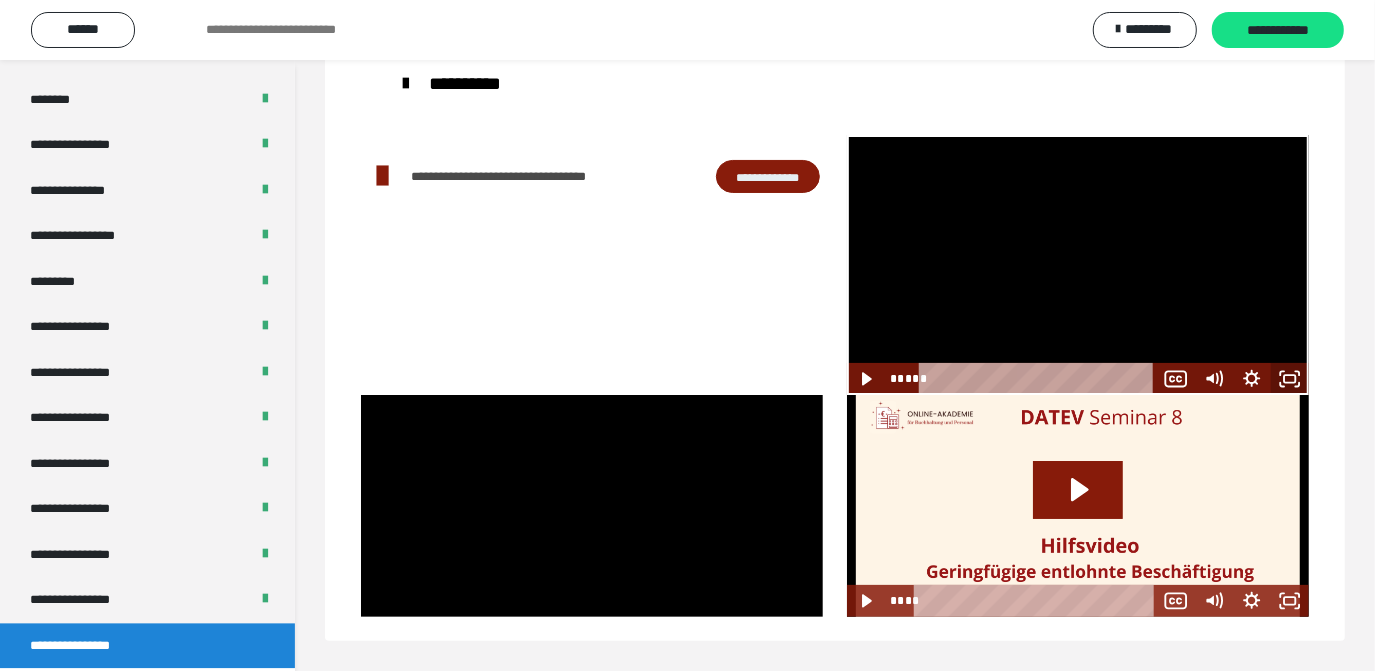 click 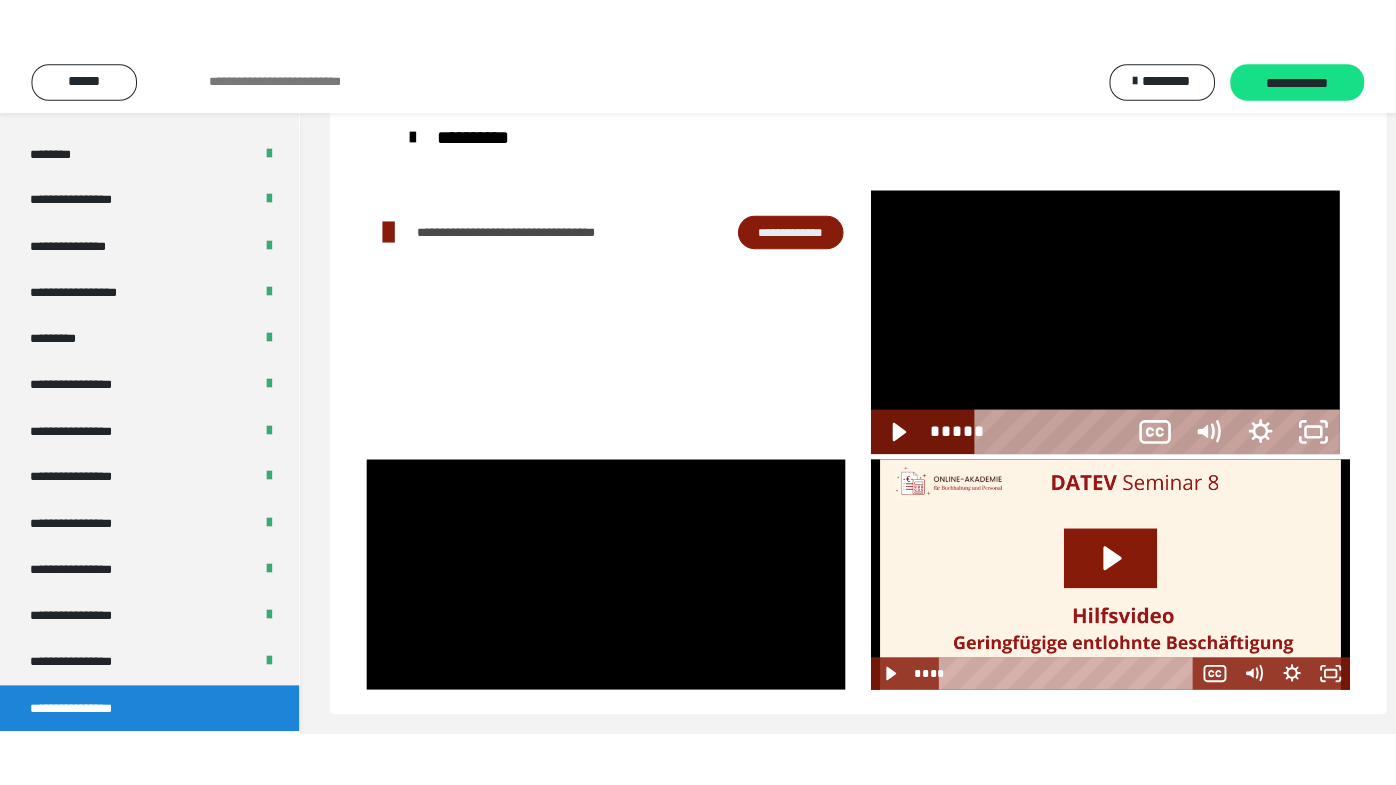 scroll, scrollTop: 60, scrollLeft: 0, axis: vertical 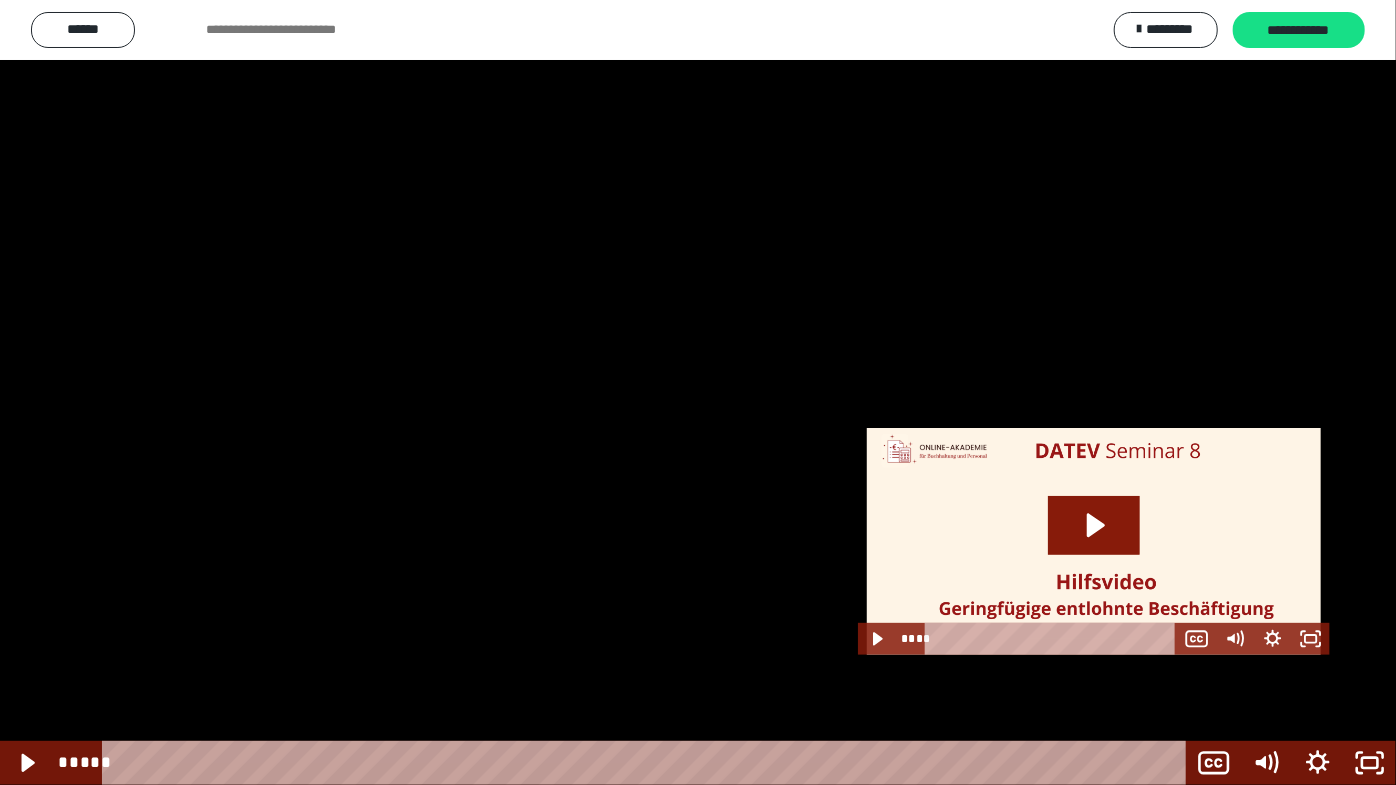click at bounding box center (698, 392) 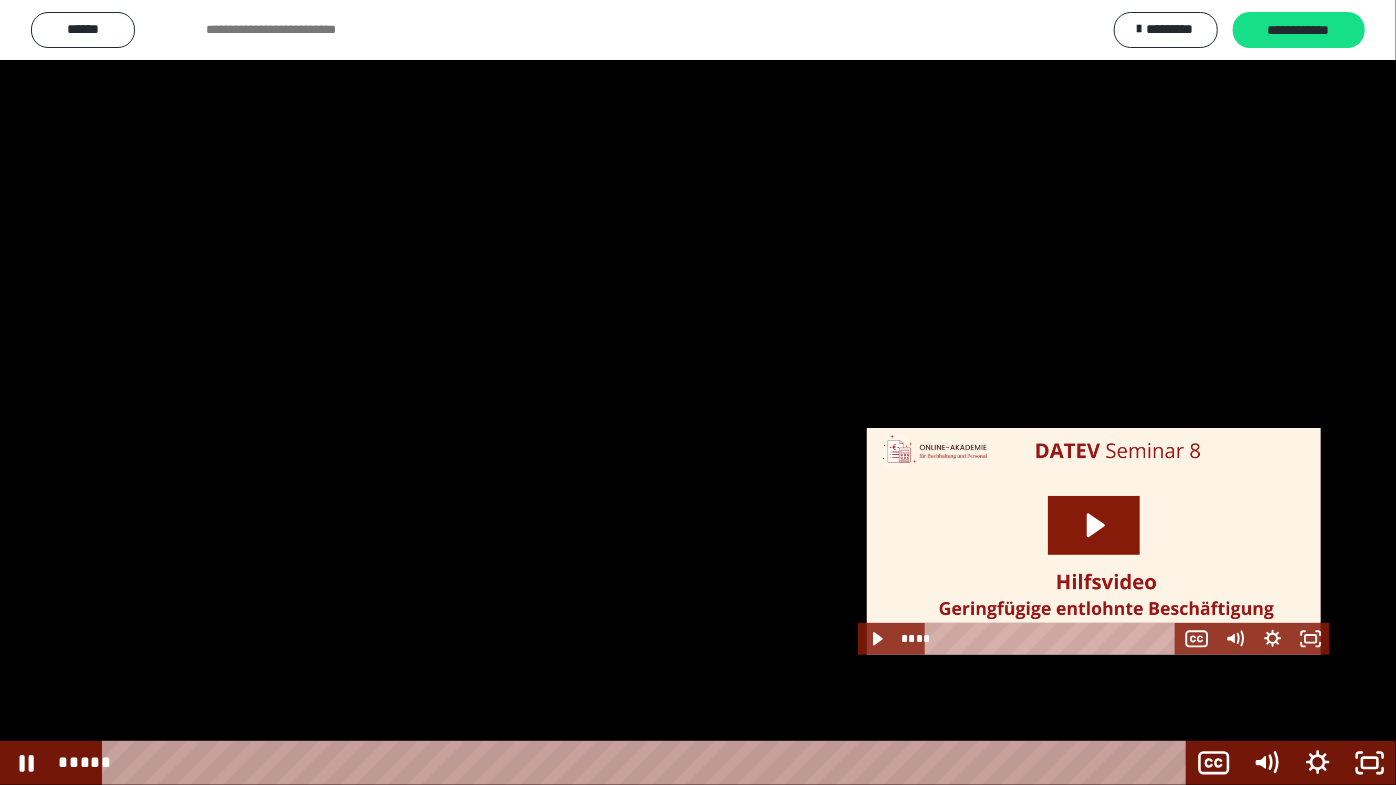 click at bounding box center [698, 392] 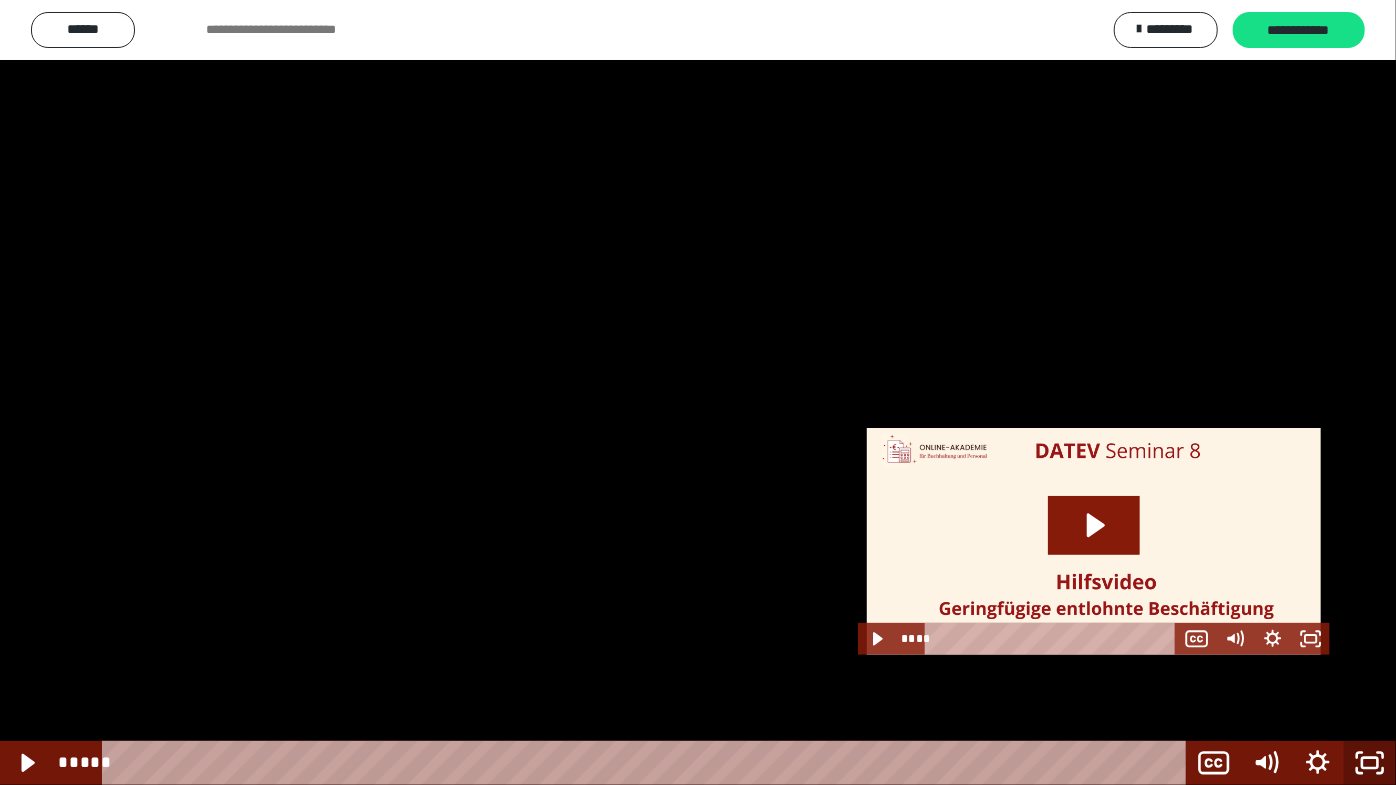 click 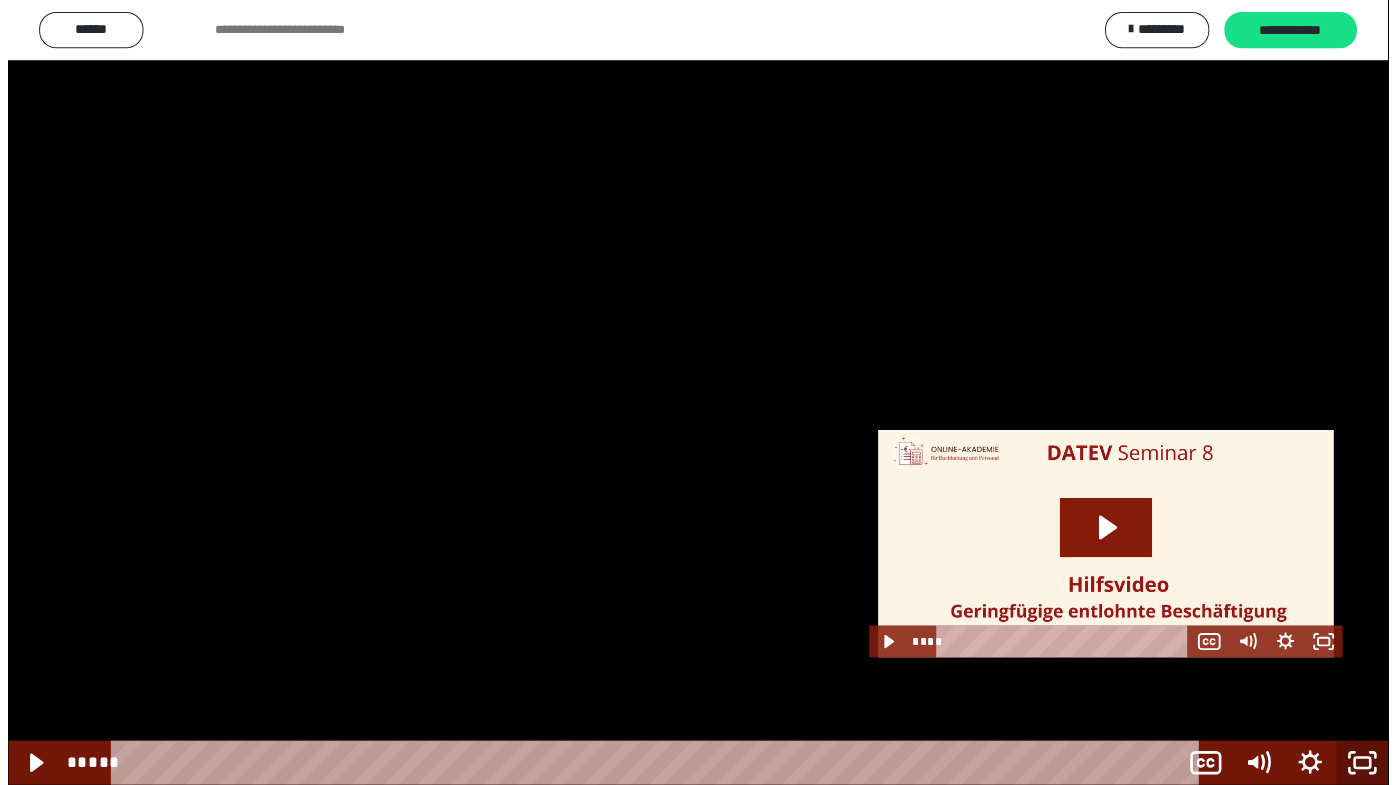 scroll, scrollTop: 2580, scrollLeft: 0, axis: vertical 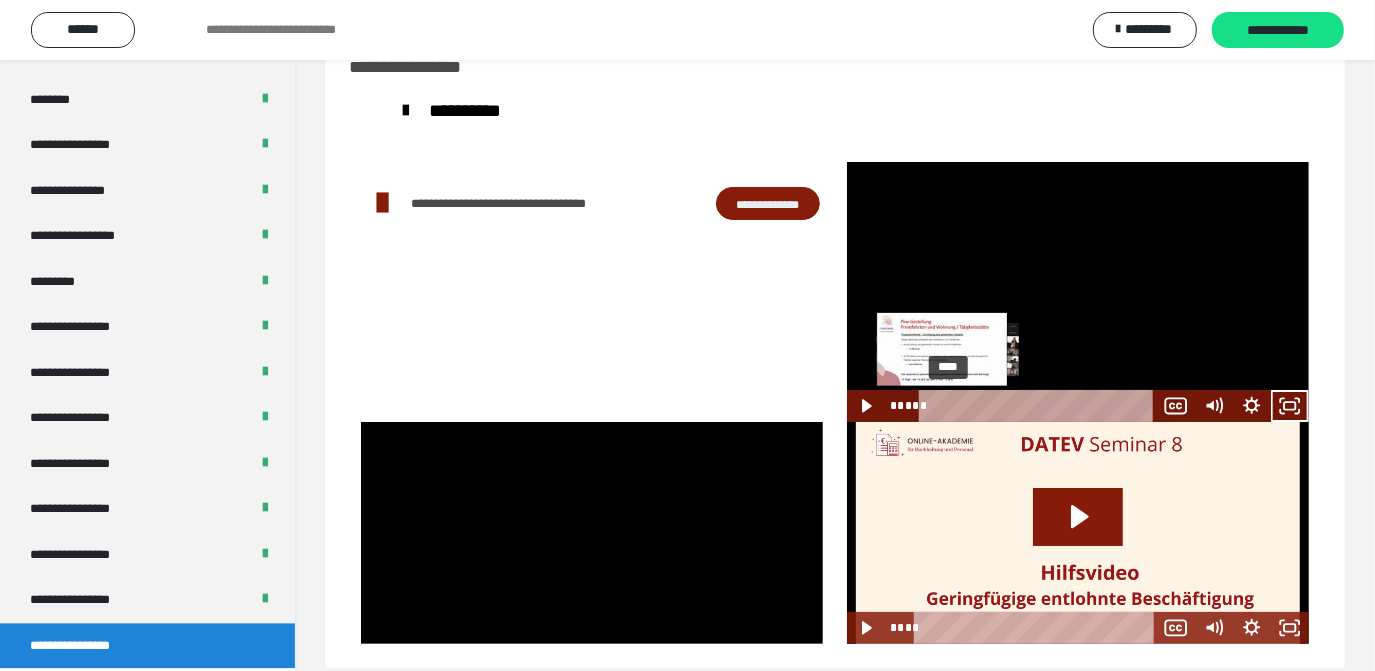 click at bounding box center [1078, 292] 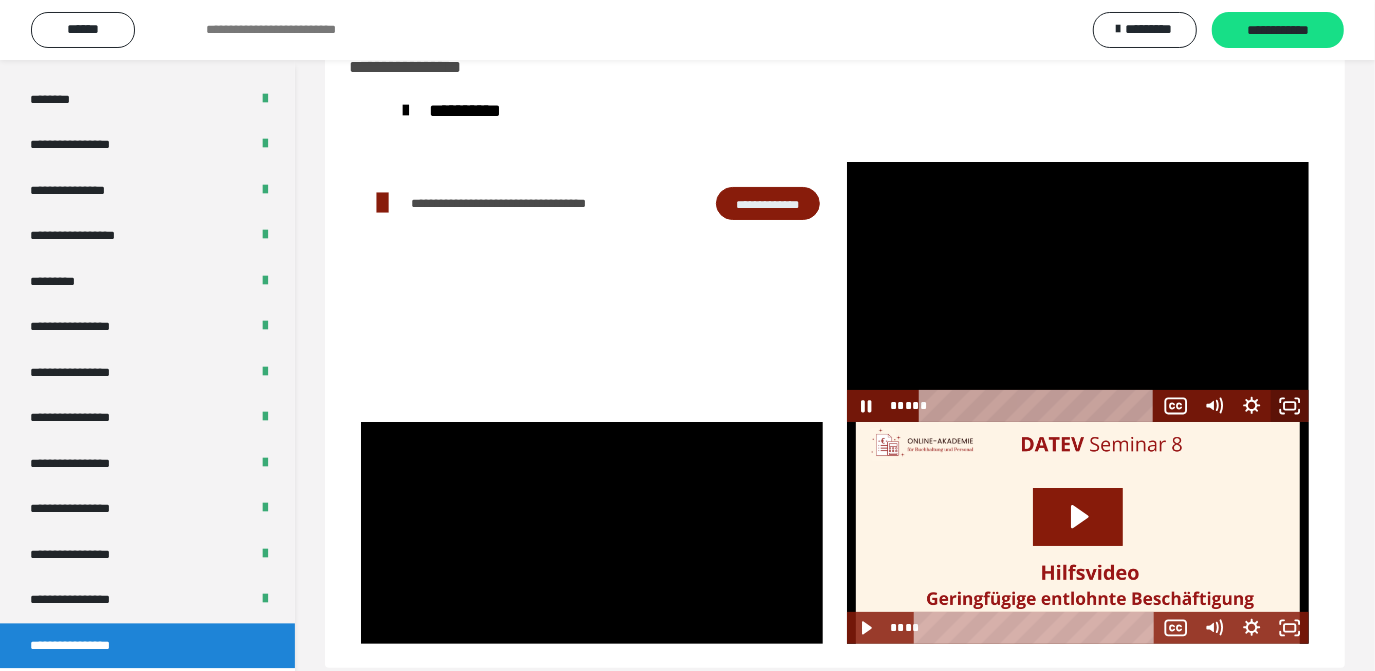 click 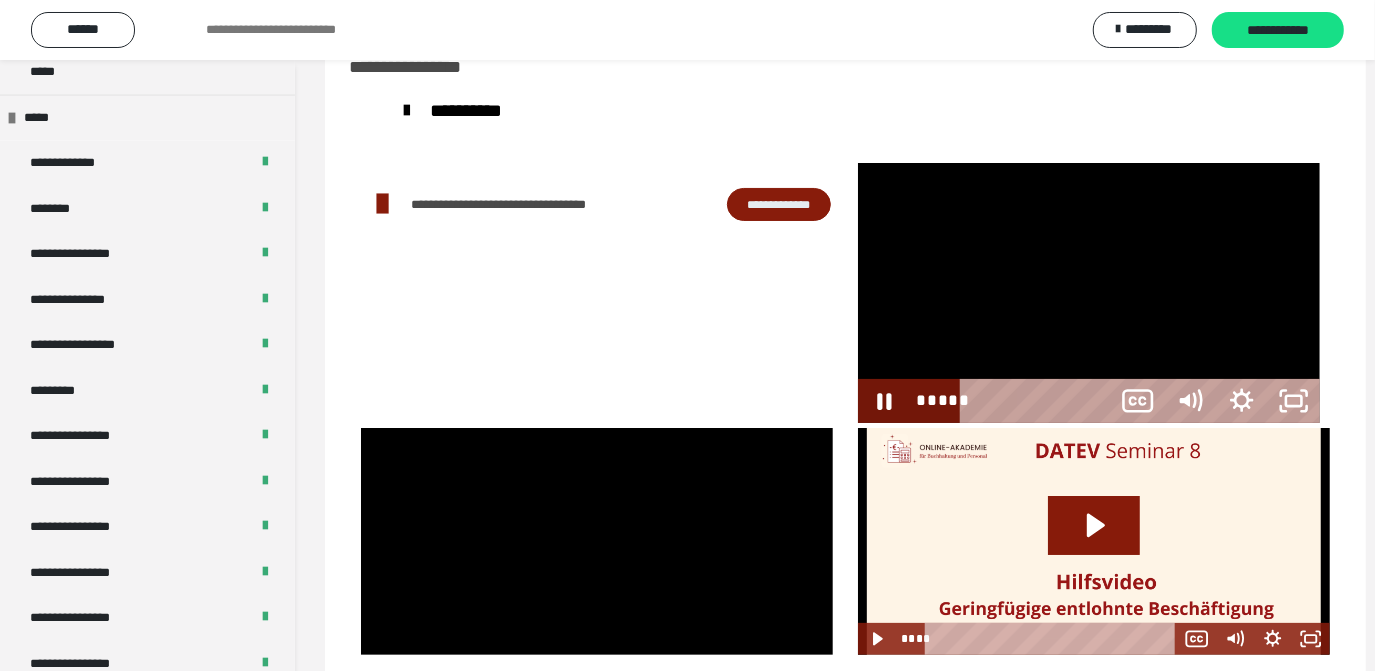 scroll, scrollTop: 2466, scrollLeft: 0, axis: vertical 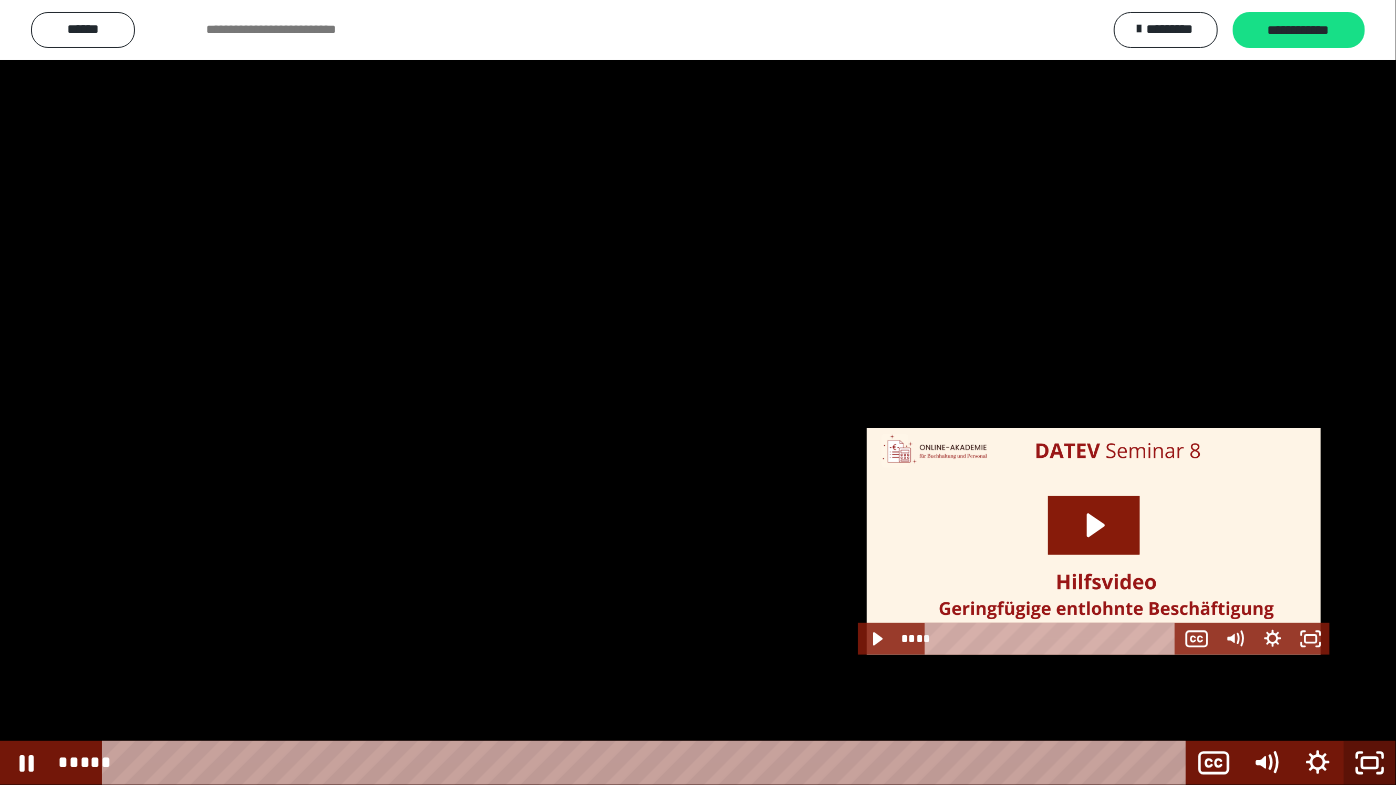 click 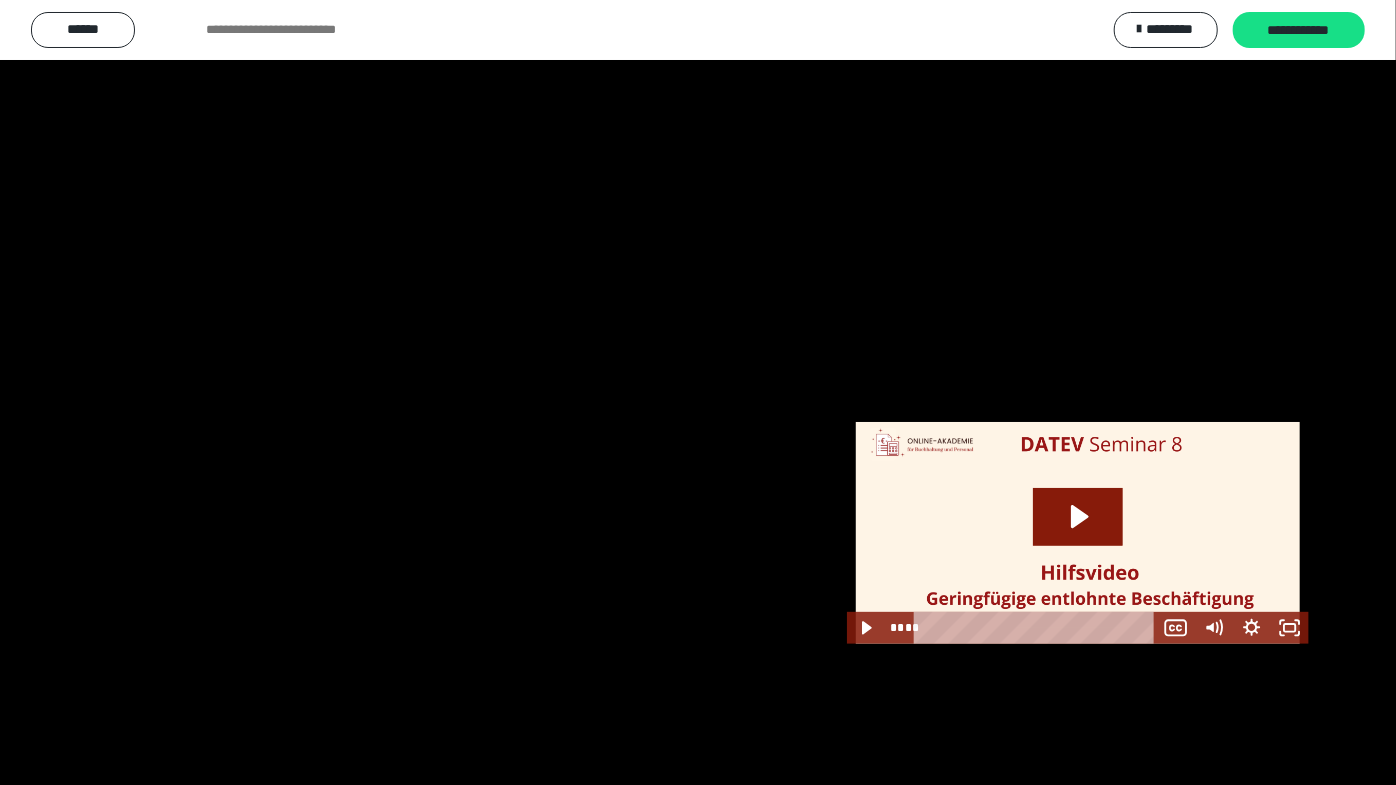 scroll, scrollTop: 2580, scrollLeft: 0, axis: vertical 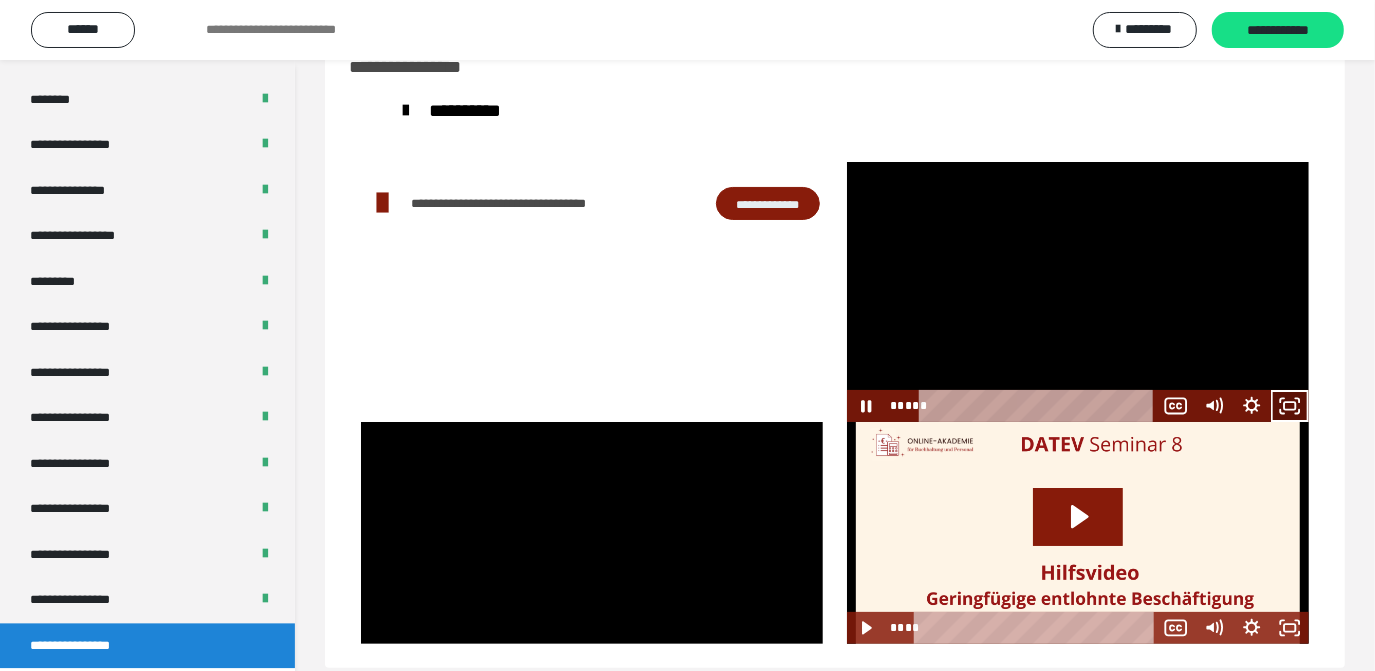 click 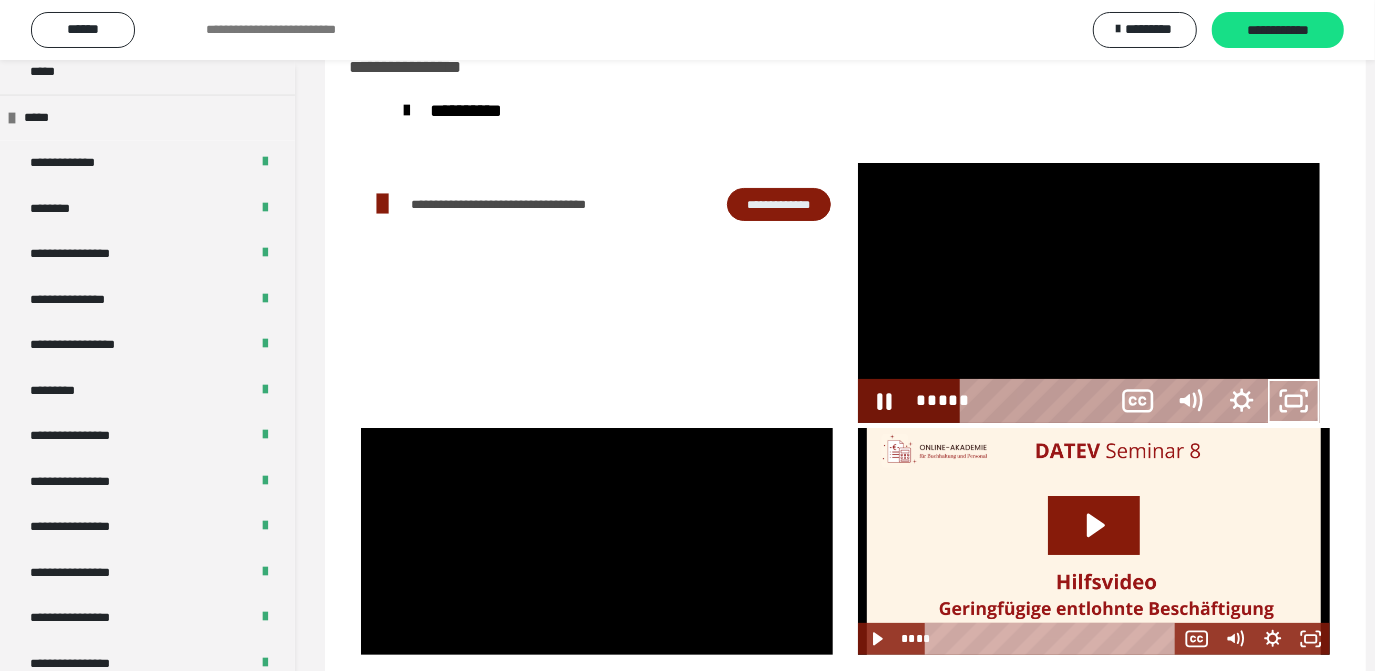 scroll, scrollTop: 2466, scrollLeft: 0, axis: vertical 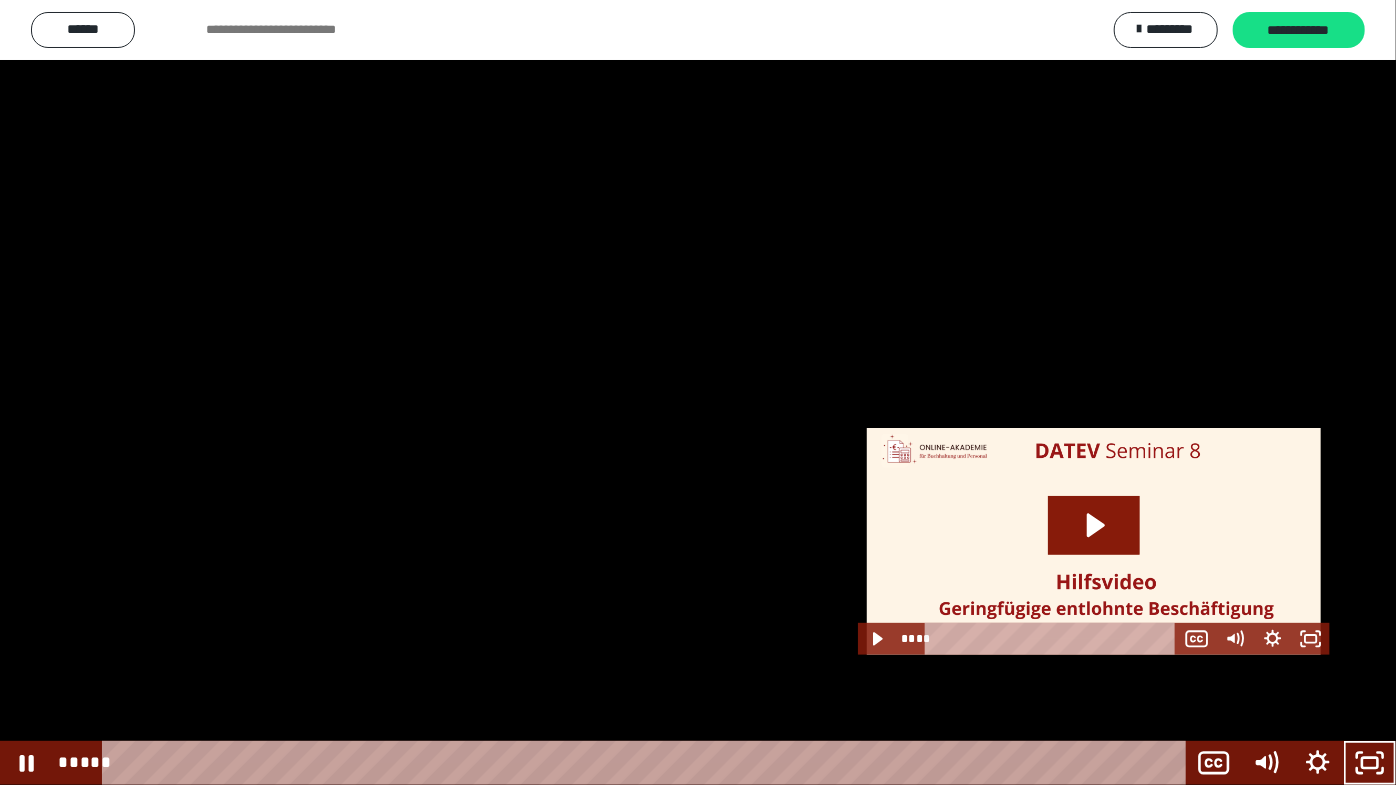 drag, startPoint x: 1049, startPoint y: 498, endPoint x: 1119, endPoint y: 559, distance: 92.84934 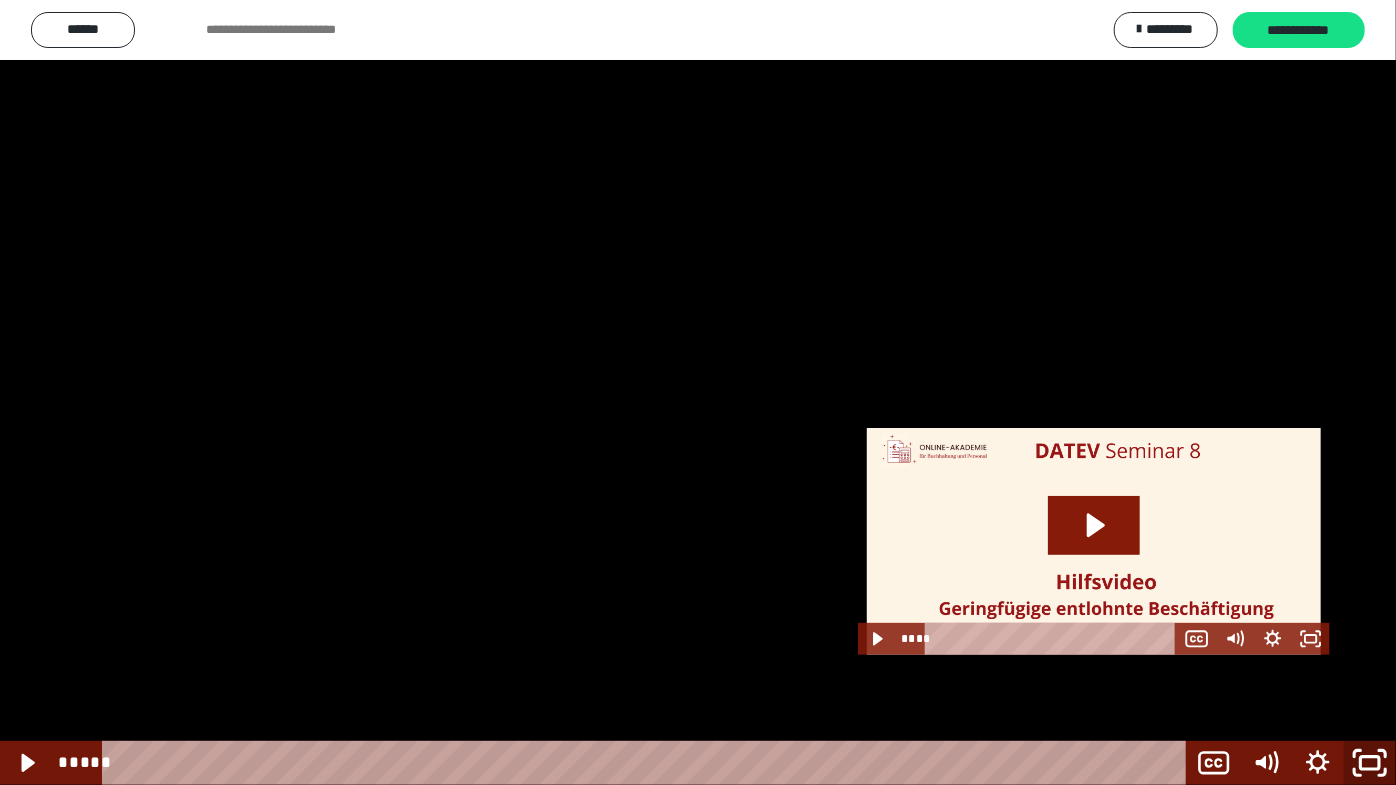 click 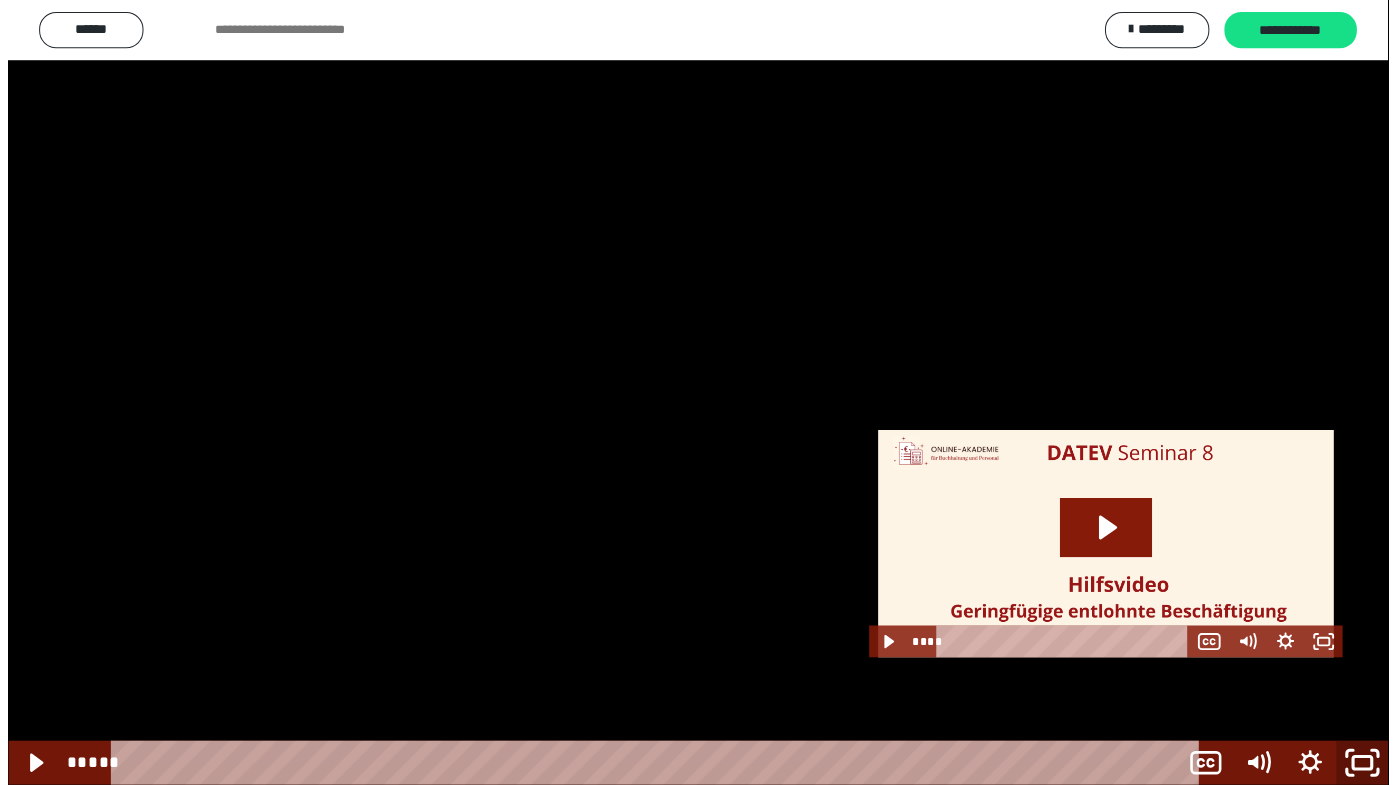 scroll, scrollTop: 2580, scrollLeft: 0, axis: vertical 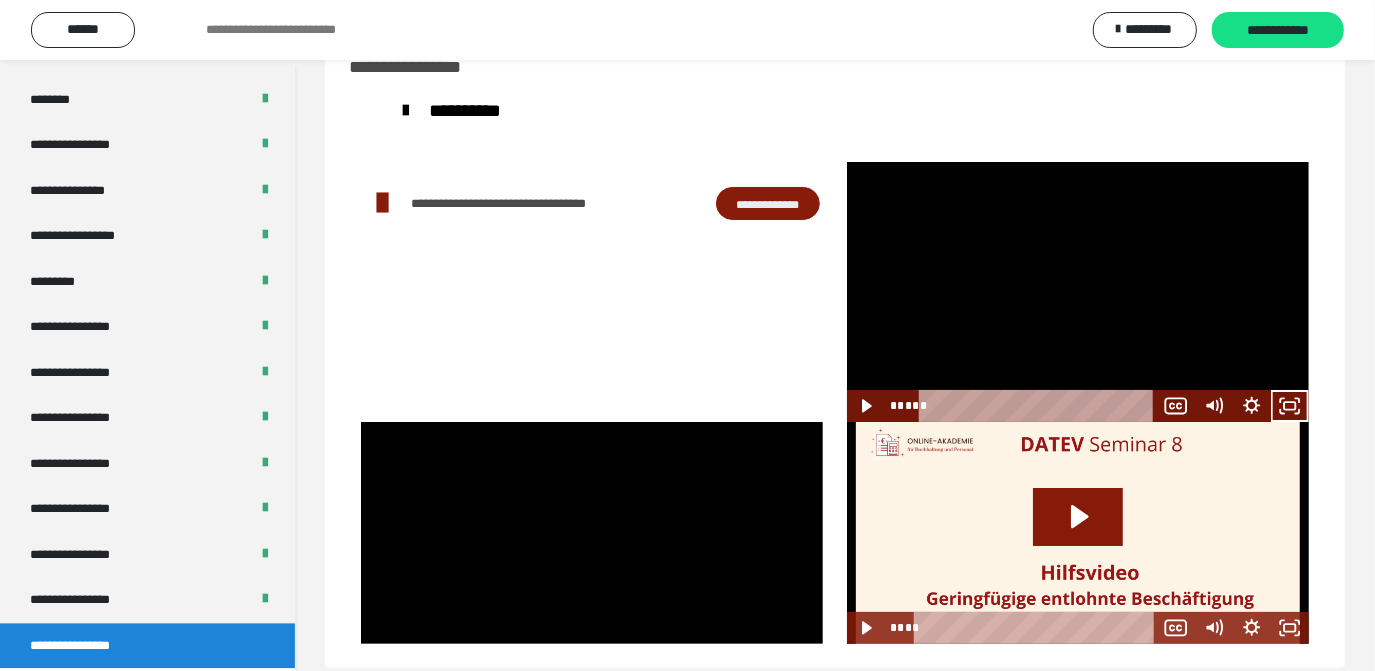 click at bounding box center [1078, 292] 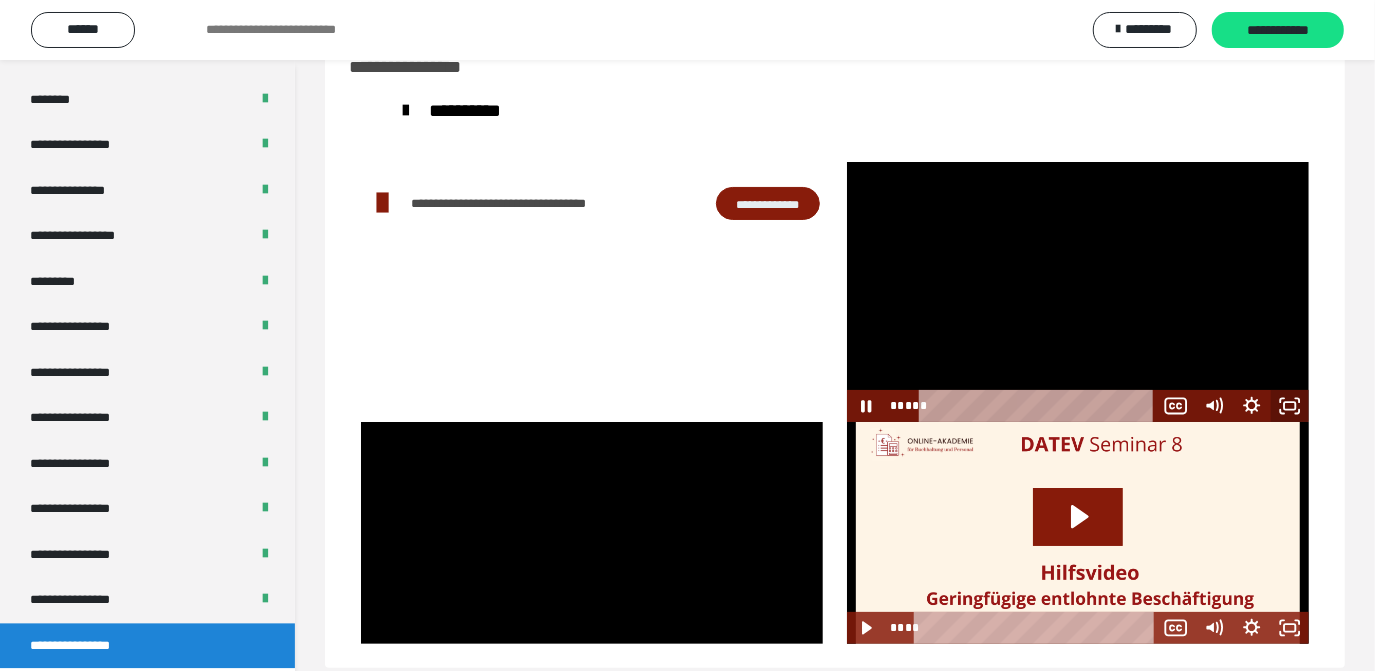 click 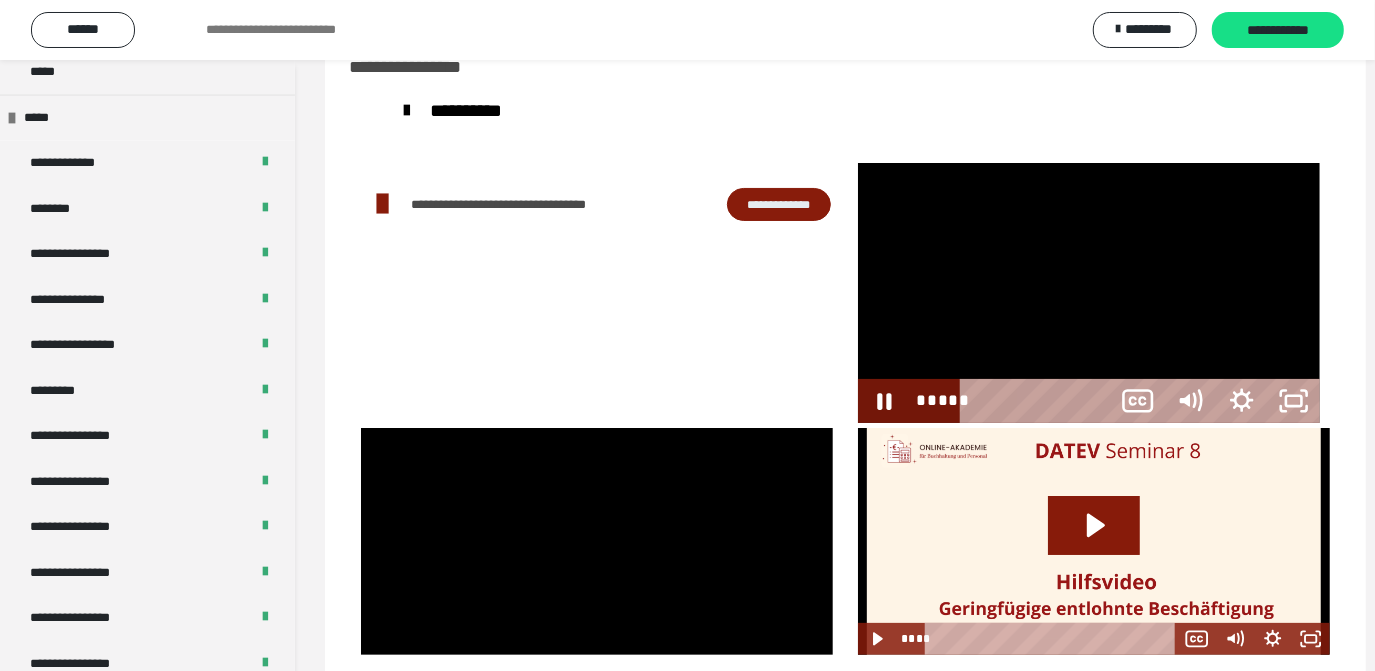 scroll, scrollTop: 2466, scrollLeft: 0, axis: vertical 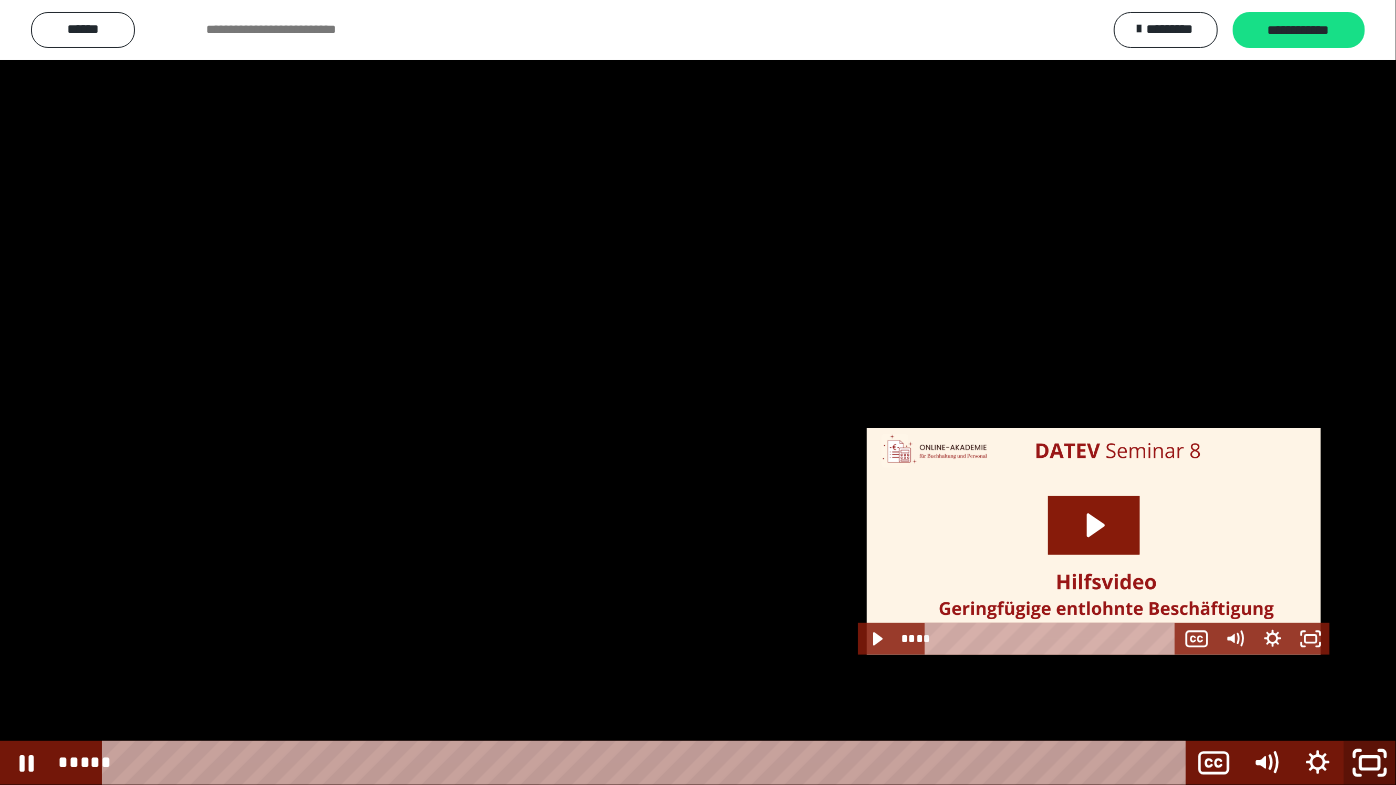 click 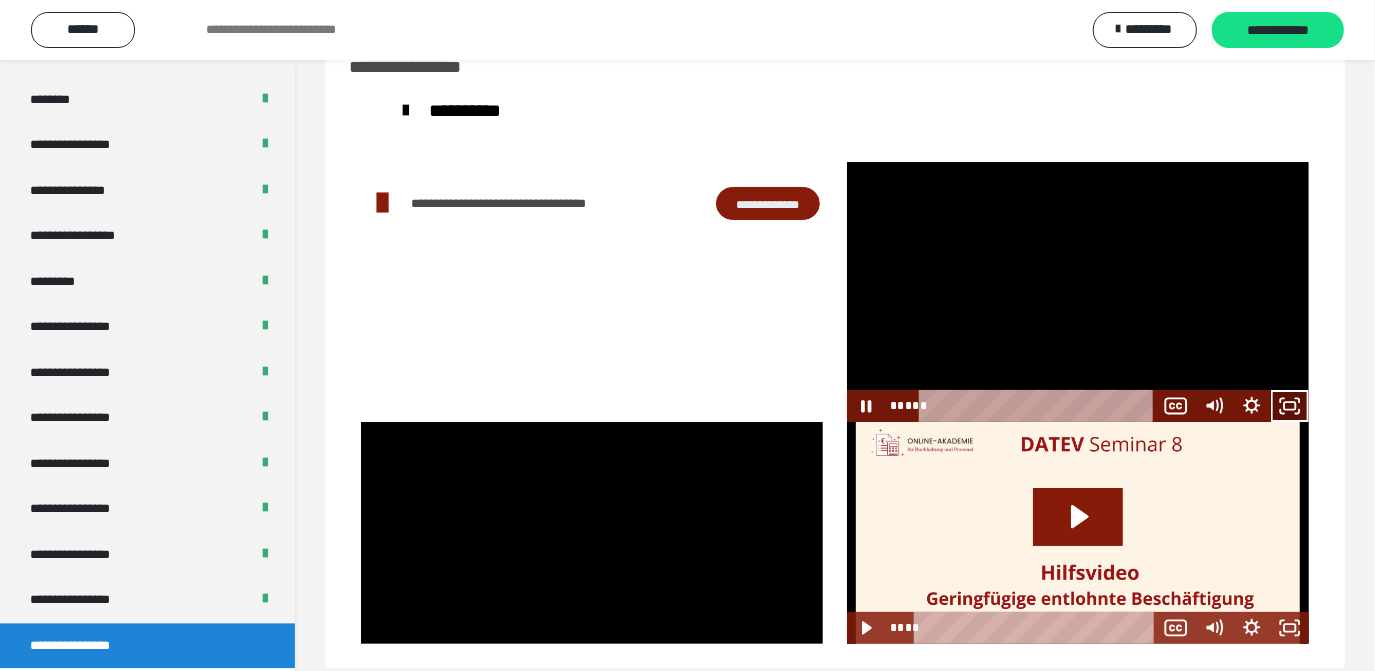 click 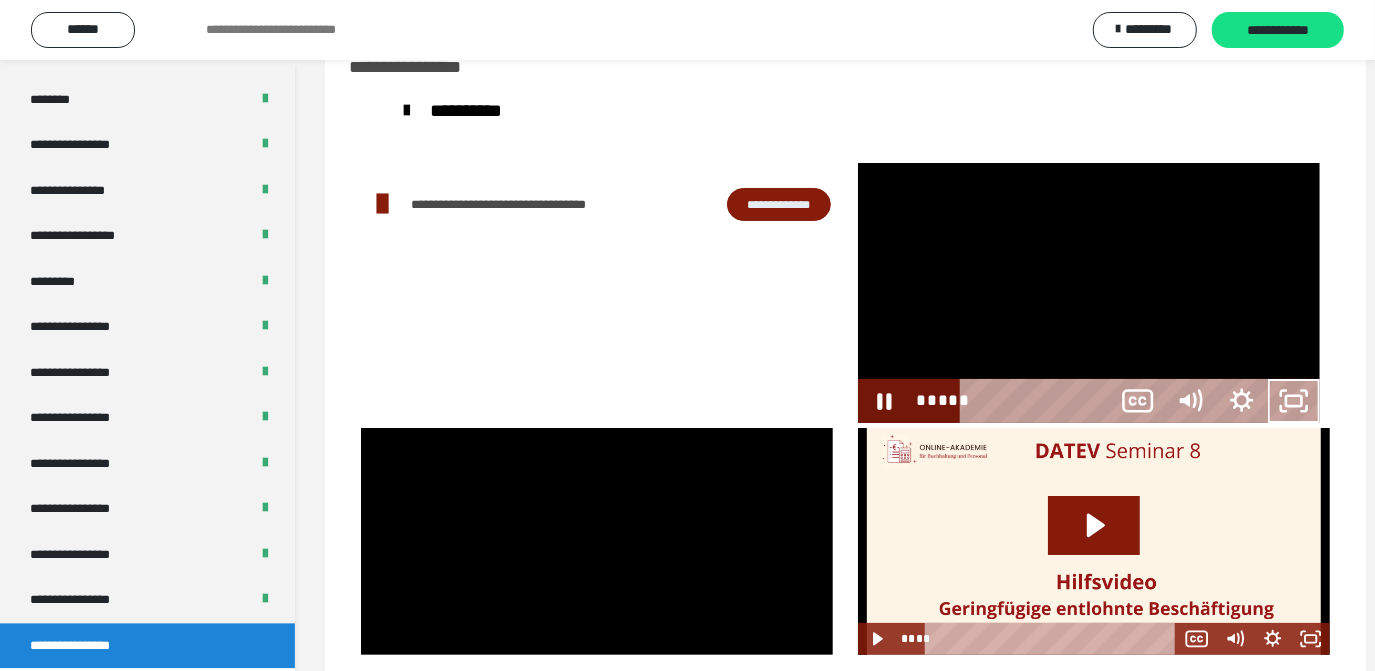 scroll, scrollTop: 2466, scrollLeft: 0, axis: vertical 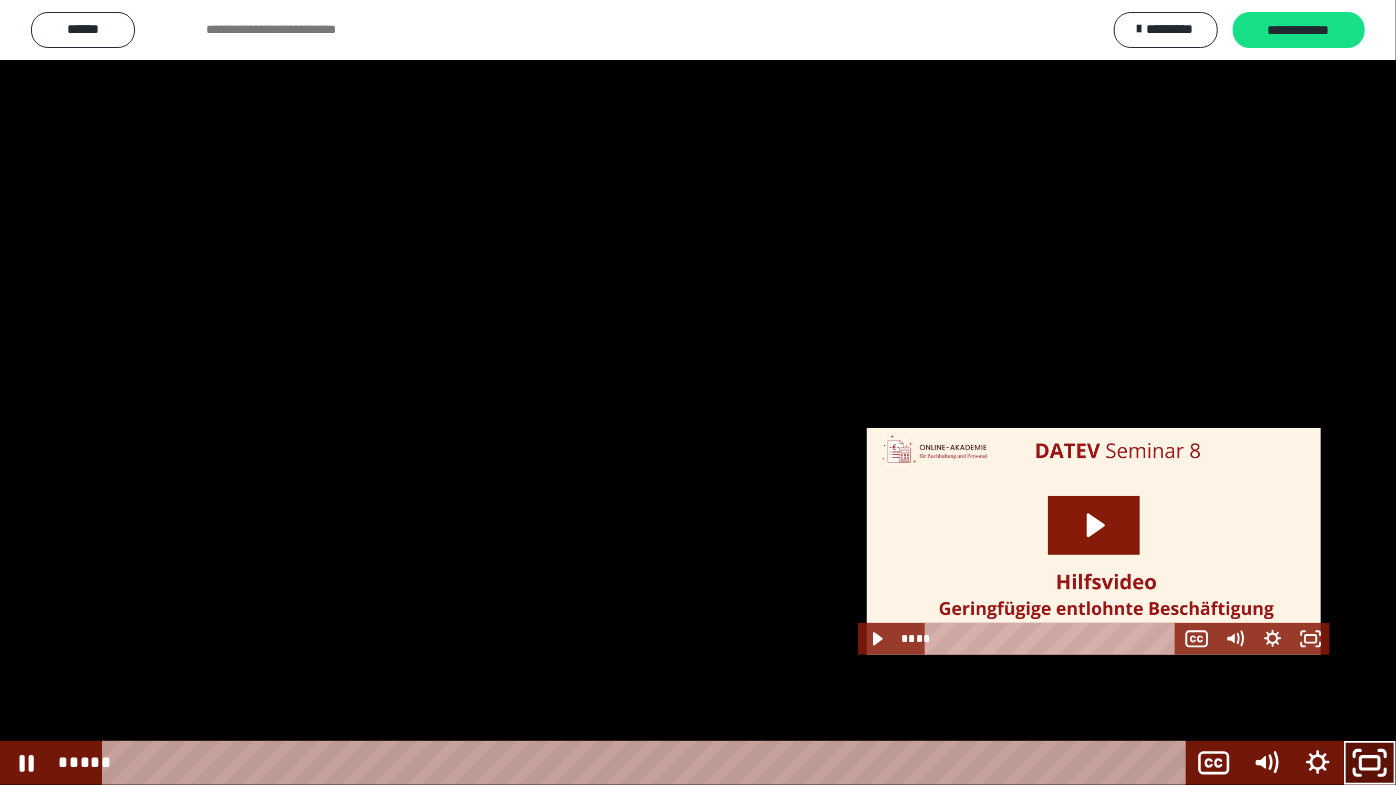 drag, startPoint x: 1373, startPoint y: 768, endPoint x: 1325, endPoint y: 629, distance: 147.05441 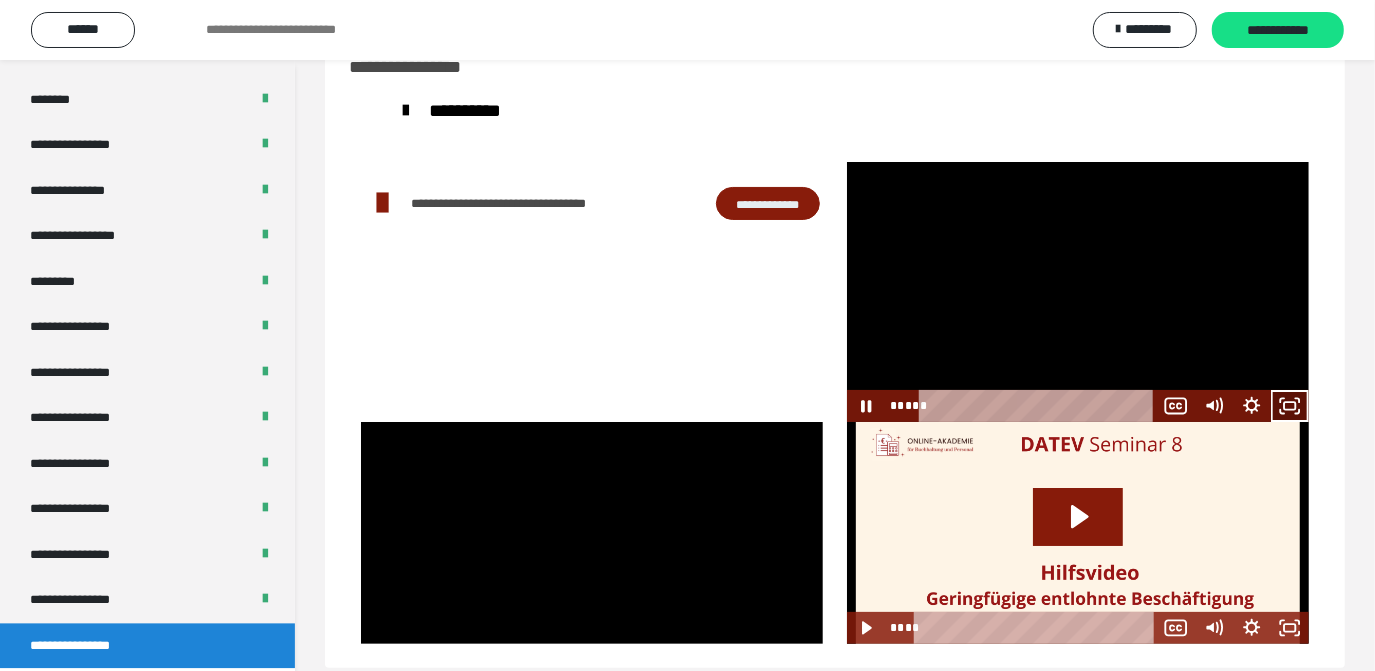 click 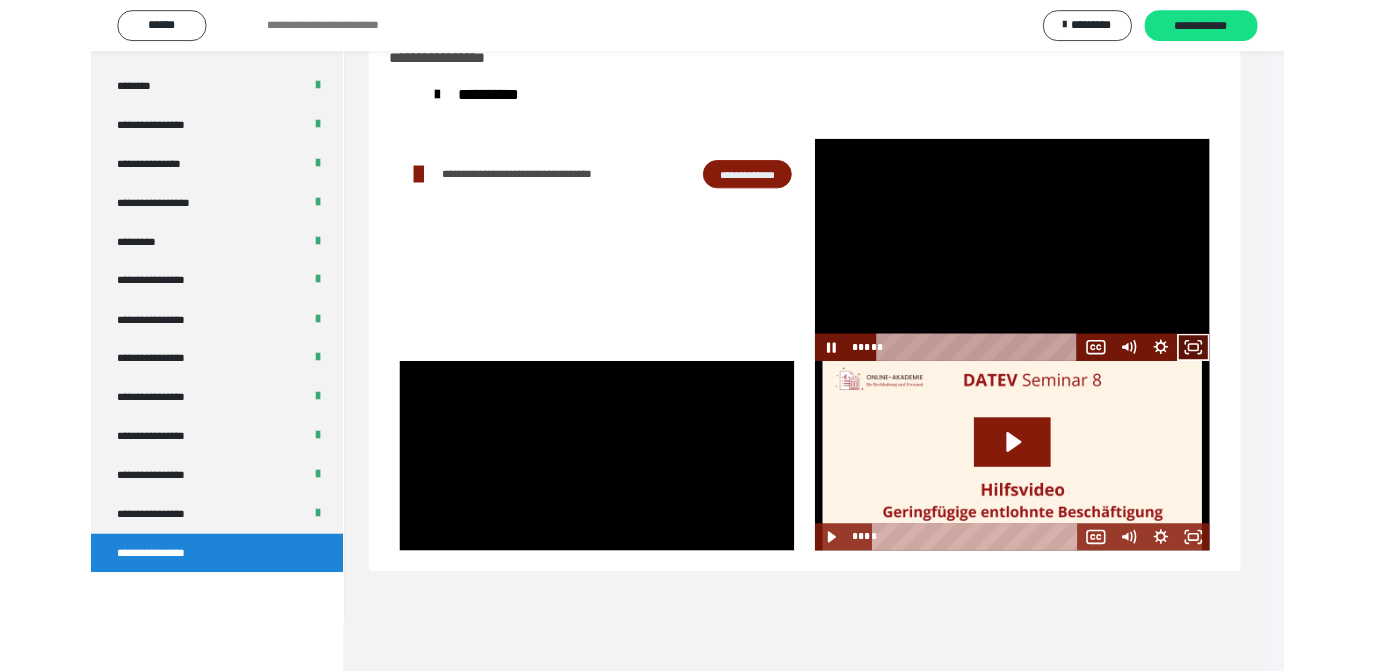 scroll, scrollTop: 2466, scrollLeft: 0, axis: vertical 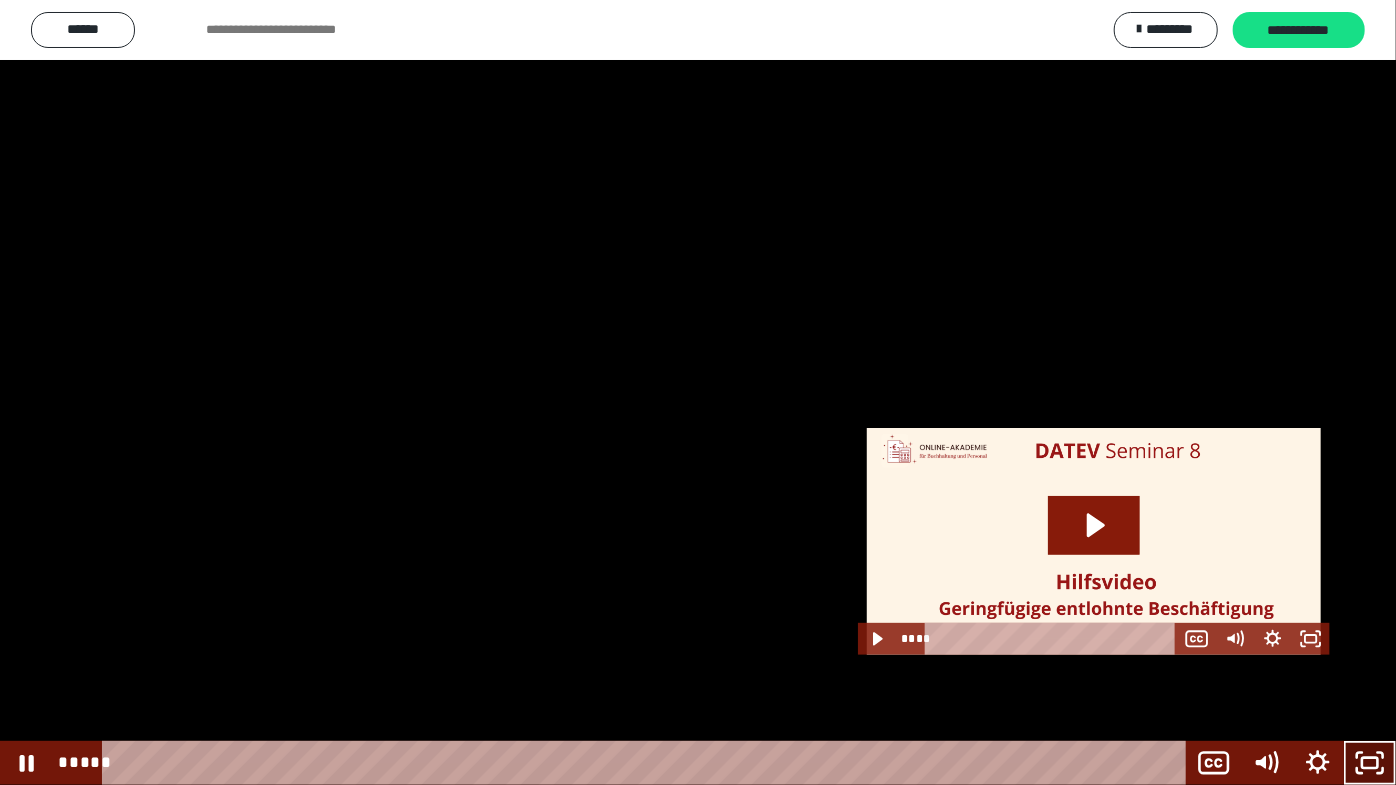 click 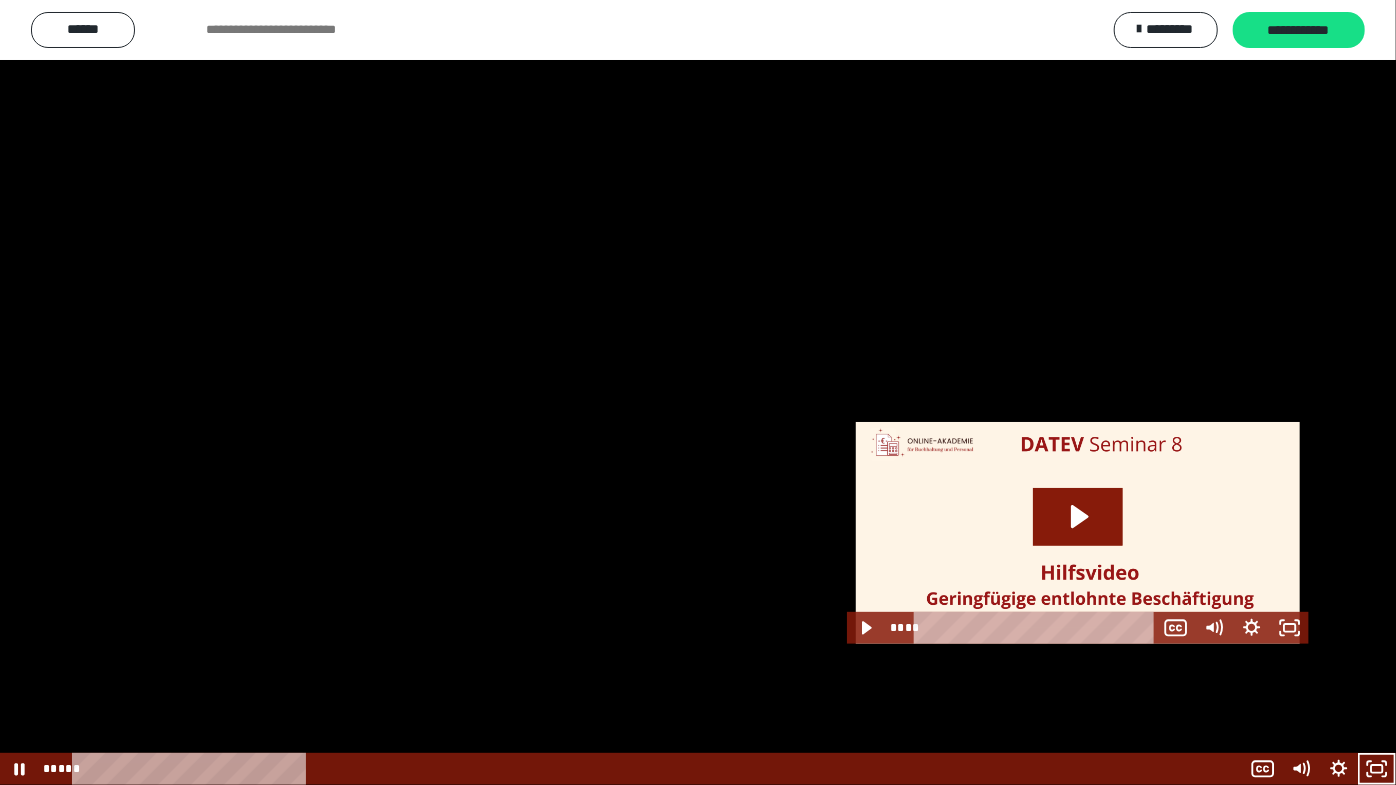 scroll, scrollTop: 2580, scrollLeft: 0, axis: vertical 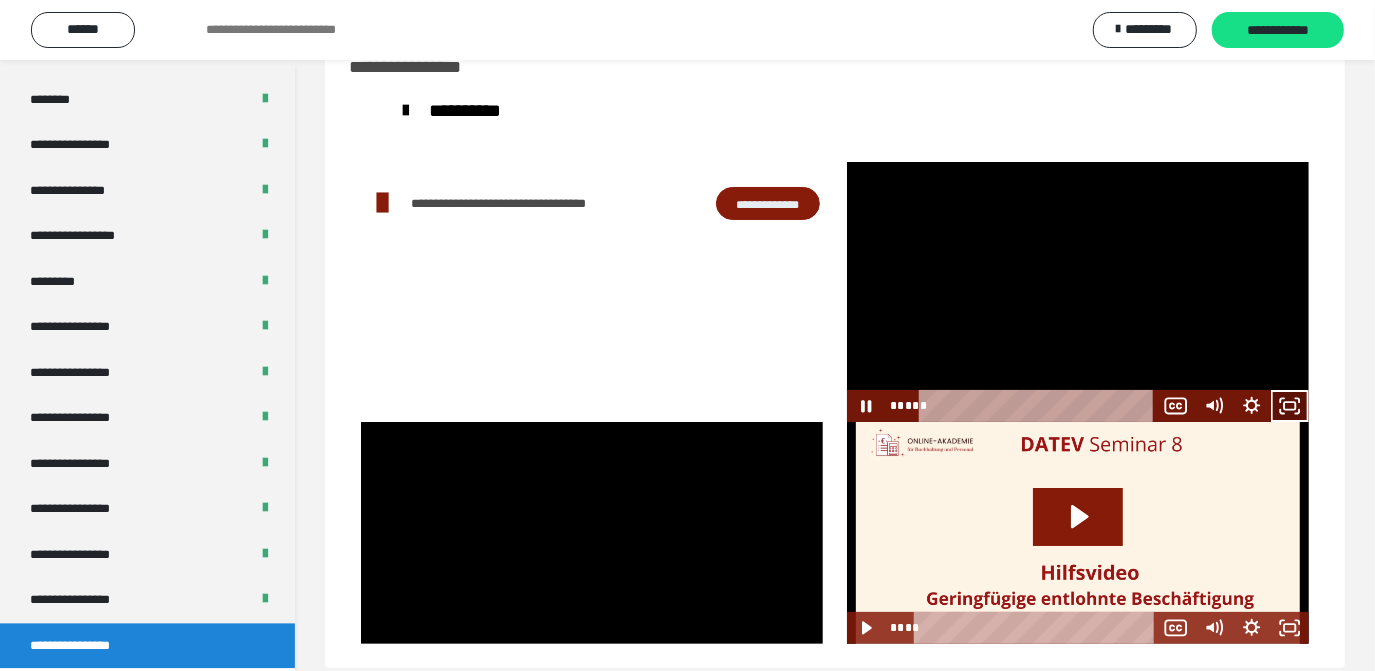 click 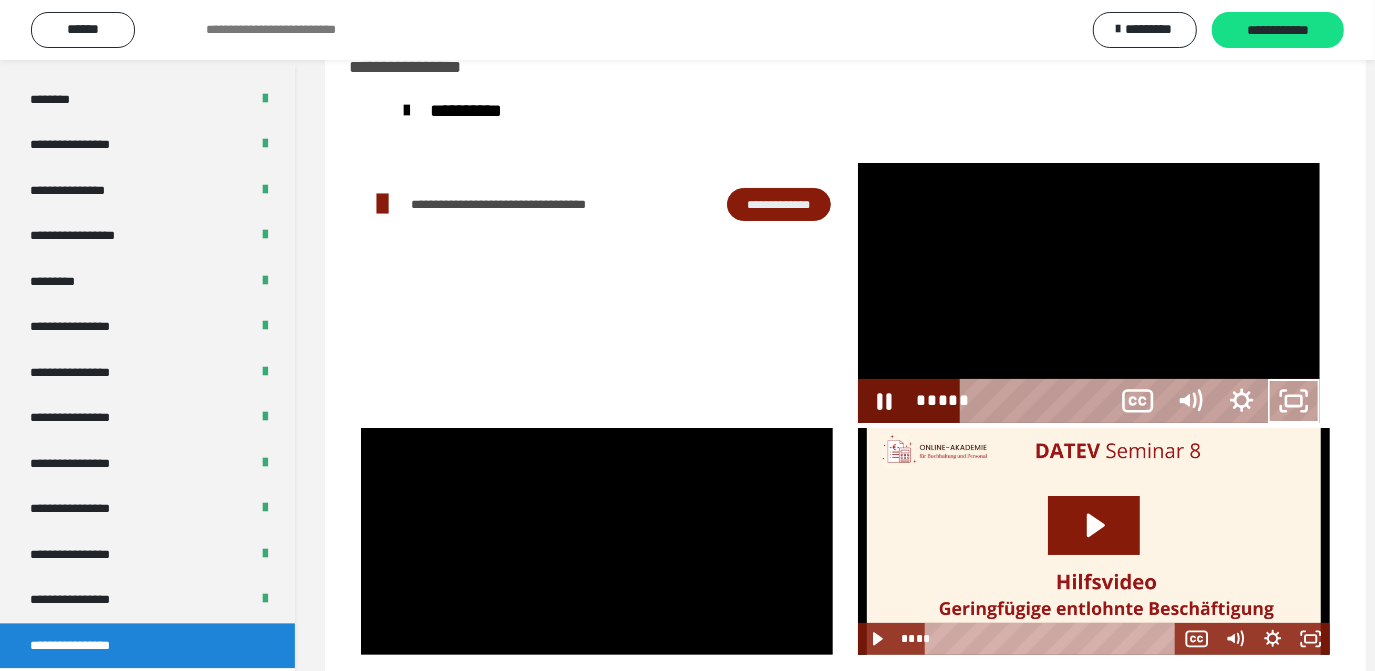 scroll, scrollTop: 2466, scrollLeft: 0, axis: vertical 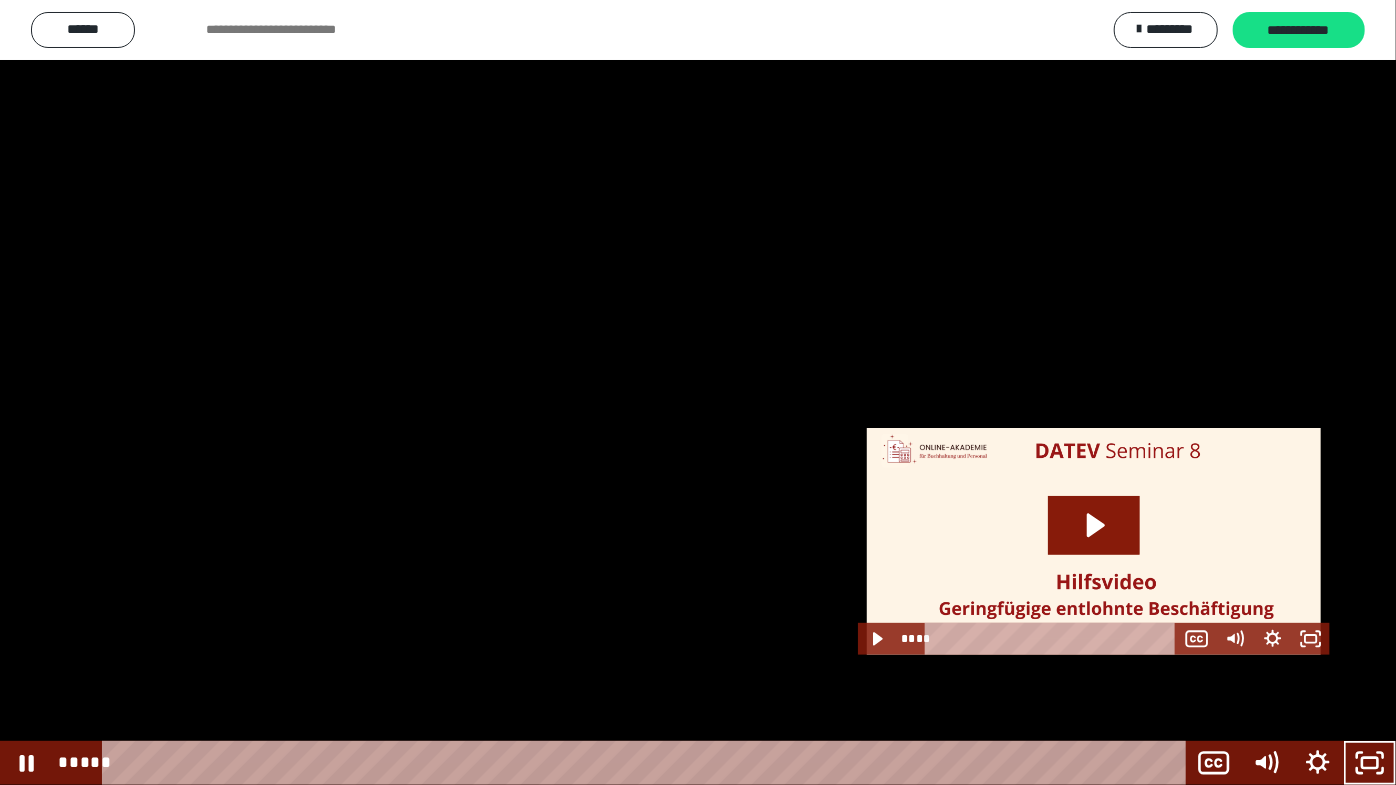 click at bounding box center (698, 392) 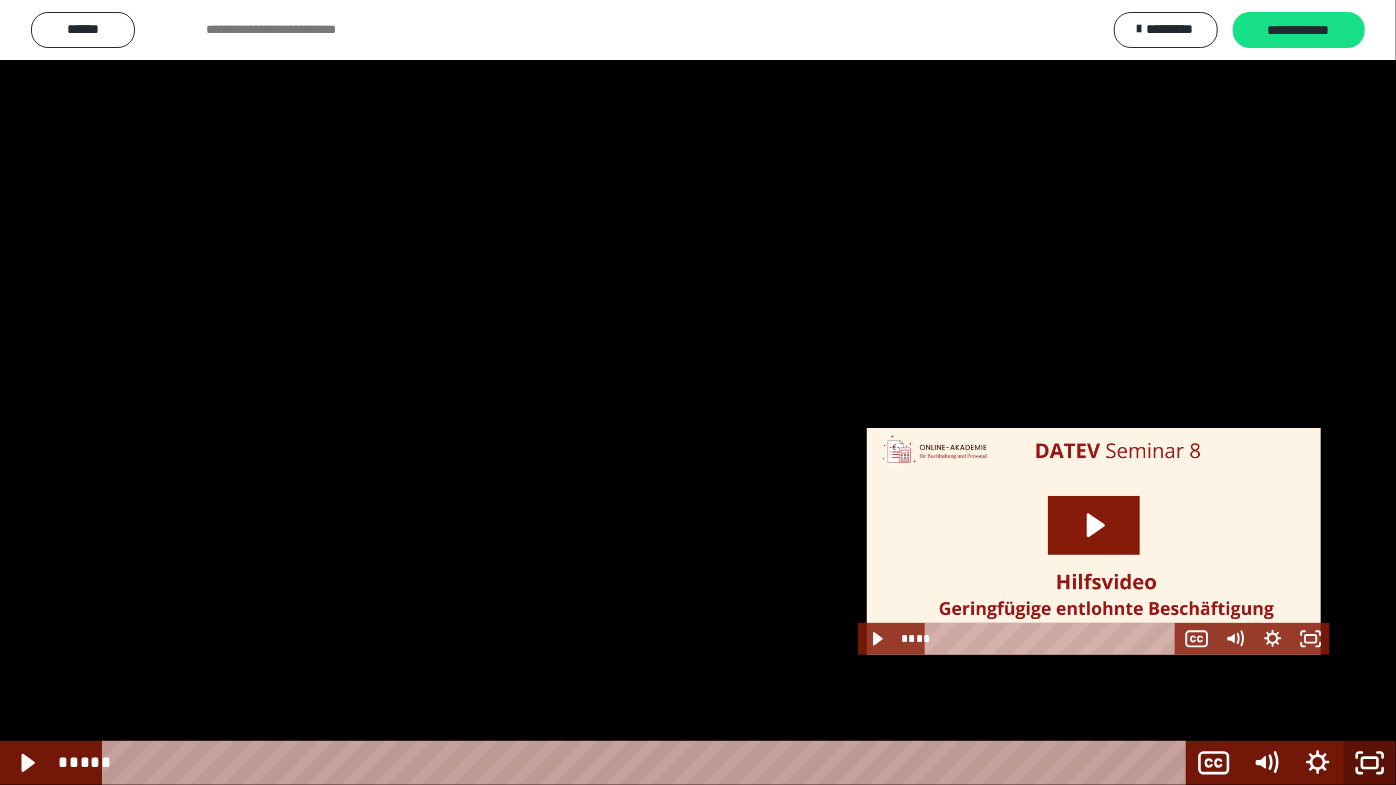 click 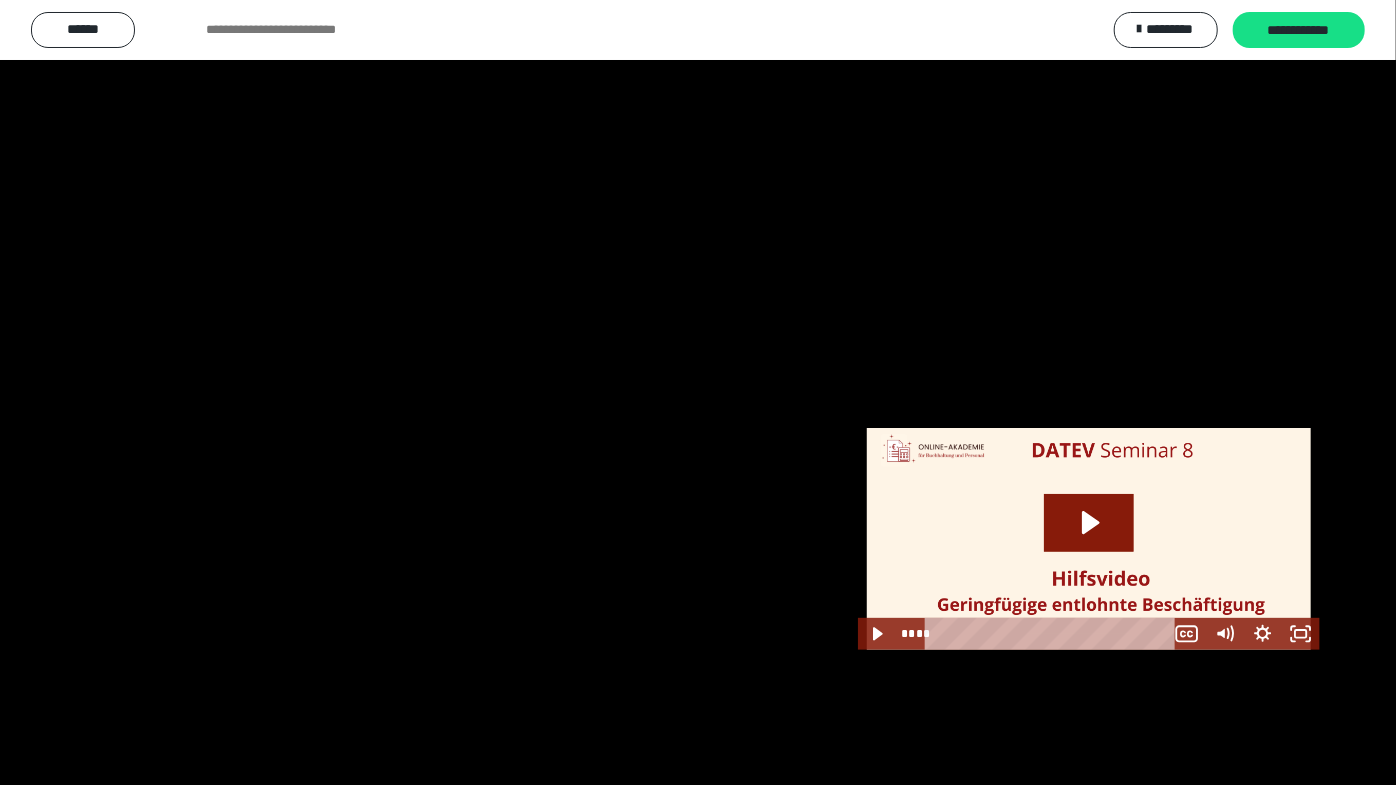 scroll, scrollTop: 2580, scrollLeft: 0, axis: vertical 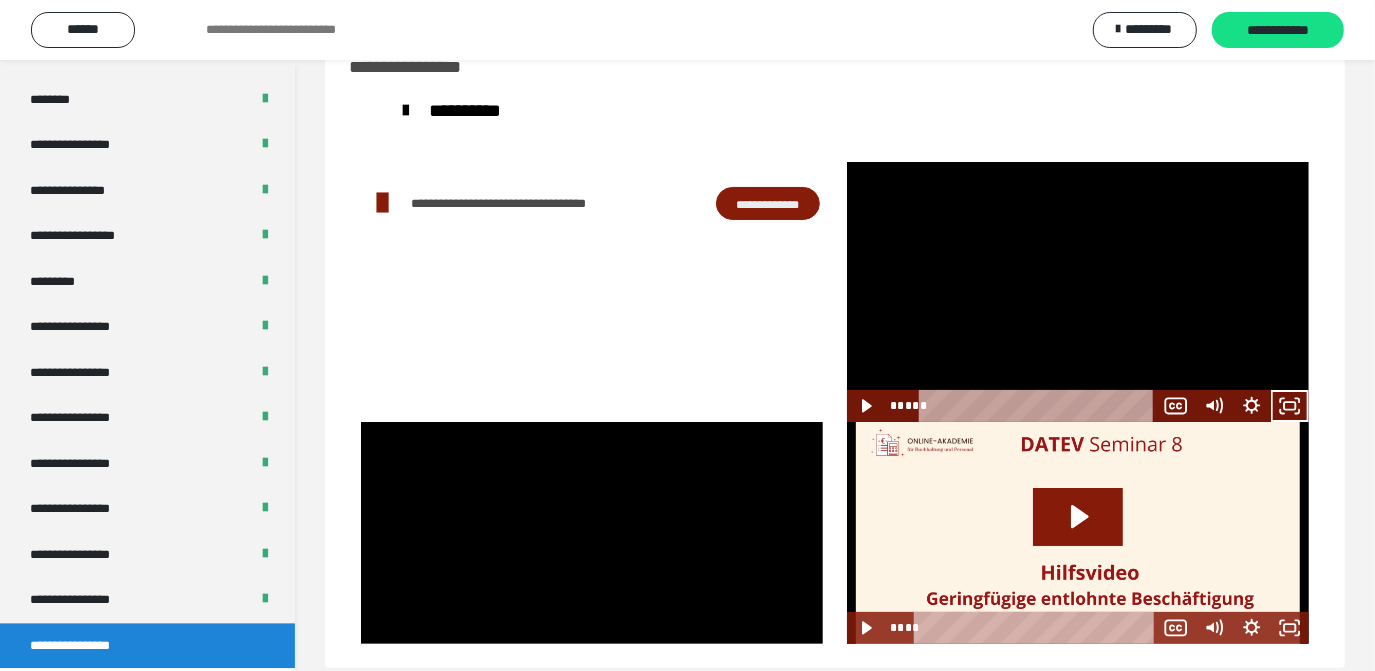 click at bounding box center (1078, 292) 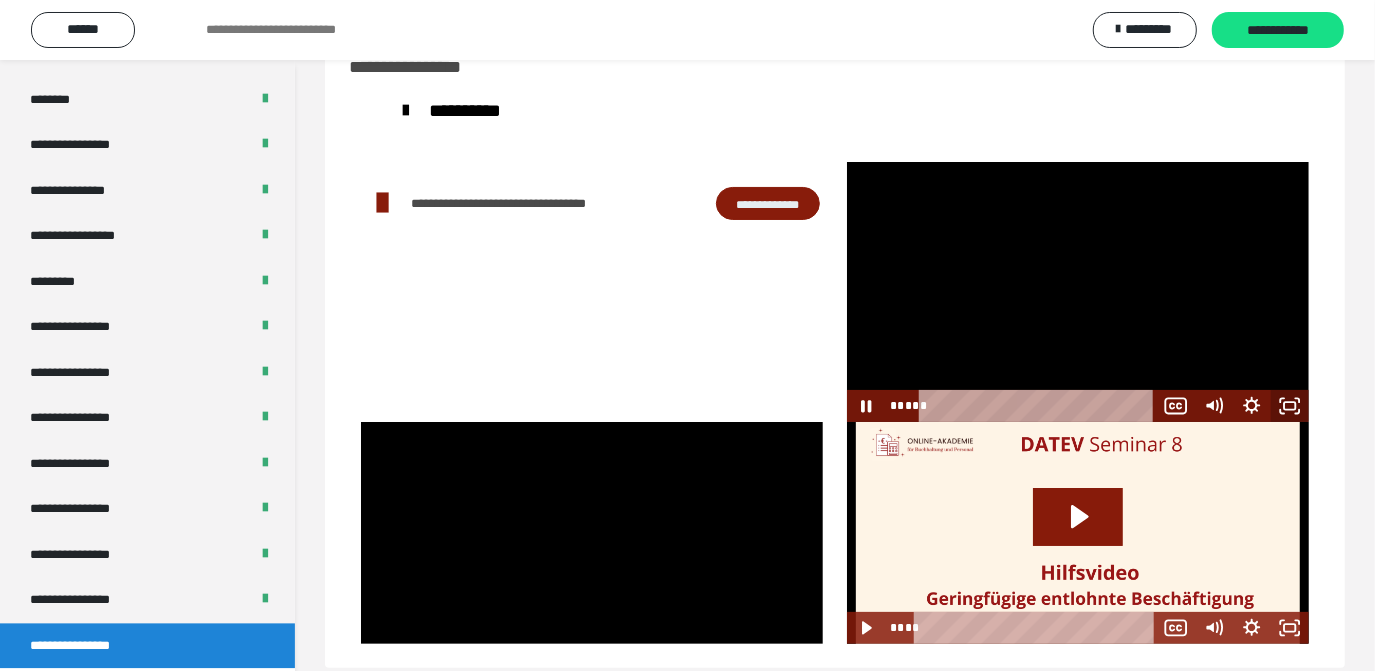 click 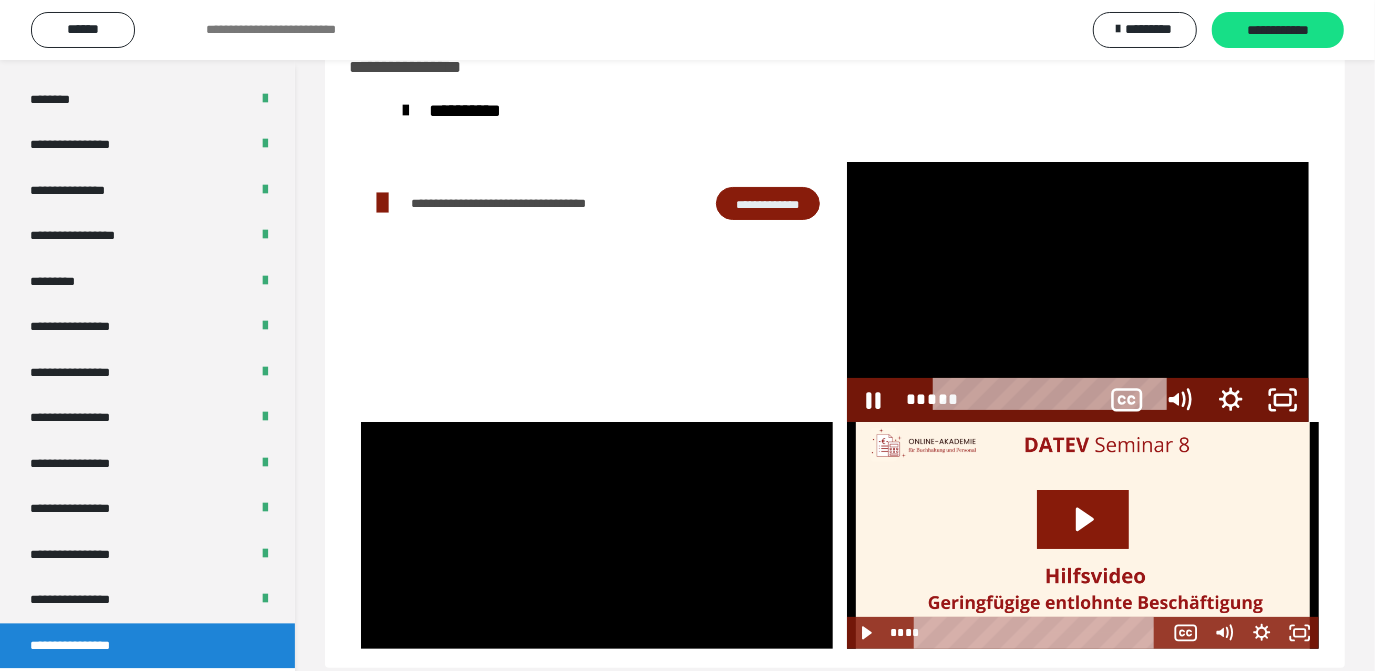 scroll, scrollTop: 2466, scrollLeft: 0, axis: vertical 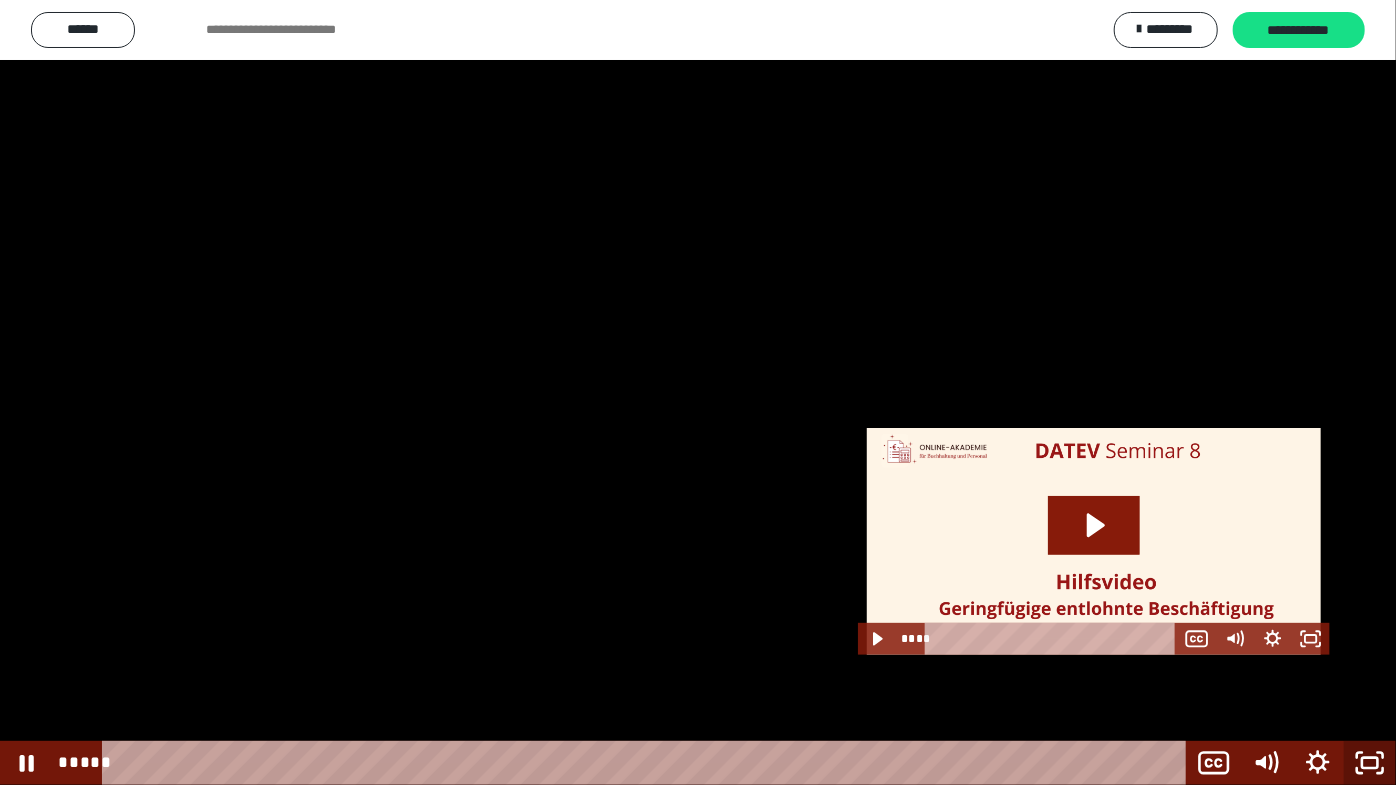 click 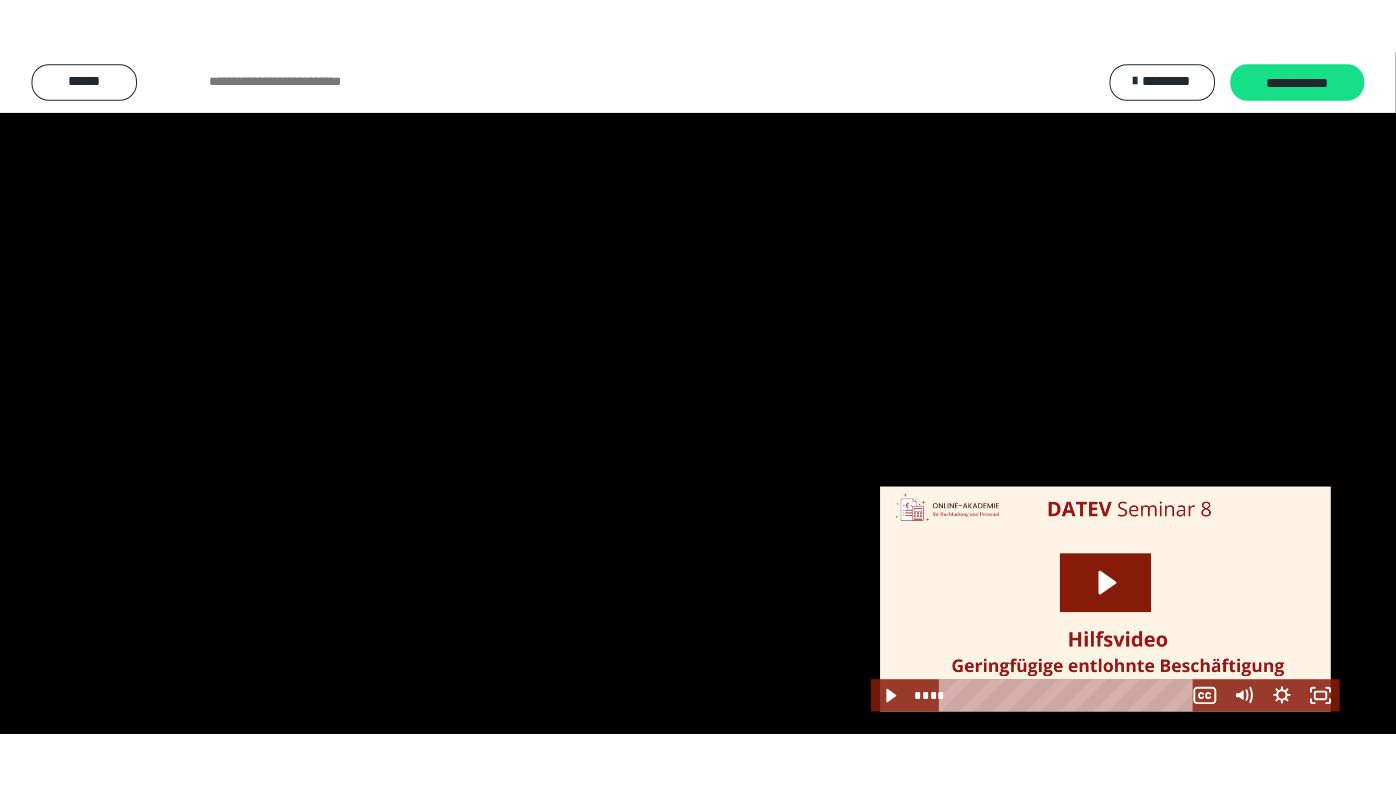 scroll, scrollTop: 2580, scrollLeft: 0, axis: vertical 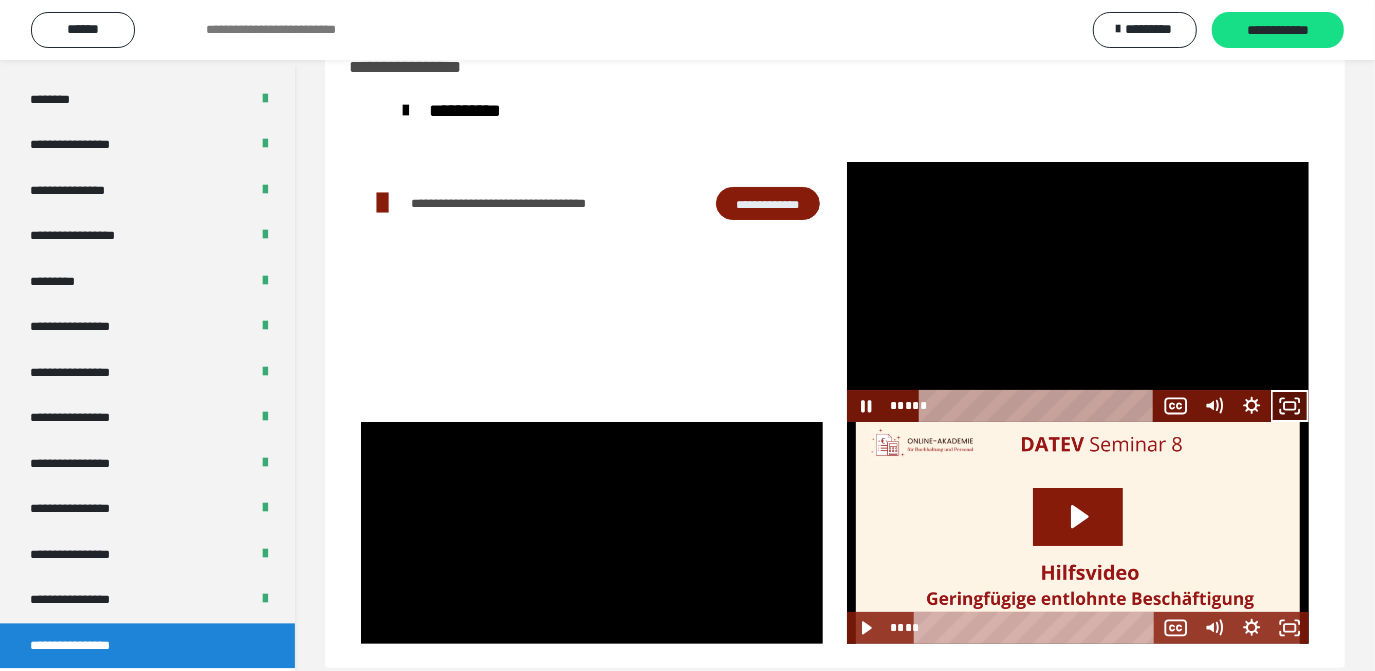 click 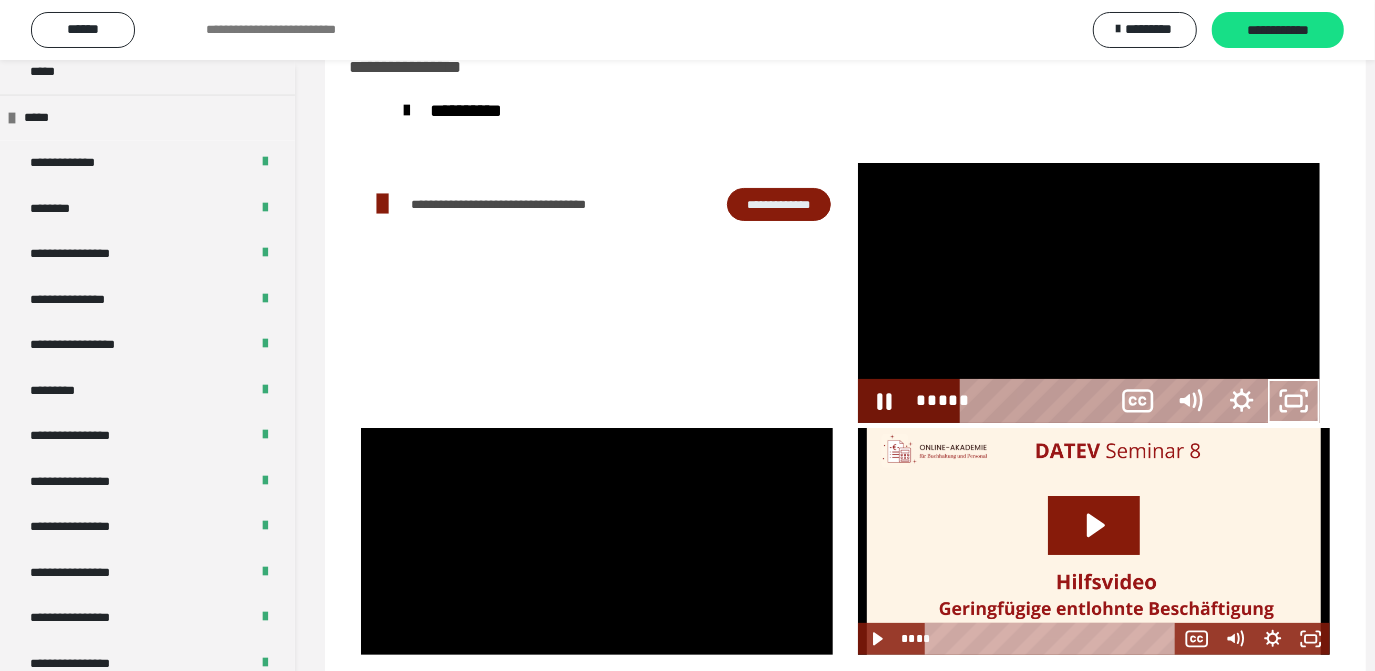 scroll, scrollTop: 2466, scrollLeft: 0, axis: vertical 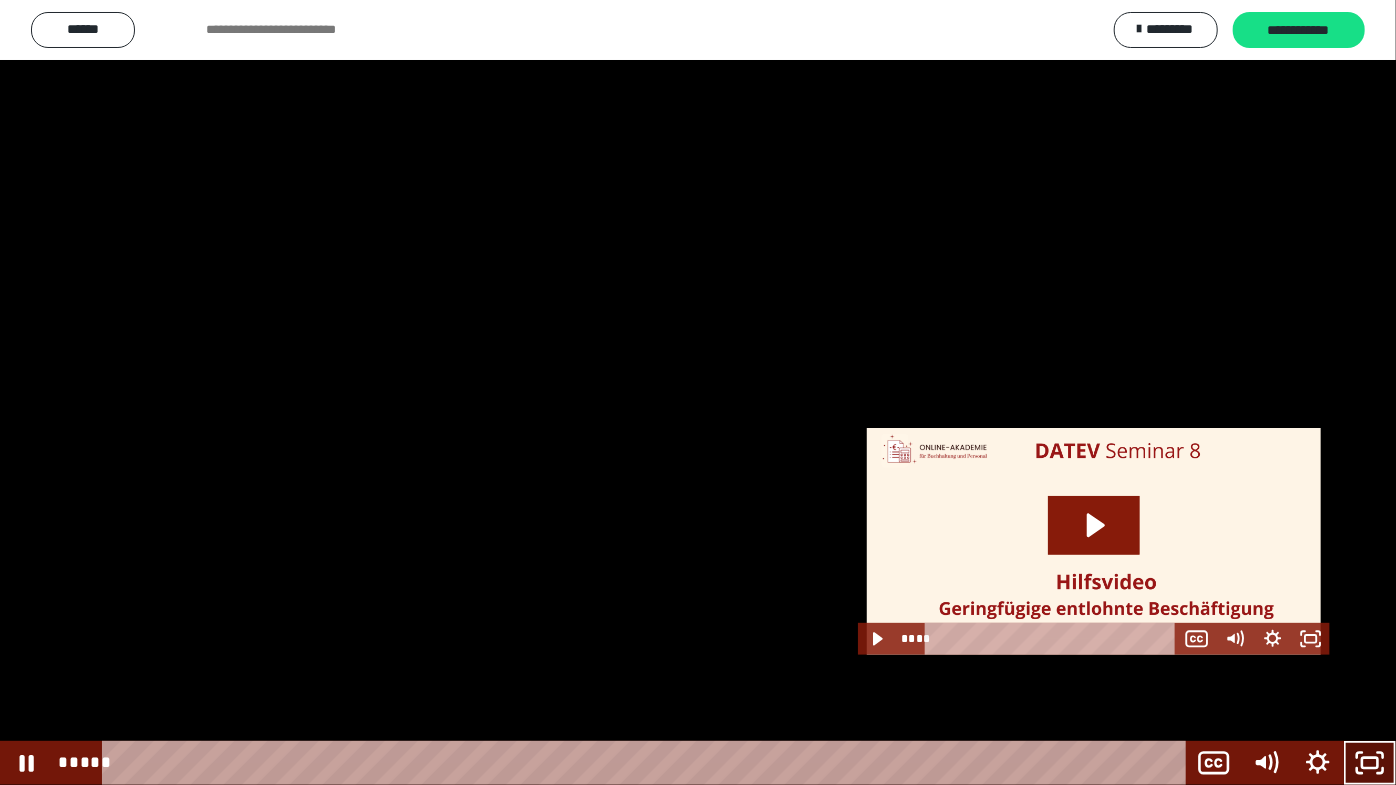 click 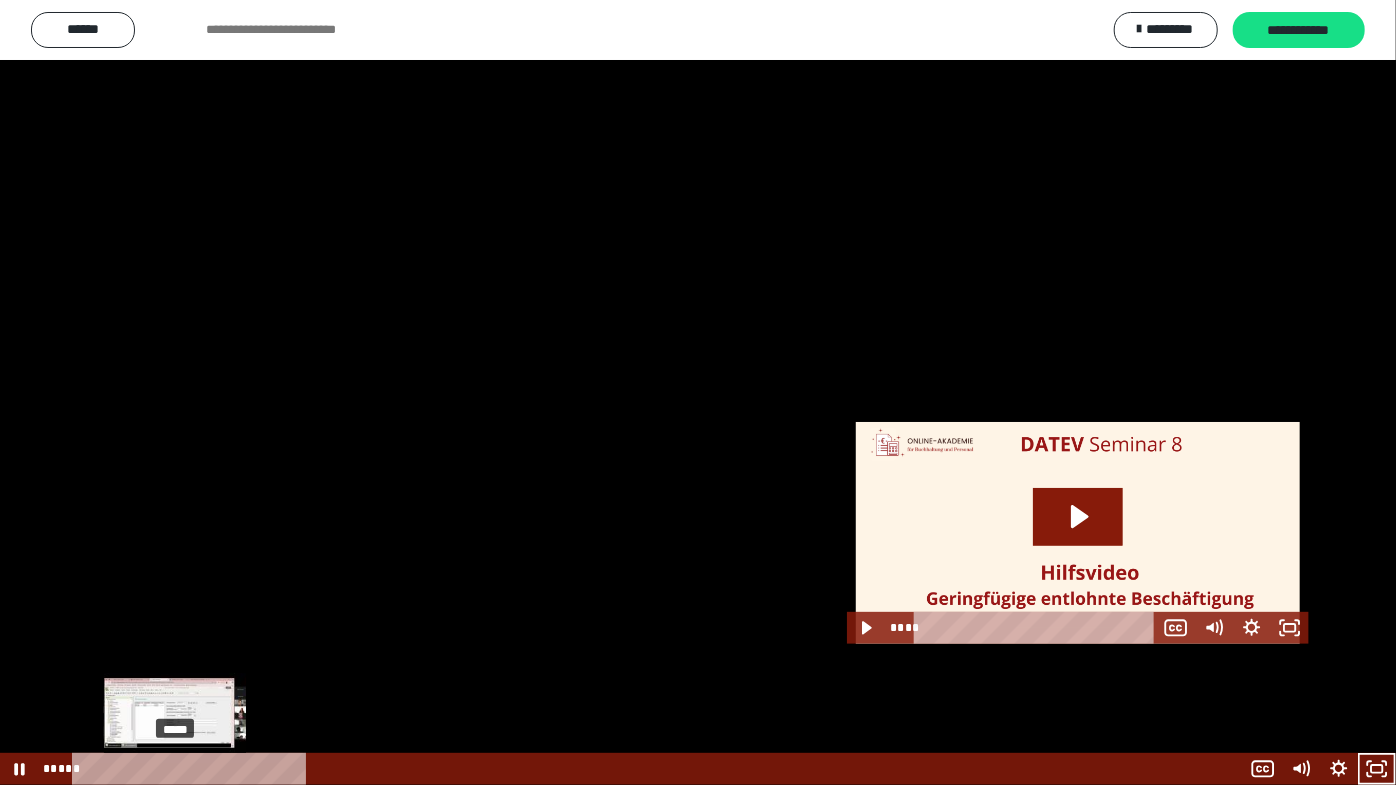 scroll, scrollTop: 2580, scrollLeft: 0, axis: vertical 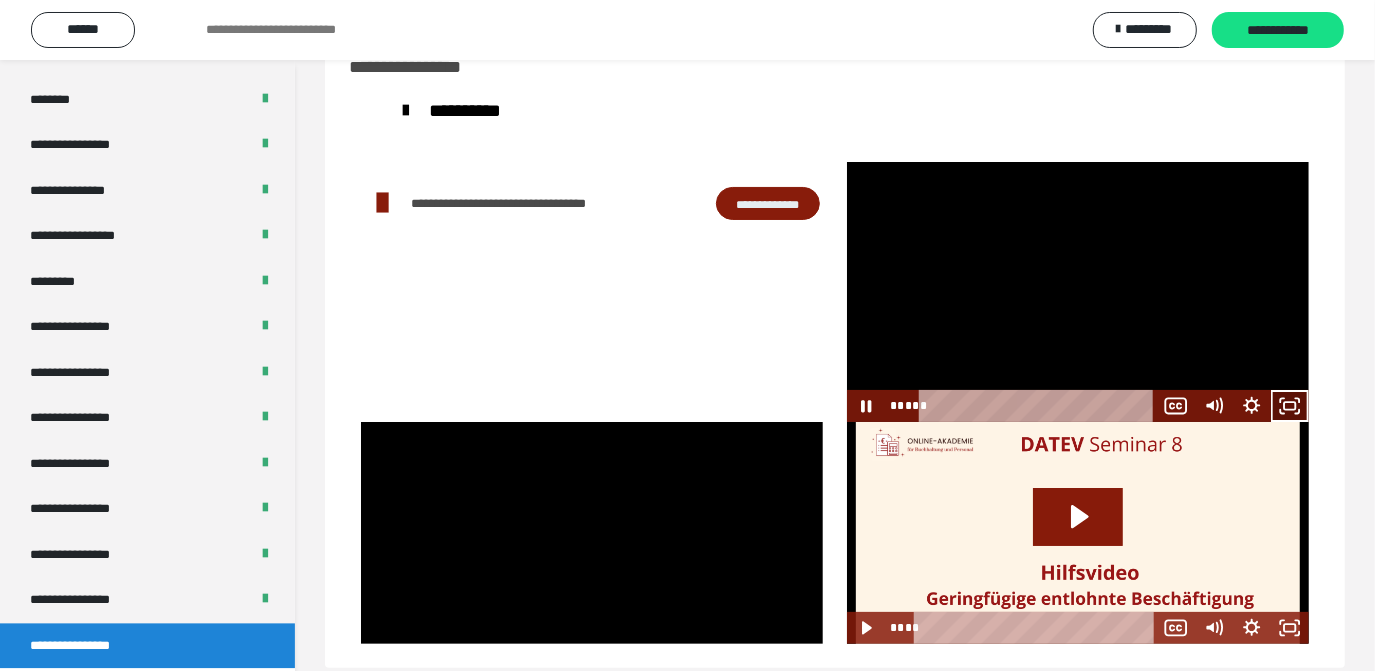 click 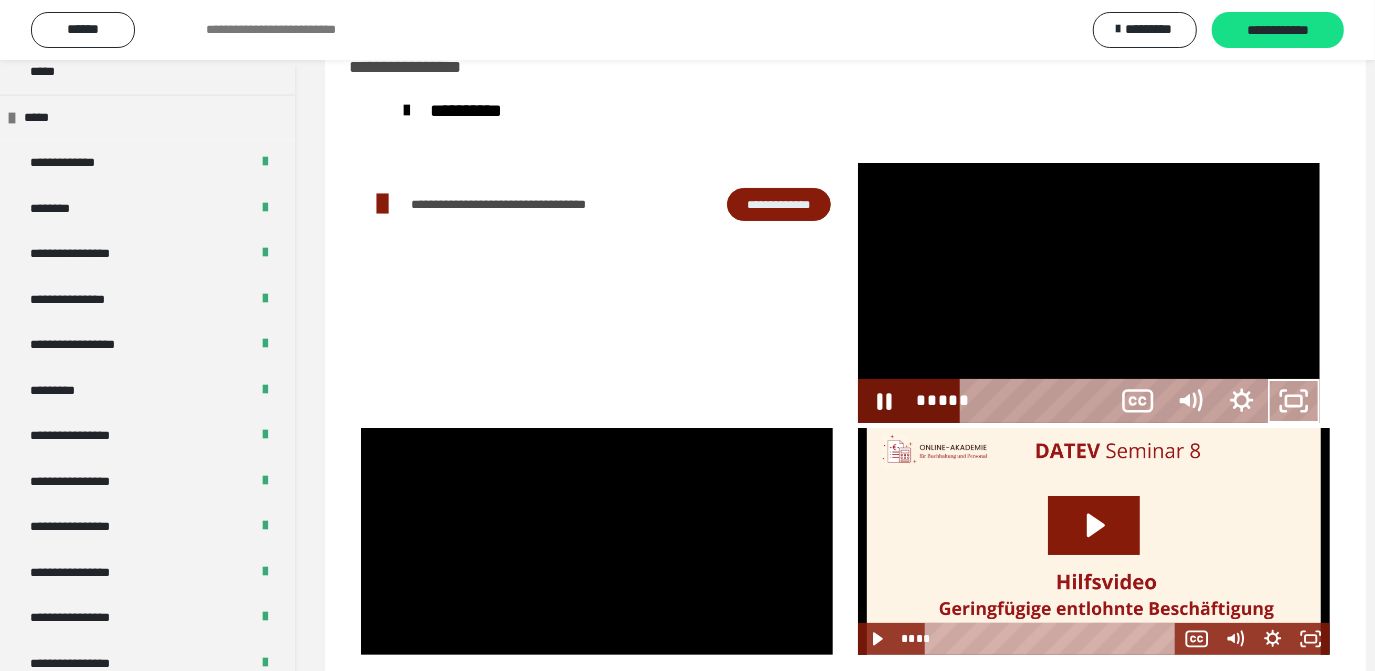 scroll, scrollTop: 2466, scrollLeft: 0, axis: vertical 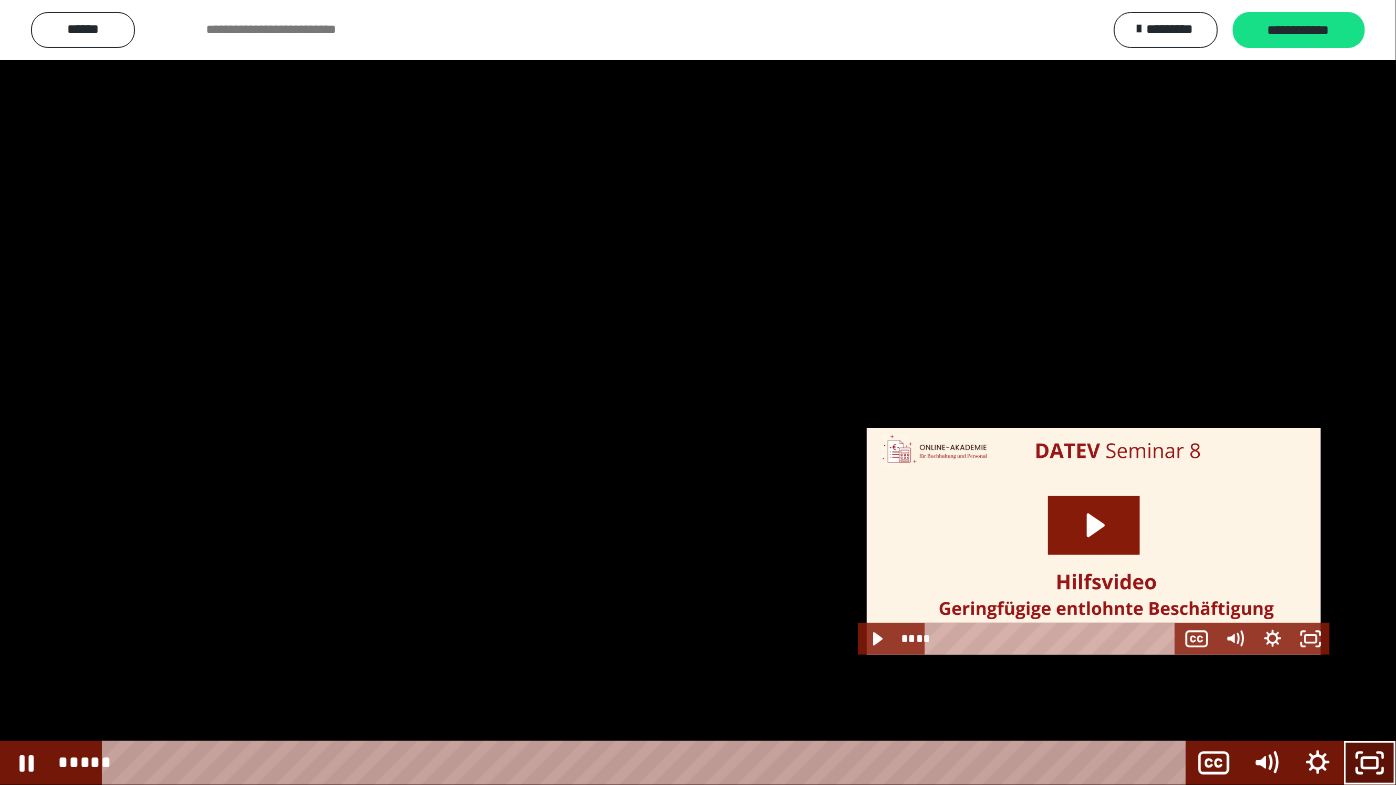 drag, startPoint x: 1369, startPoint y: 760, endPoint x: 1319, endPoint y: 606, distance: 161.91356 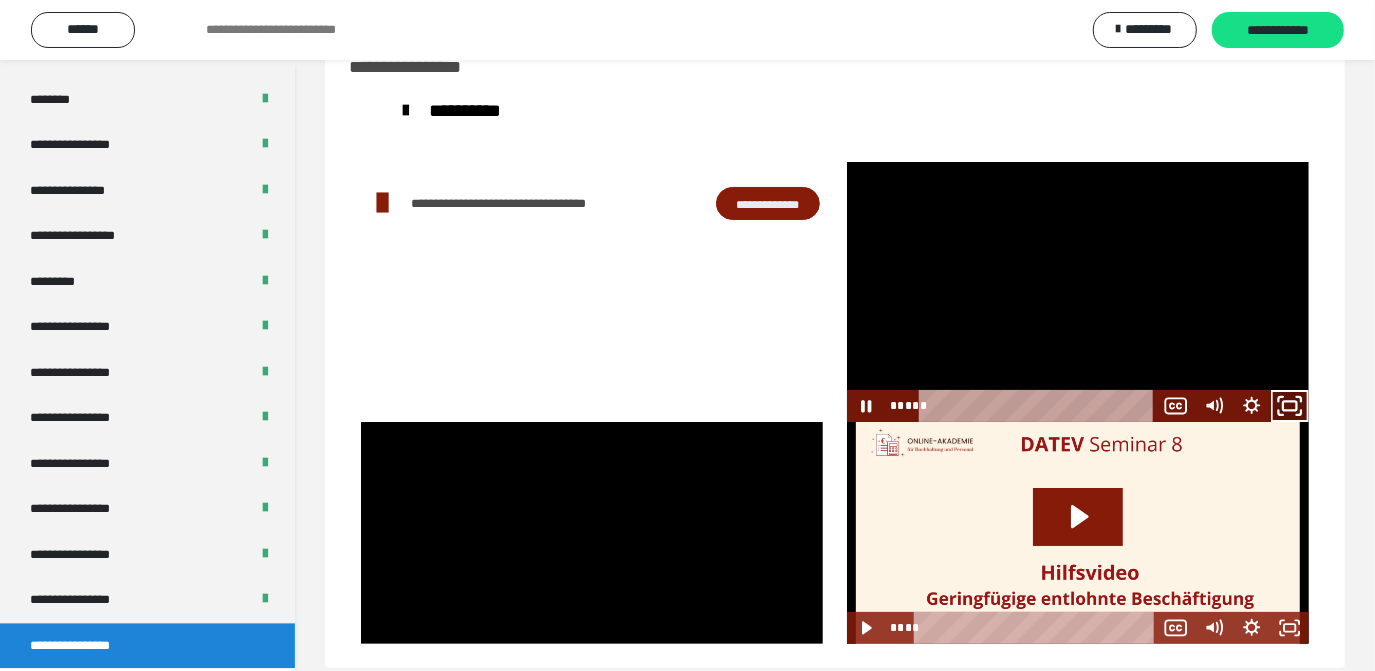 click 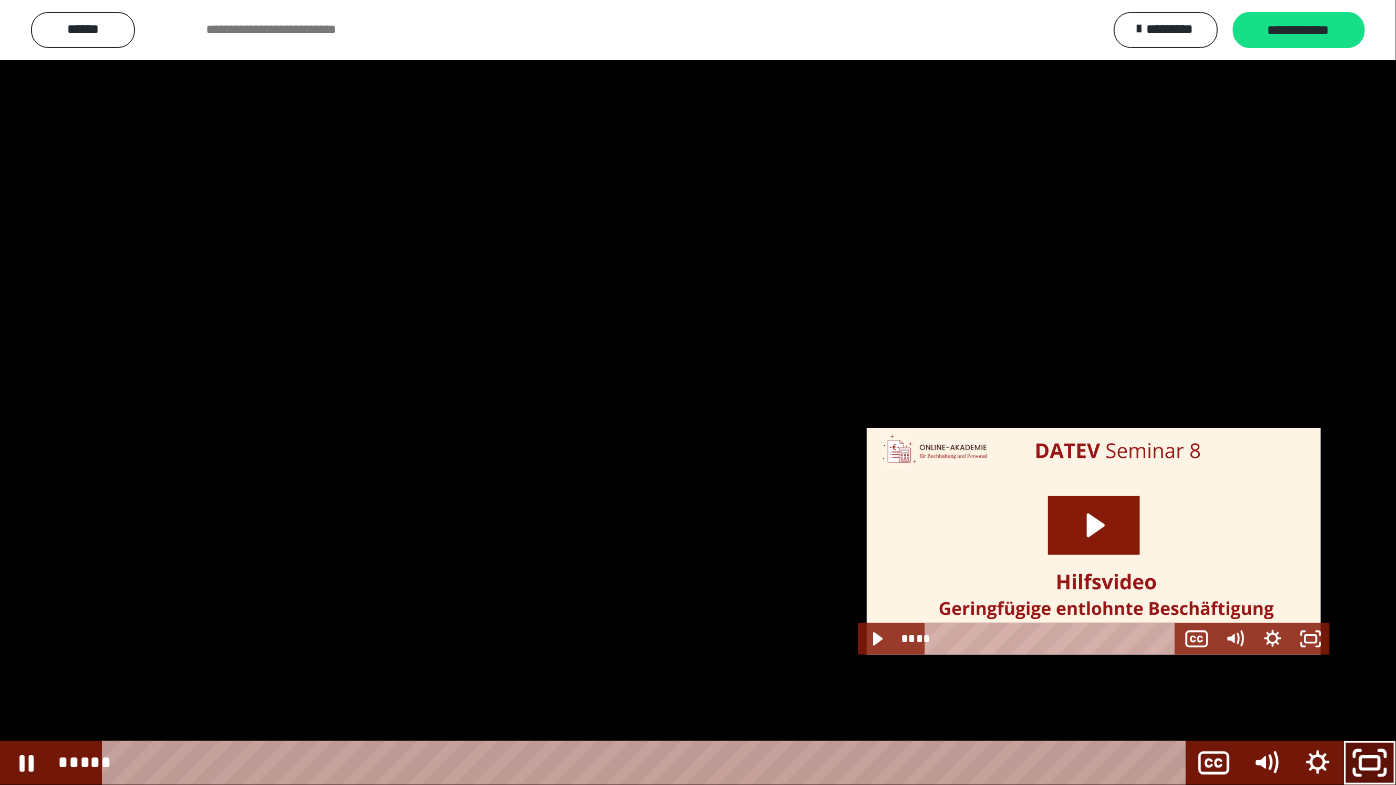 click 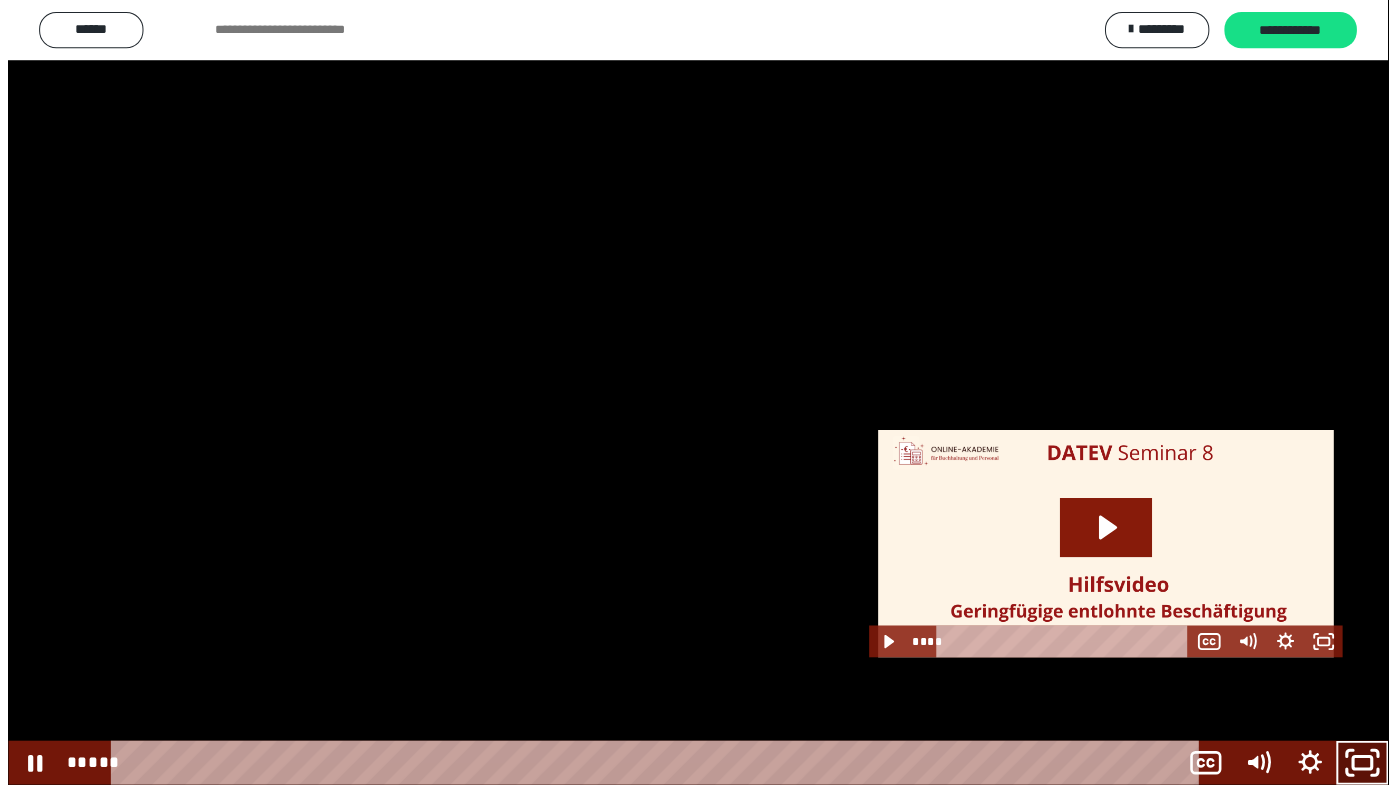 scroll, scrollTop: 2580, scrollLeft: 0, axis: vertical 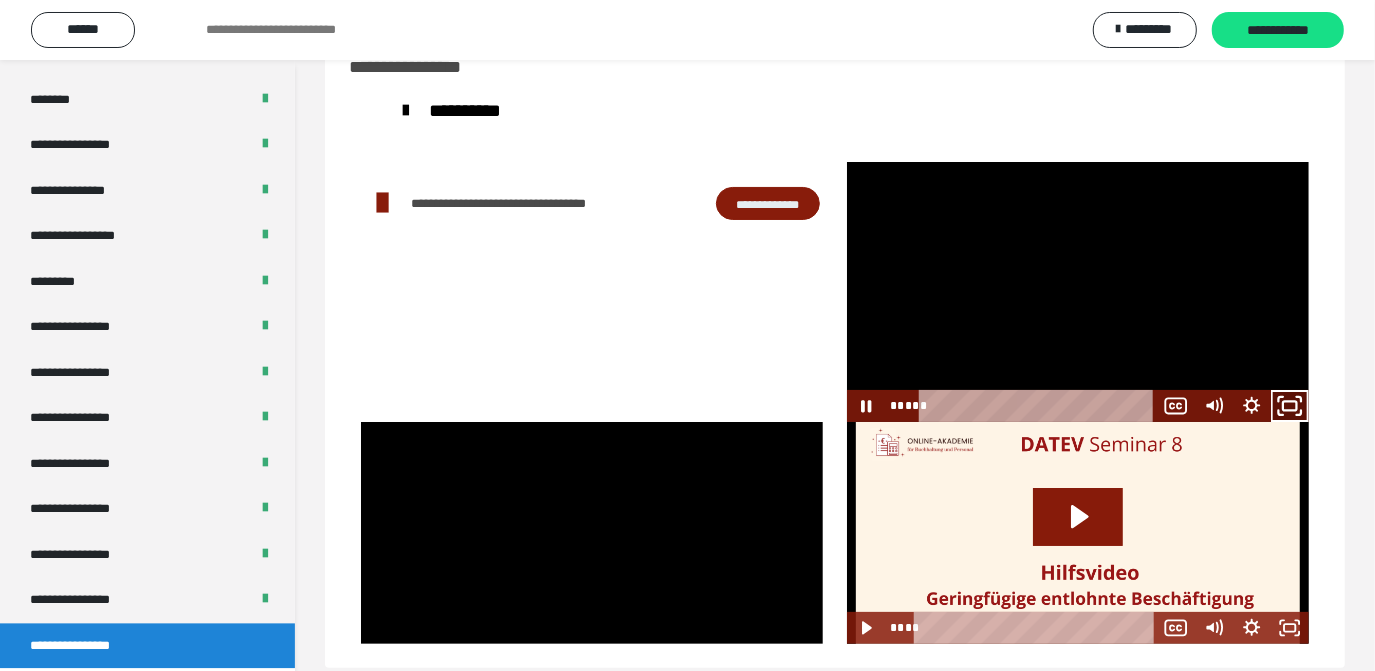 click 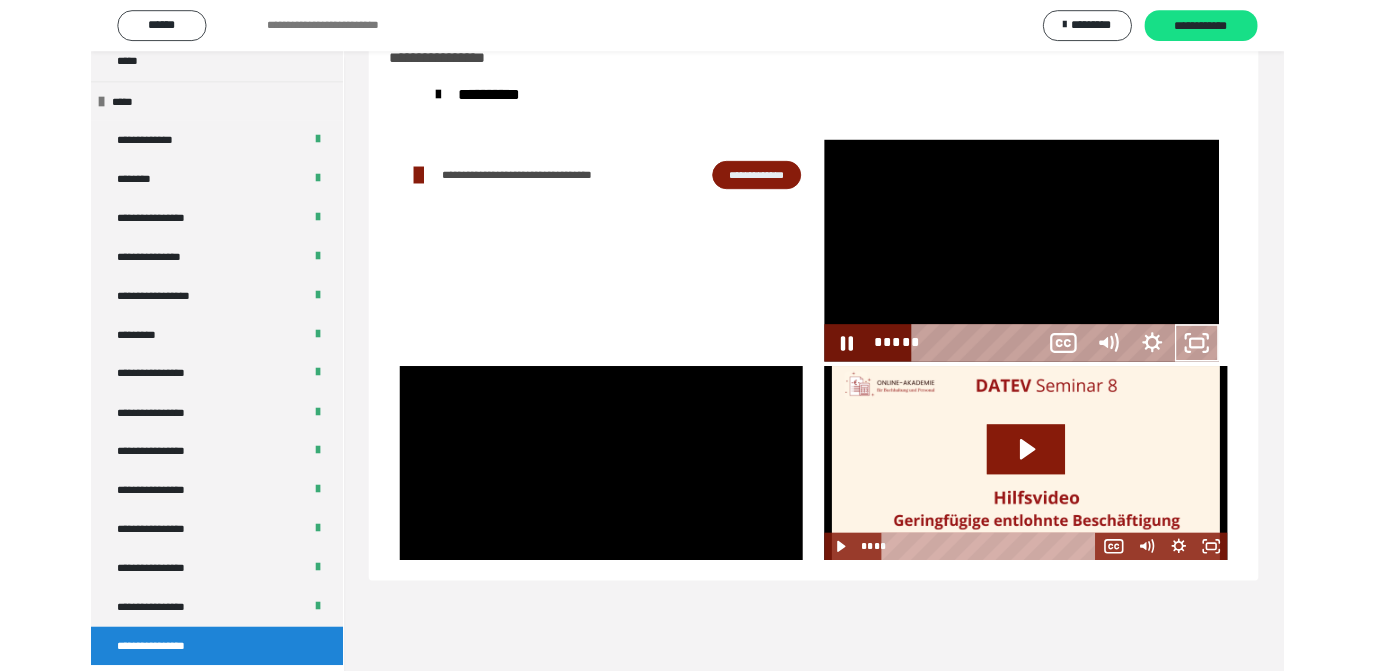 scroll, scrollTop: 2466, scrollLeft: 0, axis: vertical 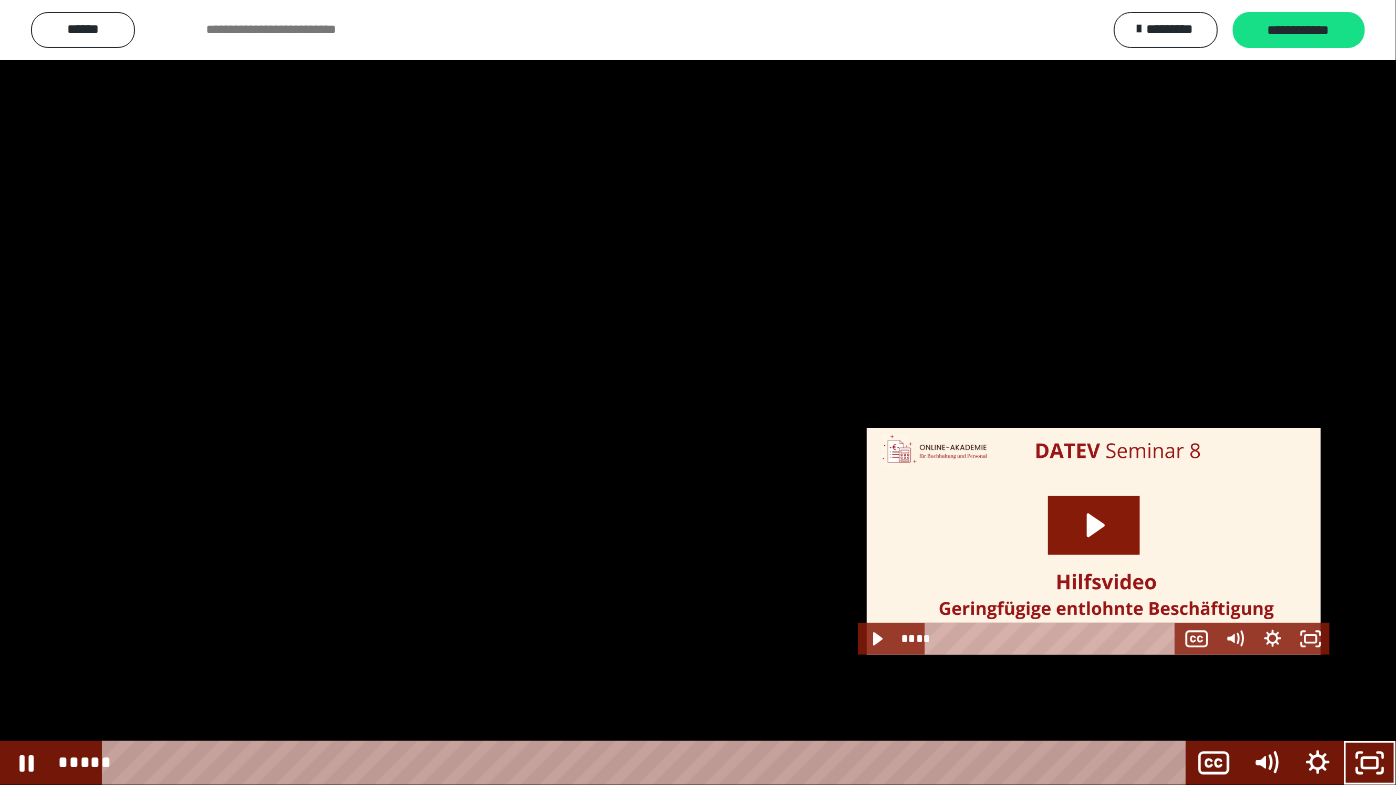 click at bounding box center (698, 392) 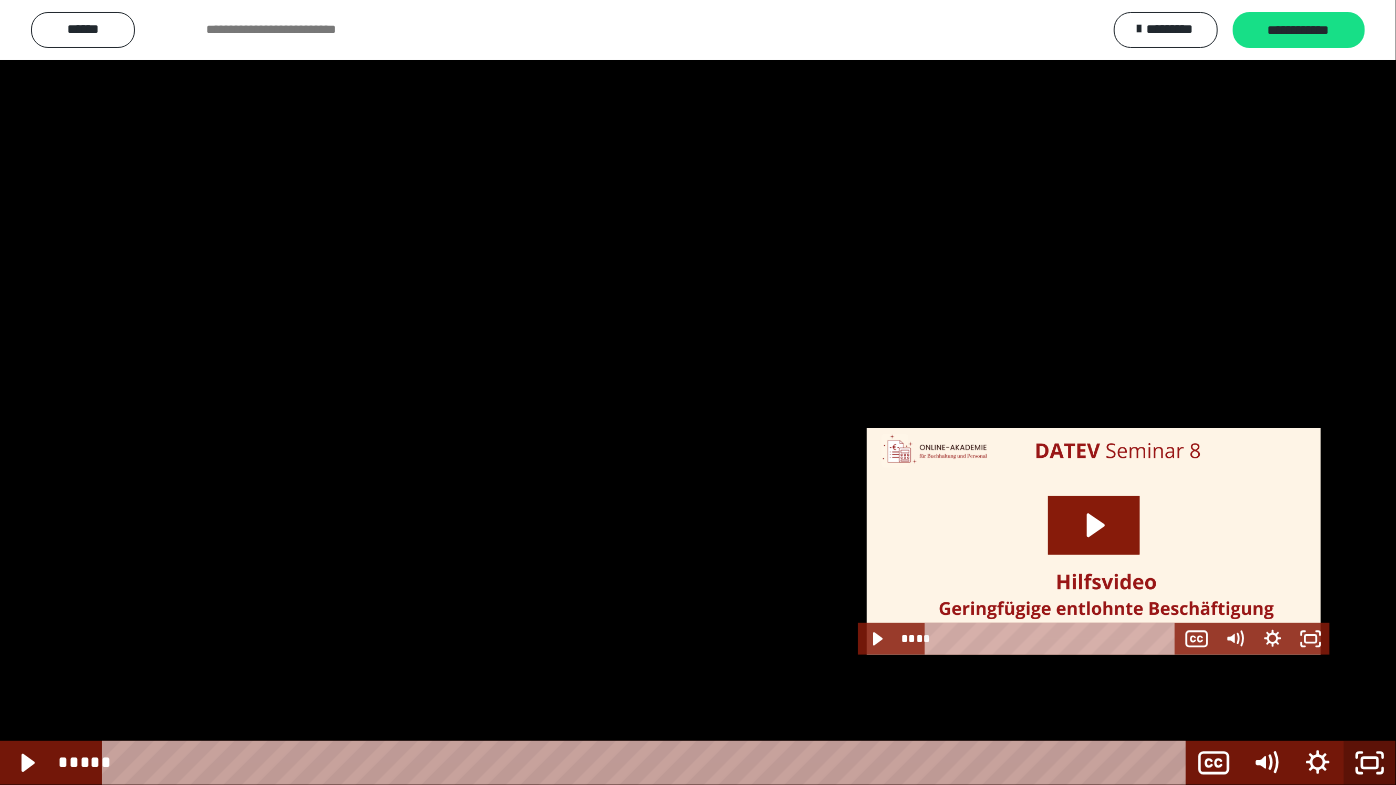 click 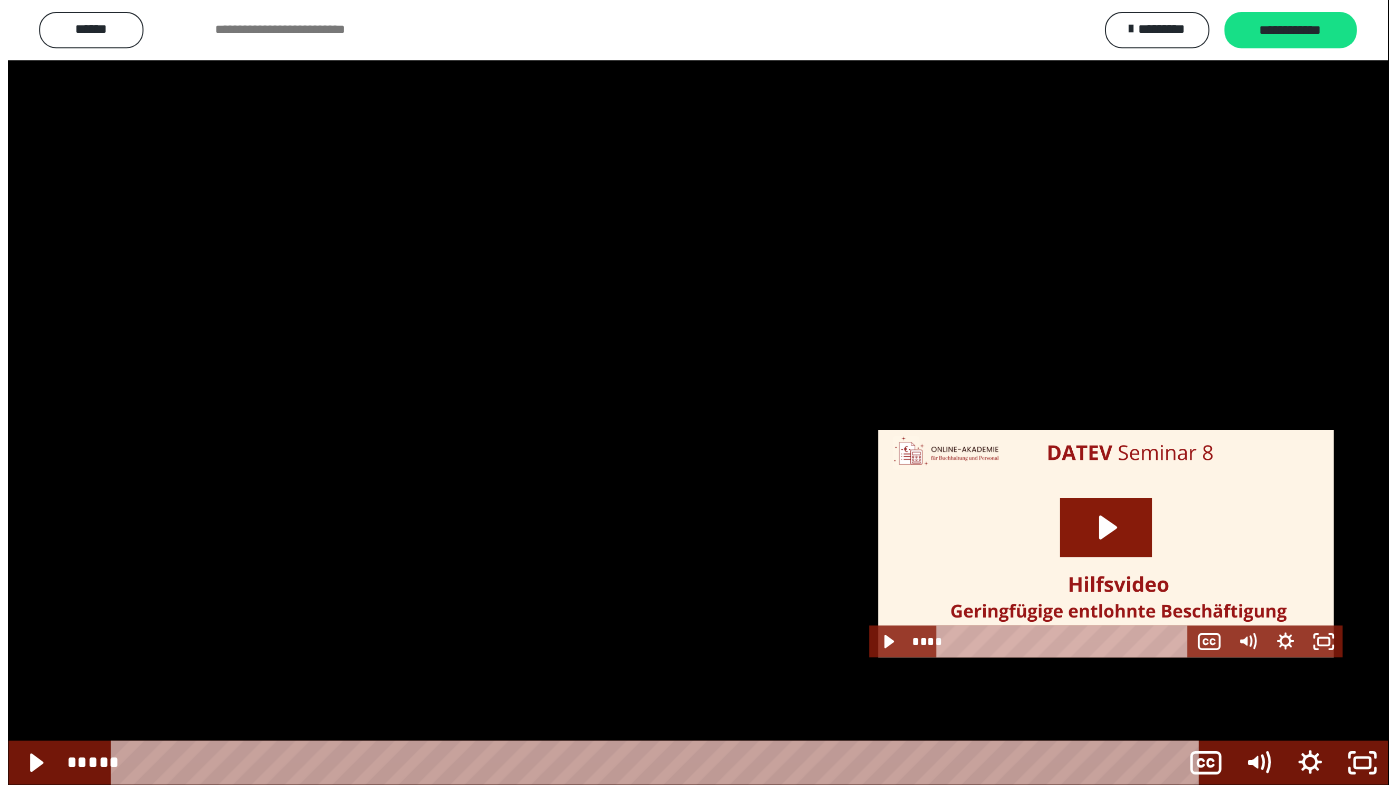 scroll, scrollTop: 2580, scrollLeft: 0, axis: vertical 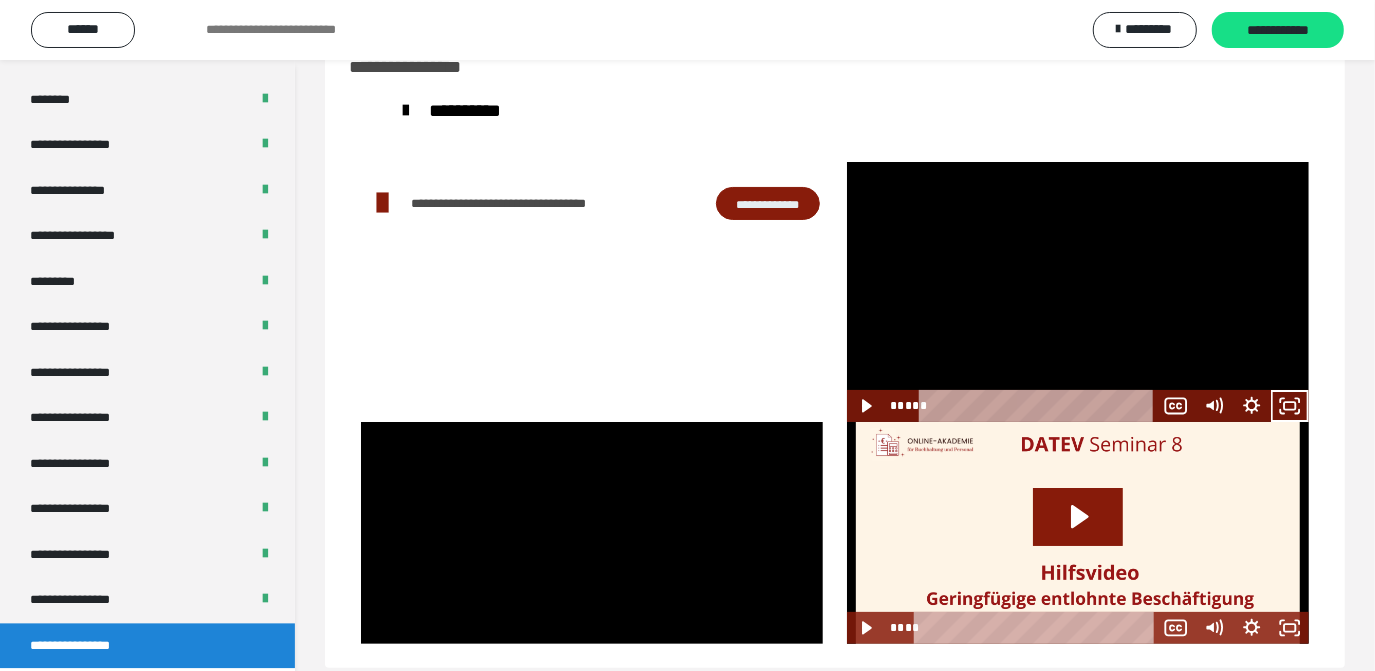 click at bounding box center (1078, 292) 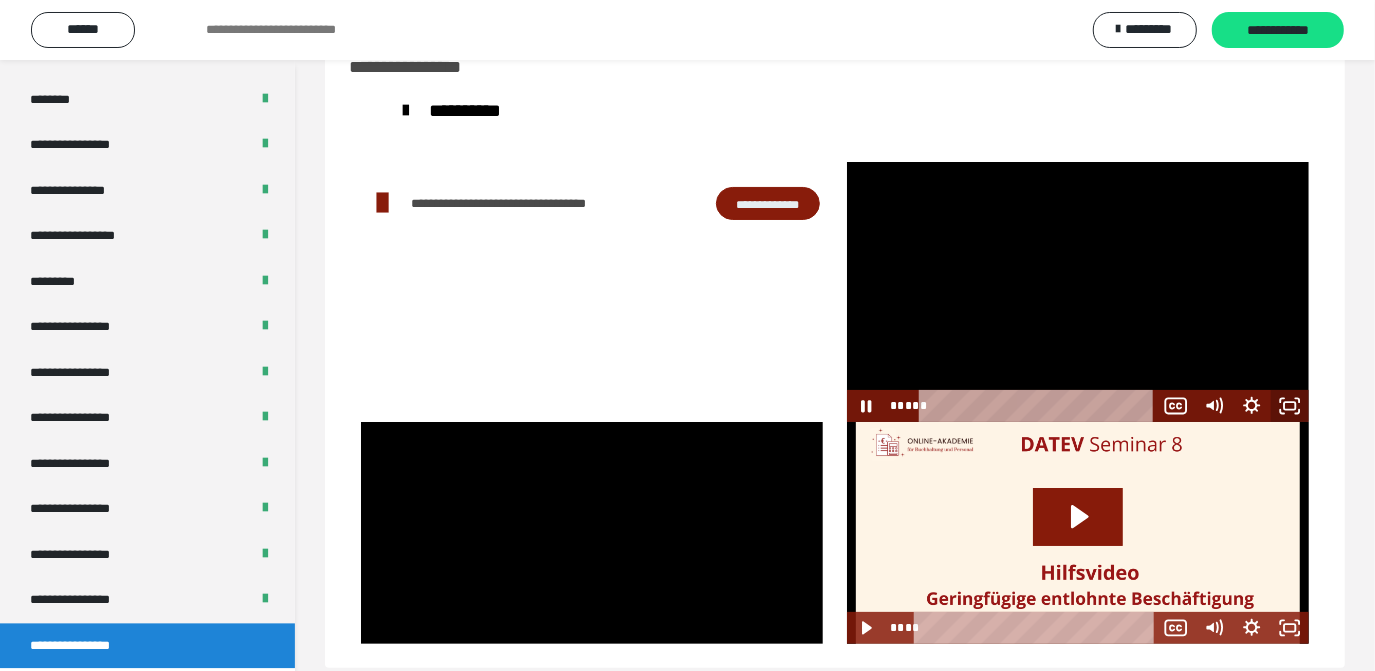 click 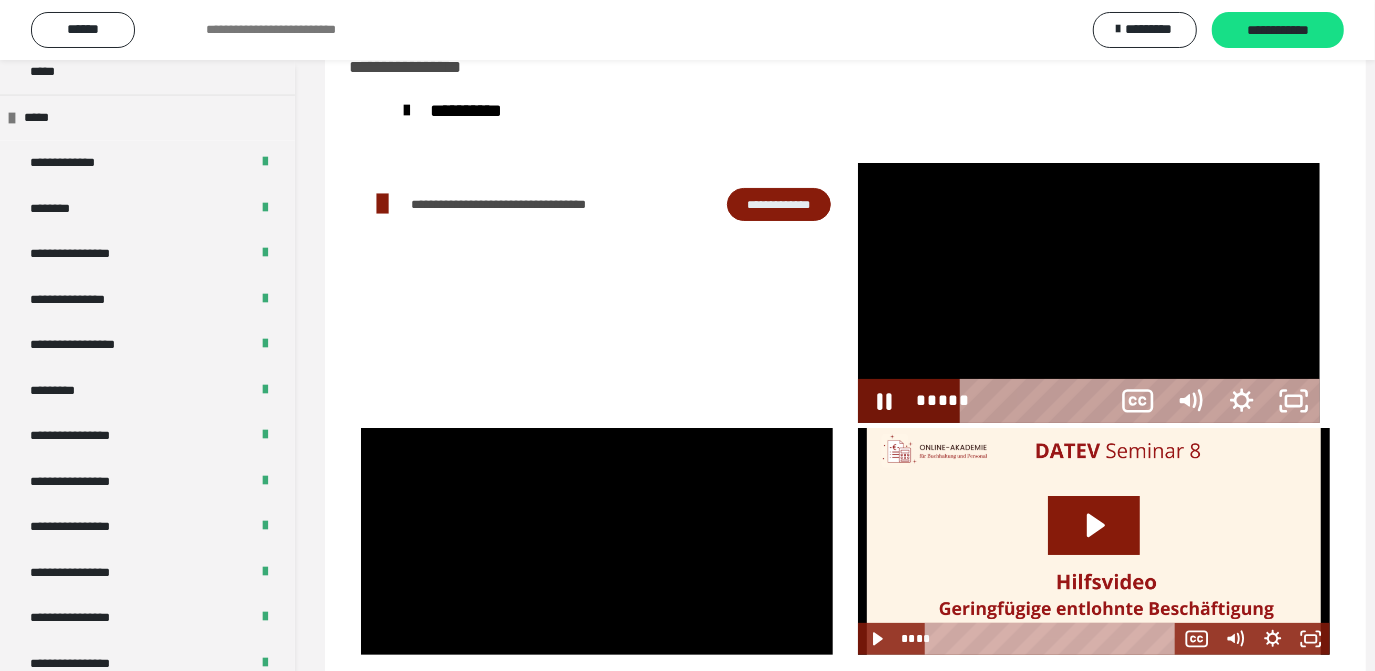 scroll, scrollTop: 2466, scrollLeft: 0, axis: vertical 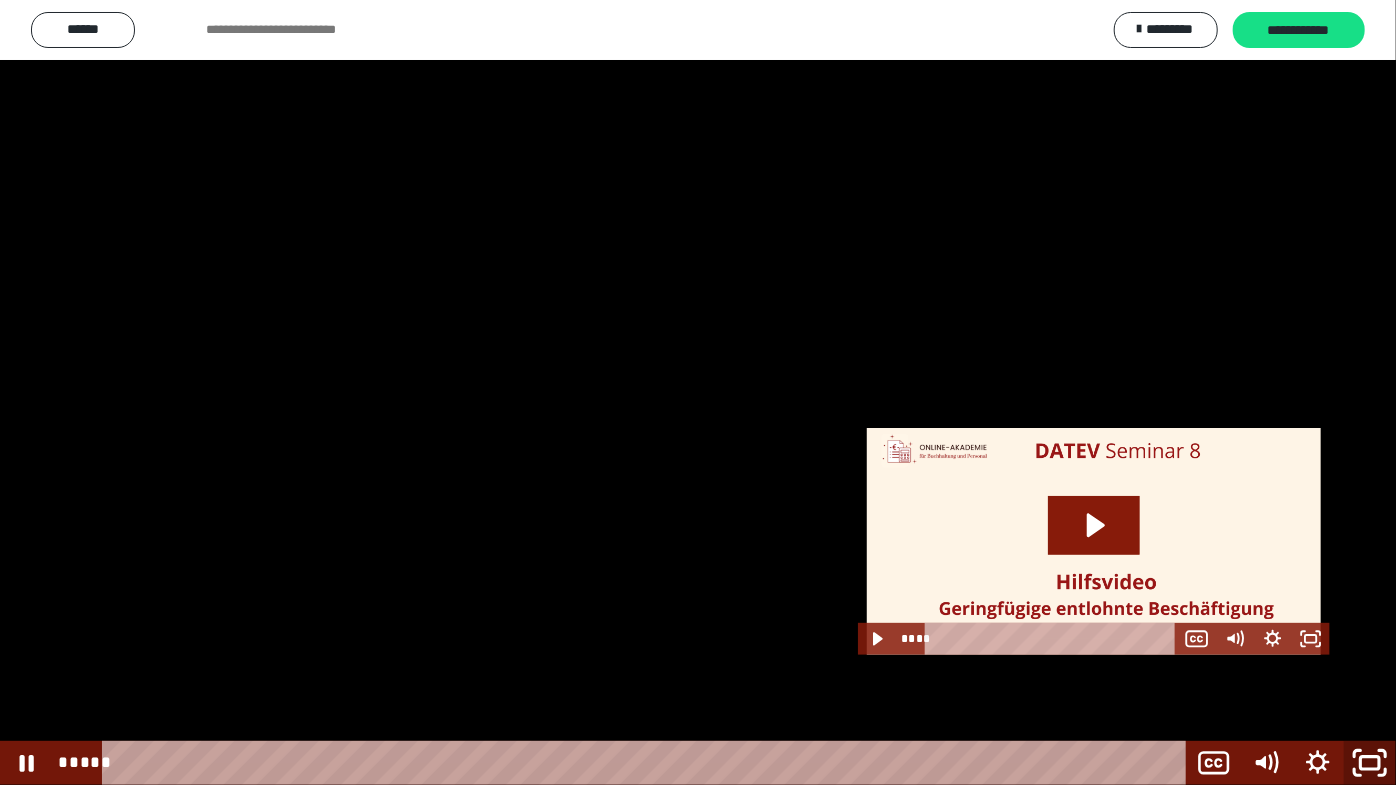 click 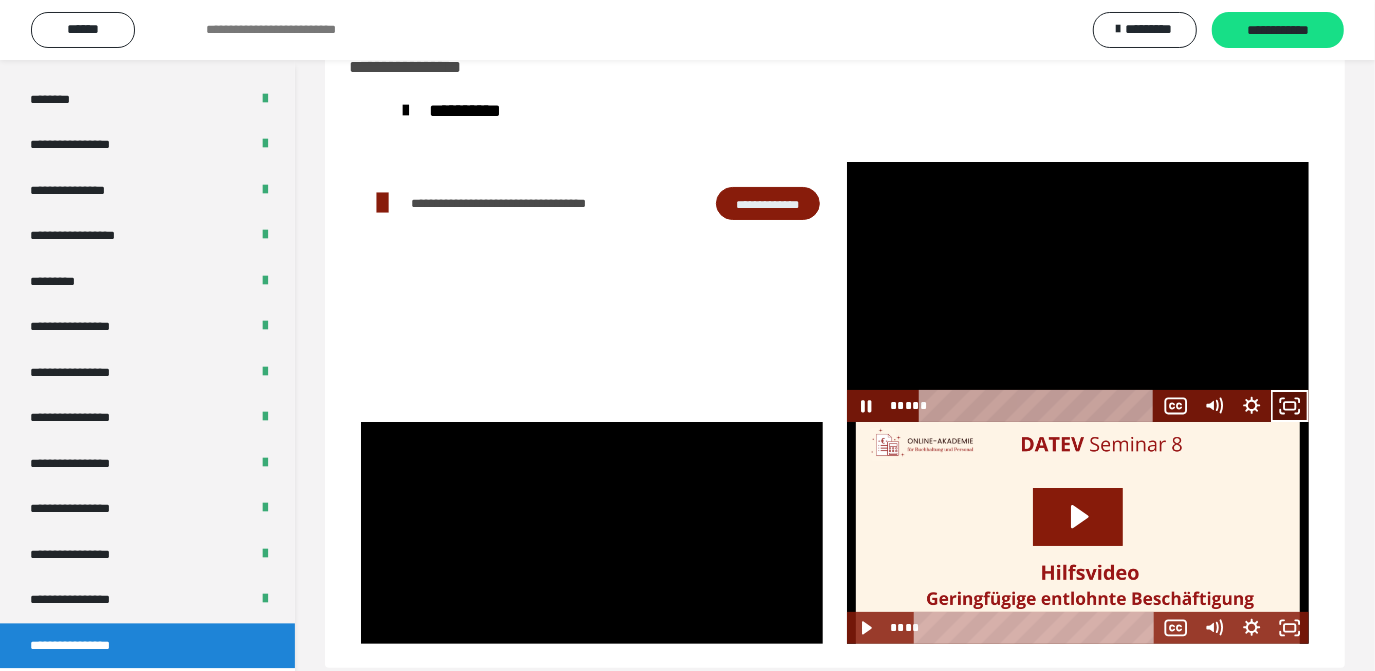 click 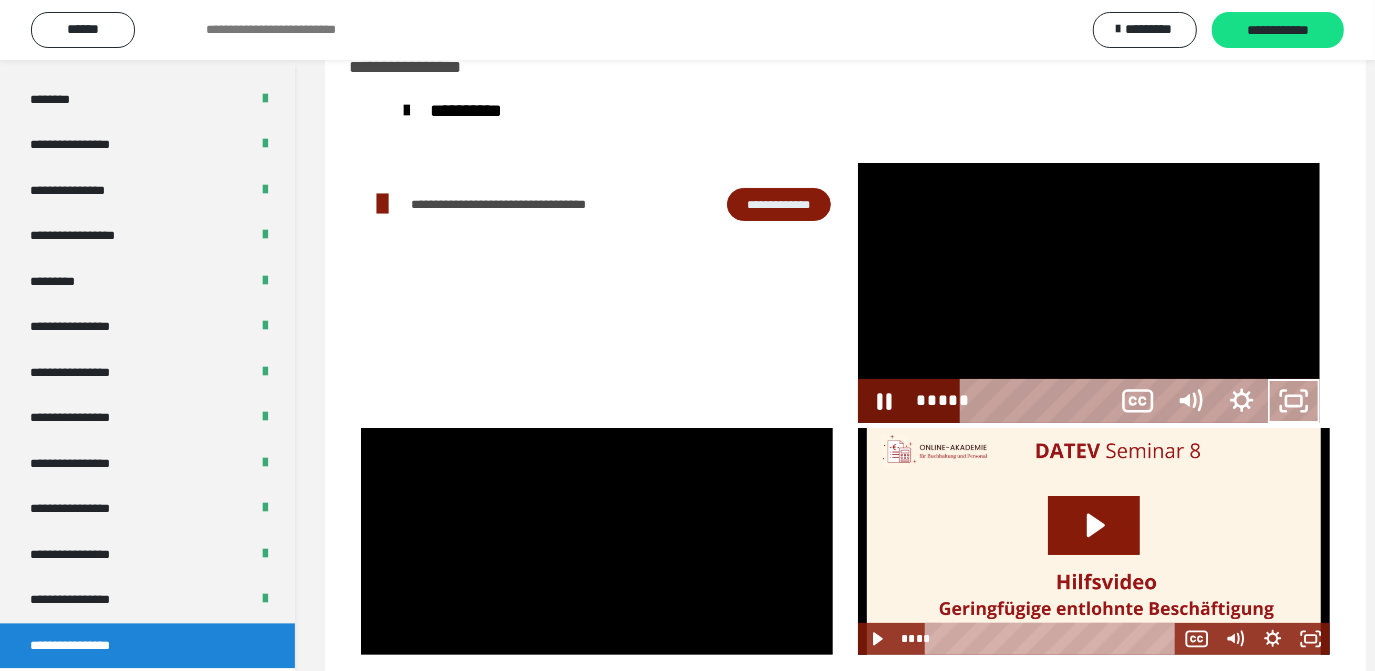 scroll, scrollTop: 2466, scrollLeft: 0, axis: vertical 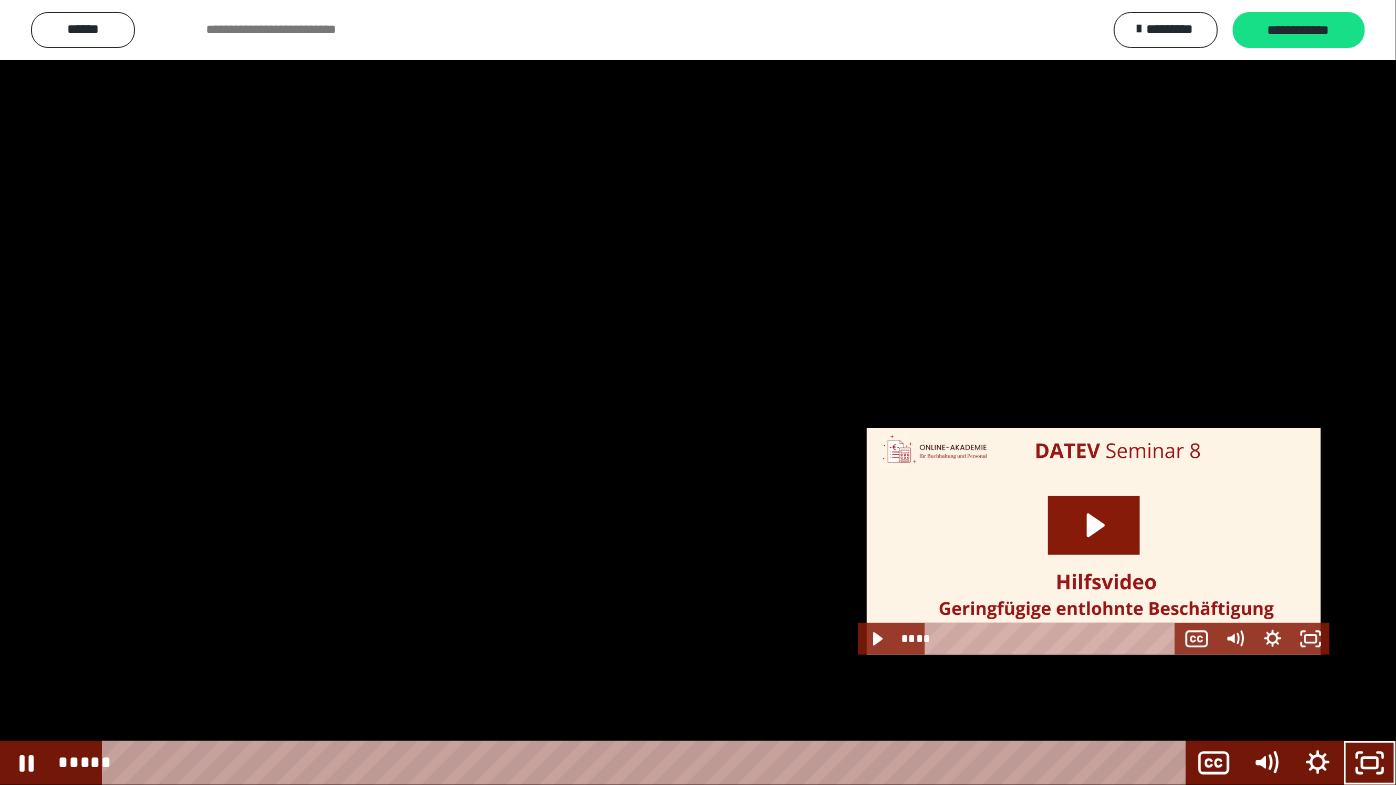 click at bounding box center [698, 392] 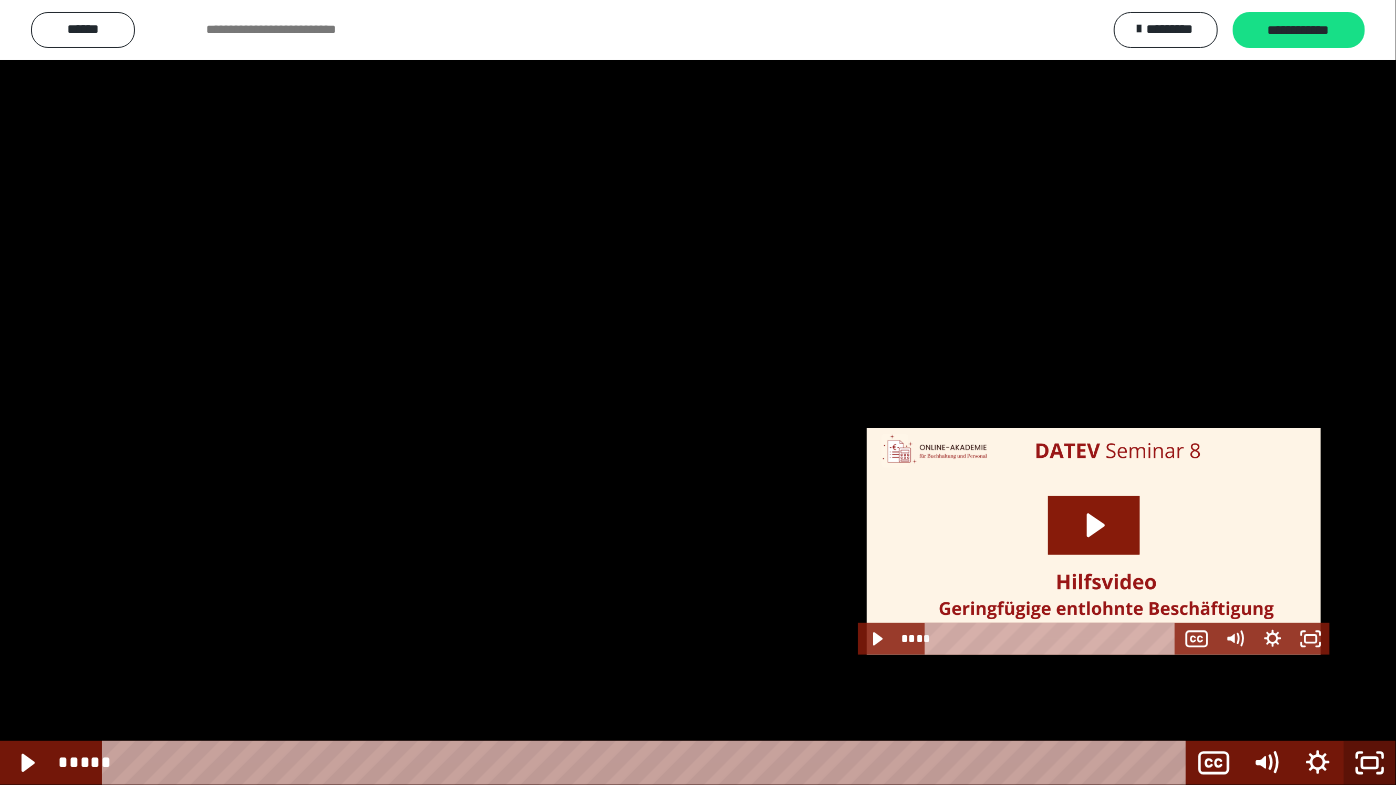 click 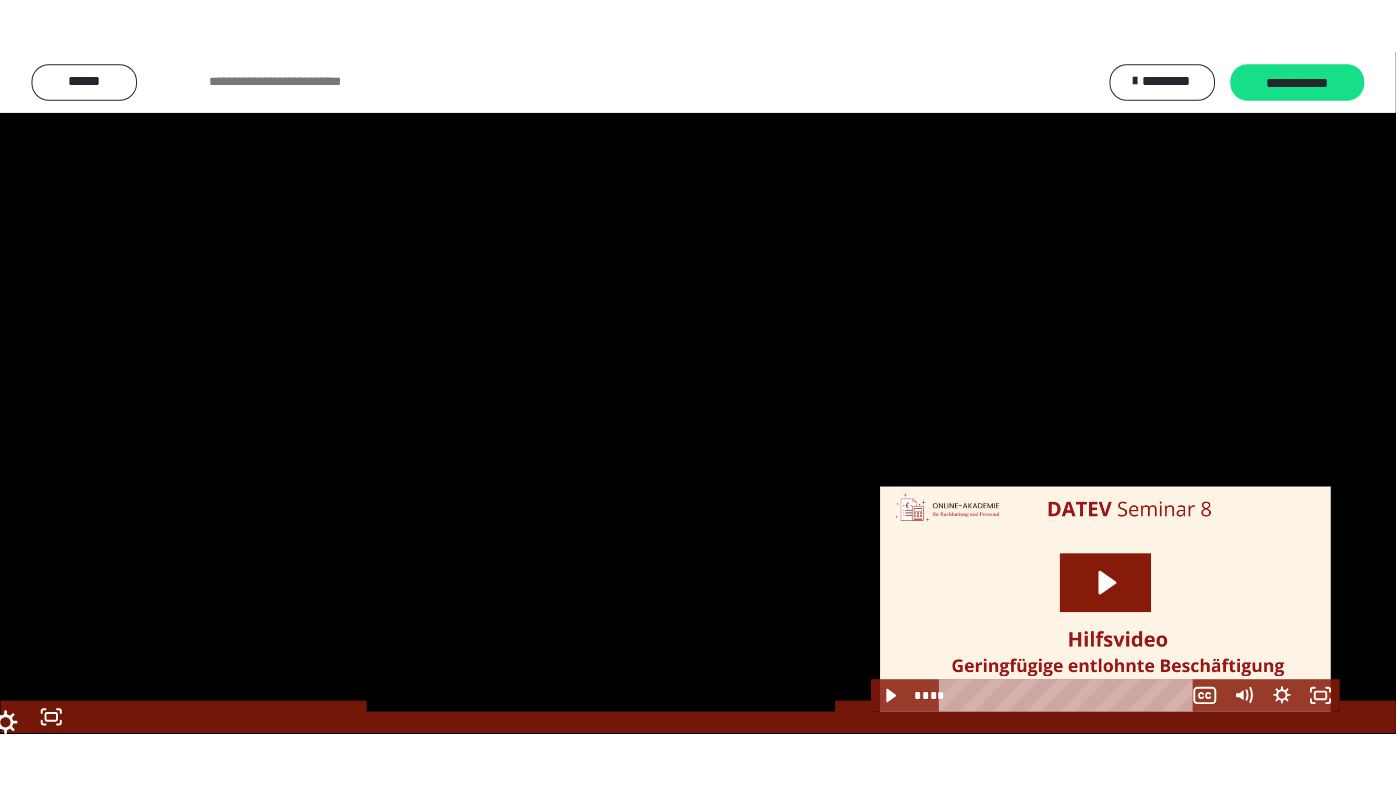 scroll, scrollTop: 2580, scrollLeft: 0, axis: vertical 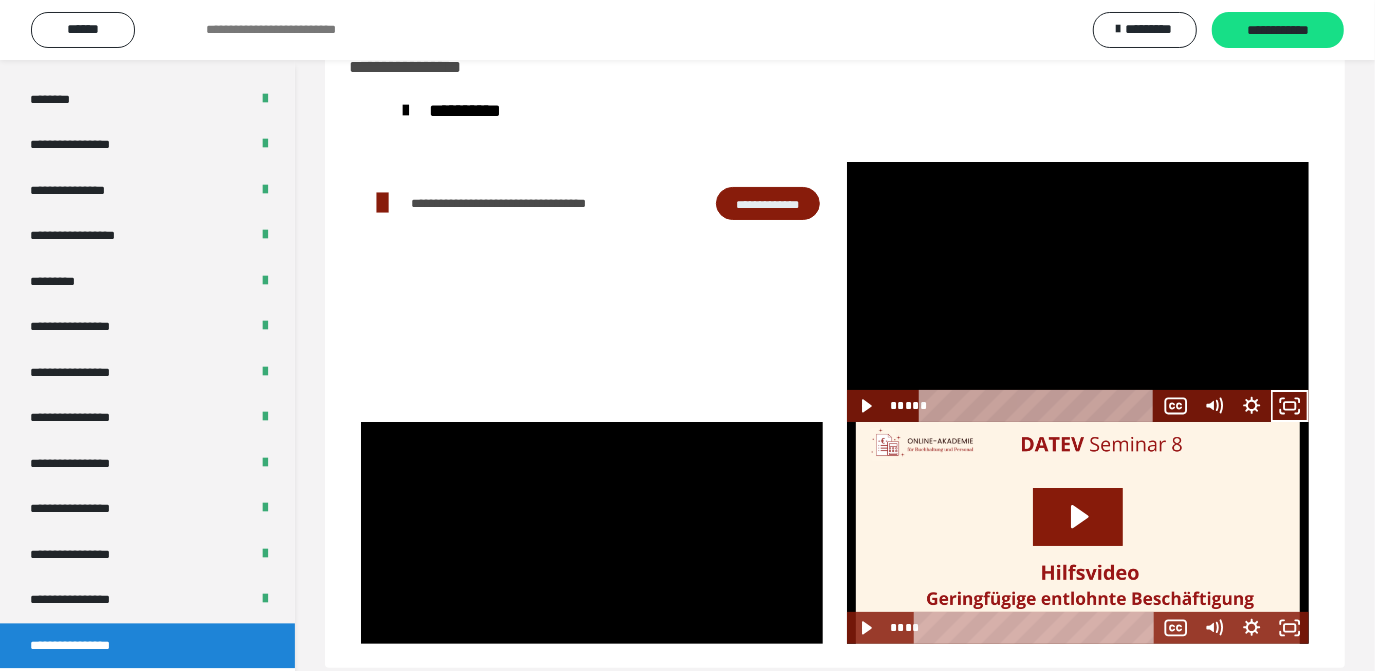 click at bounding box center (1078, 292) 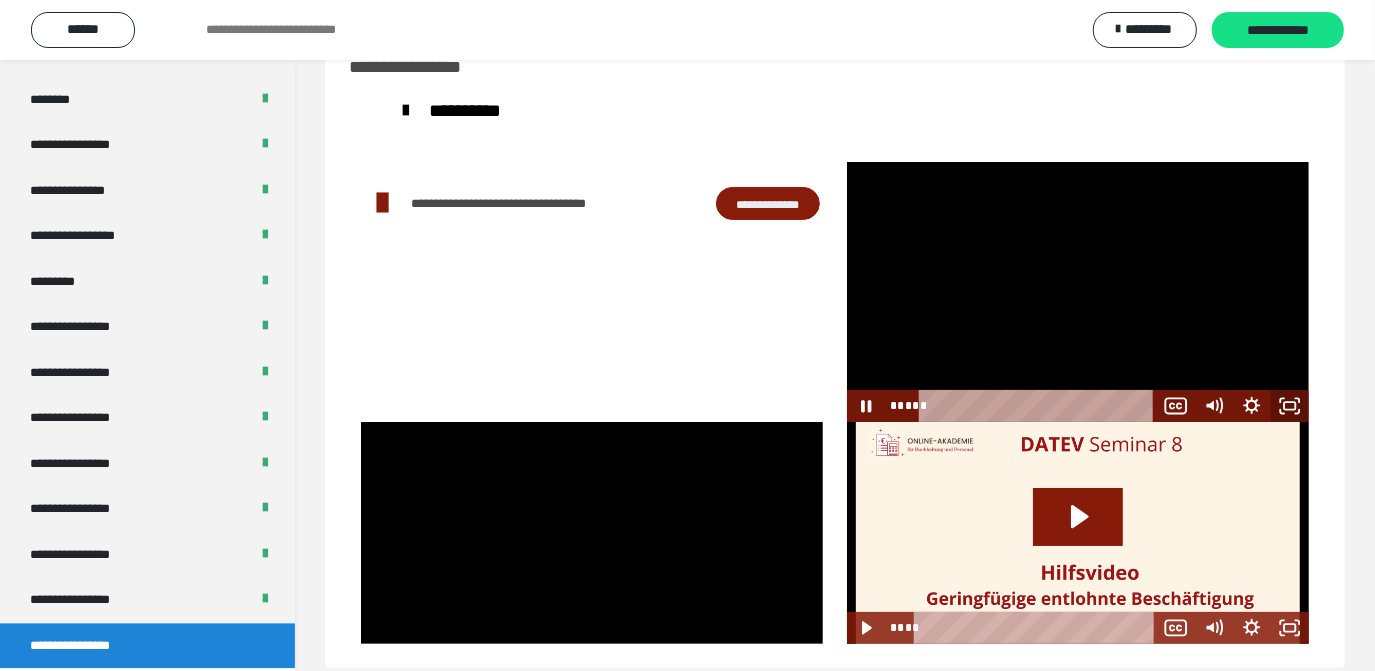 click 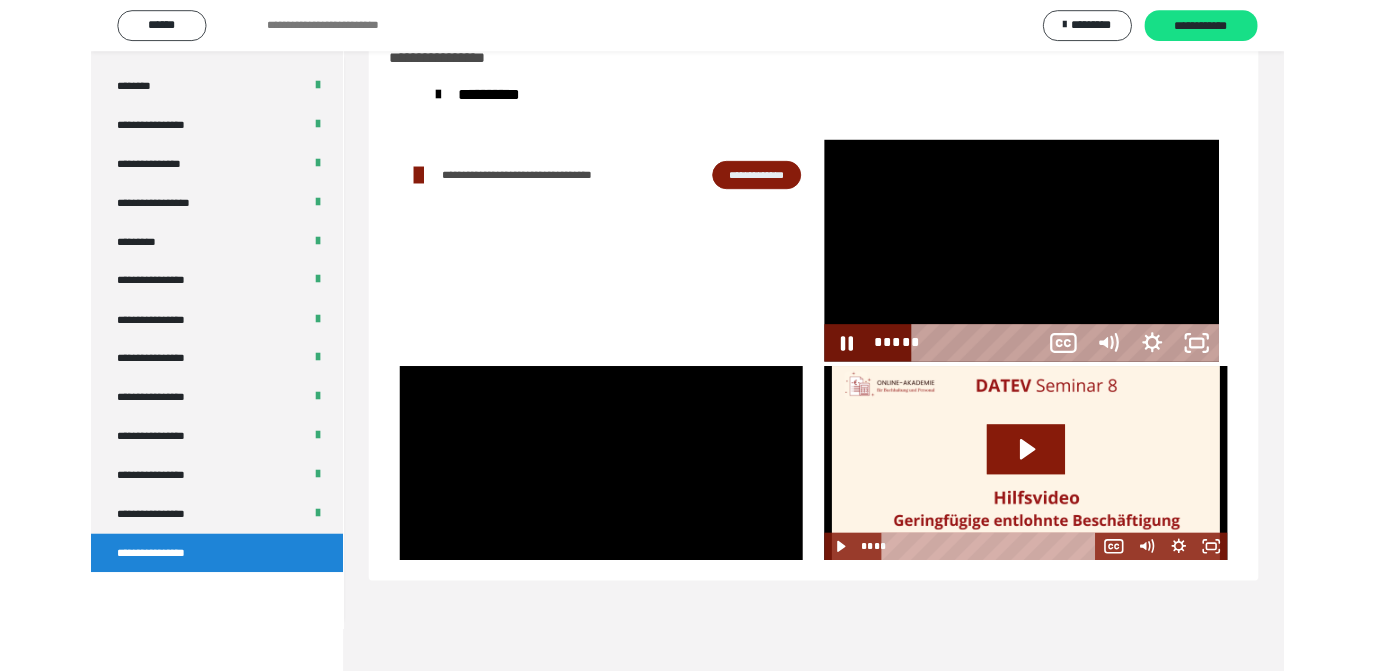scroll, scrollTop: 2466, scrollLeft: 0, axis: vertical 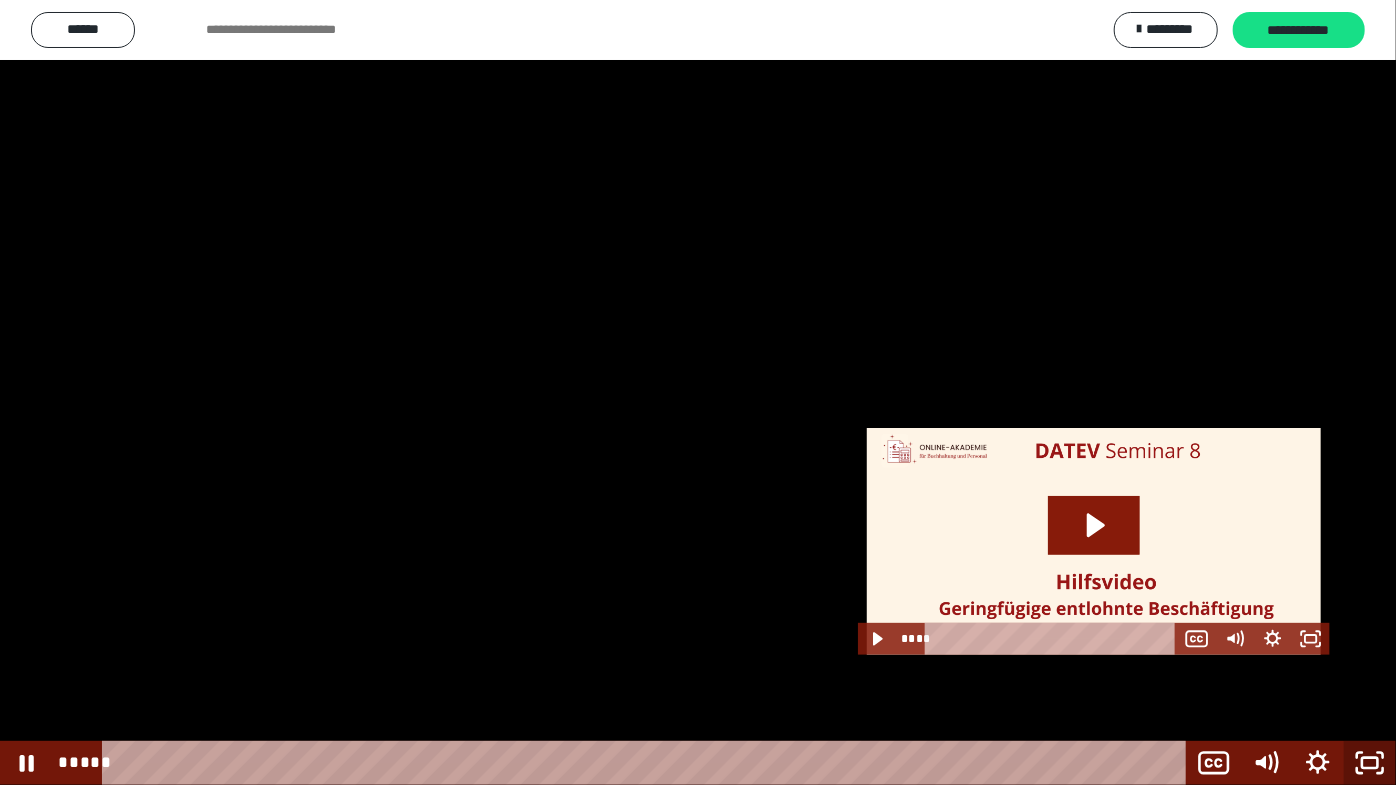 drag, startPoint x: 1379, startPoint y: 770, endPoint x: 1280, endPoint y: 620, distance: 179.7248 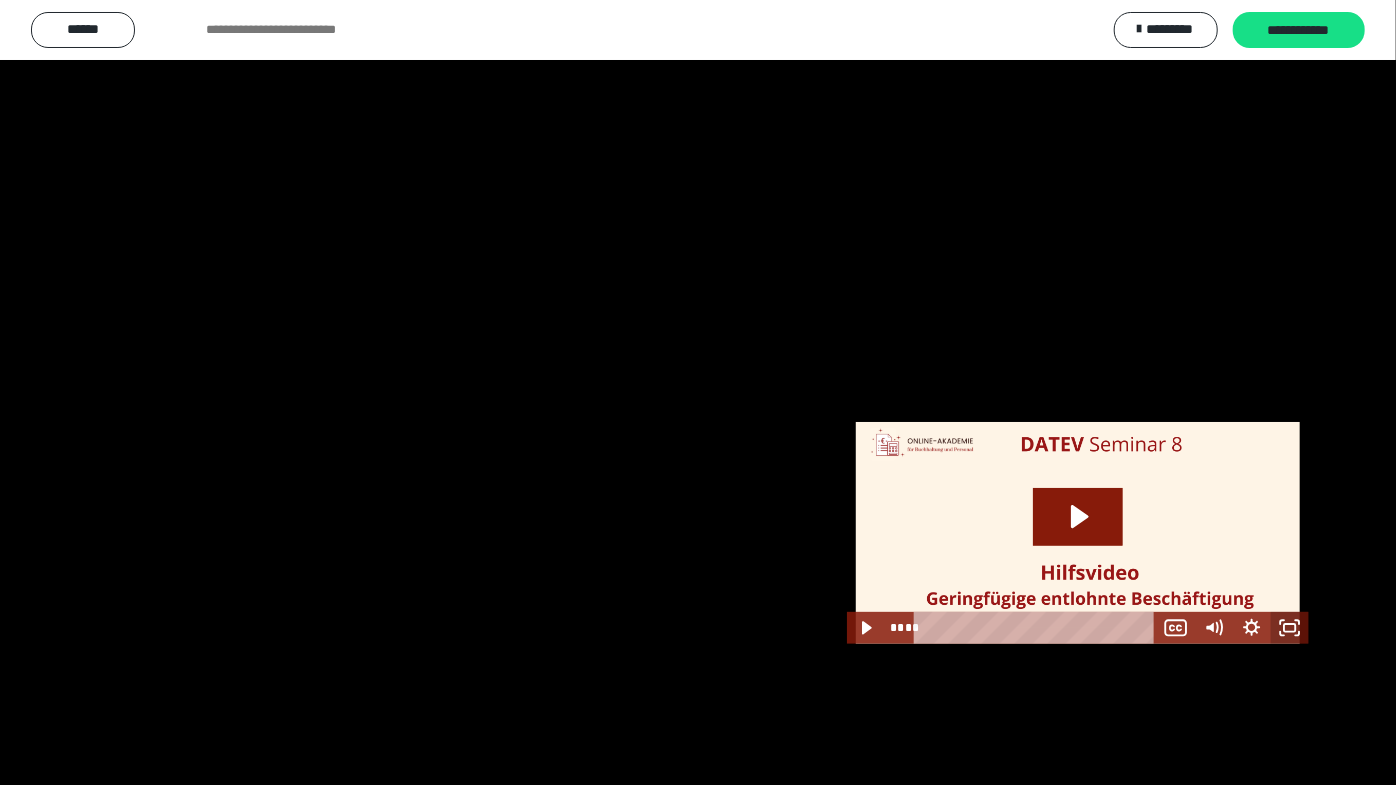 scroll, scrollTop: 2580, scrollLeft: 0, axis: vertical 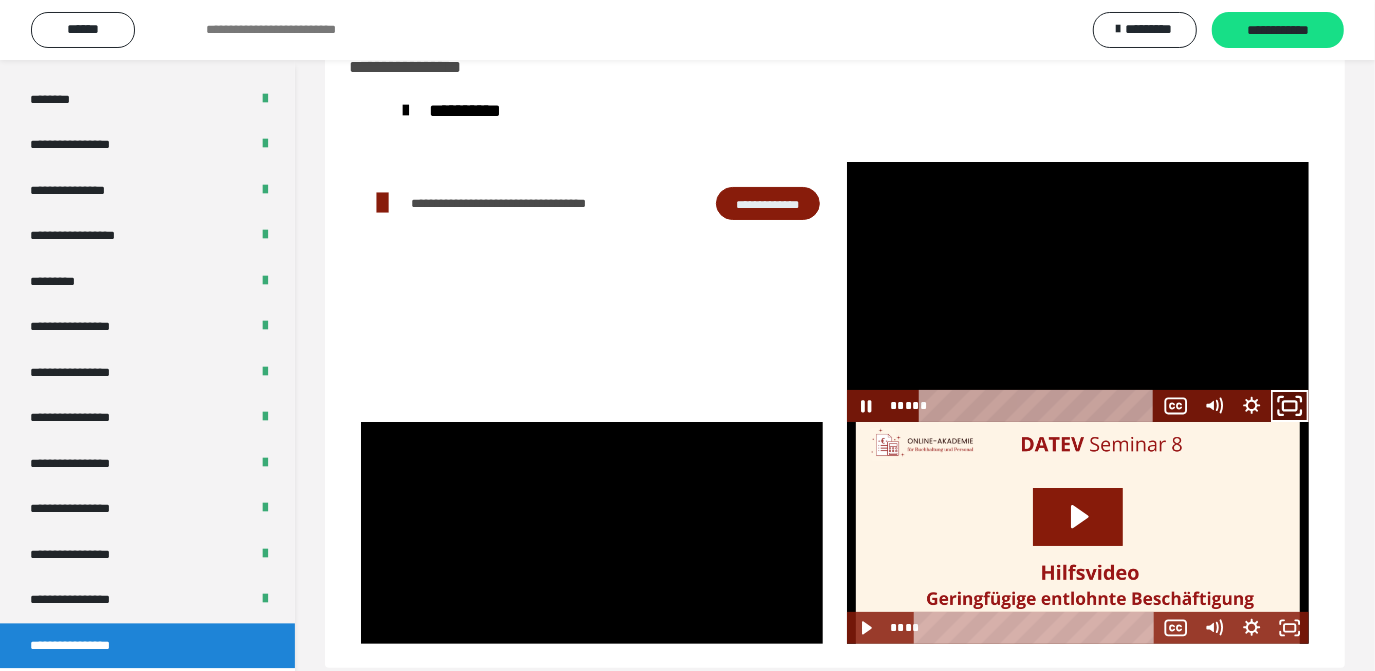 click 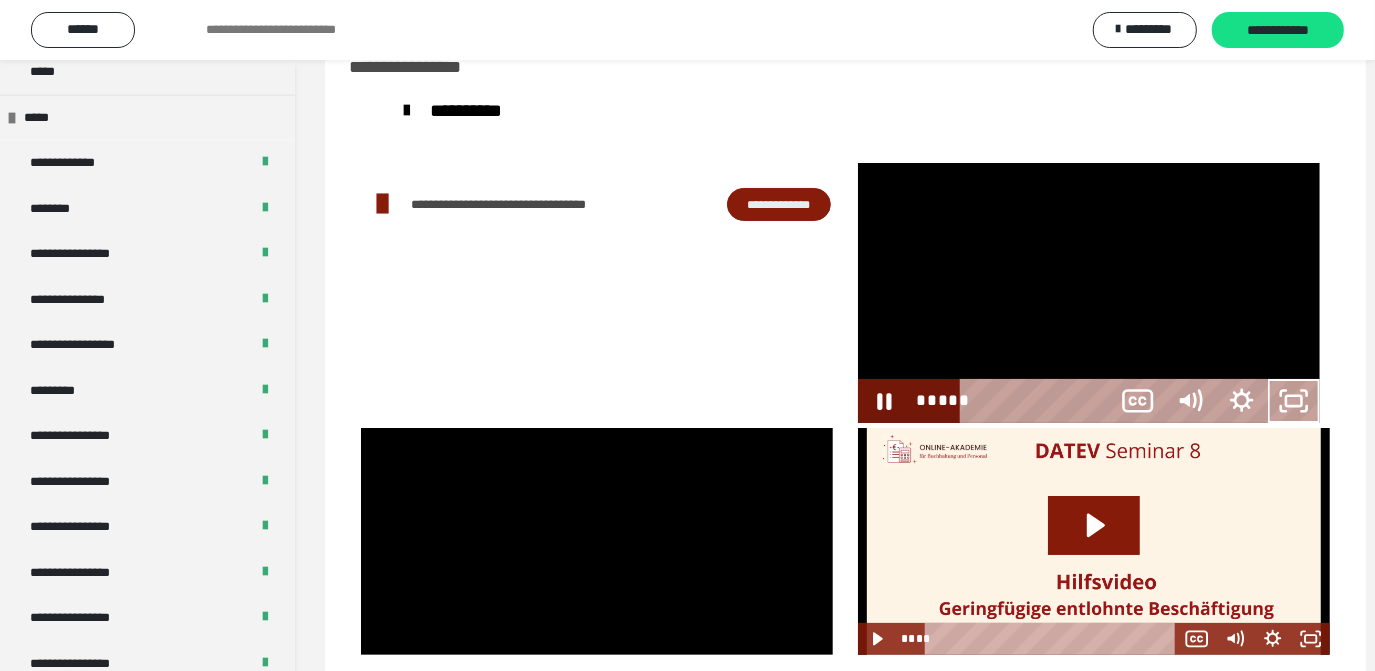 scroll, scrollTop: 2466, scrollLeft: 0, axis: vertical 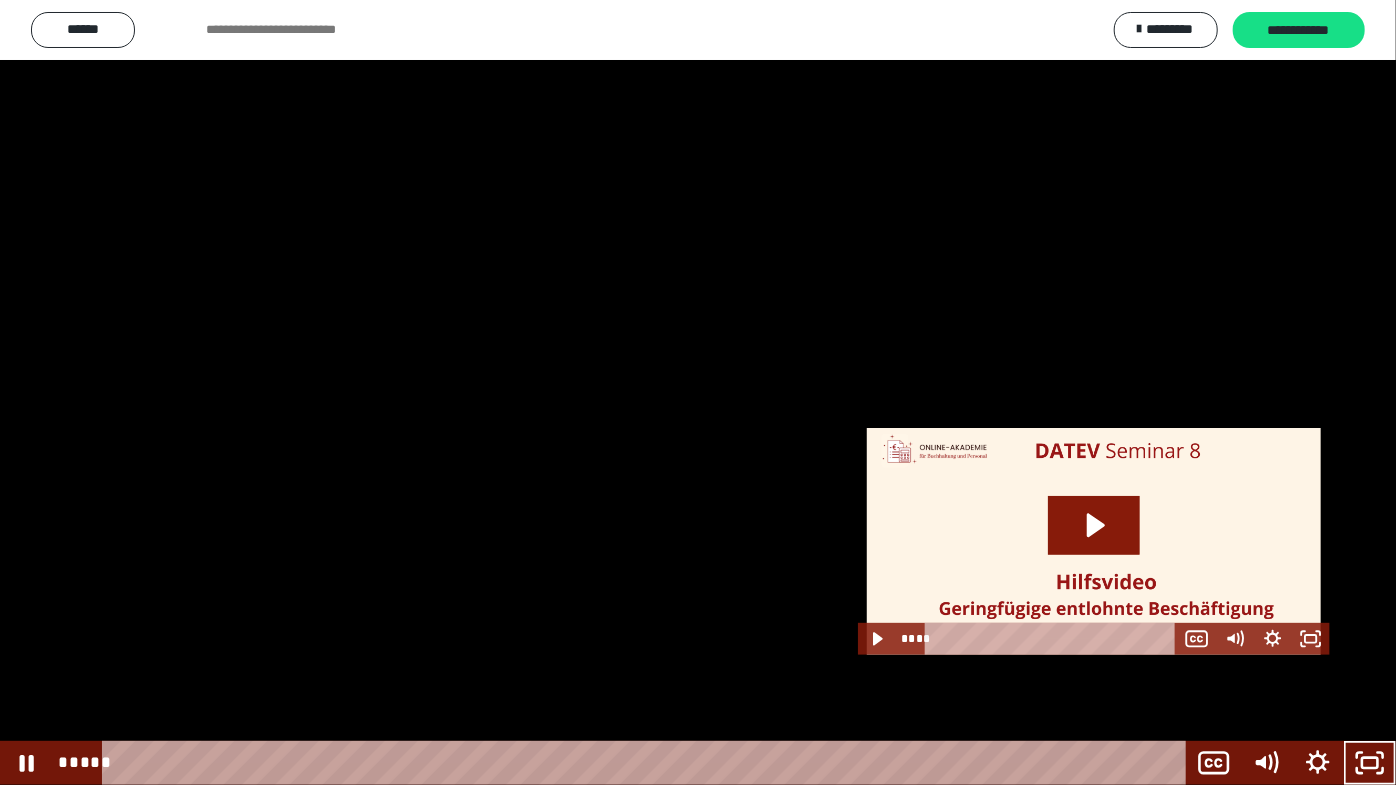 drag, startPoint x: 492, startPoint y: 379, endPoint x: 688, endPoint y: 510, distance: 235.74774 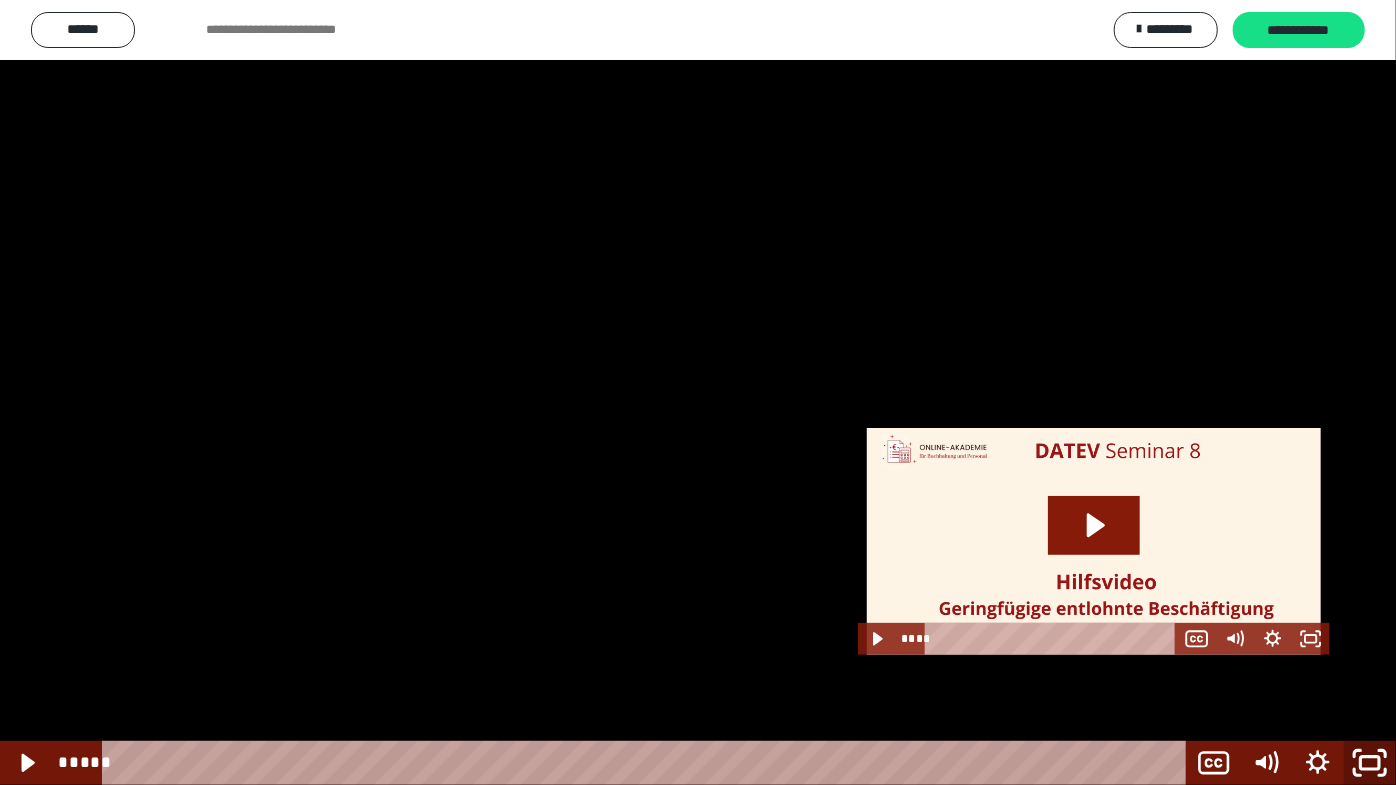 click 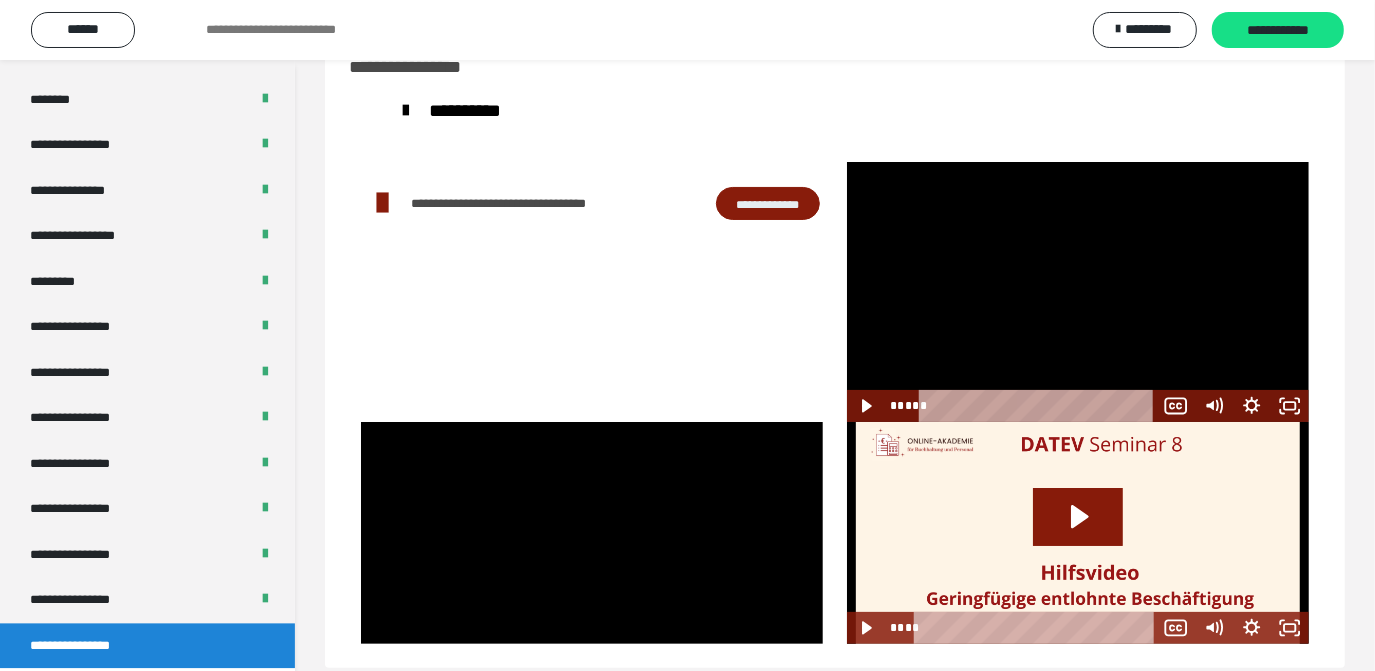 click at bounding box center (1078, 292) 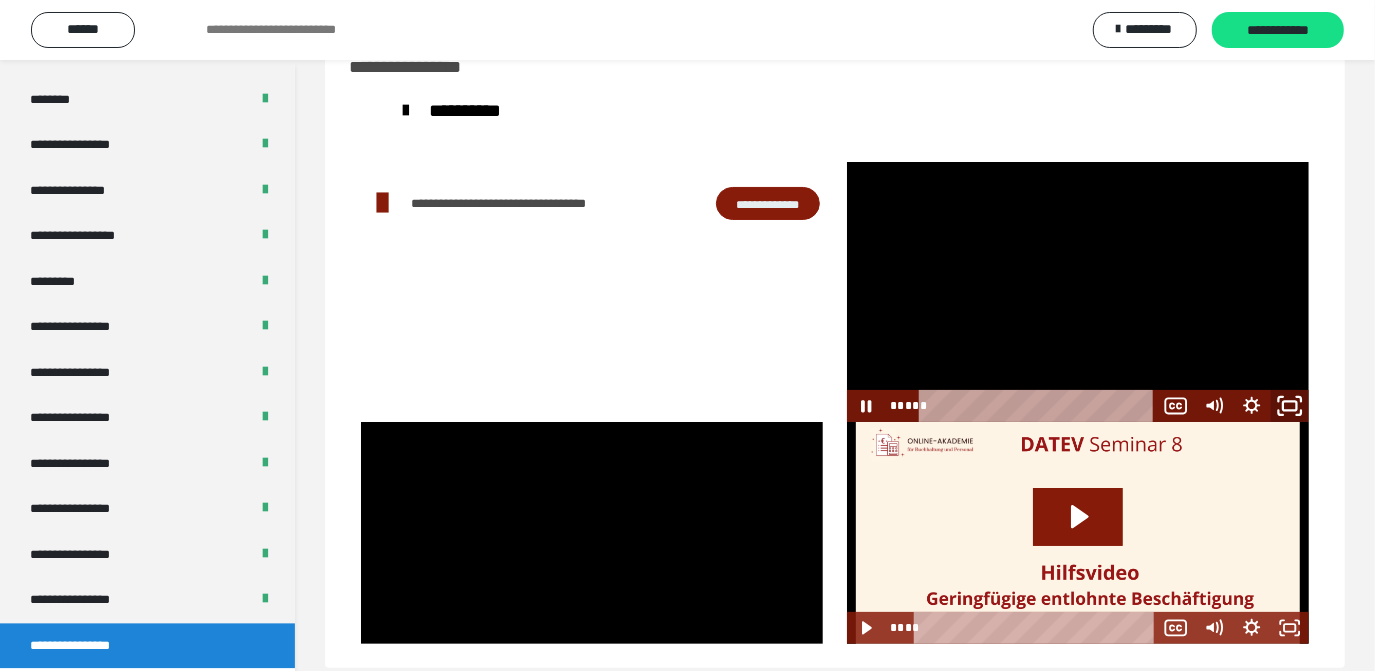 click 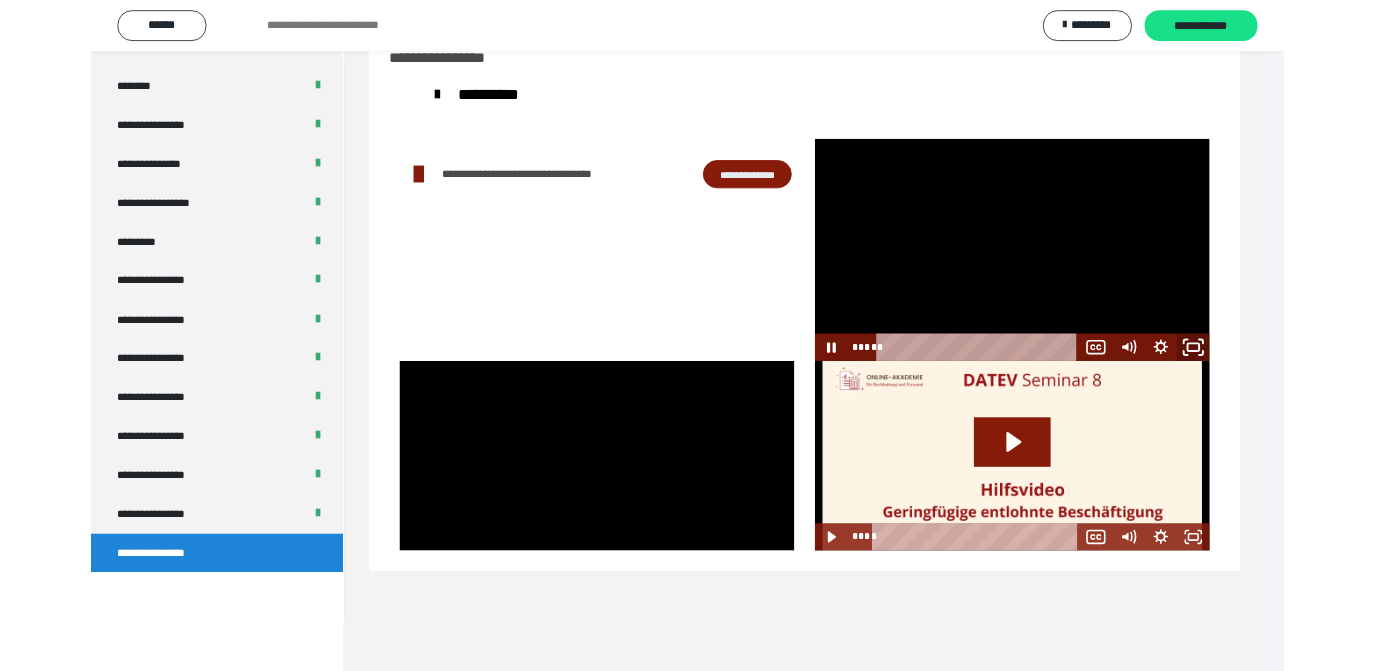 scroll, scrollTop: 2466, scrollLeft: 0, axis: vertical 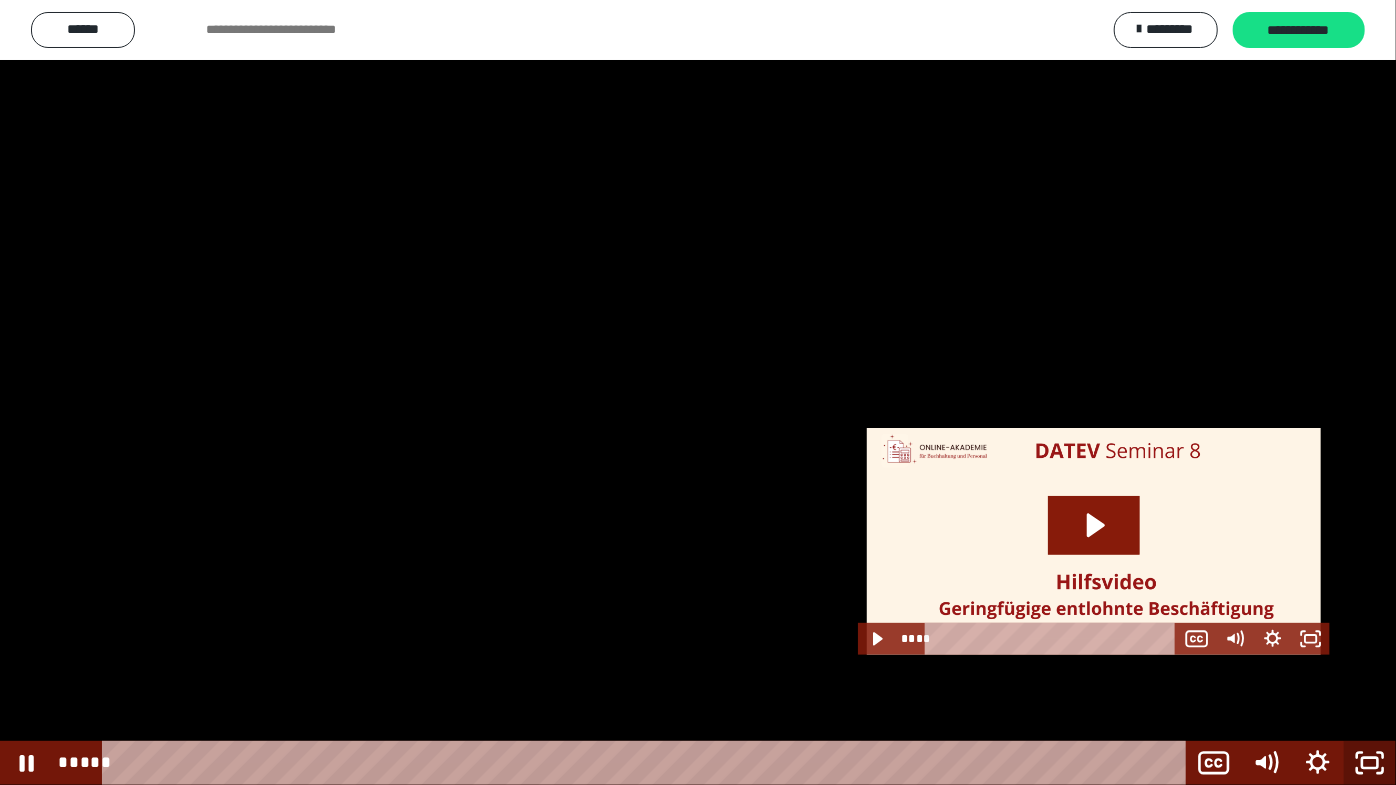 drag, startPoint x: 1370, startPoint y: 775, endPoint x: 1165, endPoint y: 252, distance: 561.74194 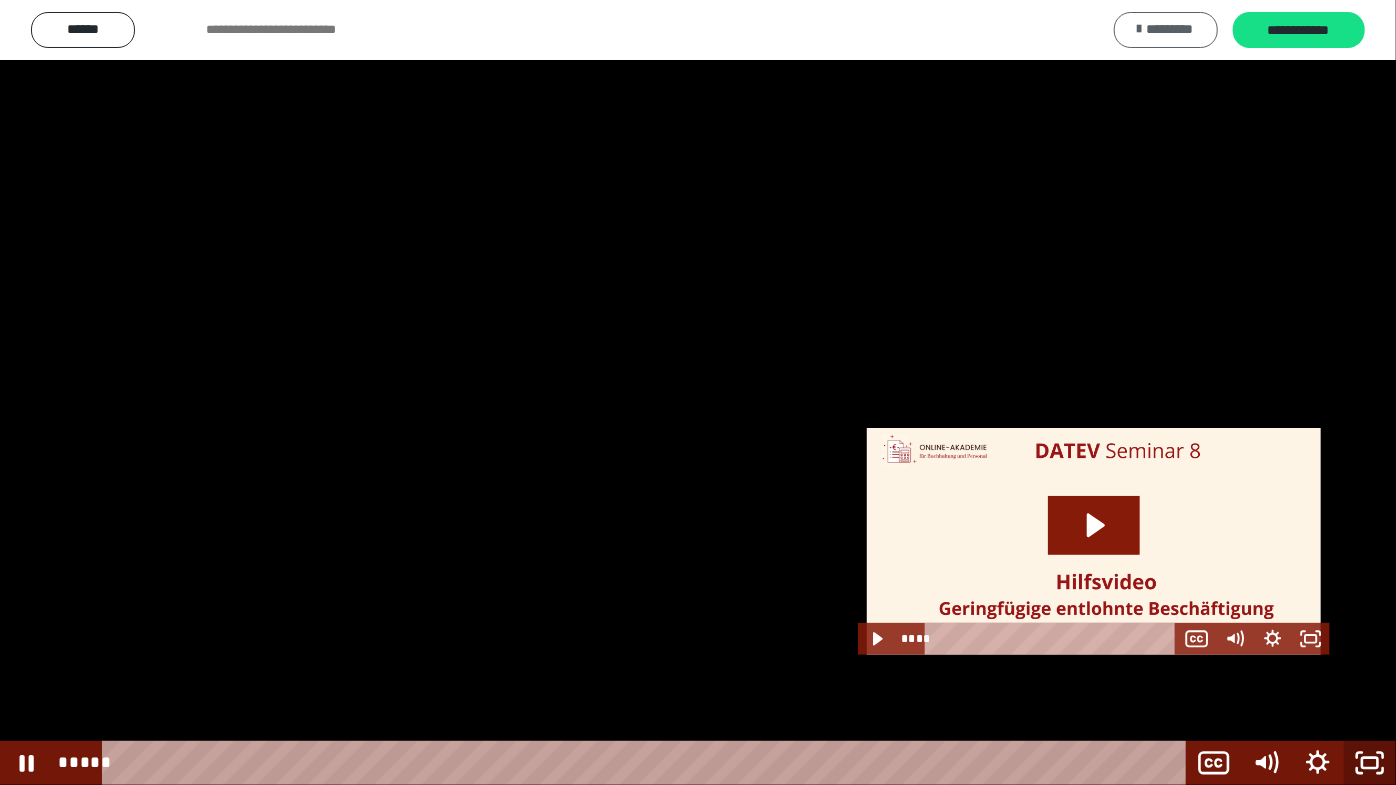 scroll, scrollTop: 2580, scrollLeft: 0, axis: vertical 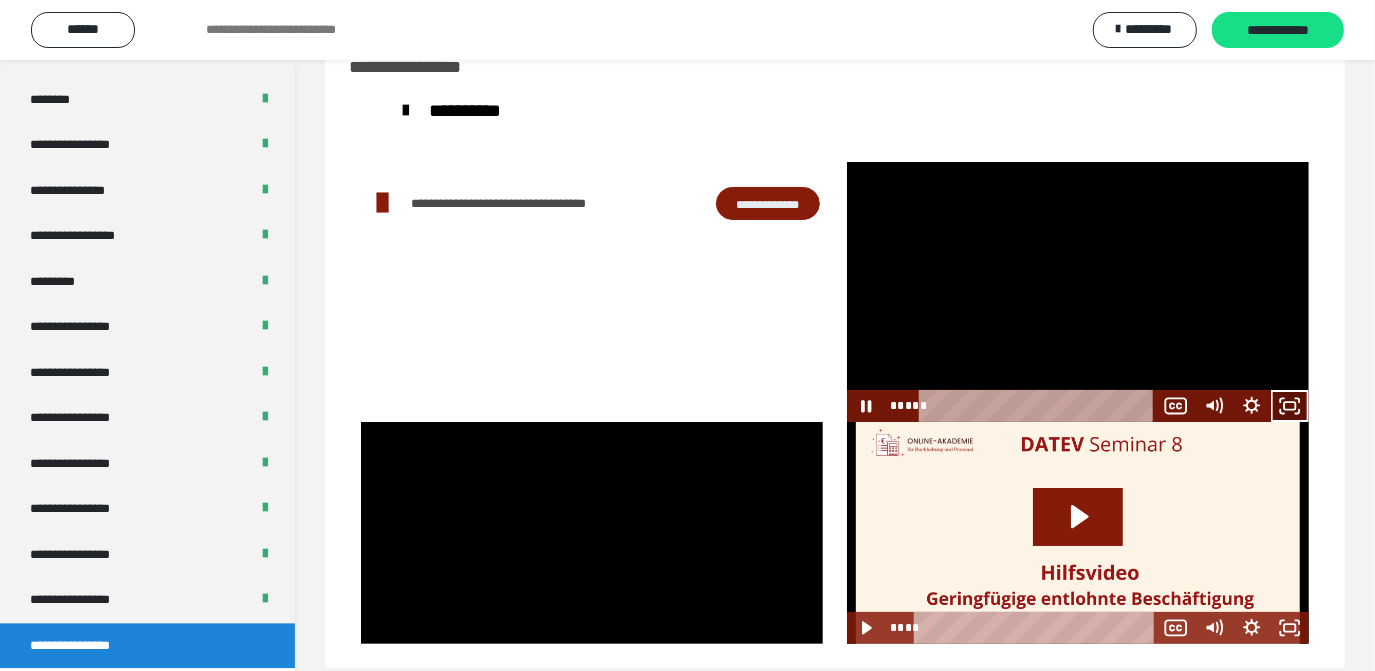 click 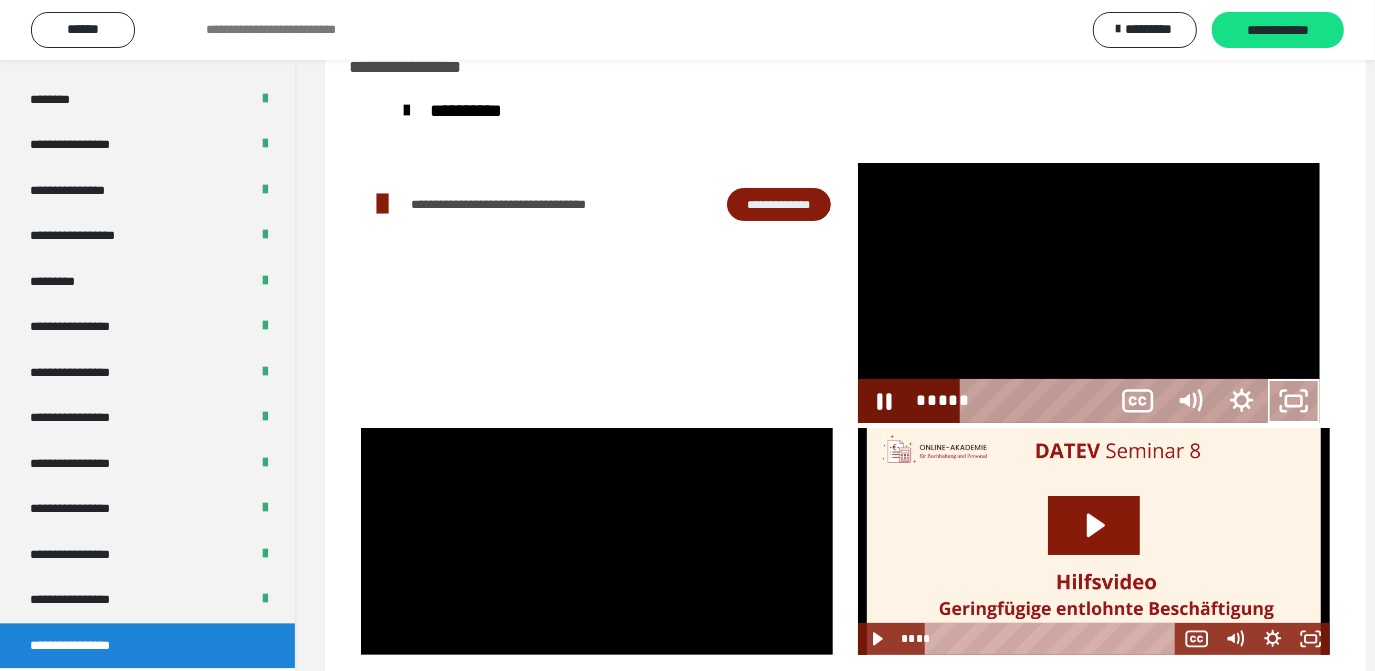 scroll, scrollTop: 2466, scrollLeft: 0, axis: vertical 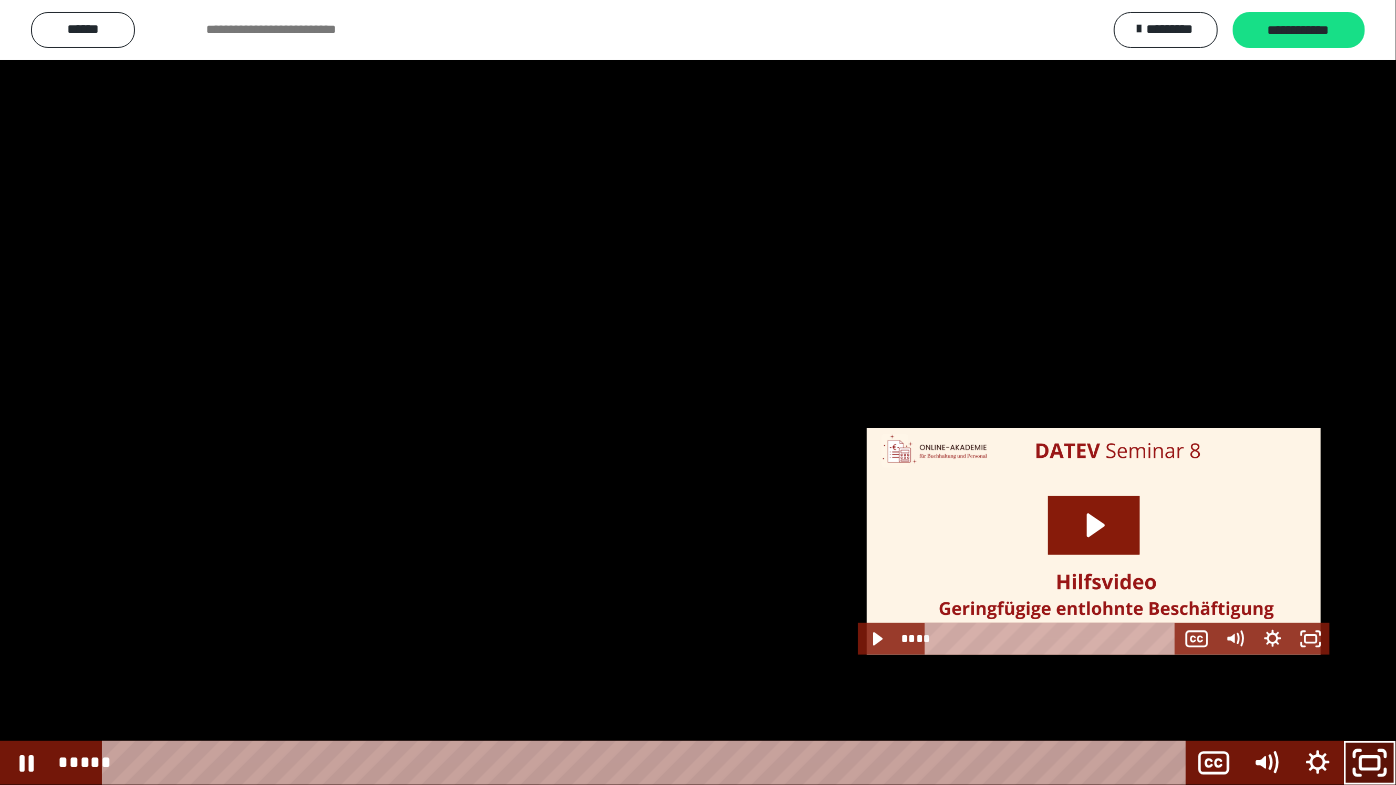 click 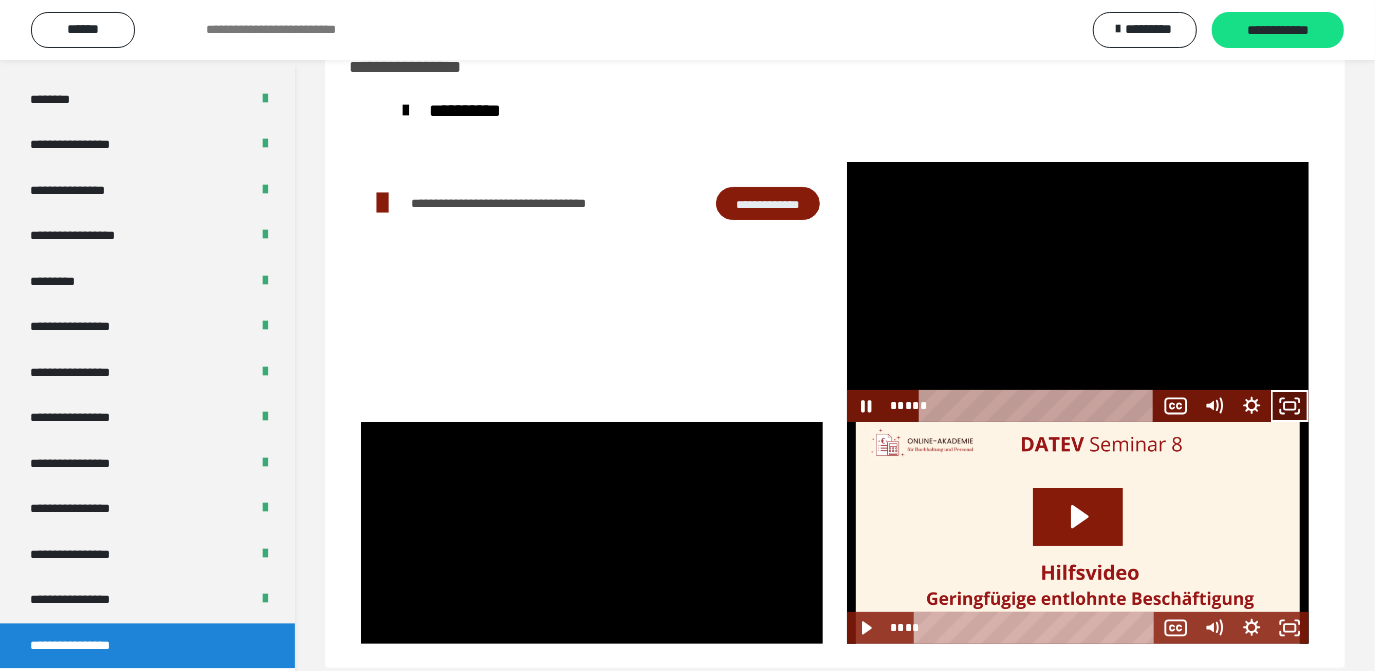 click 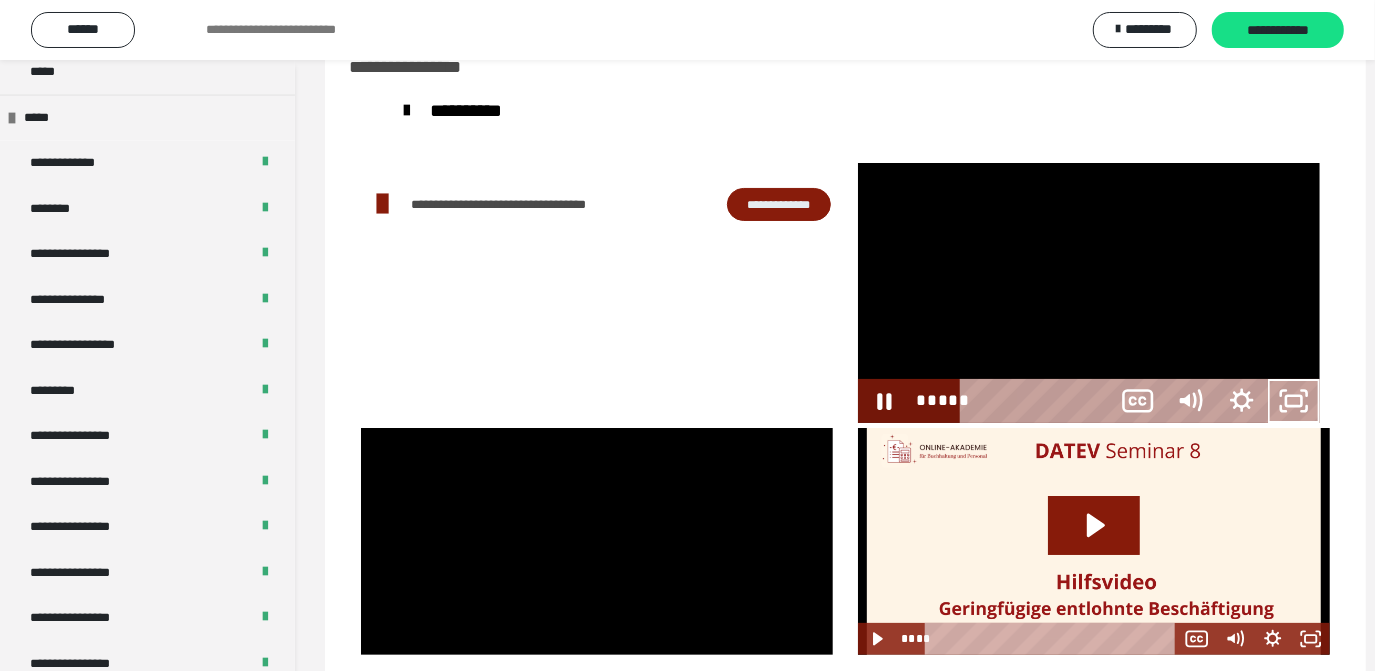 scroll, scrollTop: 2466, scrollLeft: 0, axis: vertical 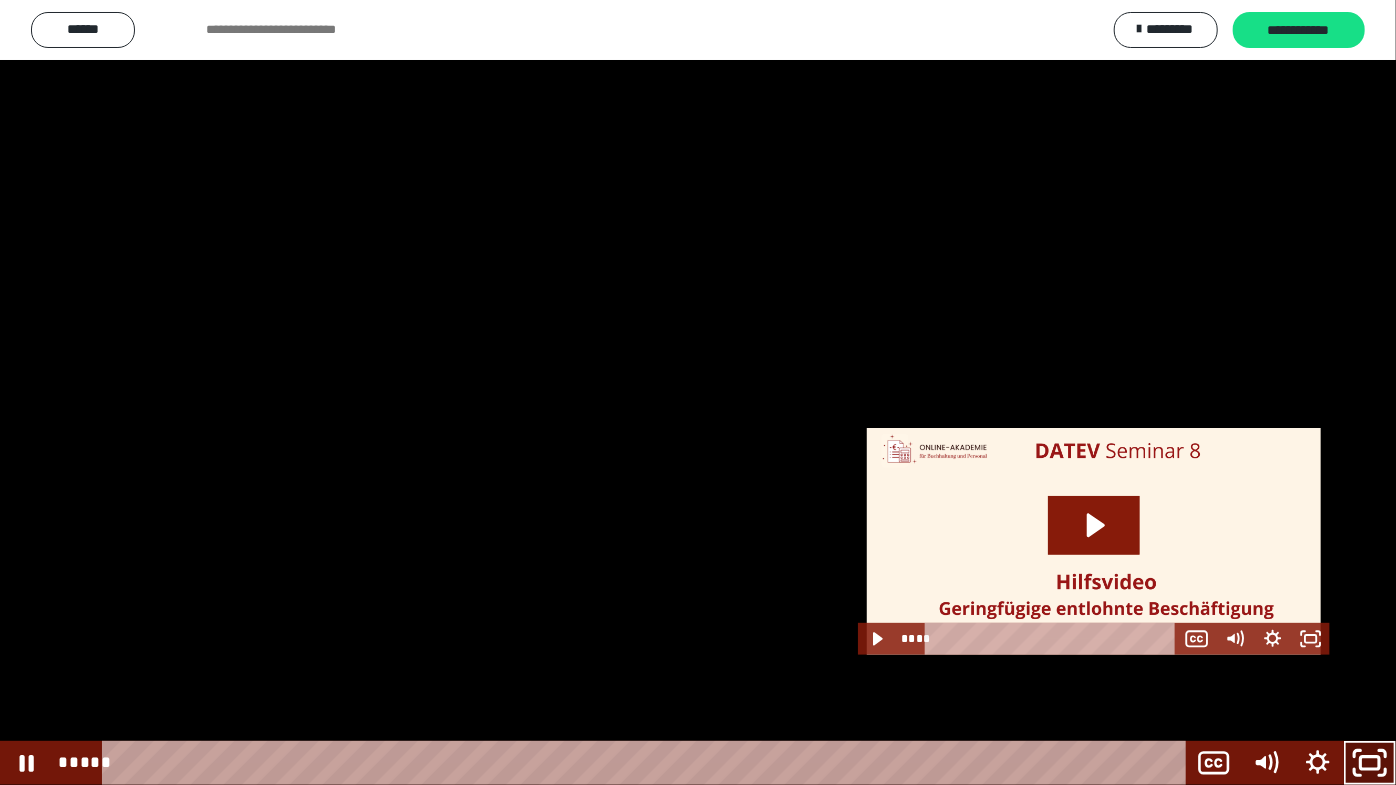 click 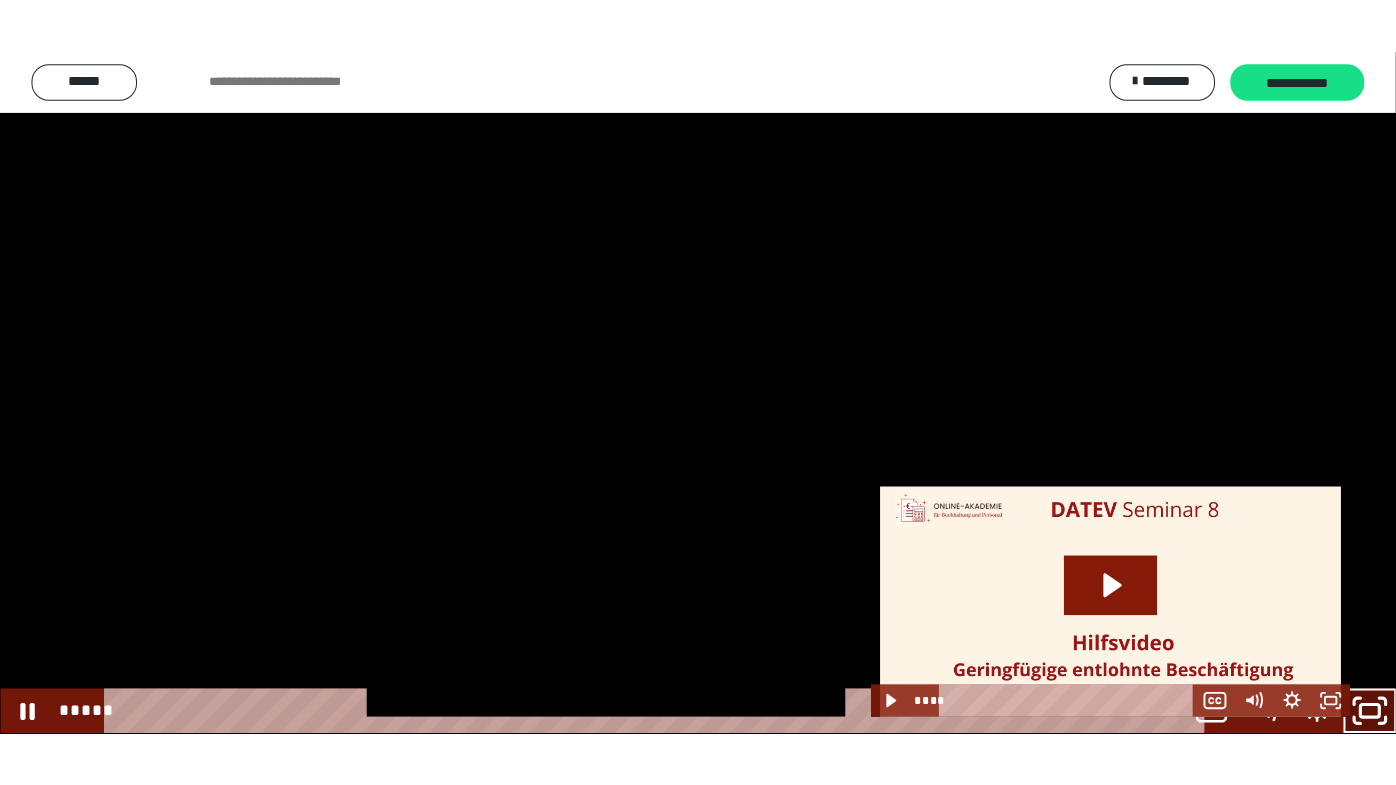 scroll, scrollTop: 2580, scrollLeft: 0, axis: vertical 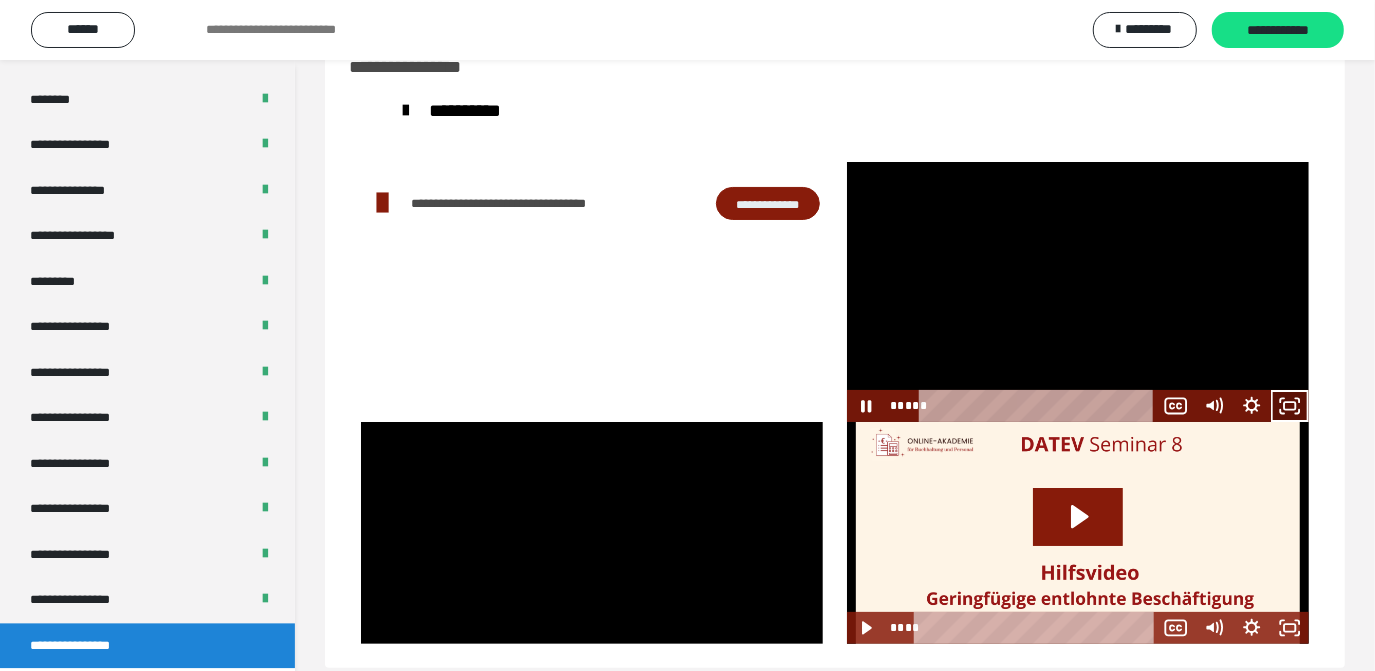 click 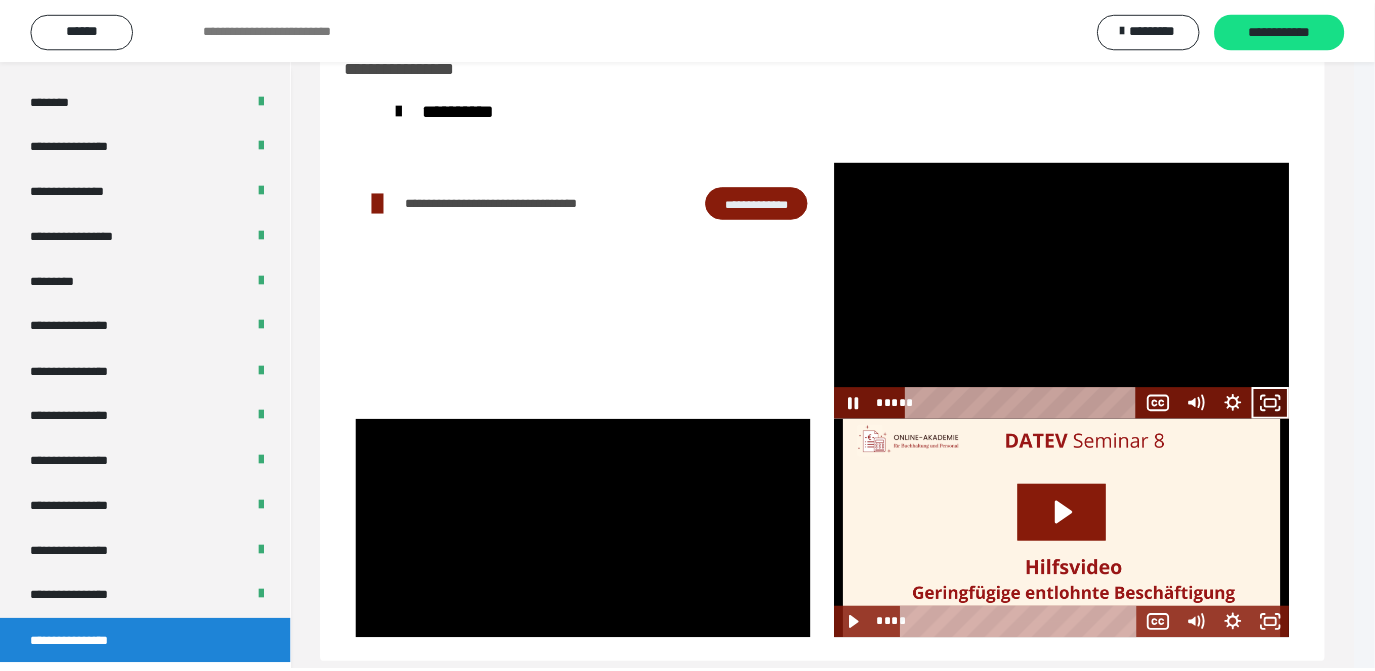 scroll, scrollTop: 2466, scrollLeft: 0, axis: vertical 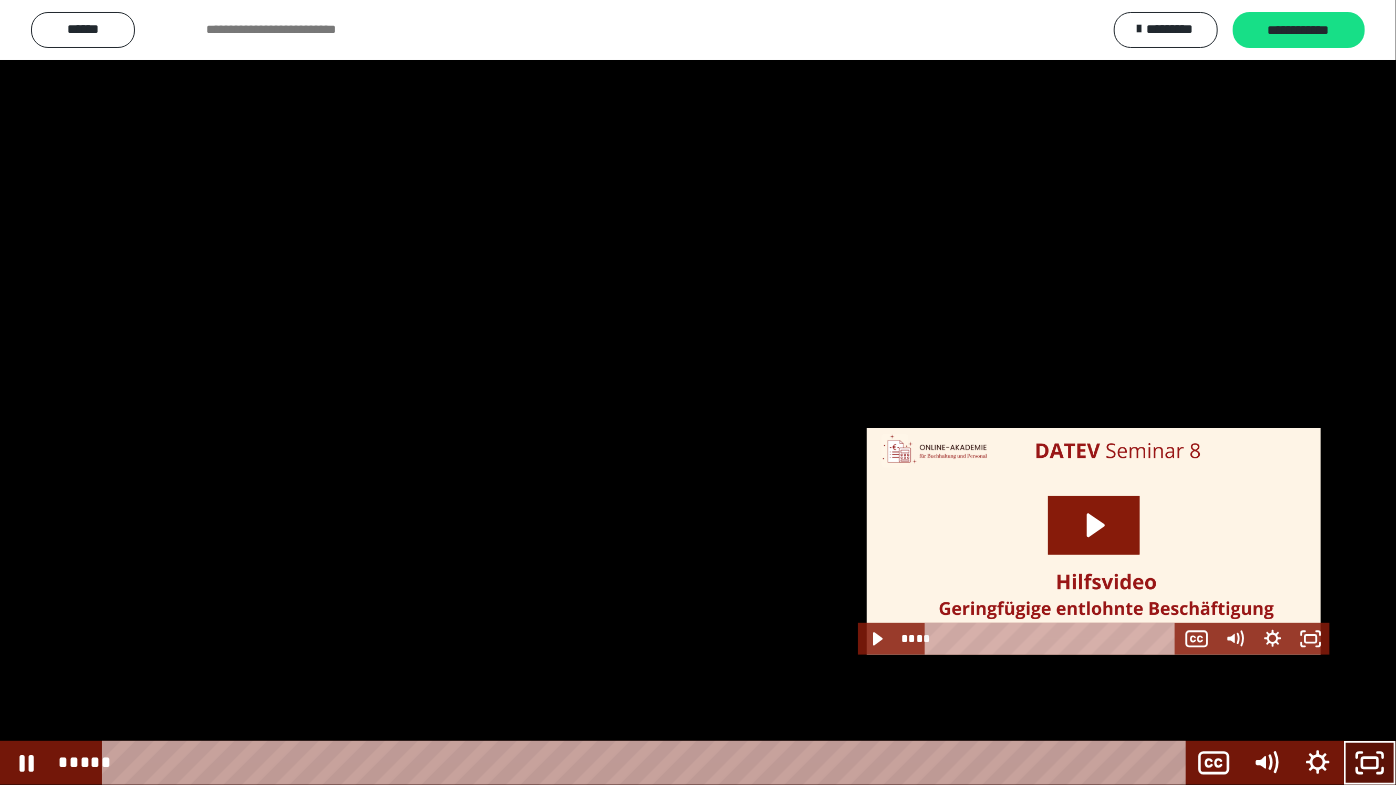 click 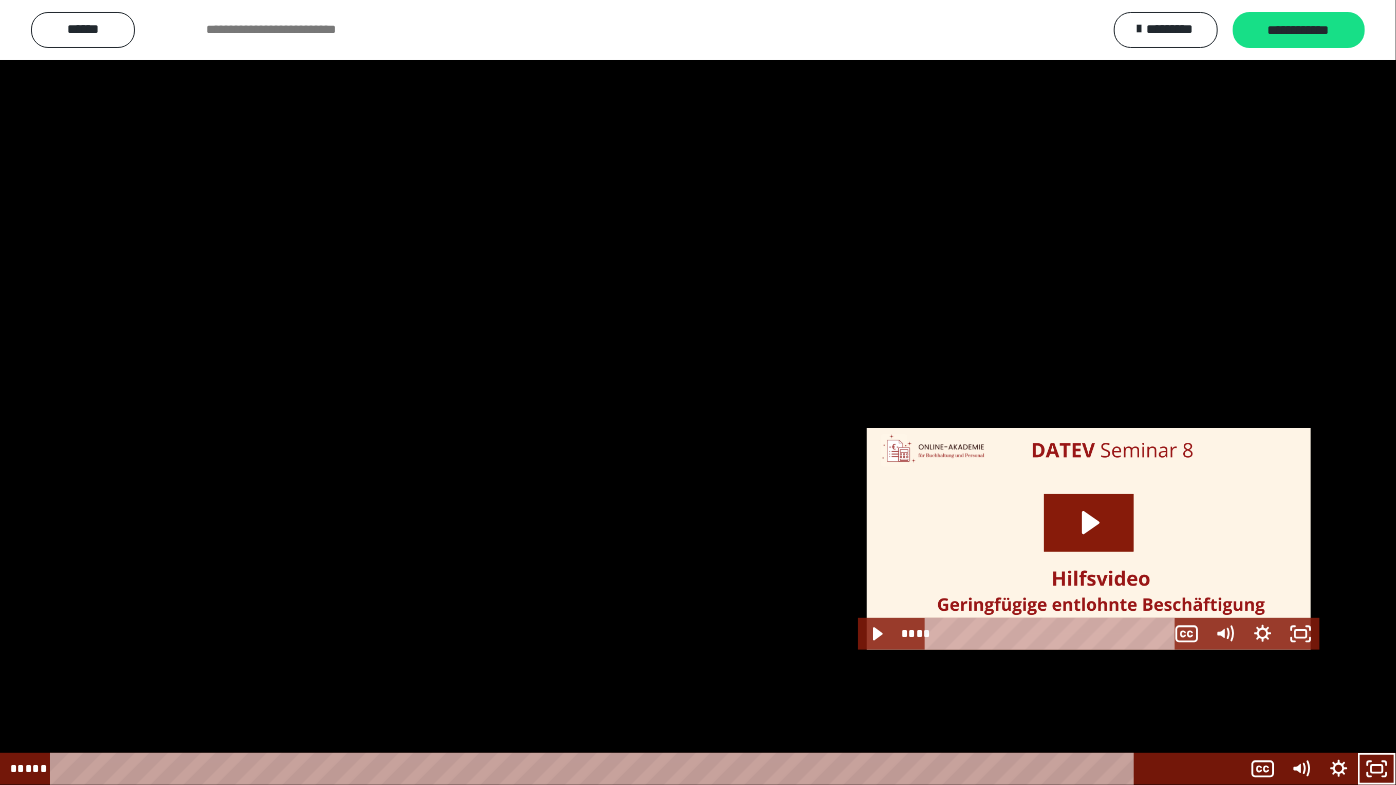 scroll, scrollTop: 2580, scrollLeft: 0, axis: vertical 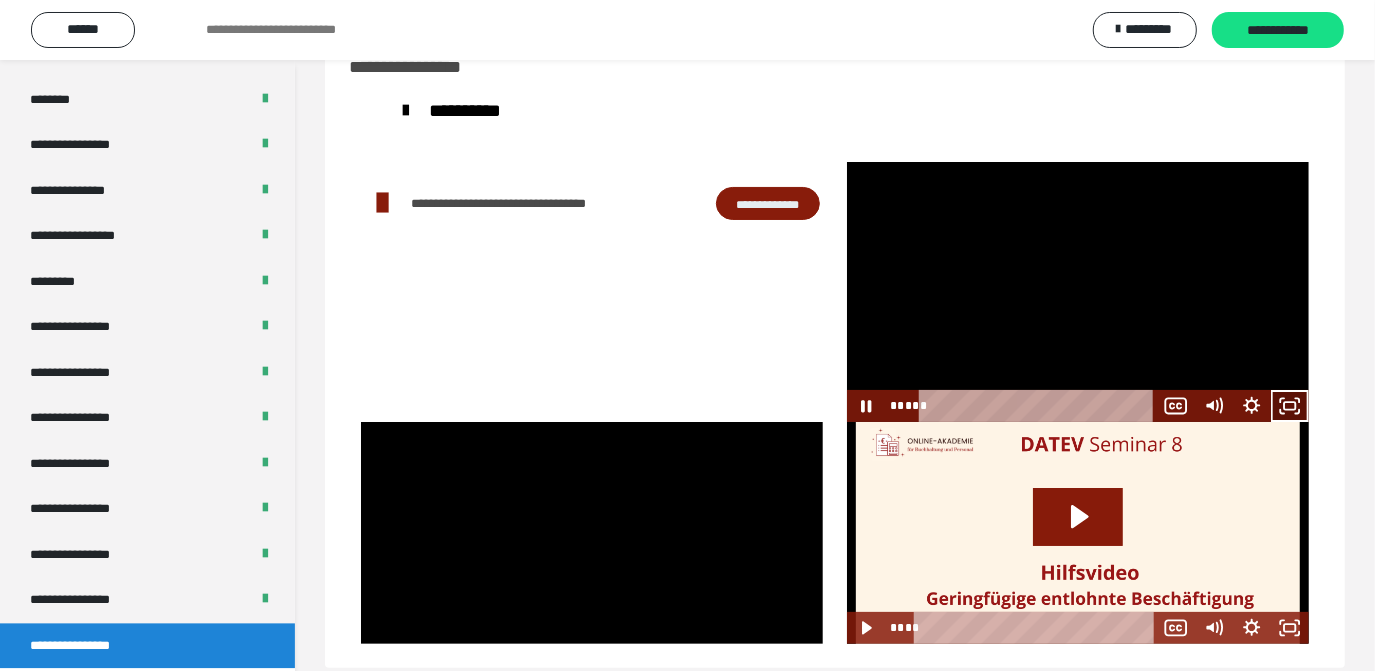 click 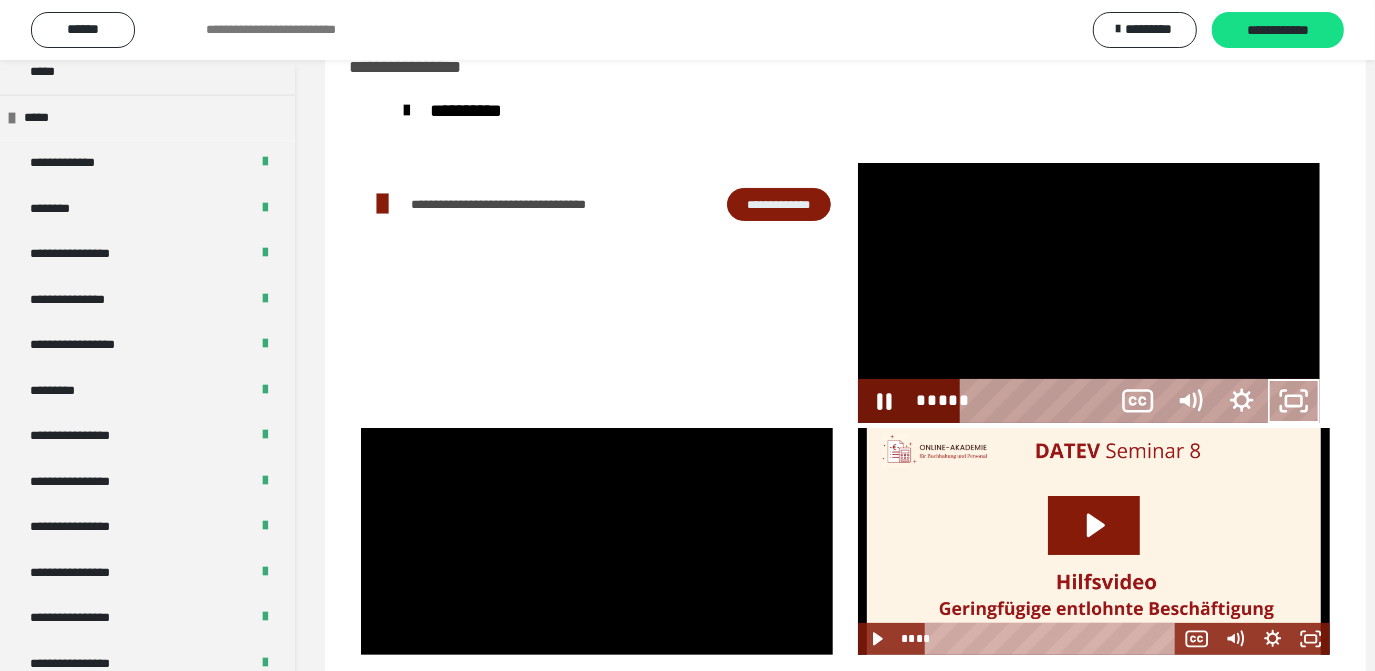 scroll, scrollTop: 2466, scrollLeft: 0, axis: vertical 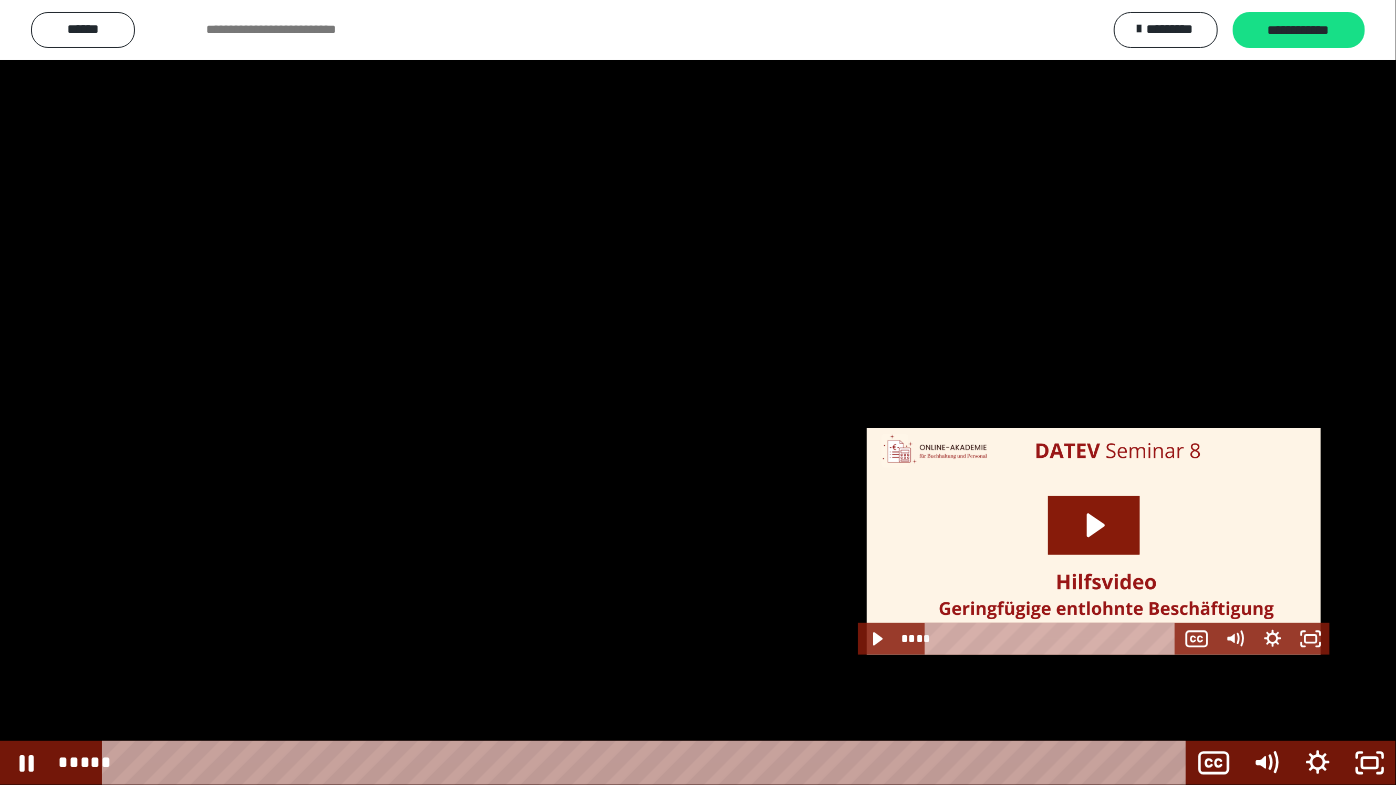 drag, startPoint x: 860, startPoint y: 538, endPoint x: 956, endPoint y: 648, distance: 146 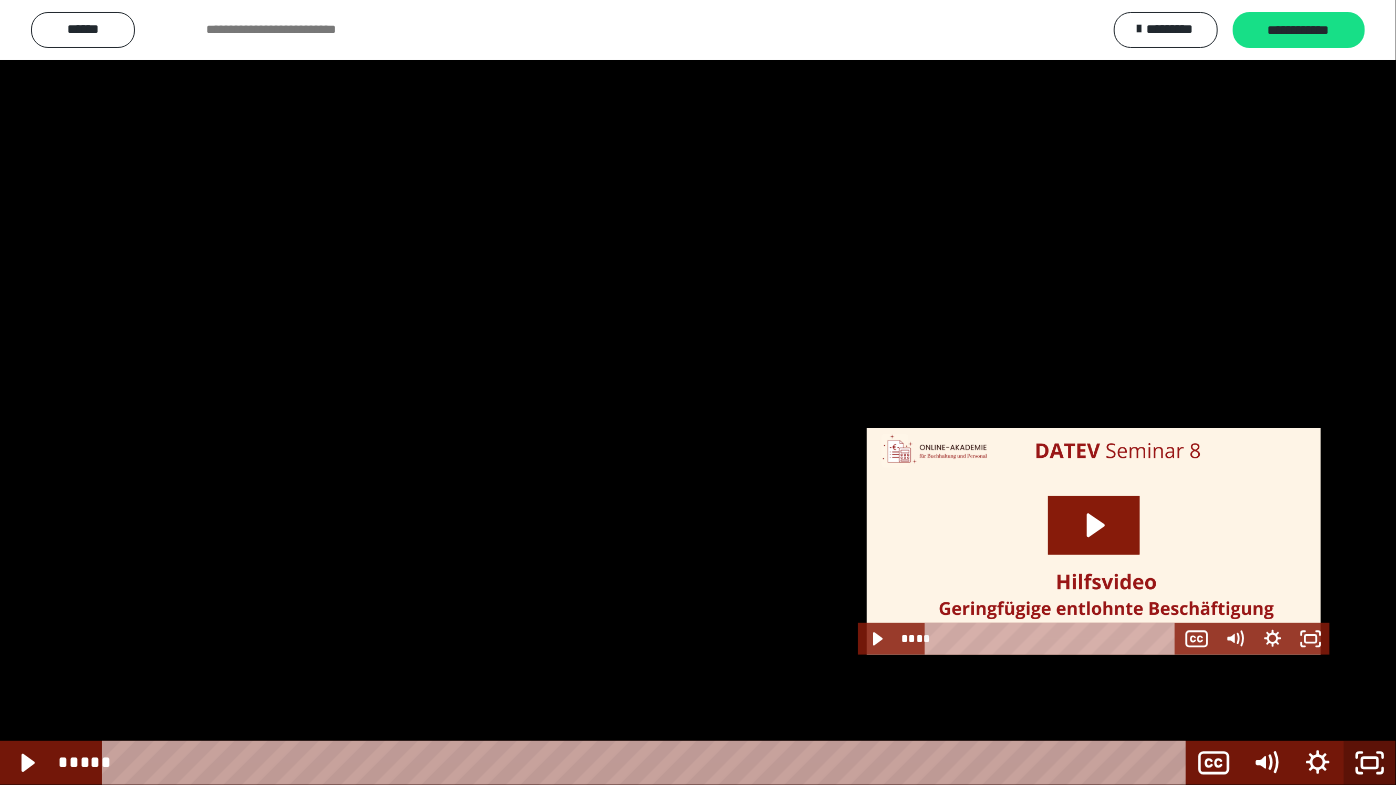 click 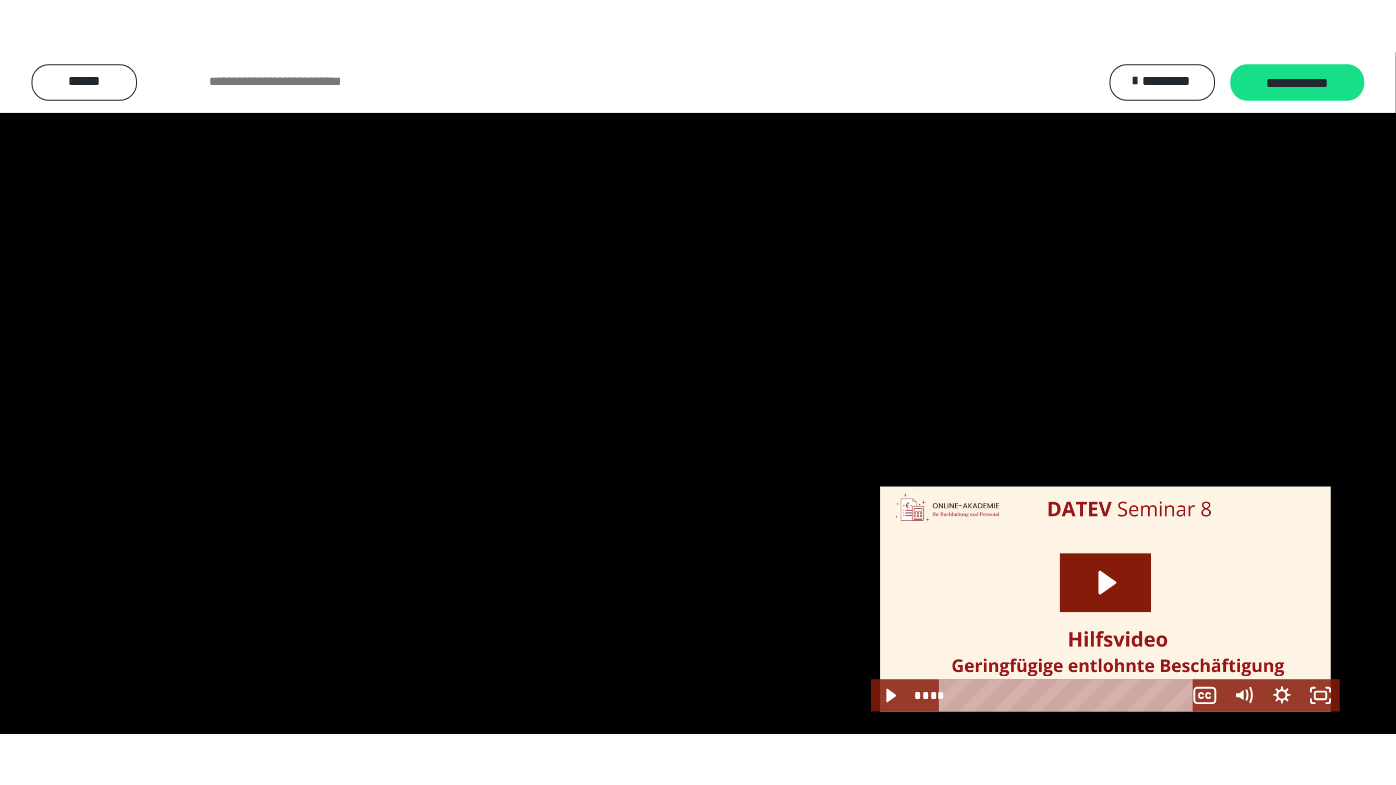 scroll, scrollTop: 2580, scrollLeft: 0, axis: vertical 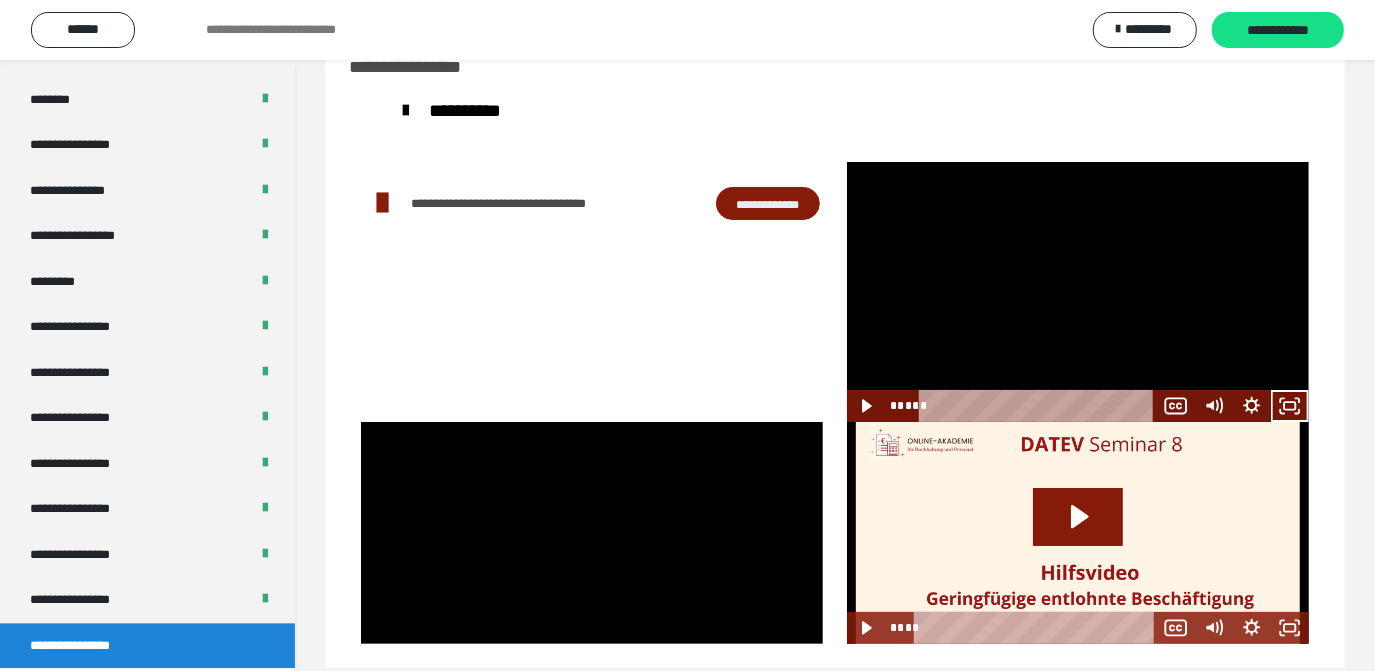 click at bounding box center (1078, 292) 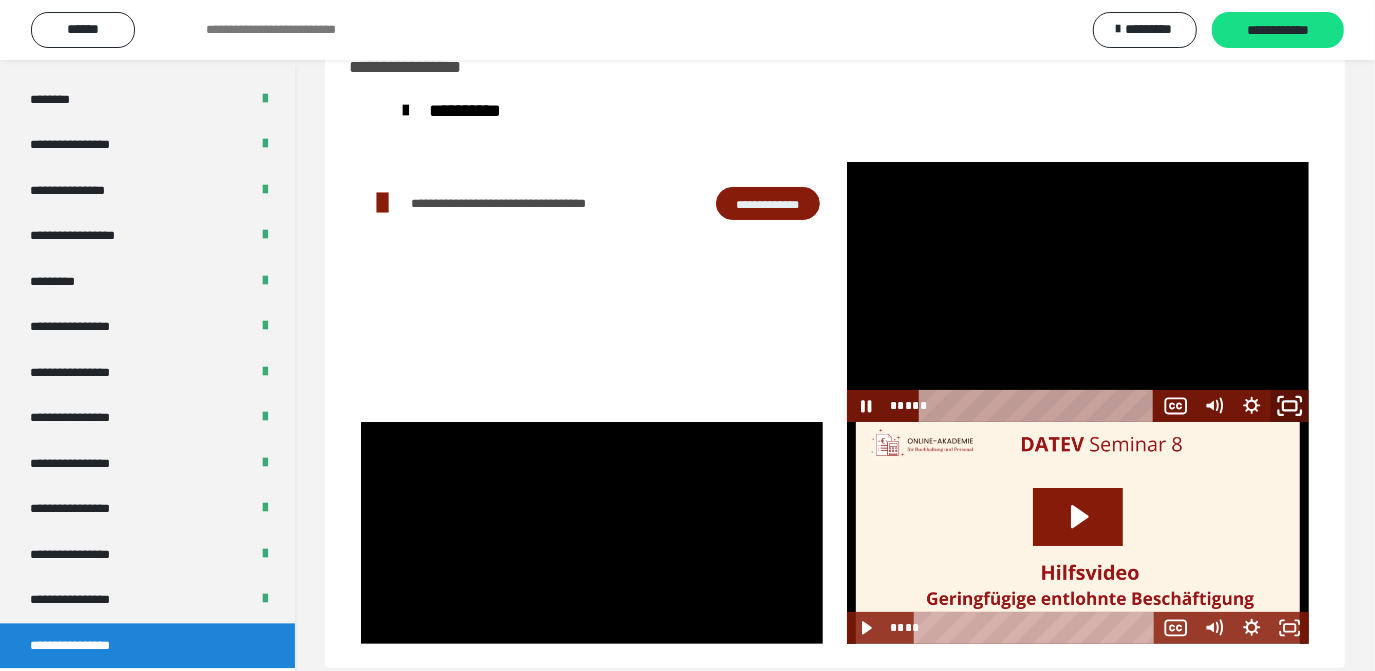 click 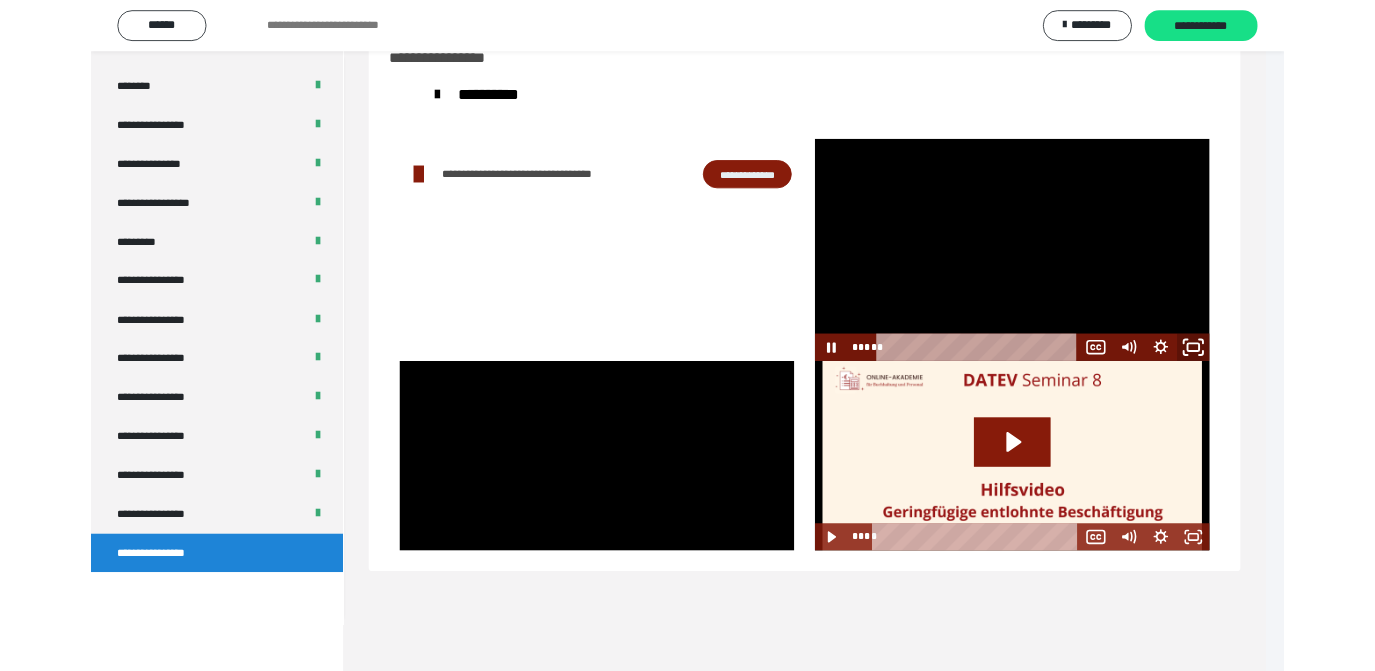 scroll, scrollTop: 2466, scrollLeft: 0, axis: vertical 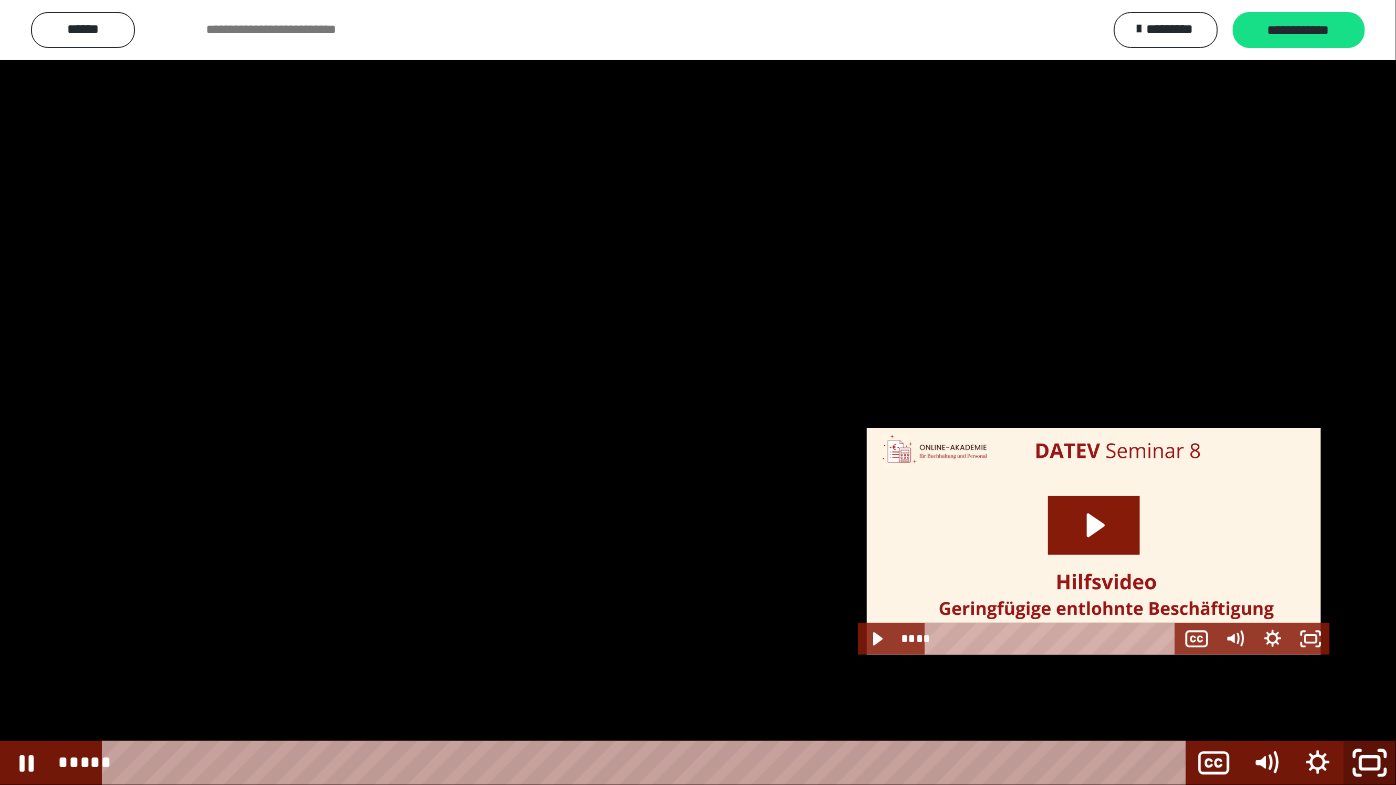 click 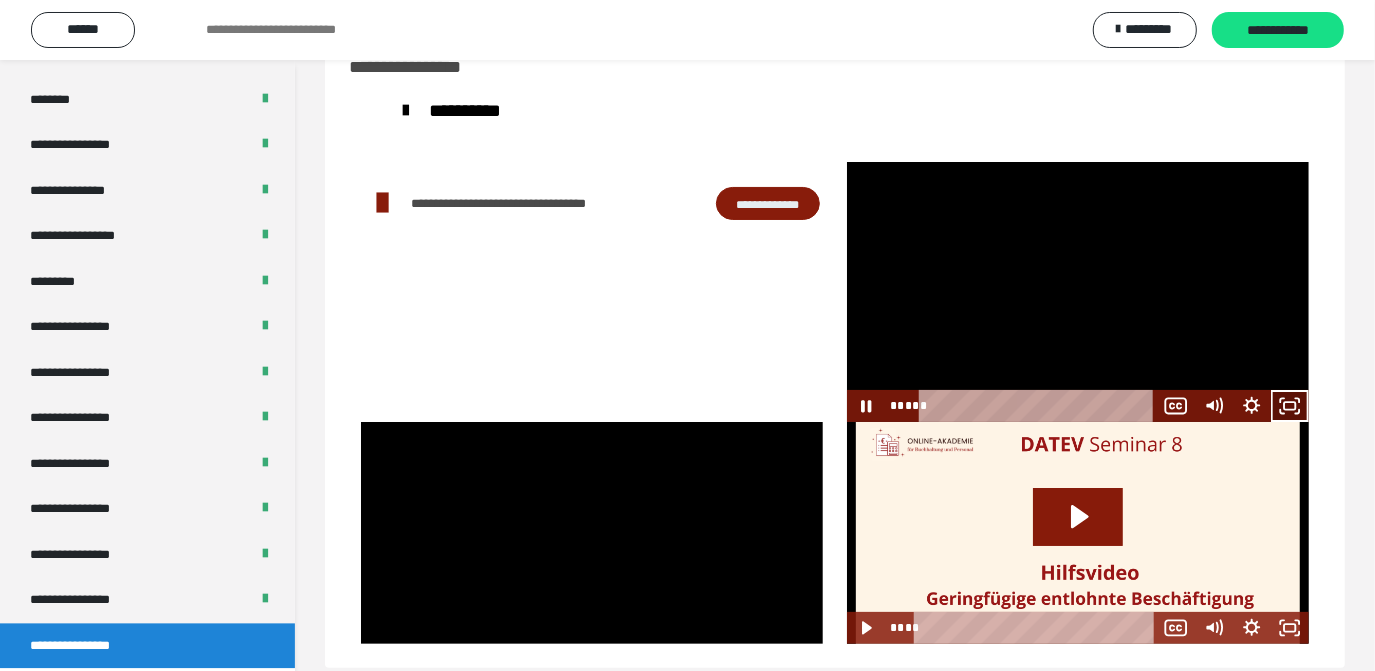 click 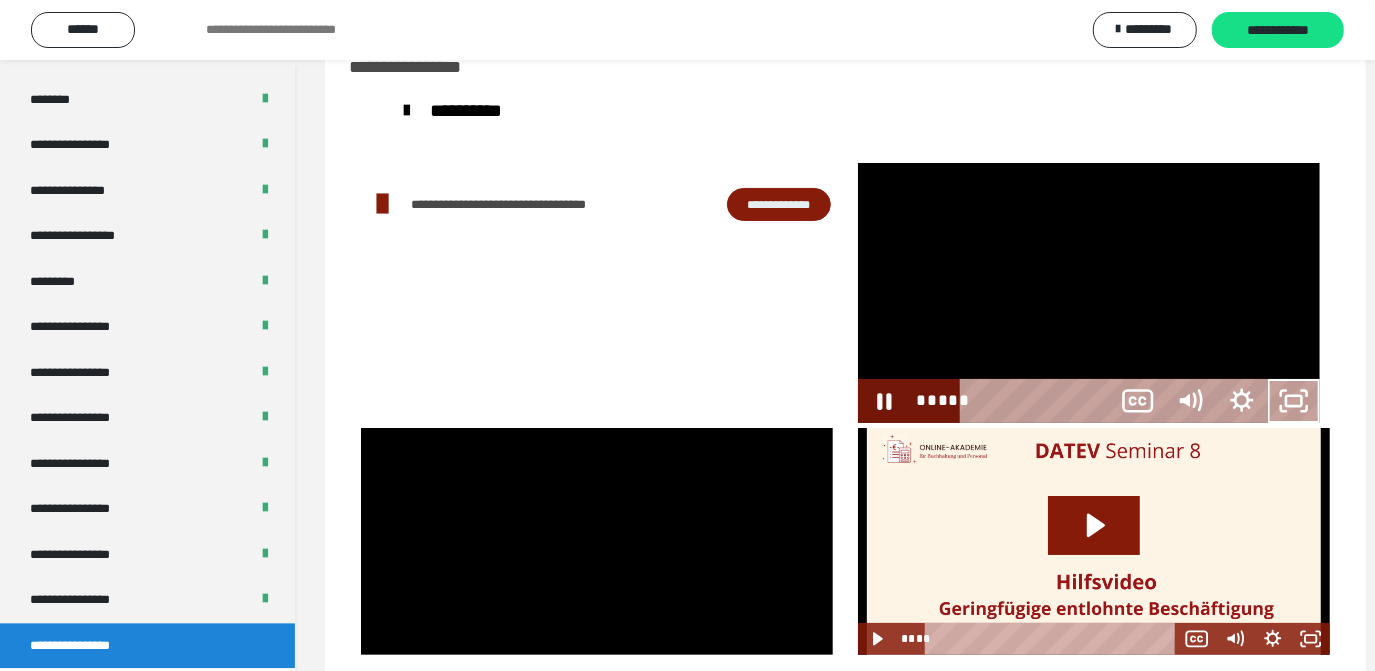 scroll, scrollTop: 2466, scrollLeft: 0, axis: vertical 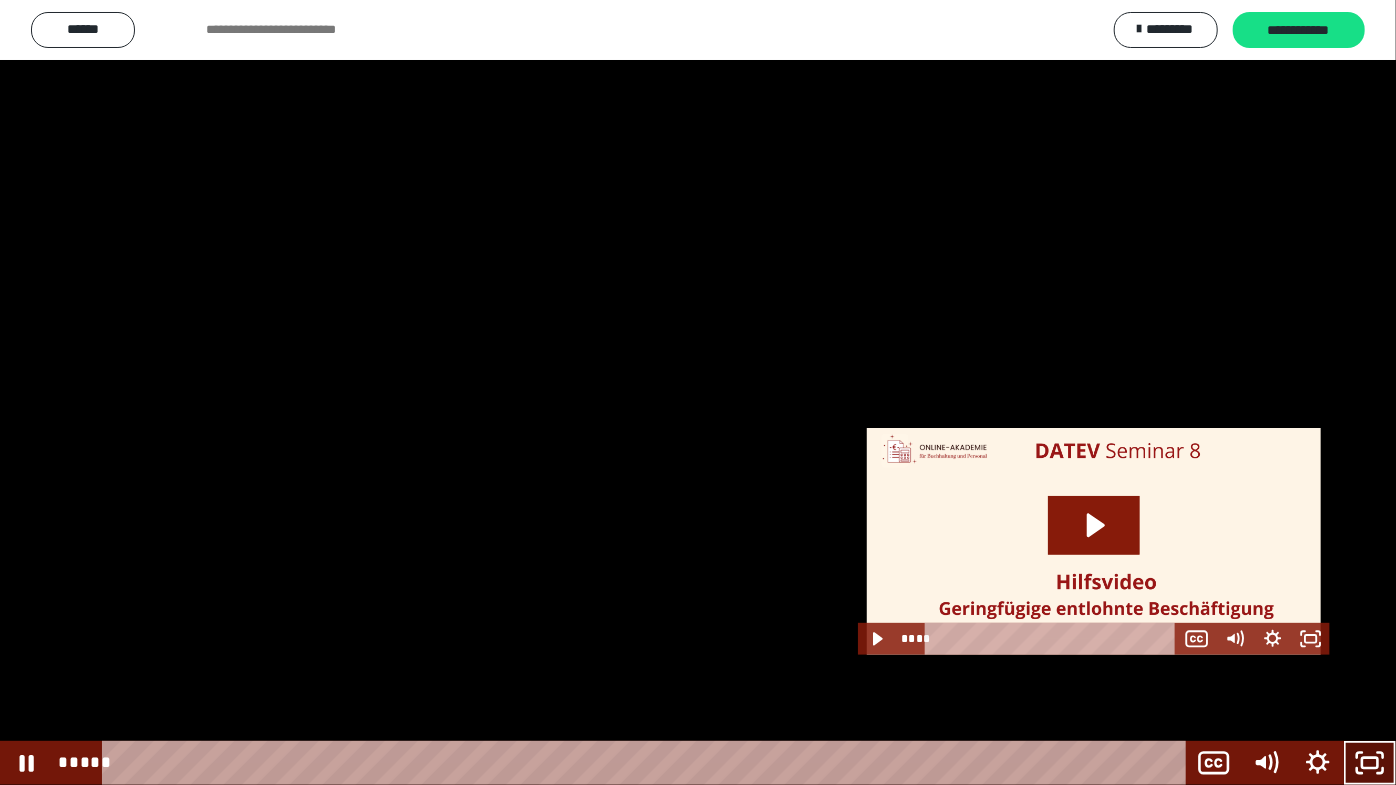 click 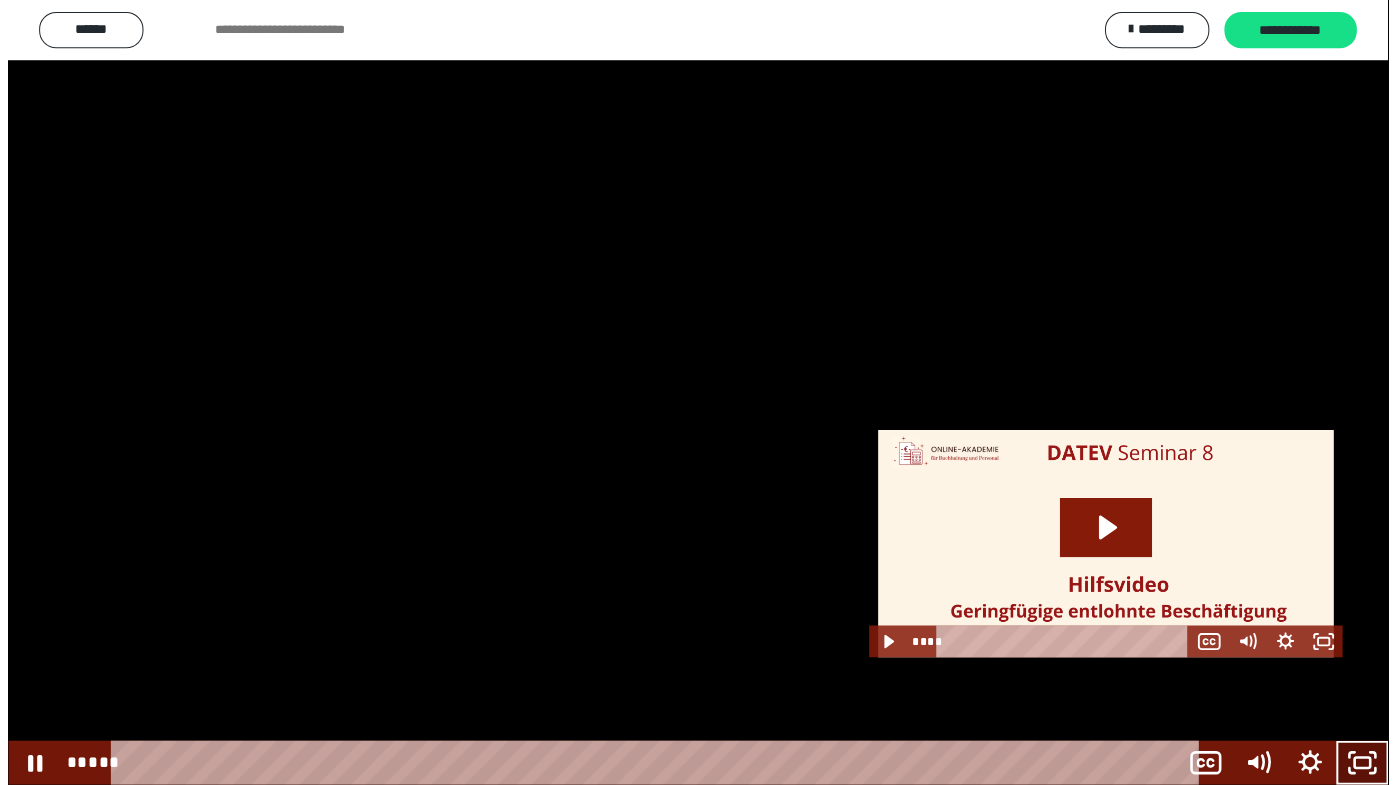 scroll, scrollTop: 2580, scrollLeft: 0, axis: vertical 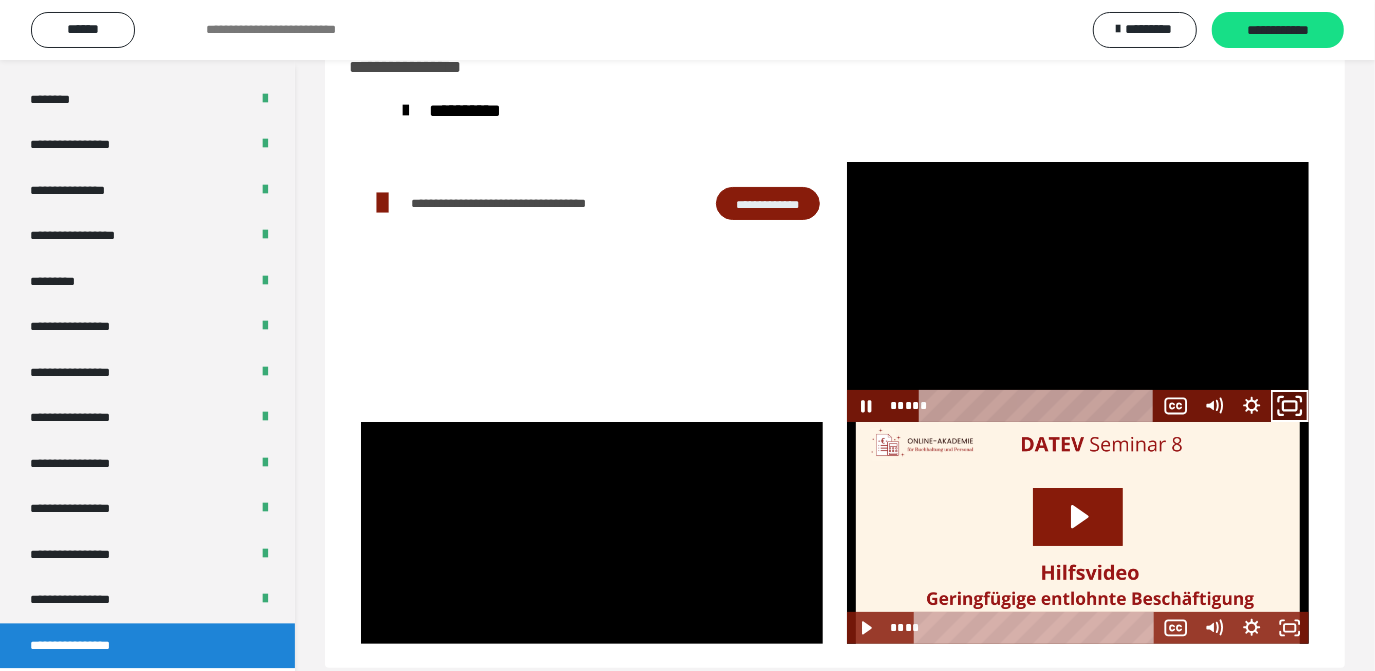 click 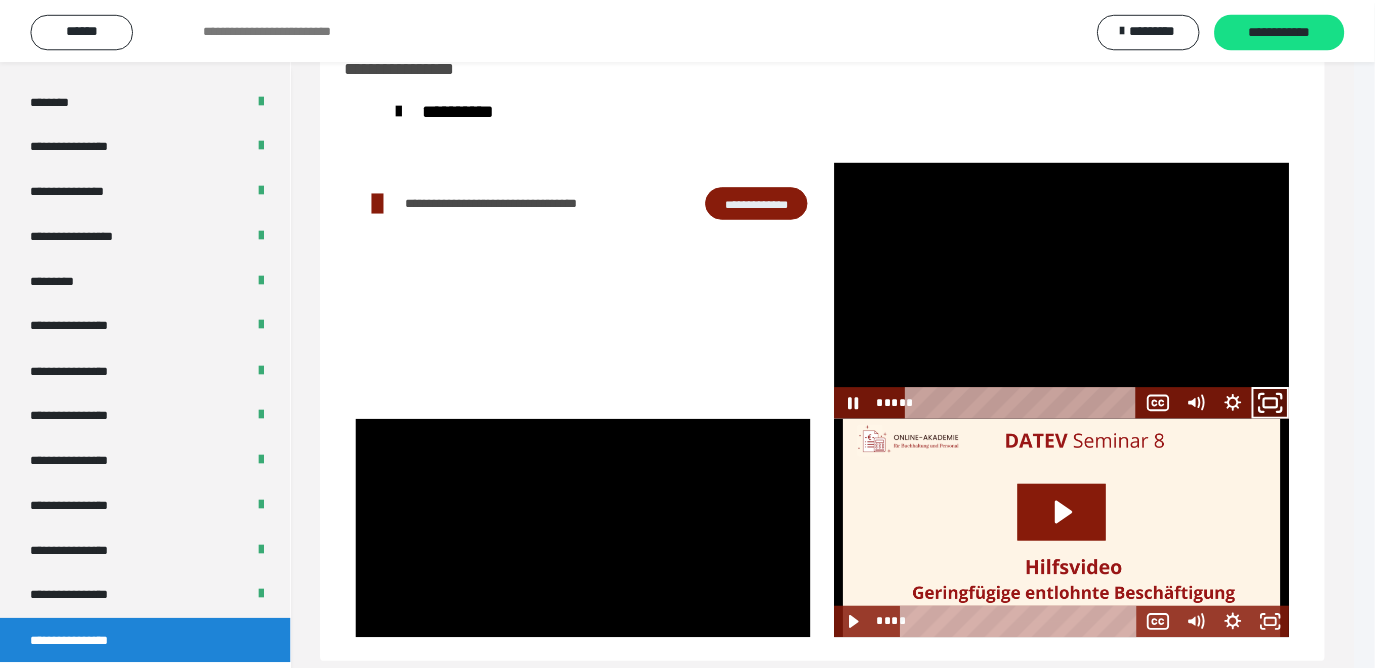 scroll, scrollTop: 2466, scrollLeft: 0, axis: vertical 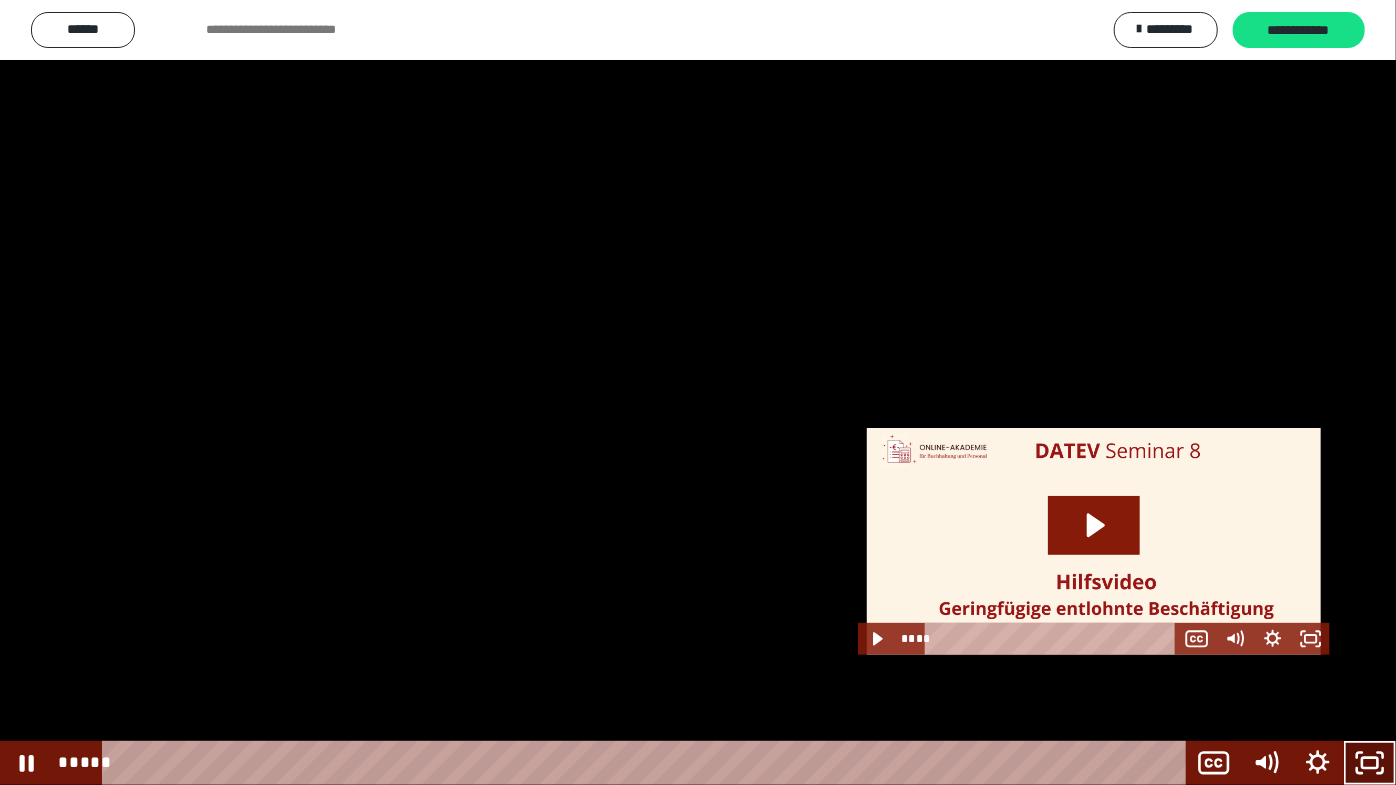 click 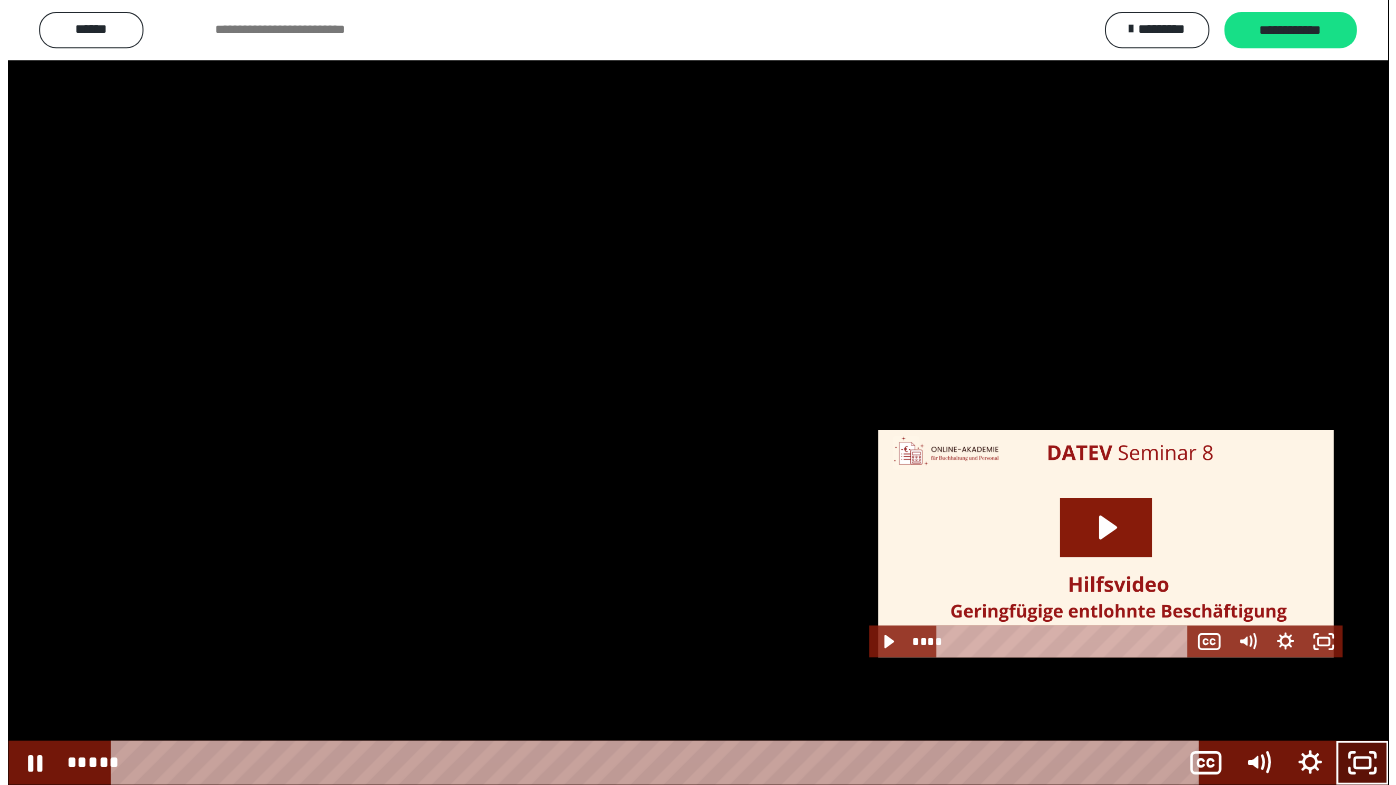 scroll, scrollTop: 2580, scrollLeft: 0, axis: vertical 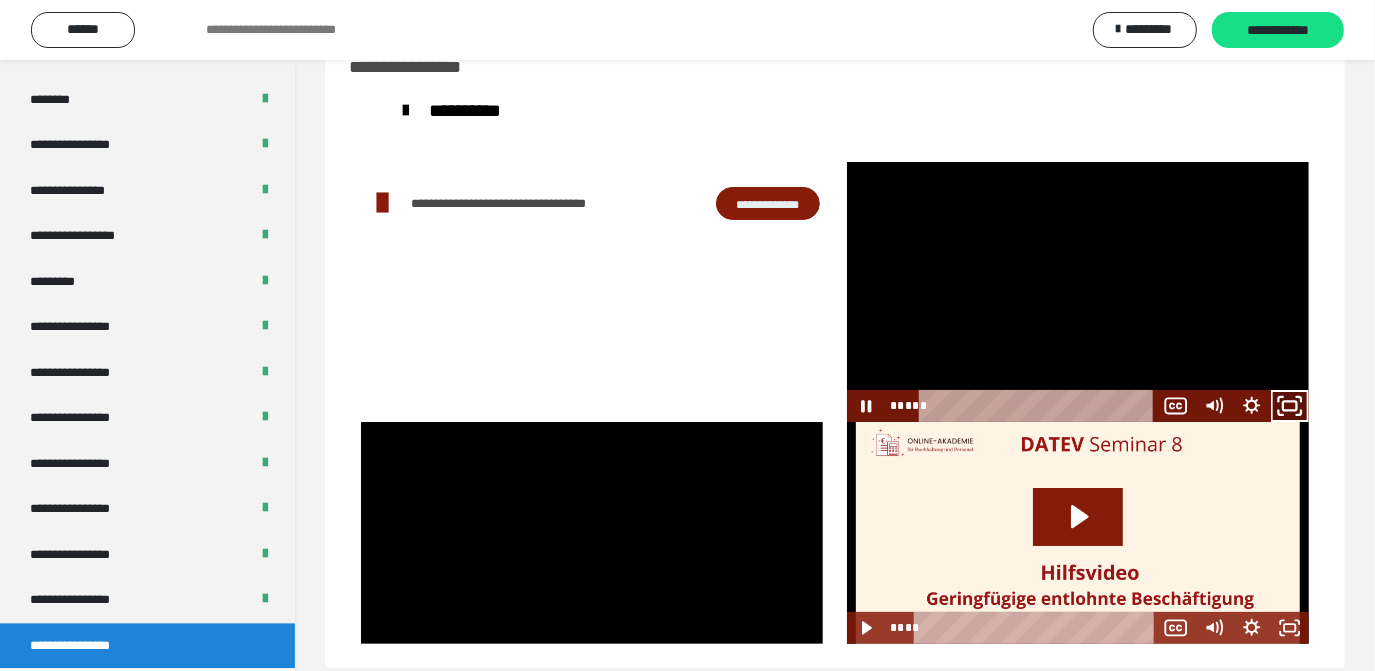 click 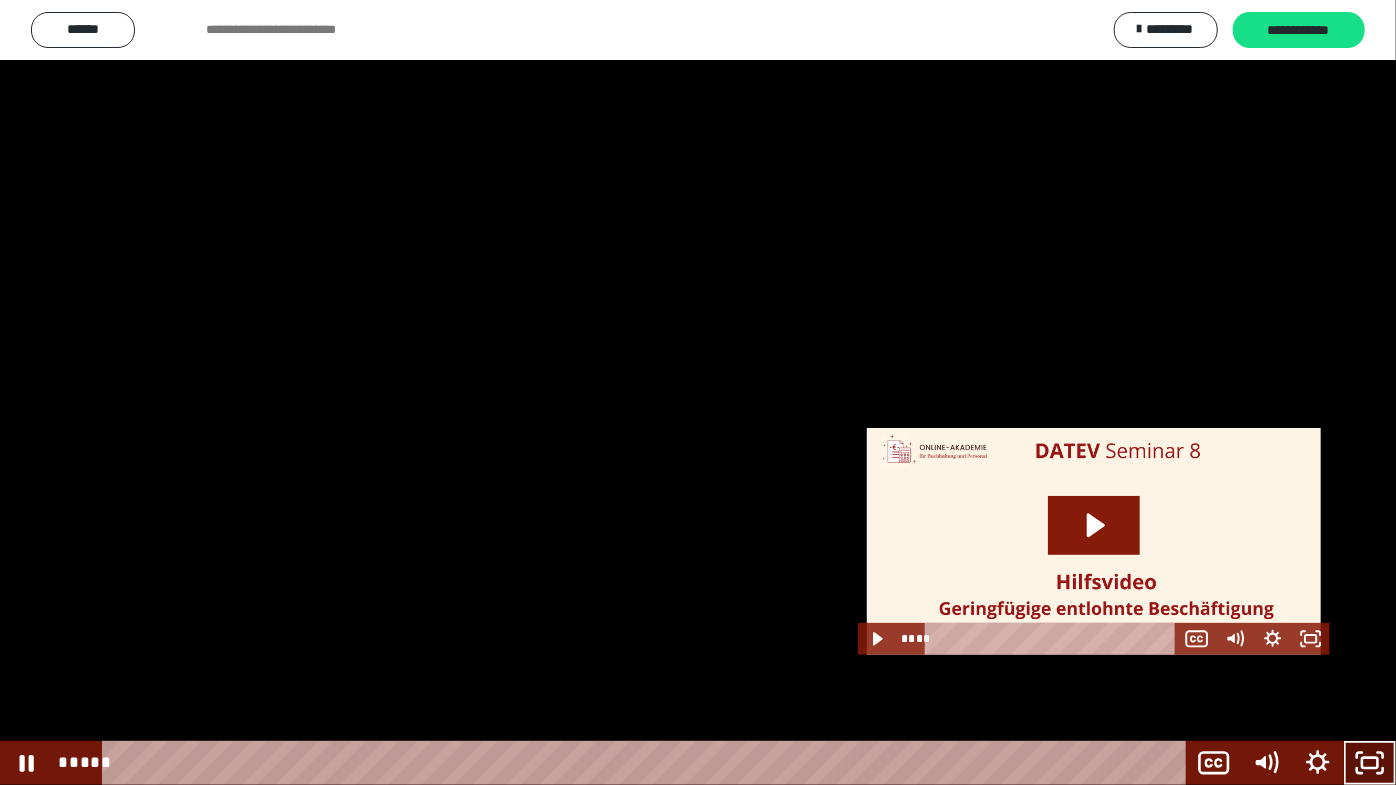 click 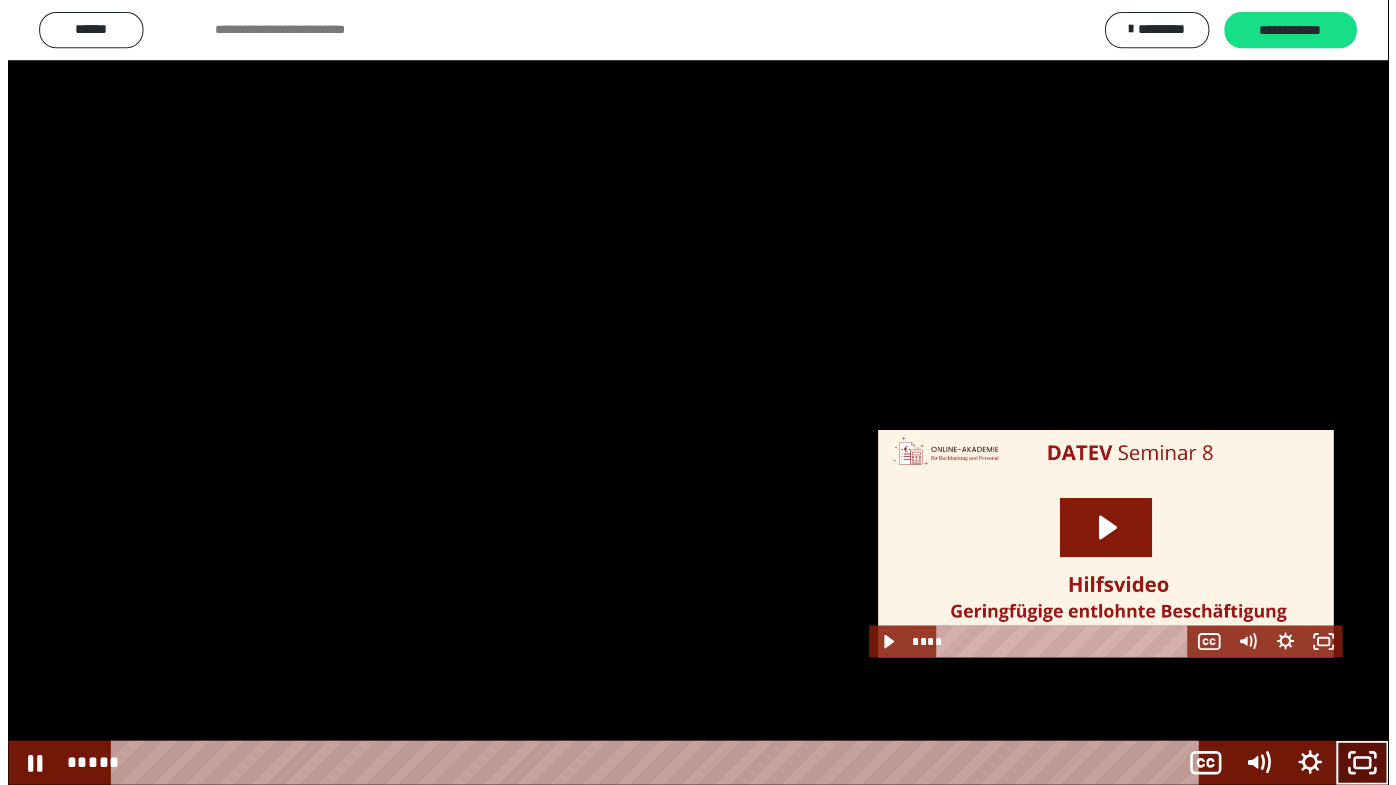 scroll, scrollTop: 2580, scrollLeft: 0, axis: vertical 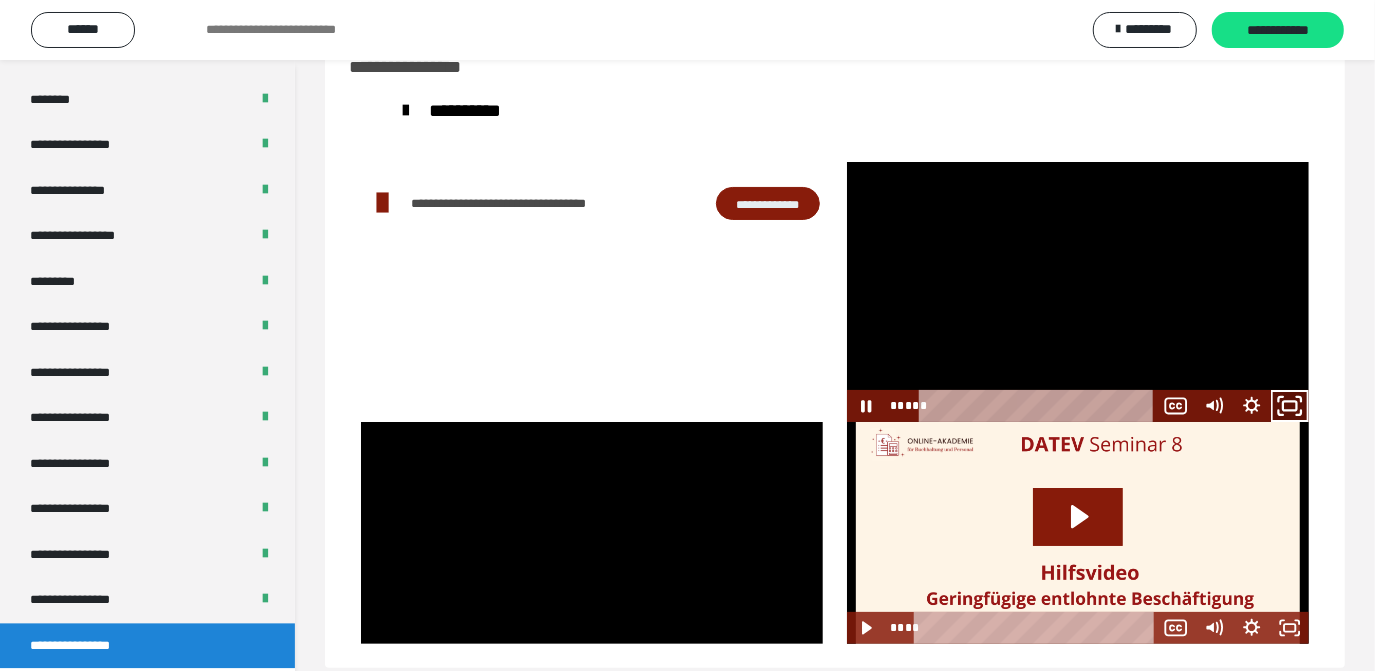 click 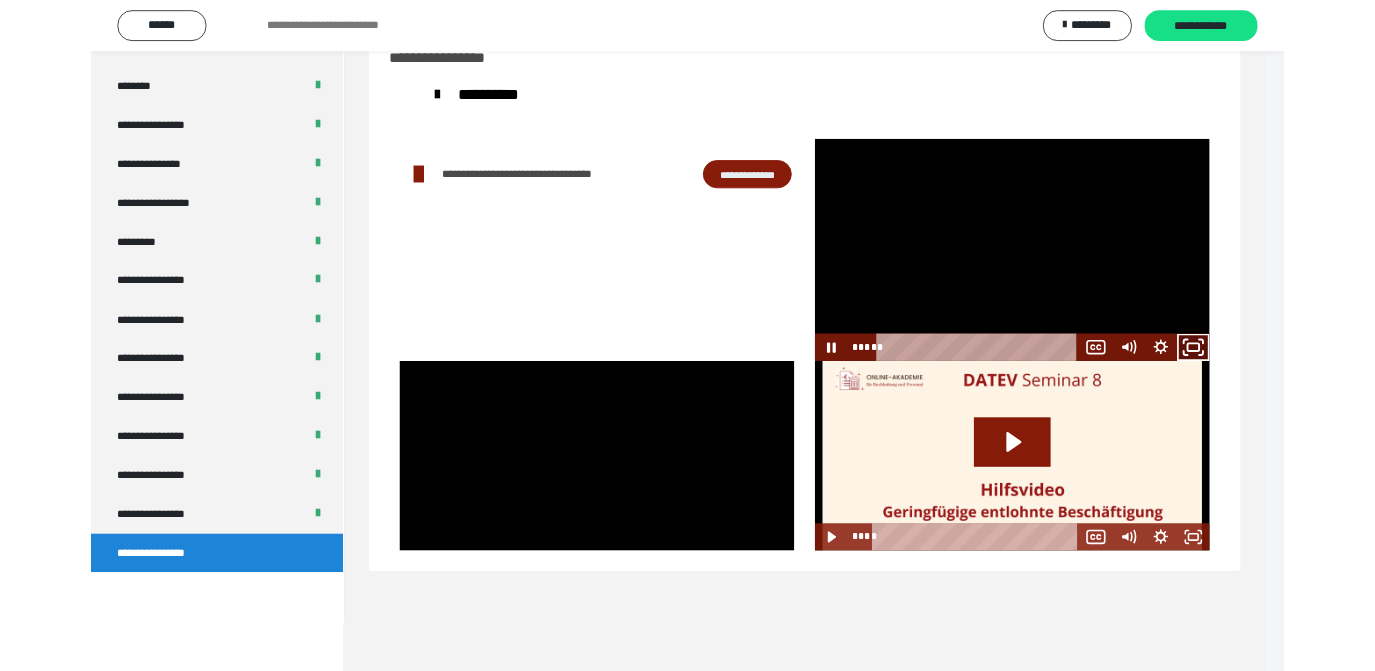 scroll, scrollTop: 2466, scrollLeft: 0, axis: vertical 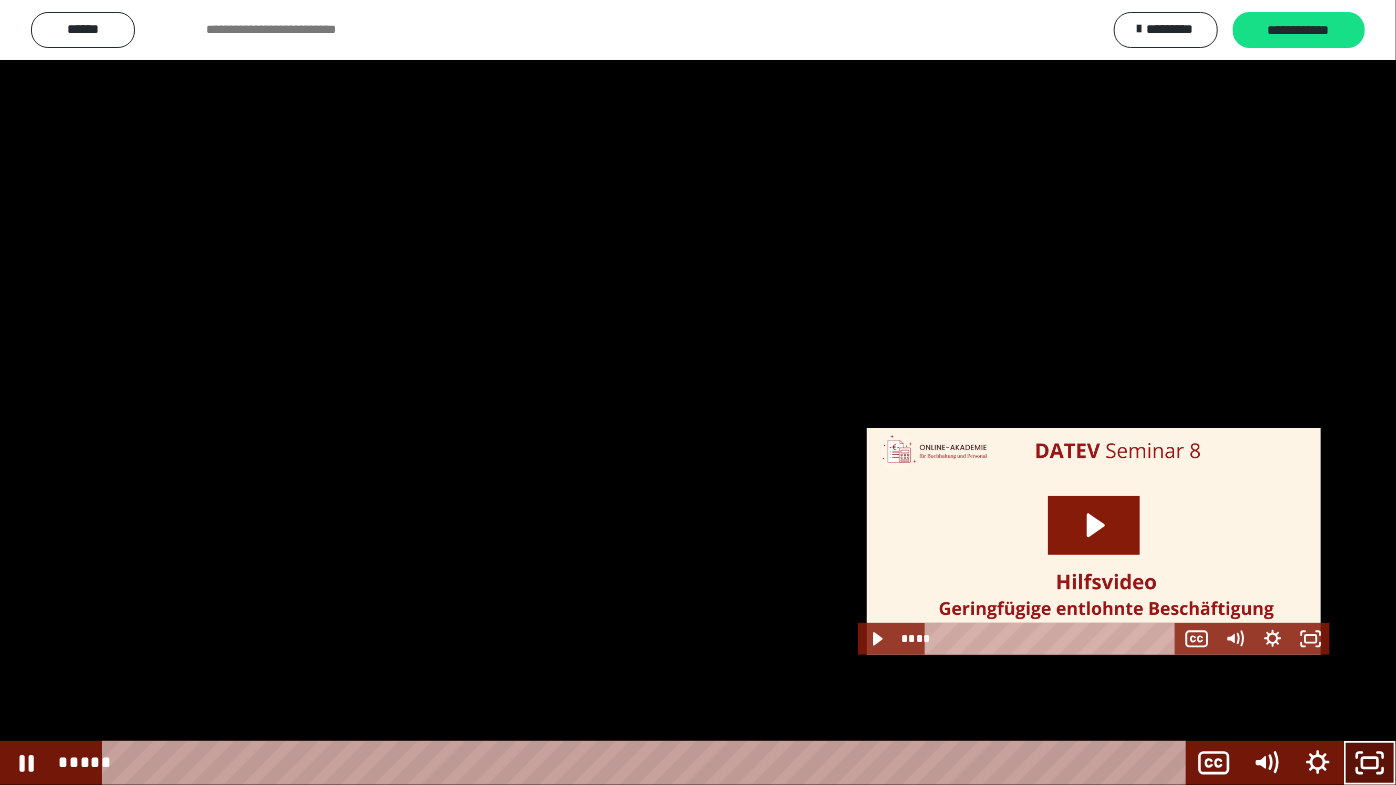 click 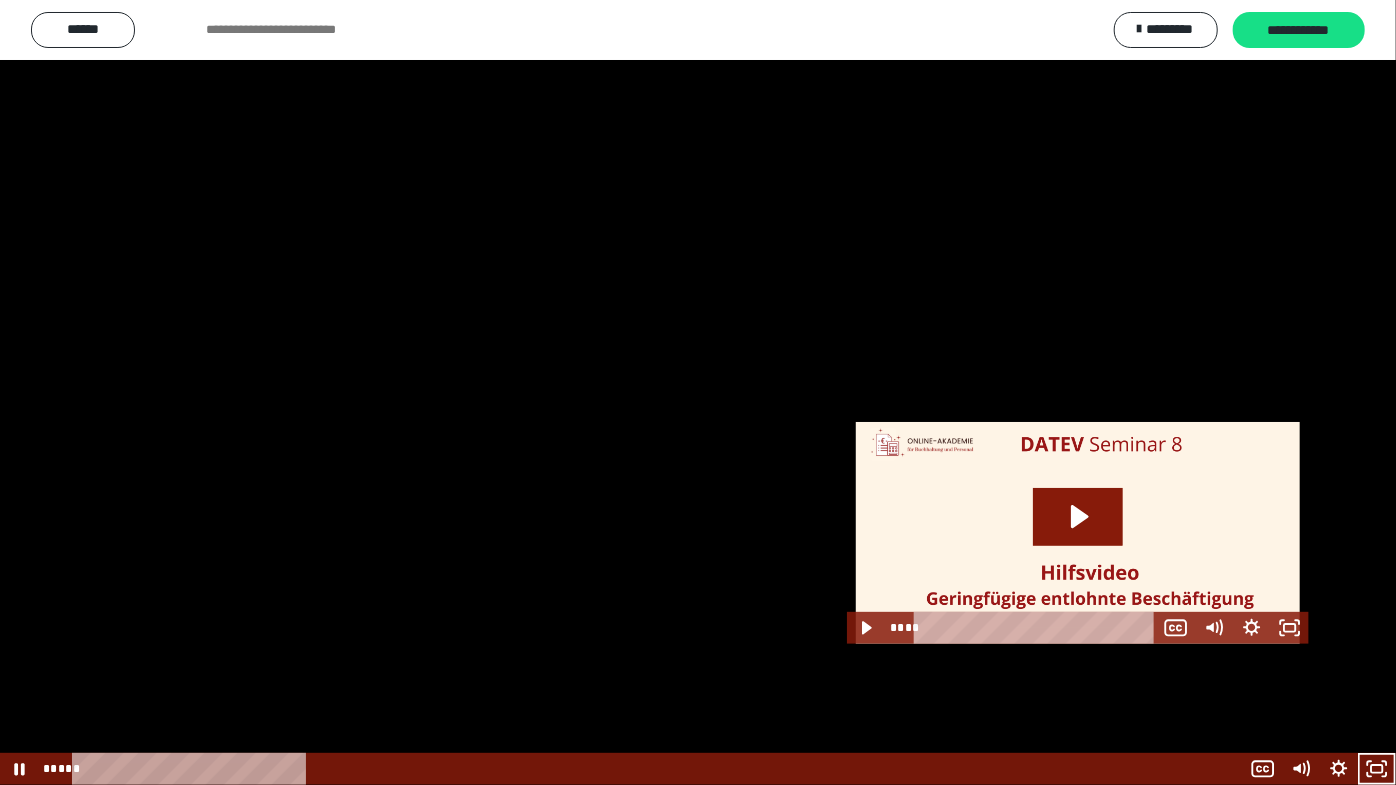 scroll, scrollTop: 2580, scrollLeft: 0, axis: vertical 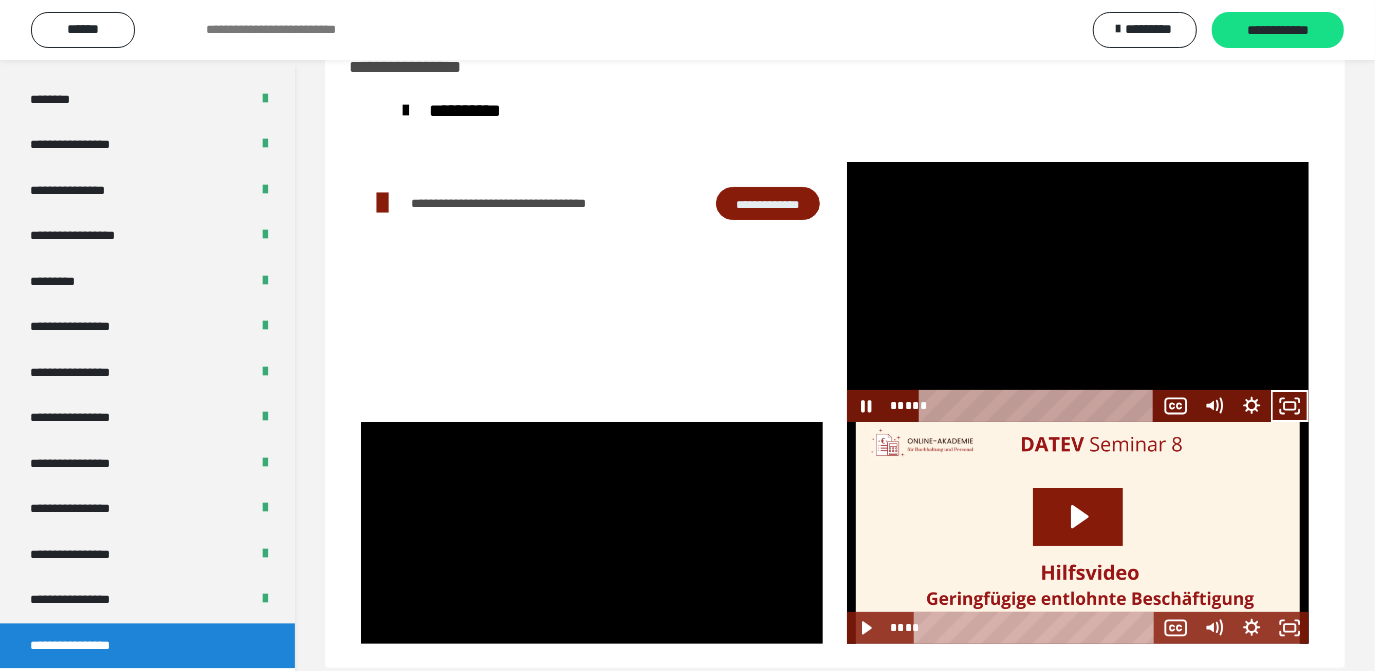 click 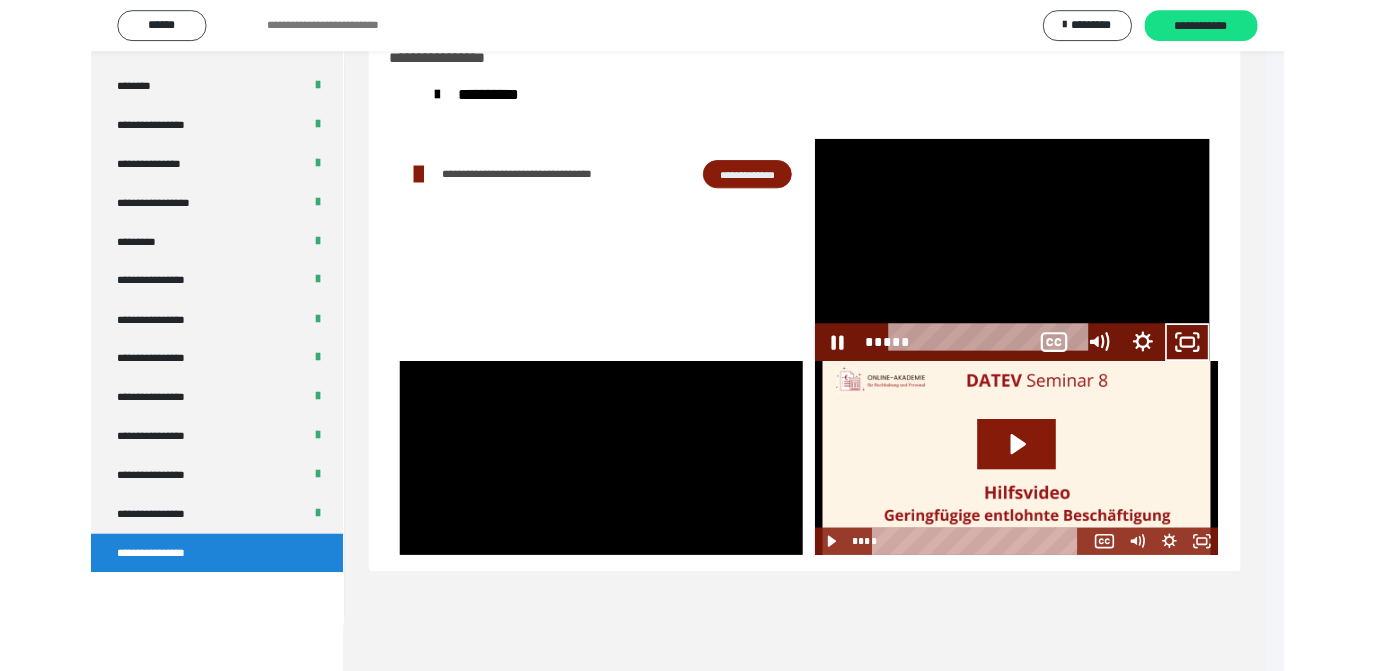 scroll, scrollTop: 2466, scrollLeft: 0, axis: vertical 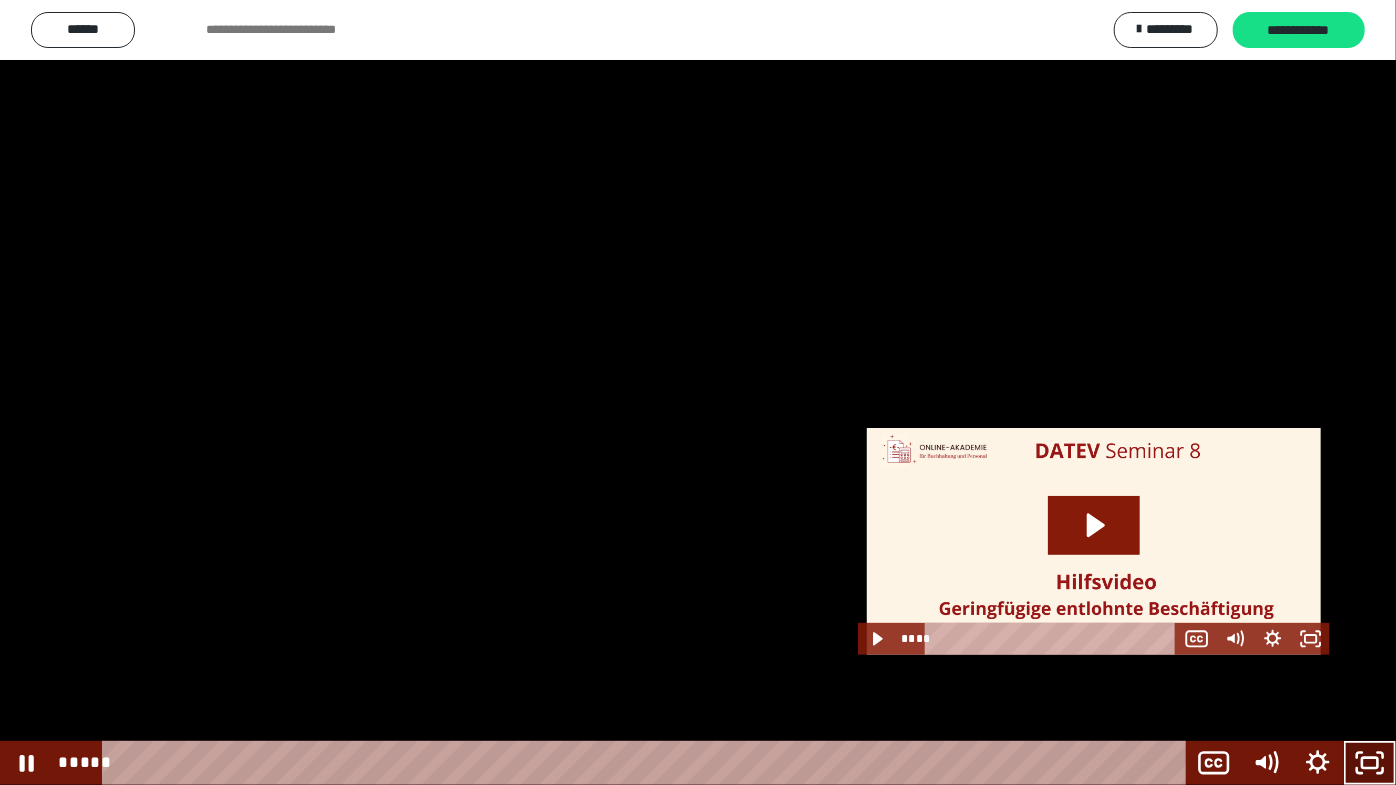 click 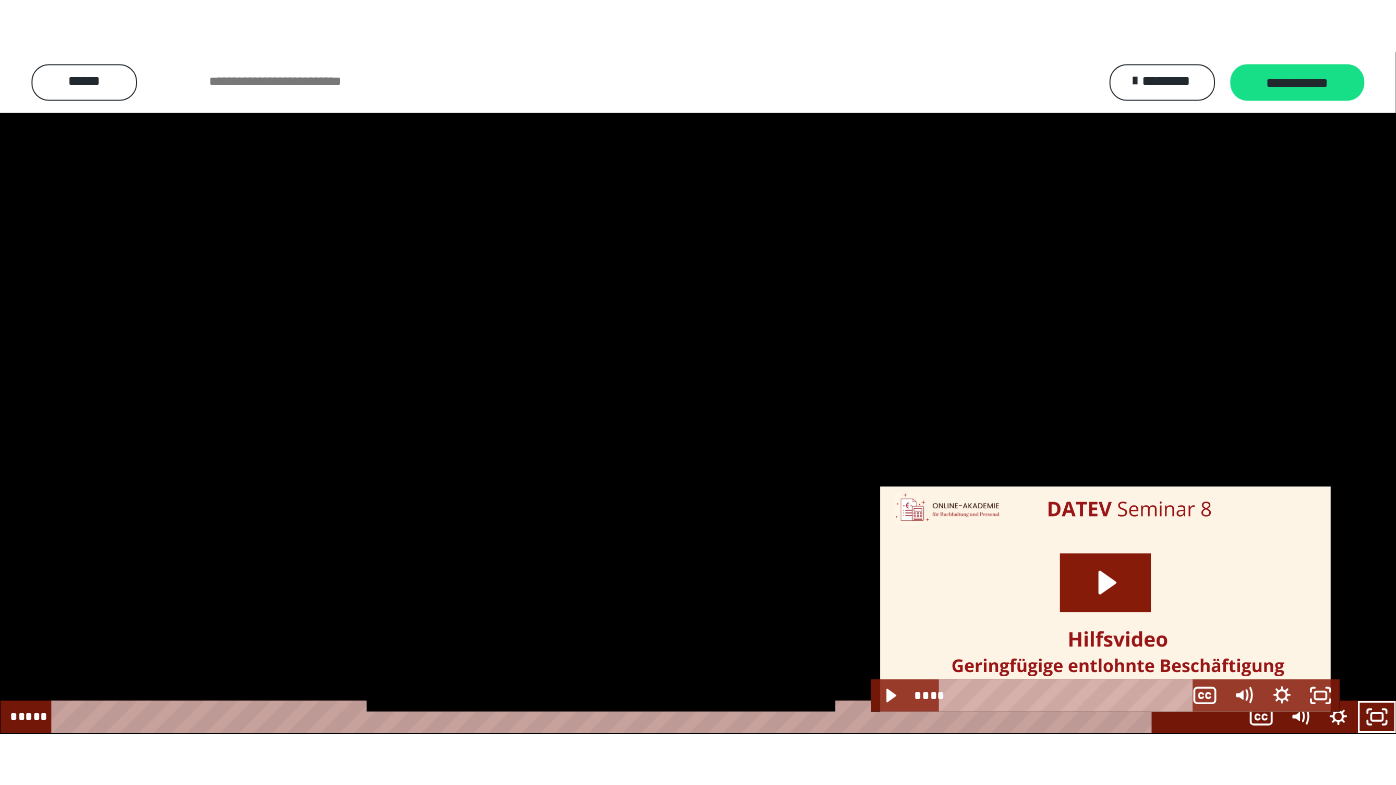 scroll, scrollTop: 2580, scrollLeft: 0, axis: vertical 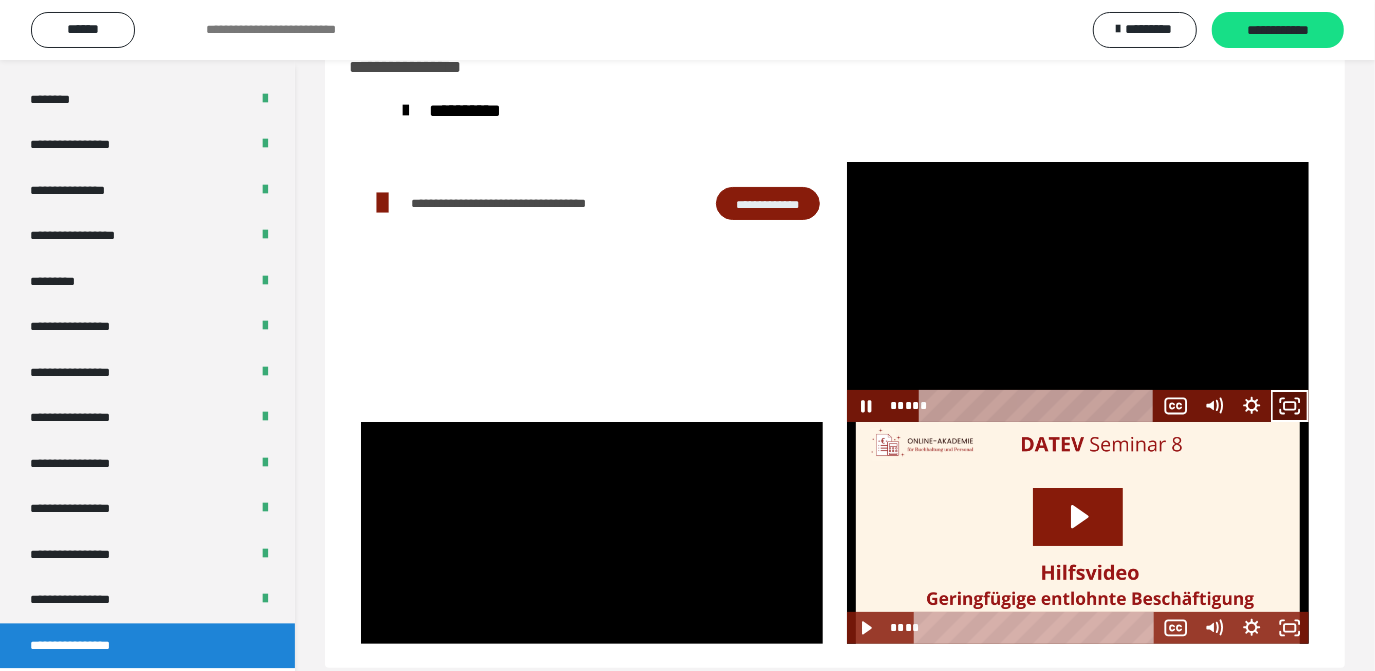 click 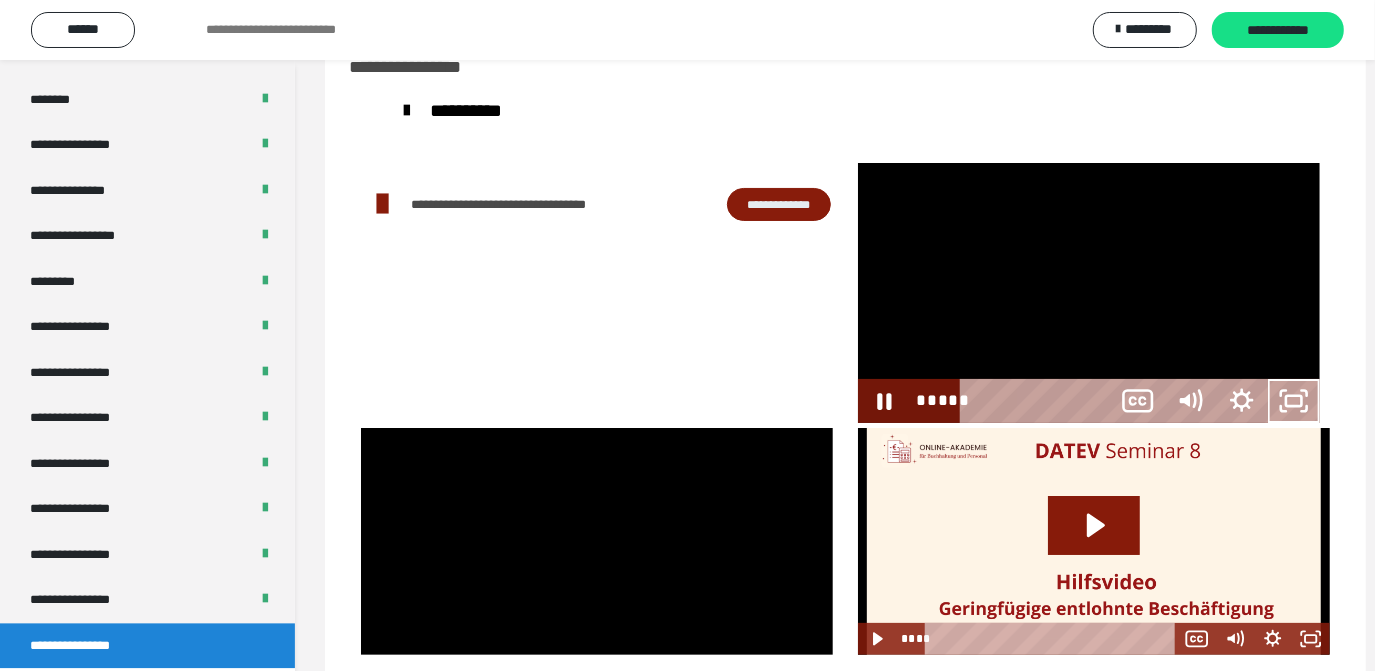 scroll, scrollTop: 2466, scrollLeft: 0, axis: vertical 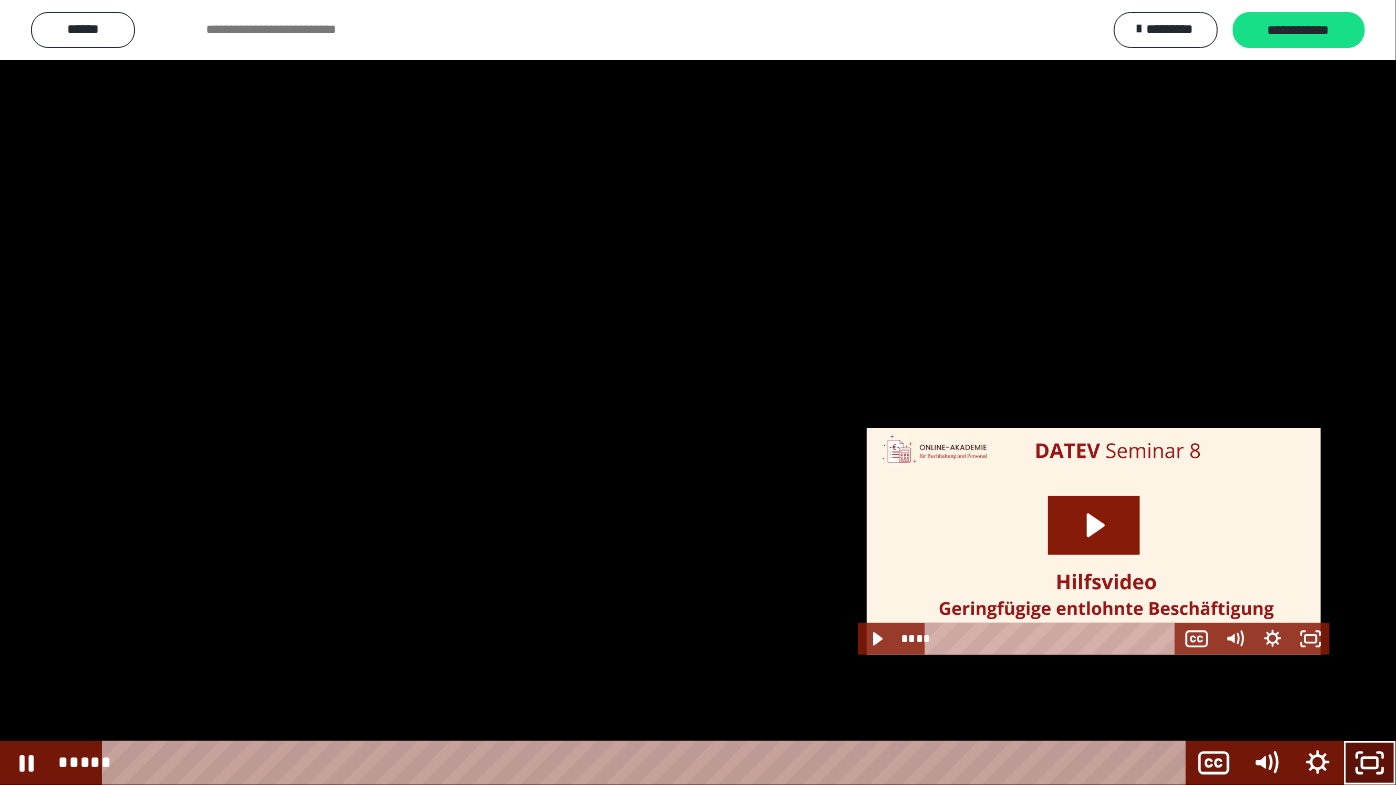 click 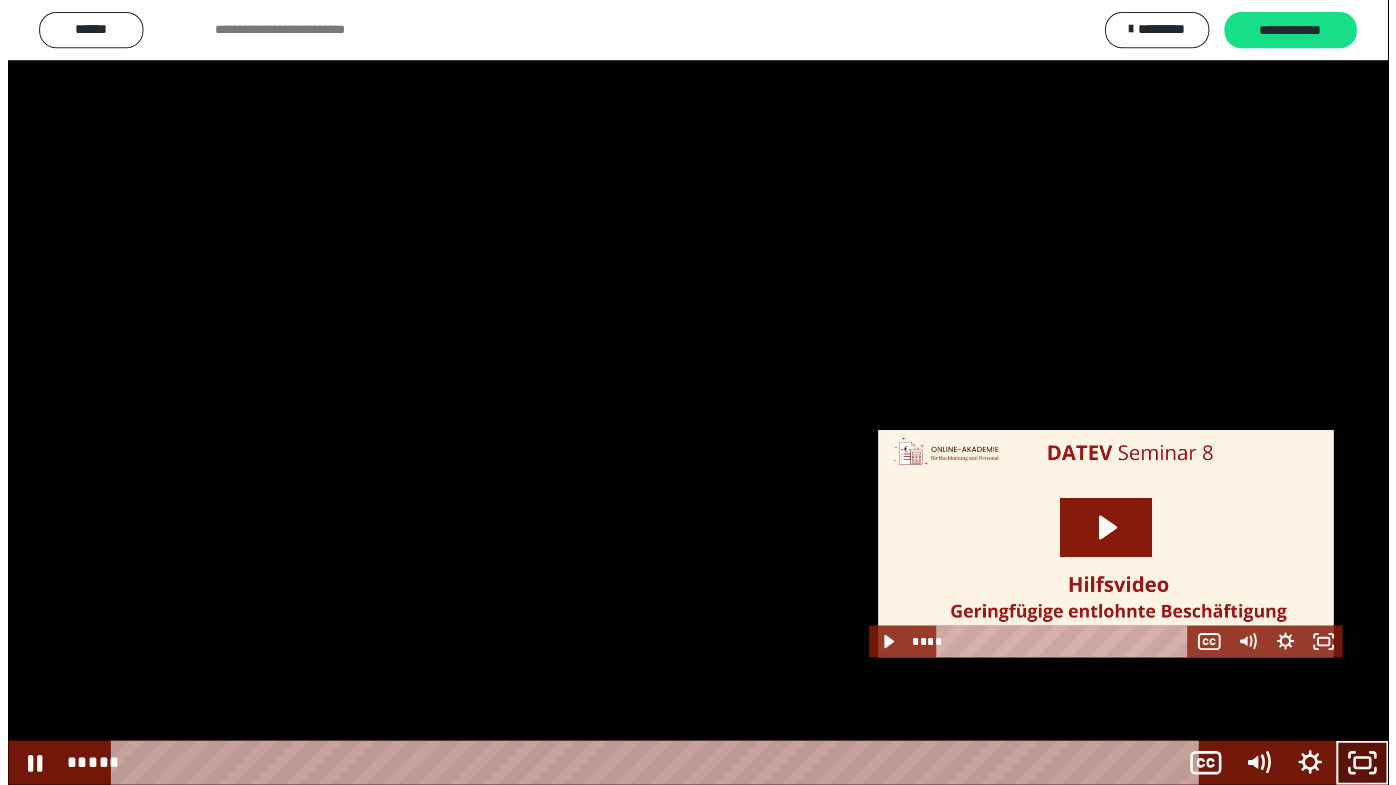 scroll, scrollTop: 2580, scrollLeft: 0, axis: vertical 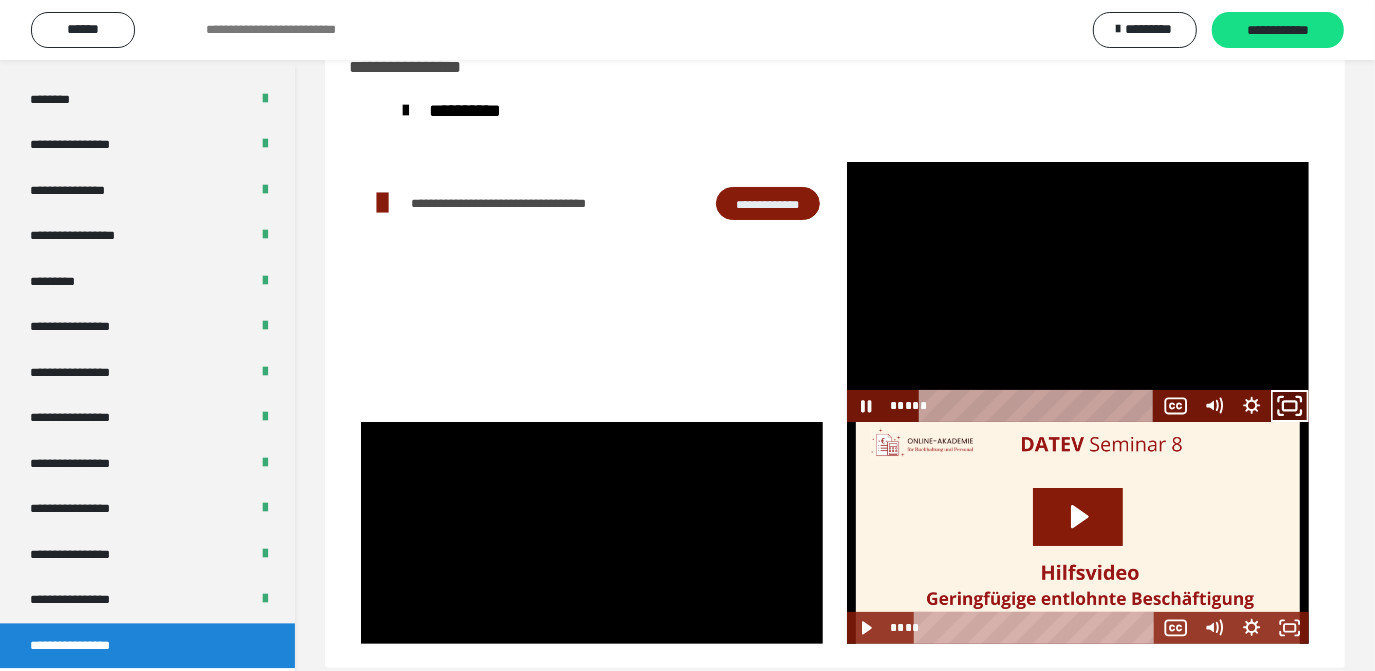 click 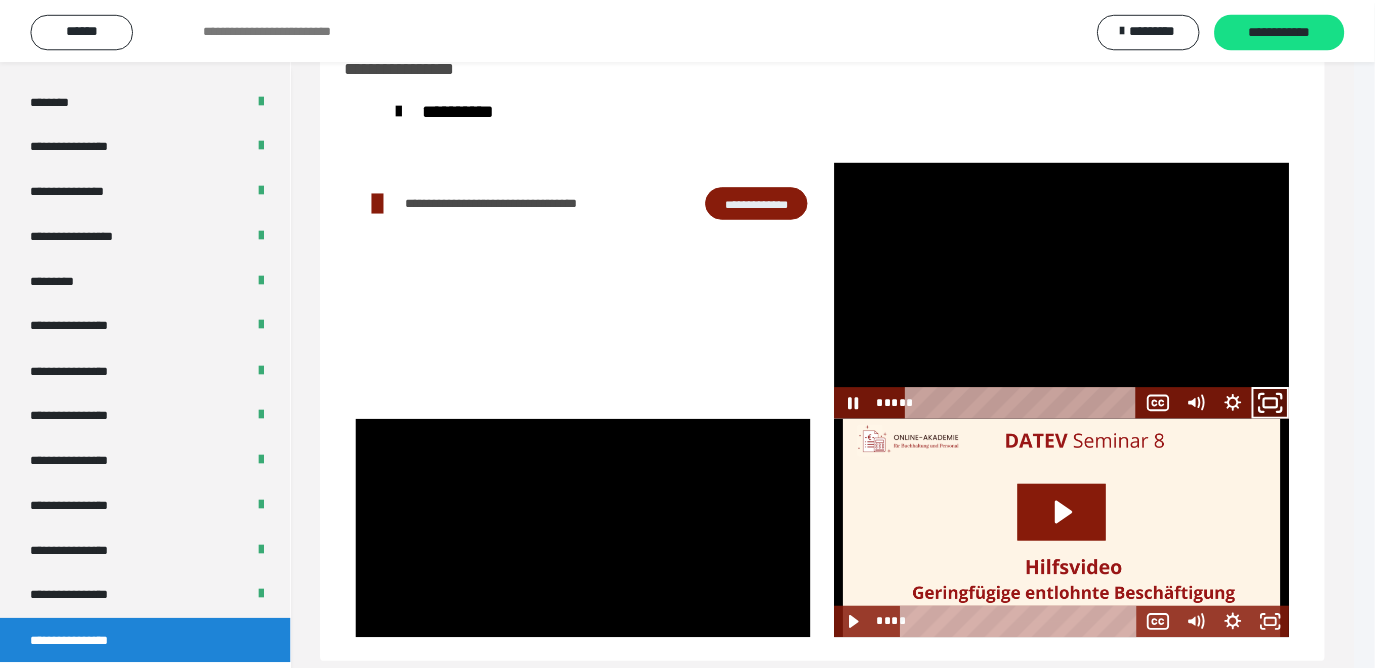 scroll, scrollTop: 2466, scrollLeft: 0, axis: vertical 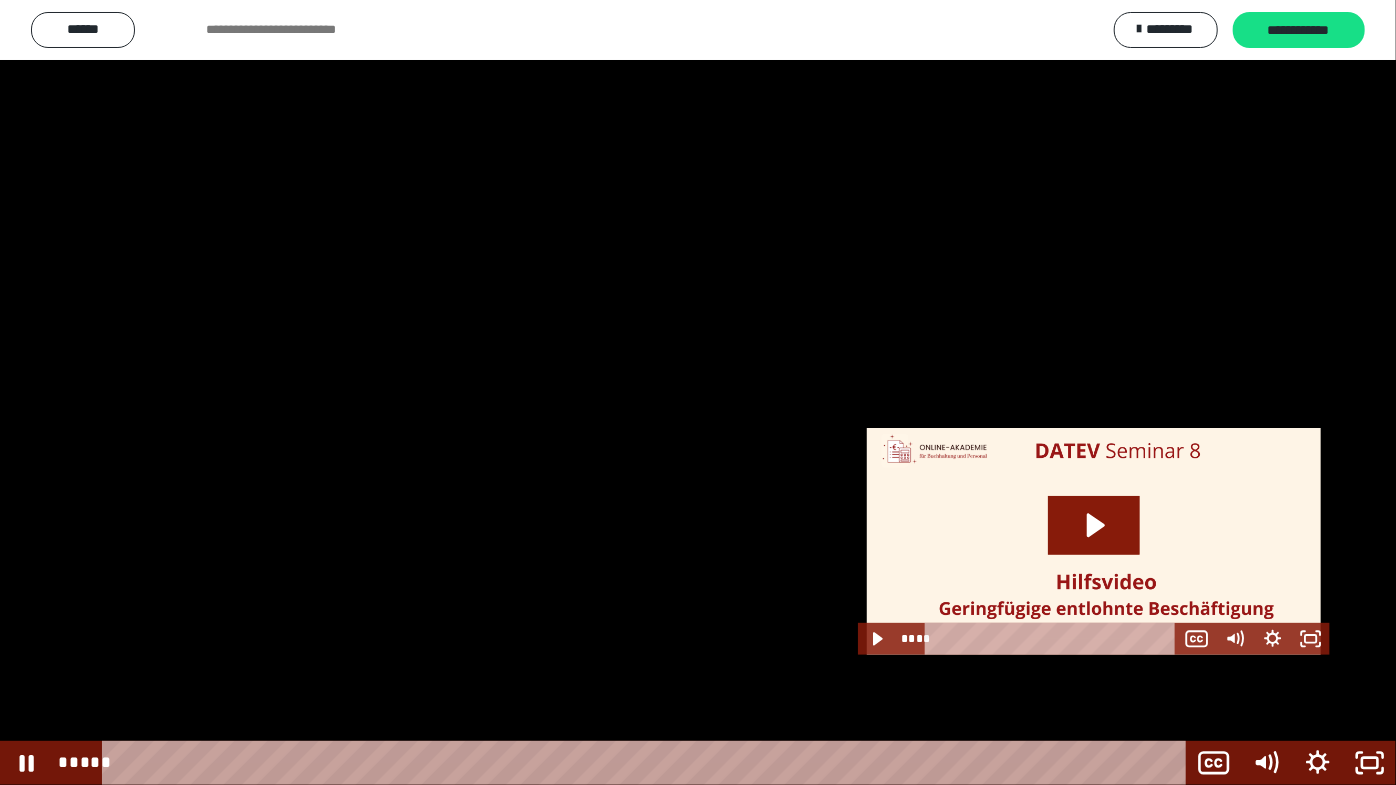 click at bounding box center (698, 392) 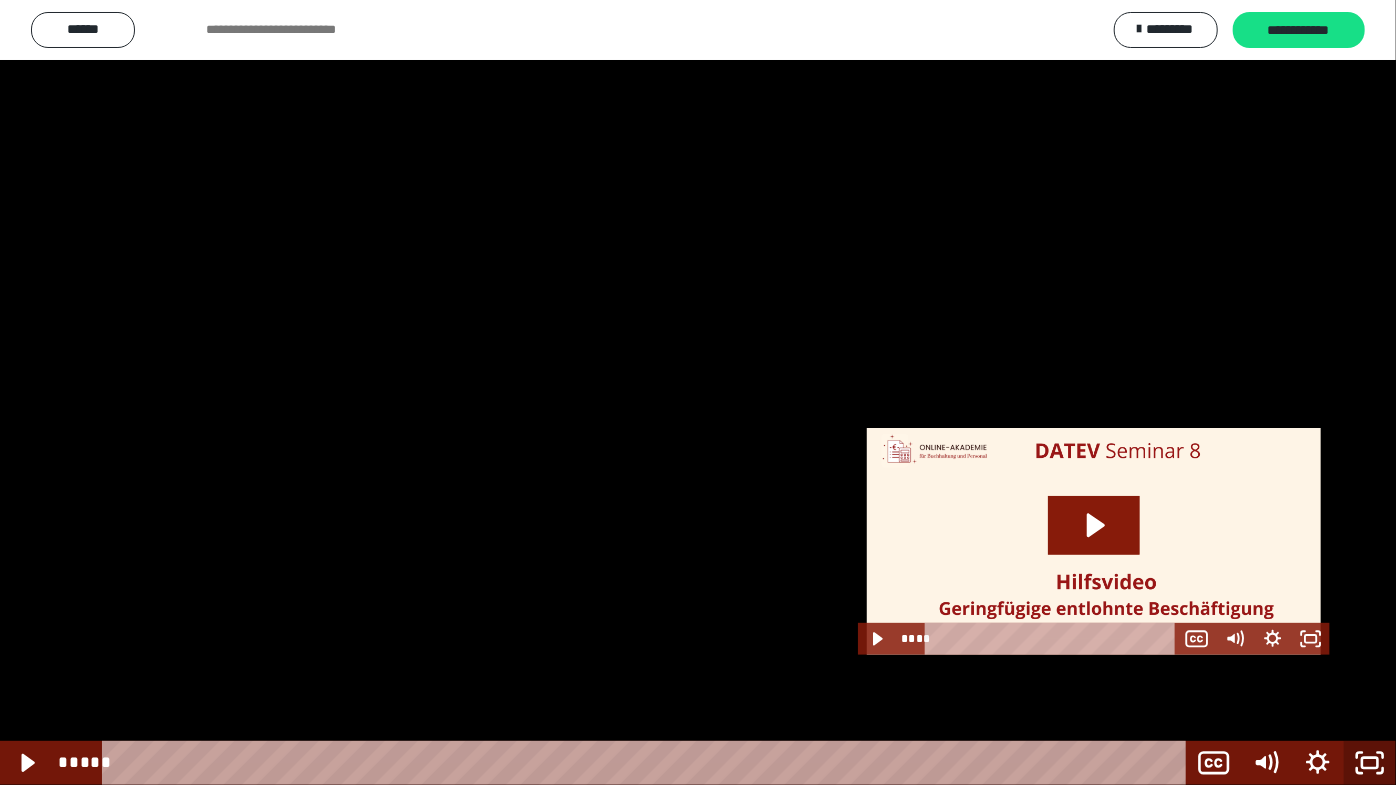 click 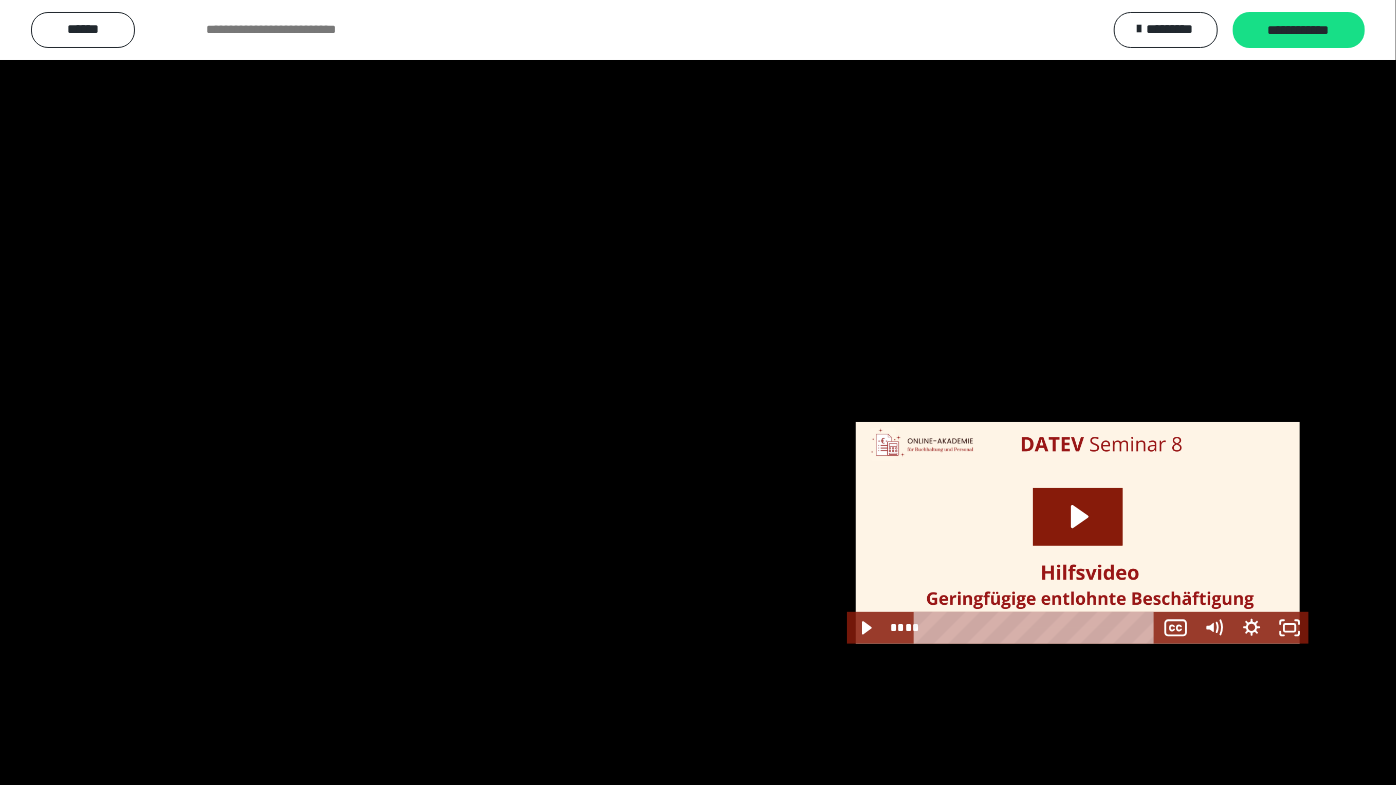 scroll, scrollTop: 2580, scrollLeft: 0, axis: vertical 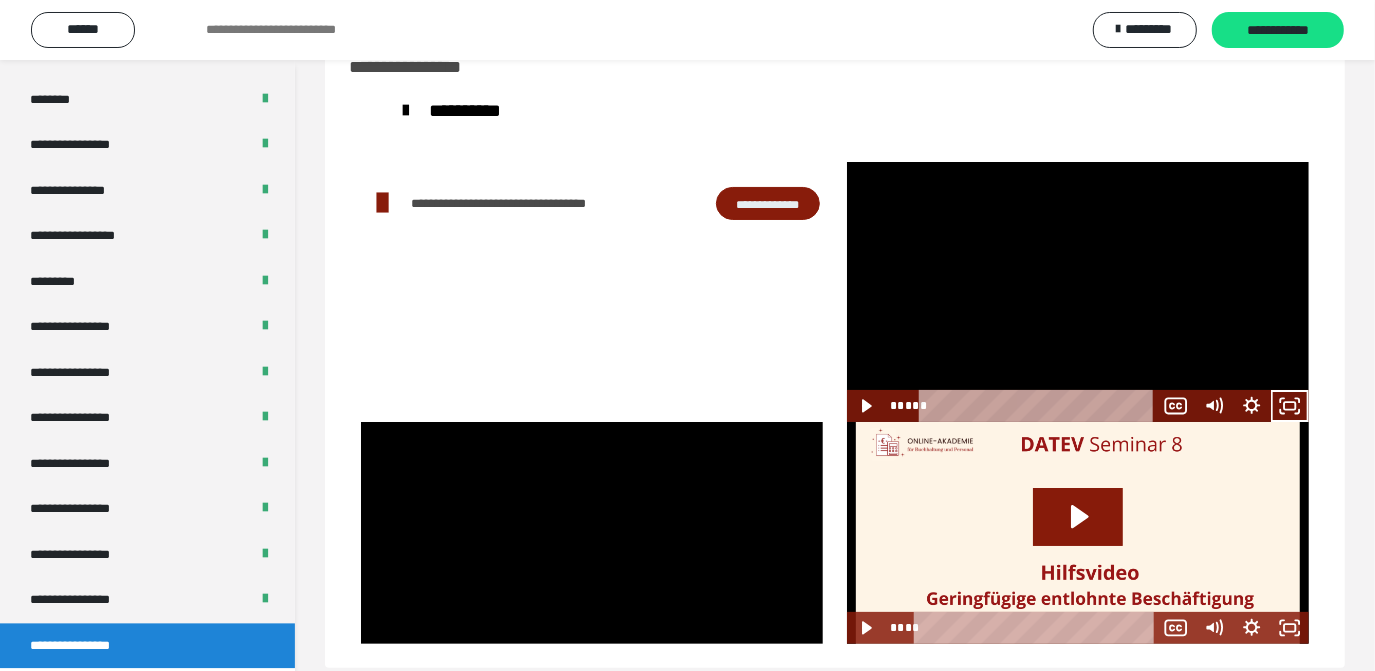 drag, startPoint x: 1059, startPoint y: 325, endPoint x: 1075, endPoint y: 329, distance: 16.492422 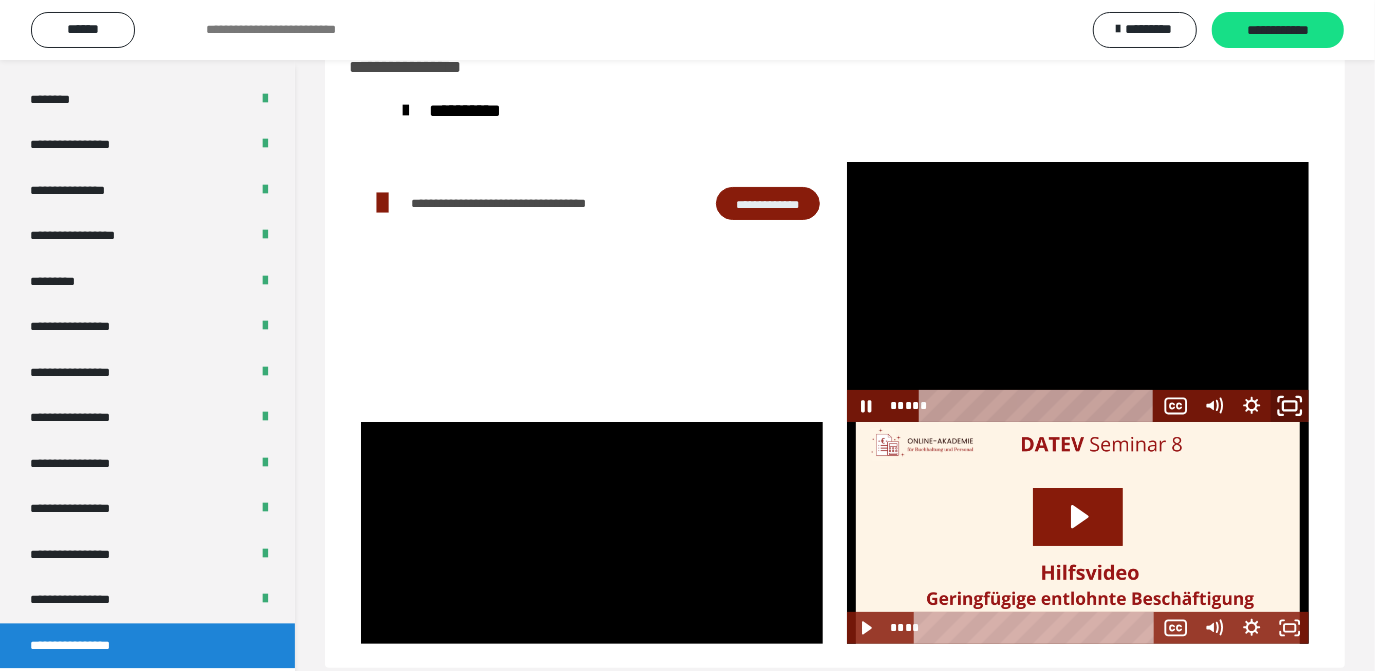 click 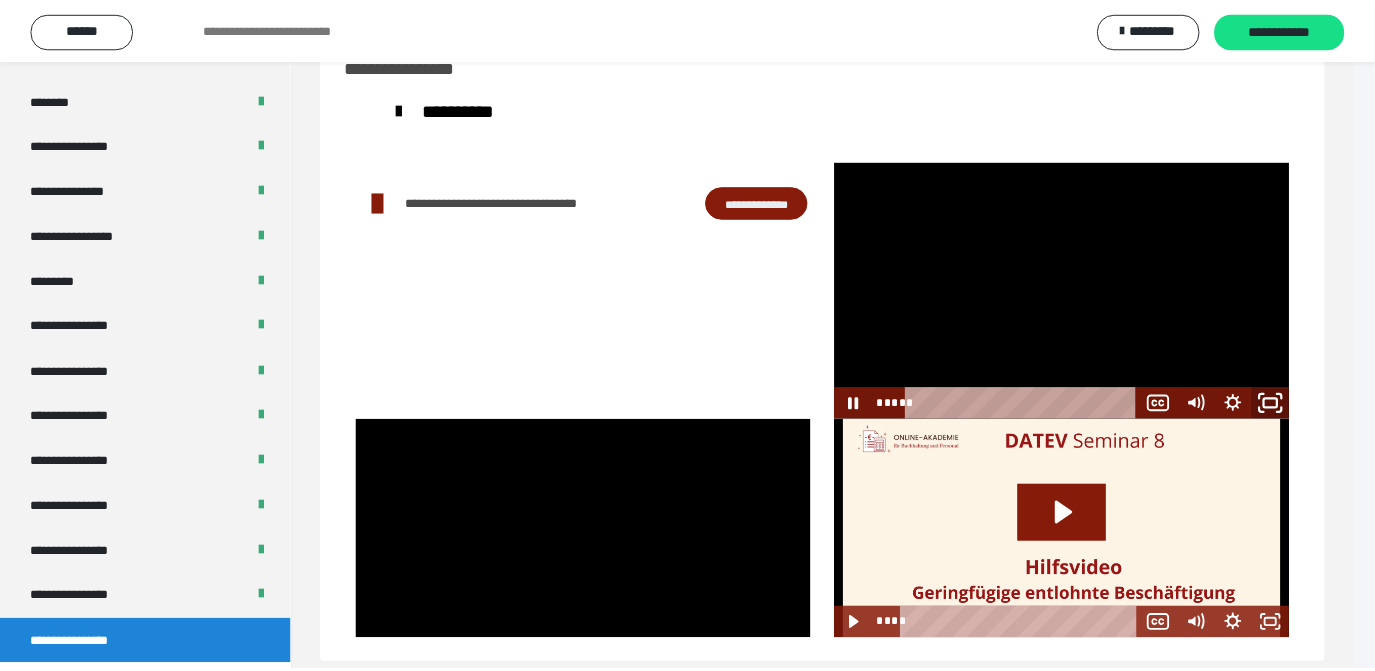 scroll, scrollTop: 2466, scrollLeft: 0, axis: vertical 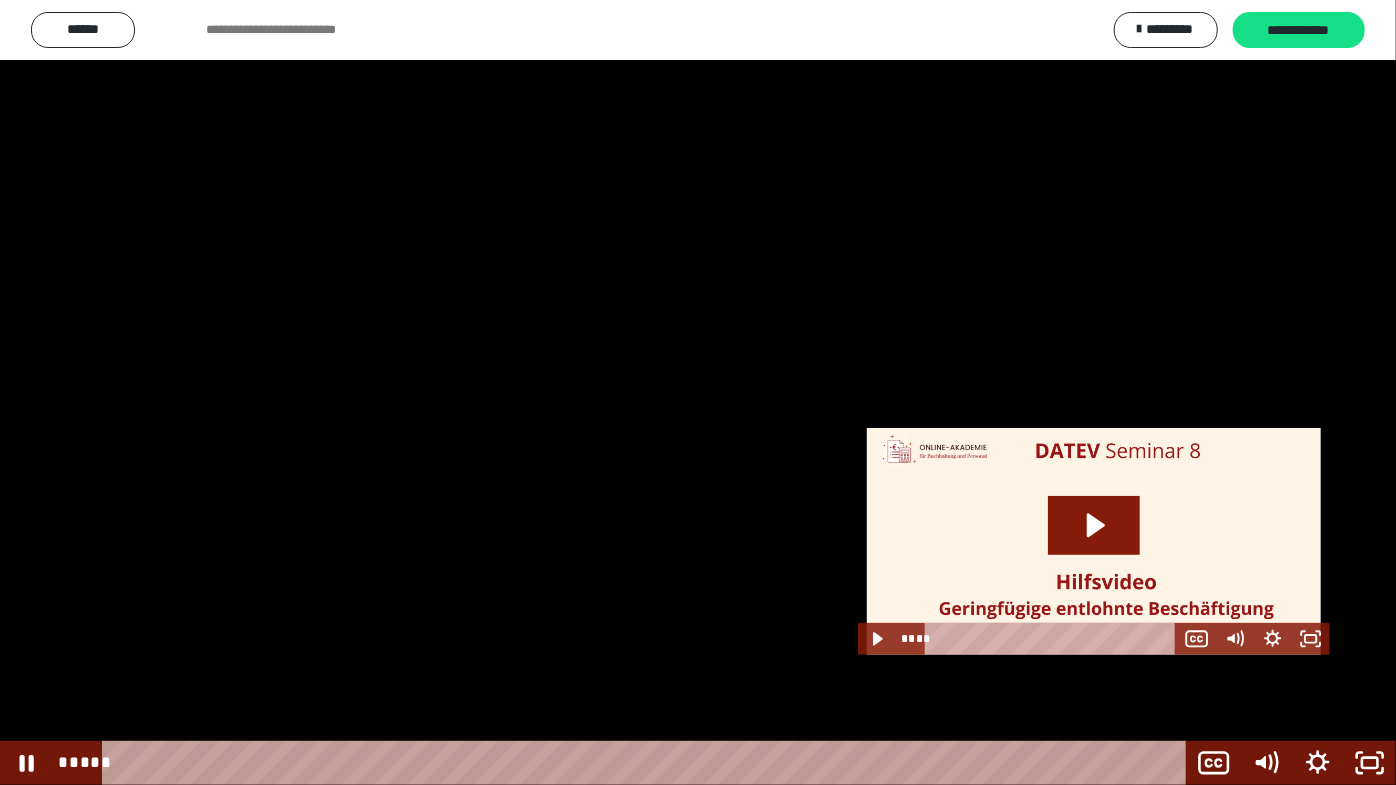 drag, startPoint x: 993, startPoint y: 514, endPoint x: 1207, endPoint y: 603, distance: 231.76929 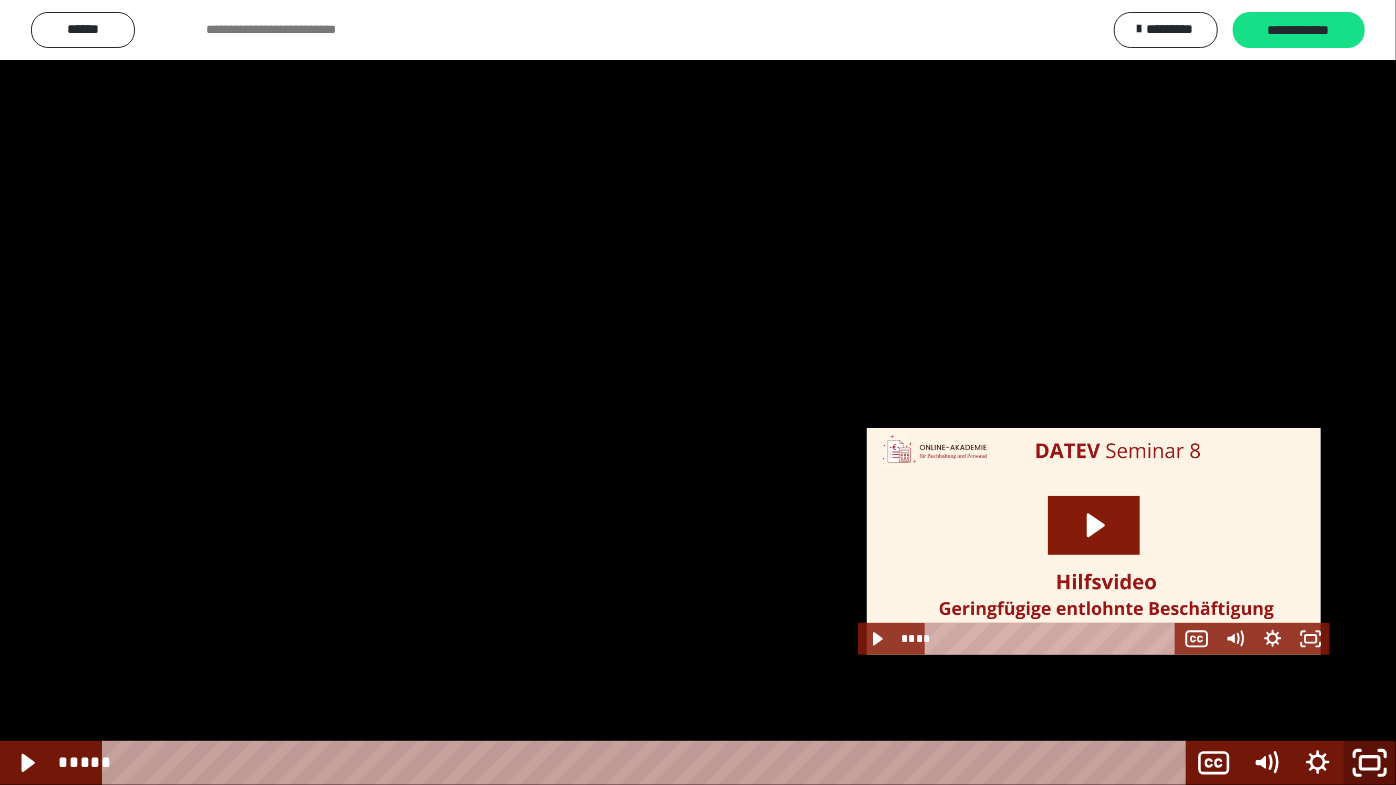 click 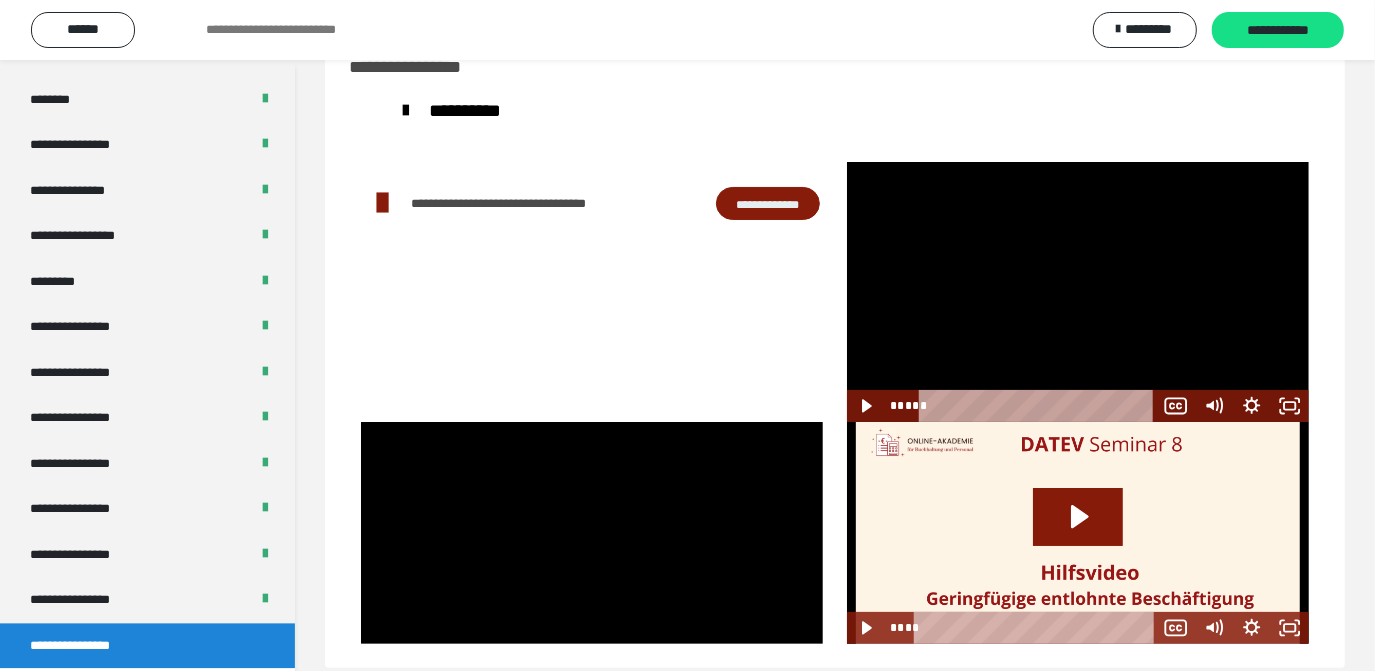 click at bounding box center [1078, 292] 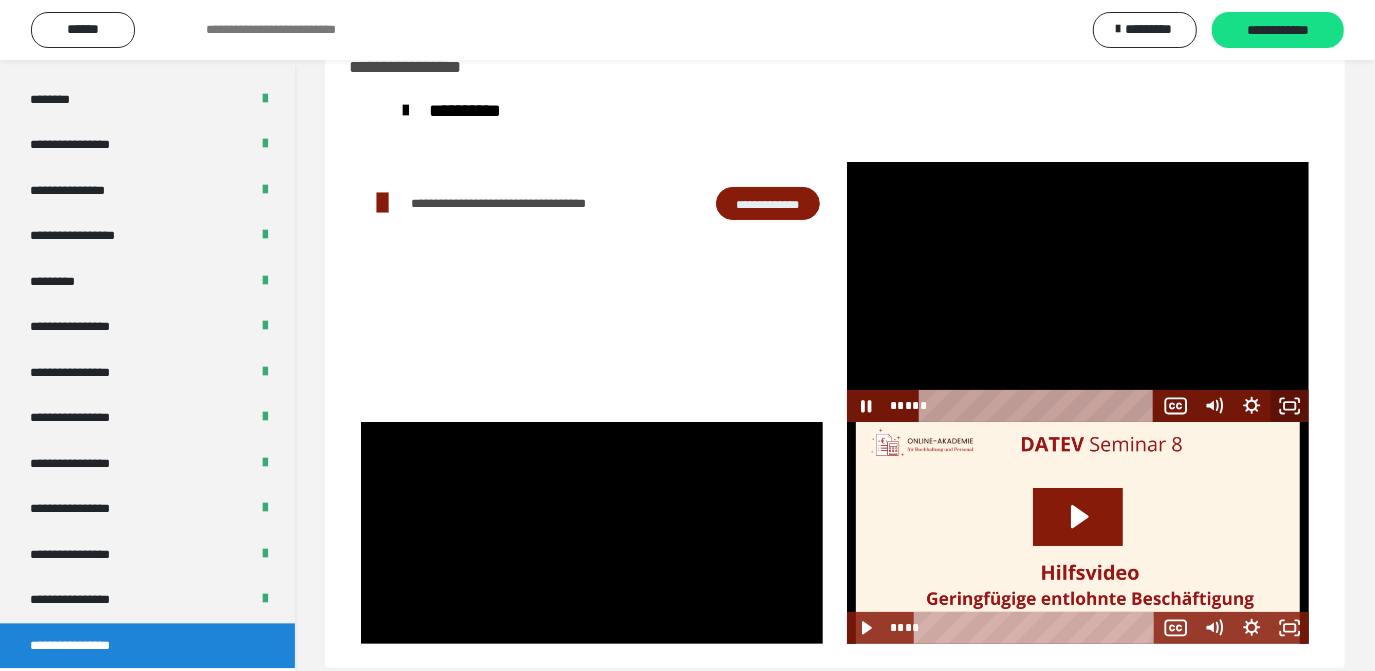 click 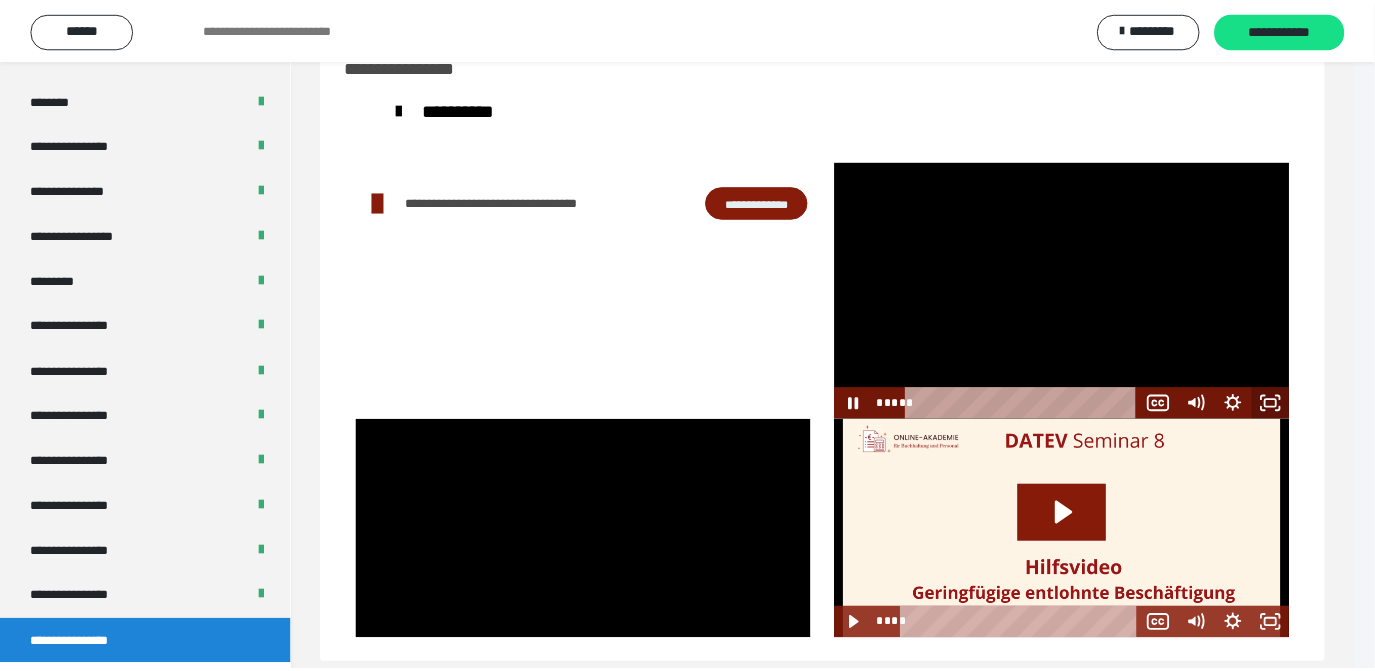 scroll, scrollTop: 2466, scrollLeft: 0, axis: vertical 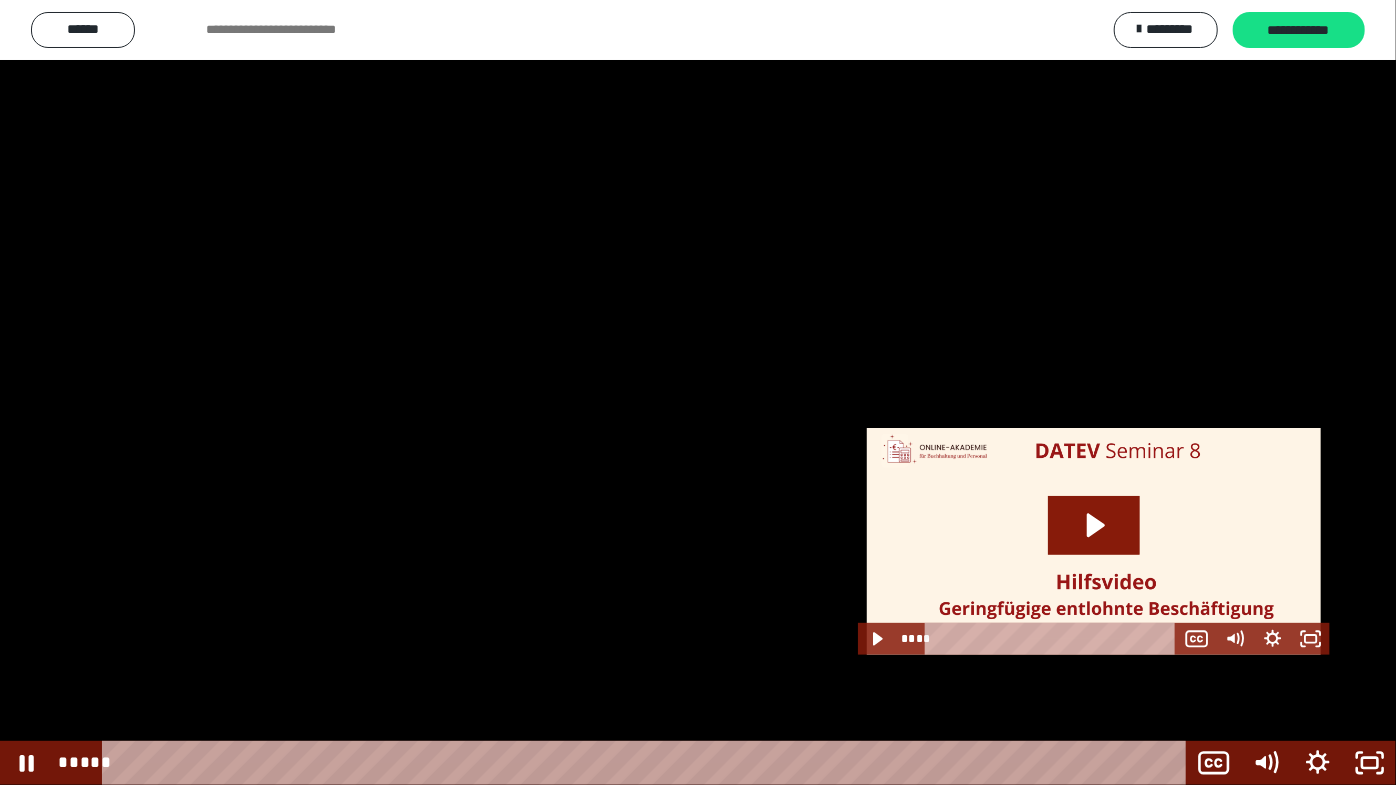 click at bounding box center (698, 392) 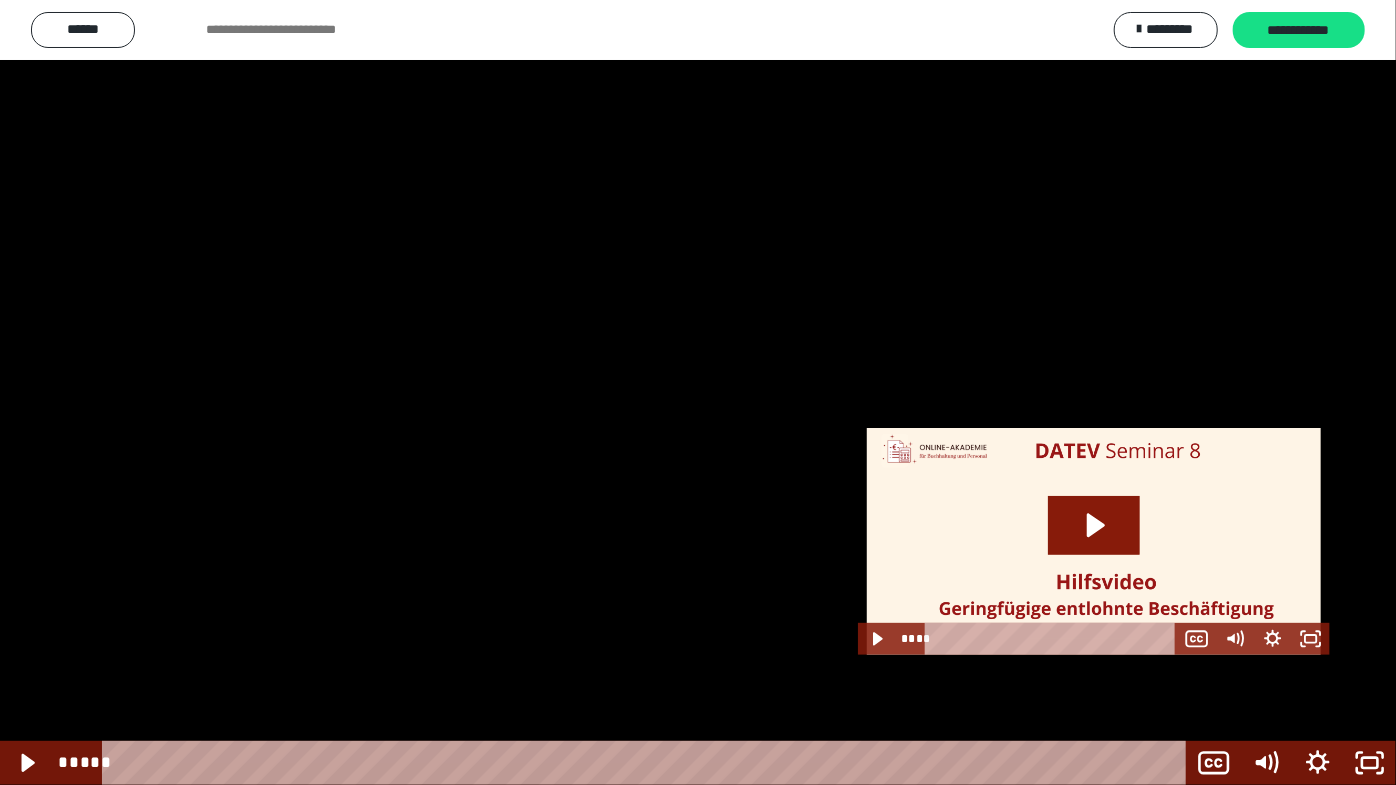 click 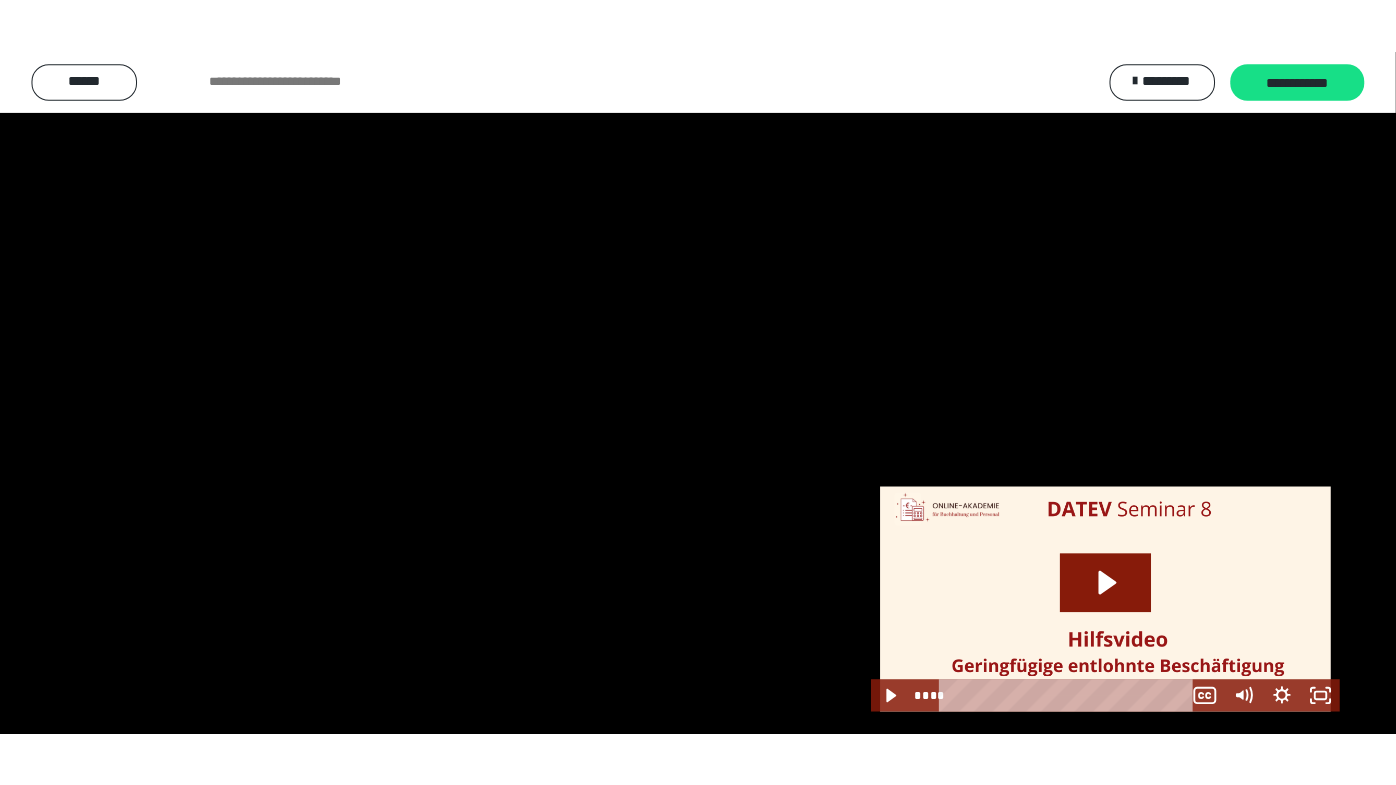 scroll, scrollTop: 2580, scrollLeft: 0, axis: vertical 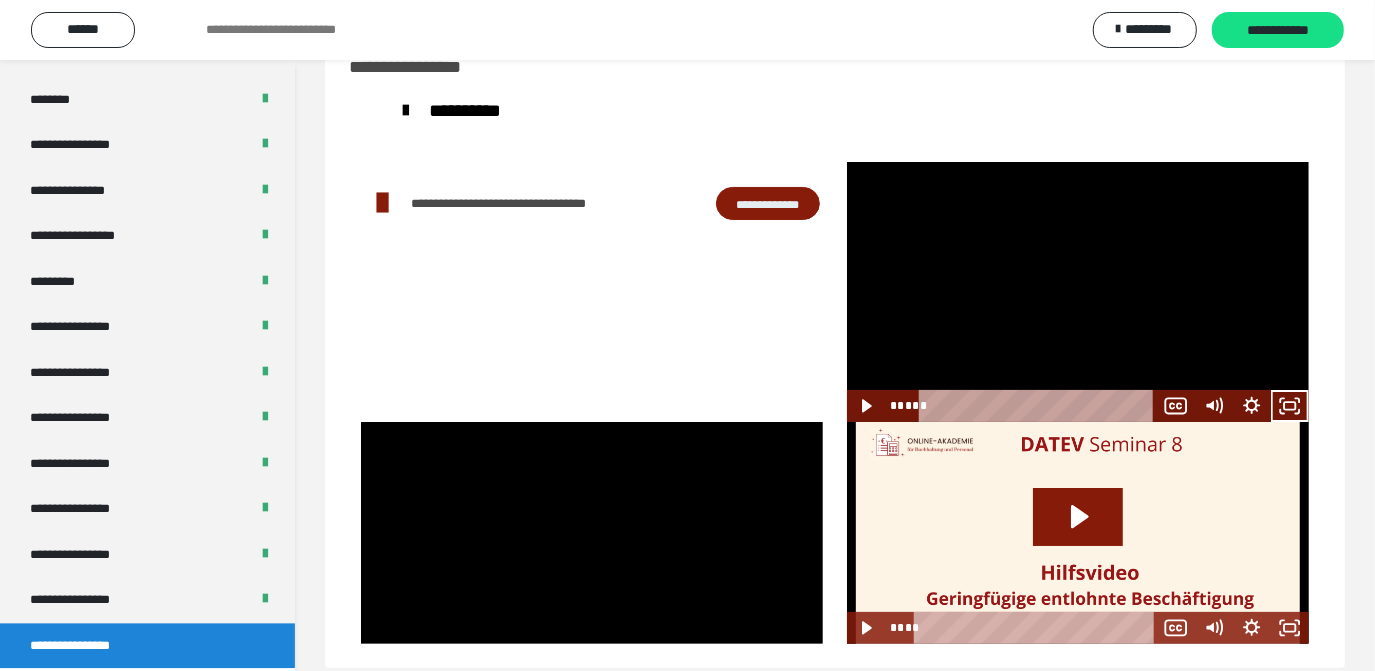 click at bounding box center [1078, 292] 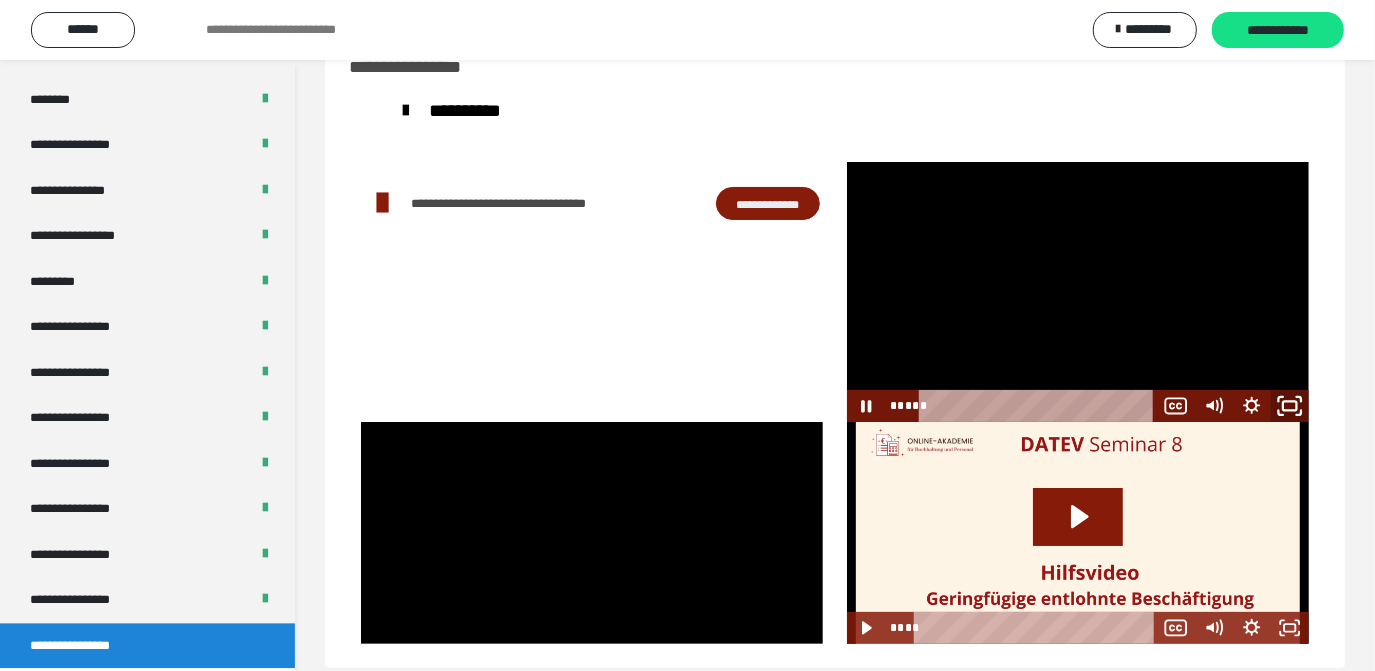 click 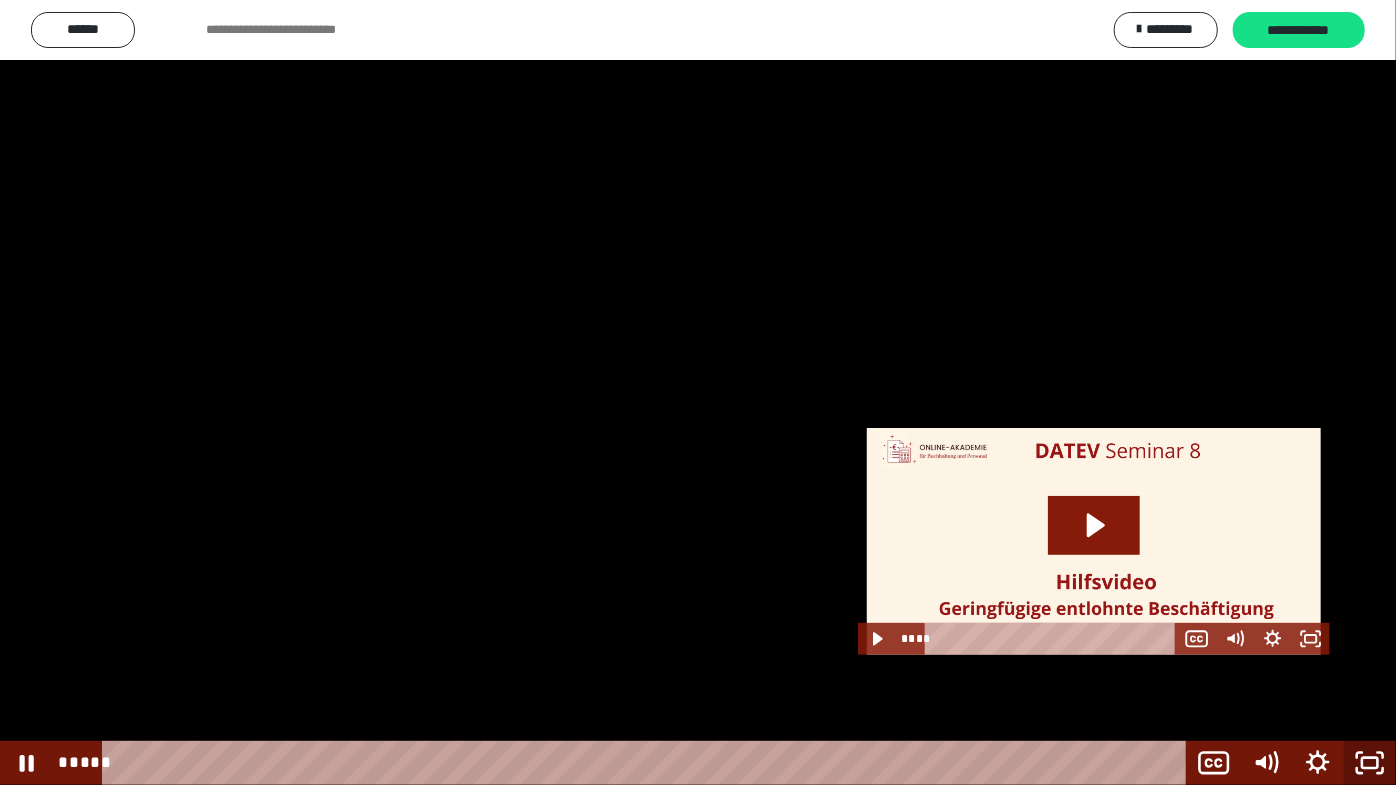 click 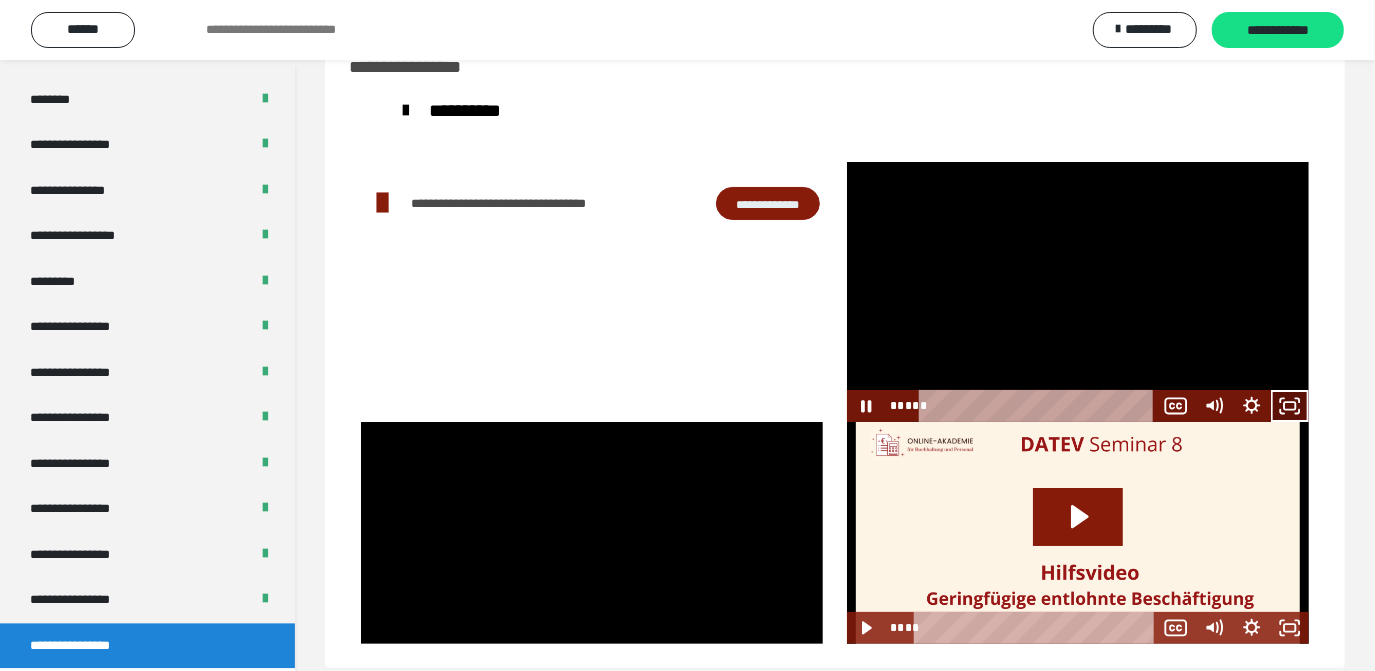 click 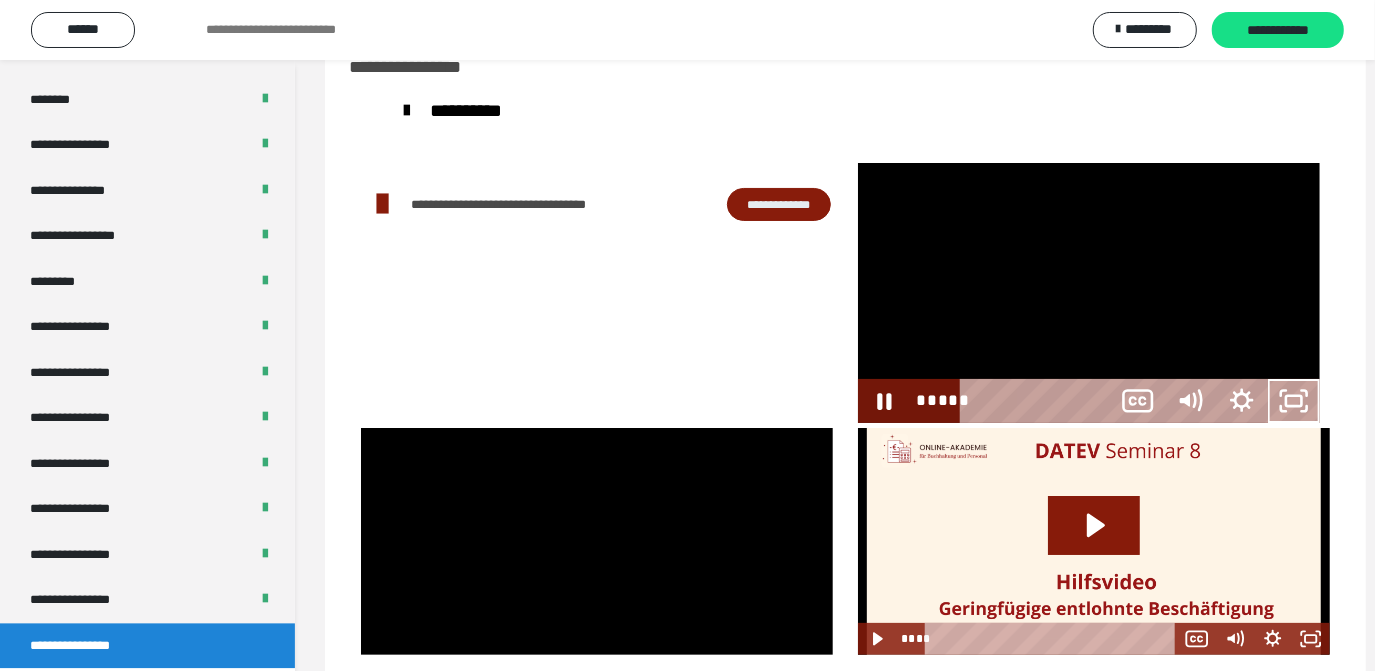 scroll, scrollTop: 2466, scrollLeft: 0, axis: vertical 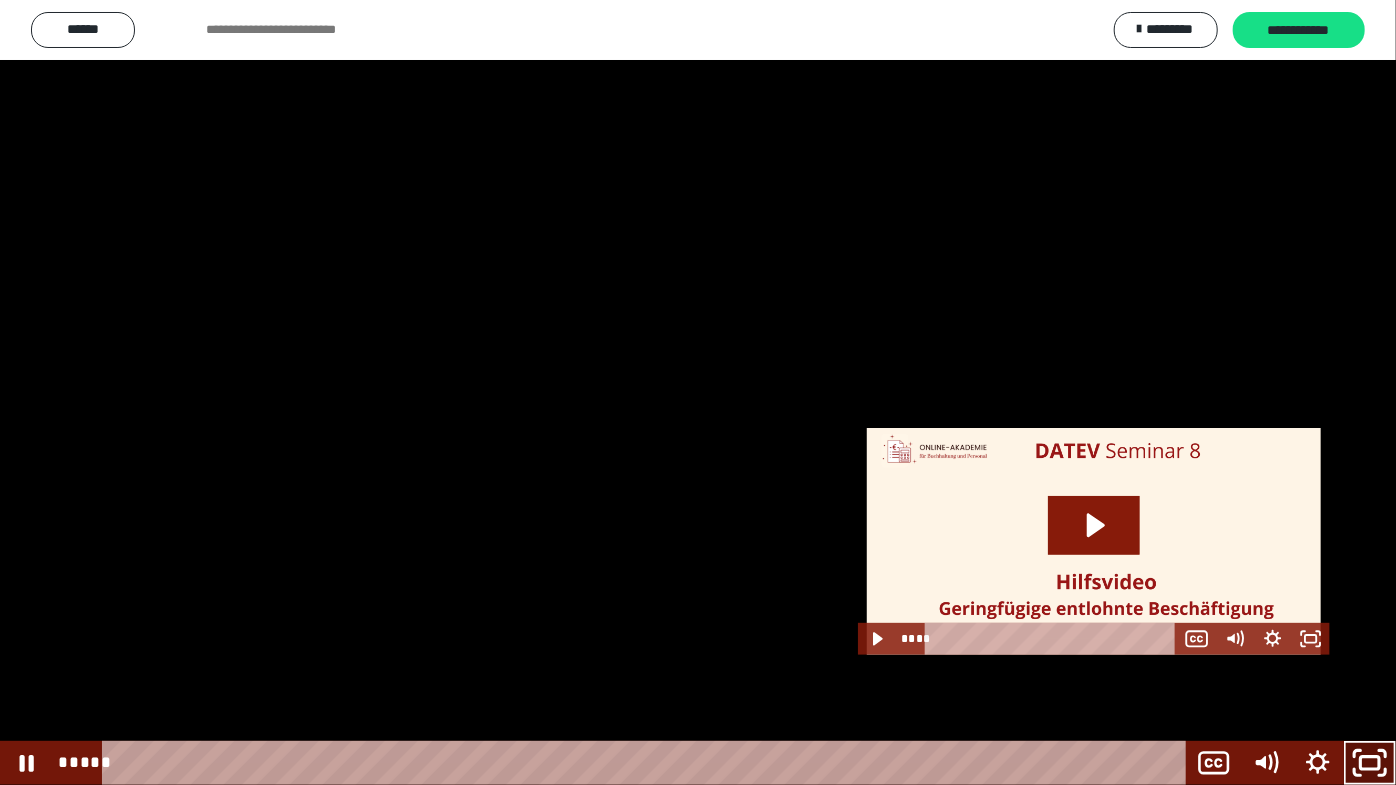 click 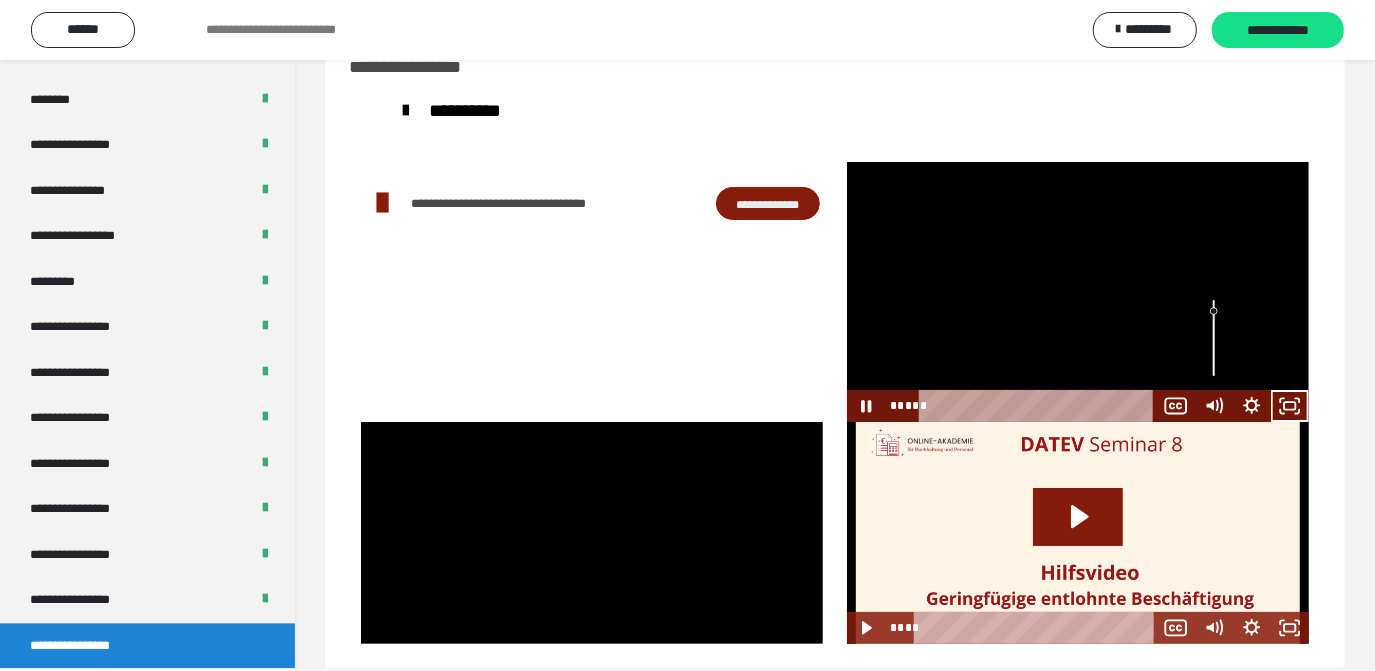 click at bounding box center (1078, 292) 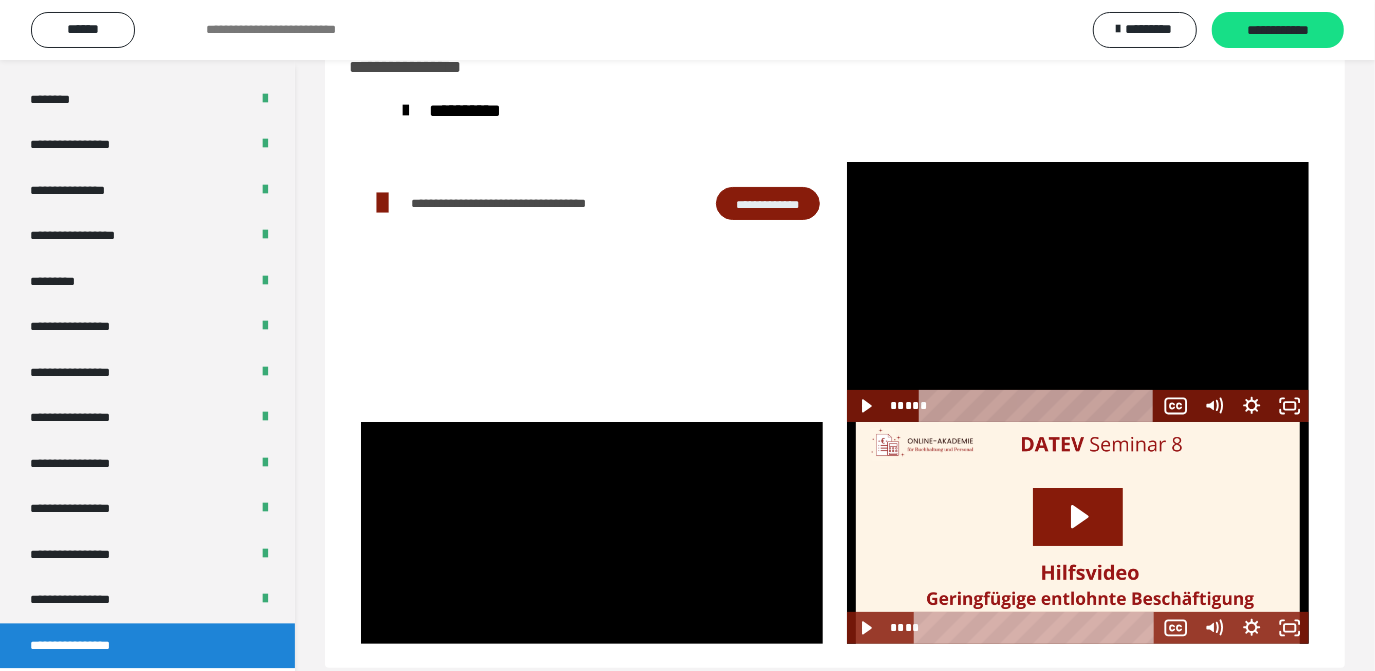 click at bounding box center [1078, 292] 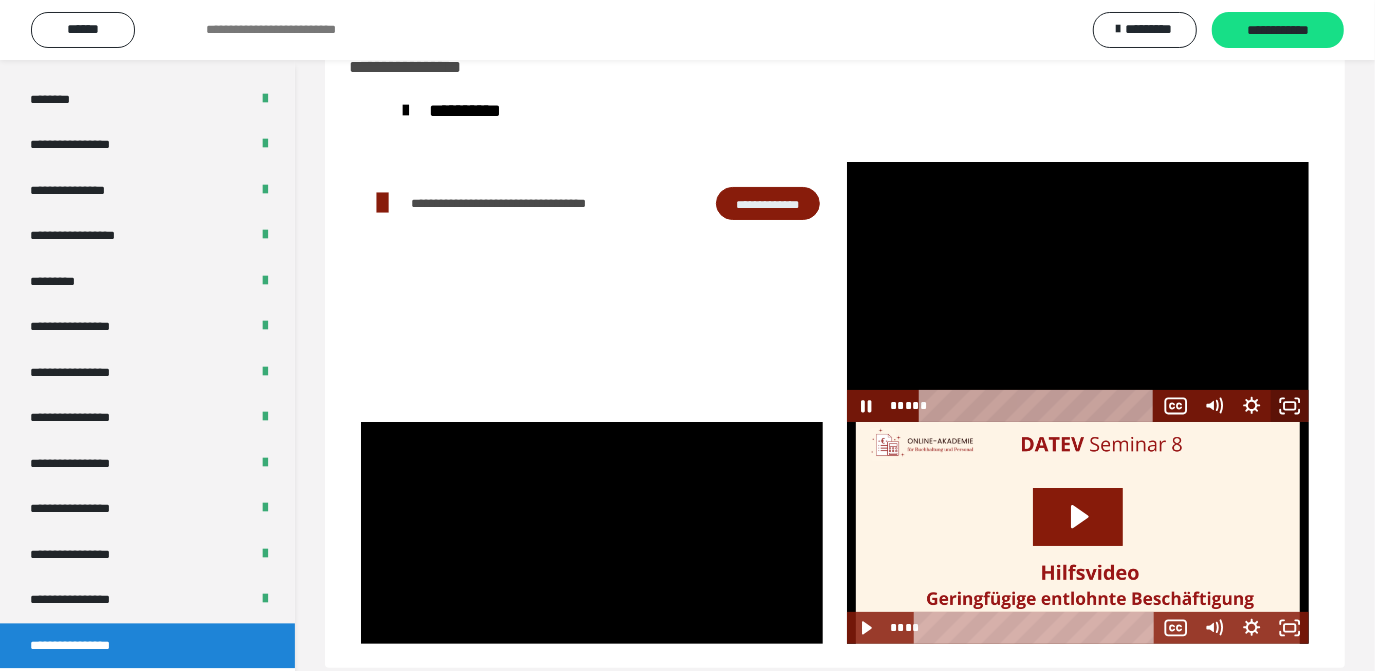 click 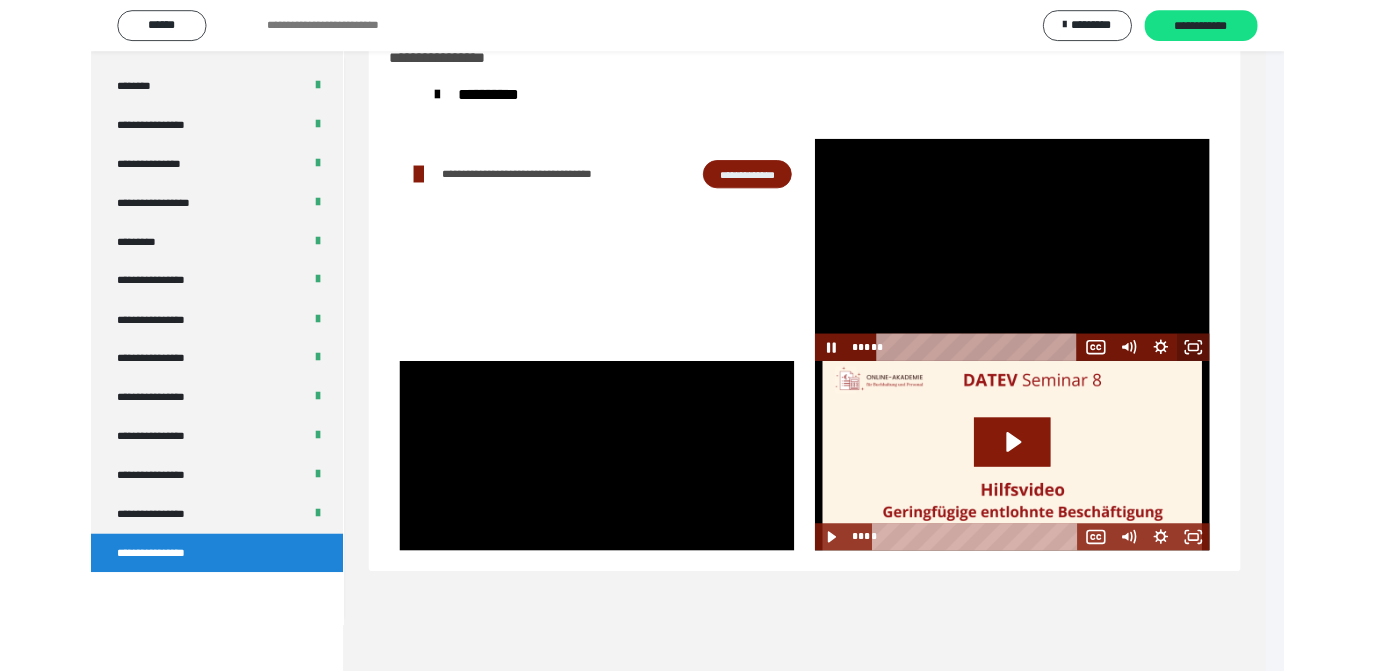 scroll, scrollTop: 2466, scrollLeft: 0, axis: vertical 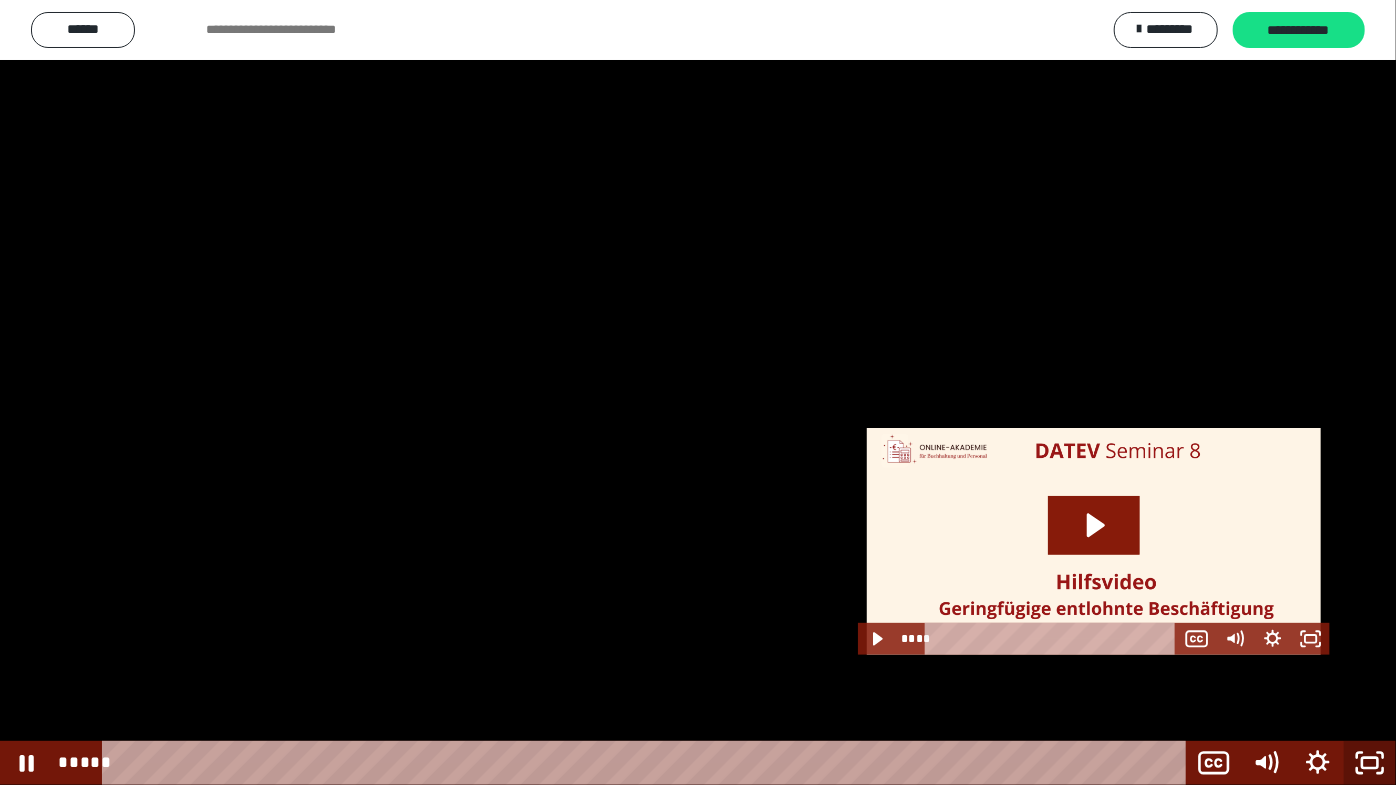 click 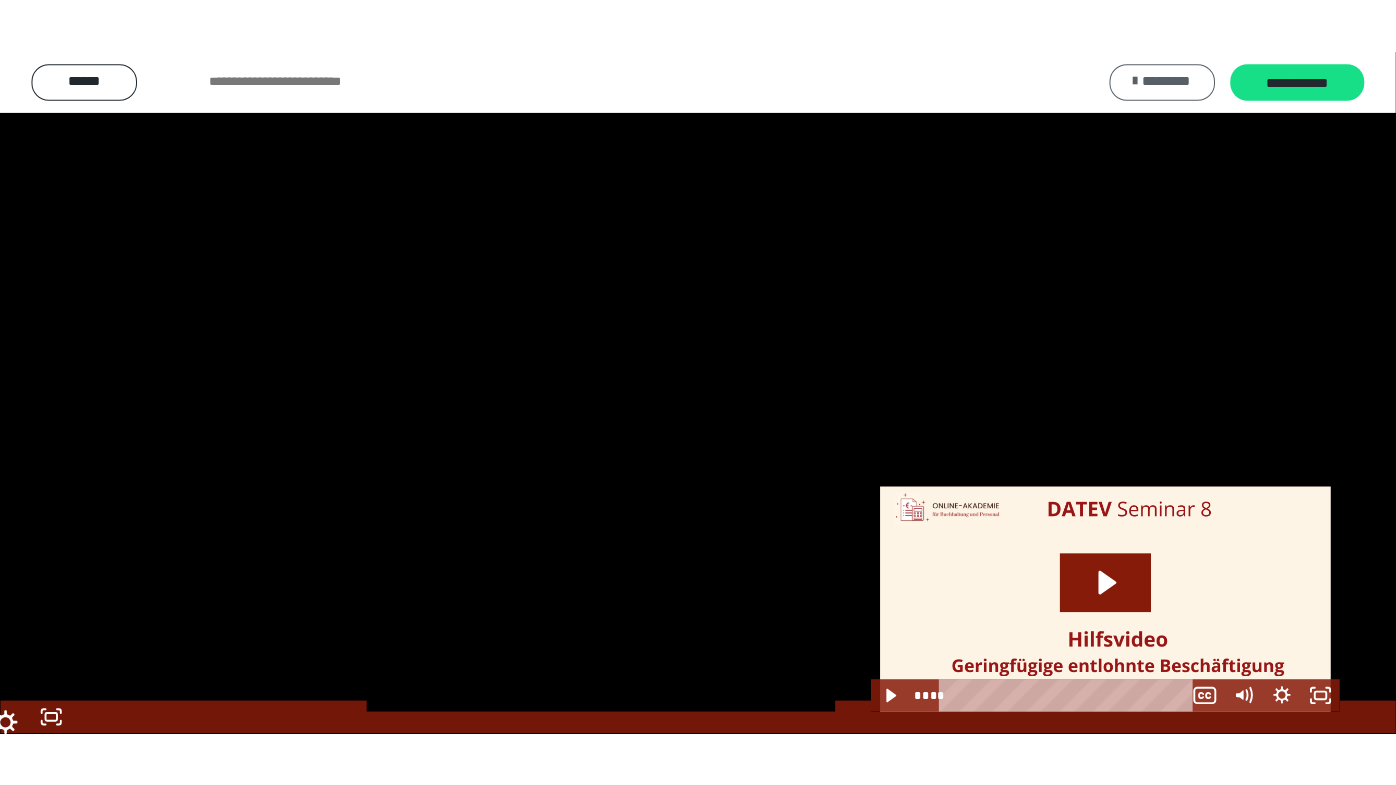 scroll, scrollTop: 2580, scrollLeft: 0, axis: vertical 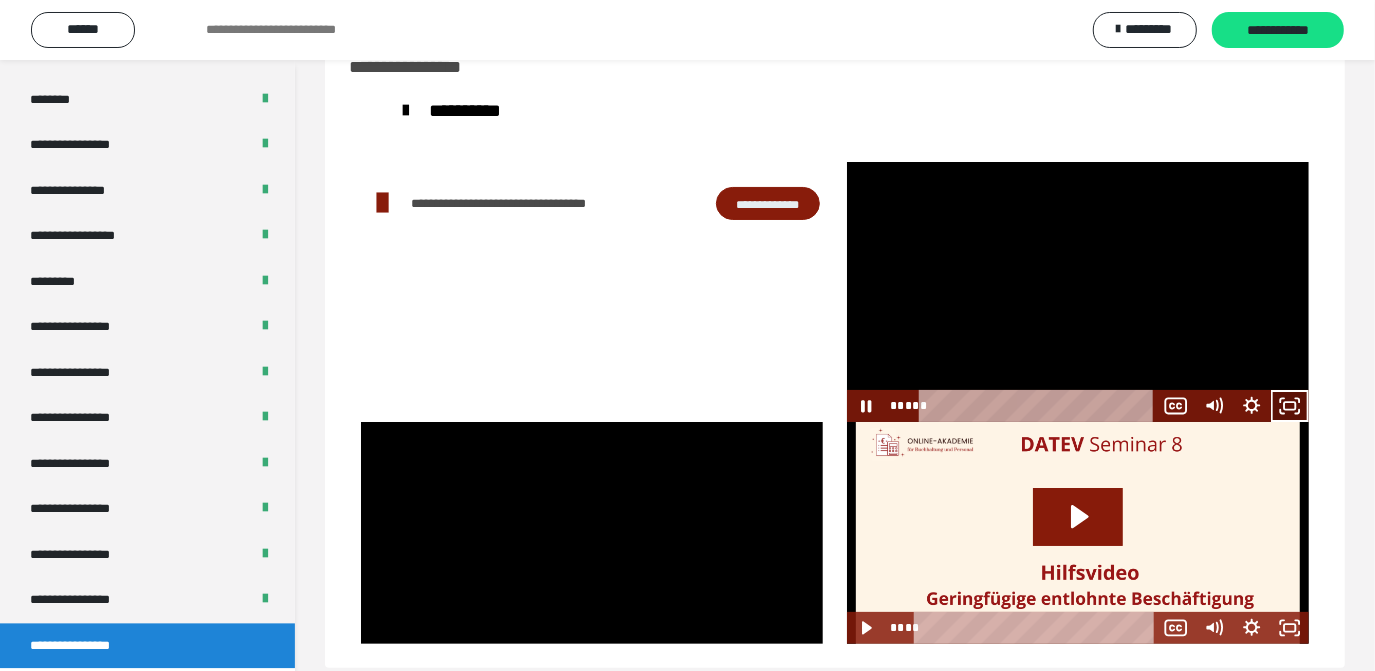 click 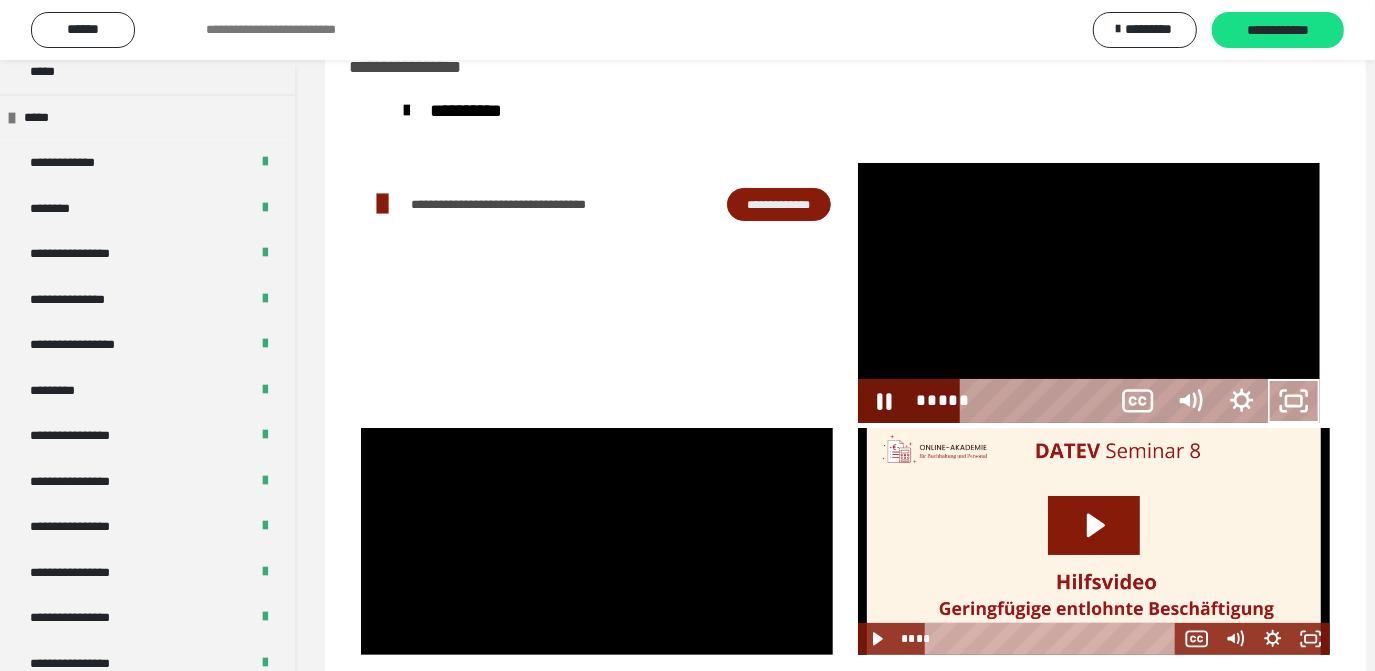 scroll, scrollTop: 2466, scrollLeft: 0, axis: vertical 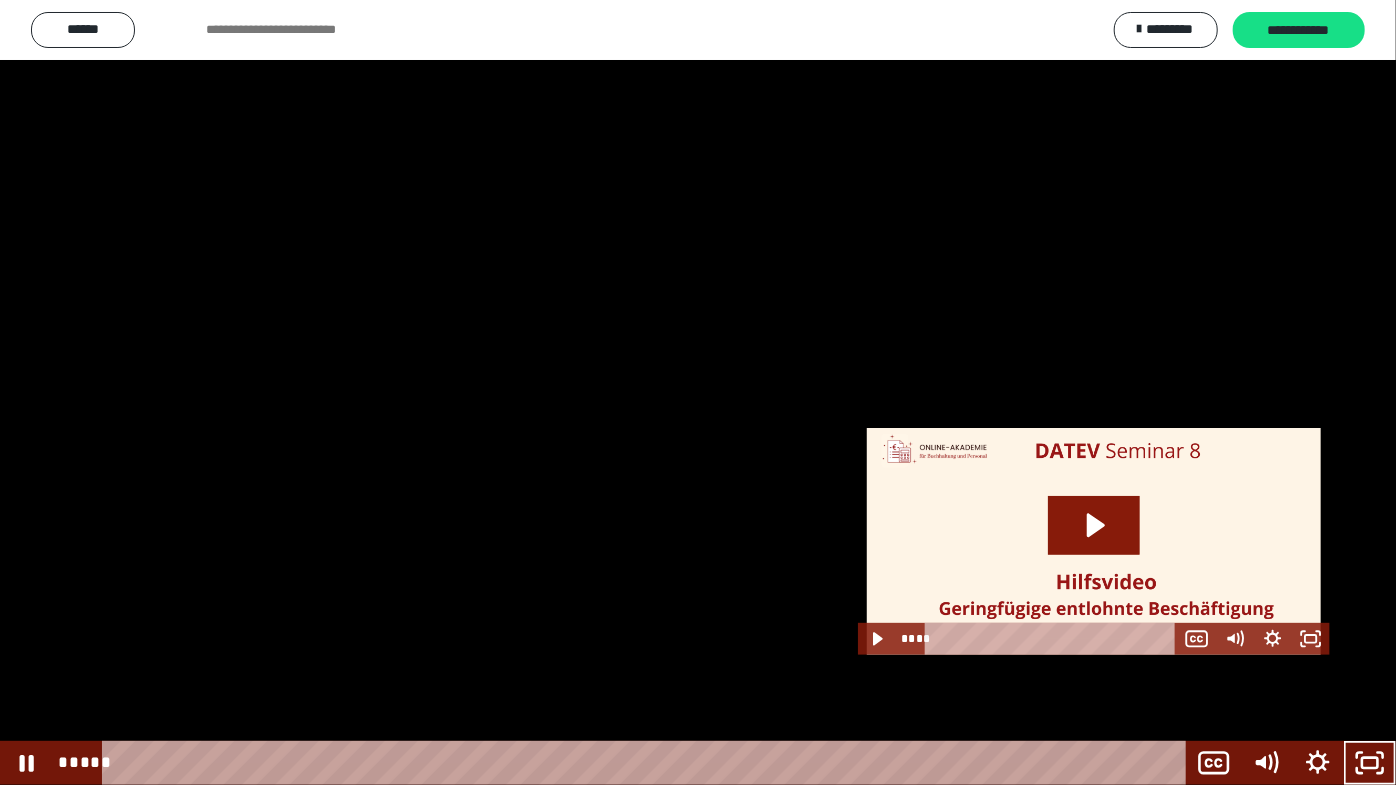 type 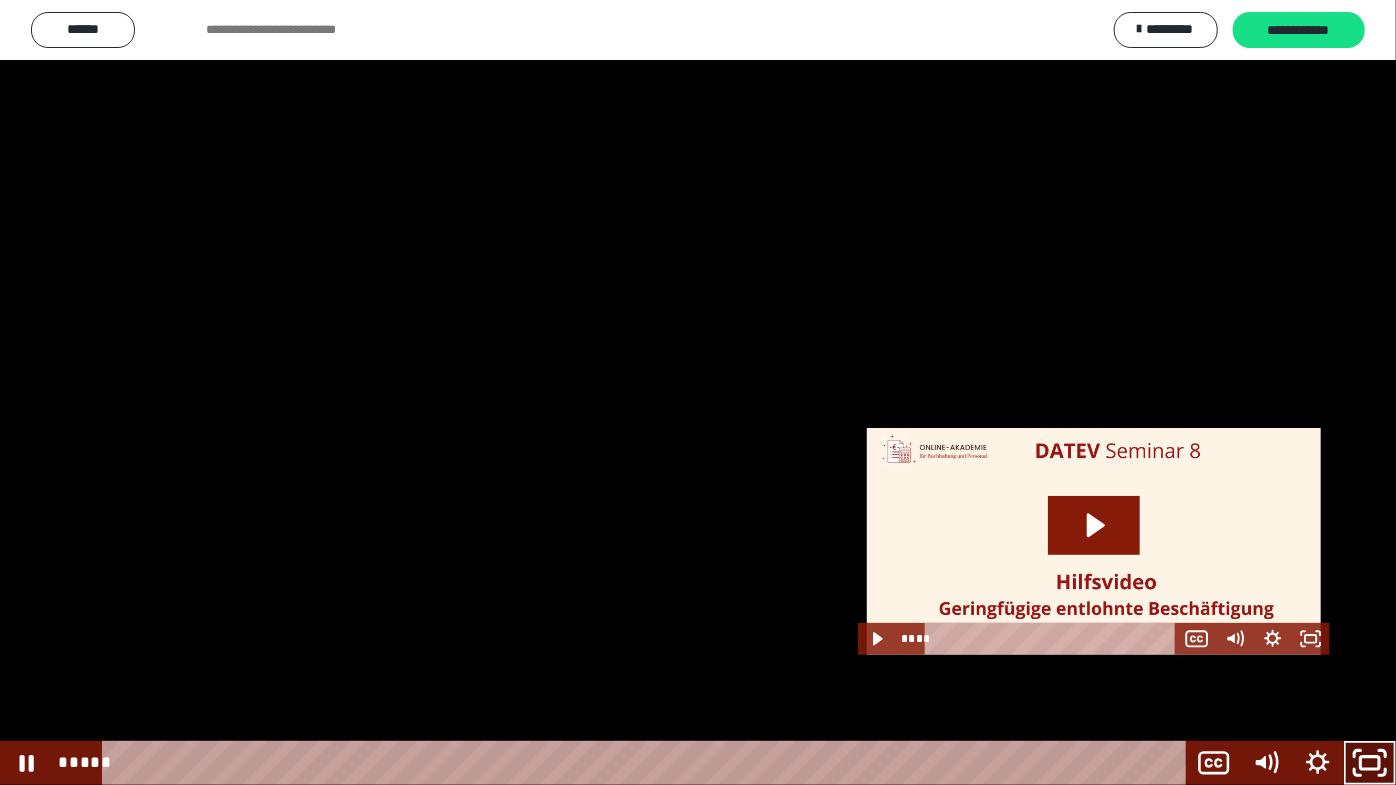 click 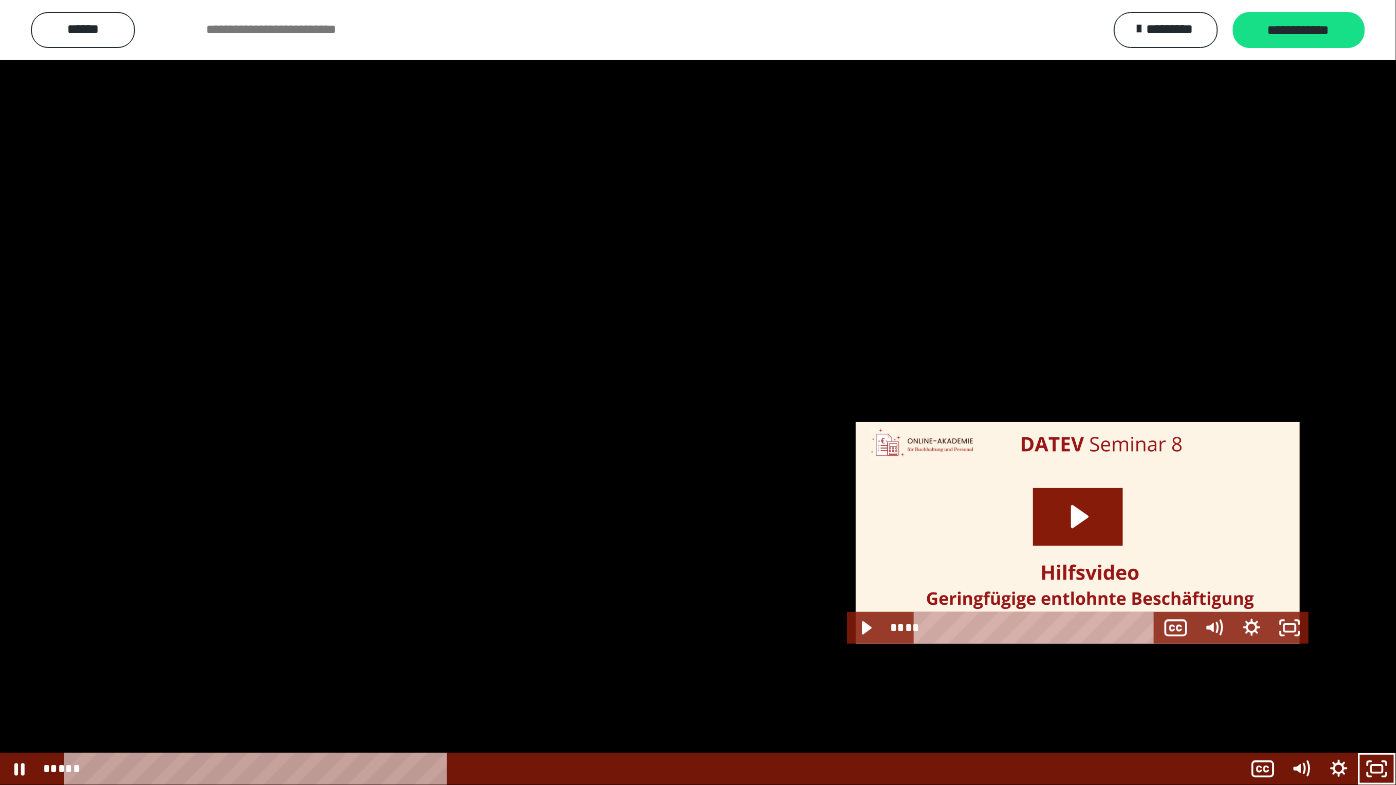 scroll, scrollTop: 2580, scrollLeft: 0, axis: vertical 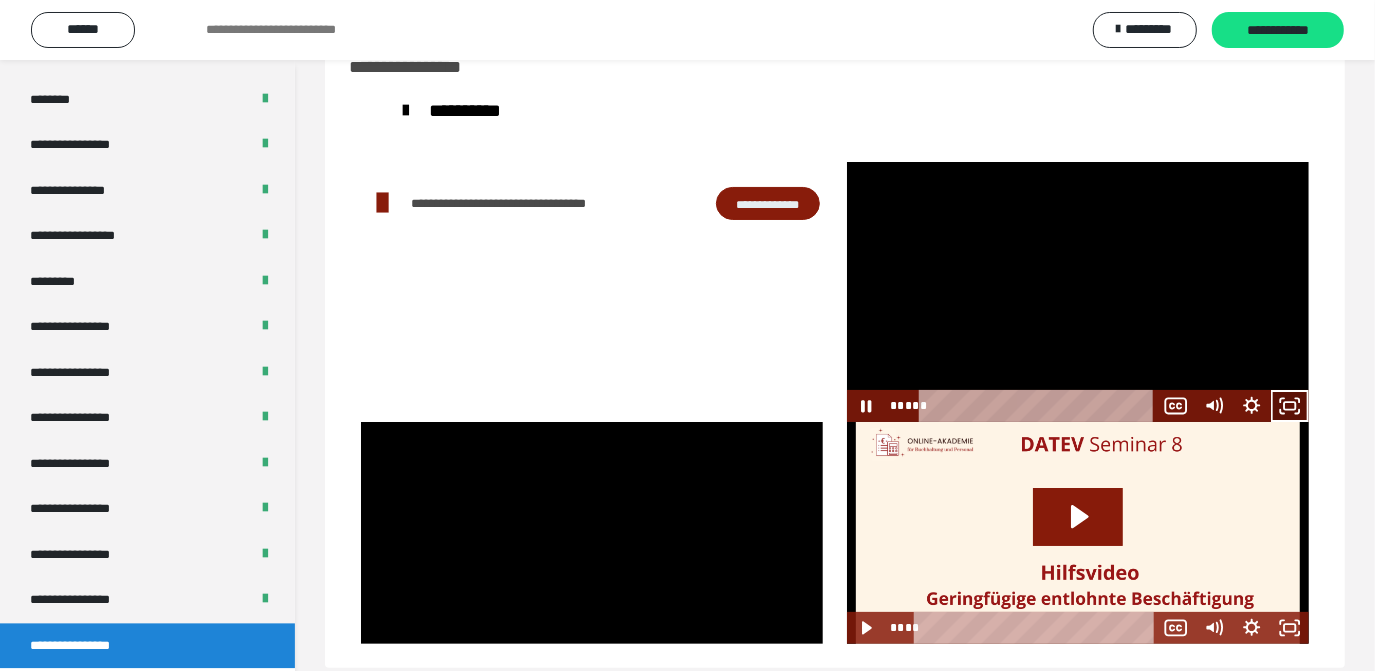 click 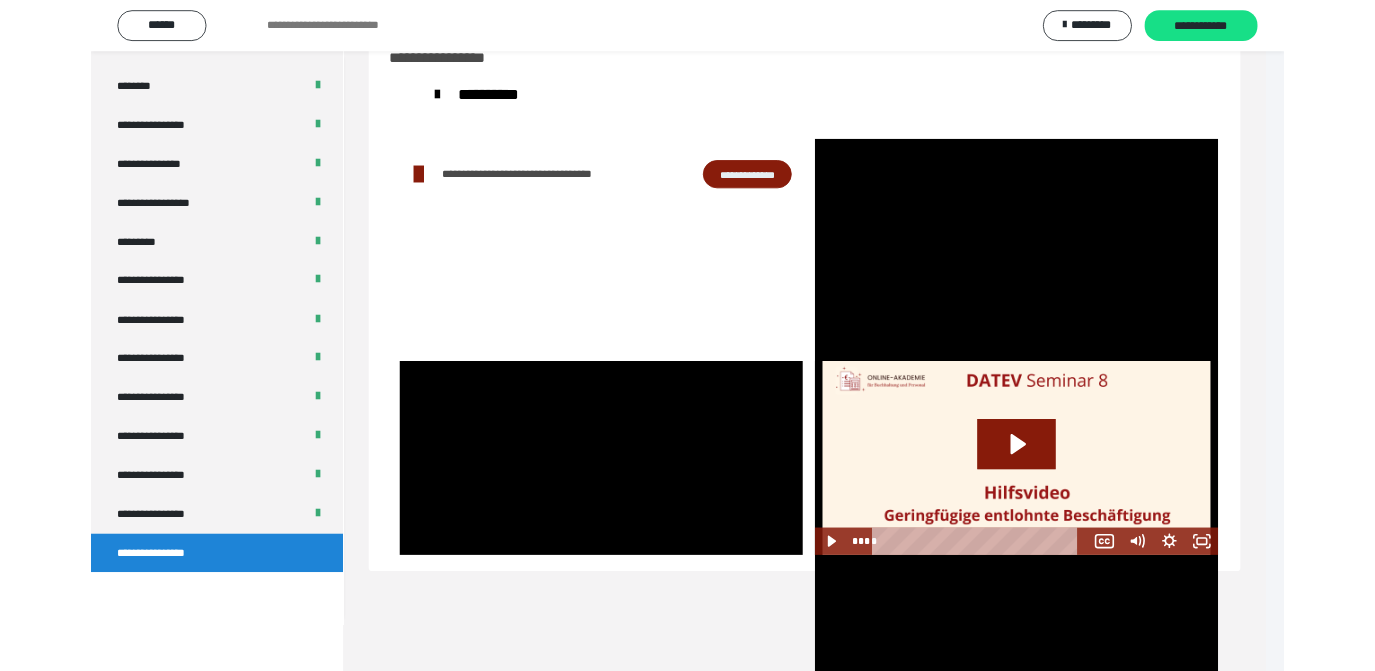 scroll, scrollTop: 2466, scrollLeft: 0, axis: vertical 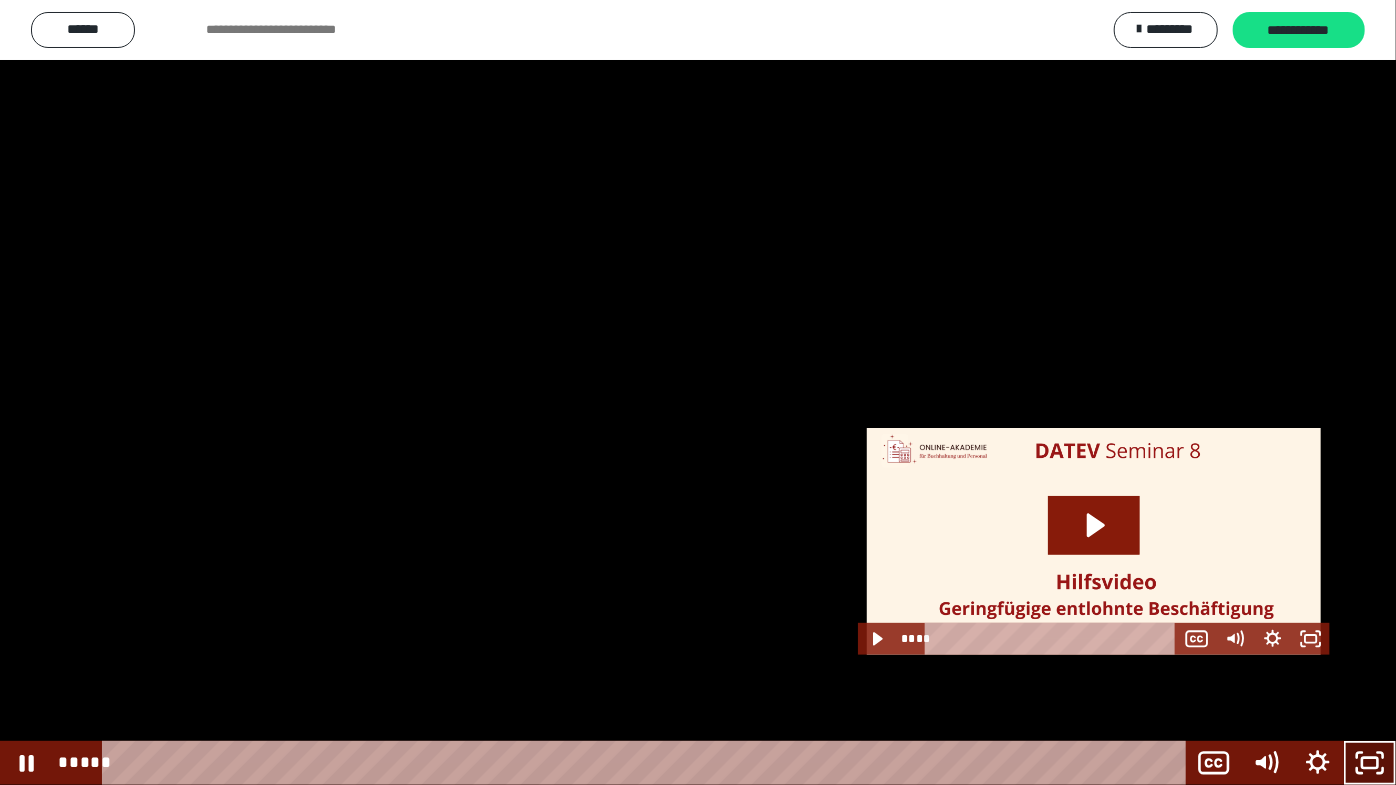click 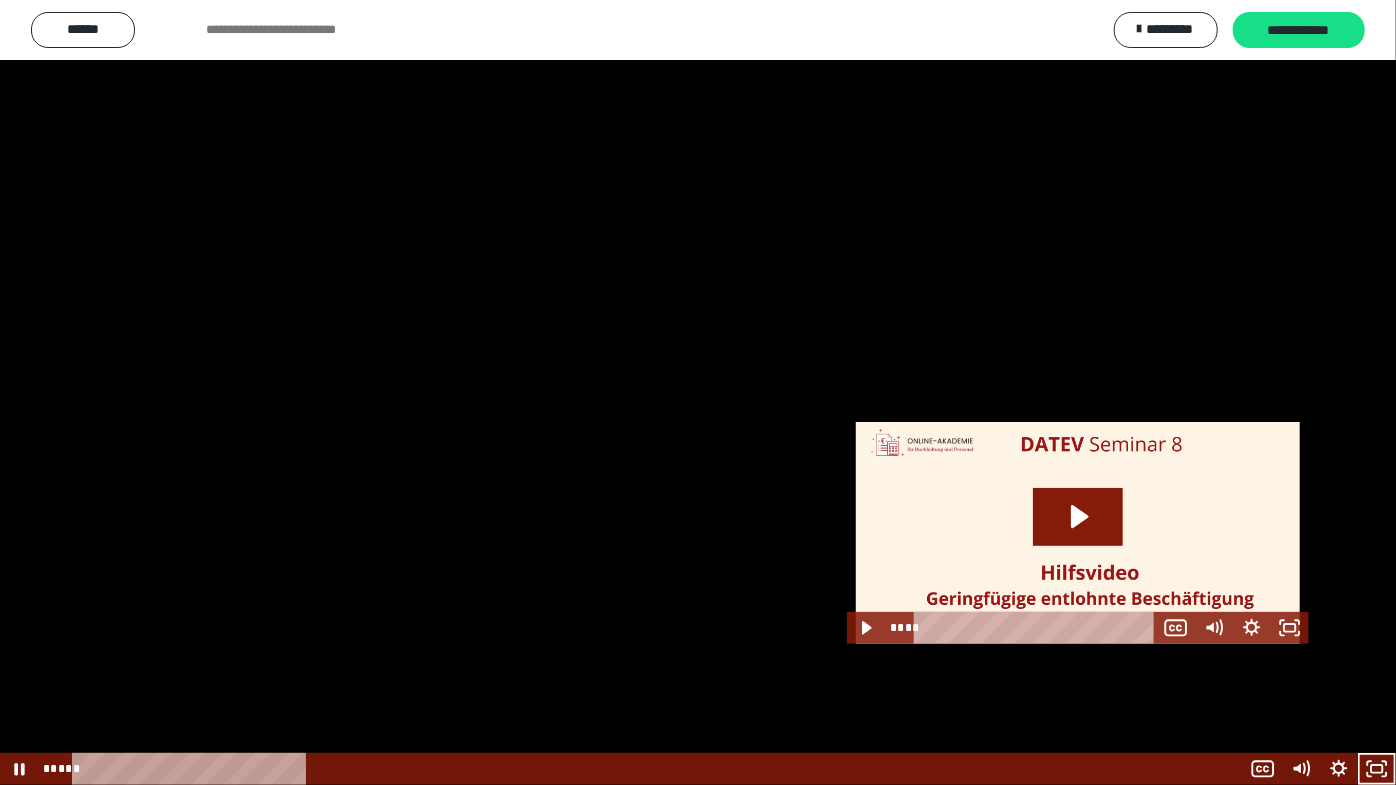 scroll, scrollTop: 2580, scrollLeft: 0, axis: vertical 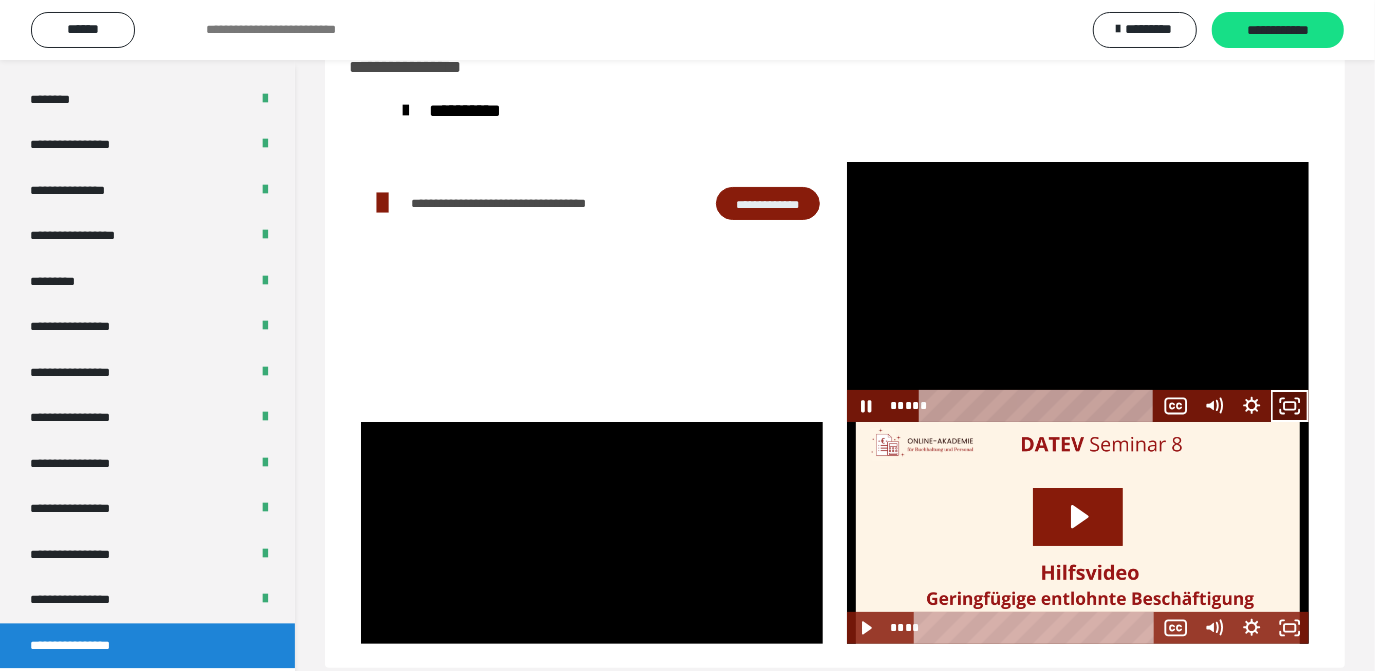 click 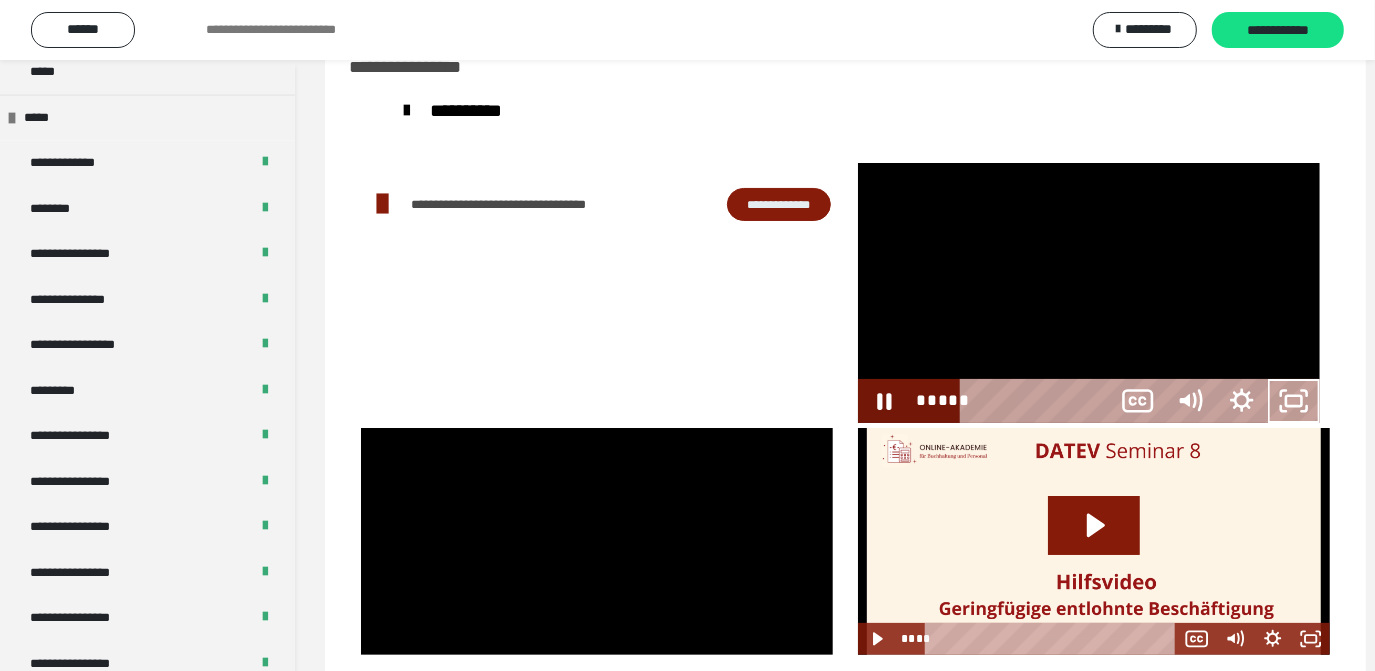 scroll, scrollTop: 2466, scrollLeft: 0, axis: vertical 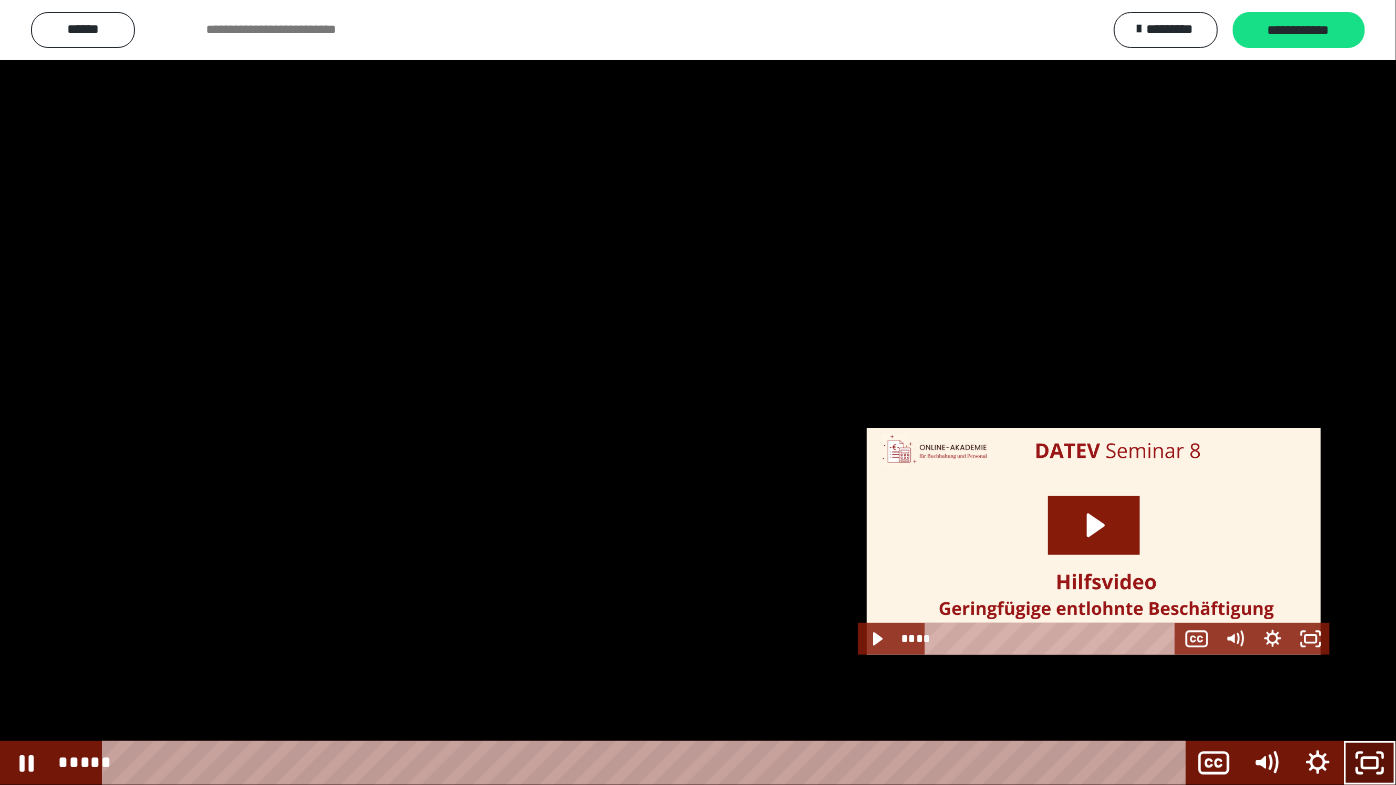 click 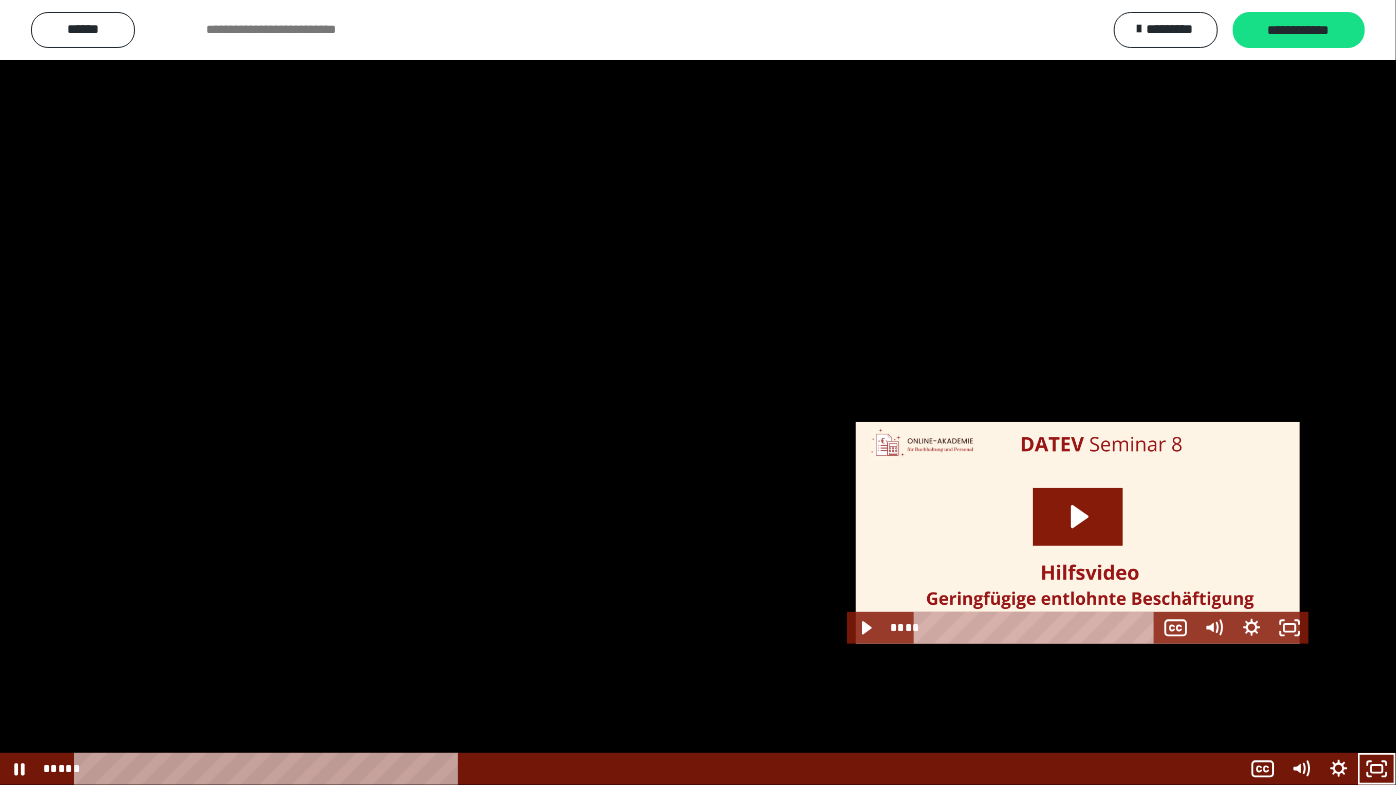 scroll, scrollTop: 2580, scrollLeft: 0, axis: vertical 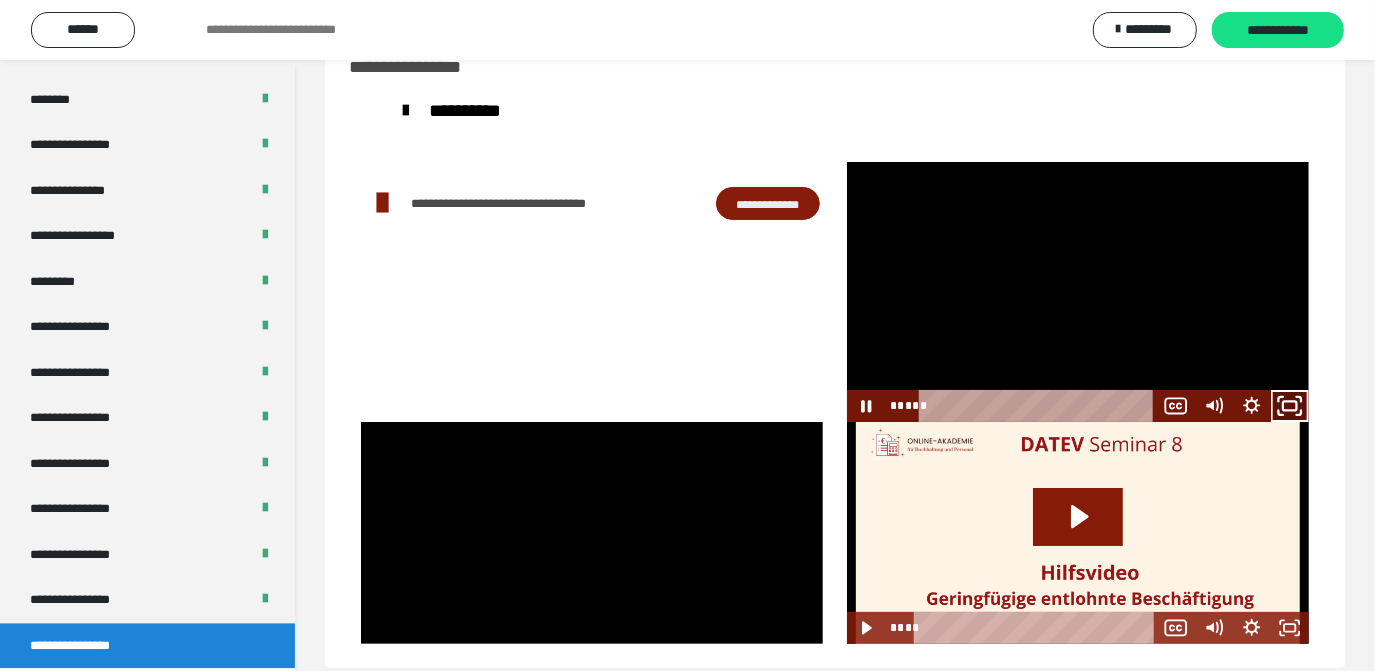 click 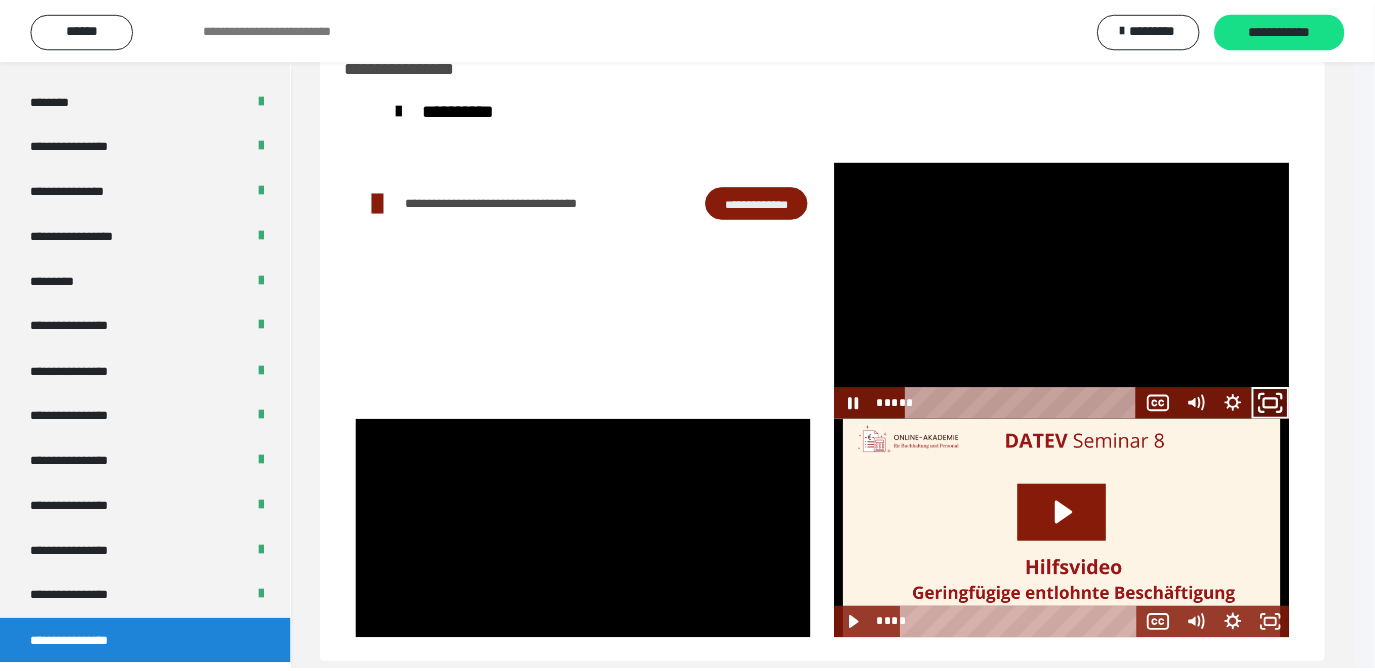 scroll, scrollTop: 2466, scrollLeft: 0, axis: vertical 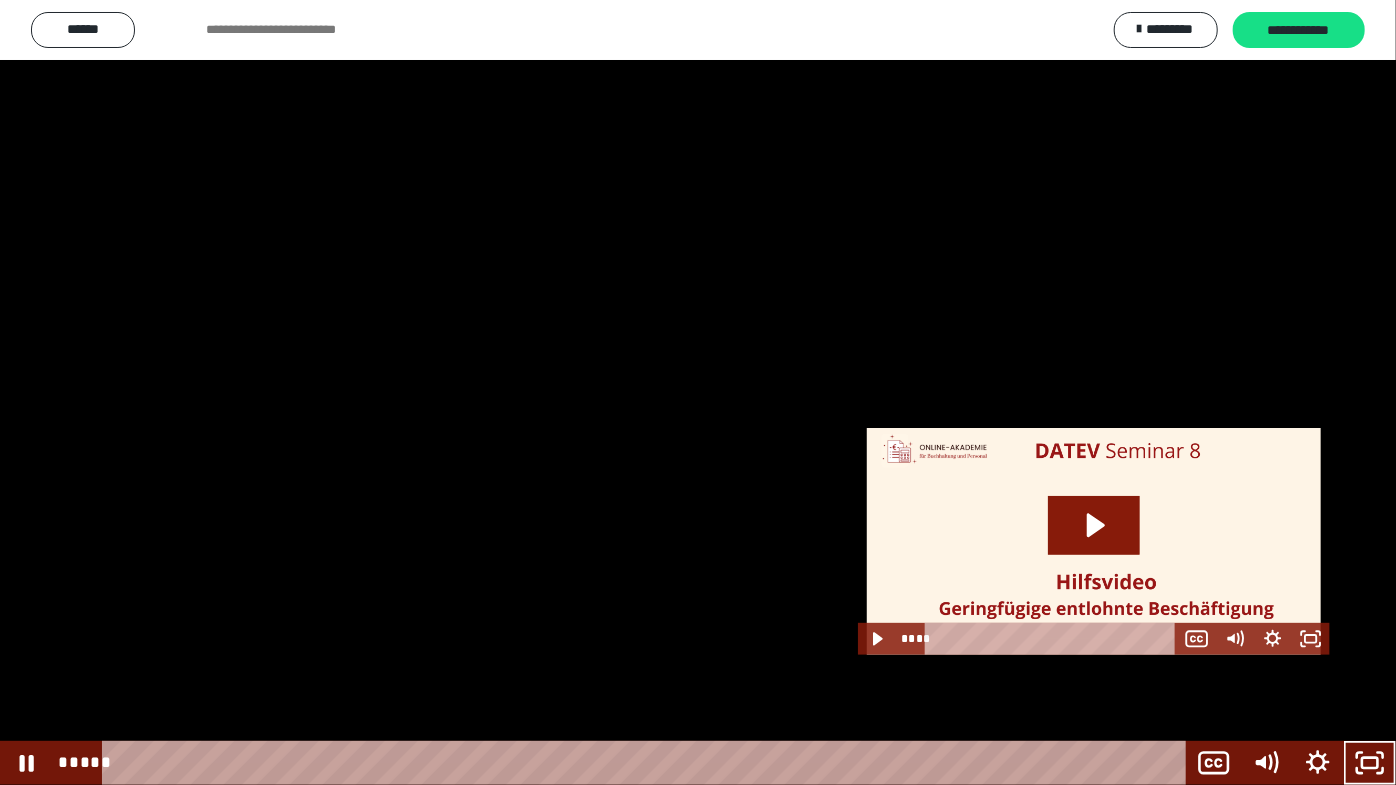 click at bounding box center (698, 392) 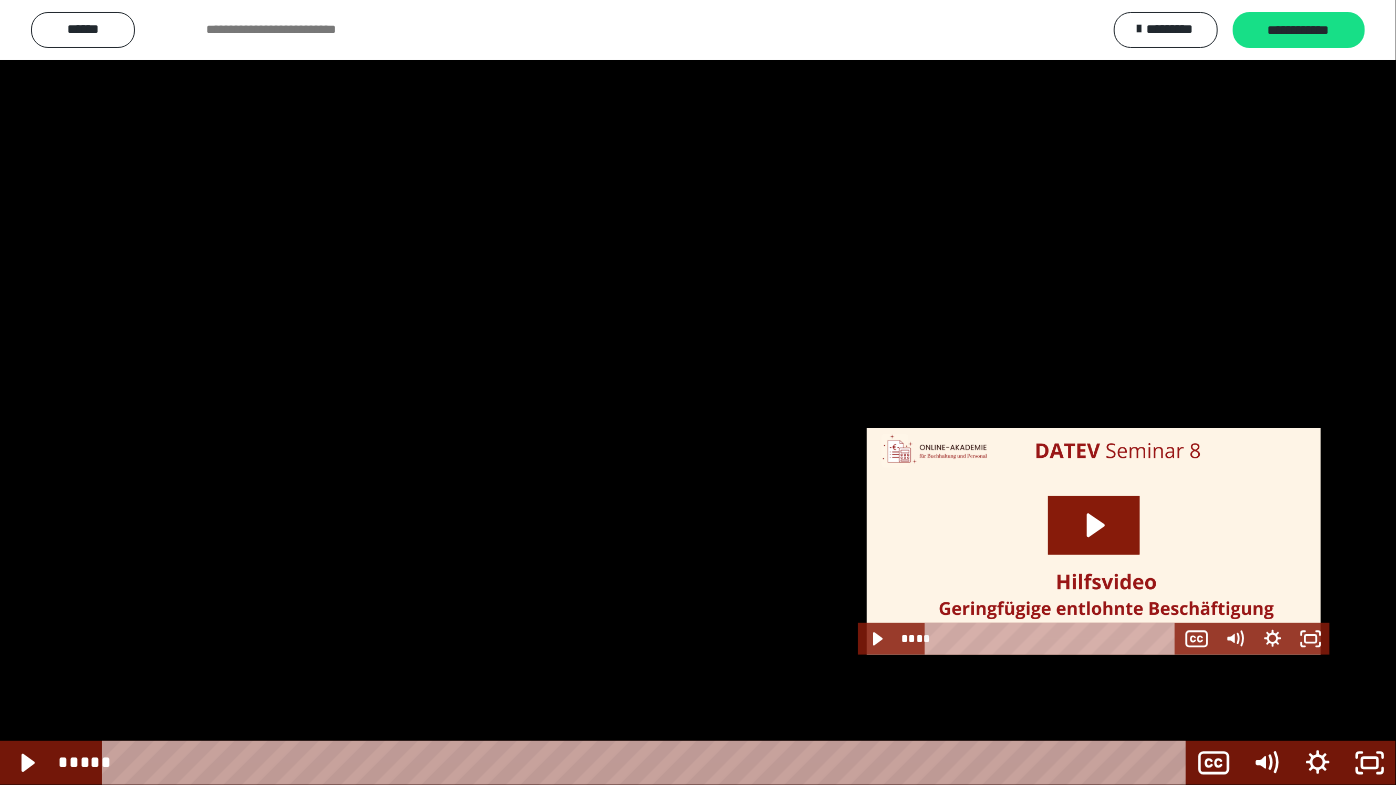 click at bounding box center (698, 392) 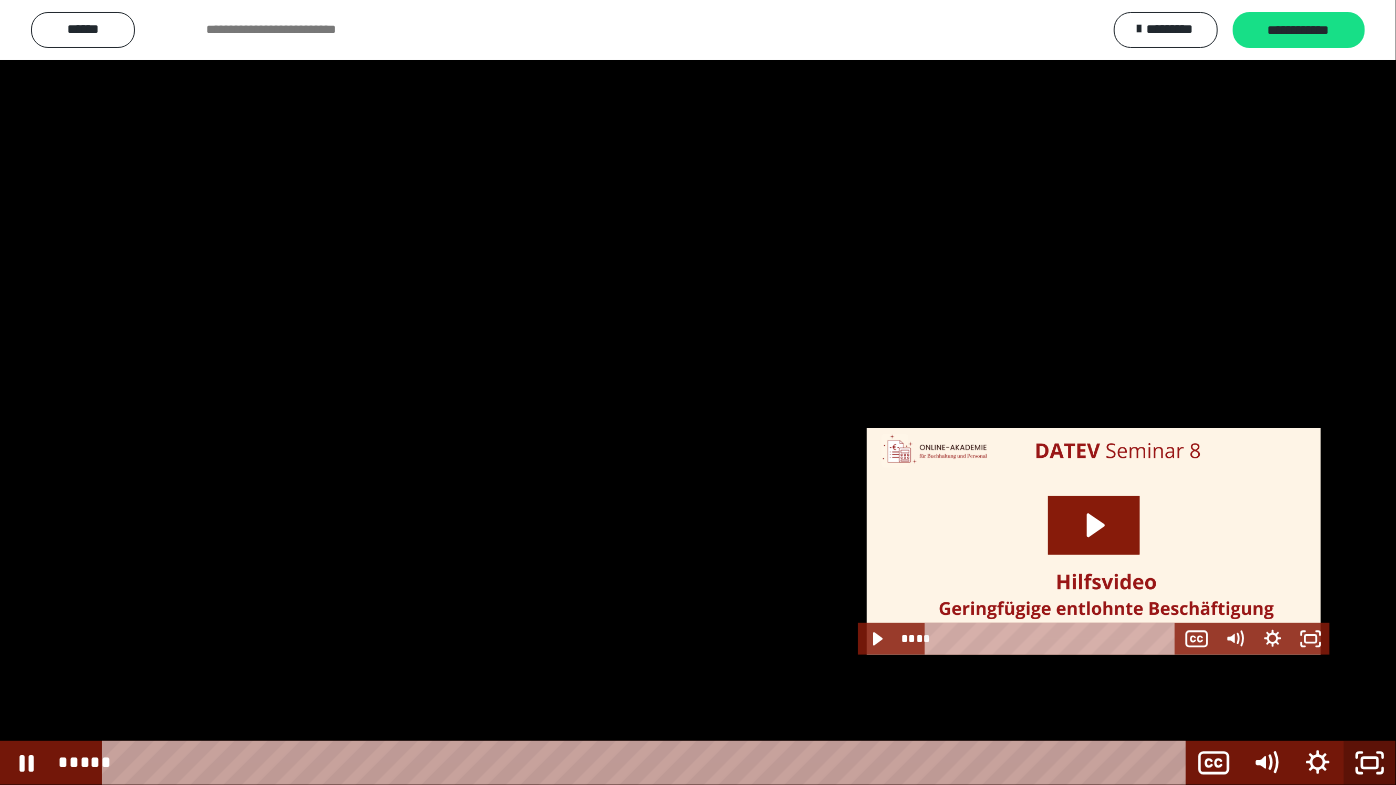 click 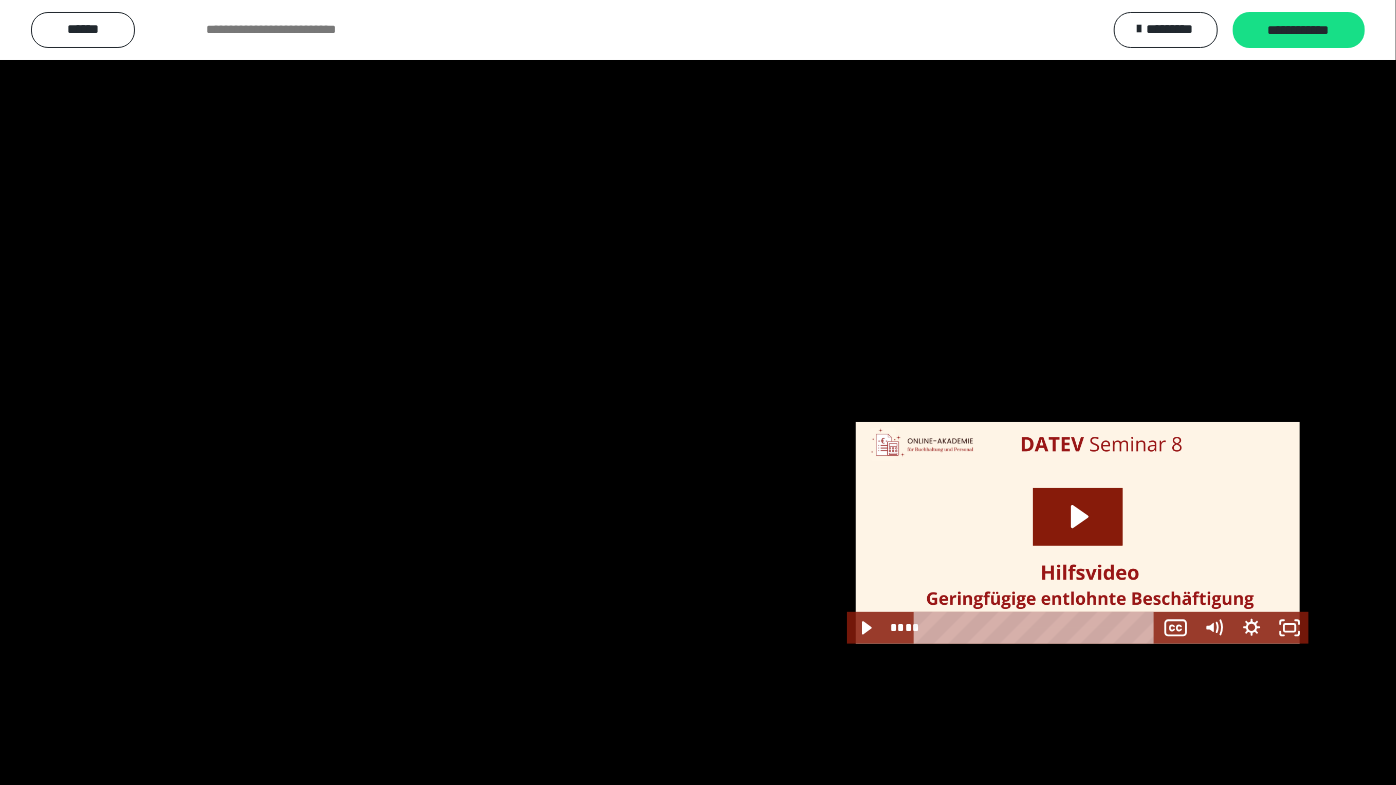 scroll, scrollTop: 2580, scrollLeft: 0, axis: vertical 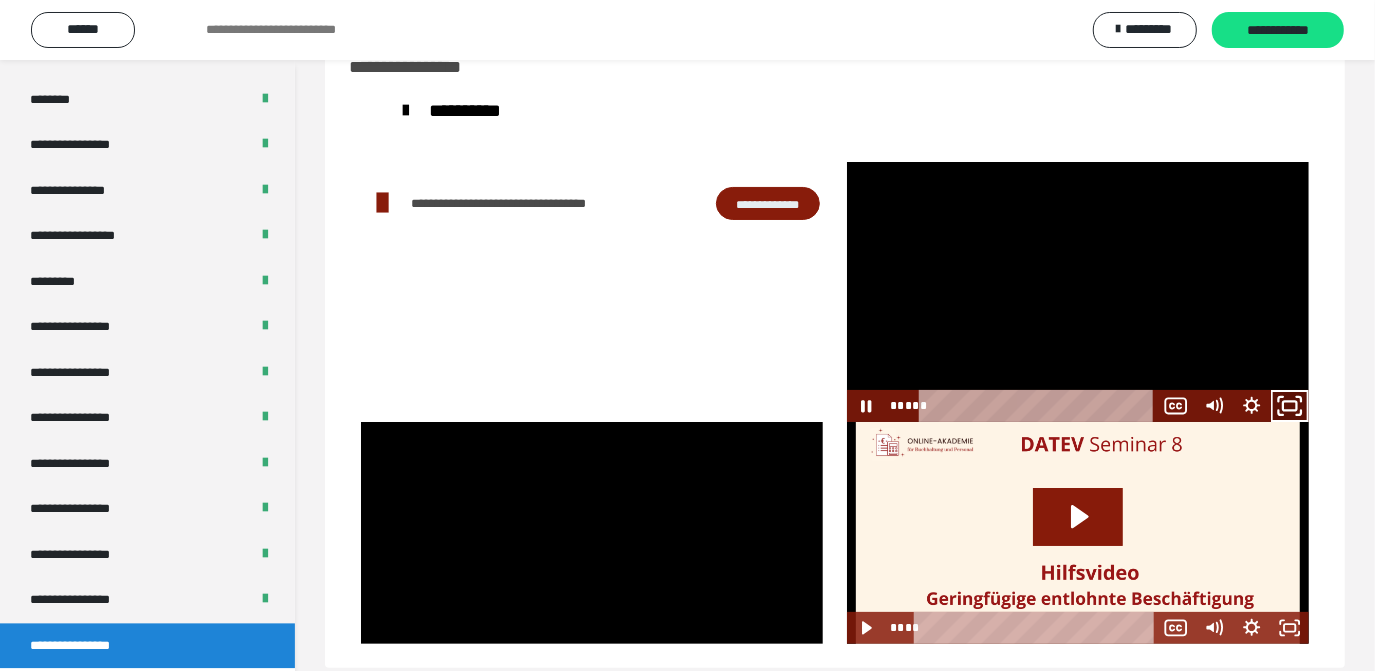 click 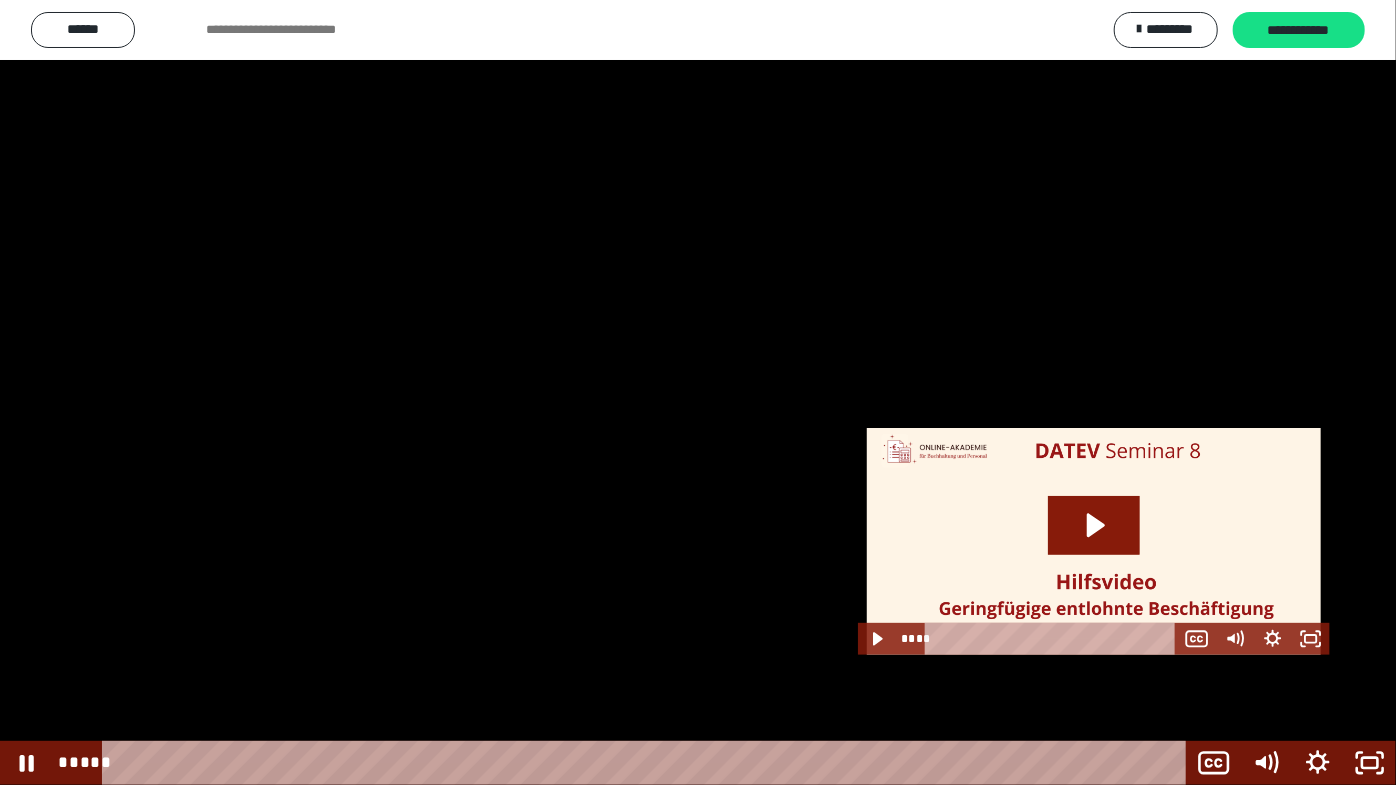 click at bounding box center [698, 392] 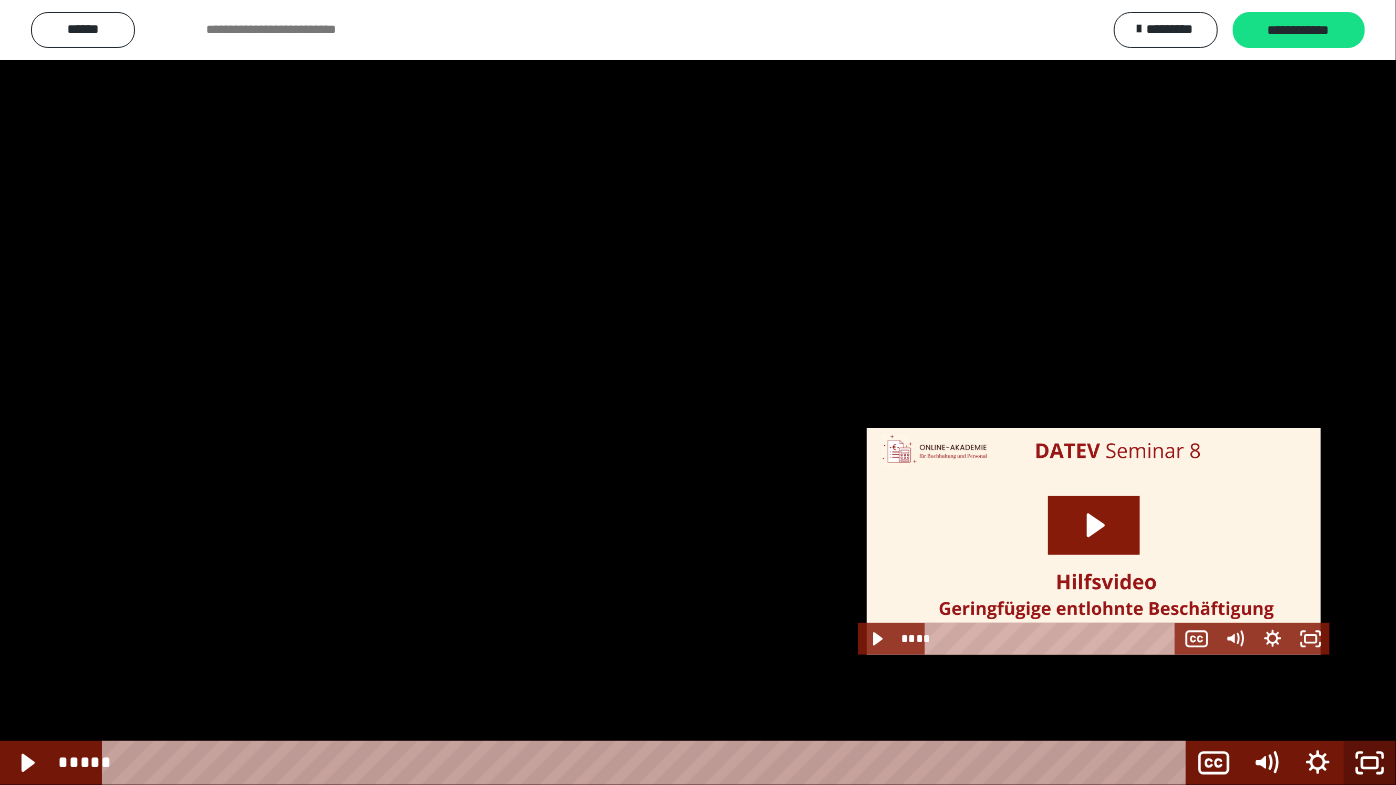 click 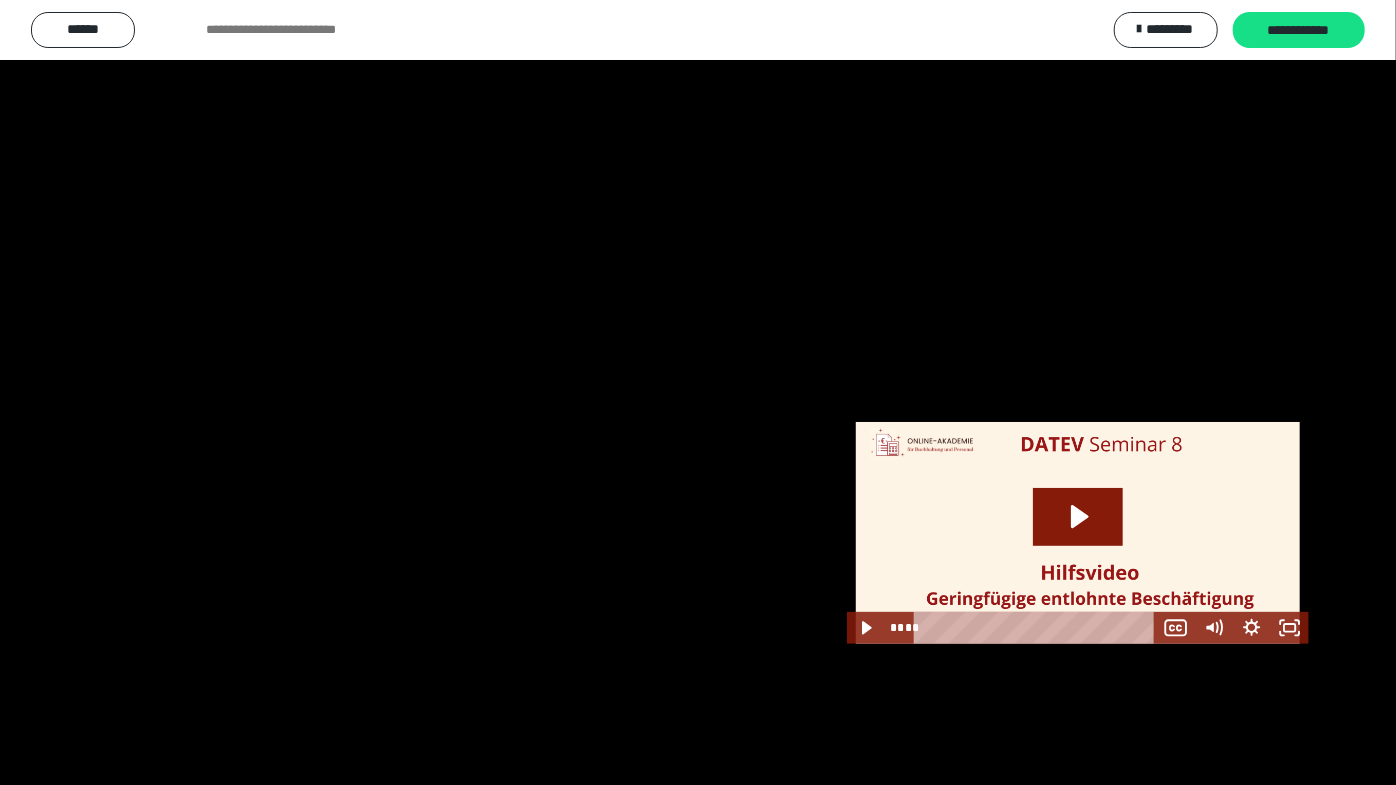 scroll, scrollTop: 2580, scrollLeft: 0, axis: vertical 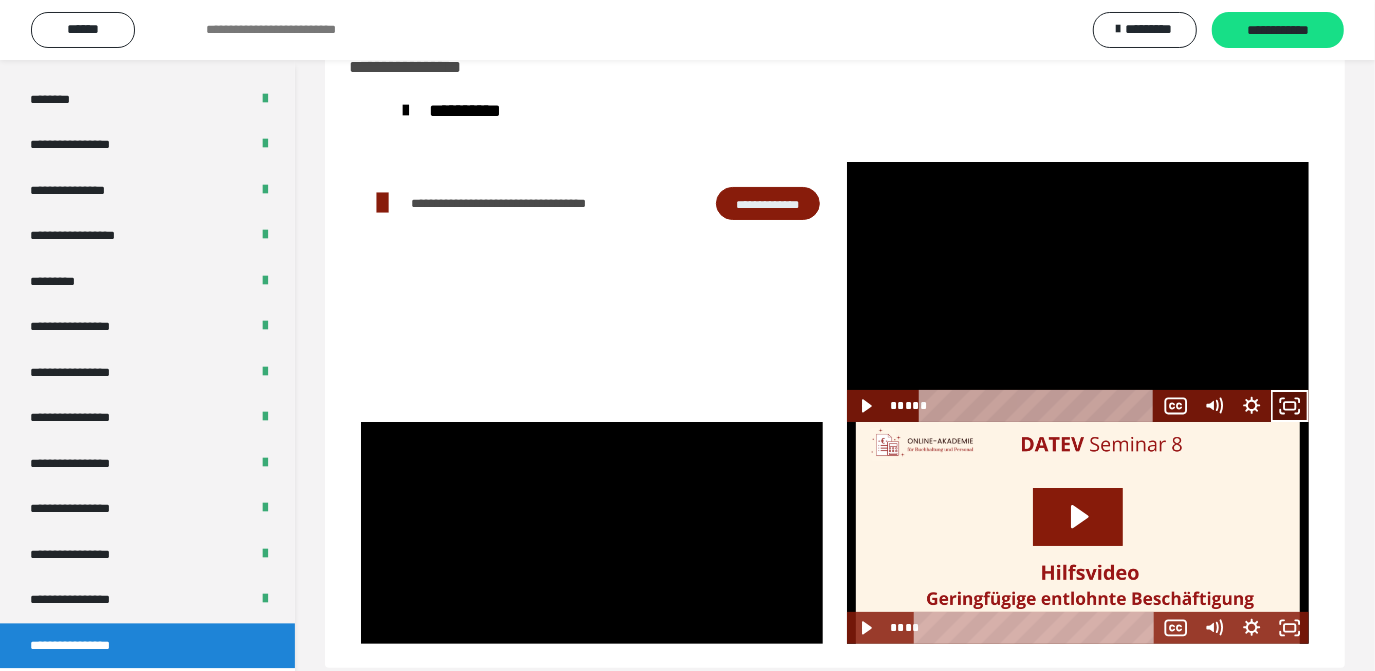 click 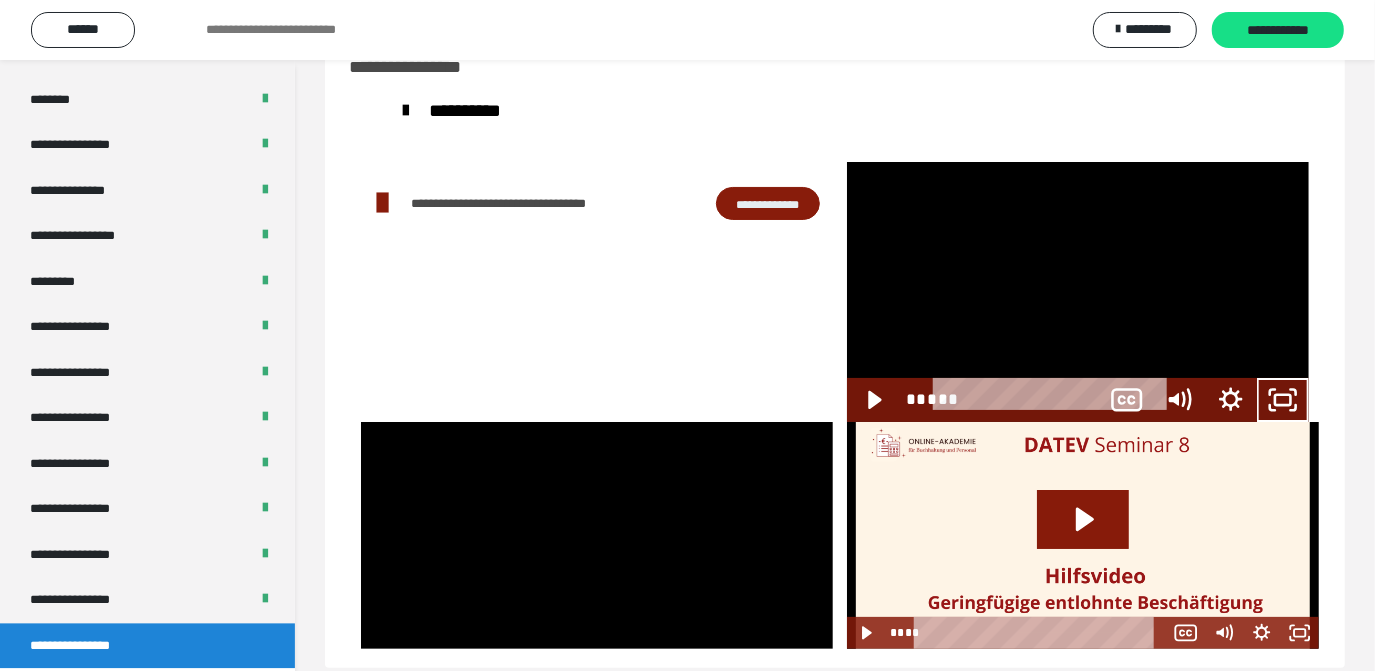 scroll, scrollTop: 2466, scrollLeft: 0, axis: vertical 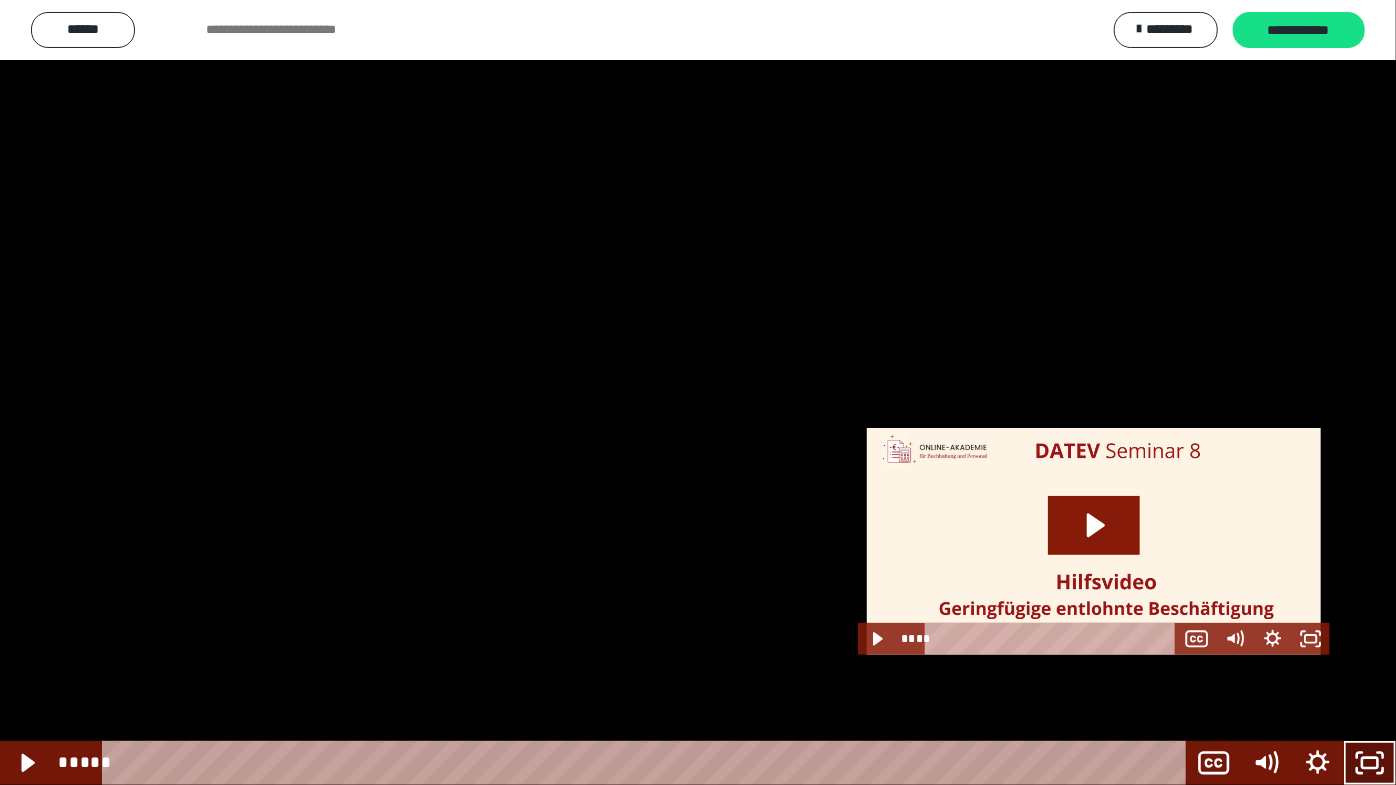 click 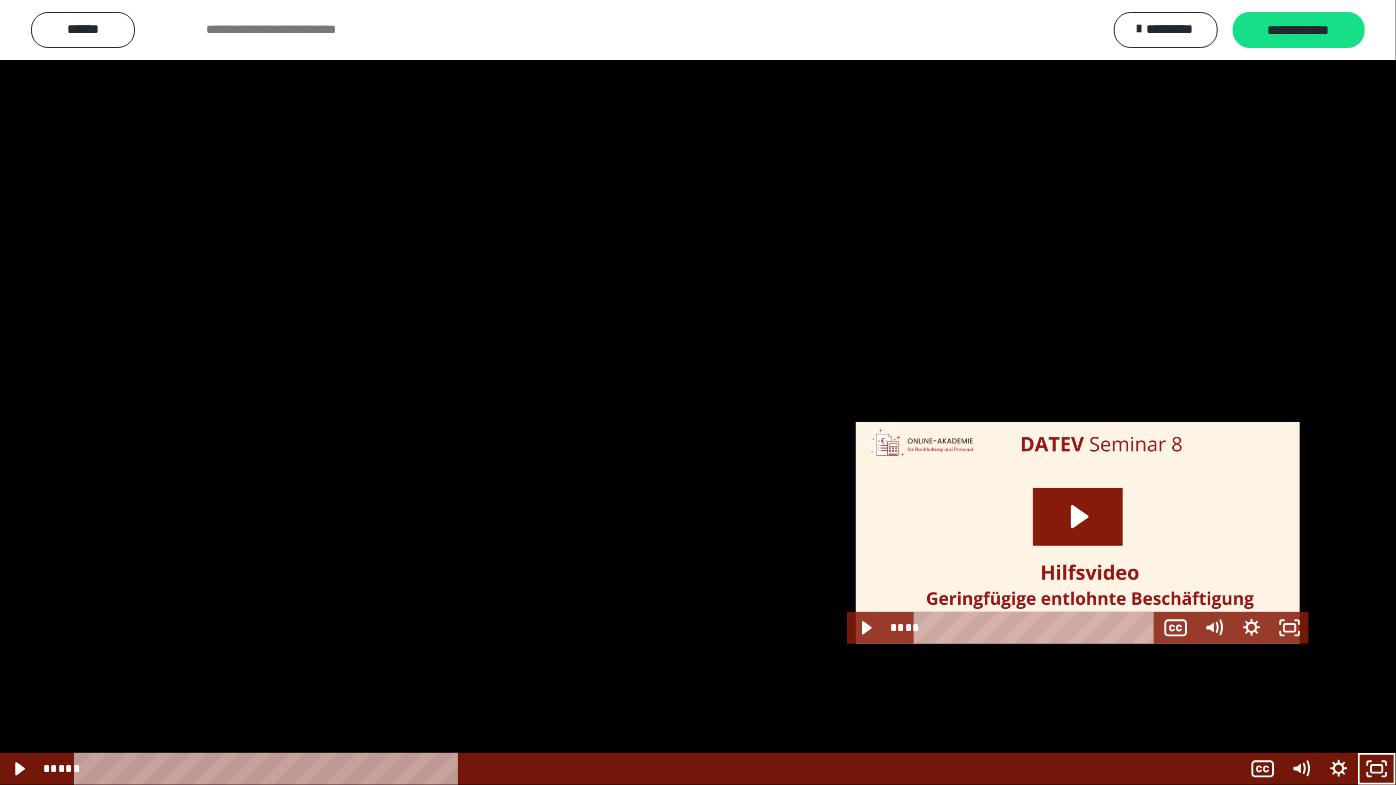 scroll, scrollTop: 2580, scrollLeft: 0, axis: vertical 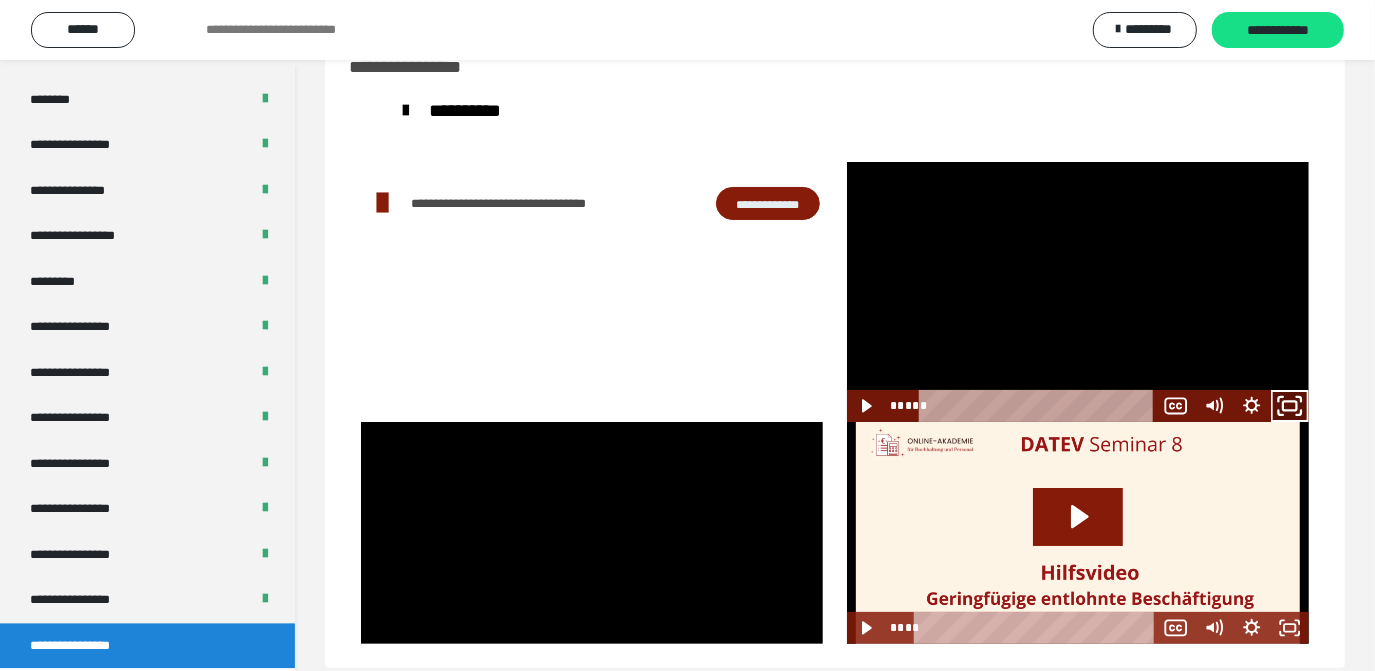 click 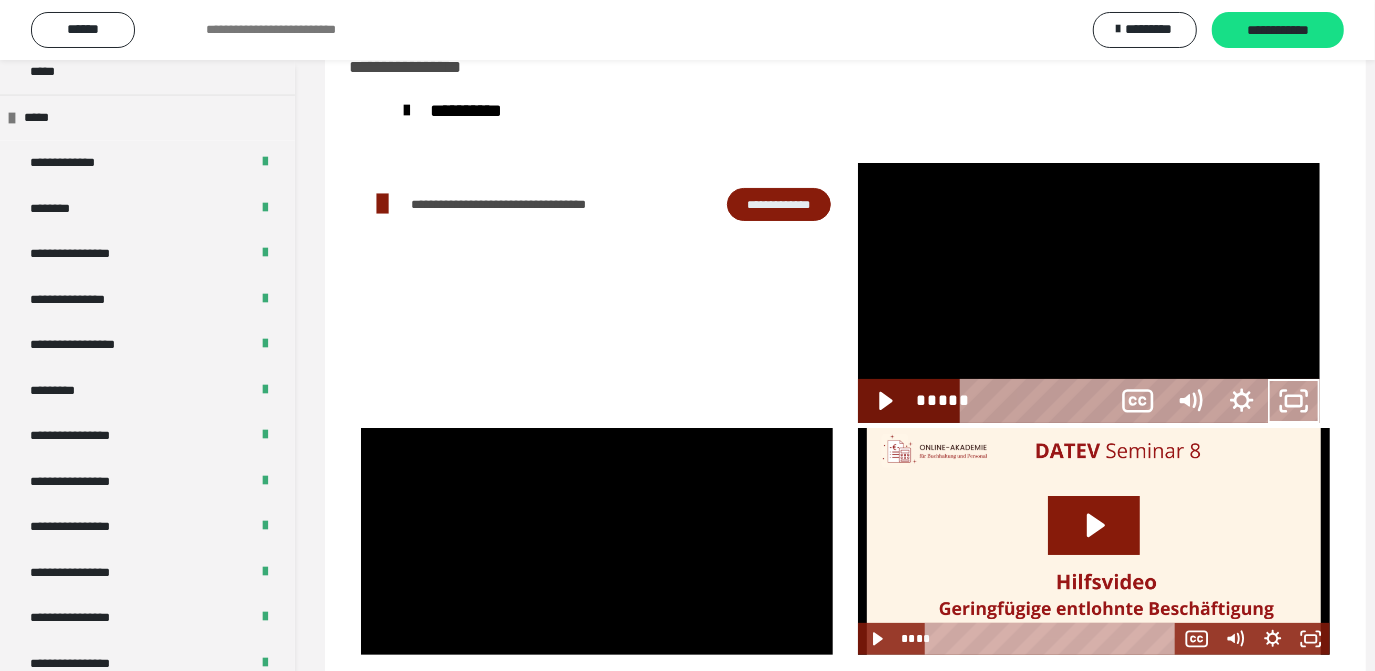 scroll, scrollTop: 2466, scrollLeft: 0, axis: vertical 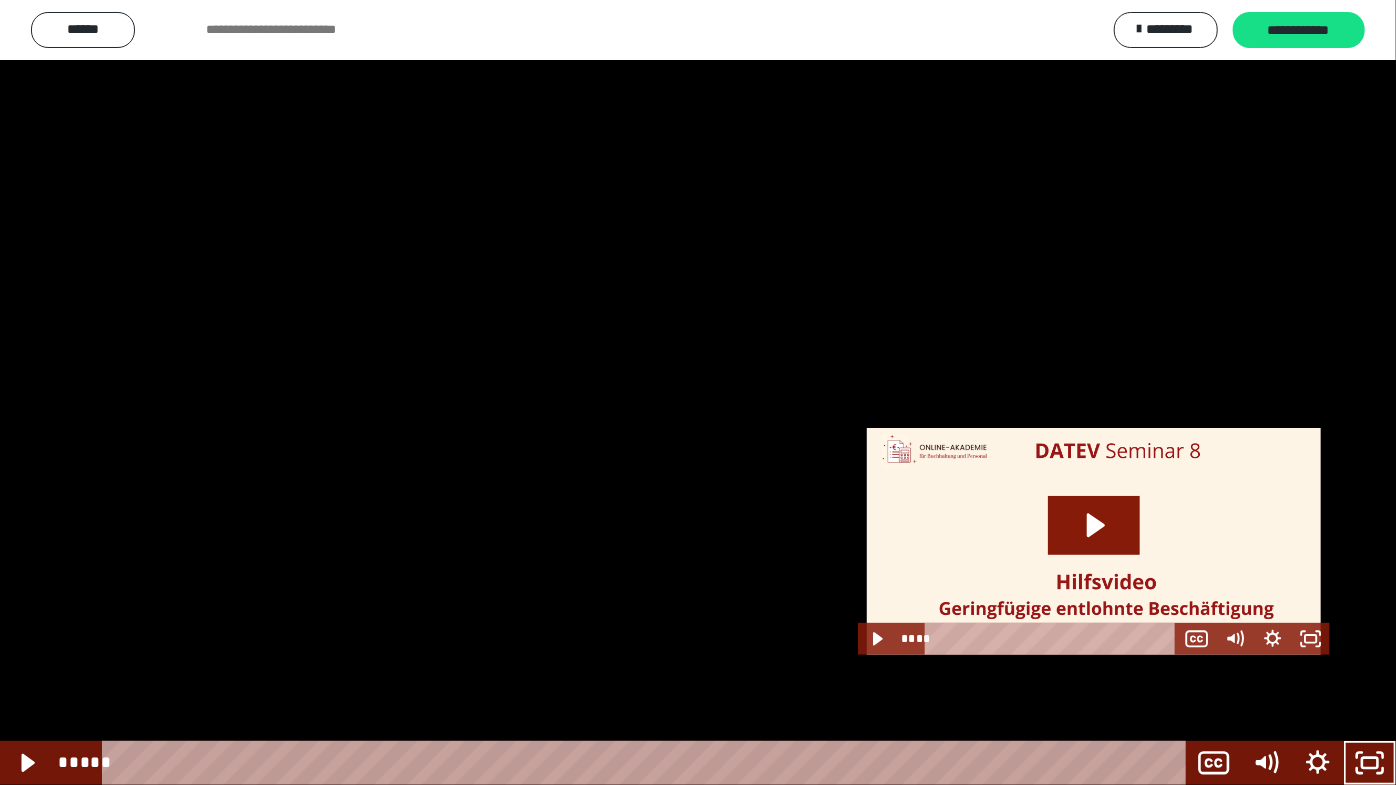 click at bounding box center [698, 392] 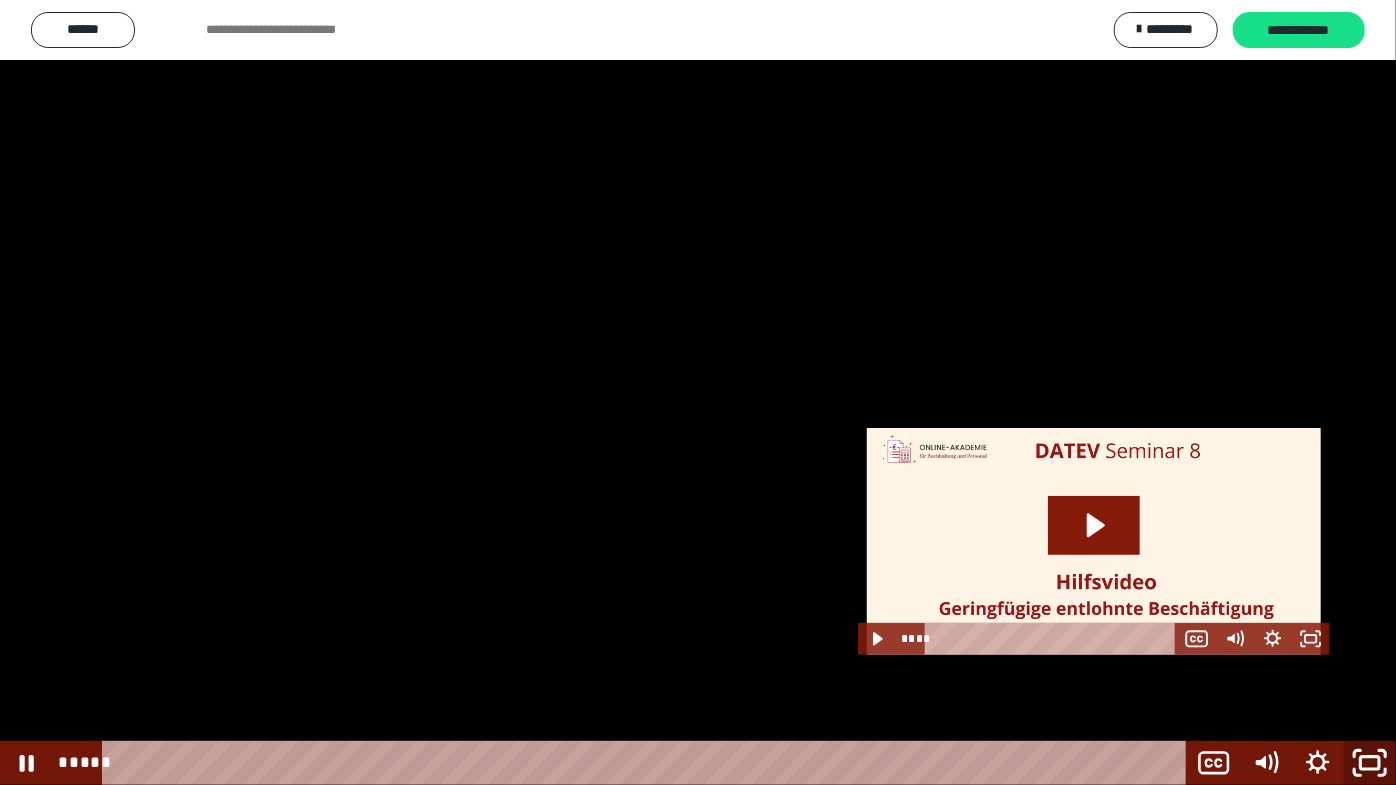 drag, startPoint x: 1368, startPoint y: 760, endPoint x: 1237, endPoint y: 391, distance: 391.56354 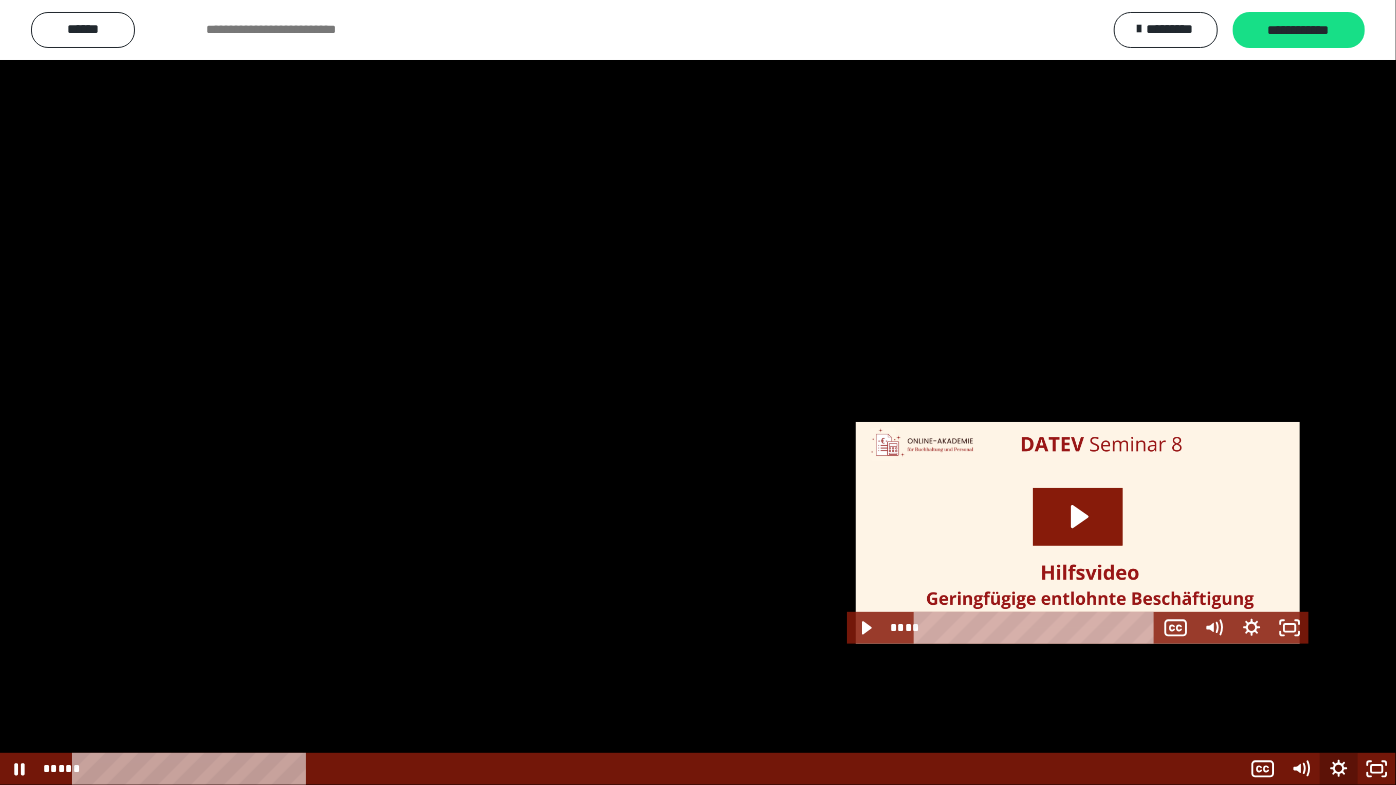 scroll, scrollTop: 2580, scrollLeft: 0, axis: vertical 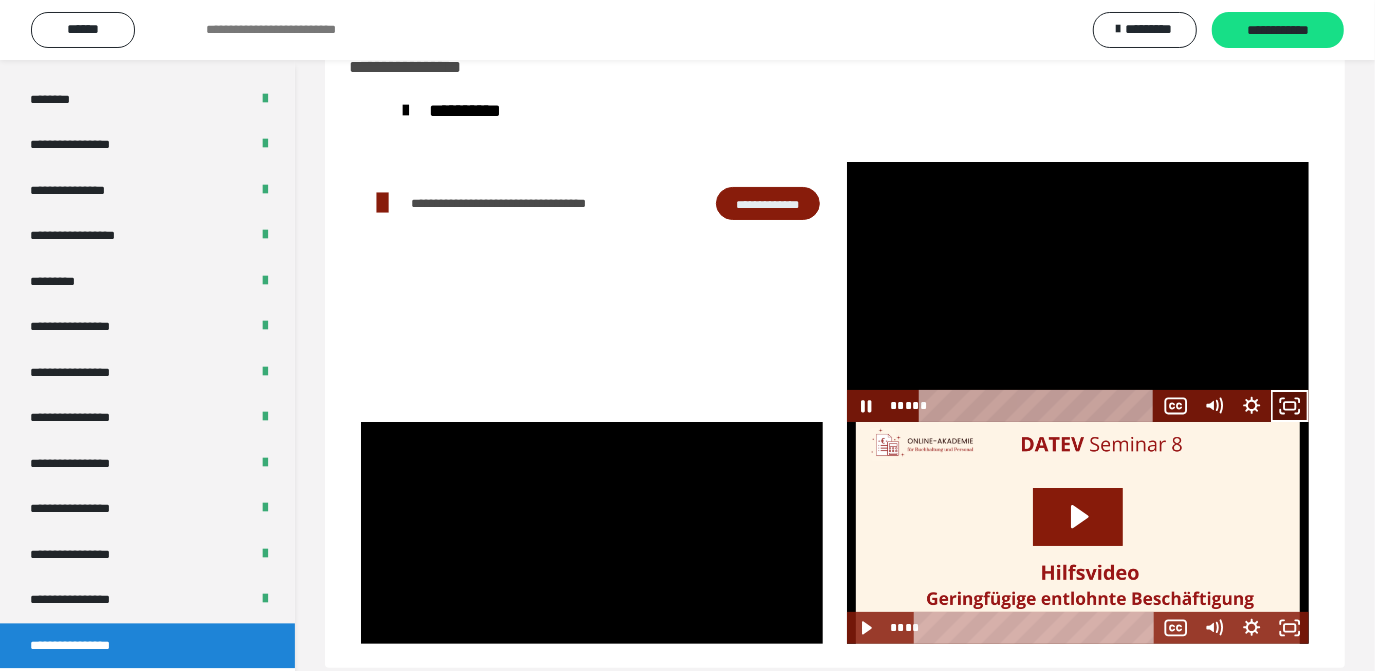 click 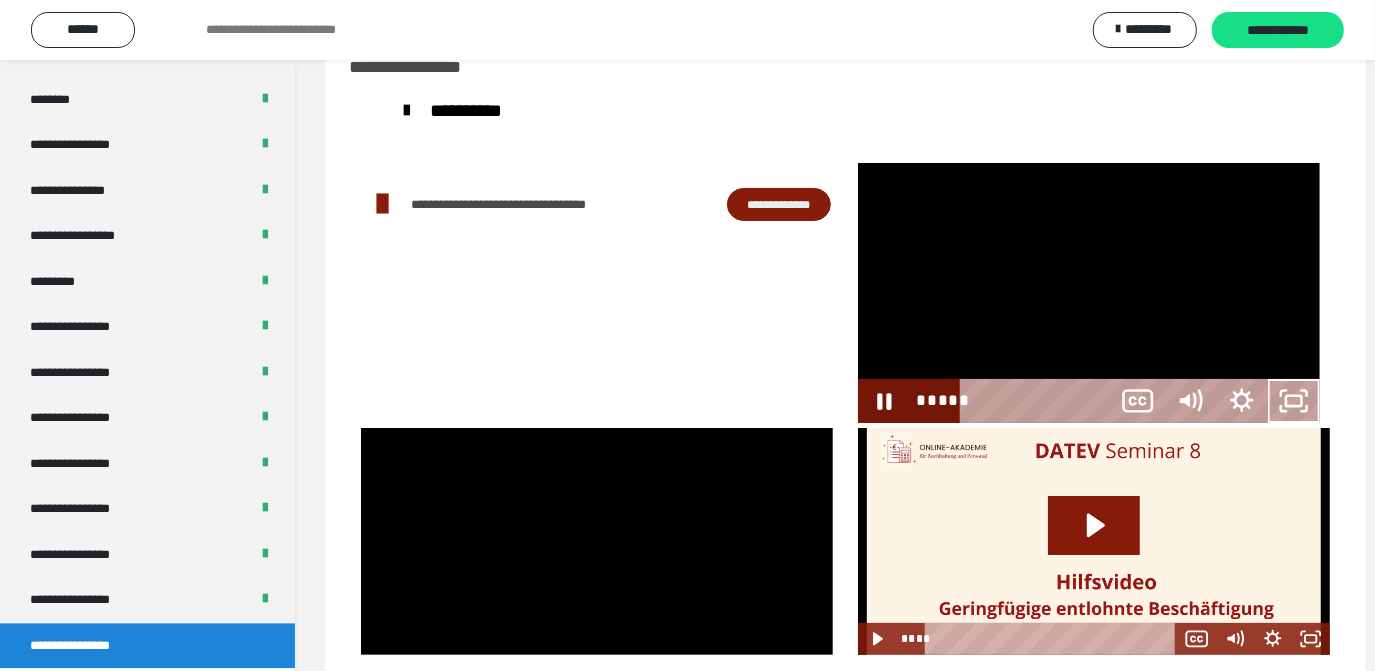 scroll, scrollTop: 2466, scrollLeft: 0, axis: vertical 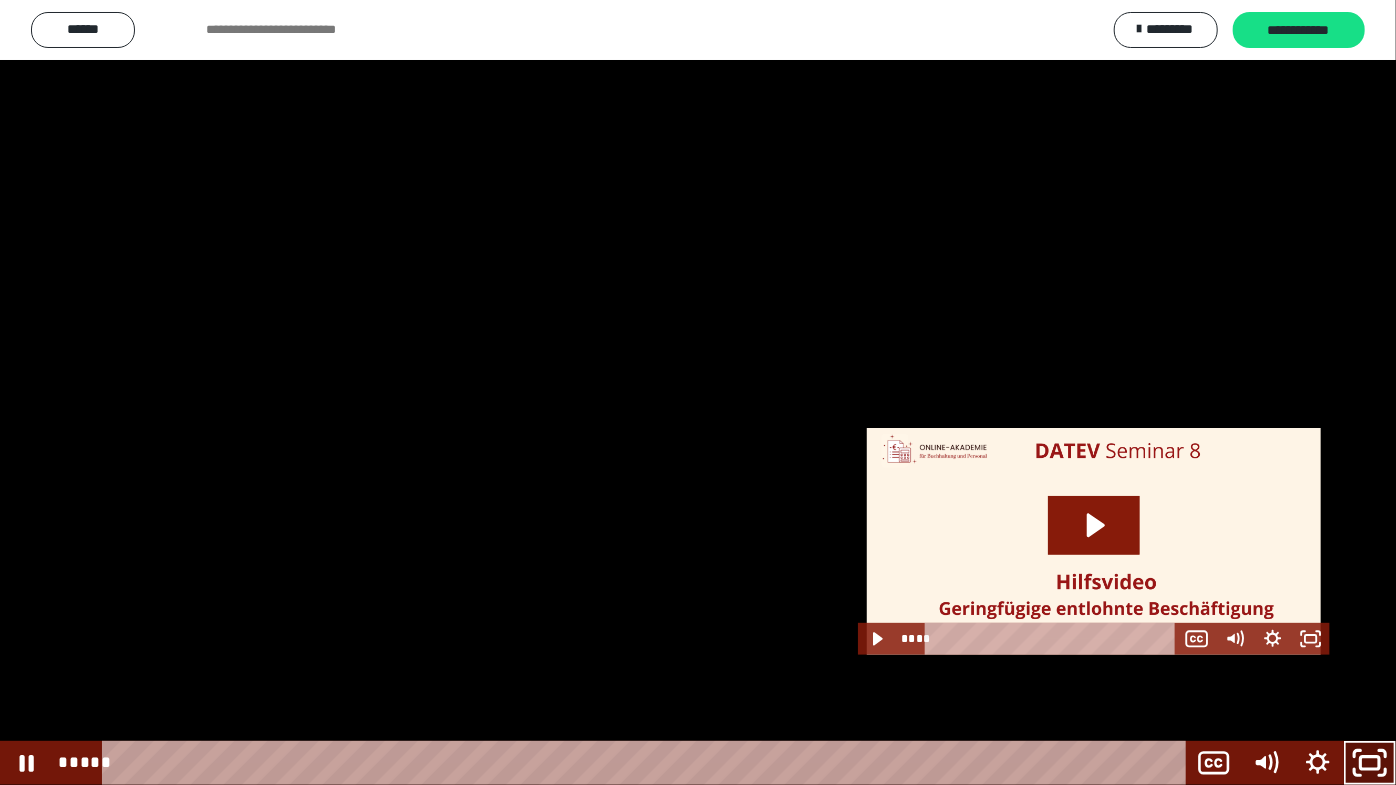 click 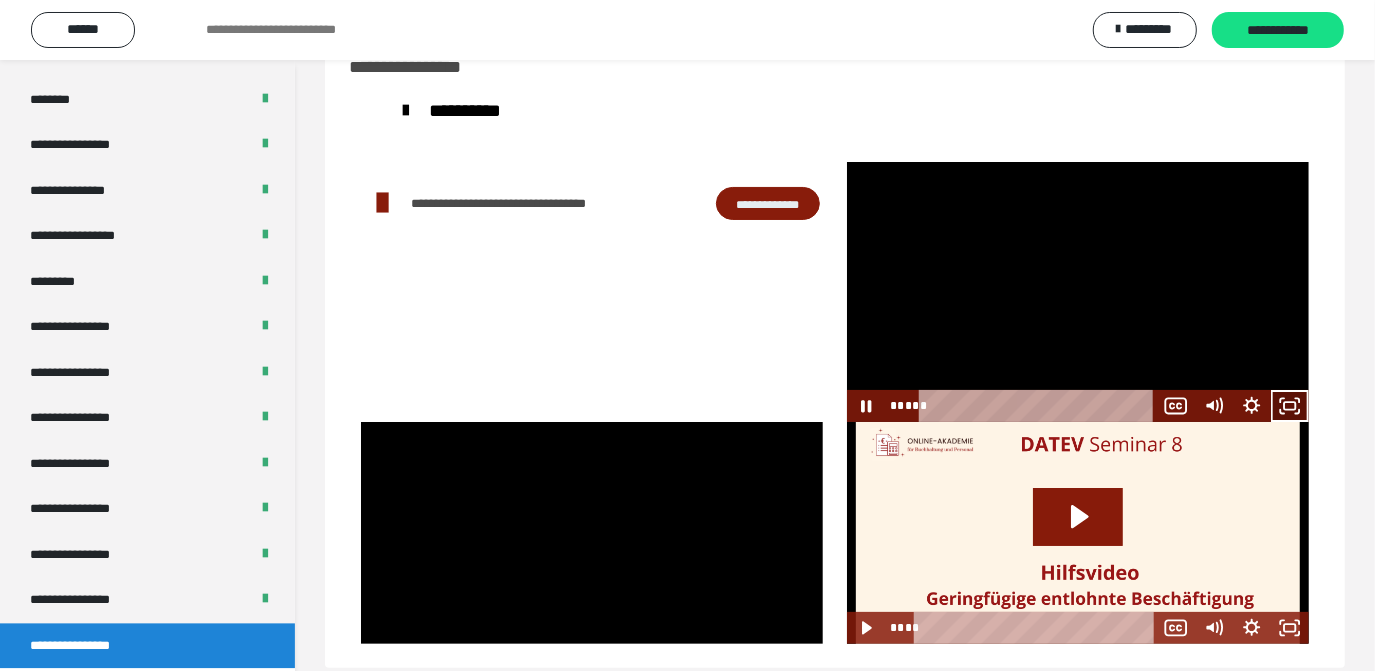 click 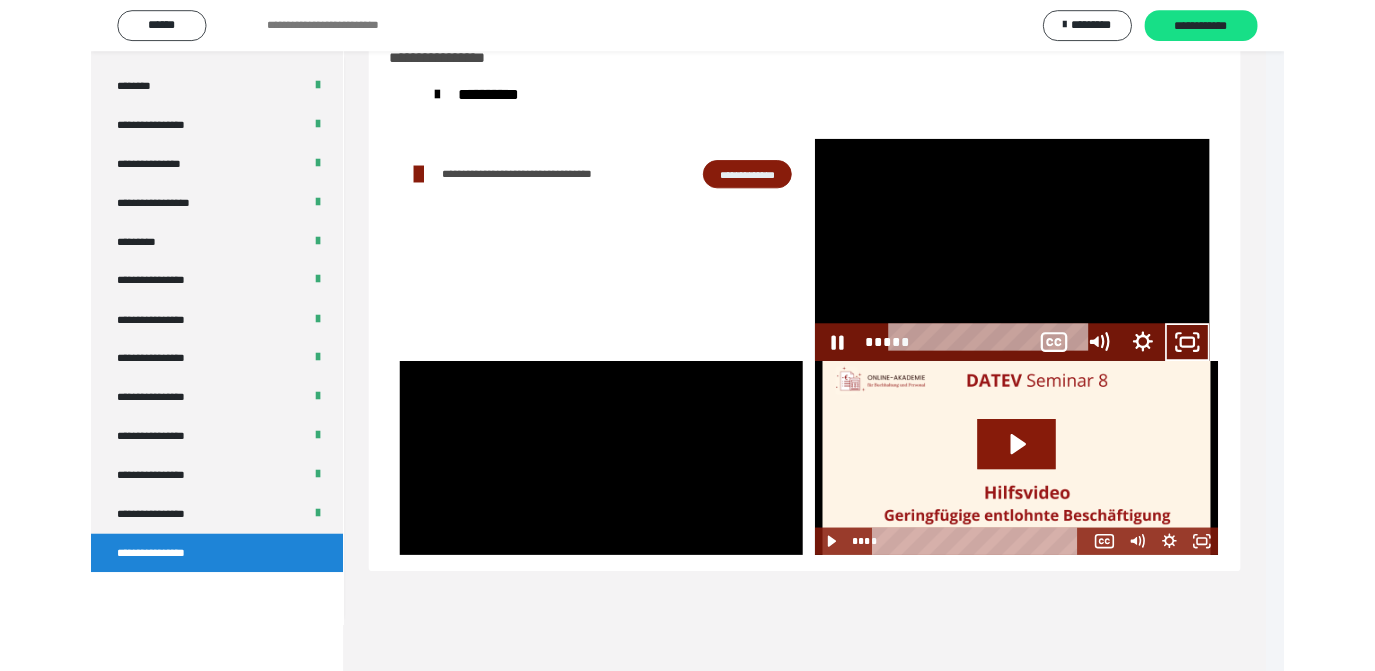 scroll, scrollTop: 2466, scrollLeft: 0, axis: vertical 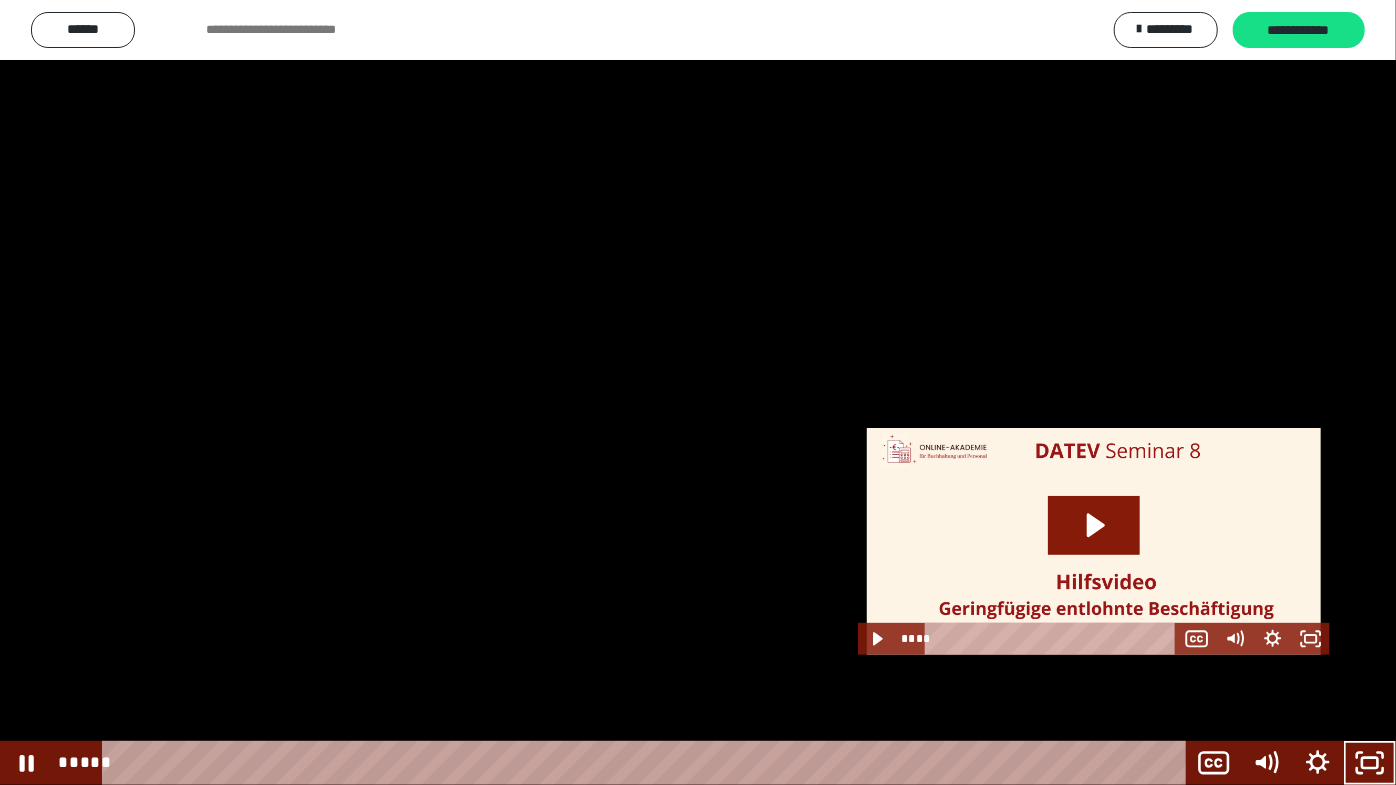 click at bounding box center (698, 392) 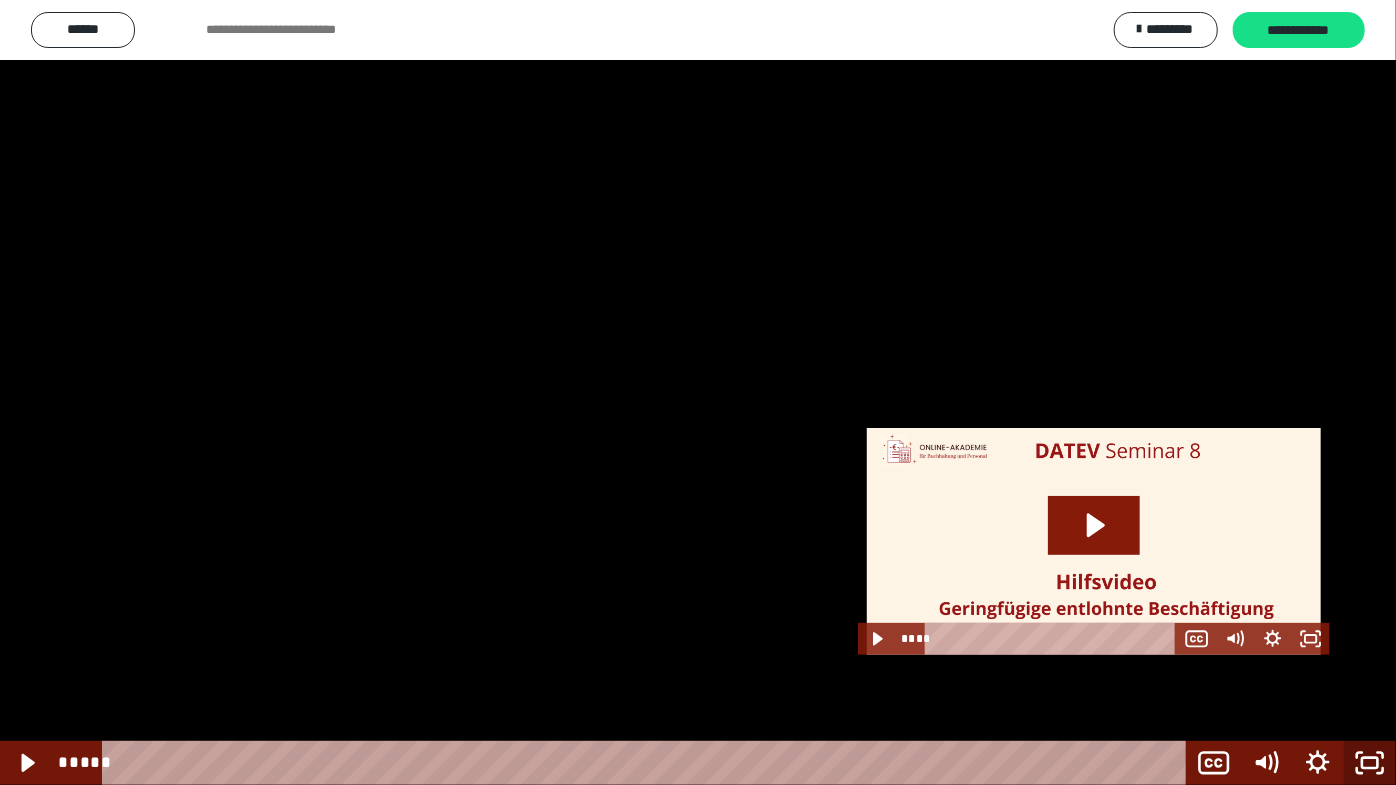 click 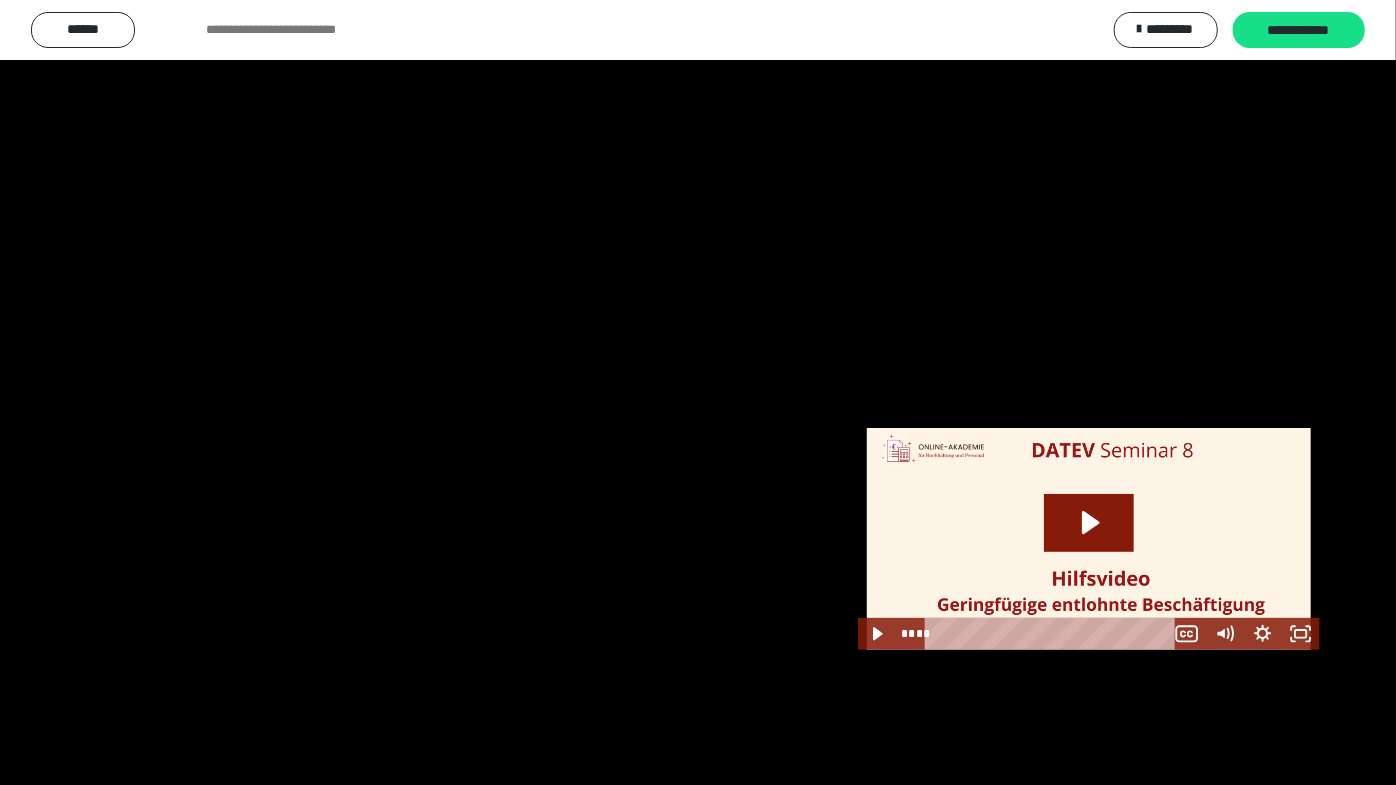 scroll, scrollTop: 2580, scrollLeft: 0, axis: vertical 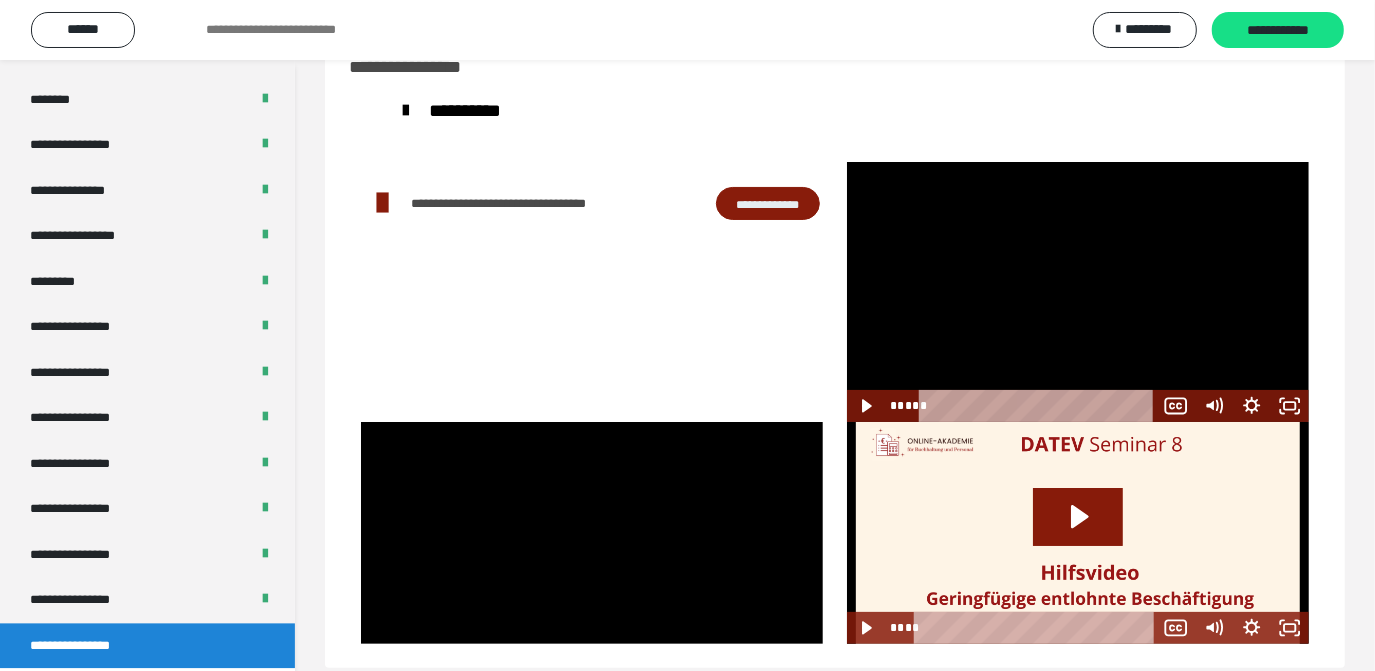 click at bounding box center (1078, 292) 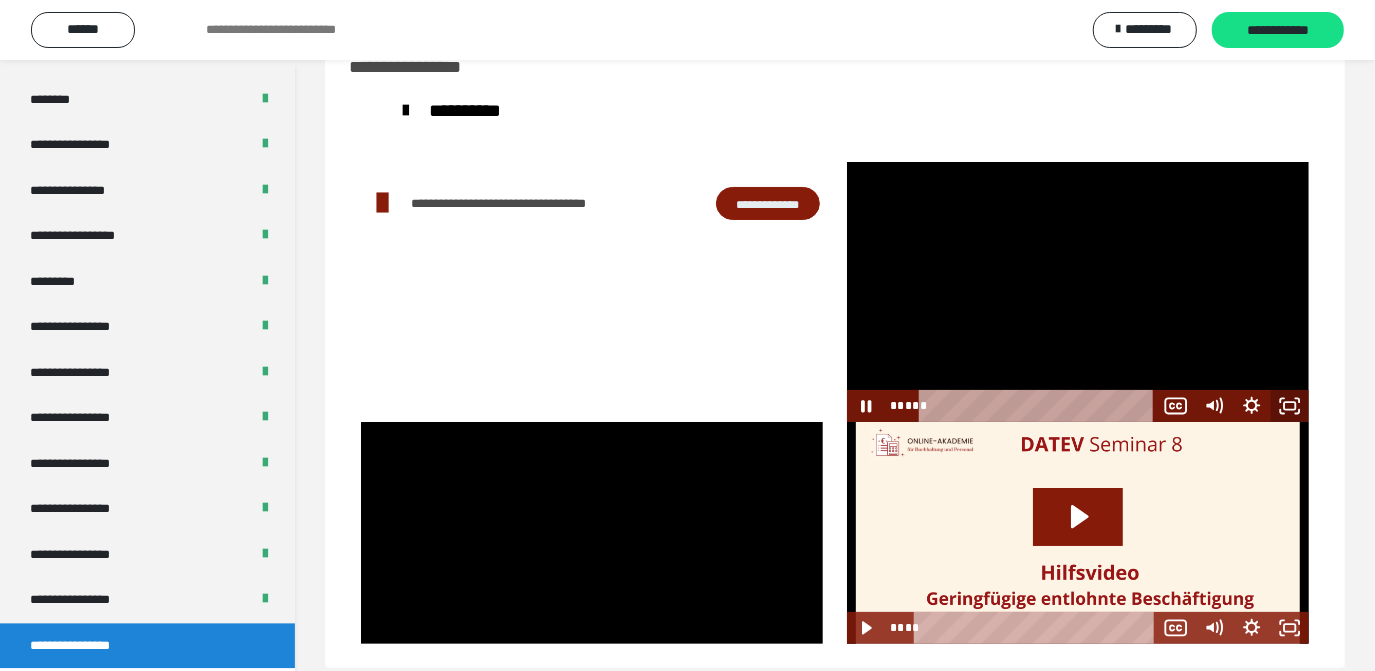 click 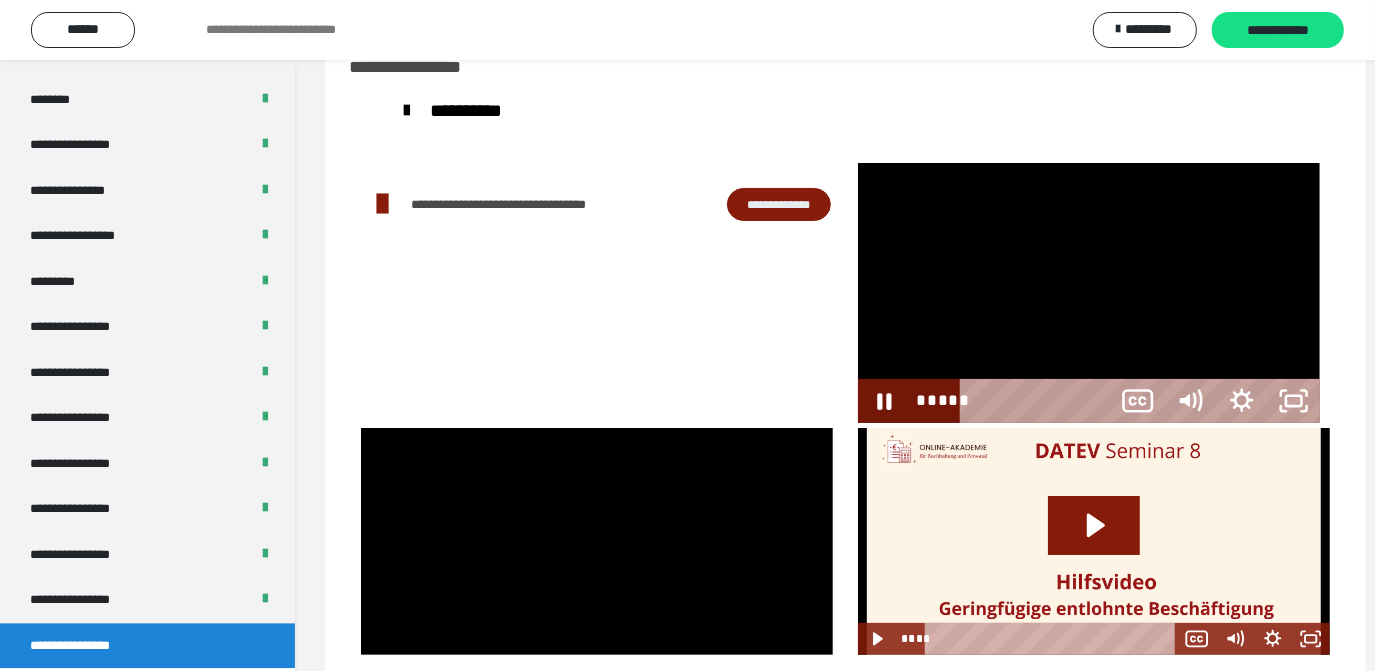 scroll, scrollTop: 2466, scrollLeft: 0, axis: vertical 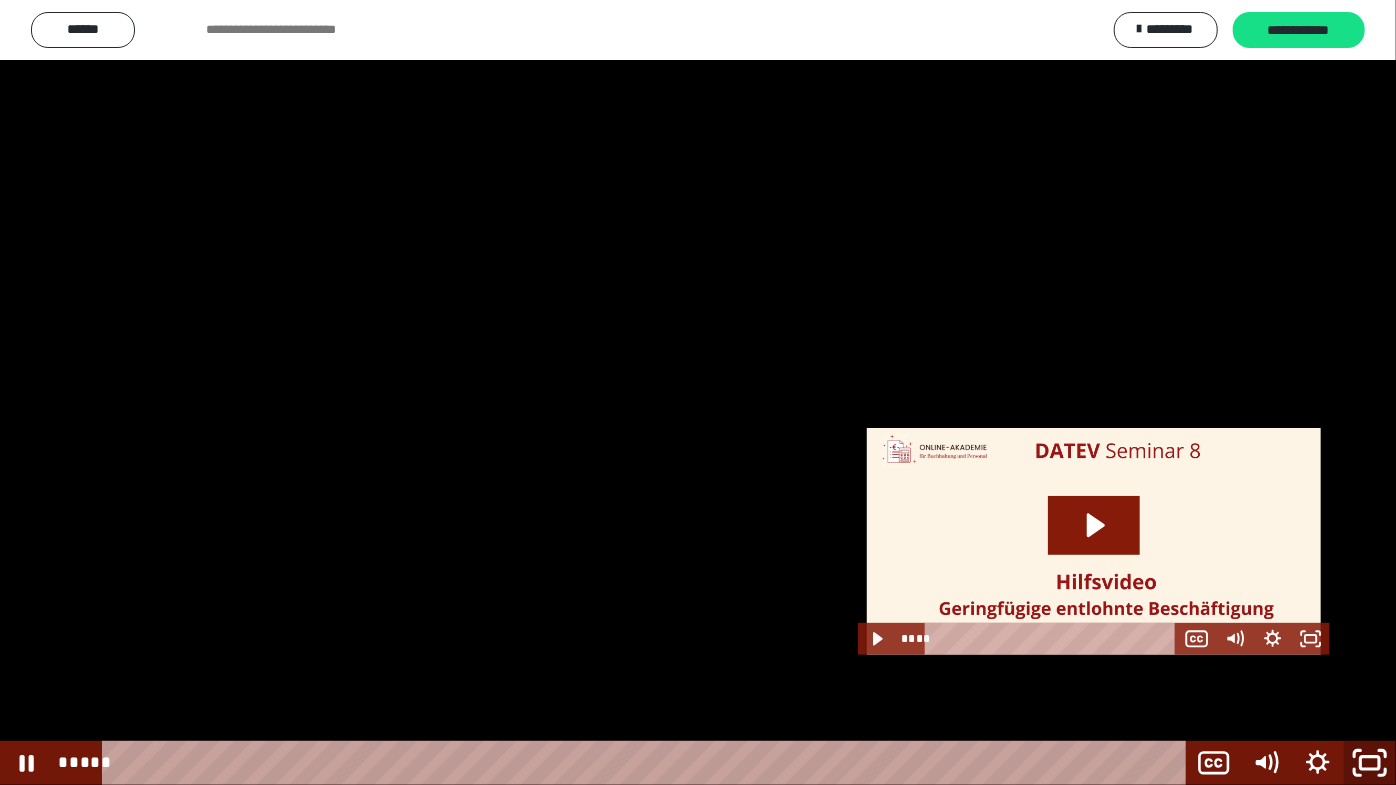 click 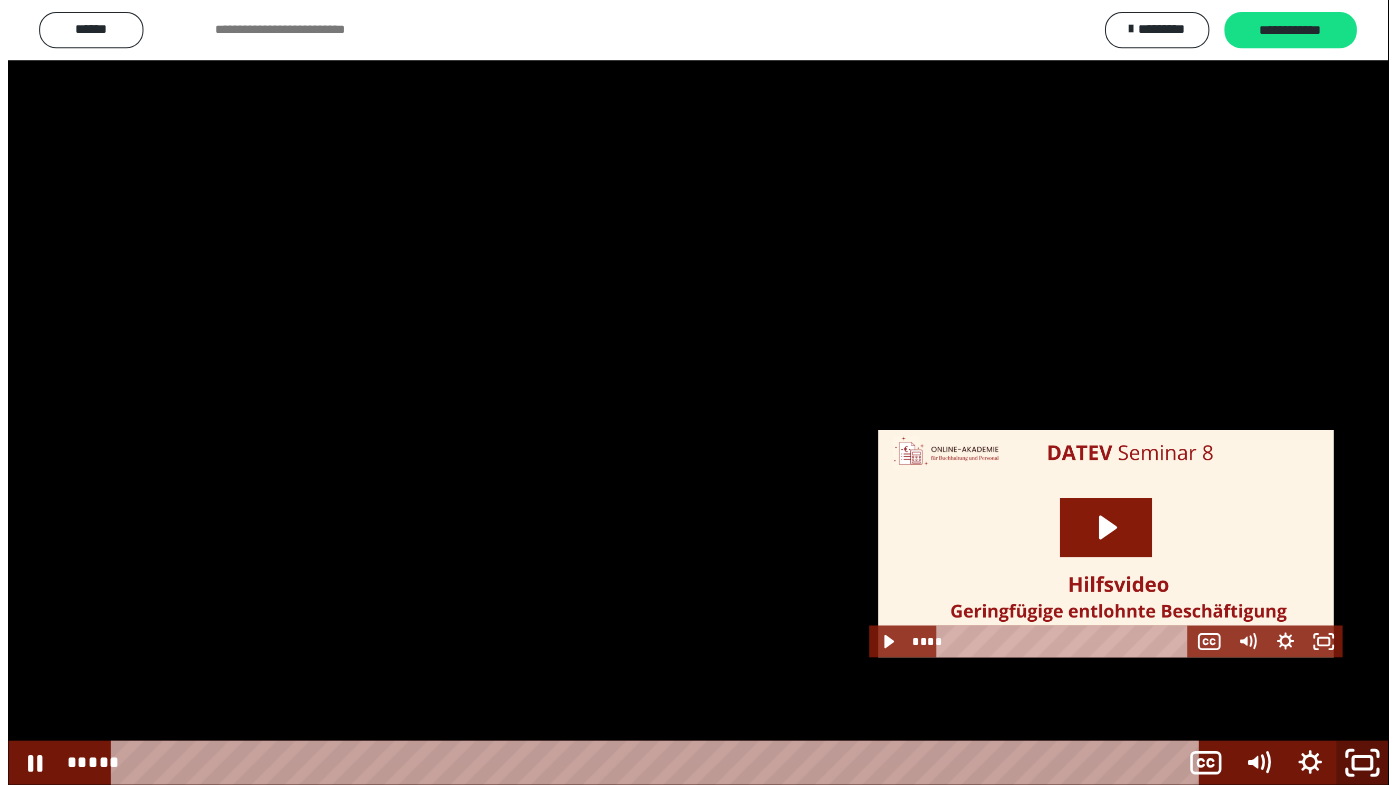 scroll, scrollTop: 2580, scrollLeft: 0, axis: vertical 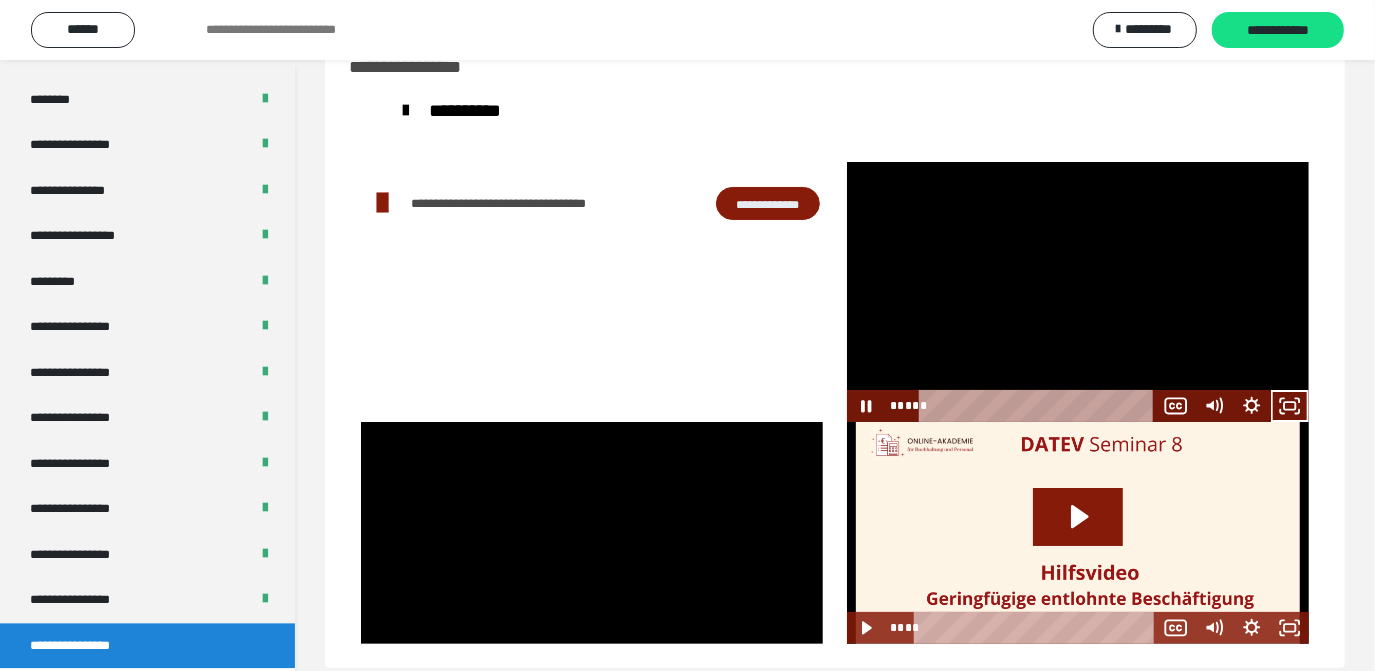 click at bounding box center [1078, 292] 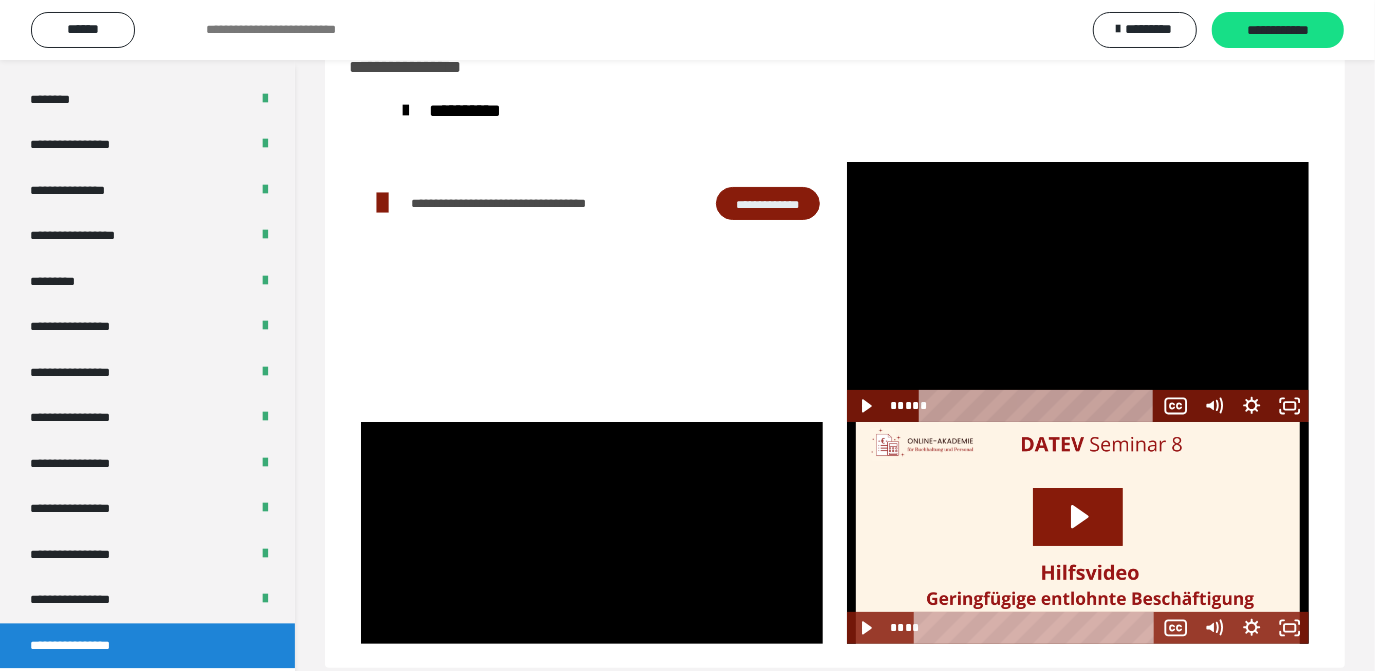 click at bounding box center [1078, 292] 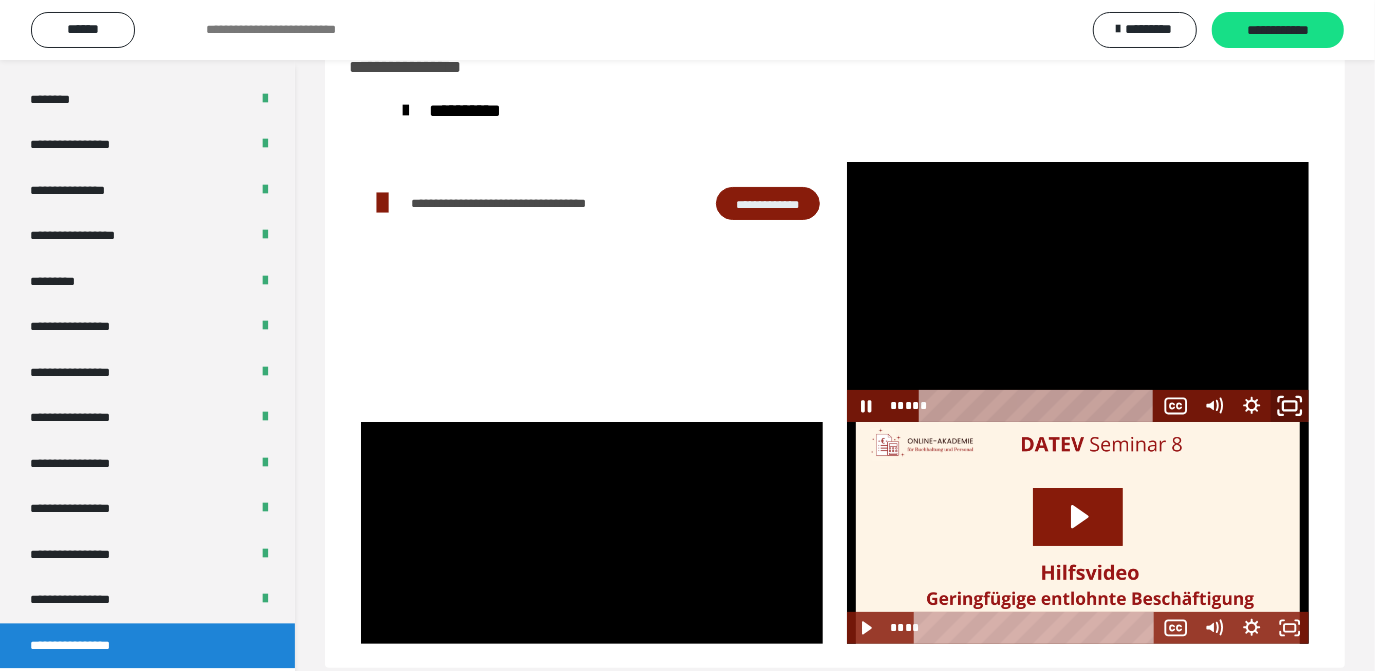 click 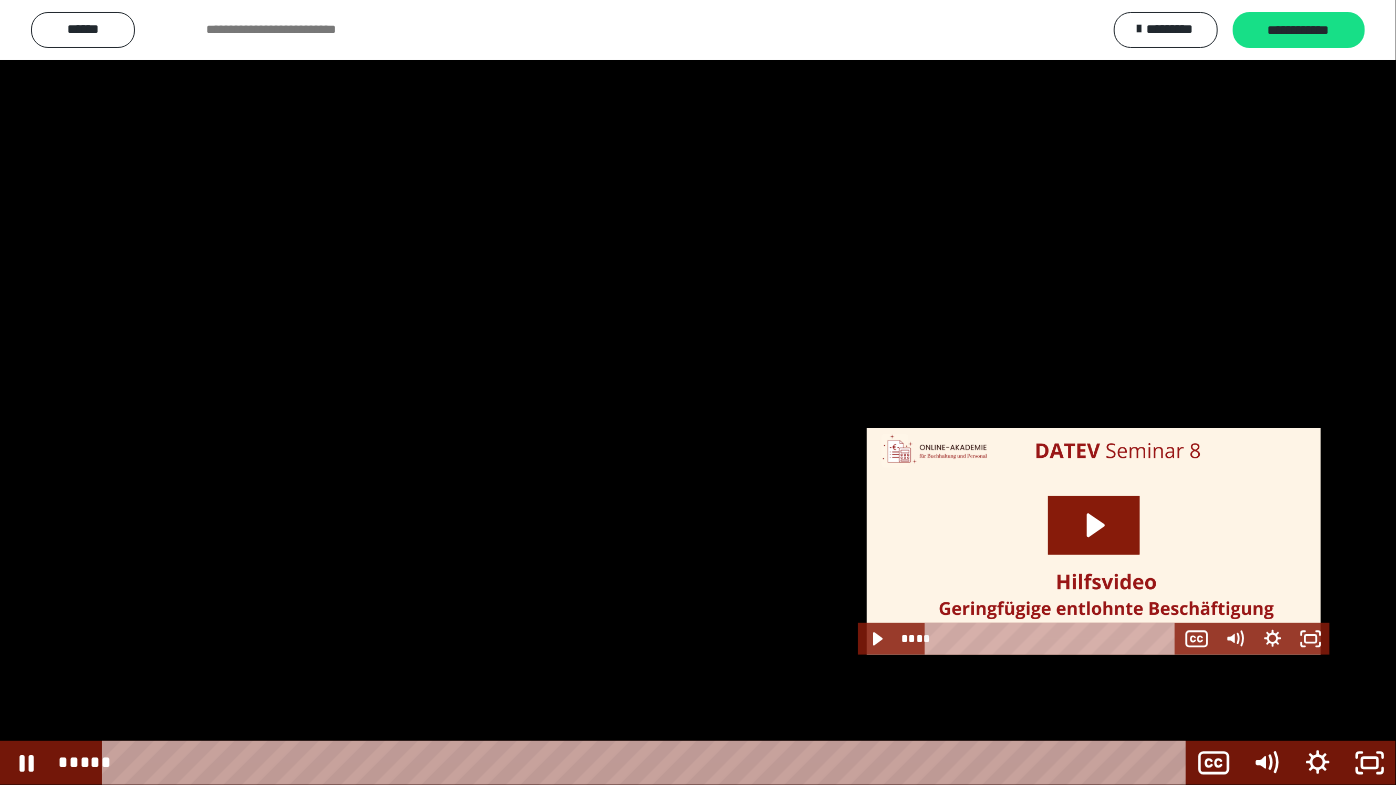 drag, startPoint x: 867, startPoint y: 486, endPoint x: 885, endPoint y: 504, distance: 25.455845 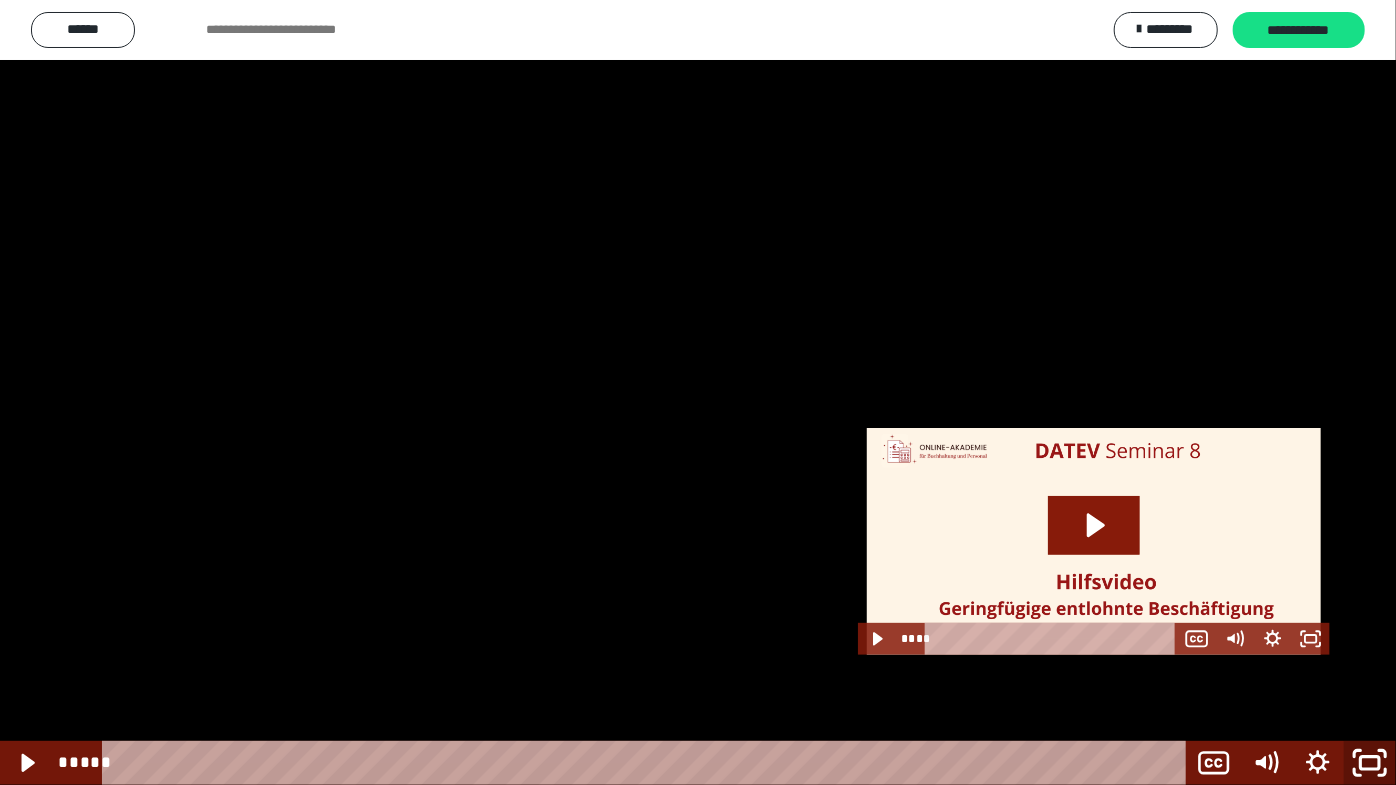 click 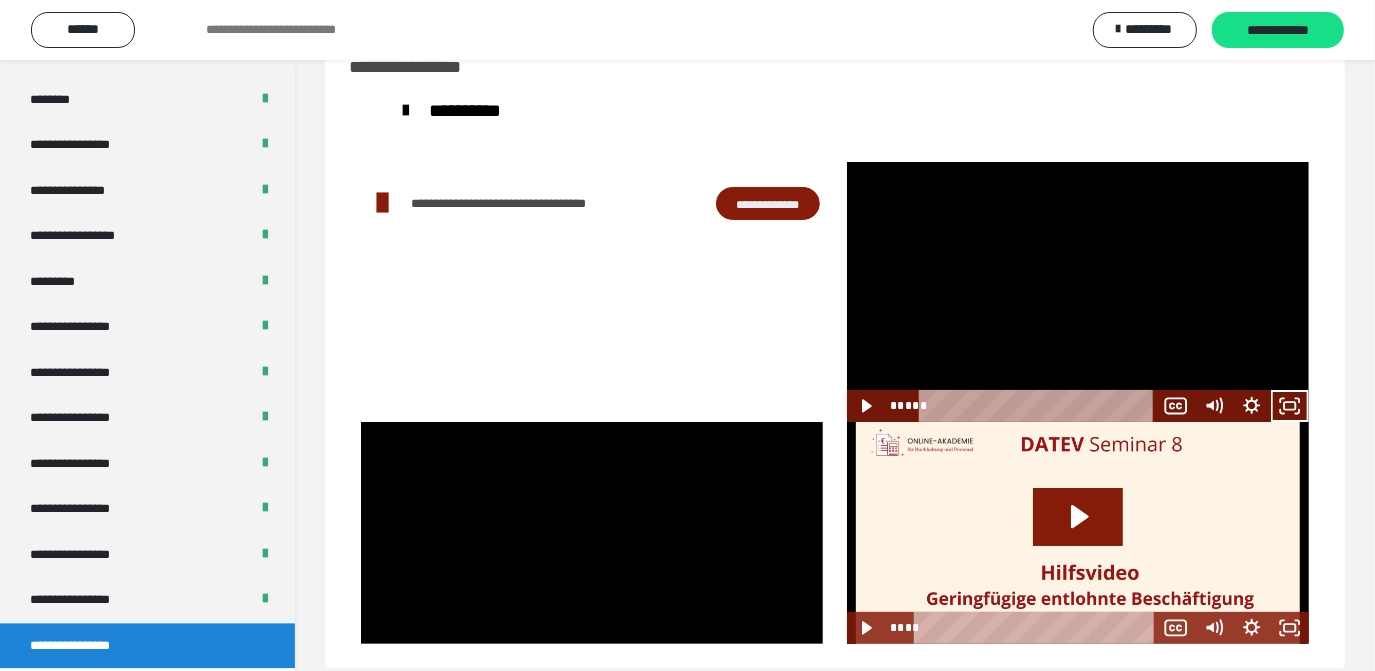 click at bounding box center (1078, 292) 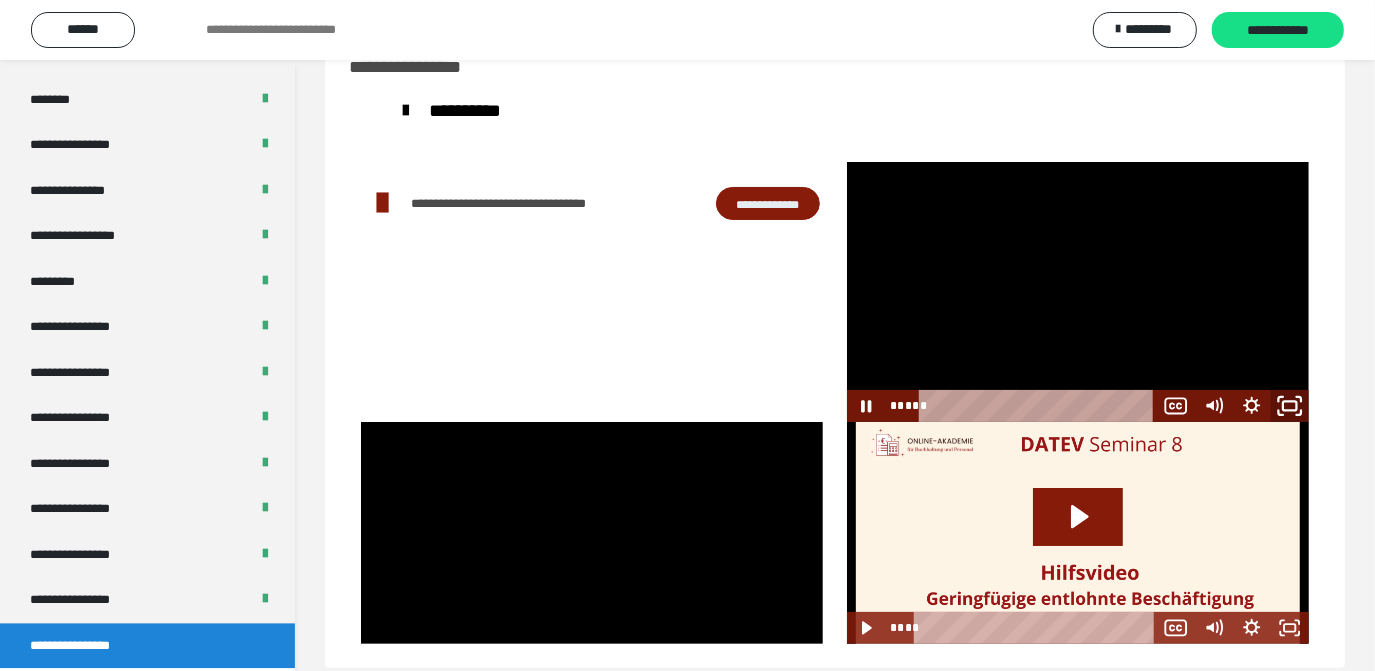 click 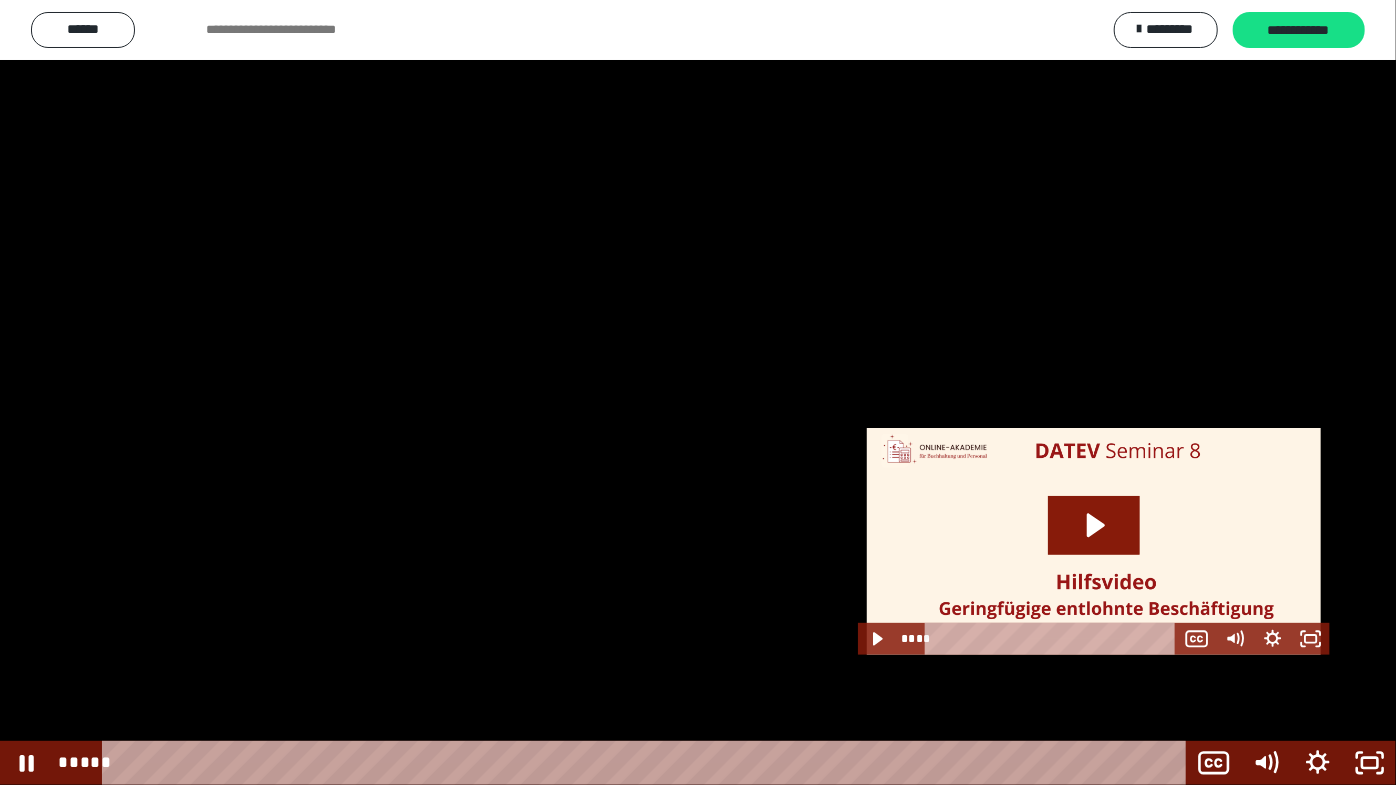 drag, startPoint x: 1058, startPoint y: 444, endPoint x: 1081, endPoint y: 454, distance: 25.079872 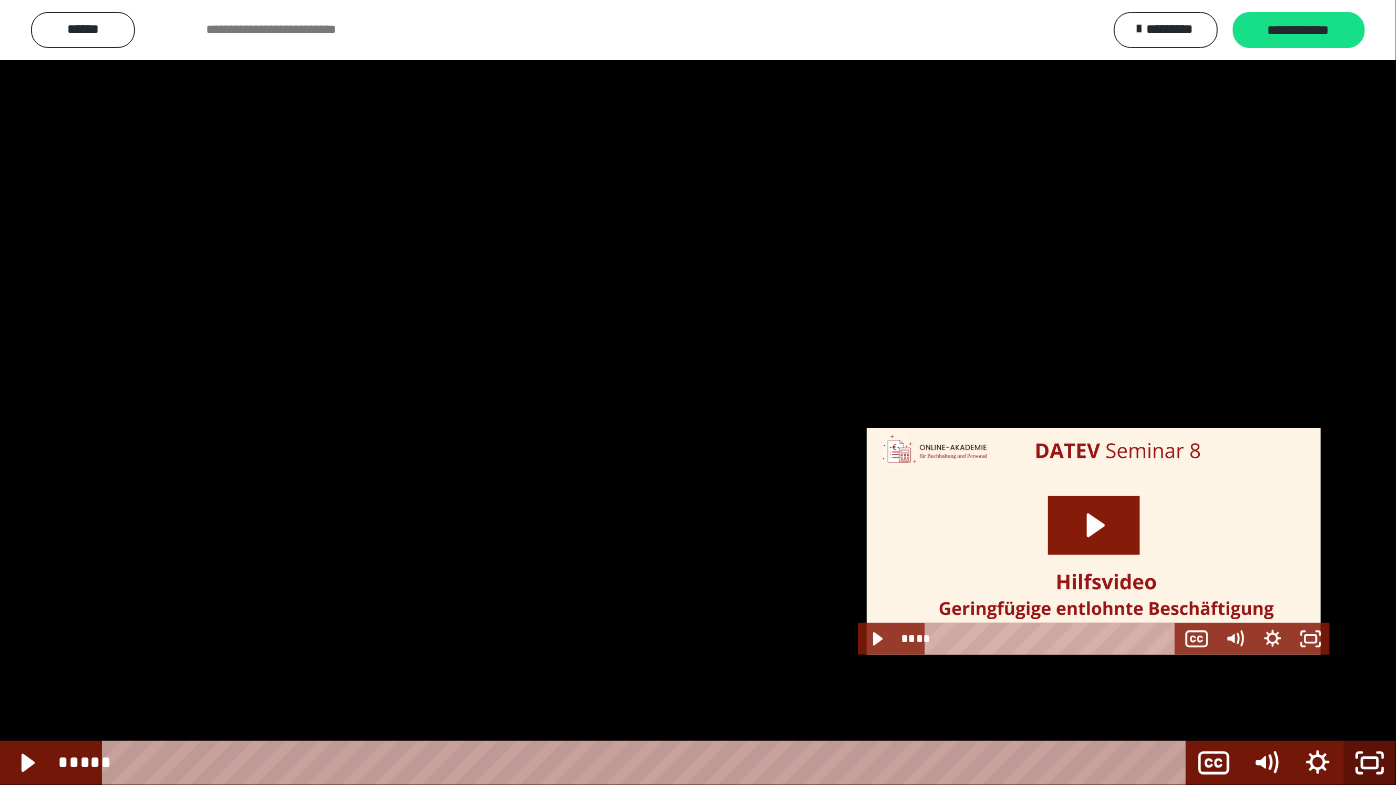 click 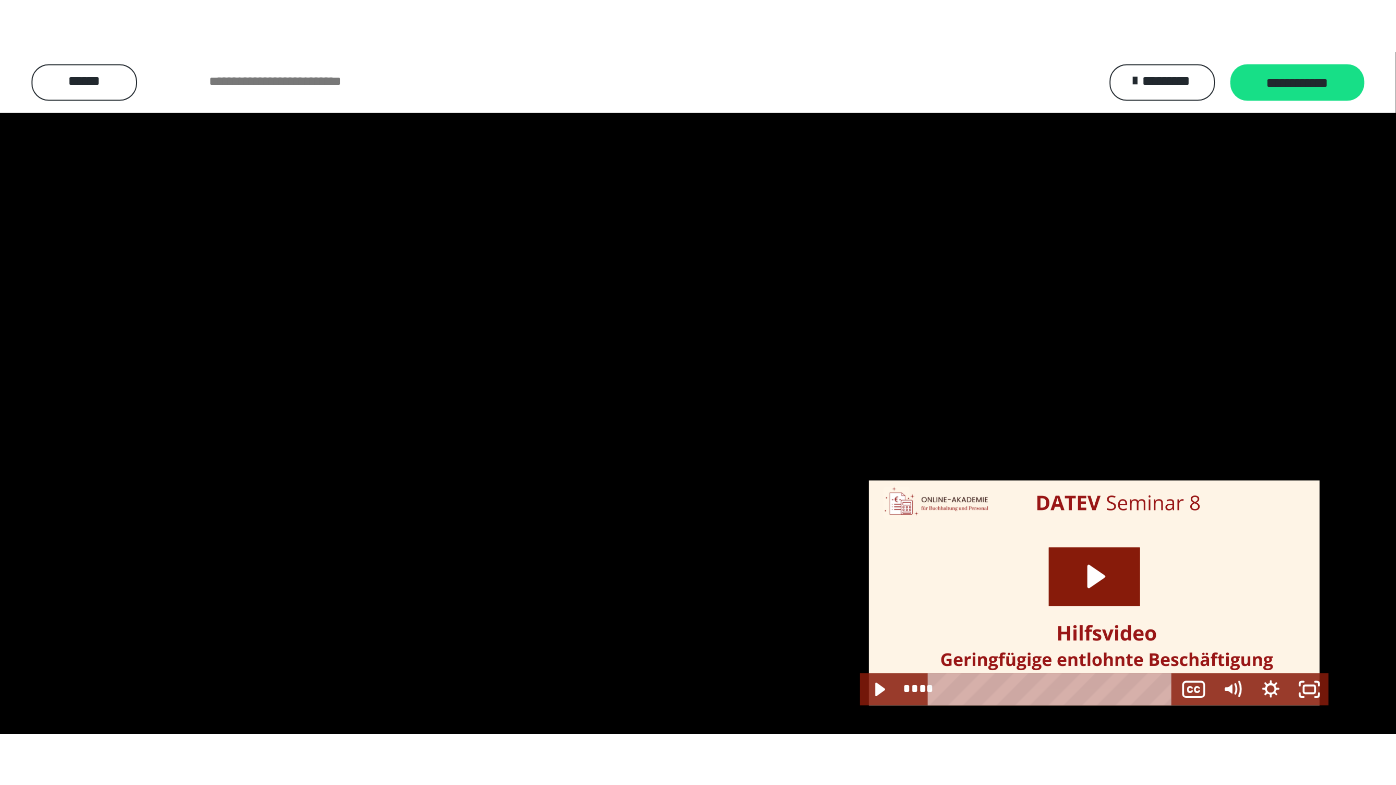 scroll, scrollTop: 2580, scrollLeft: 0, axis: vertical 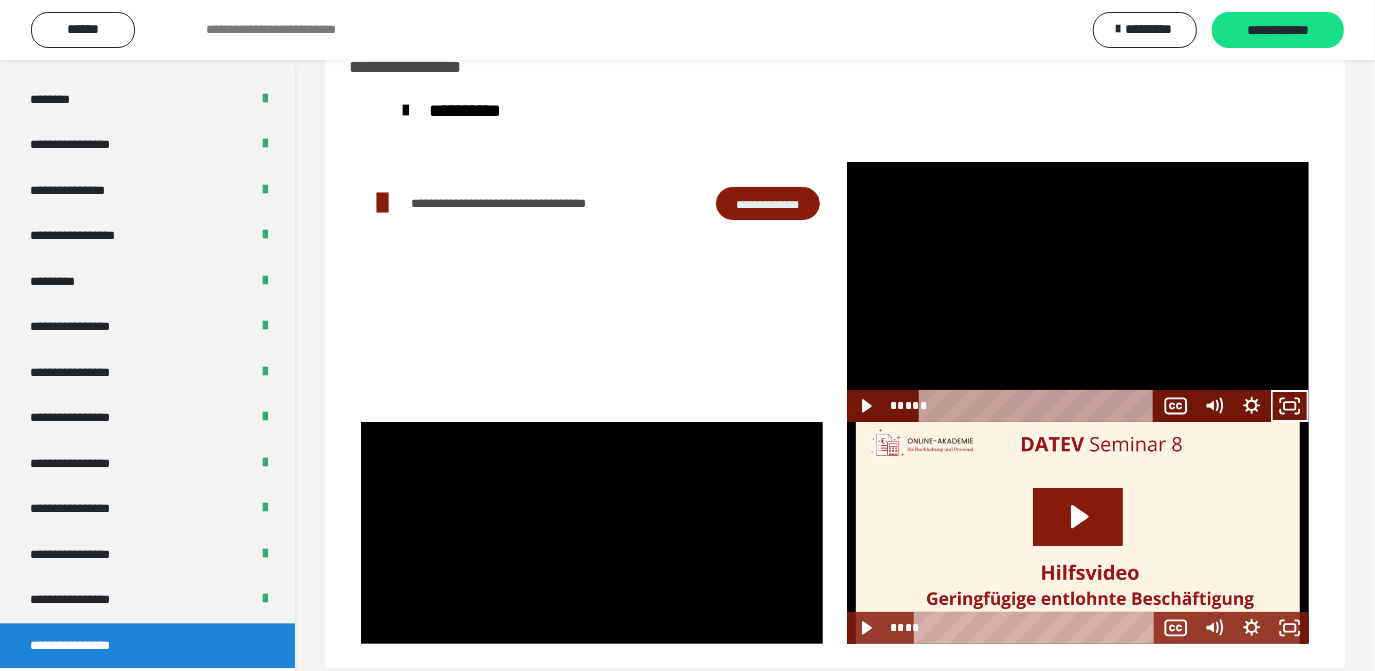 click at bounding box center (1078, 292) 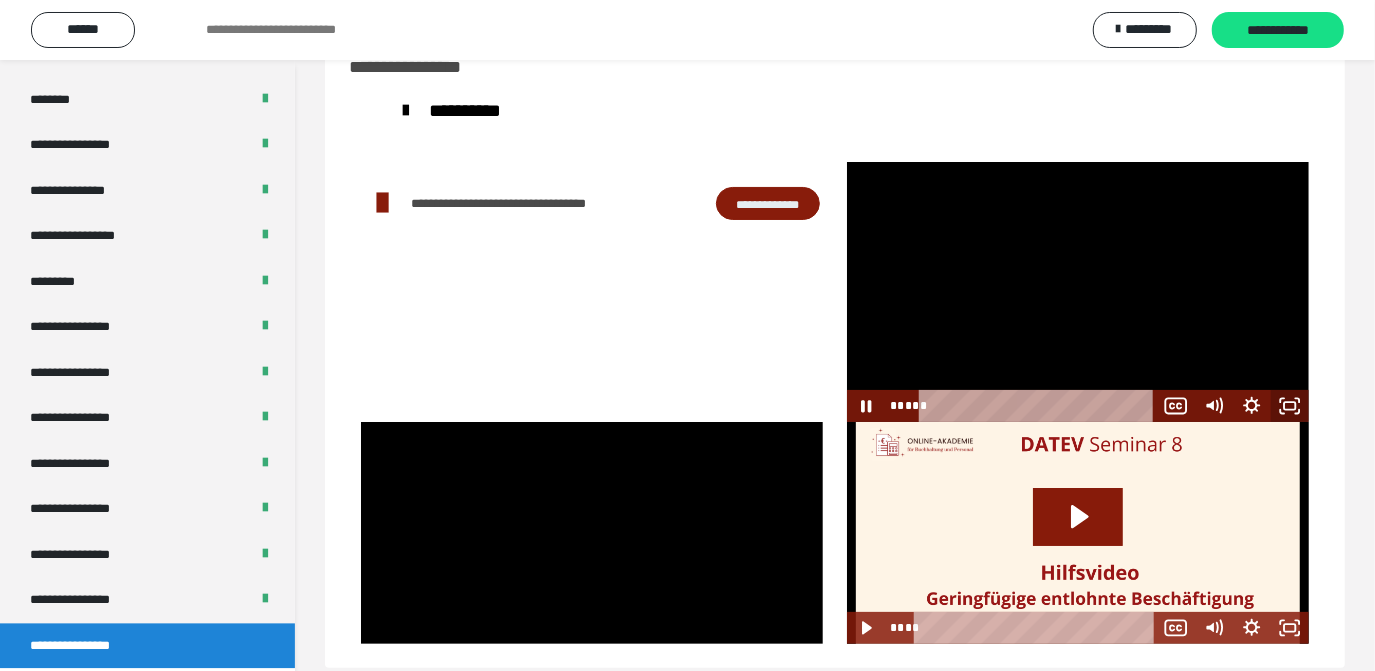 click 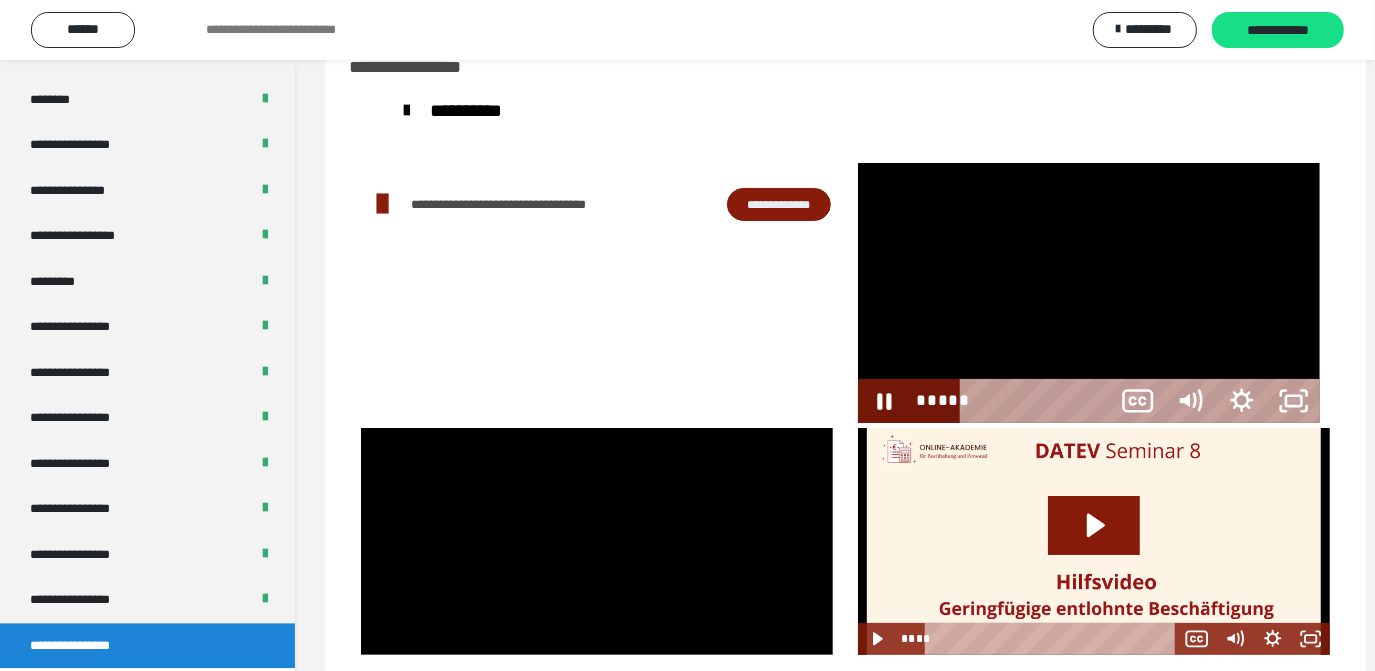 scroll, scrollTop: 2466, scrollLeft: 0, axis: vertical 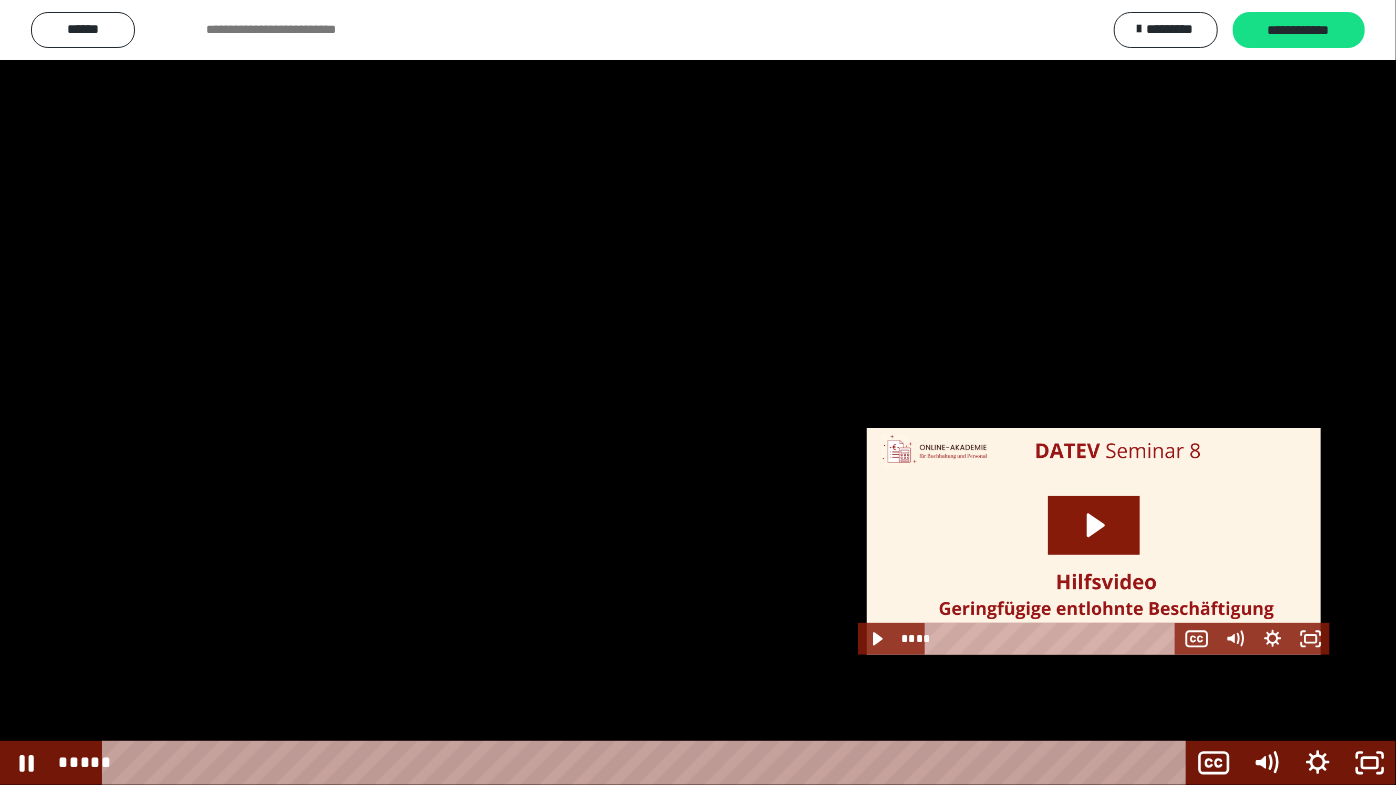 drag, startPoint x: 1037, startPoint y: 367, endPoint x: 1094, endPoint y: 407, distance: 69.63476 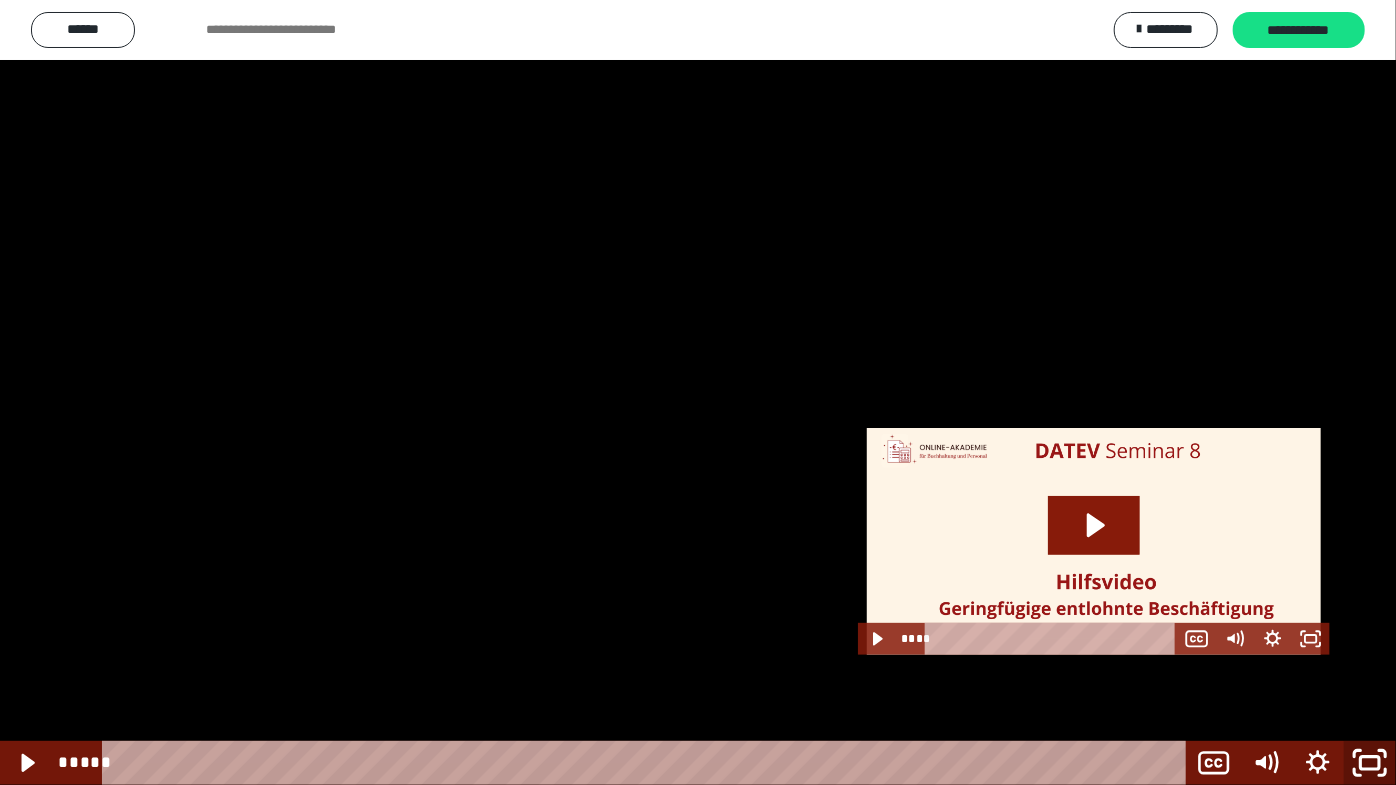 click 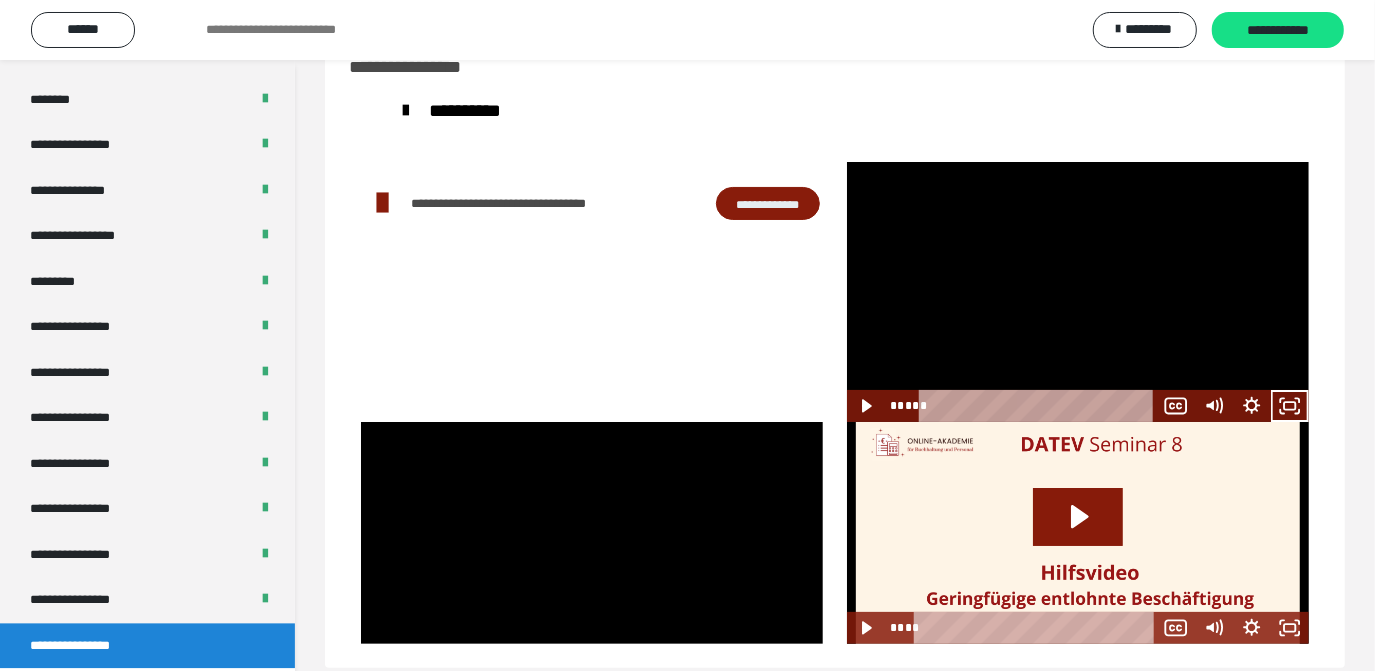 click at bounding box center (1078, 292) 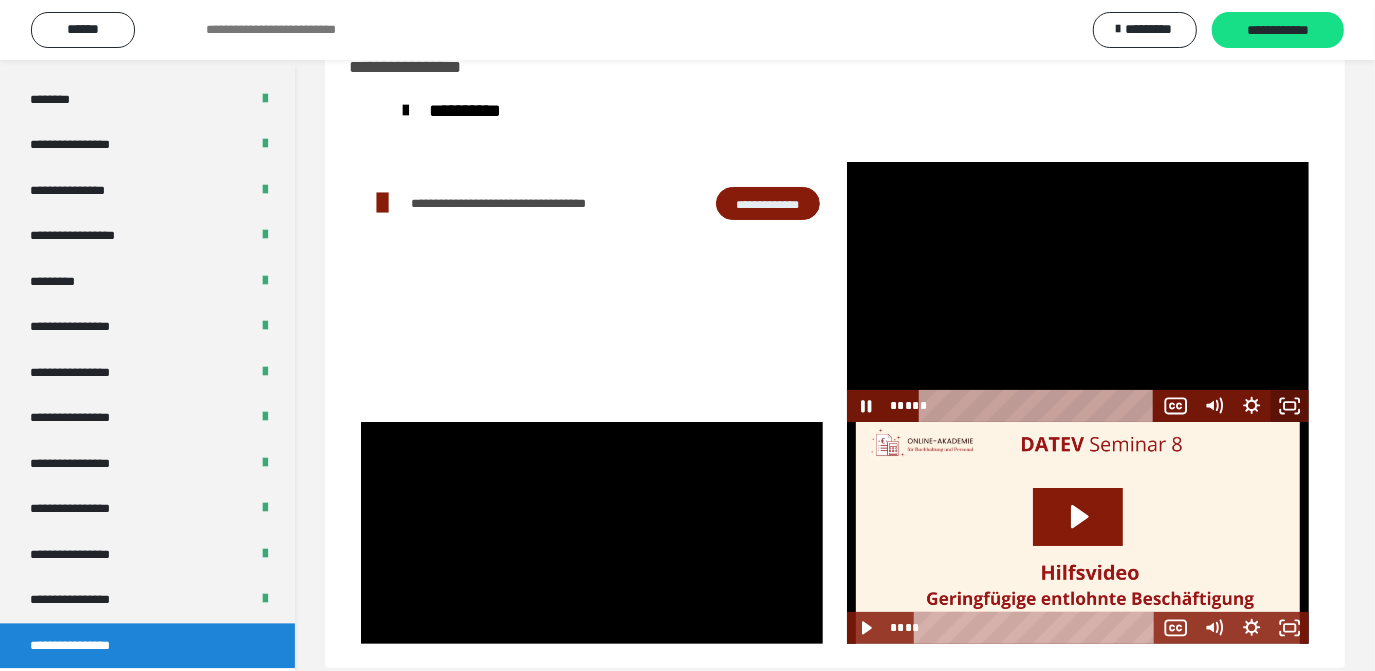 click 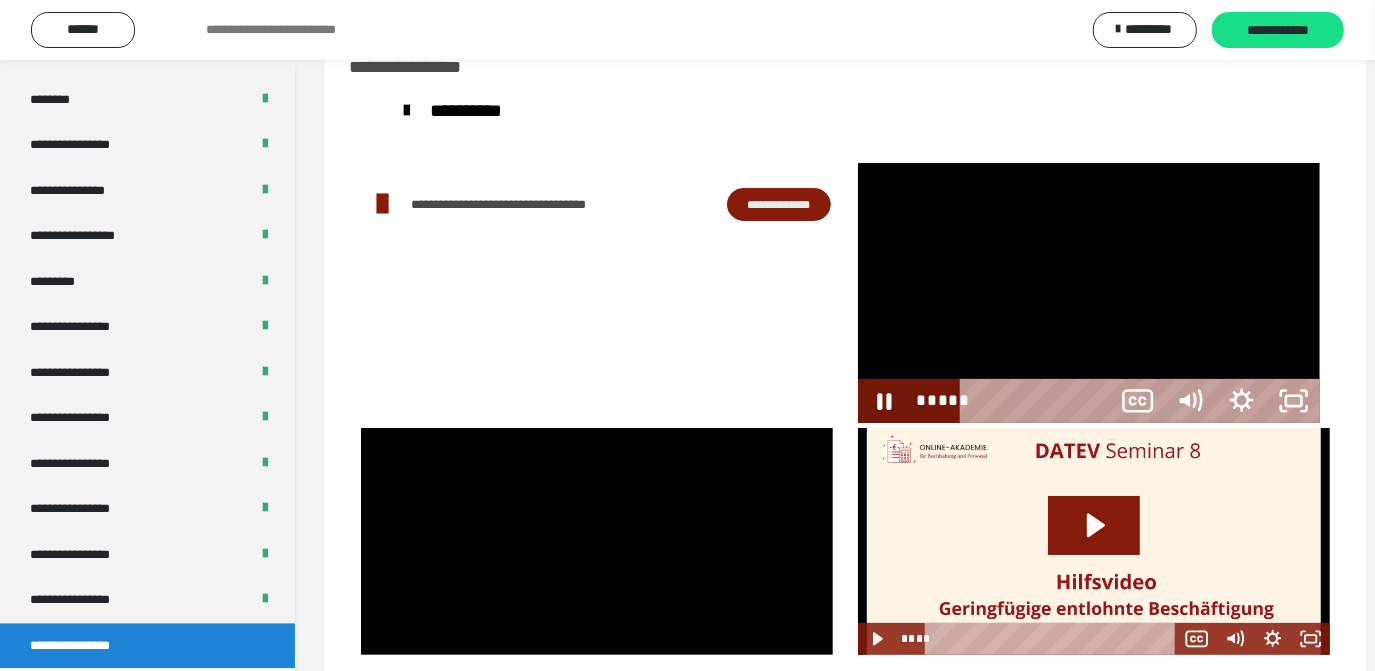 scroll, scrollTop: 2466, scrollLeft: 0, axis: vertical 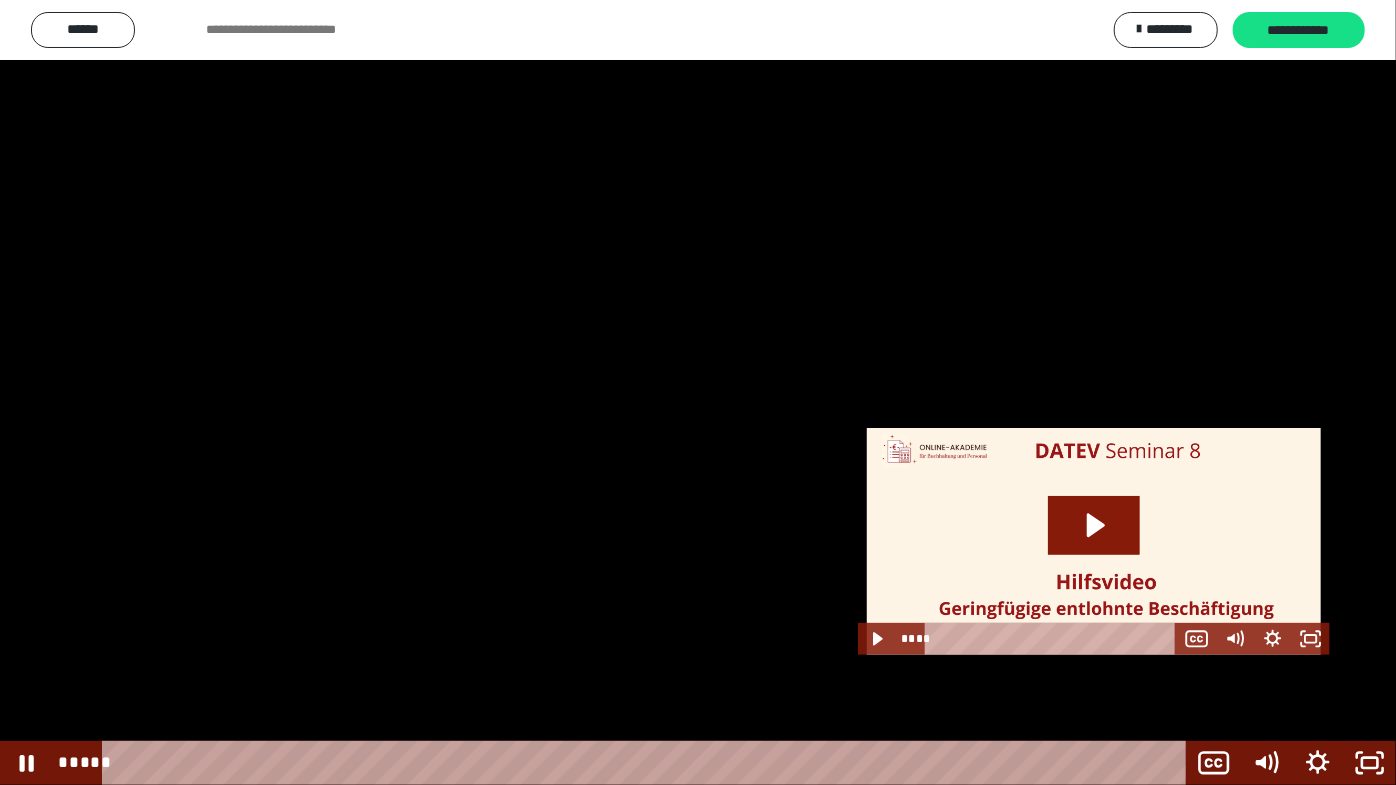 click at bounding box center [698, 392] 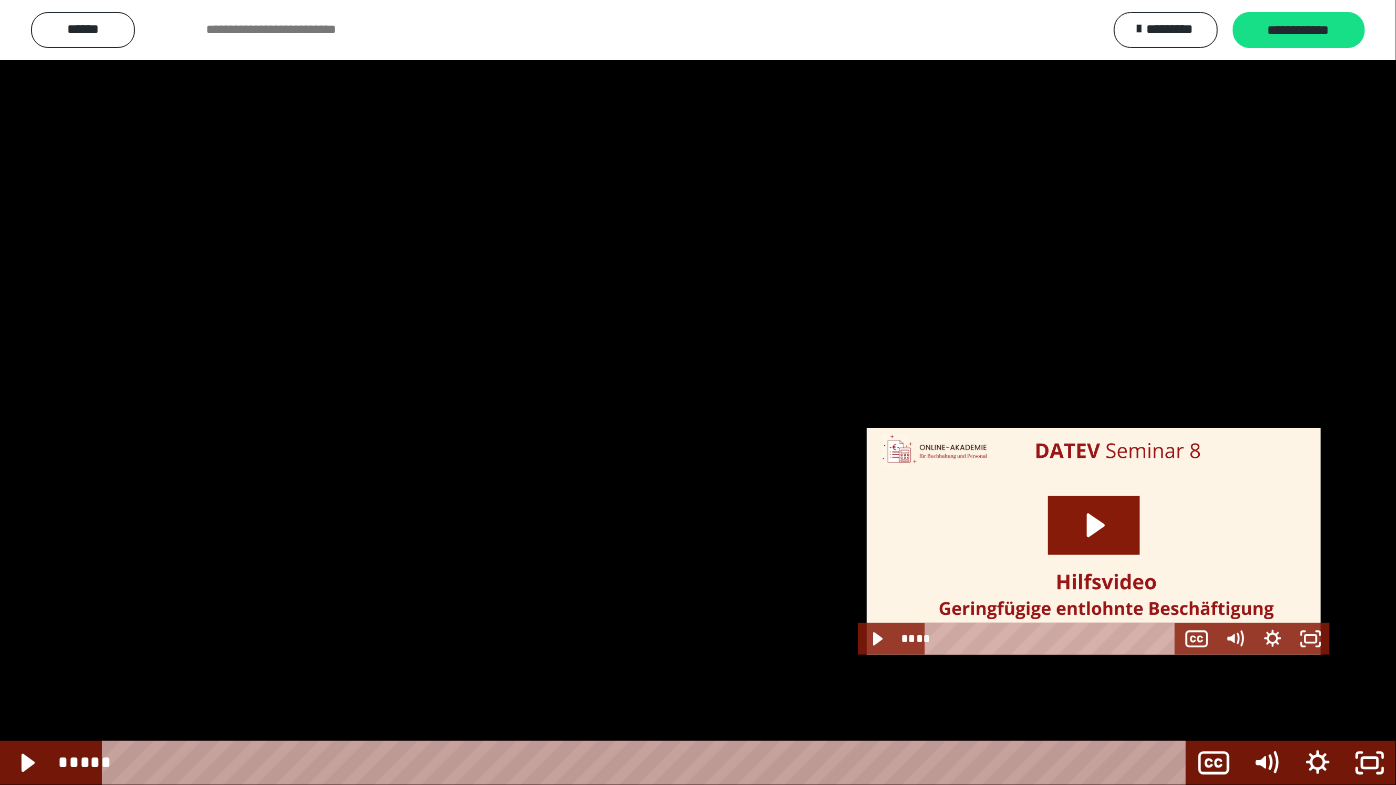 click at bounding box center (698, 392) 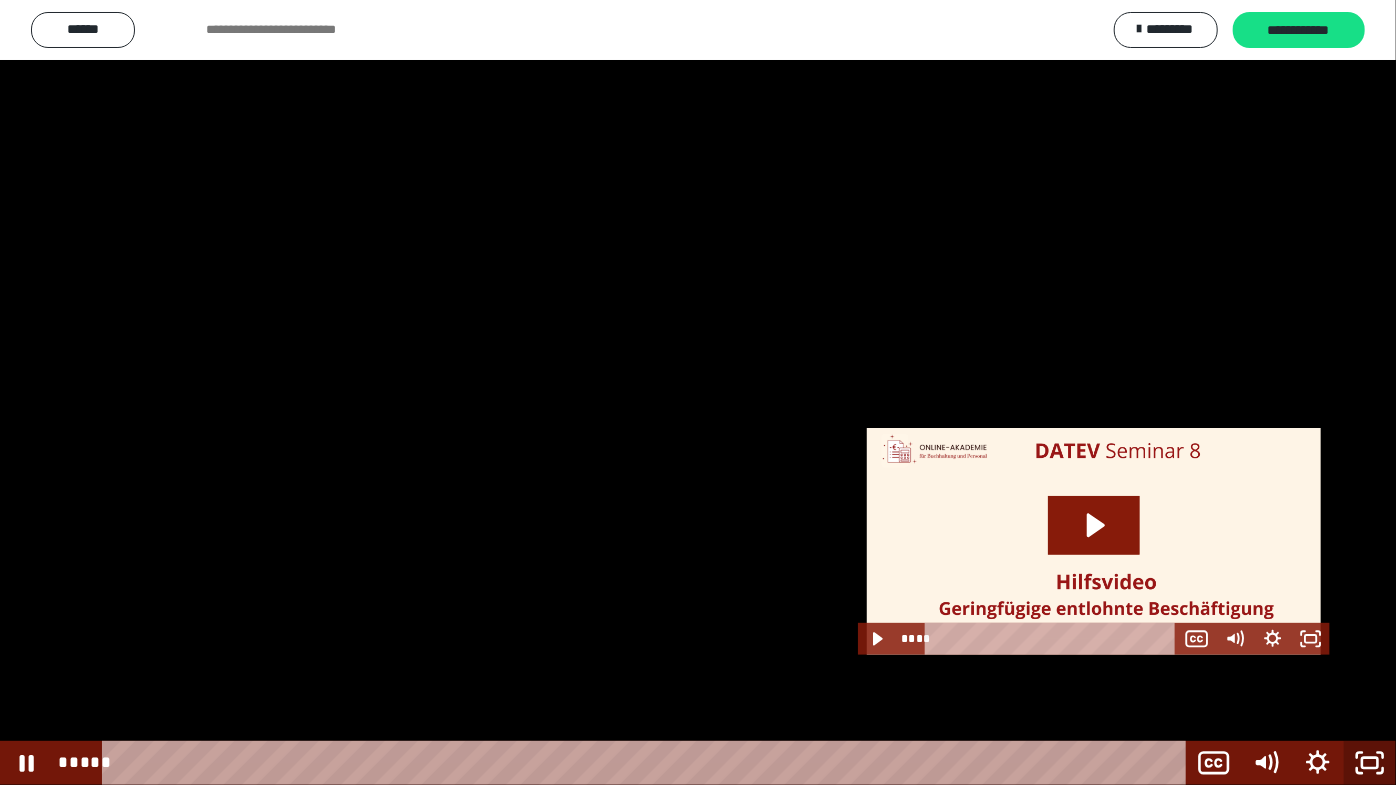 click 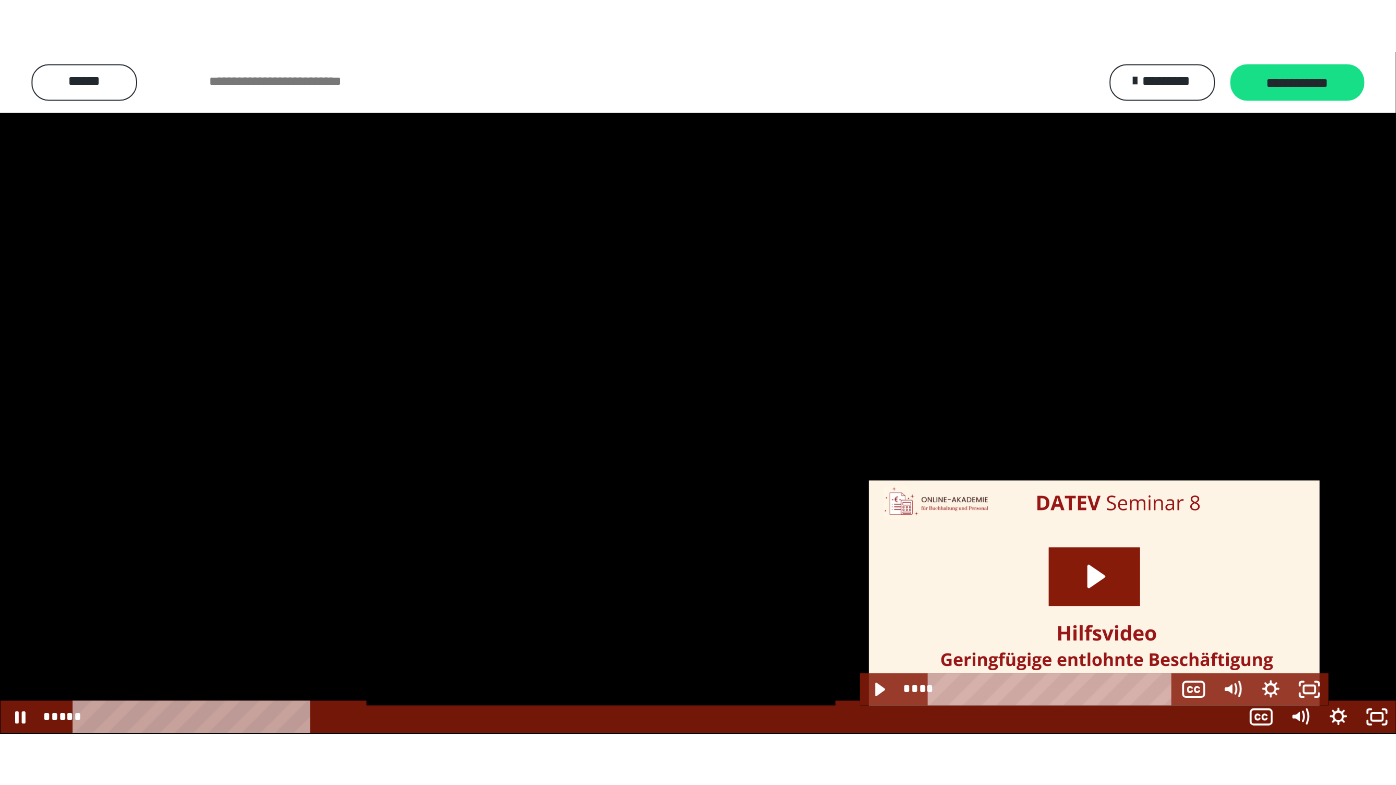scroll, scrollTop: 2580, scrollLeft: 0, axis: vertical 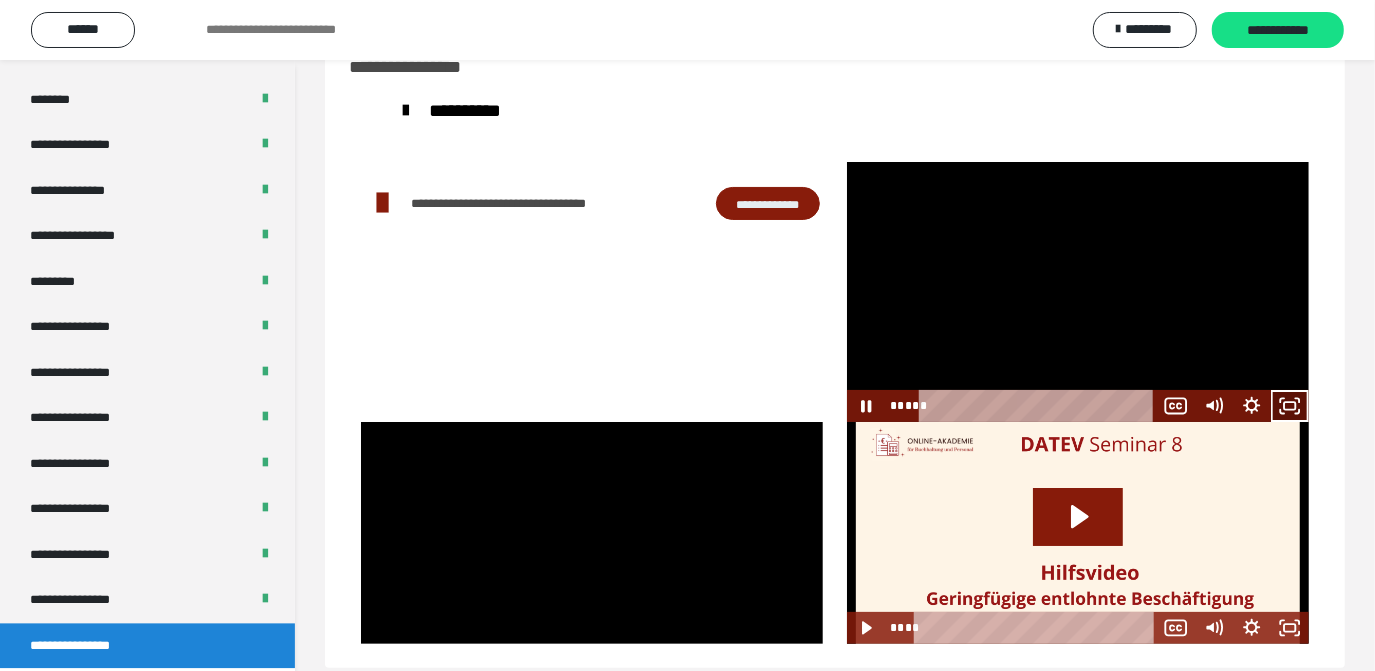 click 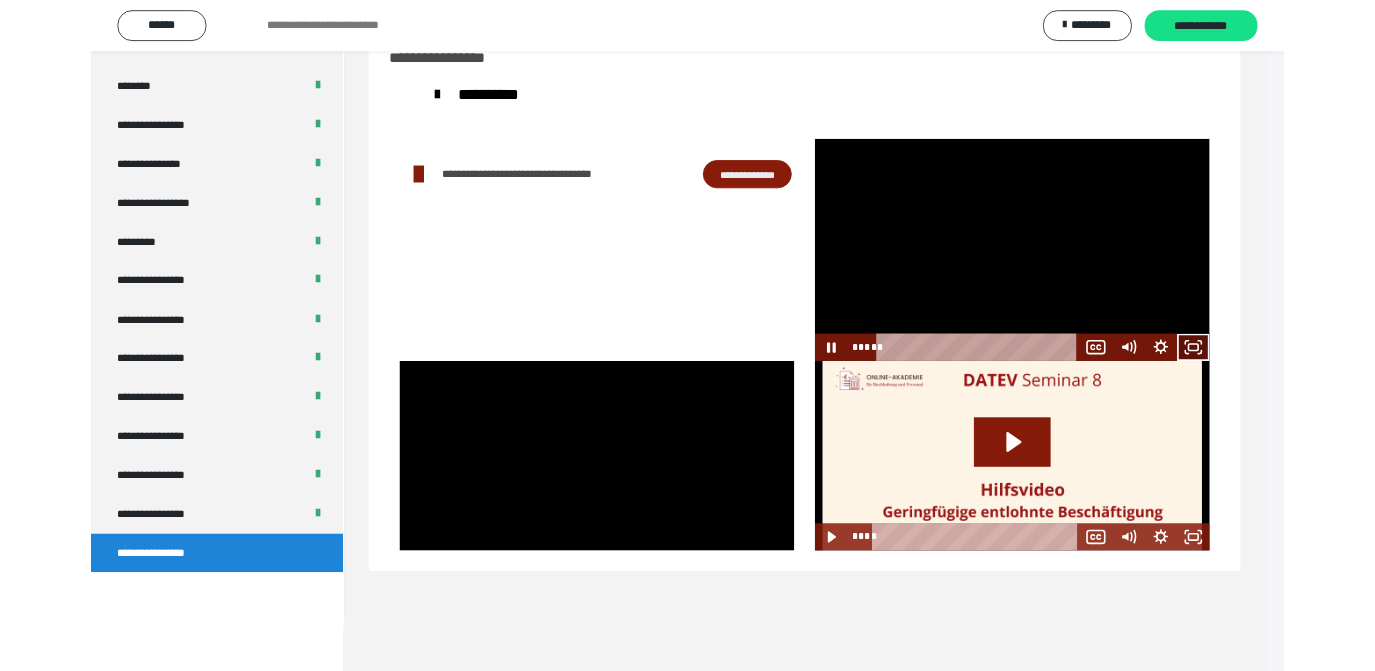 scroll, scrollTop: 2466, scrollLeft: 0, axis: vertical 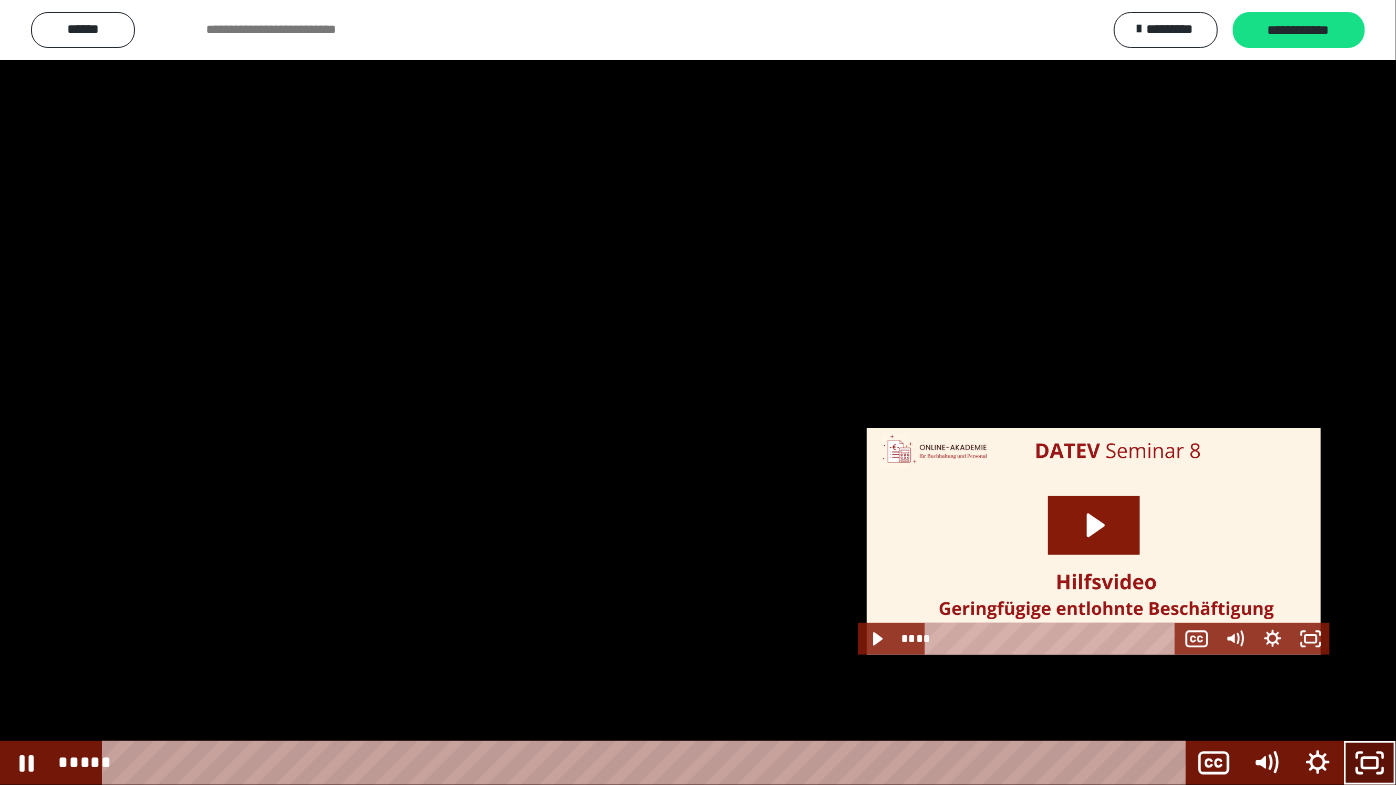 click 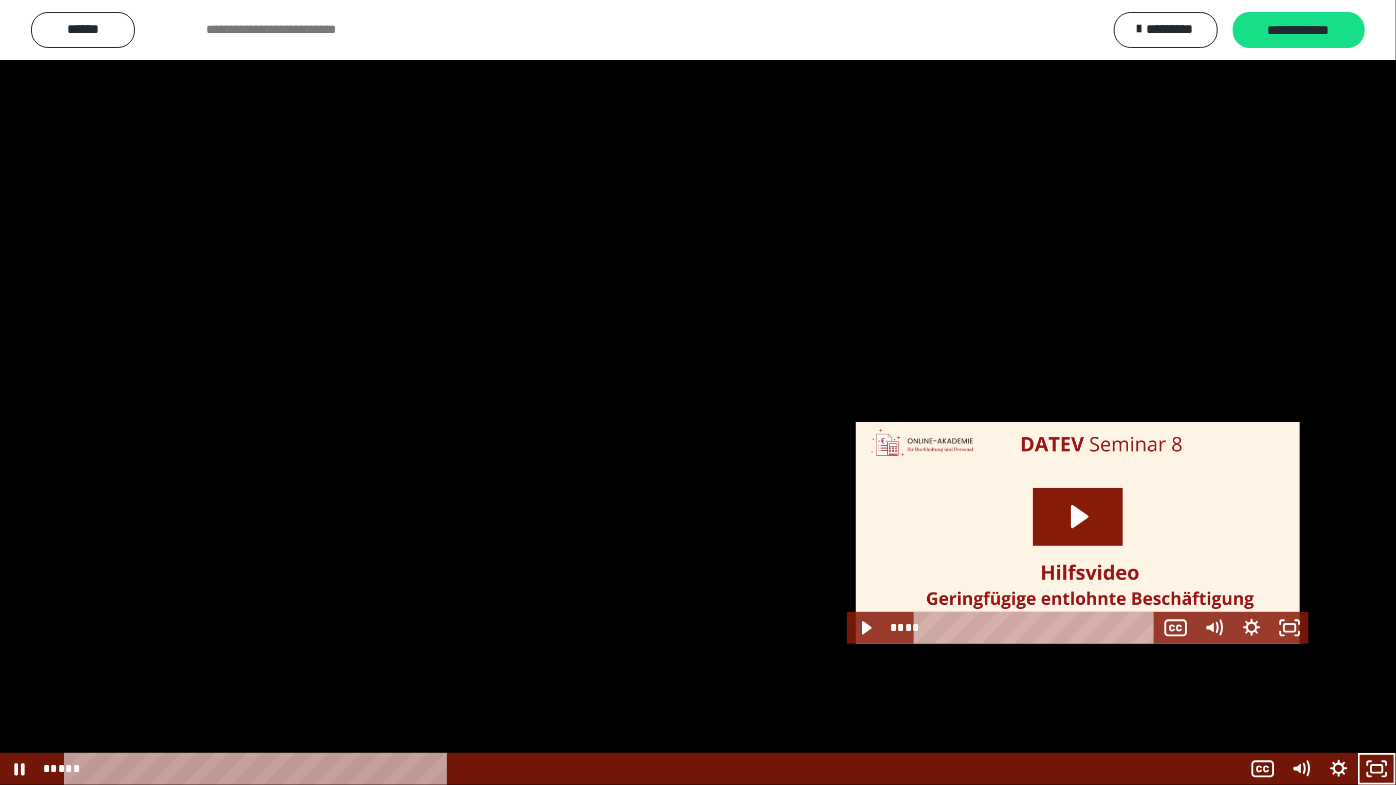 scroll, scrollTop: 2580, scrollLeft: 0, axis: vertical 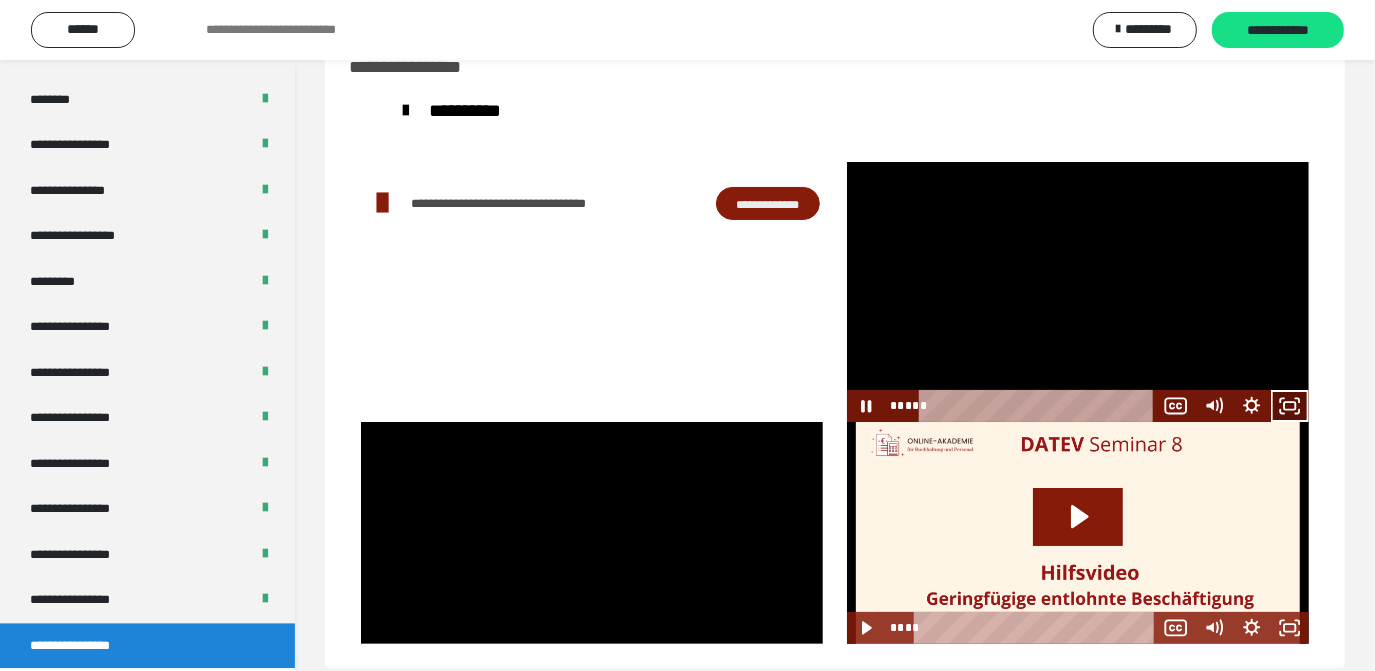click 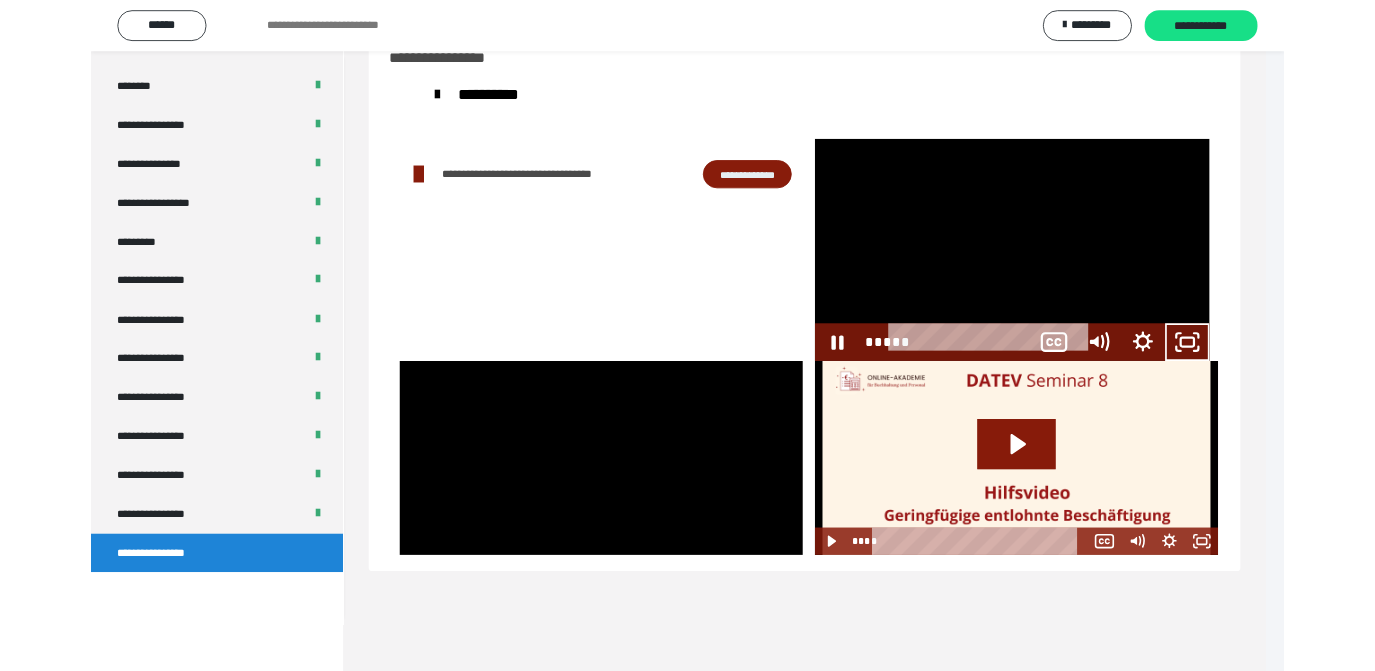 scroll, scrollTop: 2466, scrollLeft: 0, axis: vertical 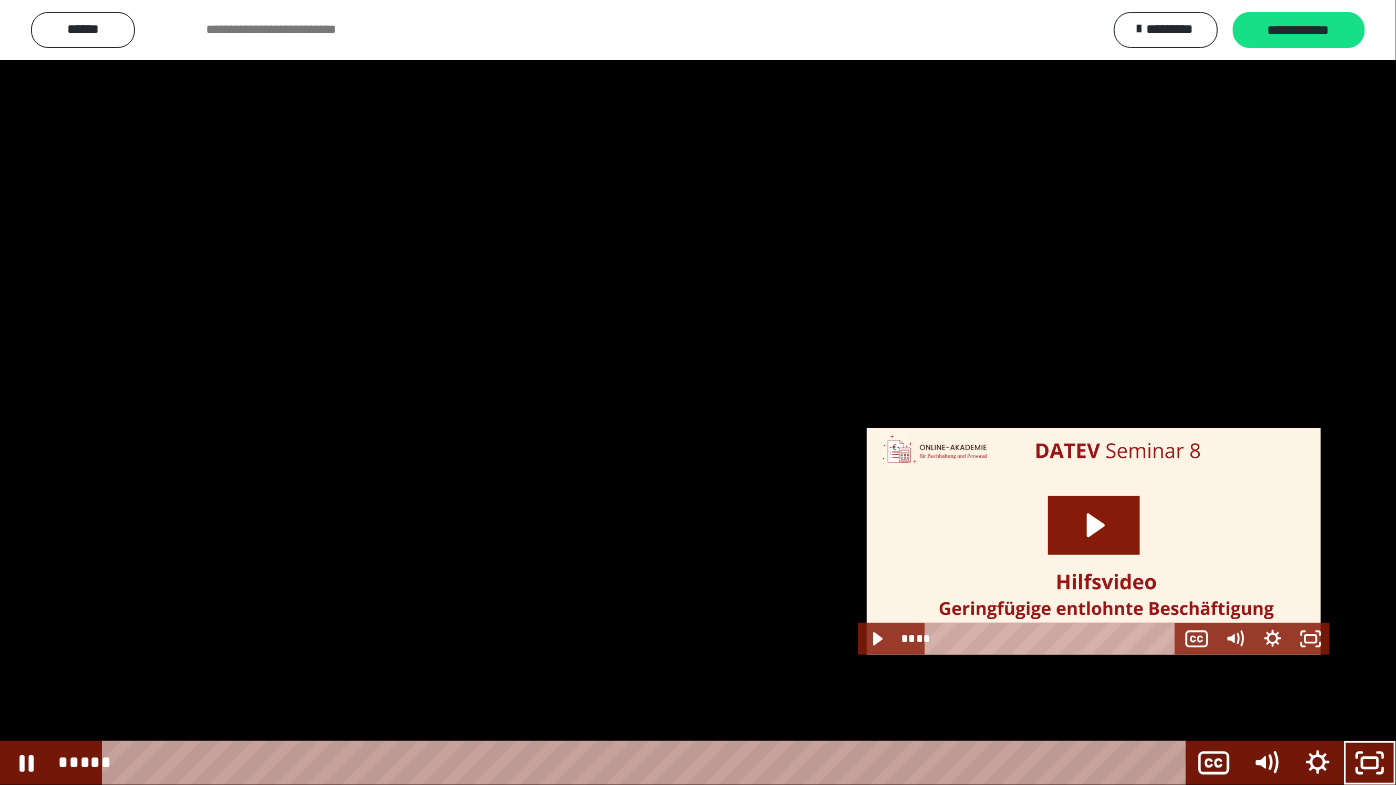 click at bounding box center [698, 392] 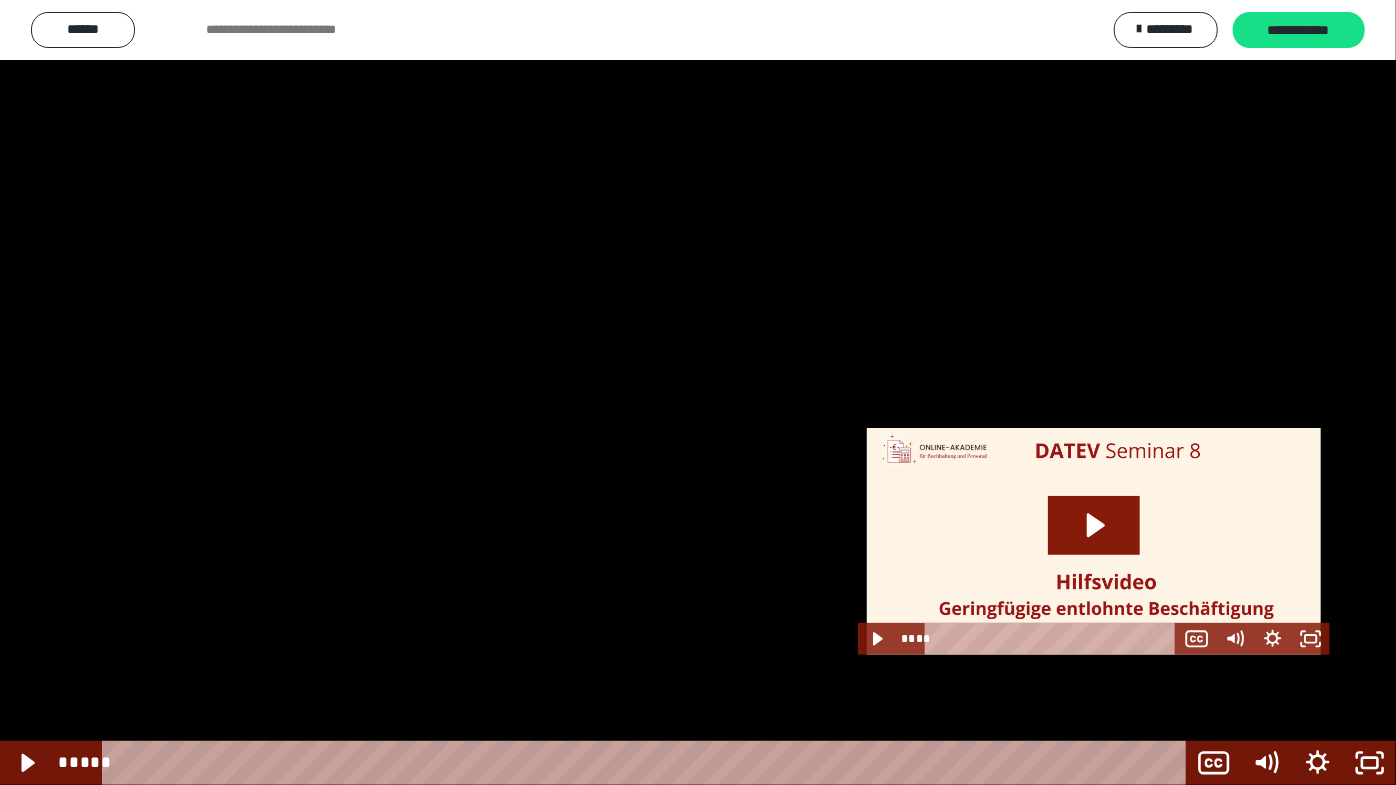 click at bounding box center (698, 392) 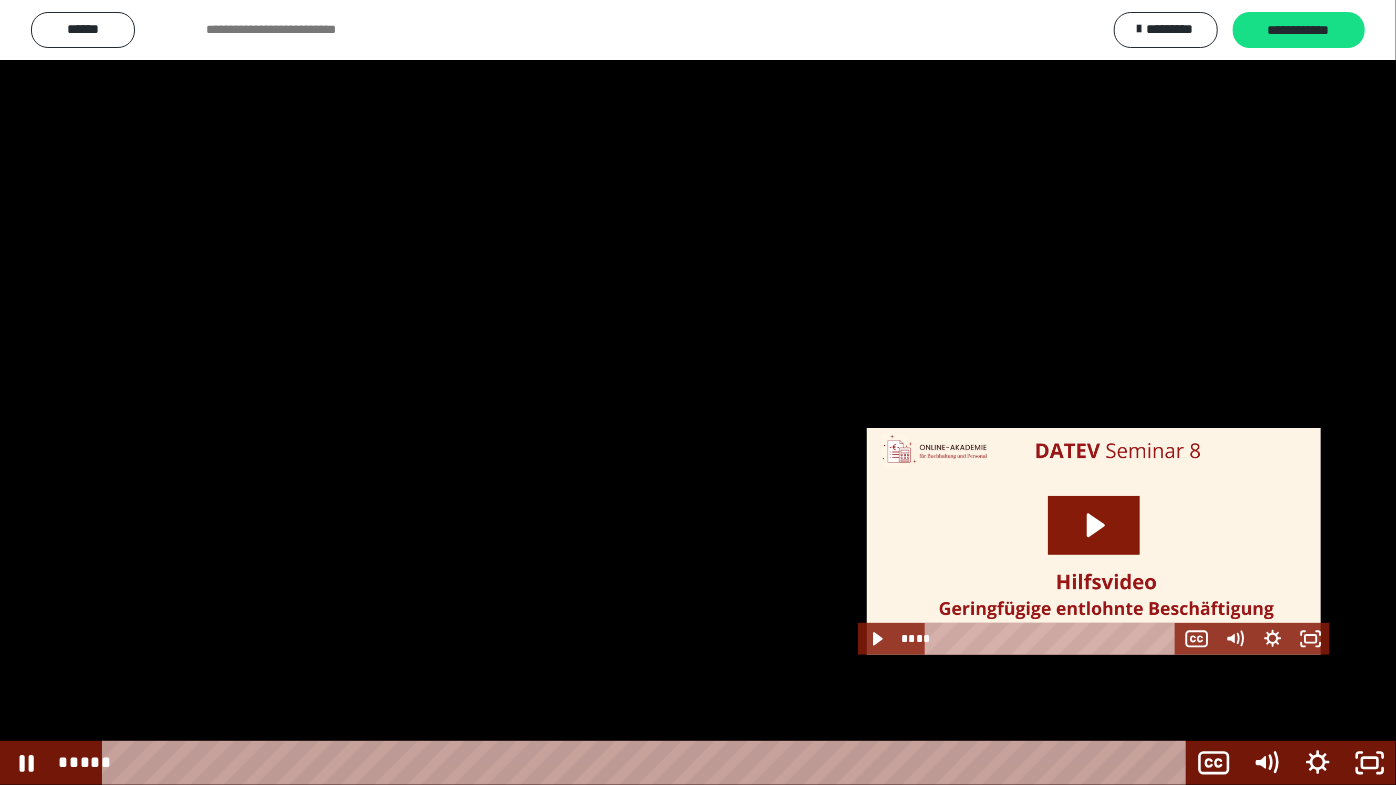 click at bounding box center [698, 392] 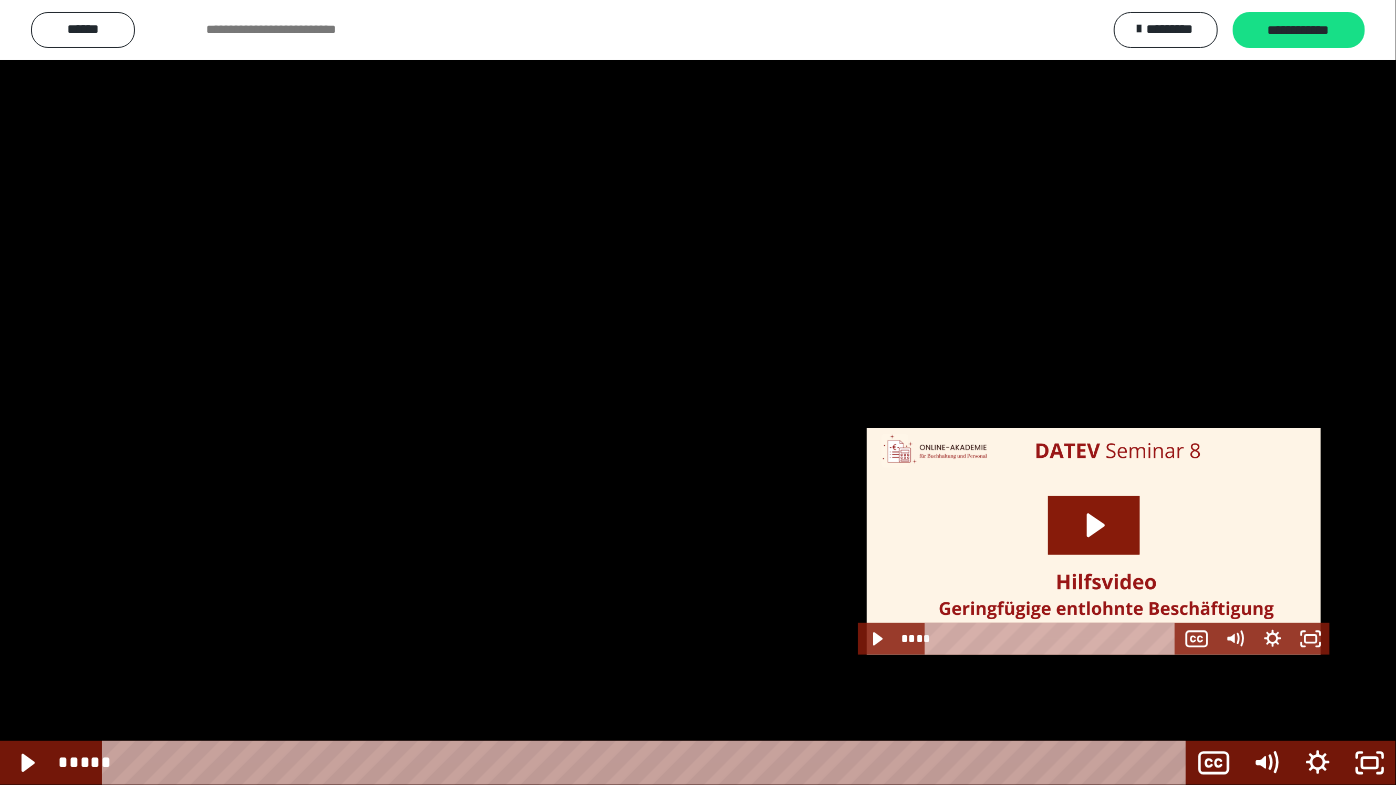 click at bounding box center [698, 392] 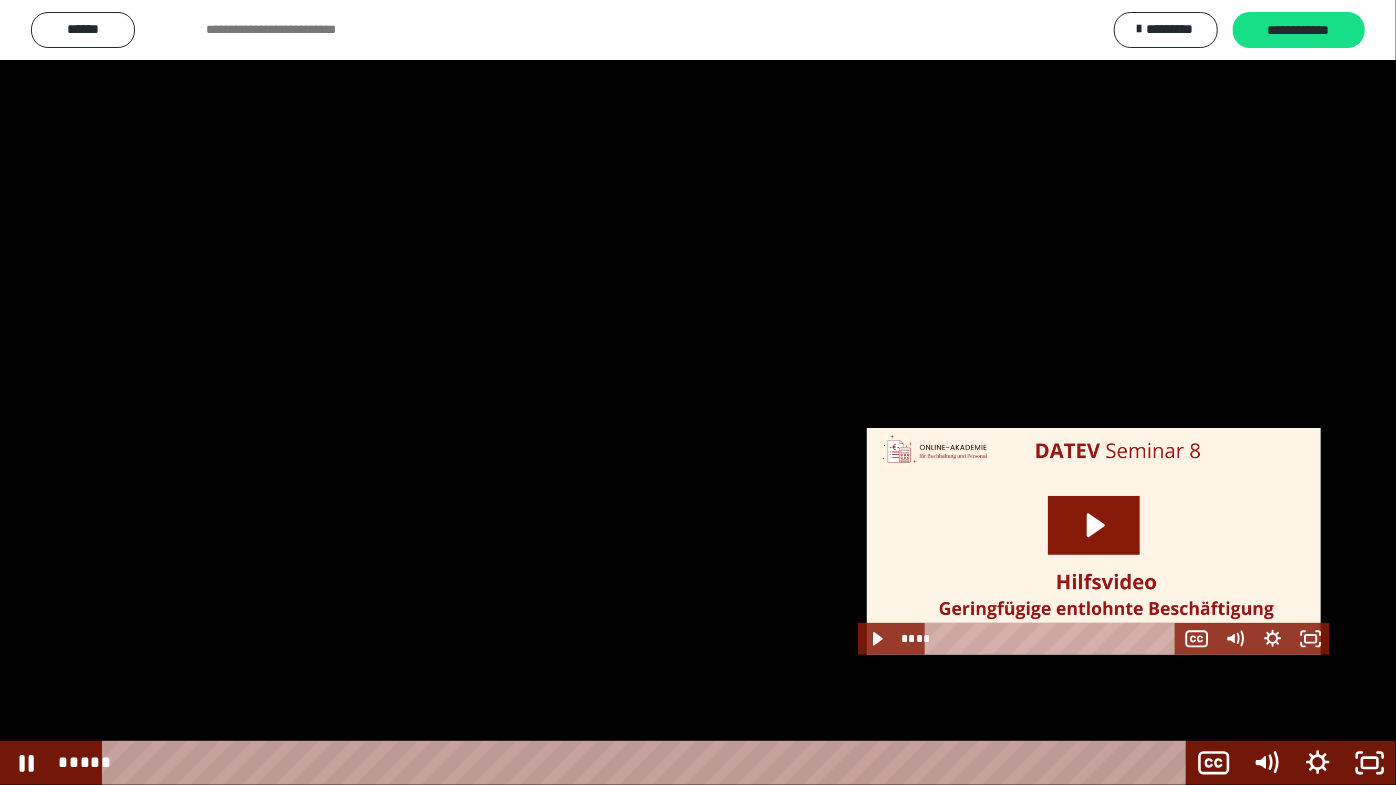 click at bounding box center [698, 392] 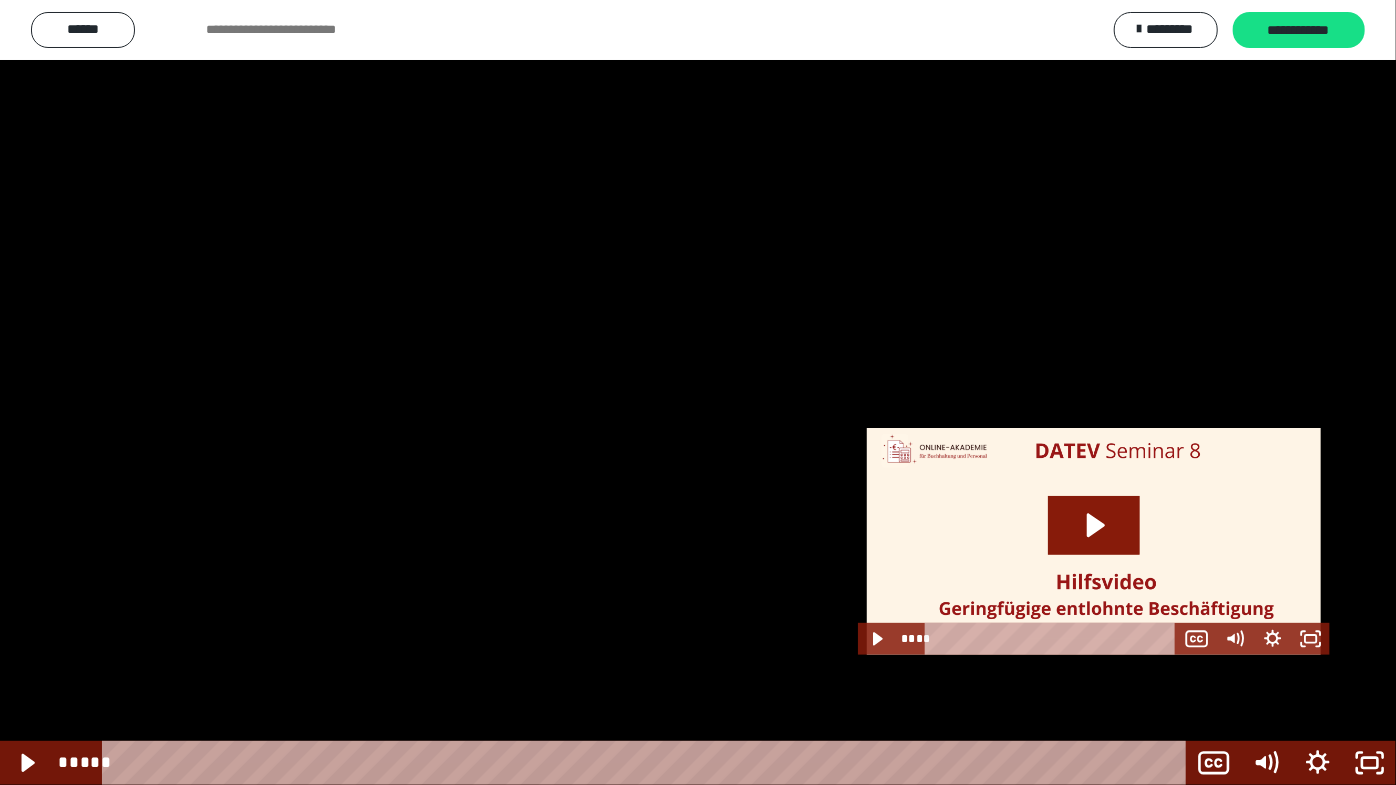 click at bounding box center [698, 392] 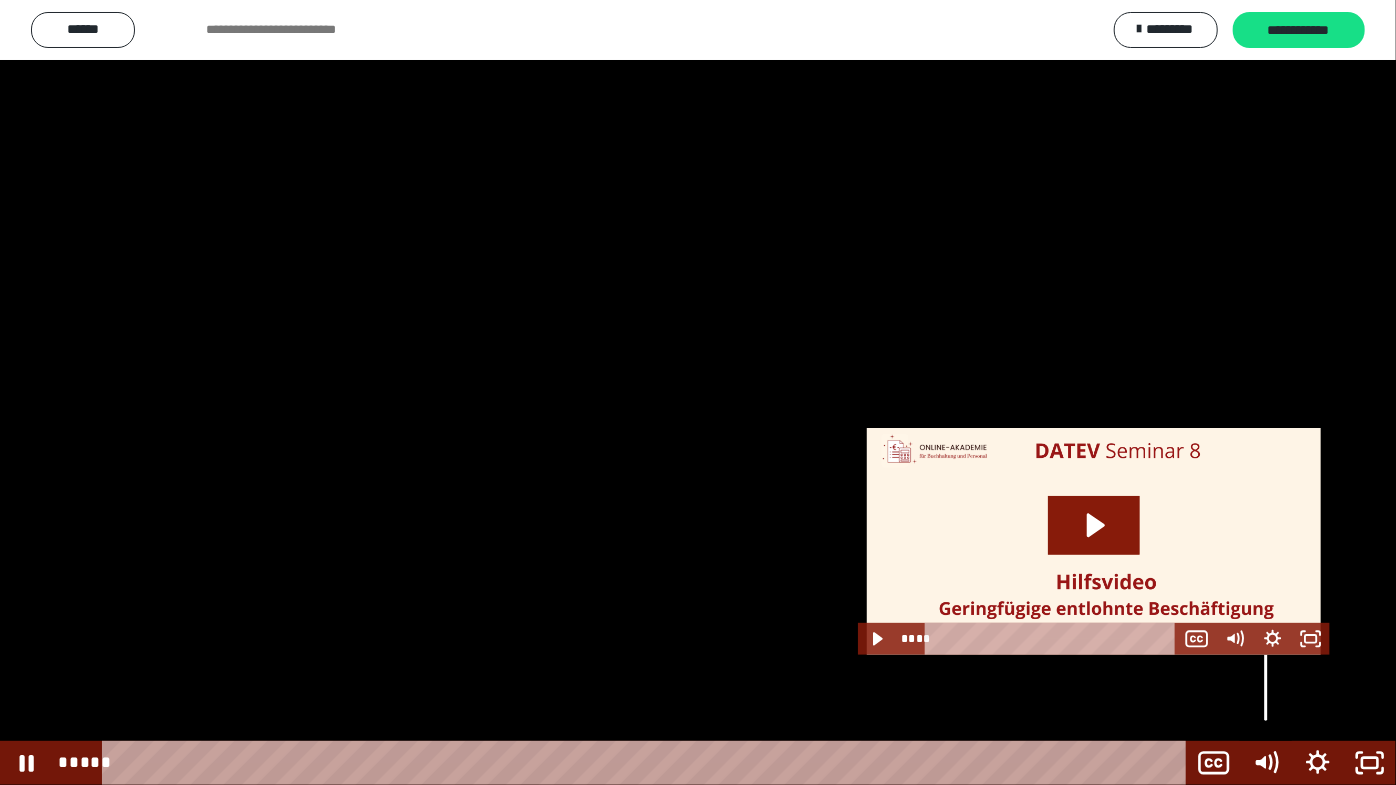 drag, startPoint x: 1266, startPoint y: 631, endPoint x: 1269, endPoint y: 611, distance: 20.22375 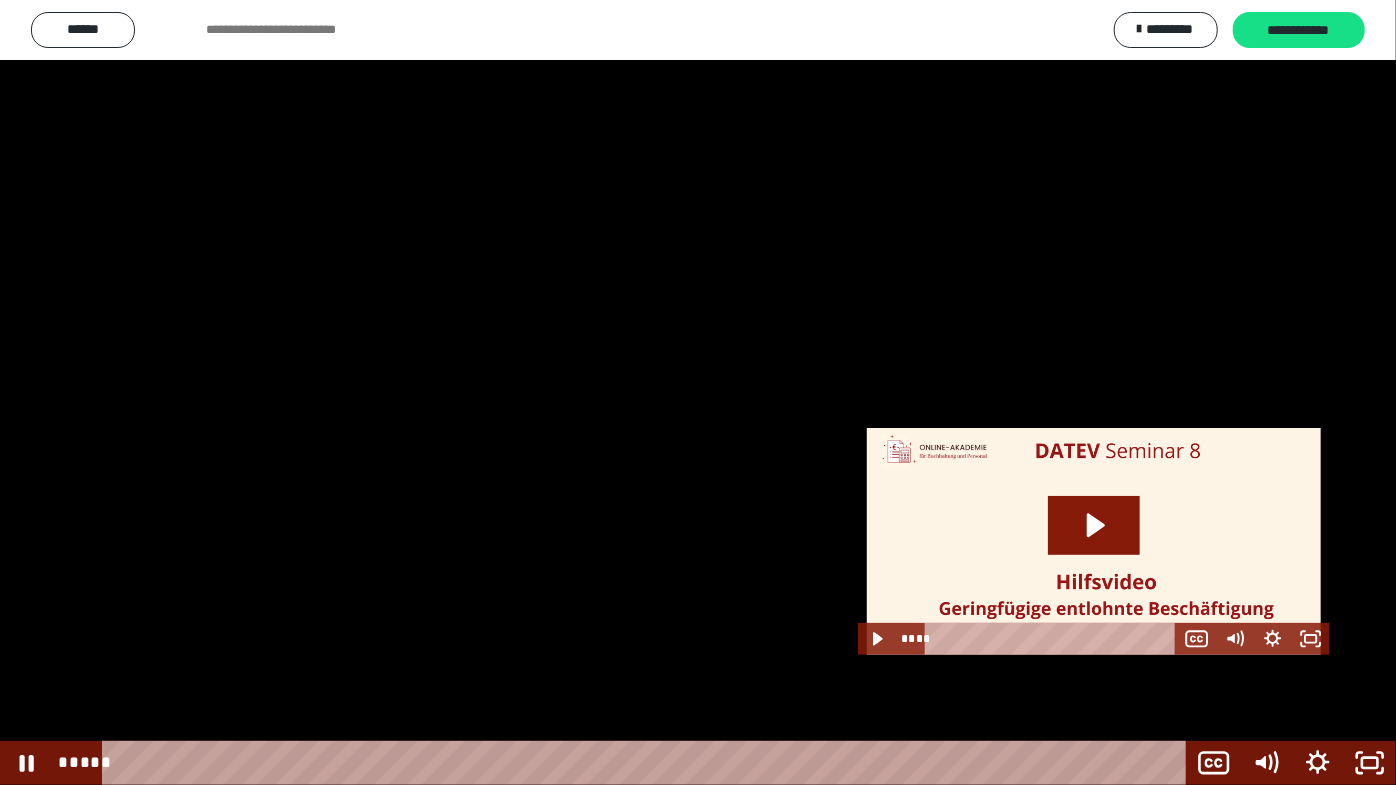 click at bounding box center [698, 392] 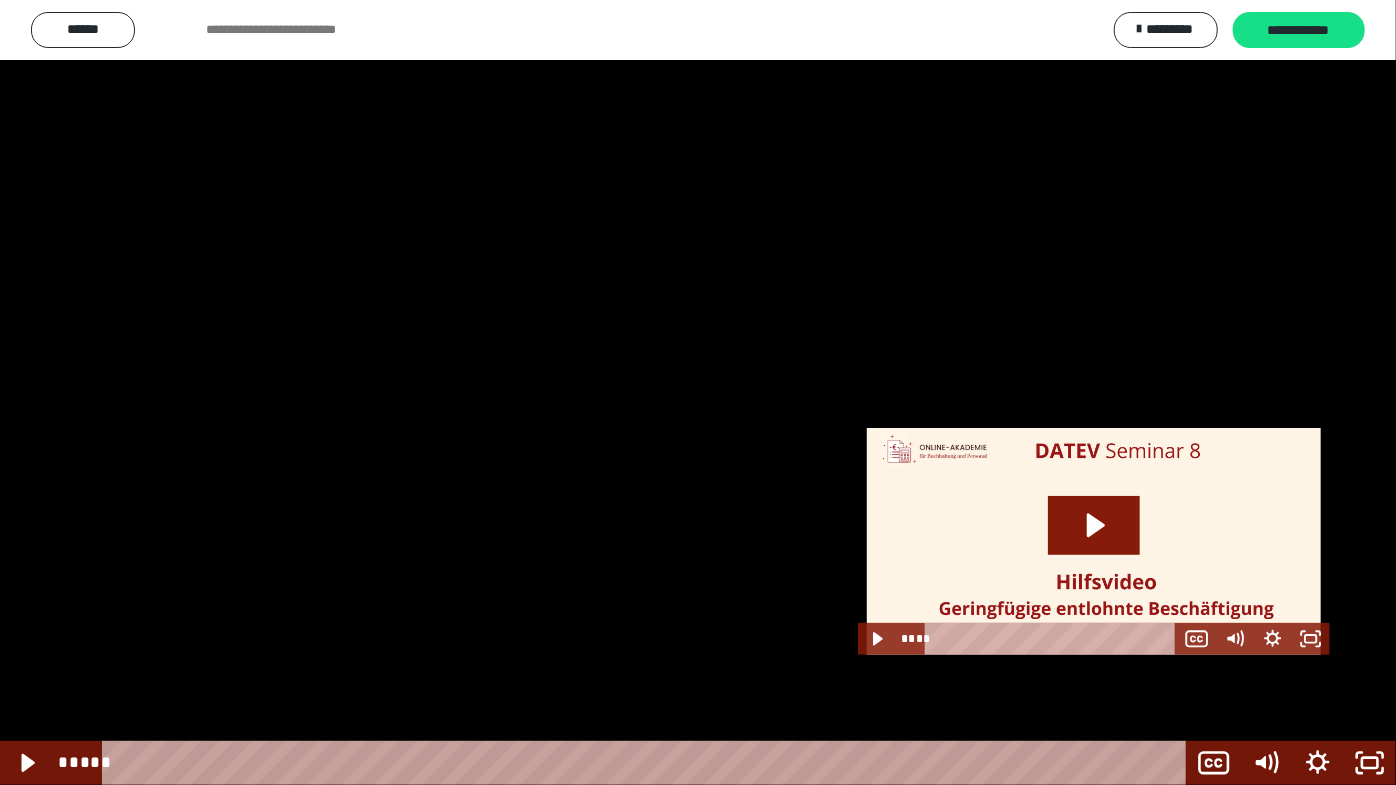 click at bounding box center (698, 392) 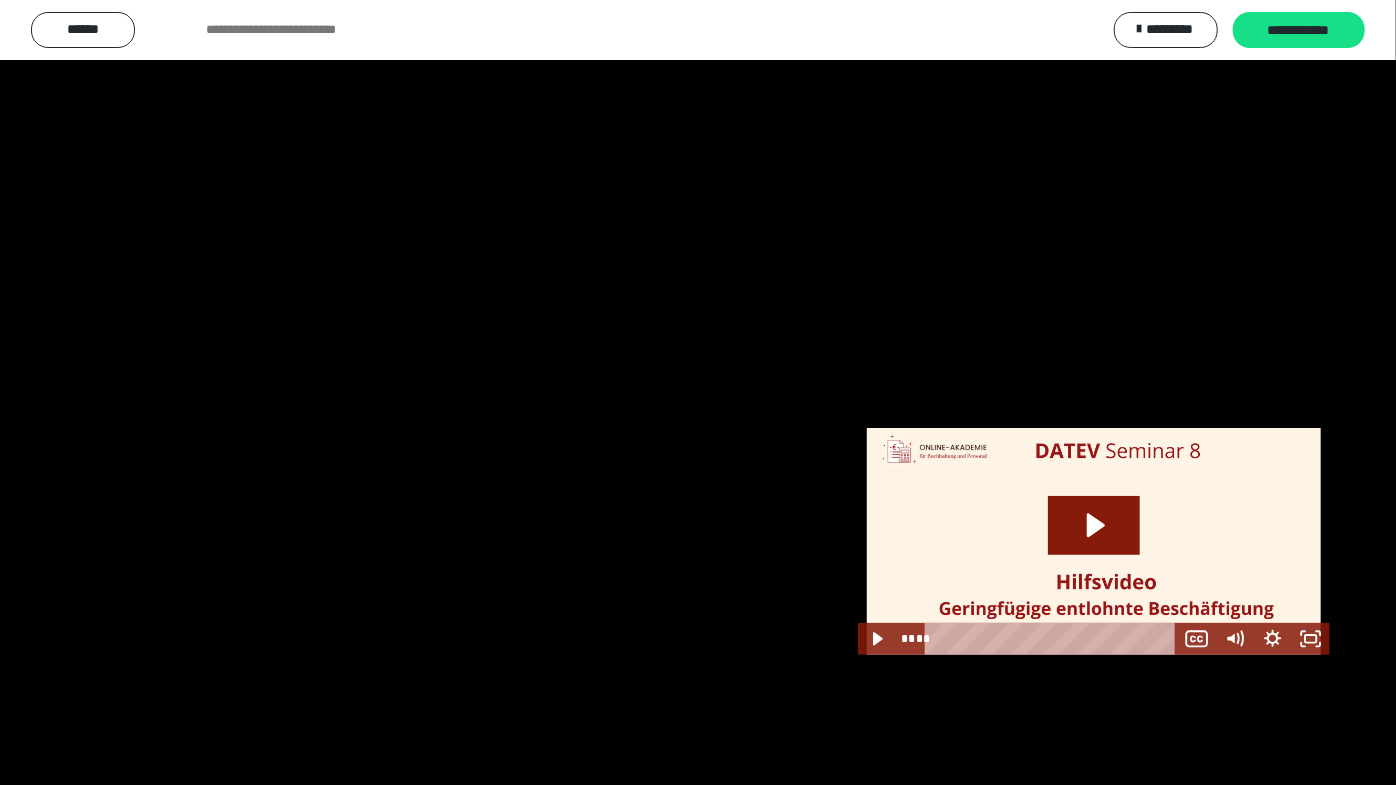 type 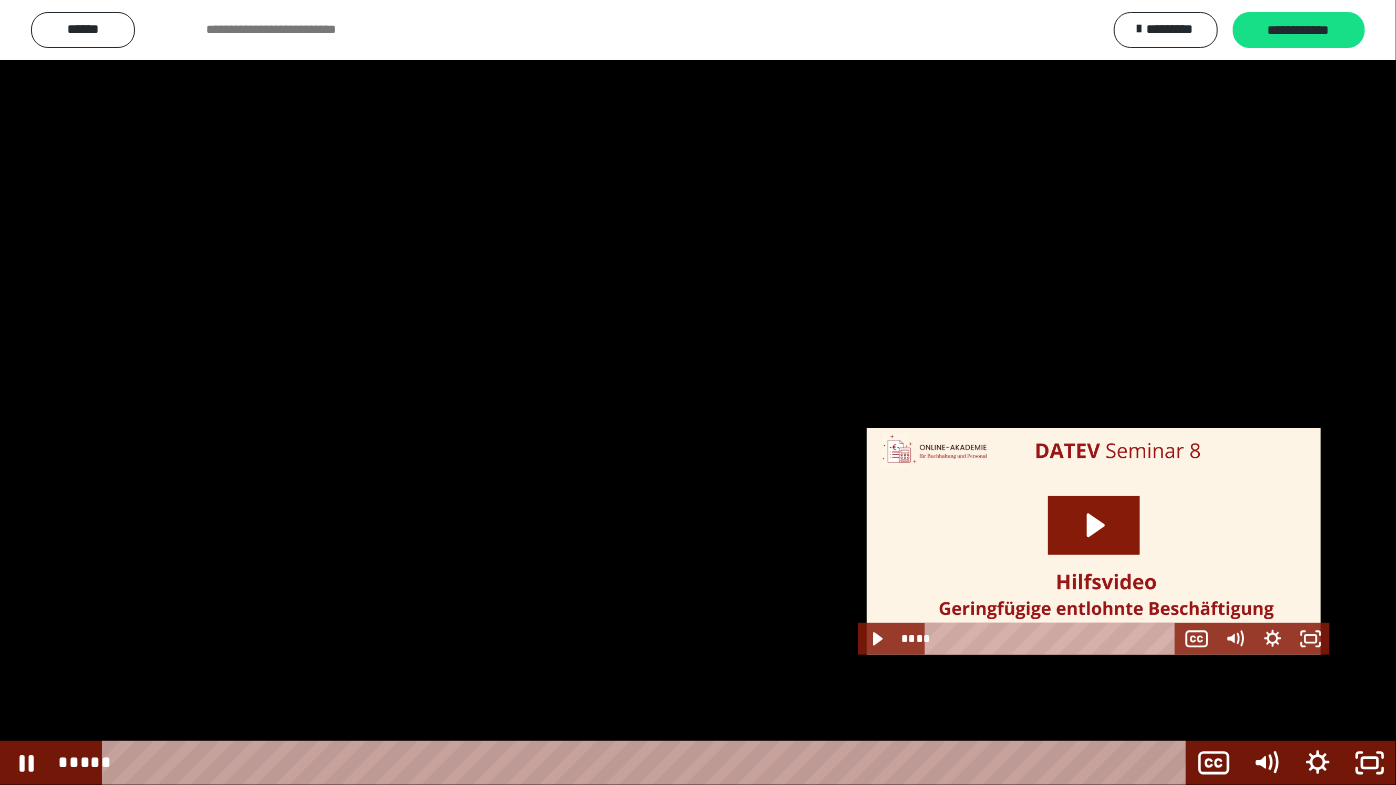 click at bounding box center [698, 392] 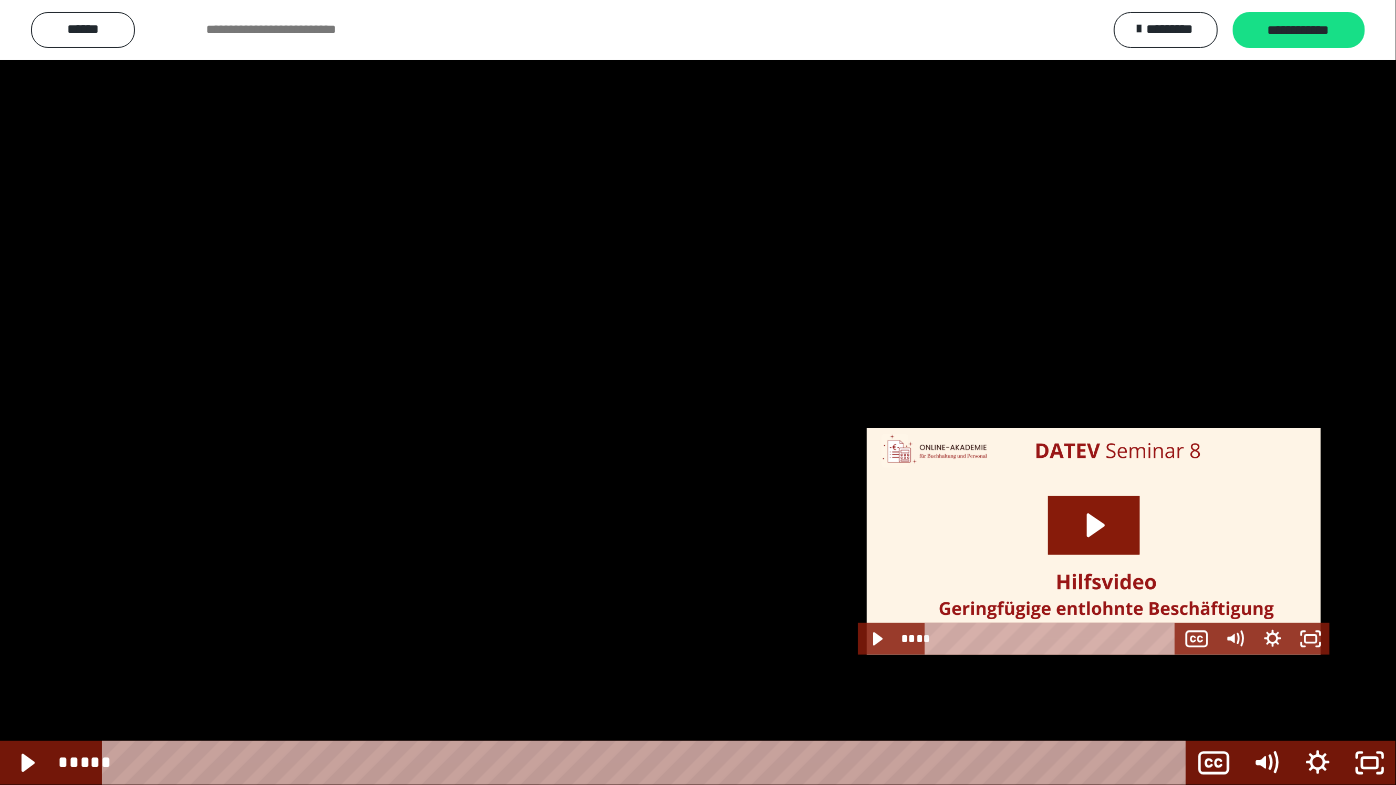 click at bounding box center [698, 392] 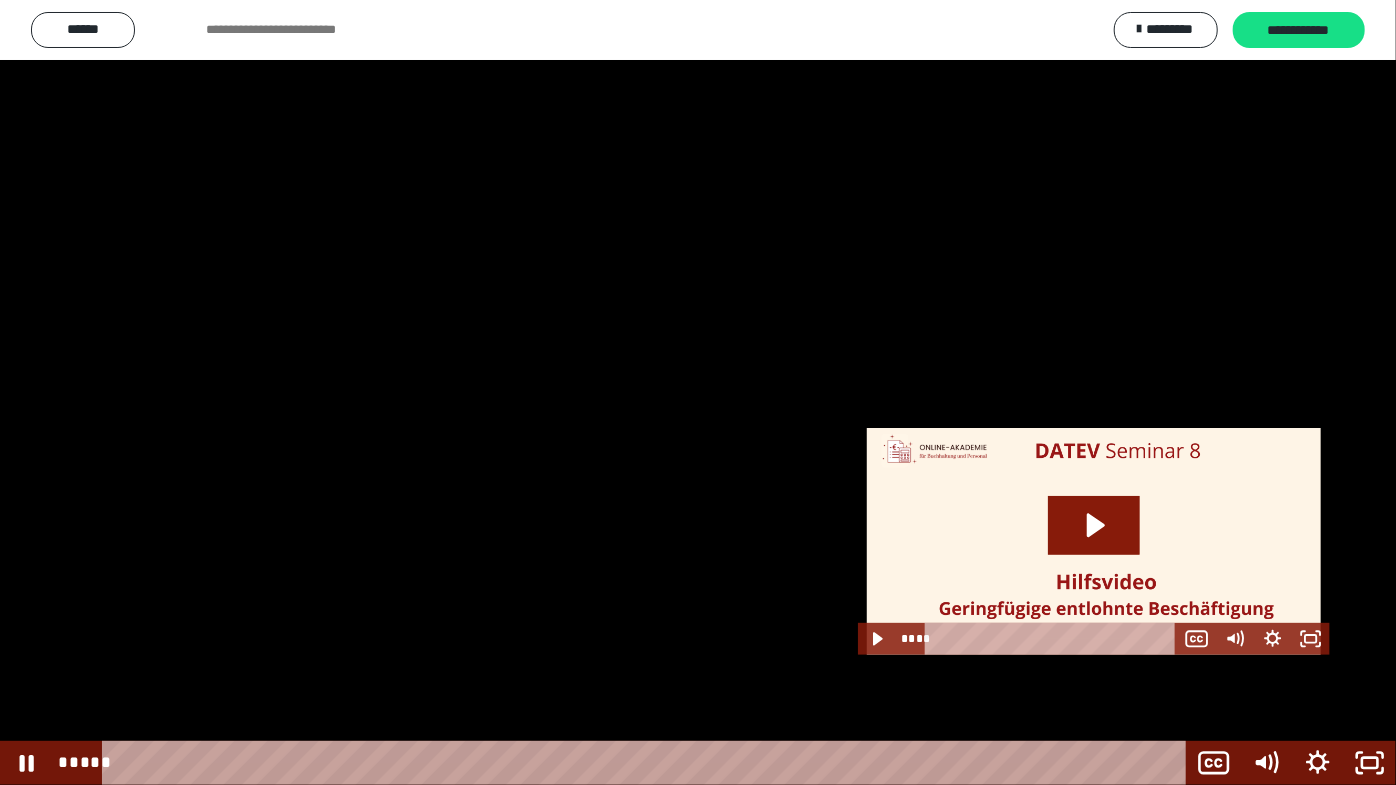 click at bounding box center [698, 392] 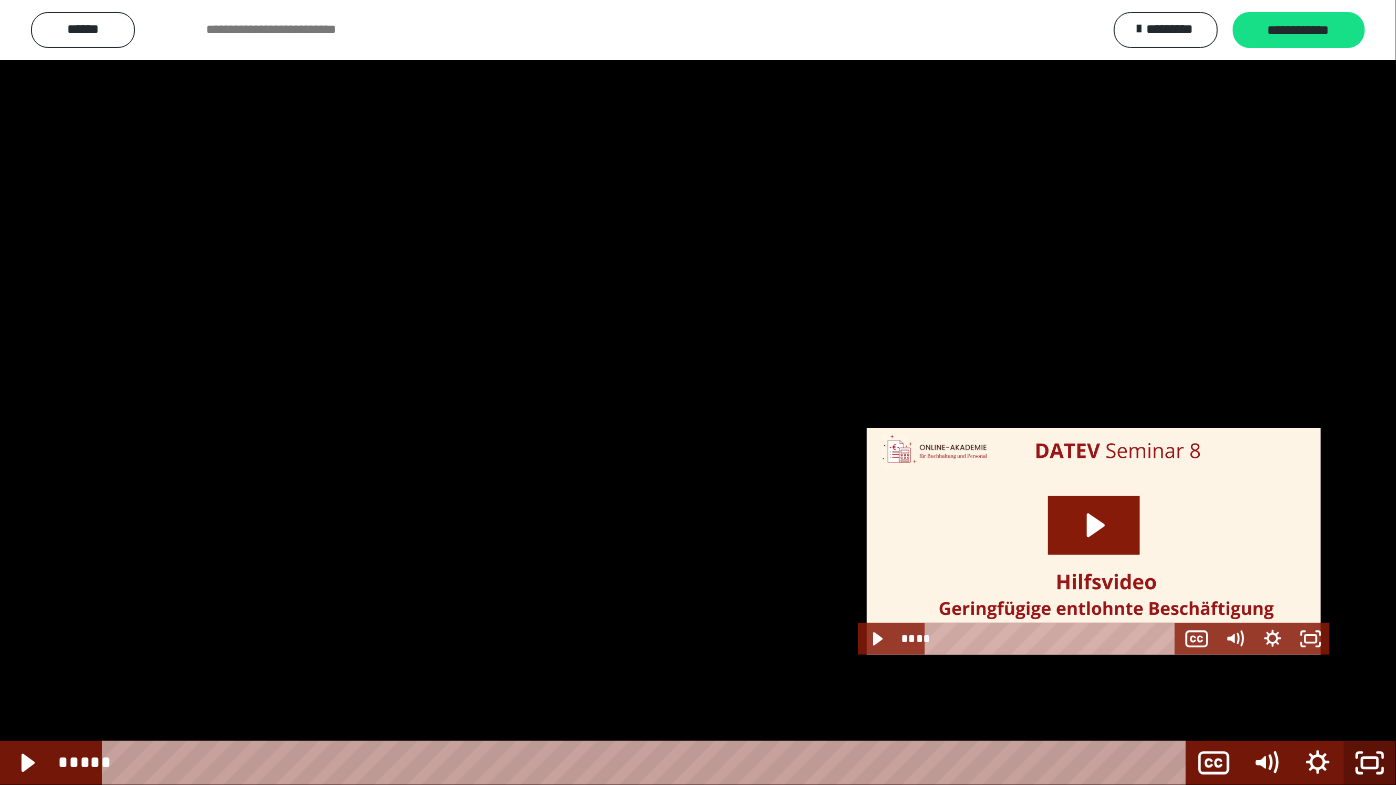 drag, startPoint x: 1377, startPoint y: 760, endPoint x: 912, endPoint y: 438, distance: 565.605 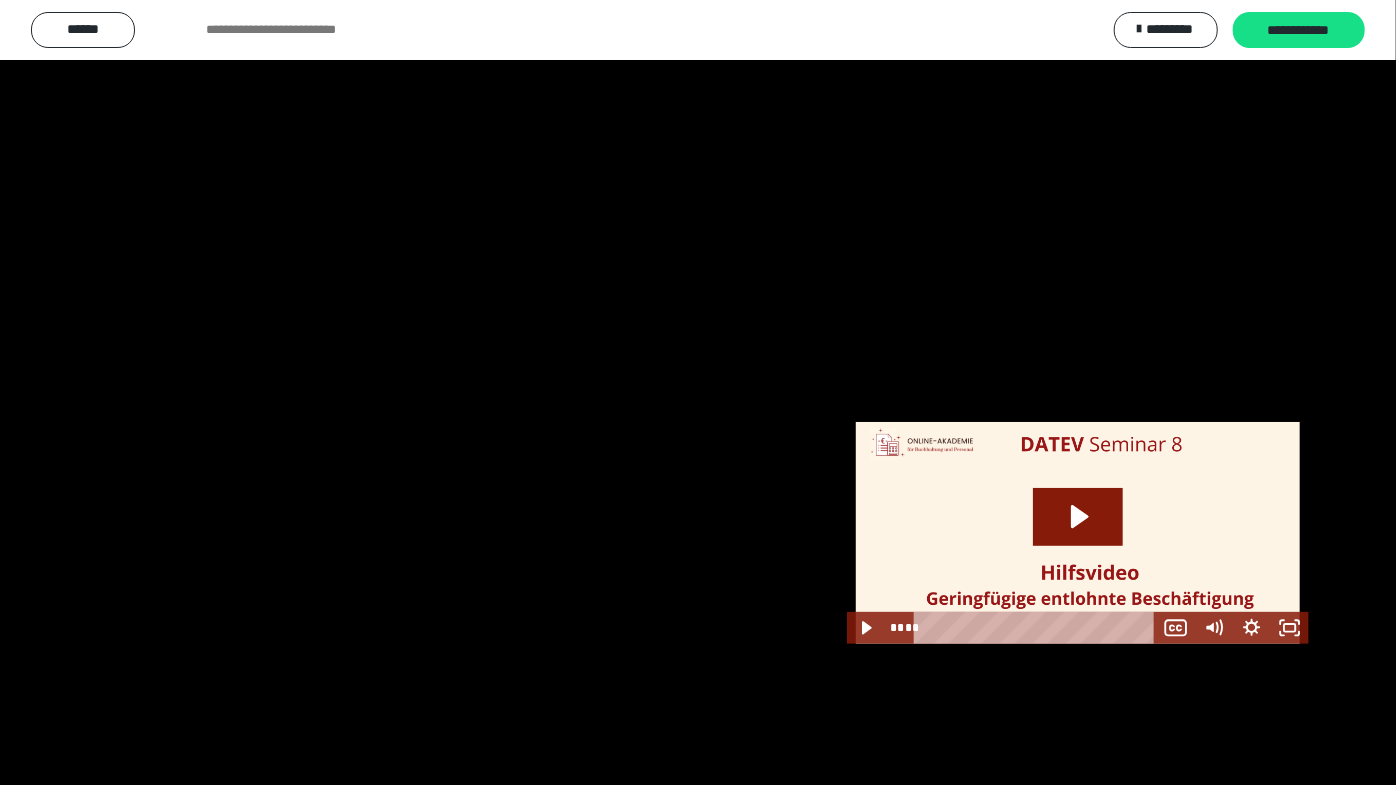 scroll, scrollTop: 2580, scrollLeft: 0, axis: vertical 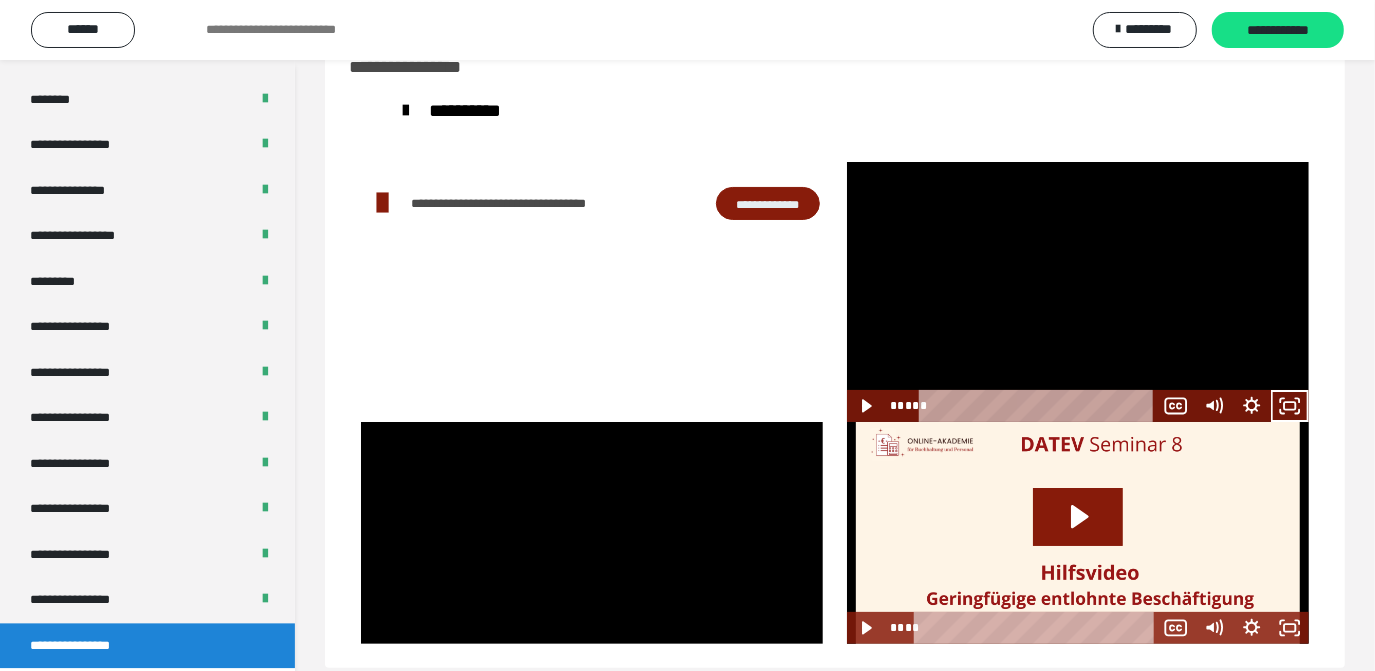 click at bounding box center (1078, 292) 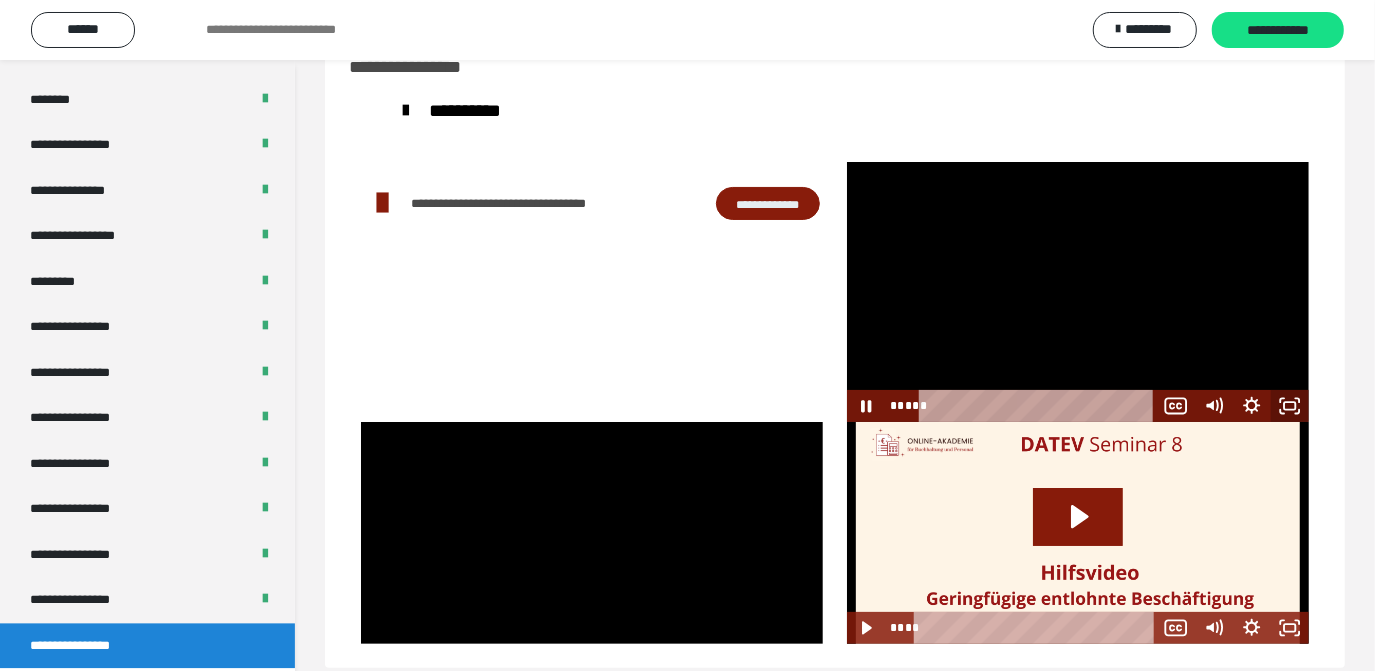click 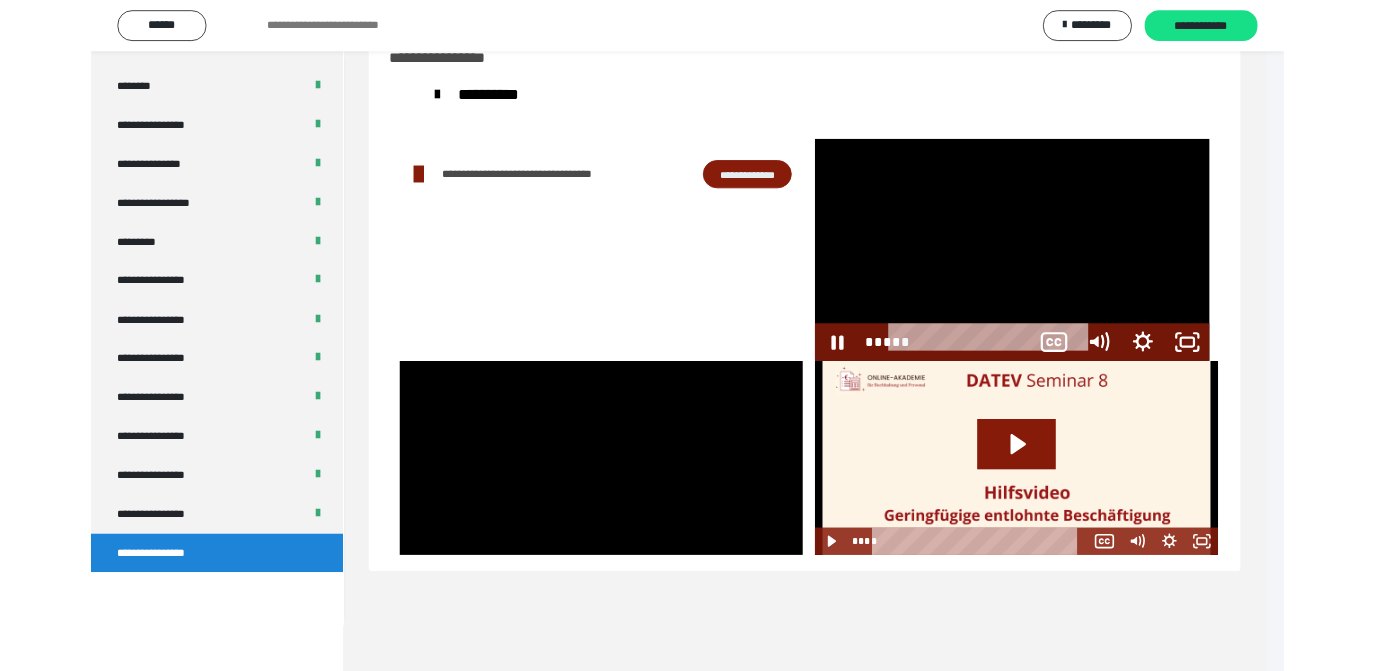 scroll, scrollTop: 2466, scrollLeft: 0, axis: vertical 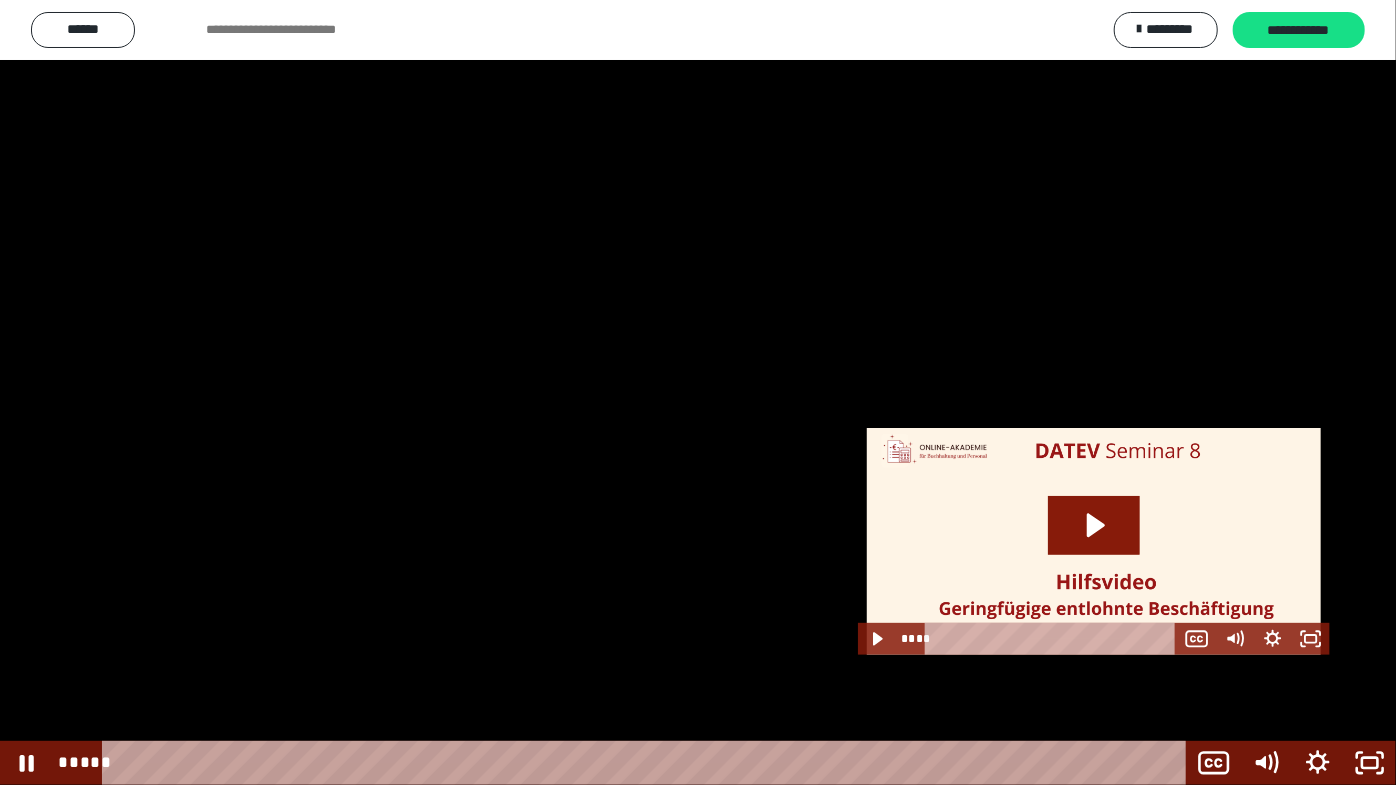 click at bounding box center [698, 392] 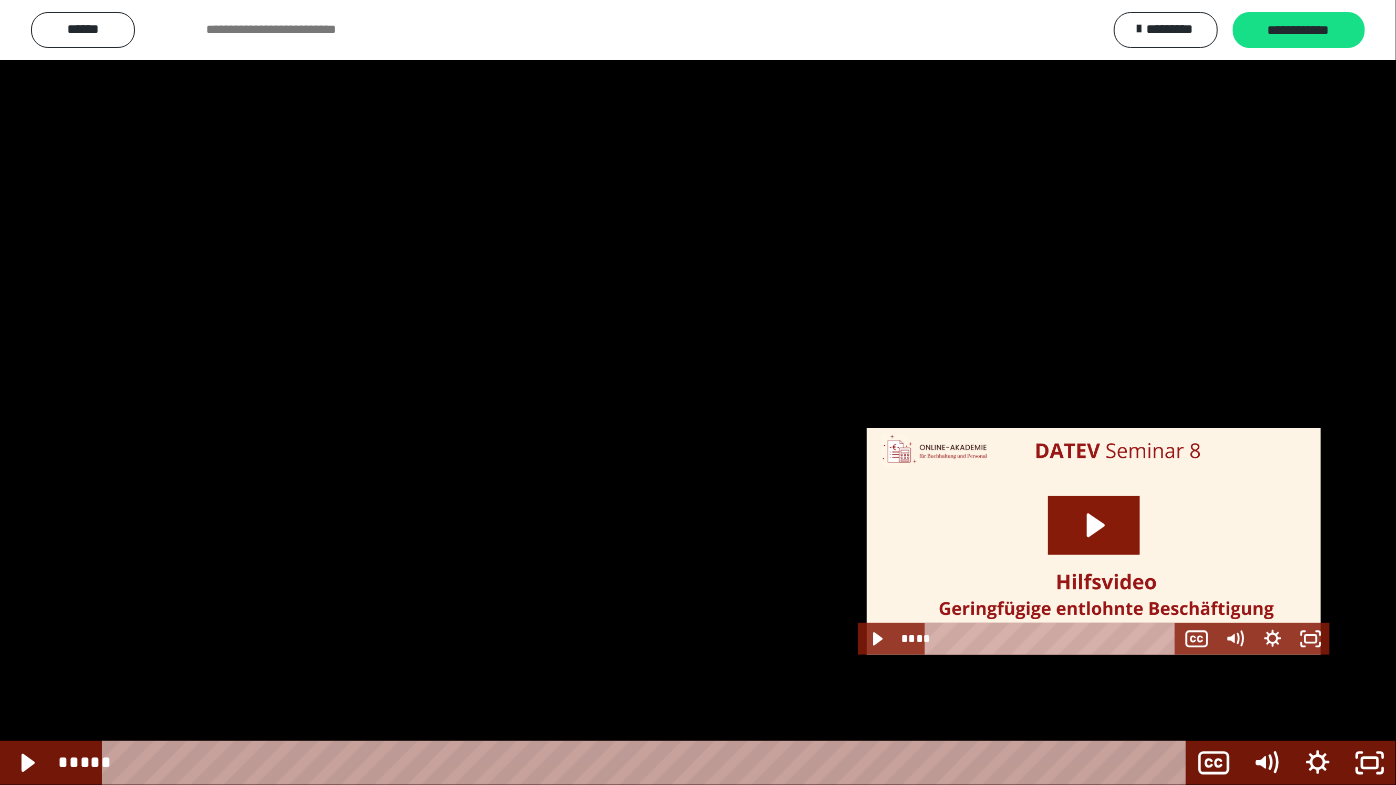 click at bounding box center [698, 392] 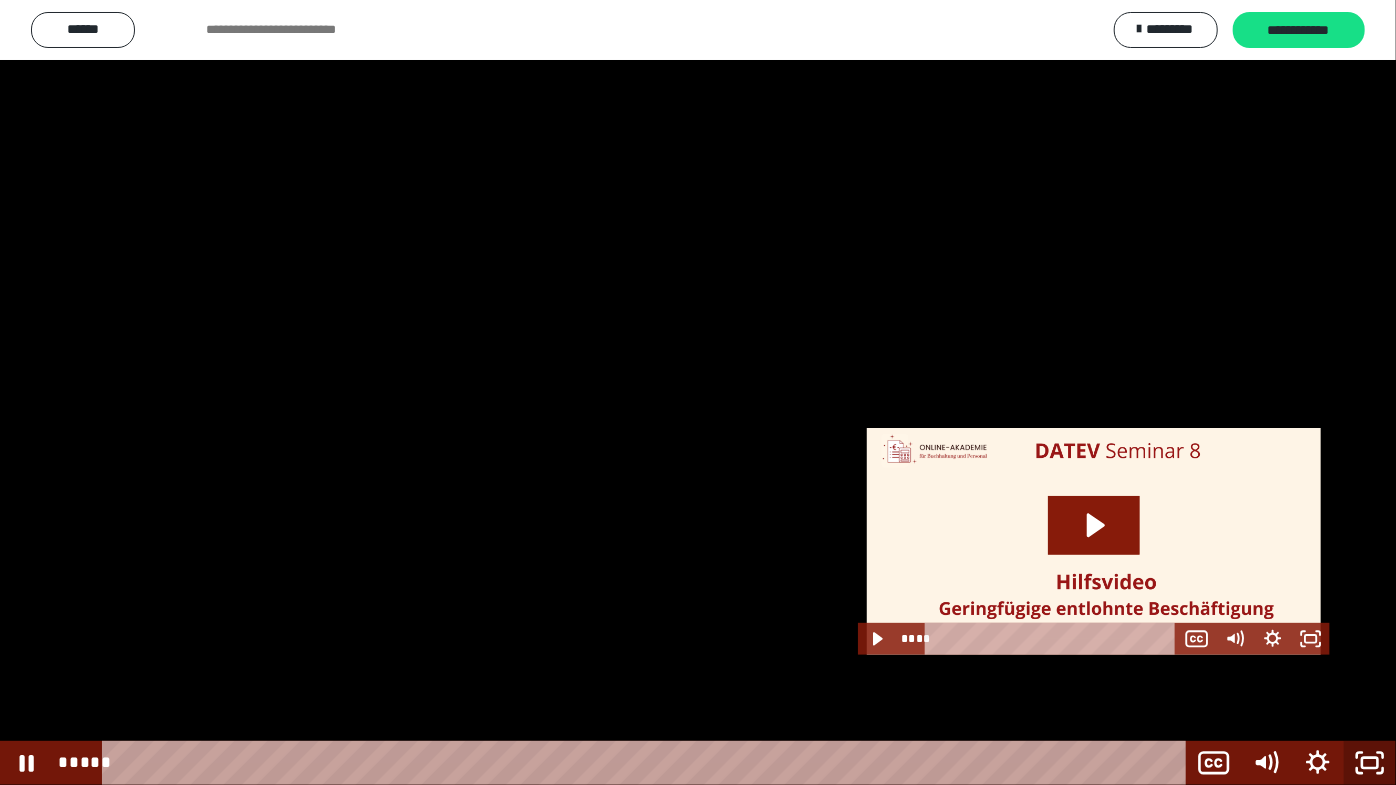 click 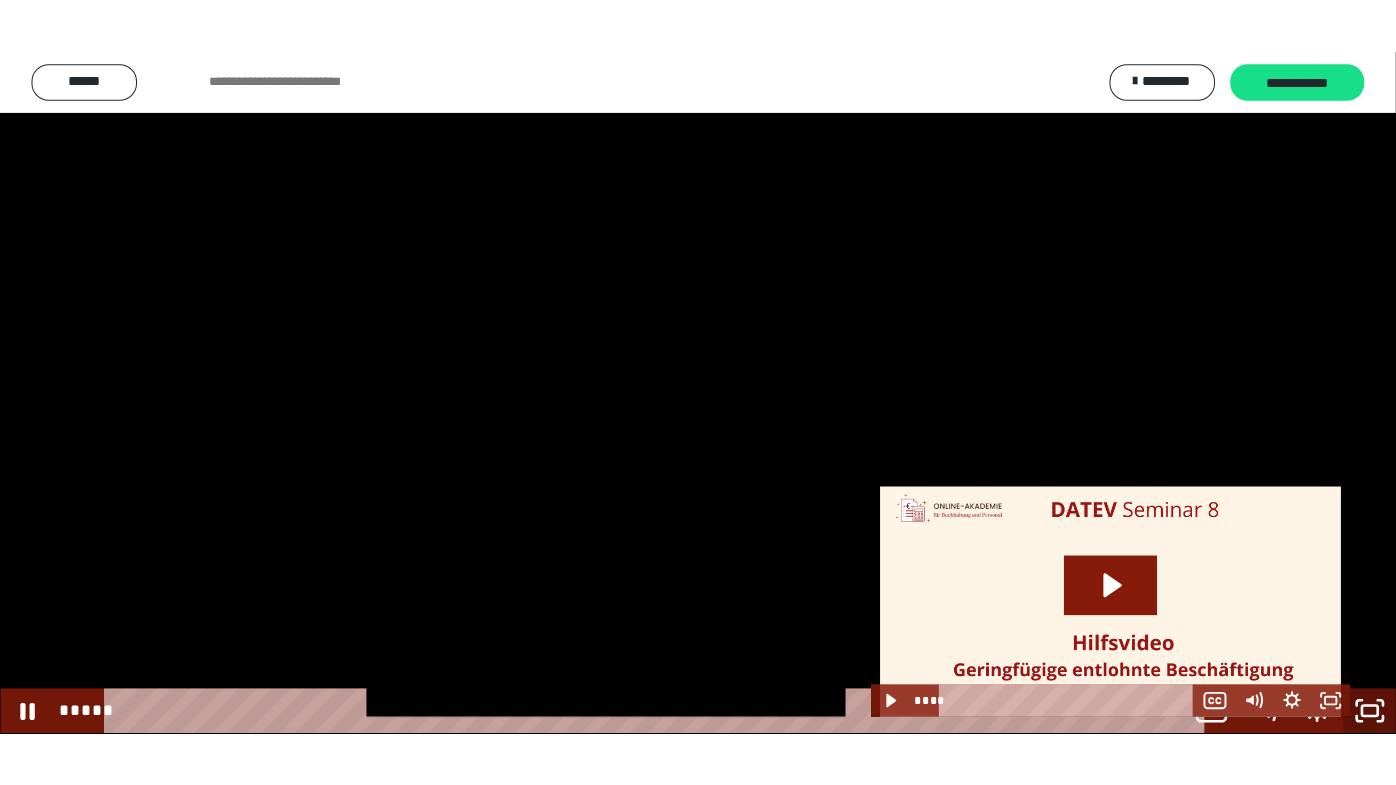 scroll, scrollTop: 2580, scrollLeft: 0, axis: vertical 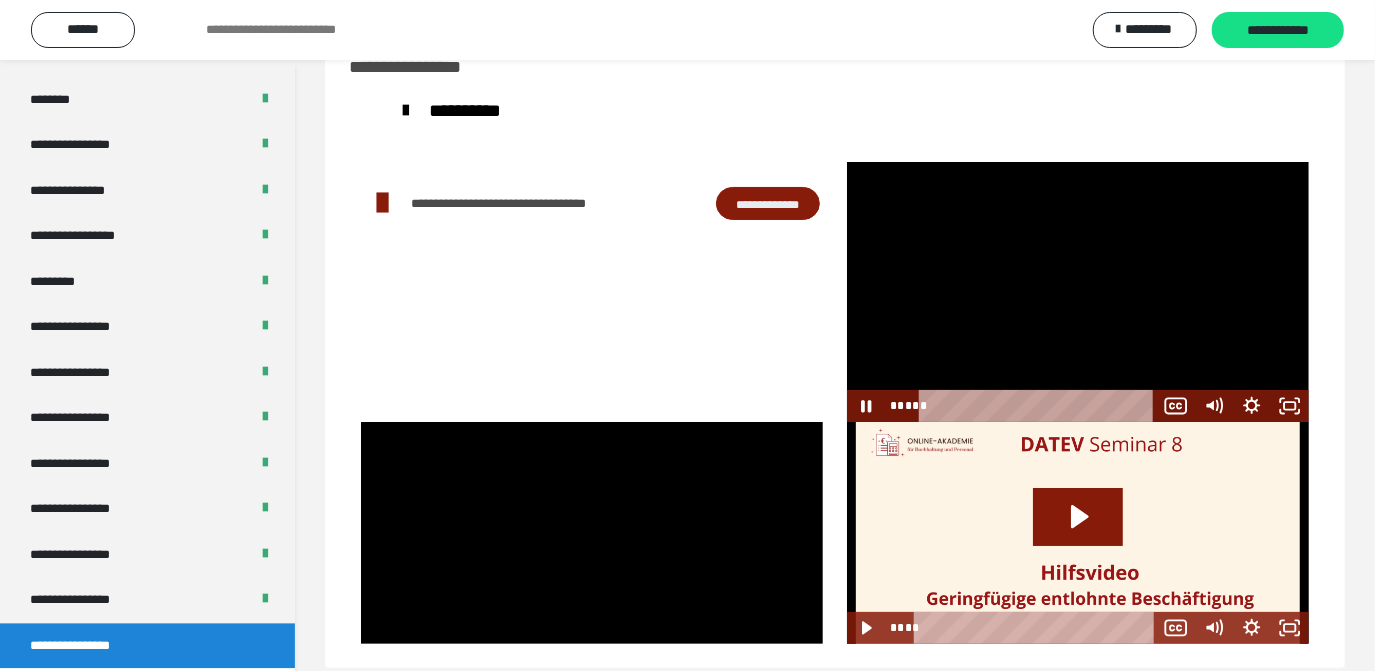 click at bounding box center [1078, 292] 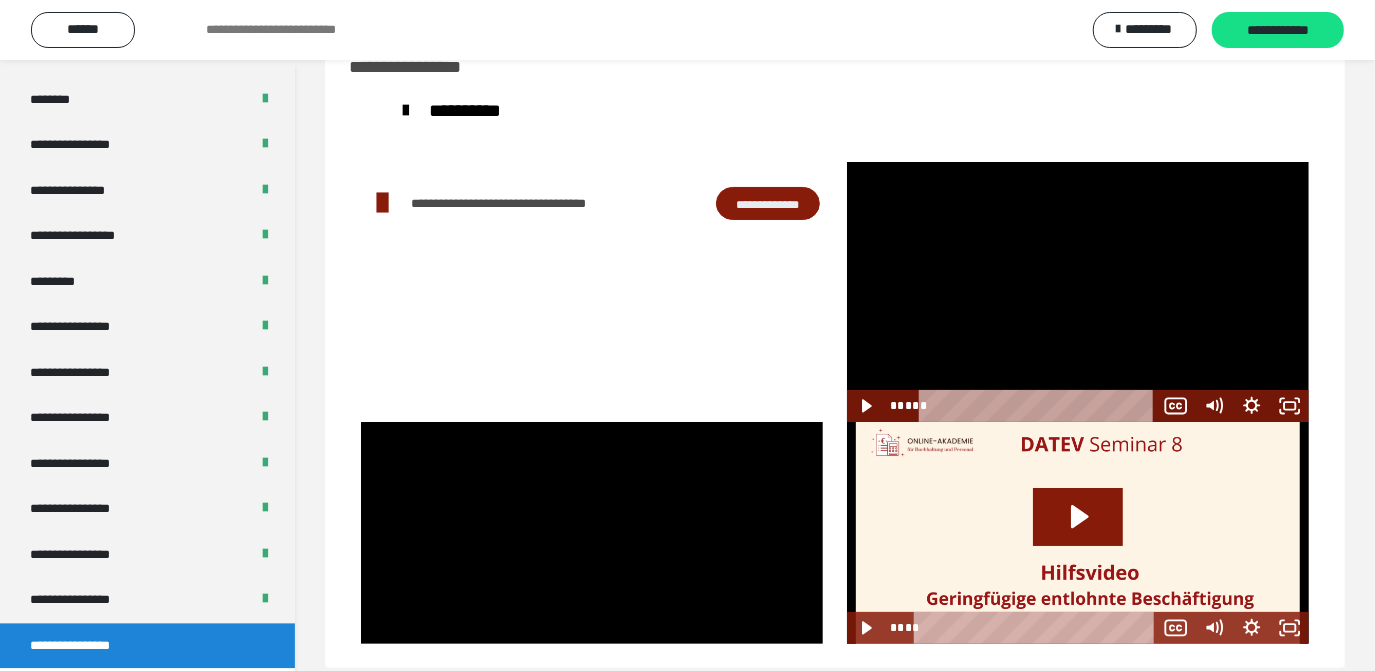 click at bounding box center [1078, 292] 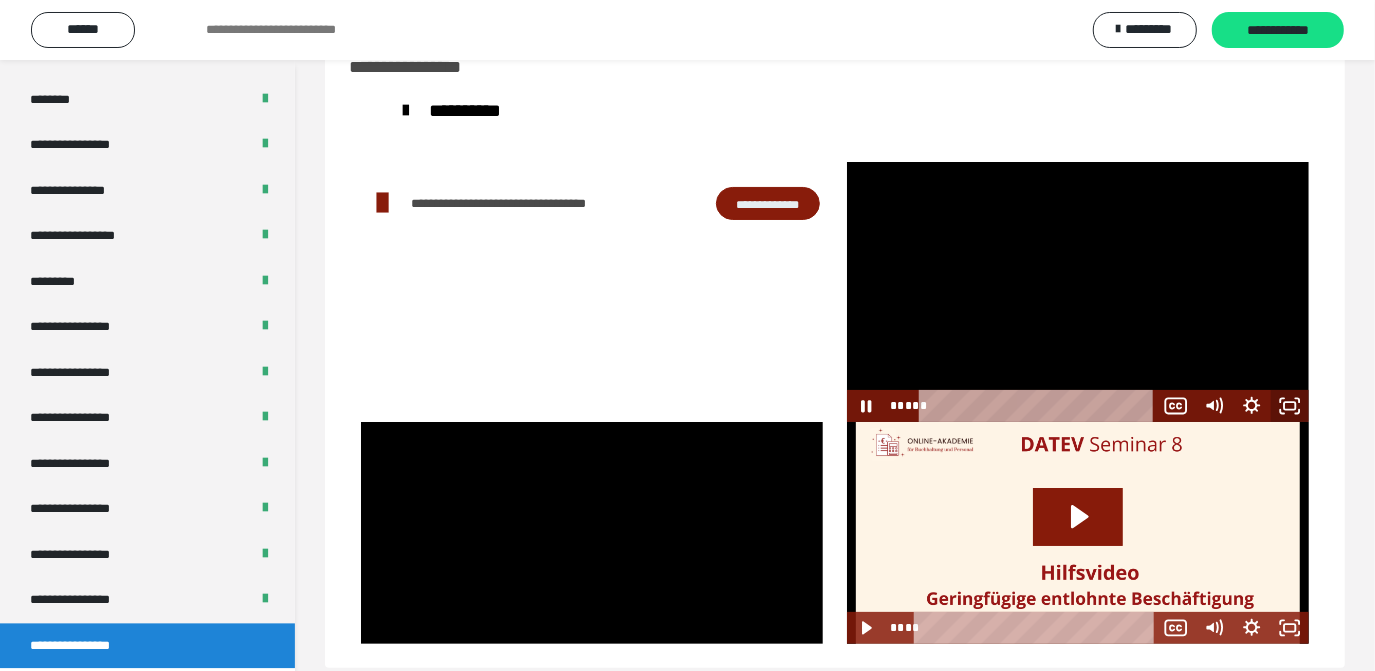click 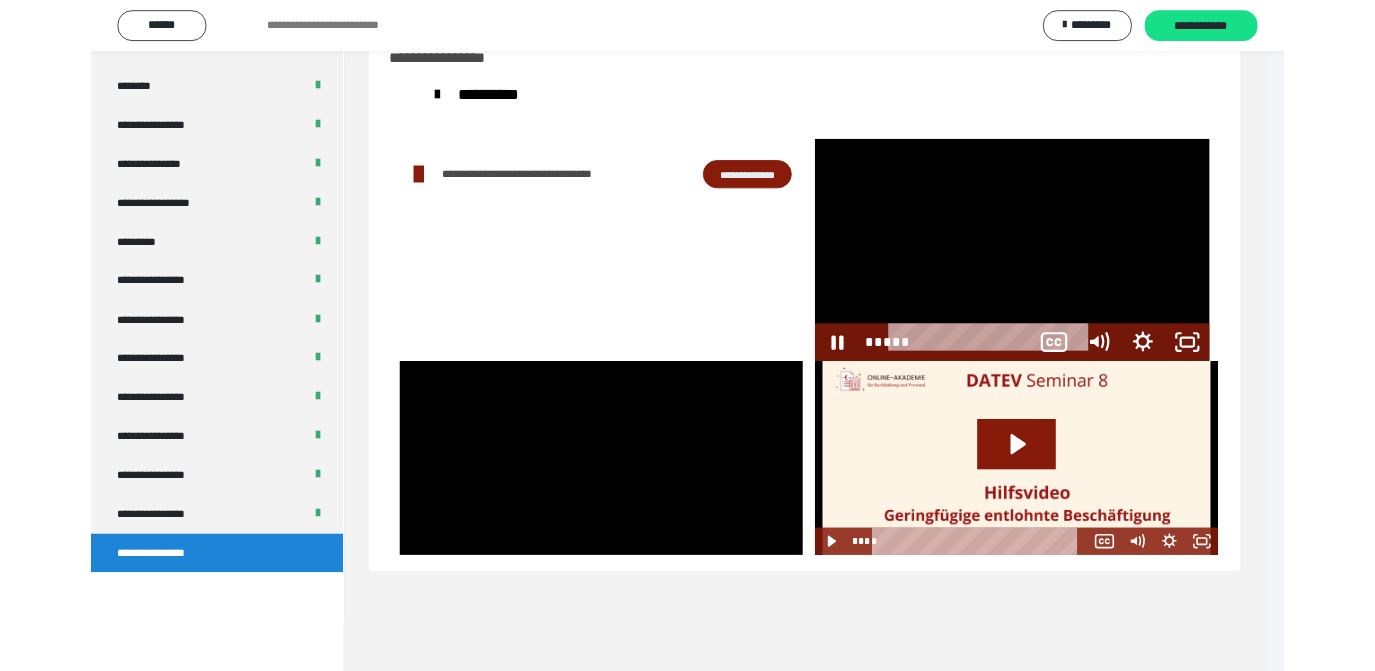 scroll, scrollTop: 2466, scrollLeft: 0, axis: vertical 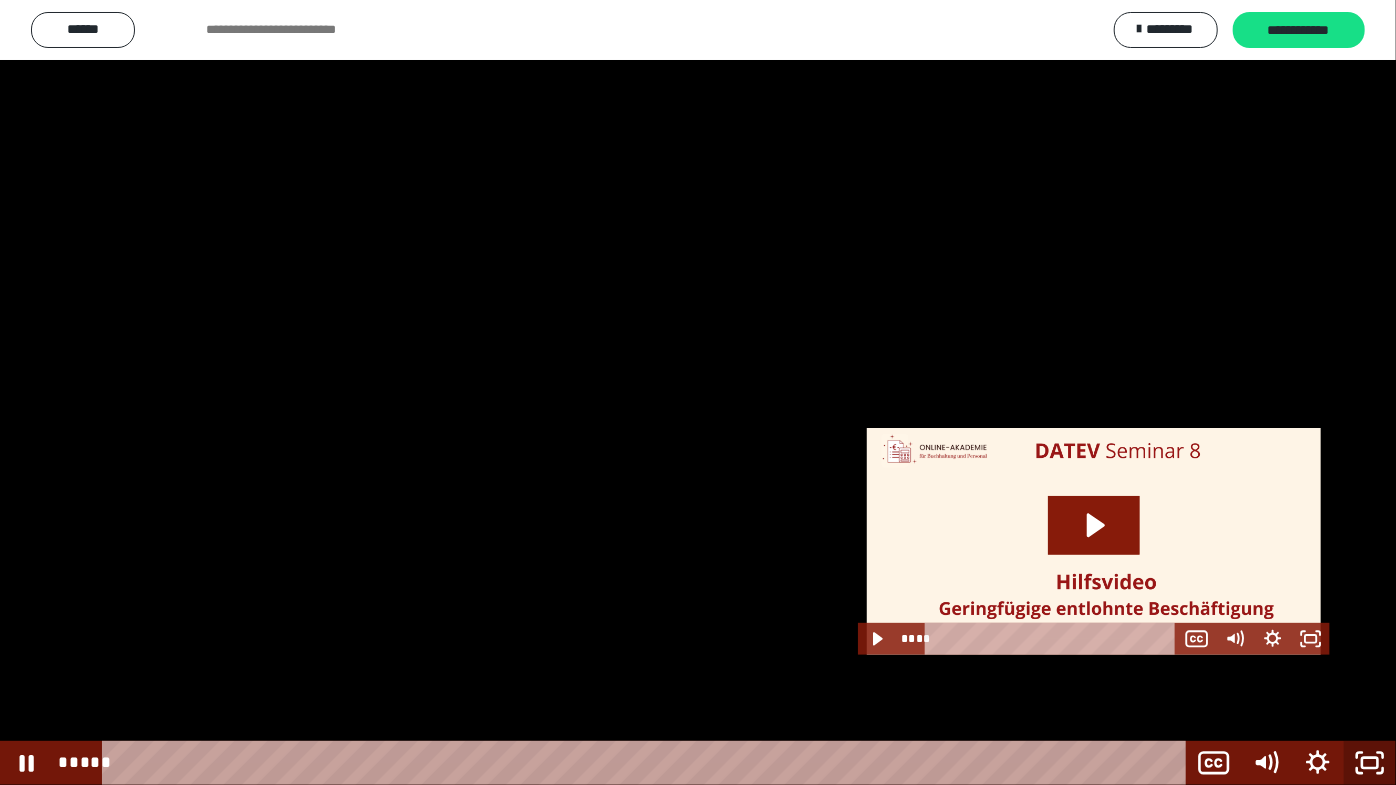 click 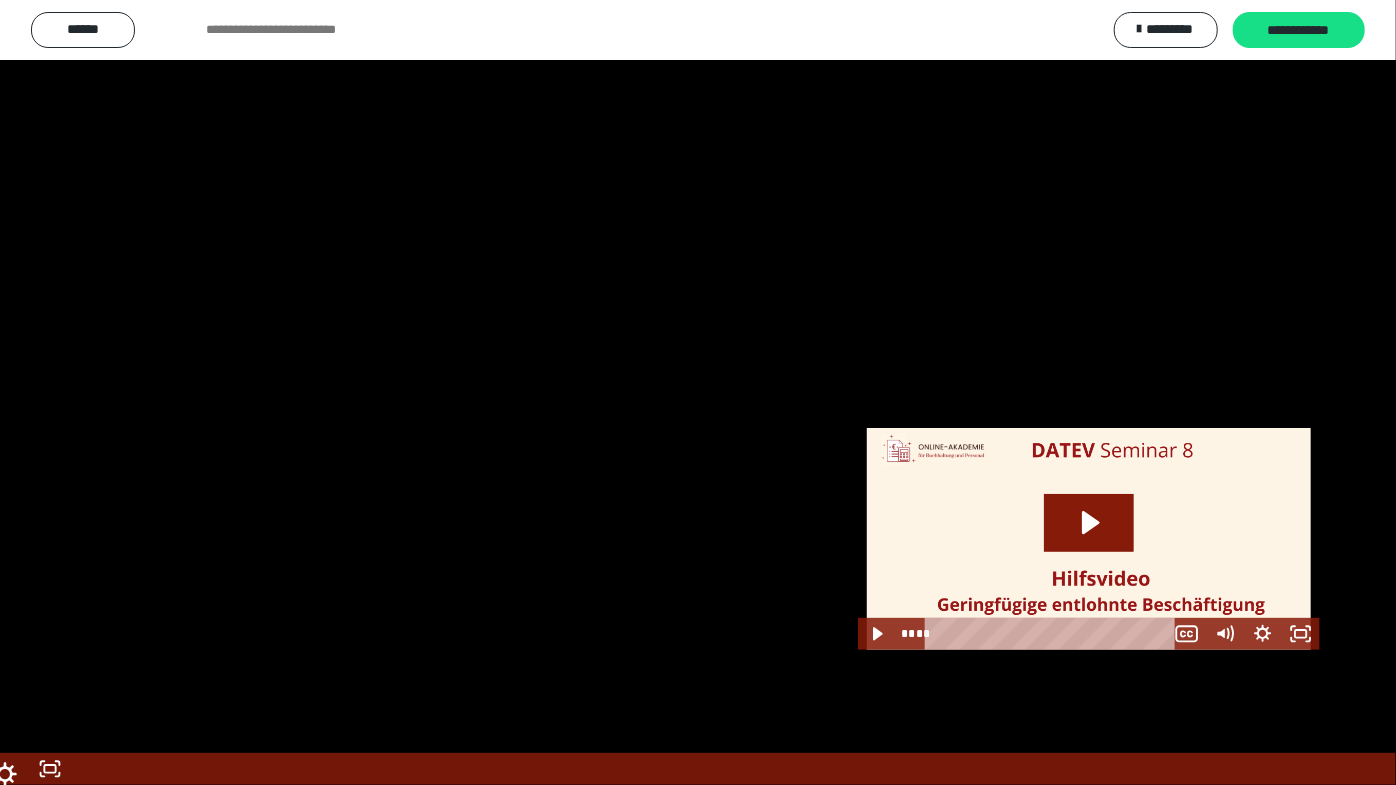 scroll, scrollTop: 2580, scrollLeft: 0, axis: vertical 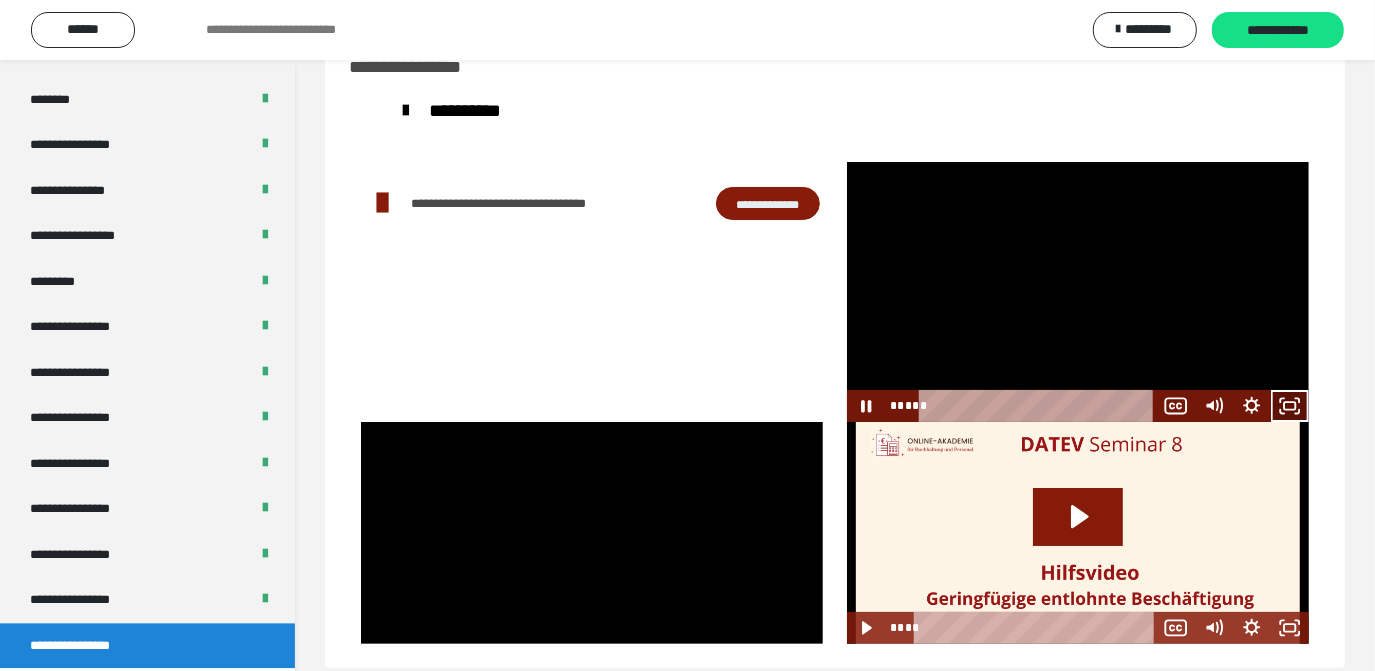 click 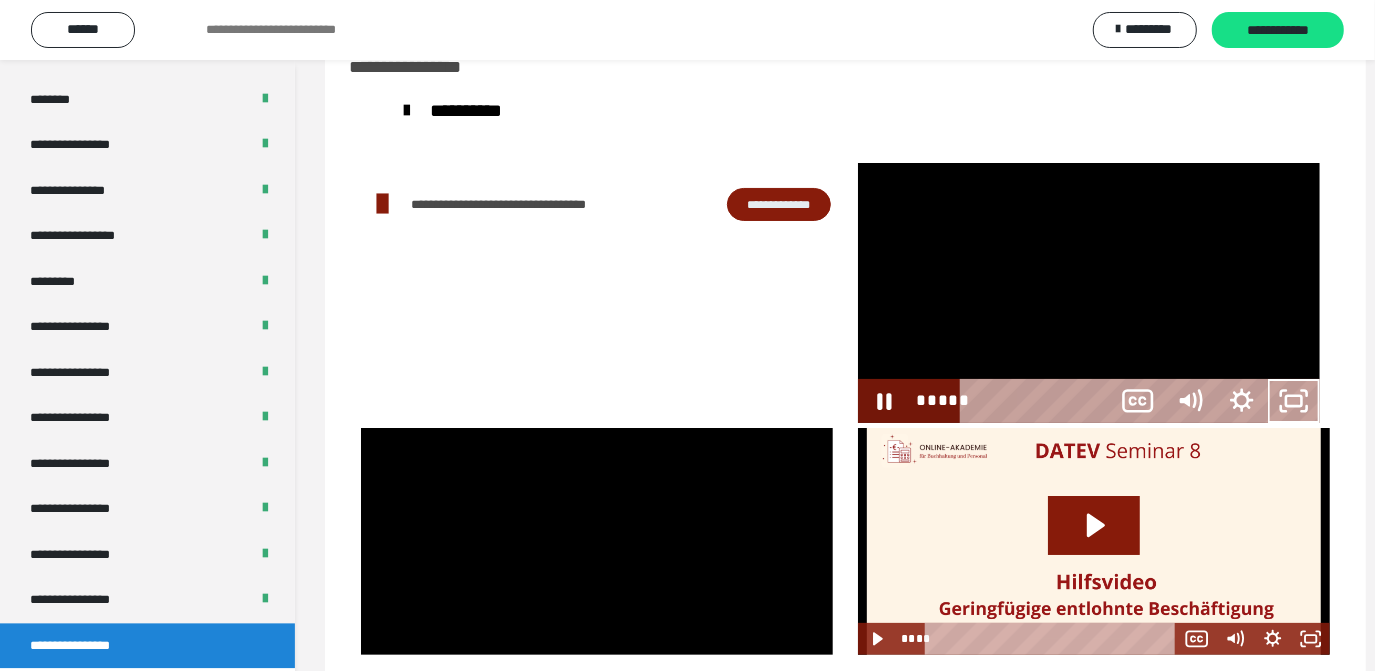 scroll, scrollTop: 2466, scrollLeft: 0, axis: vertical 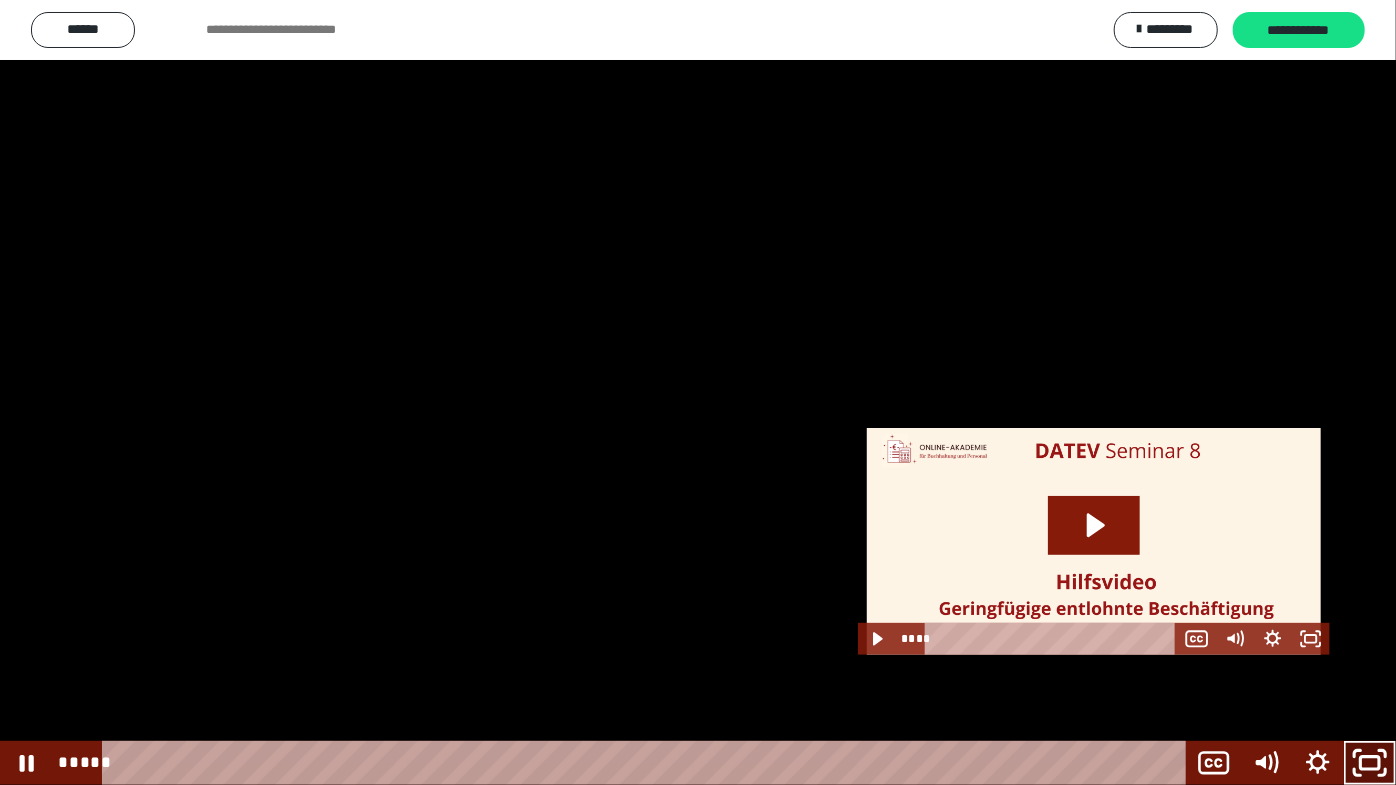 drag, startPoint x: 1374, startPoint y: 769, endPoint x: 1341, endPoint y: 627, distance: 145.78409 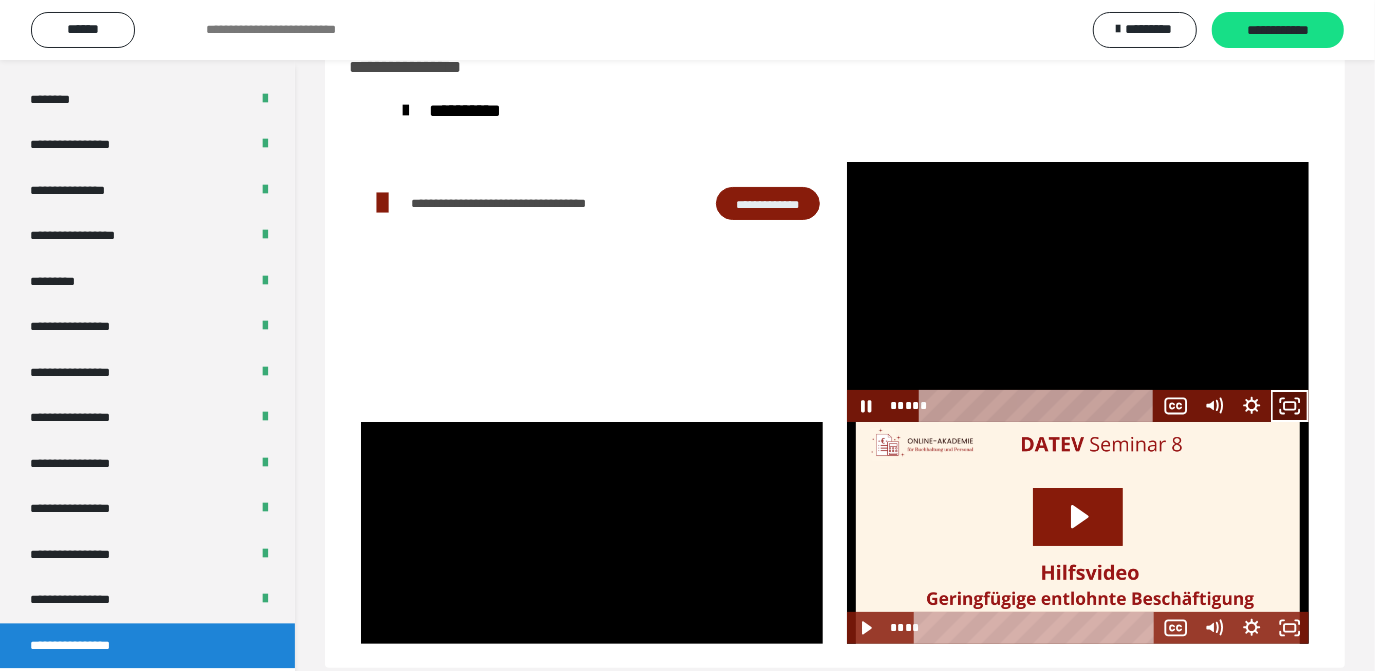 click 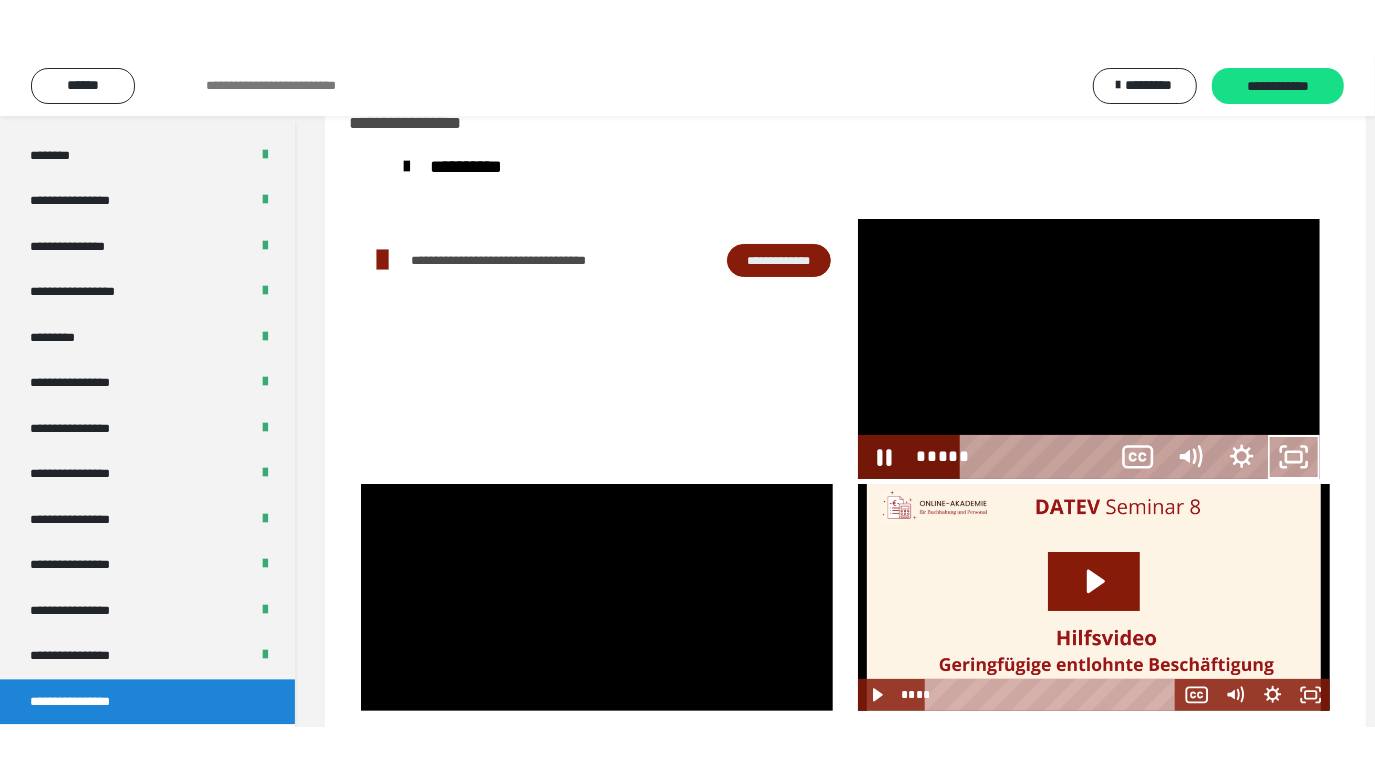 scroll, scrollTop: 2466, scrollLeft: 0, axis: vertical 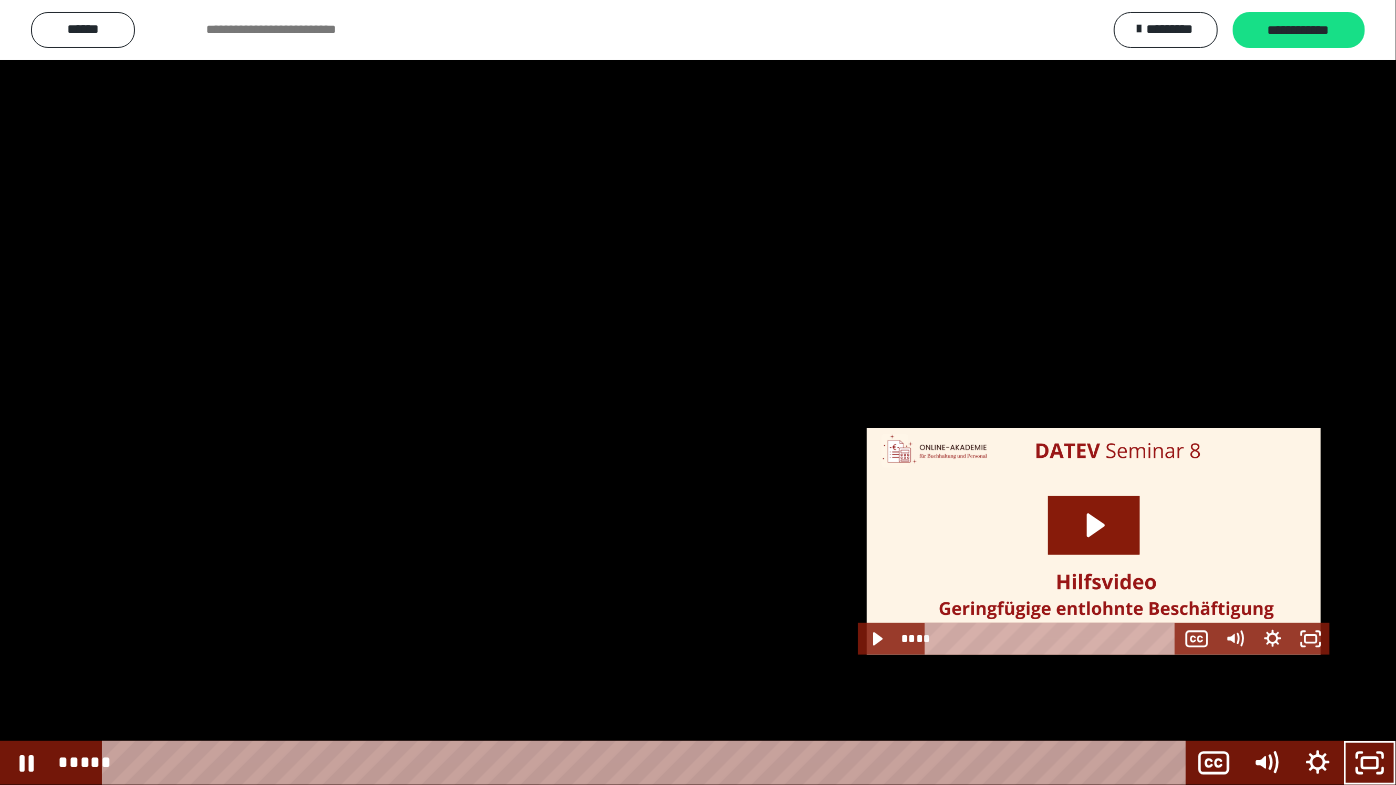 click at bounding box center (698, 392) 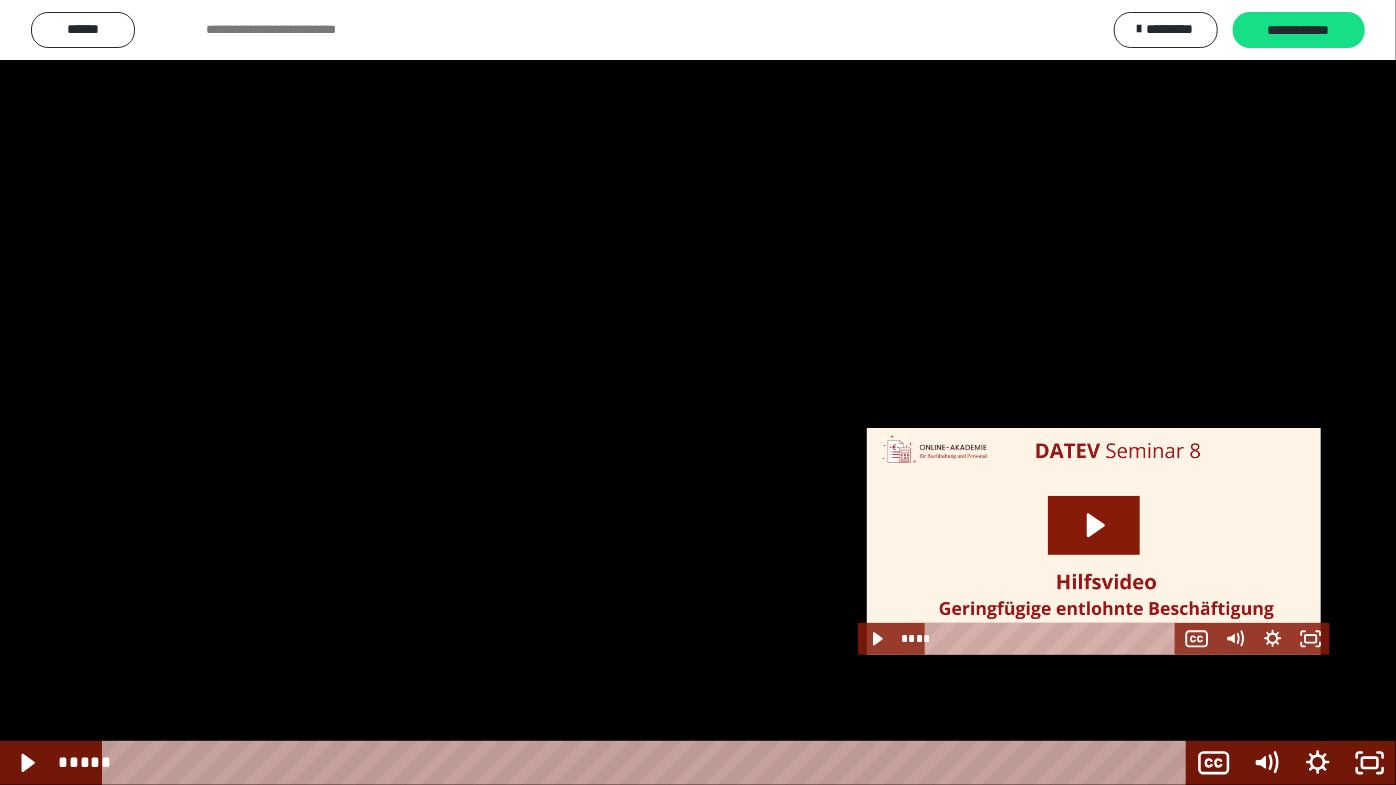 click at bounding box center [698, 392] 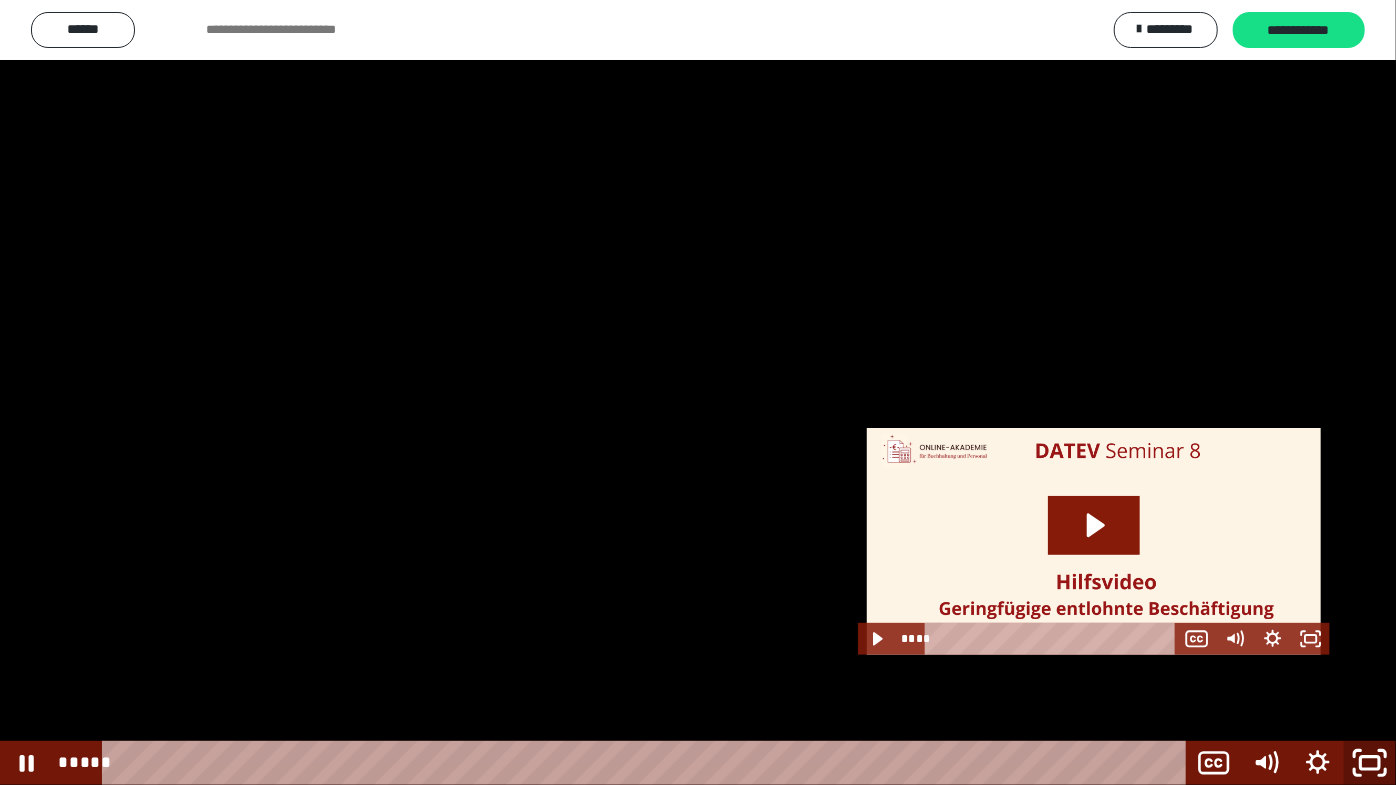 click 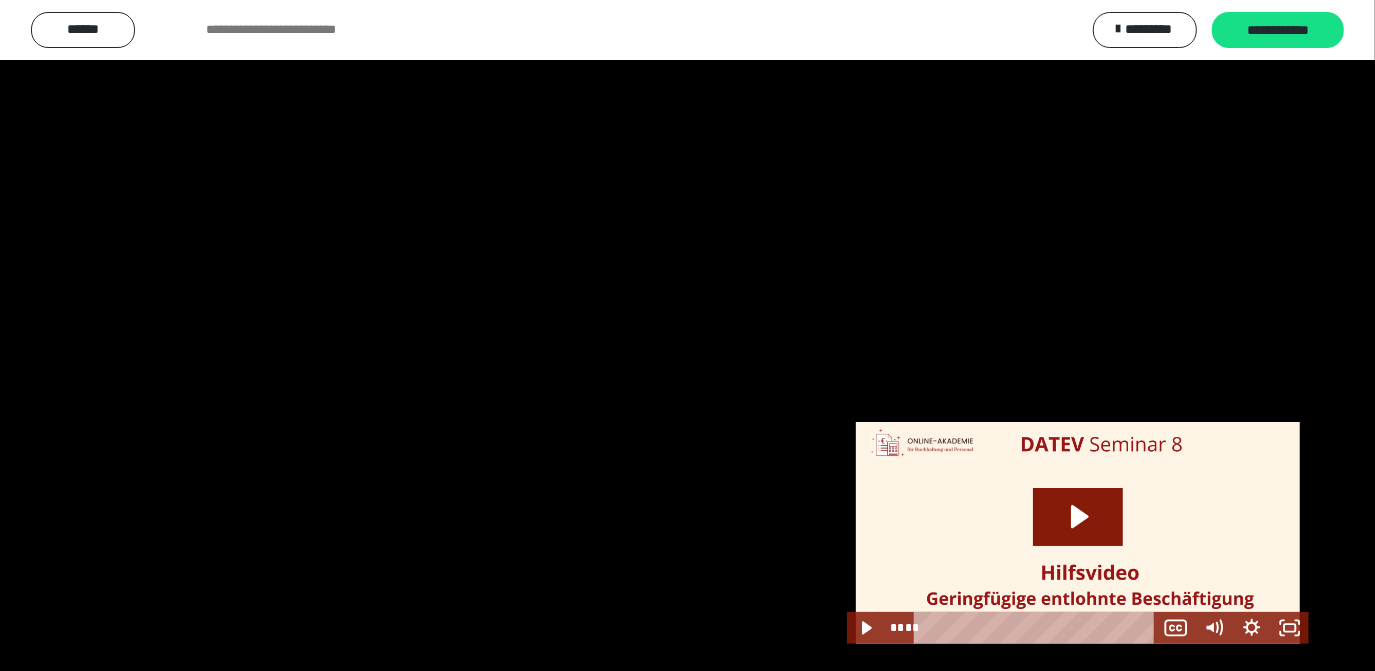 scroll, scrollTop: 2580, scrollLeft: 0, axis: vertical 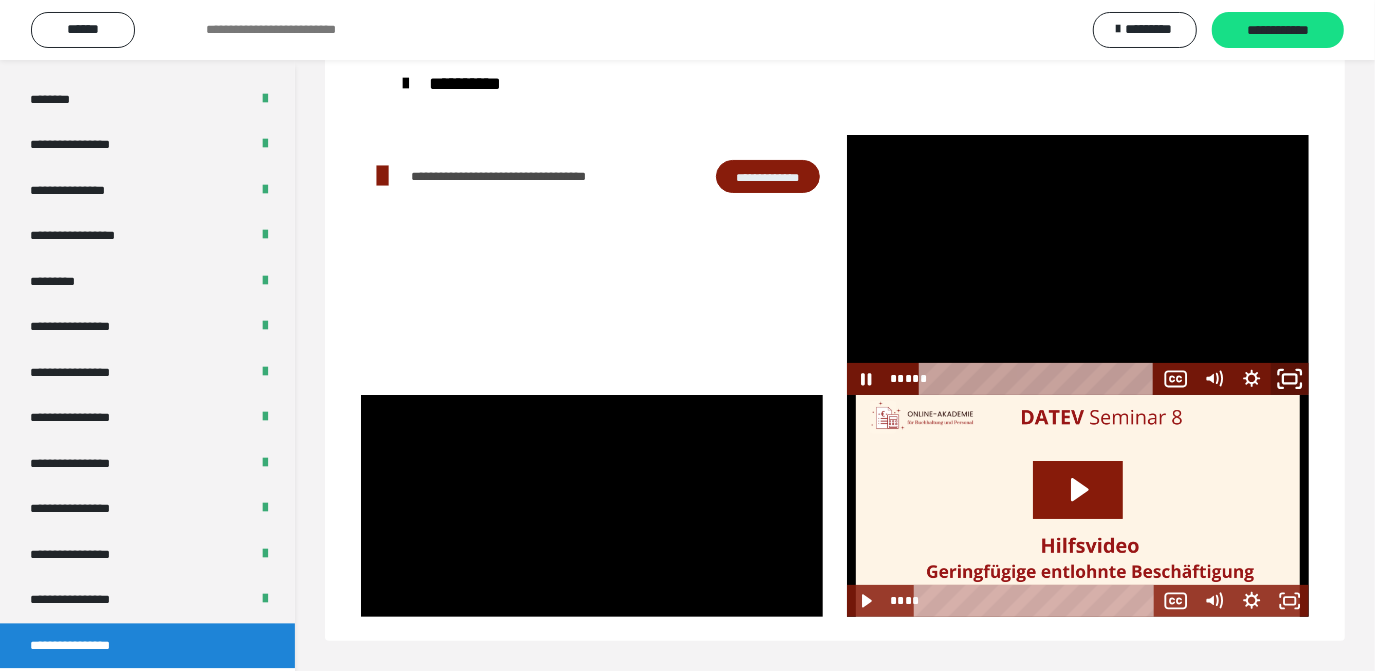 click 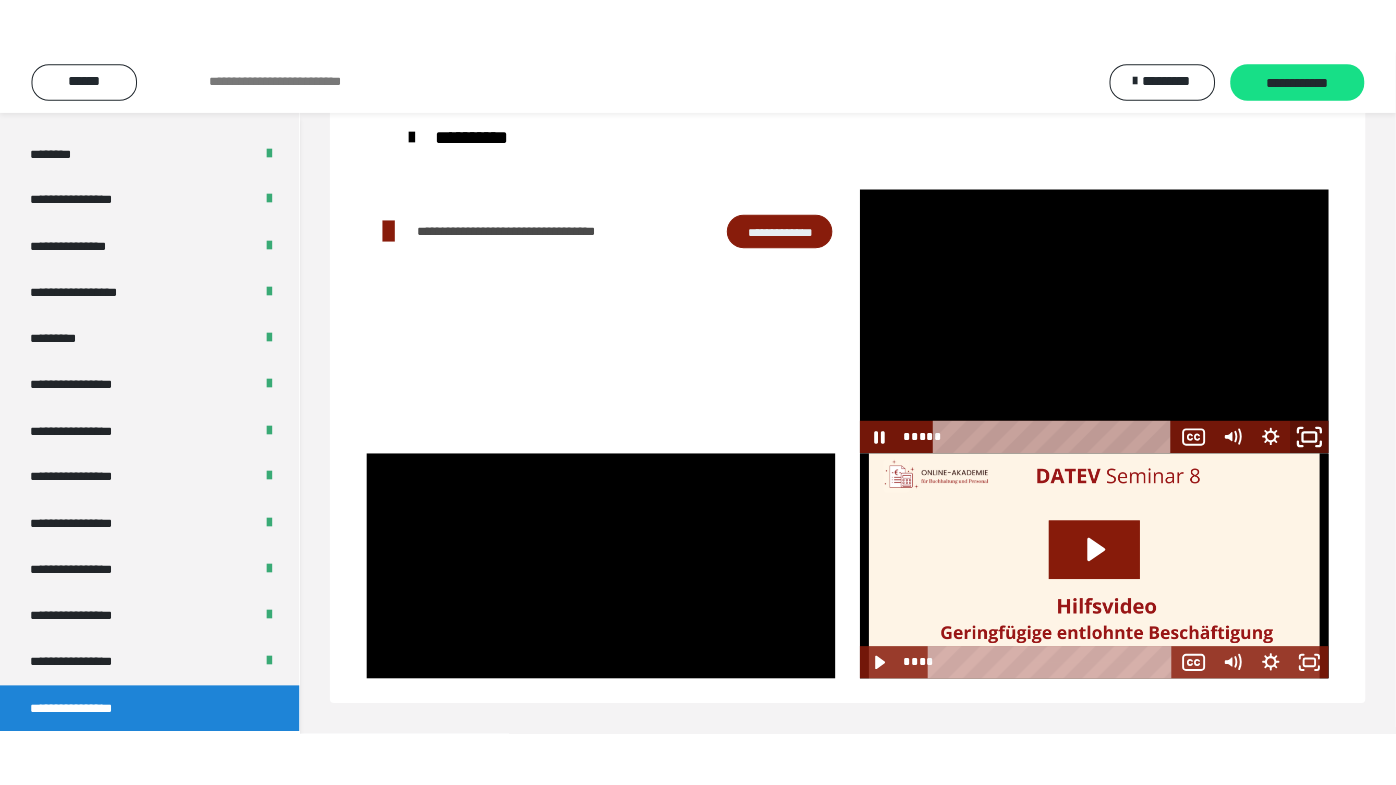 scroll, scrollTop: 60, scrollLeft: 0, axis: vertical 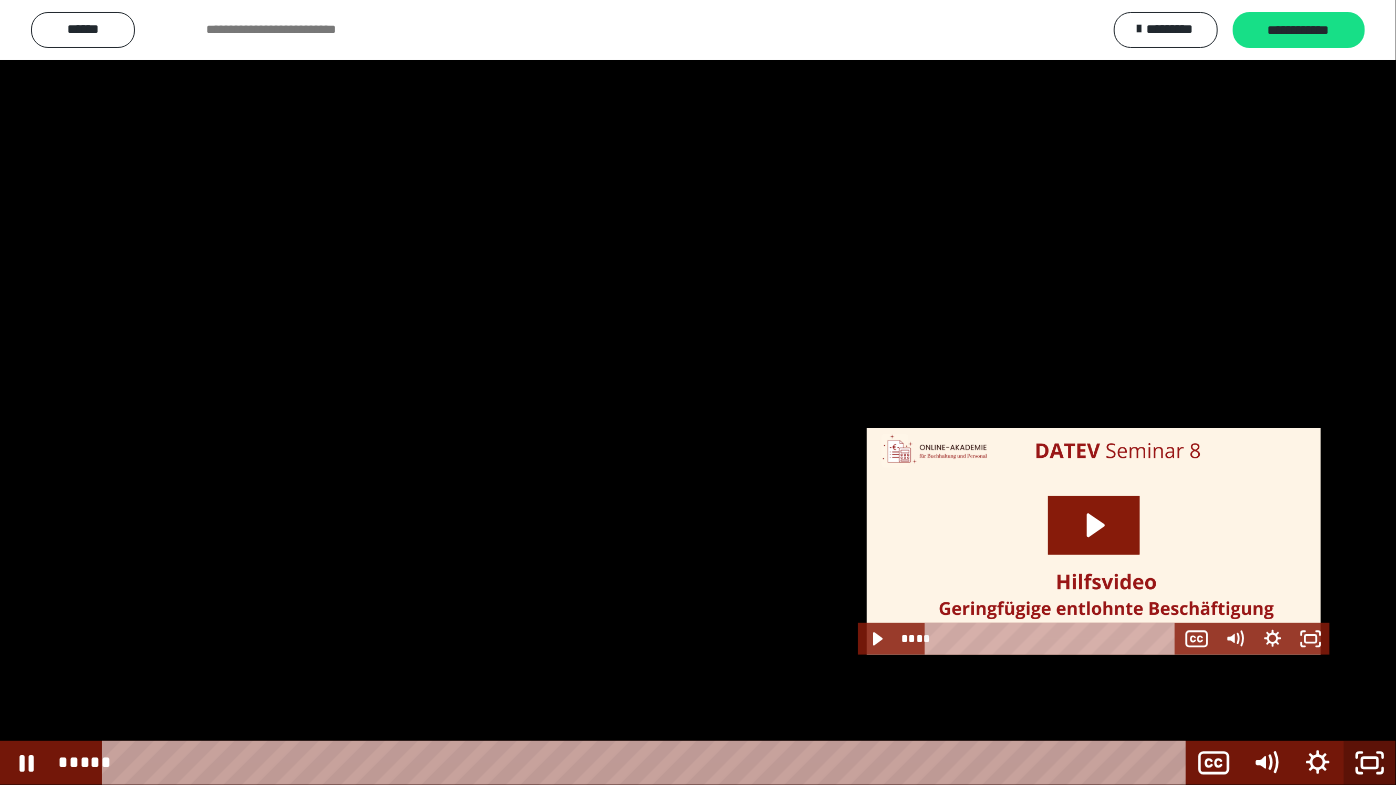 click 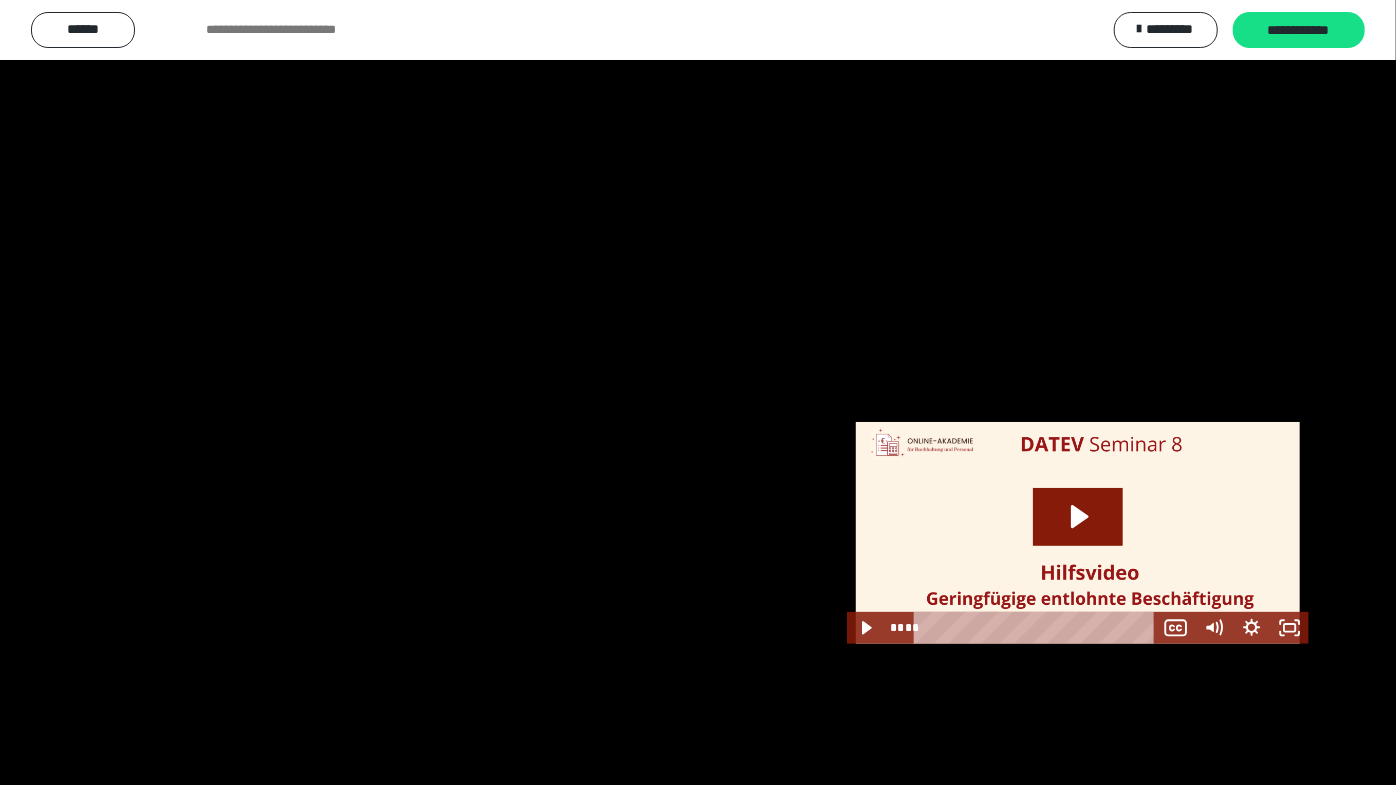 scroll, scrollTop: 2580, scrollLeft: 0, axis: vertical 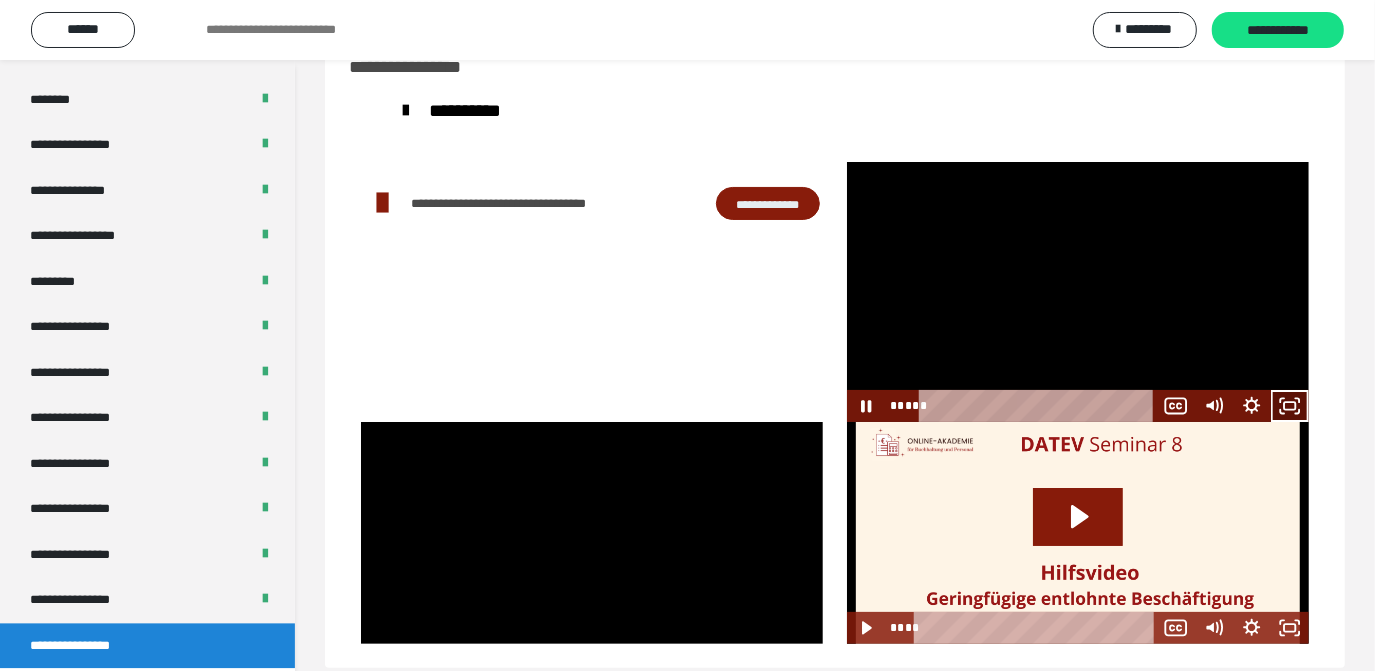 drag, startPoint x: 1290, startPoint y: 412, endPoint x: 1294, endPoint y: 479, distance: 67.11929 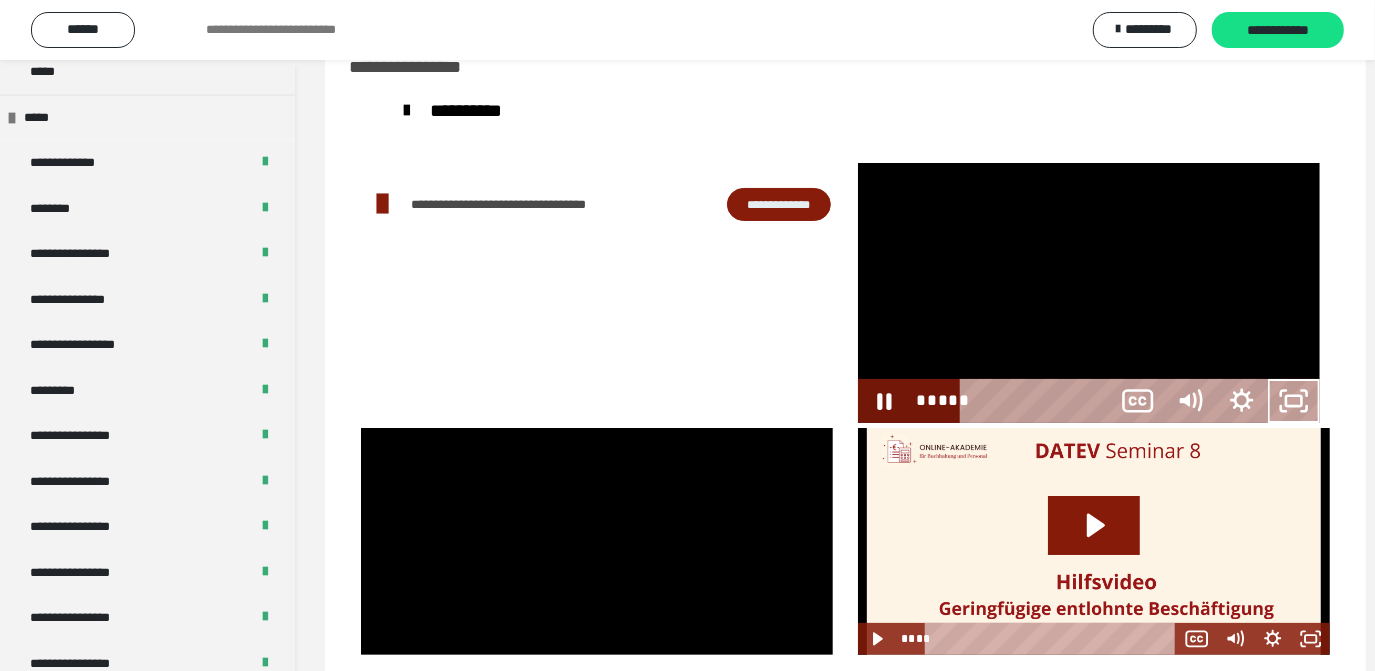 scroll, scrollTop: 2466, scrollLeft: 0, axis: vertical 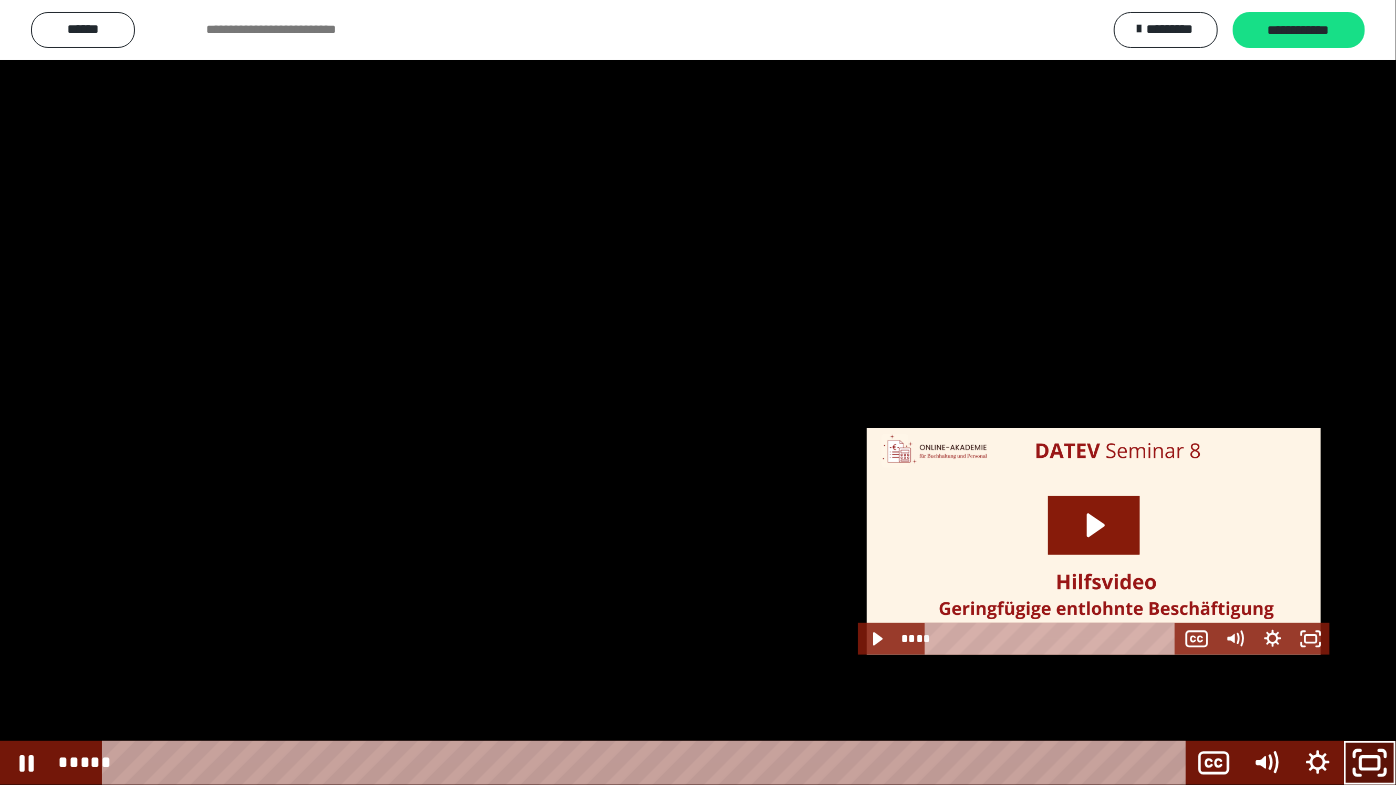click 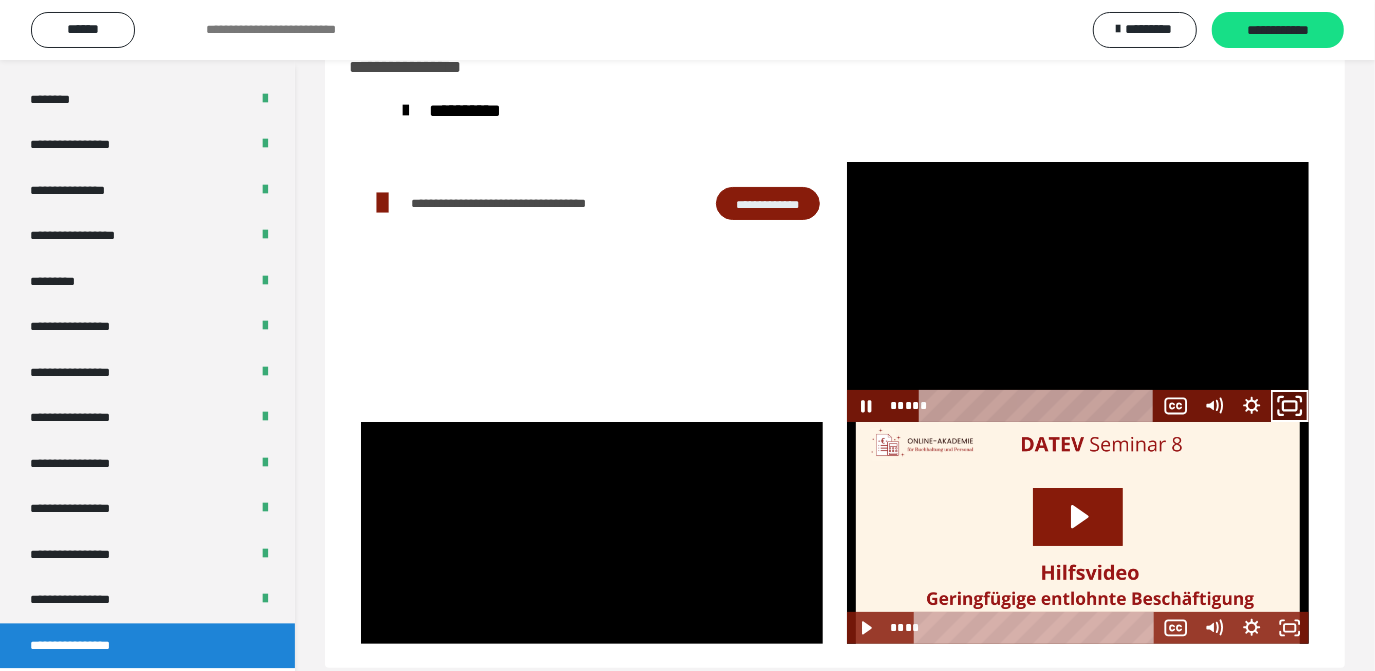 click 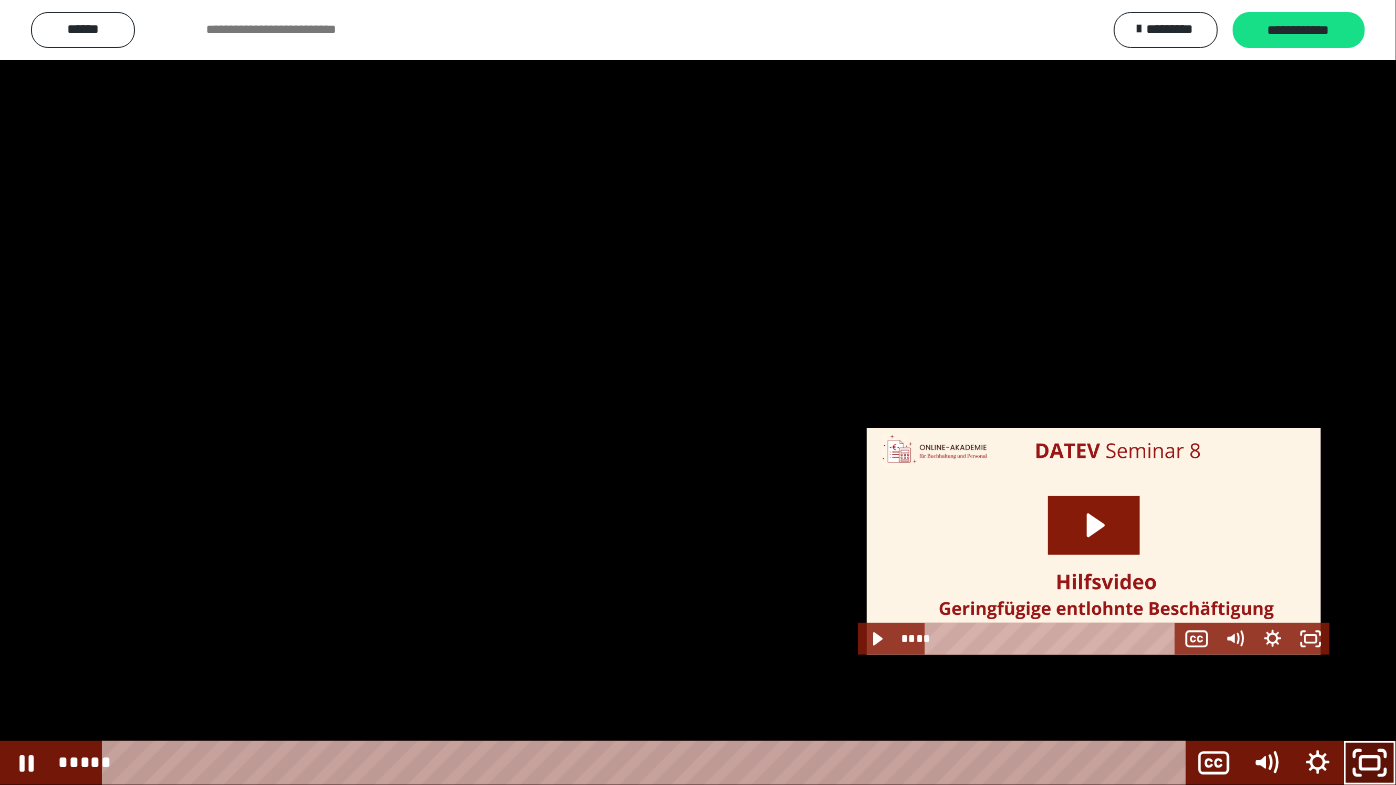 click 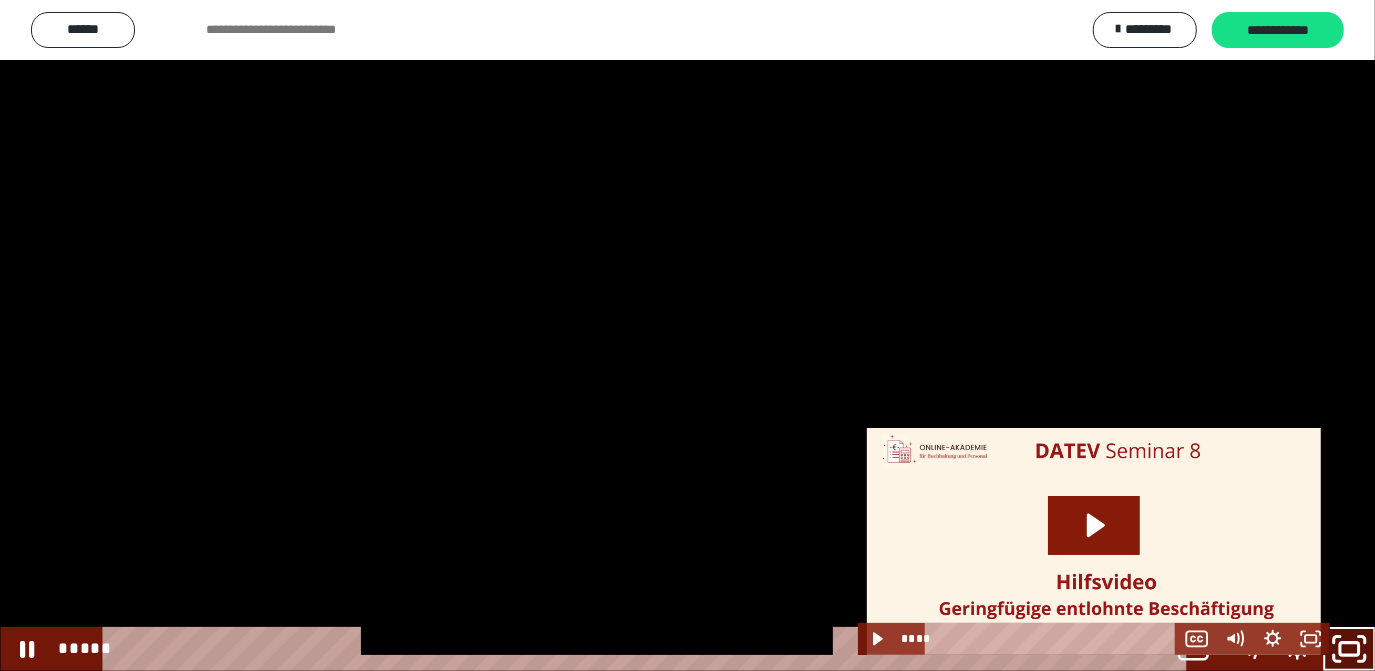 scroll, scrollTop: 2580, scrollLeft: 0, axis: vertical 